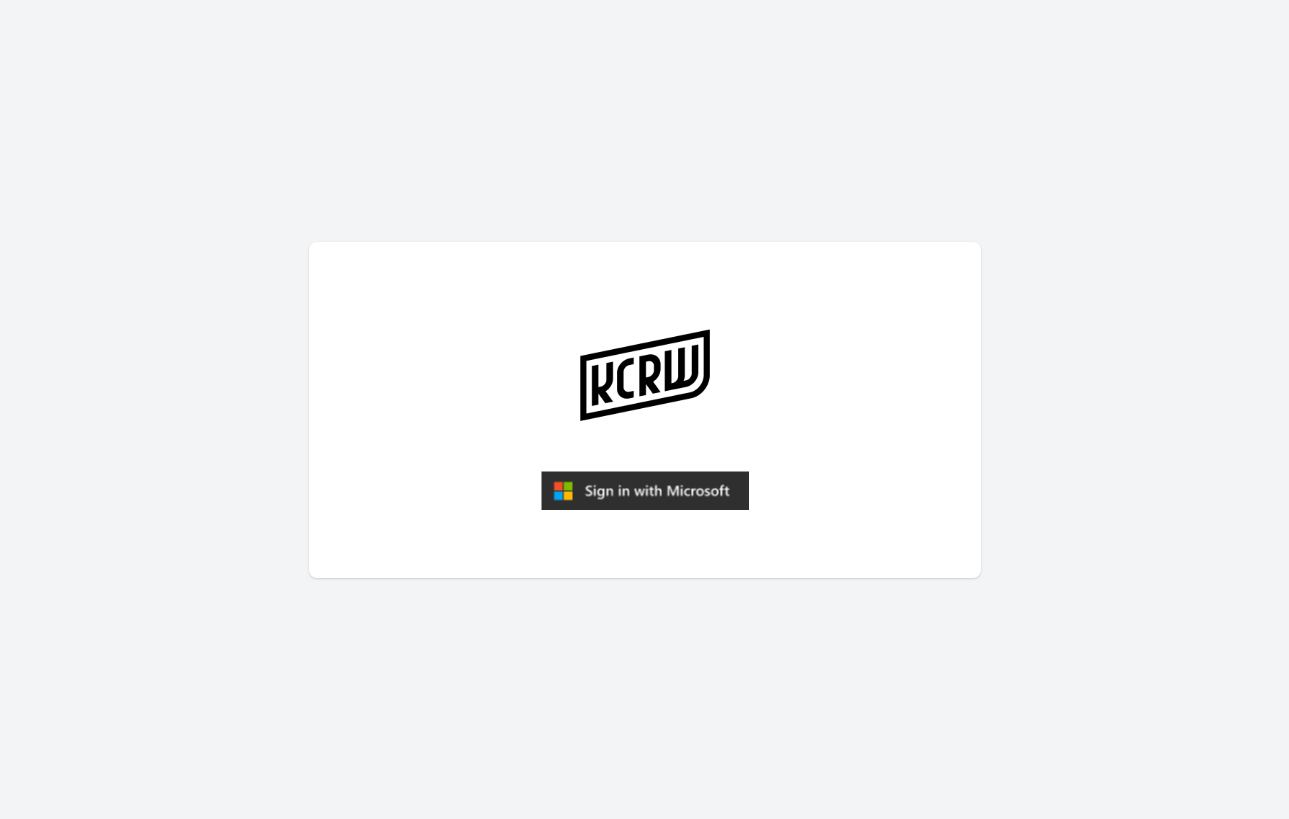 scroll, scrollTop: 0, scrollLeft: 0, axis: both 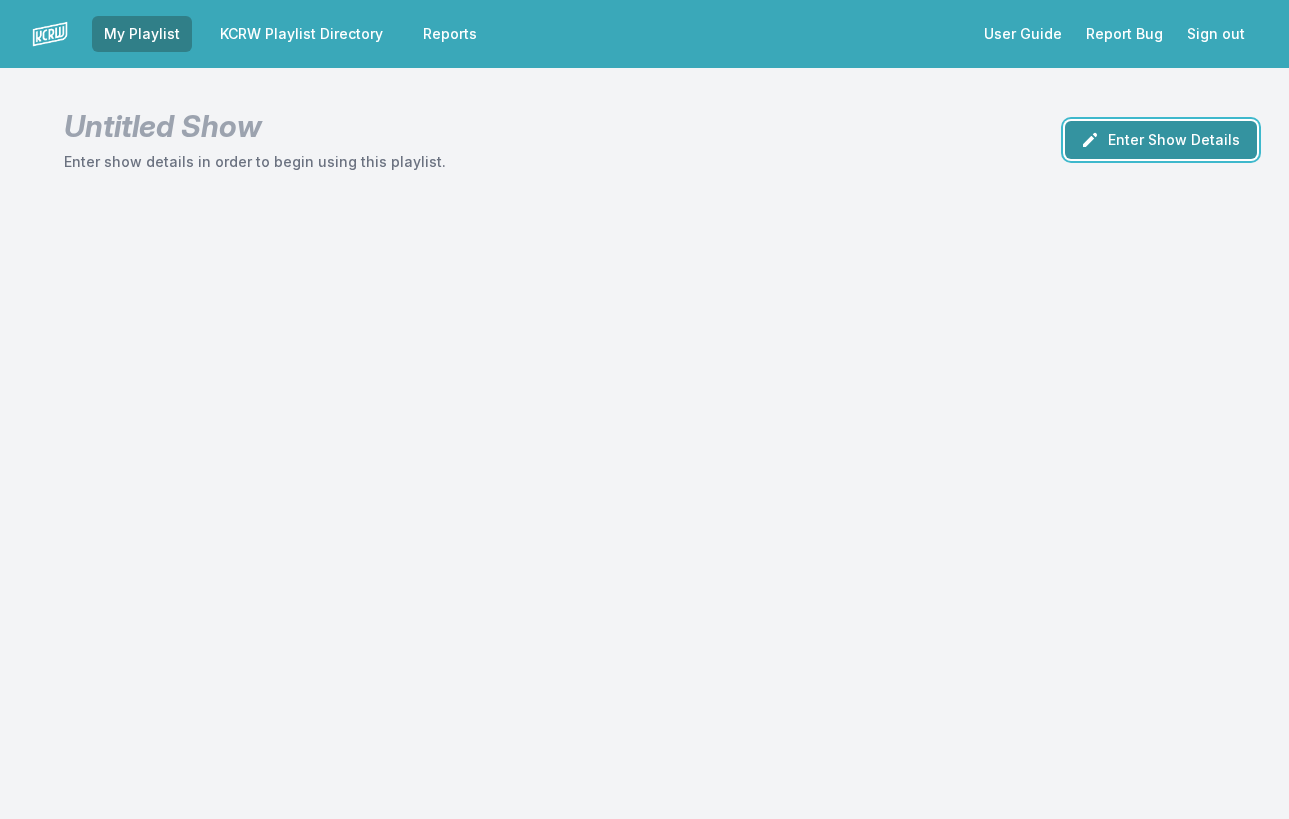 click on "Enter Show Details" at bounding box center [1161, 140] 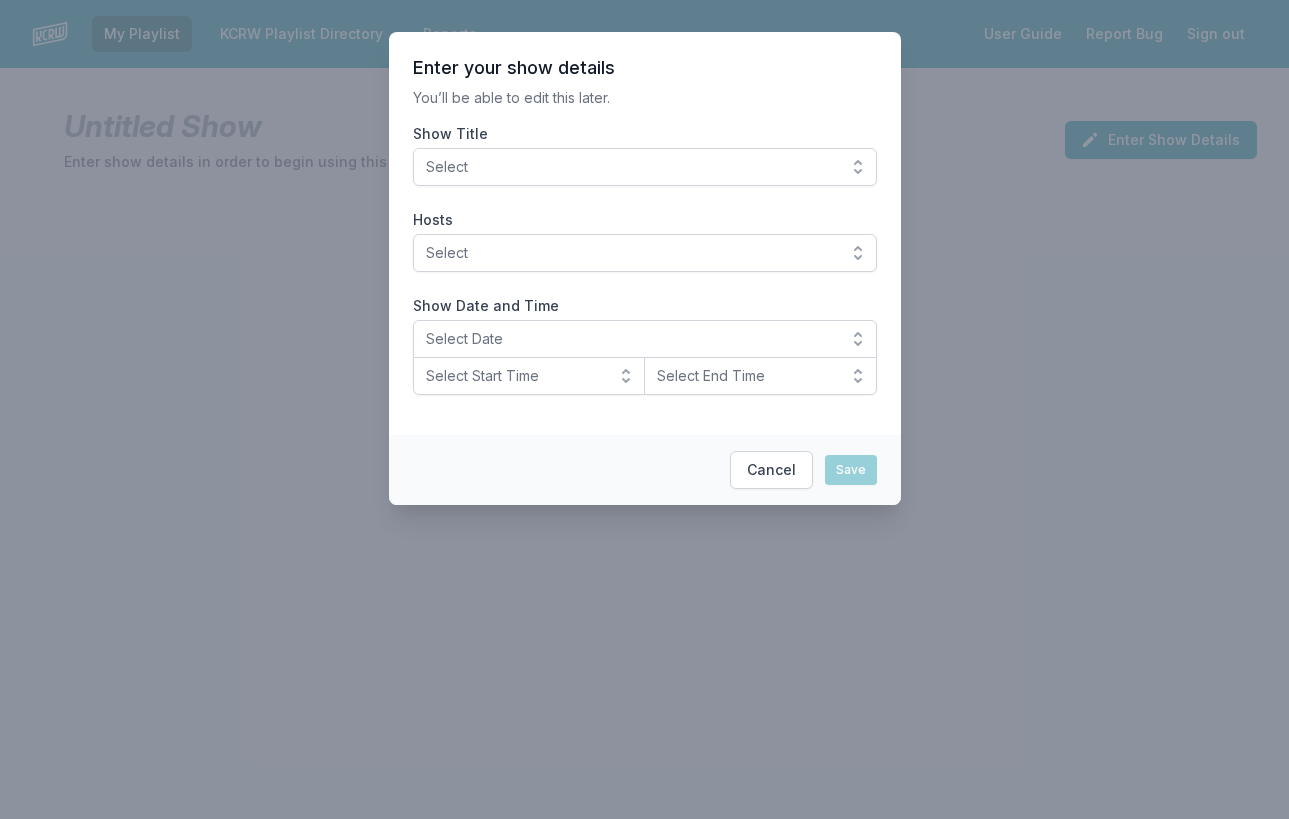 click on "Select" at bounding box center (631, 167) 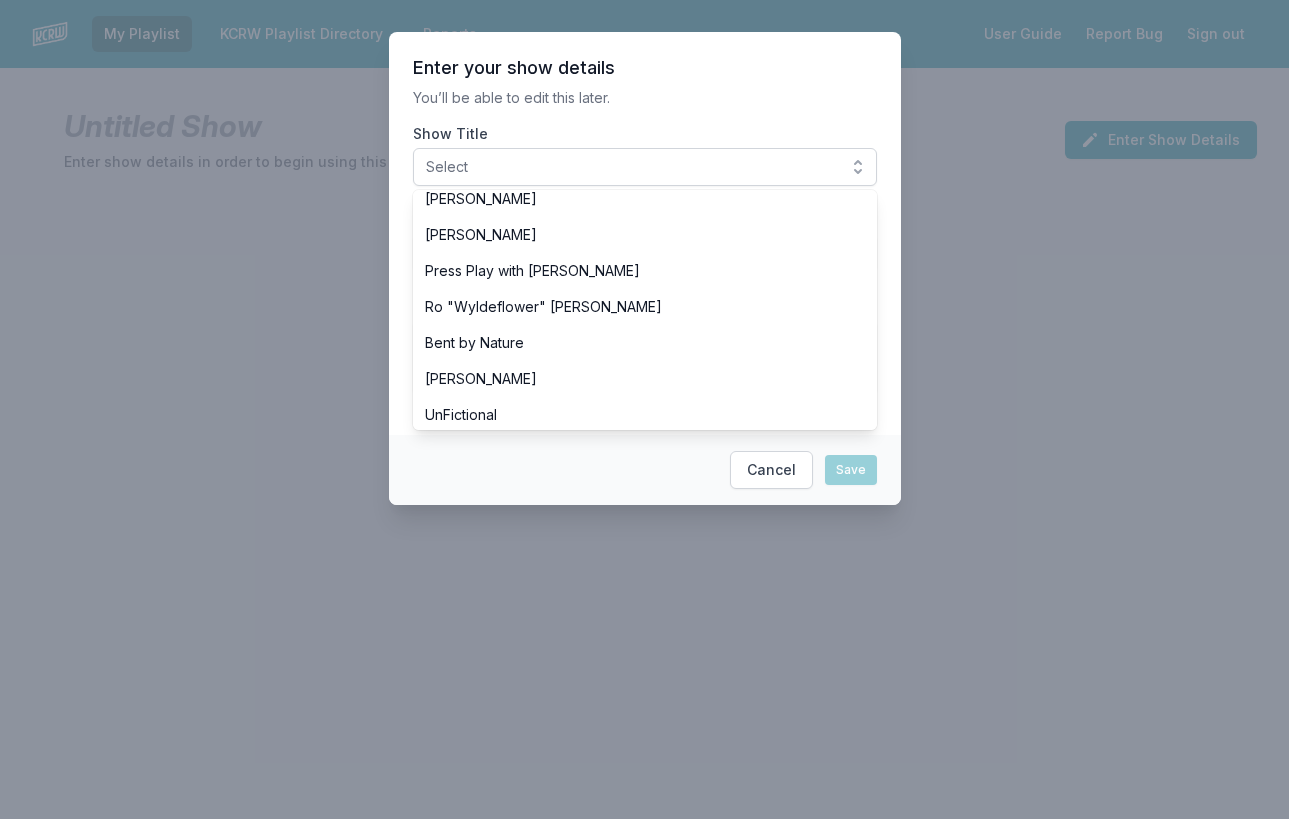 scroll, scrollTop: 765, scrollLeft: 0, axis: vertical 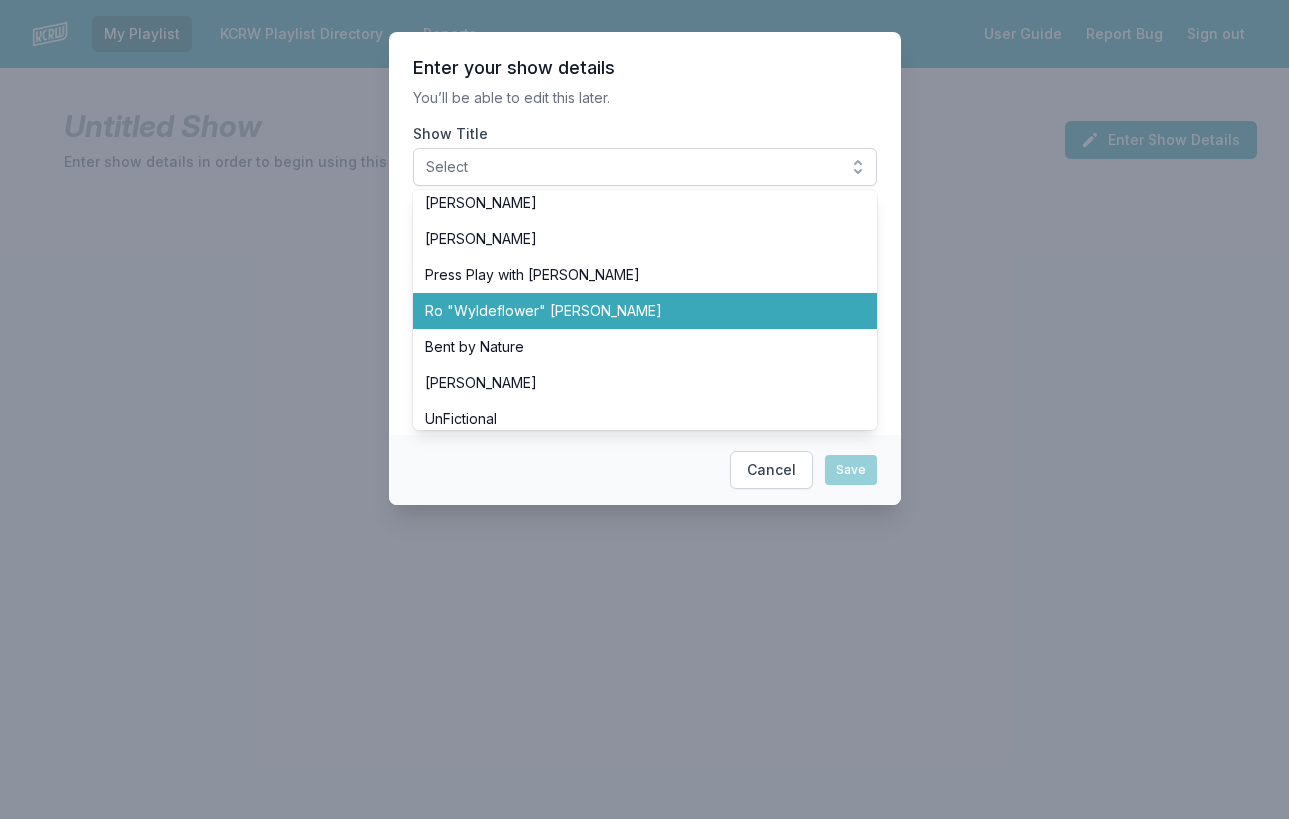 click on "Ro "Wyldeflower" [PERSON_NAME]" at bounding box center (633, 311) 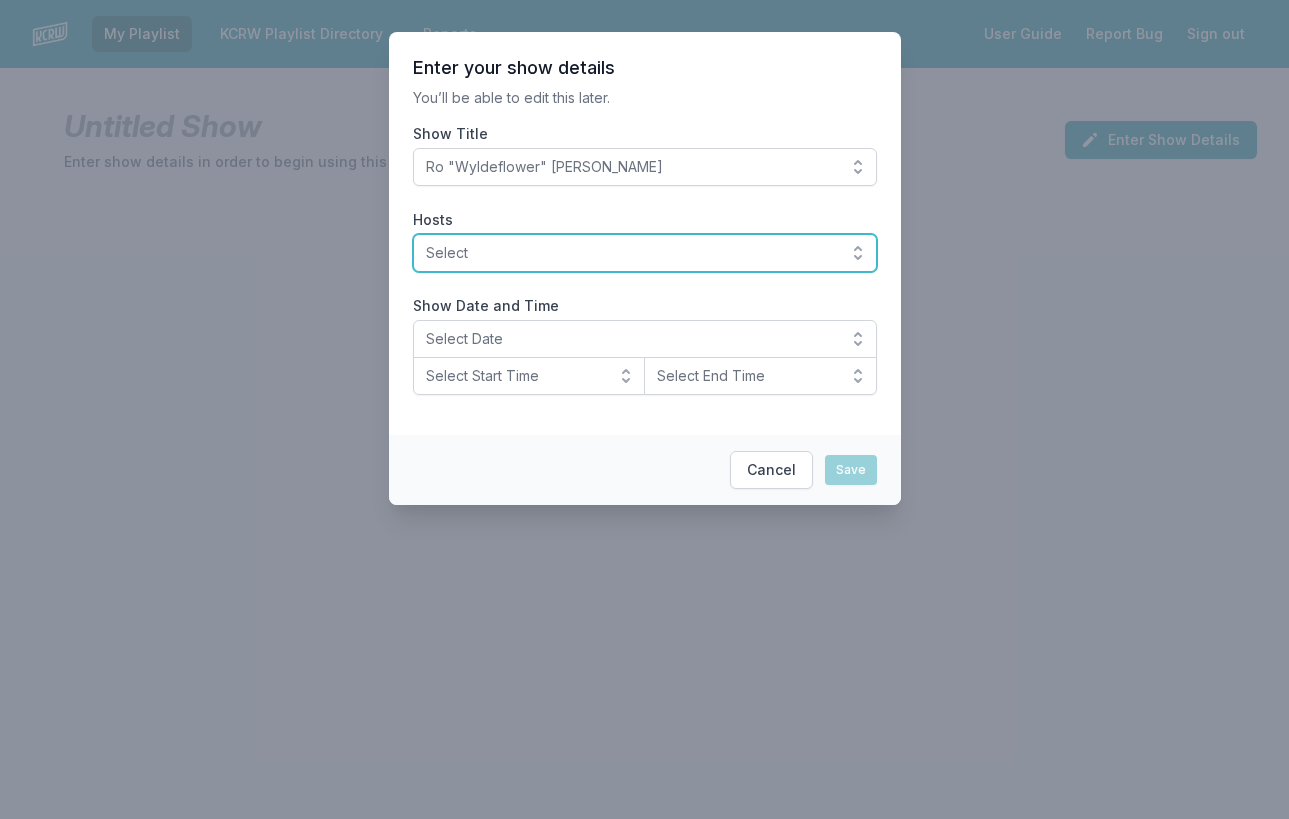 click on "Select" at bounding box center [631, 253] 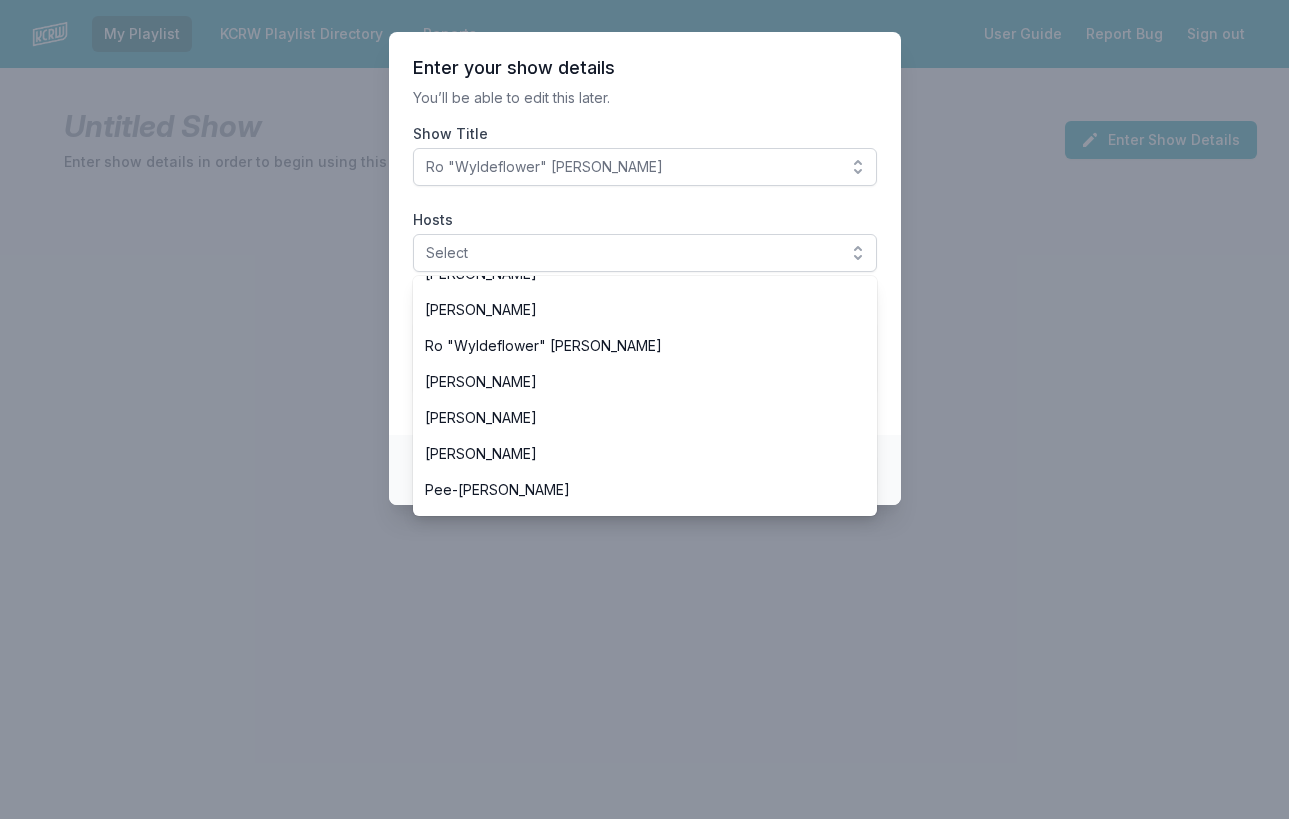 scroll, scrollTop: 805, scrollLeft: 0, axis: vertical 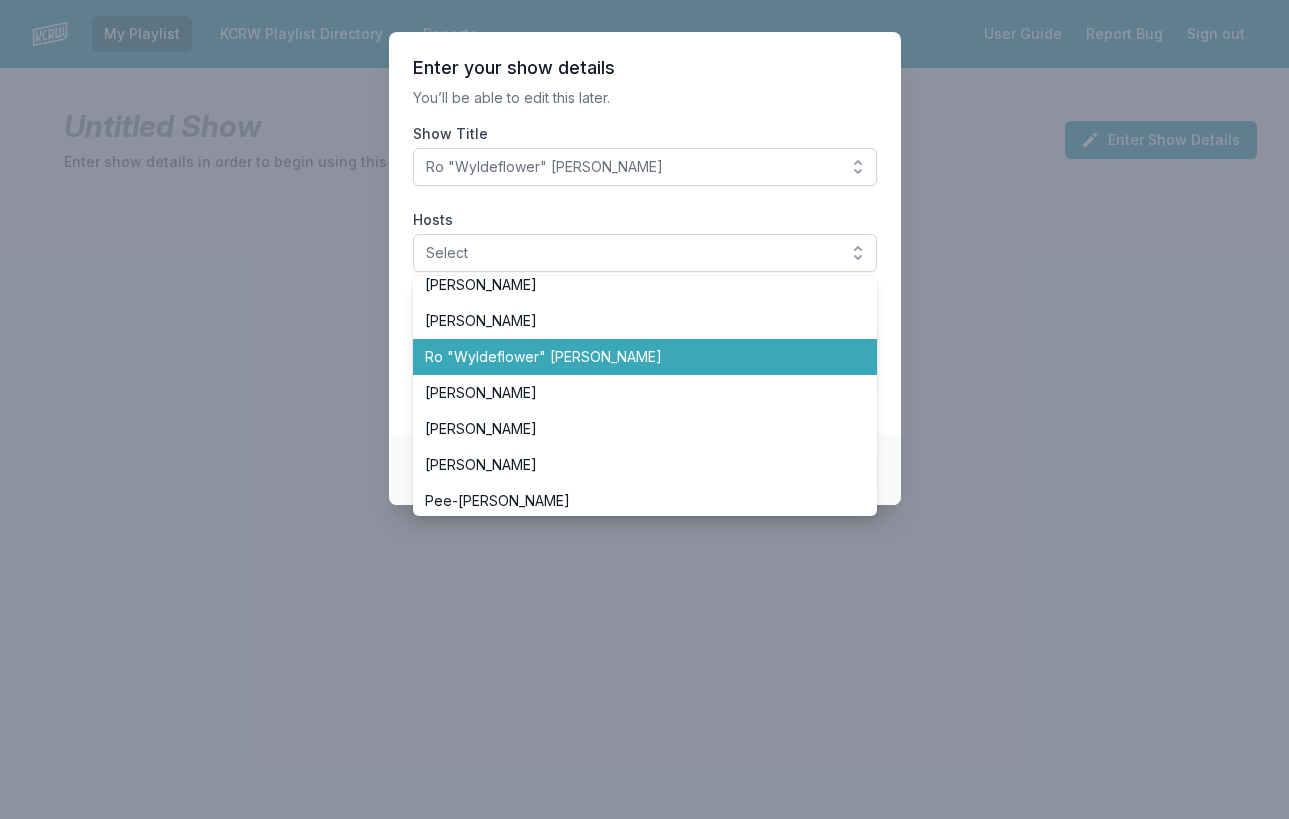 click on "Ro "Wyldeflower" [PERSON_NAME]" at bounding box center [645, 357] 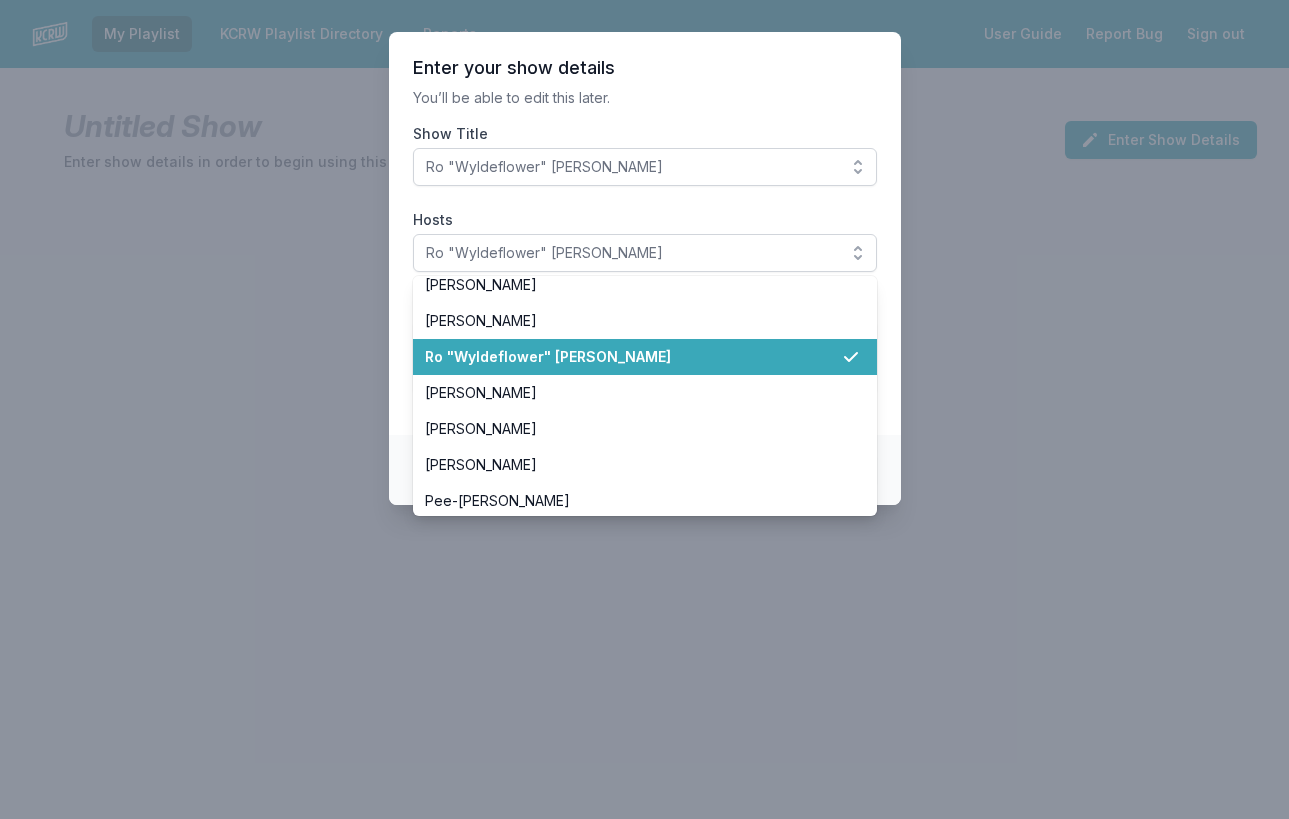 click on "Ro "Wyldeflower" [PERSON_NAME]" at bounding box center [645, 357] 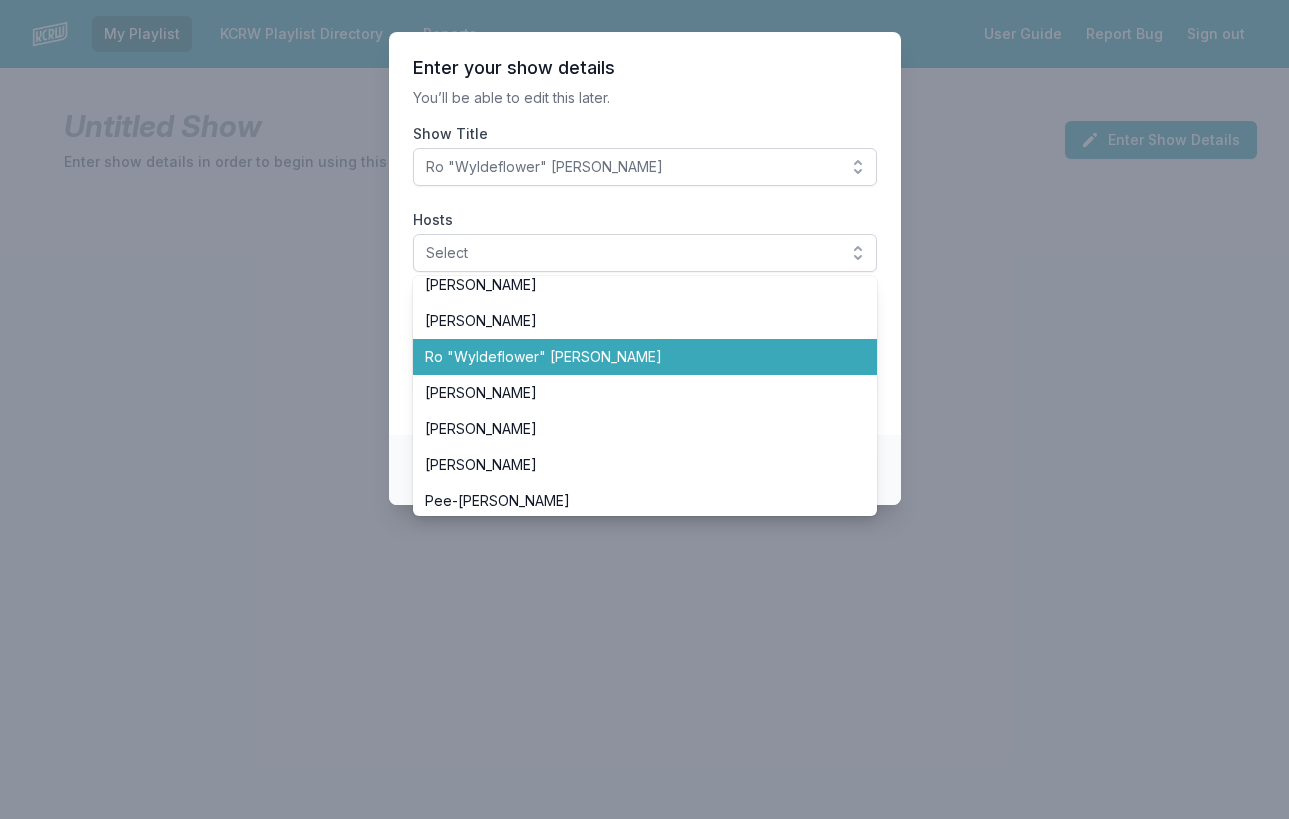 click on "Ro "Wyldeflower" [PERSON_NAME]" at bounding box center [633, 357] 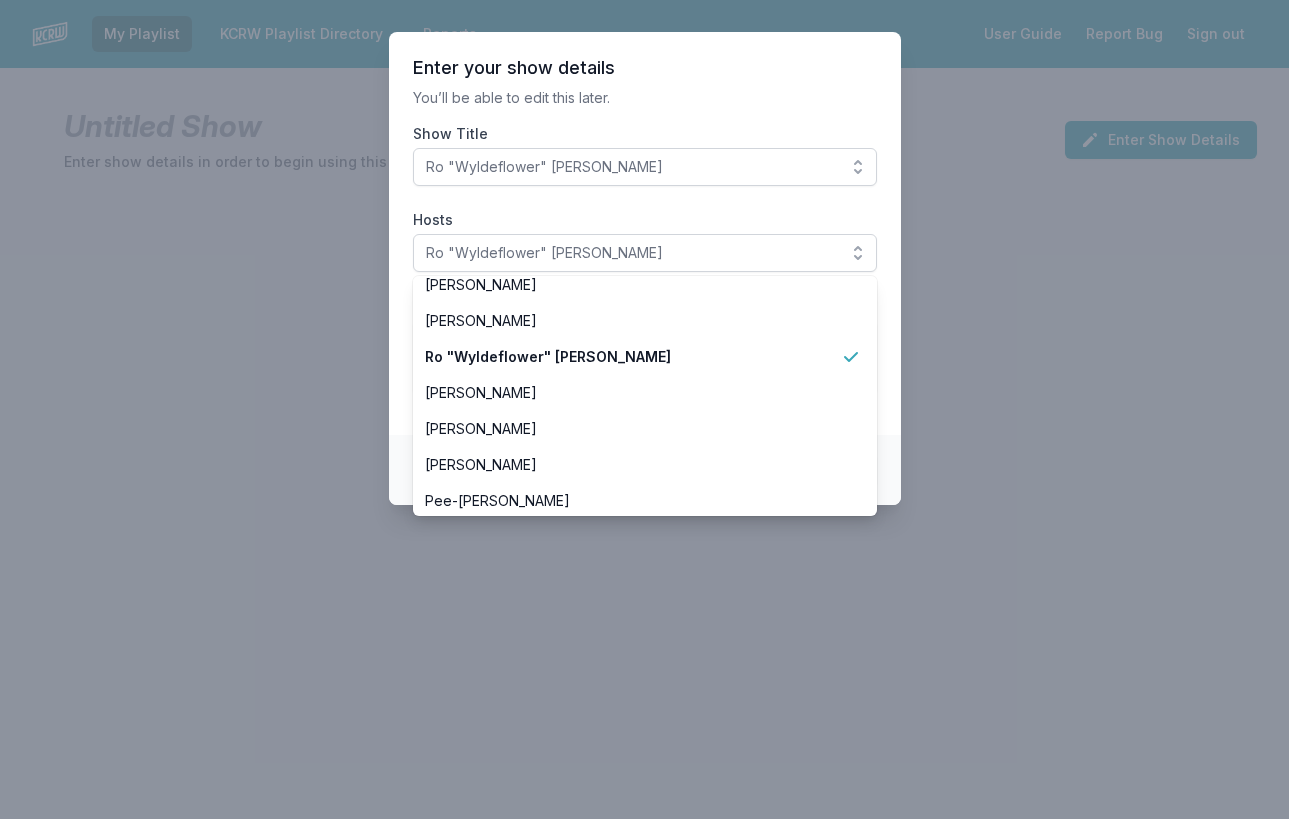 click on "Enter your show details You’ll be able to edit this later. Show Title Ro "Wyldeflower" Contreras Hosts Ro "Wyldeflower" Contreras Aaron Byrd Andrew Khedoori Anne Litt Anthony Valadez Chris Douridas Dan Wilcox Deirdre O’Donoghue Henry Rollins Jason Bentley Jason Kramer Jeremy Sole John Moses José Galván LeRoy Downs Novena Carmel Raul Campos Scott Dallavo Travis Holcombe Valida Tyler Boudreaux Francesca Harding Candace Silva Nassir Nassirzadeh Madeleine Brand Ro "Wyldeflower" Contreras Tricia Halloran SiLVA Bob Carlson Pee-wee Herman Matt Guilhem Betto Arcos Junf Moni Saldaña Michael Wilkes Jessica Hopper Solomon Georgio Michael Barnes Evan Kleiman Steve Chiotakis Myke Dodge Weiskopf Show Date and Time Select Date Select Start Time Select End Time" at bounding box center [645, 233] 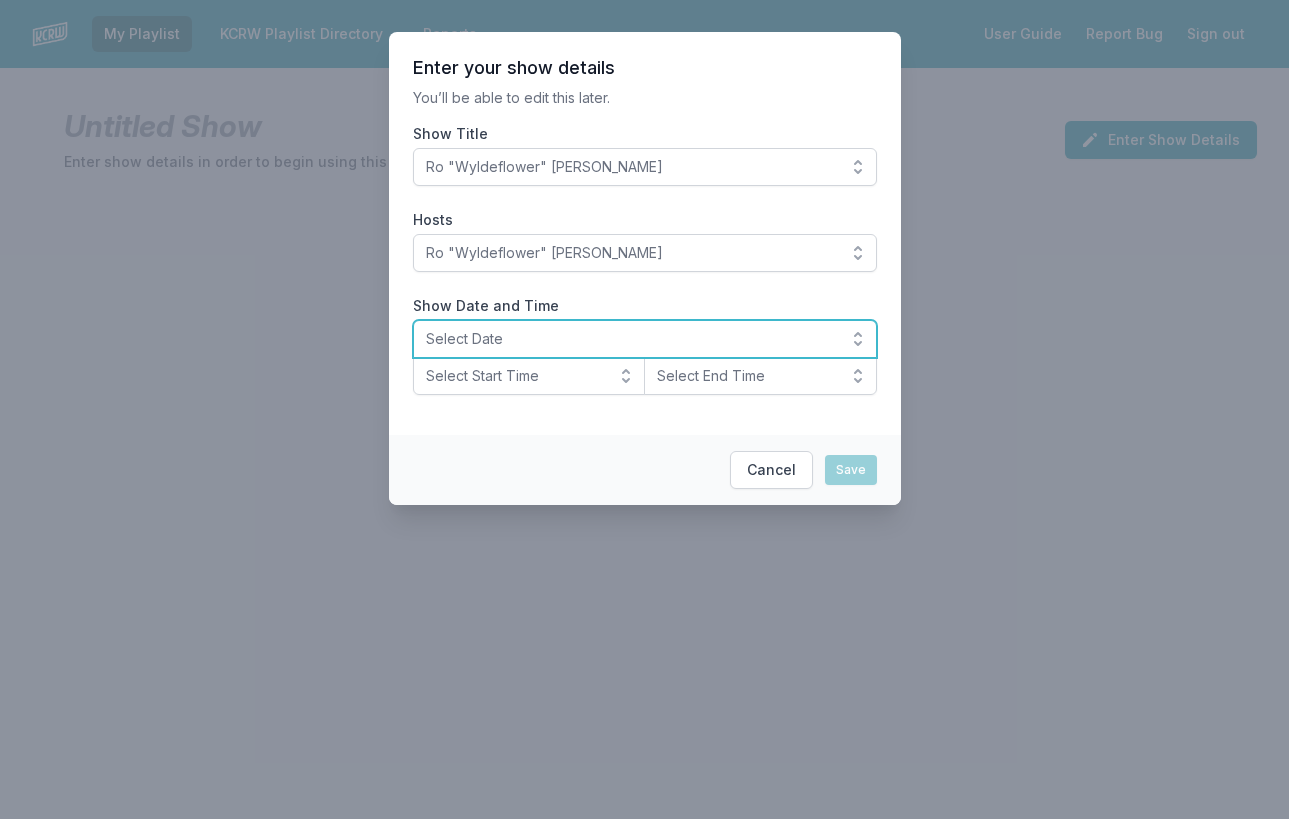 click on "Select Date" at bounding box center (631, 339) 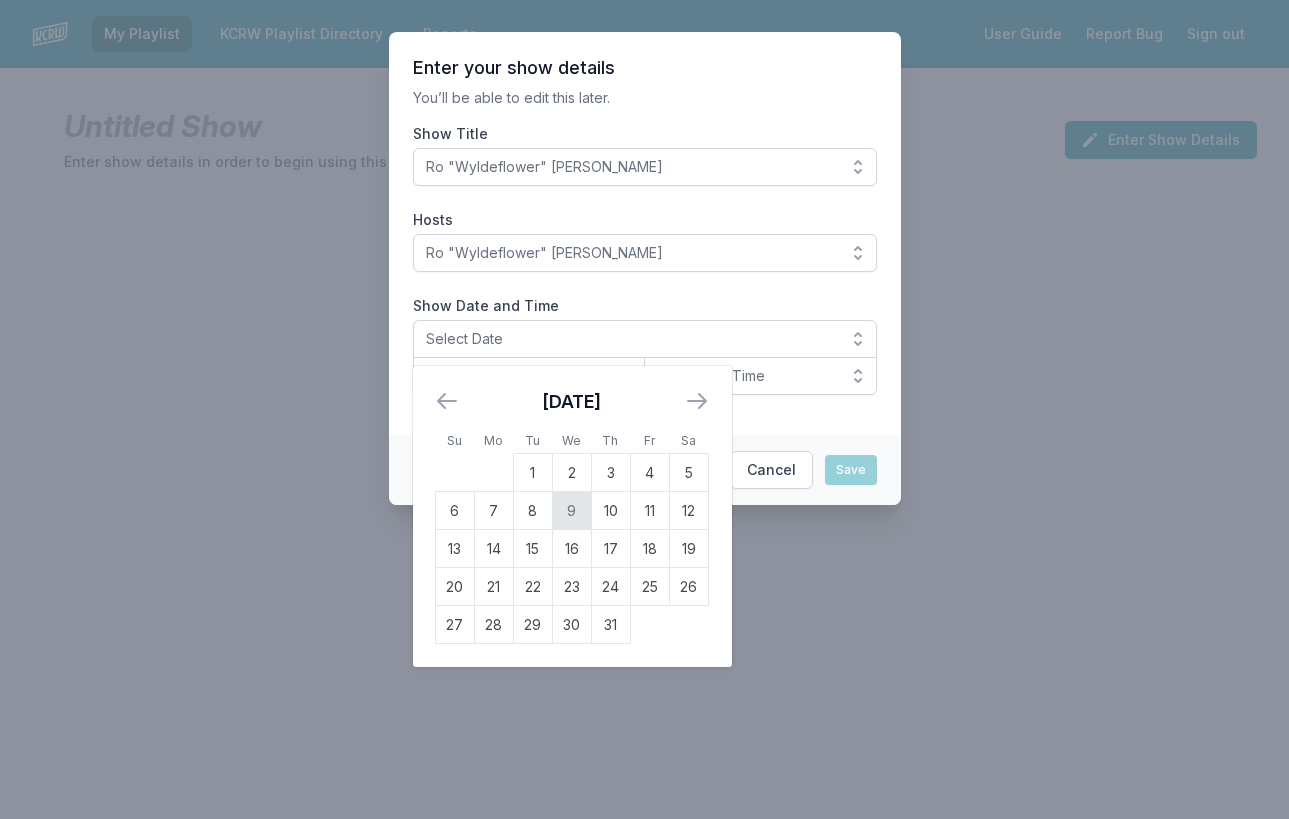click on "9" at bounding box center (571, 511) 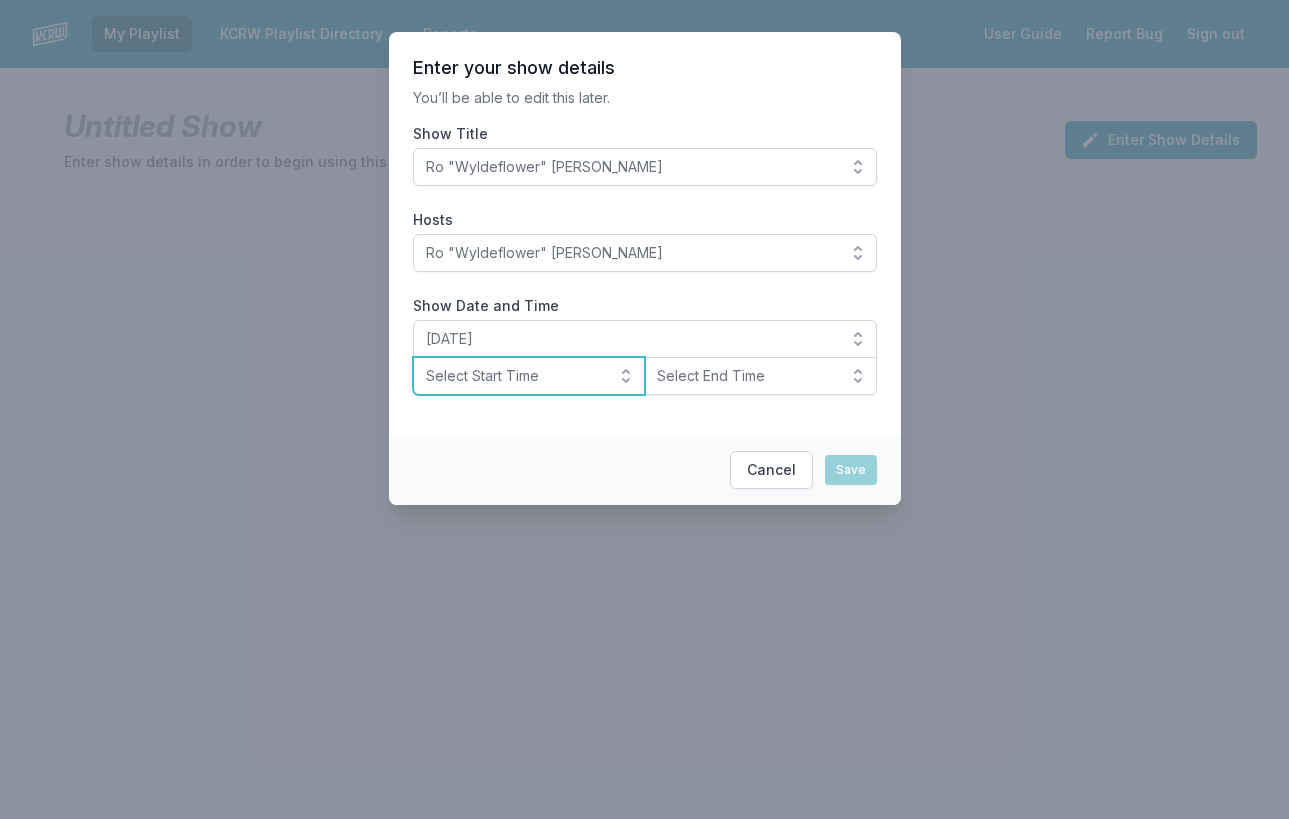 click on "Select Start Time" at bounding box center (515, 376) 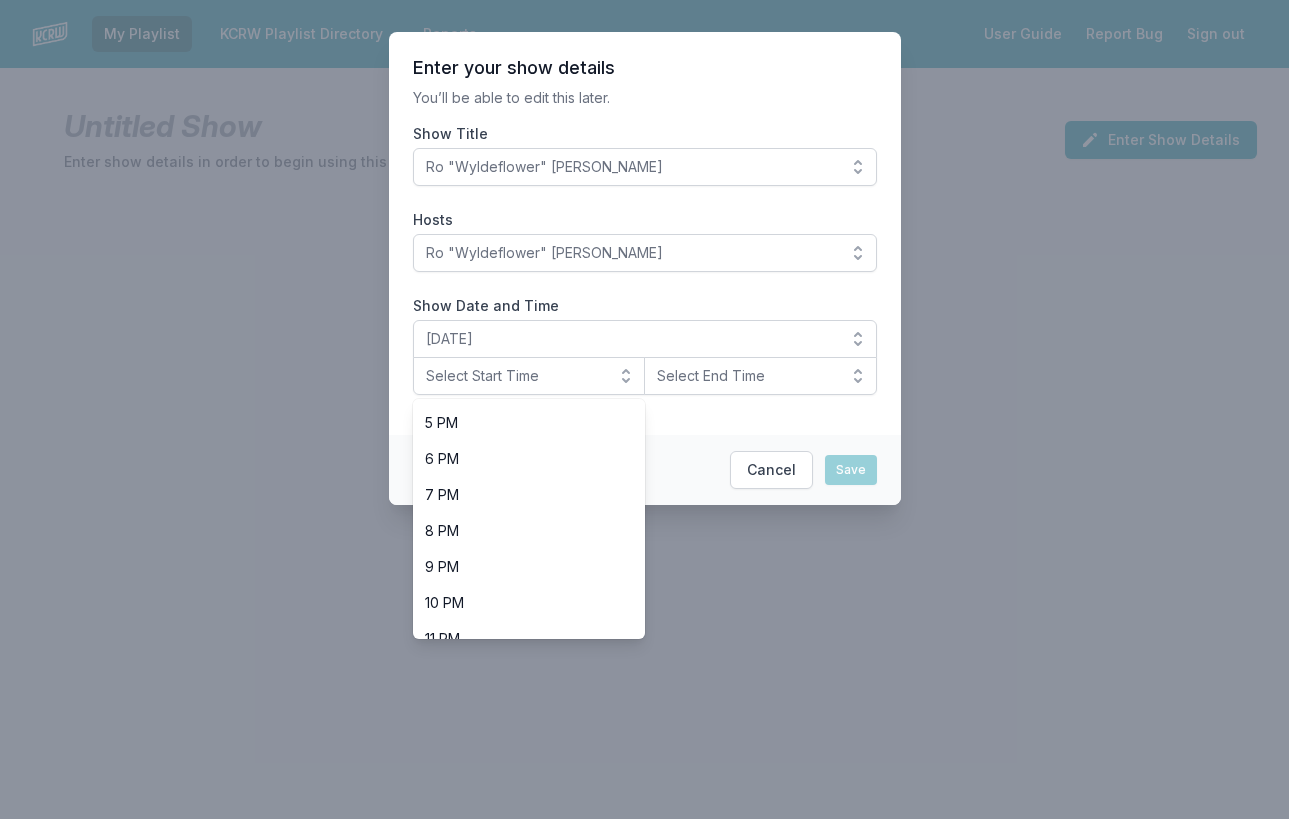 scroll, scrollTop: 632, scrollLeft: 0, axis: vertical 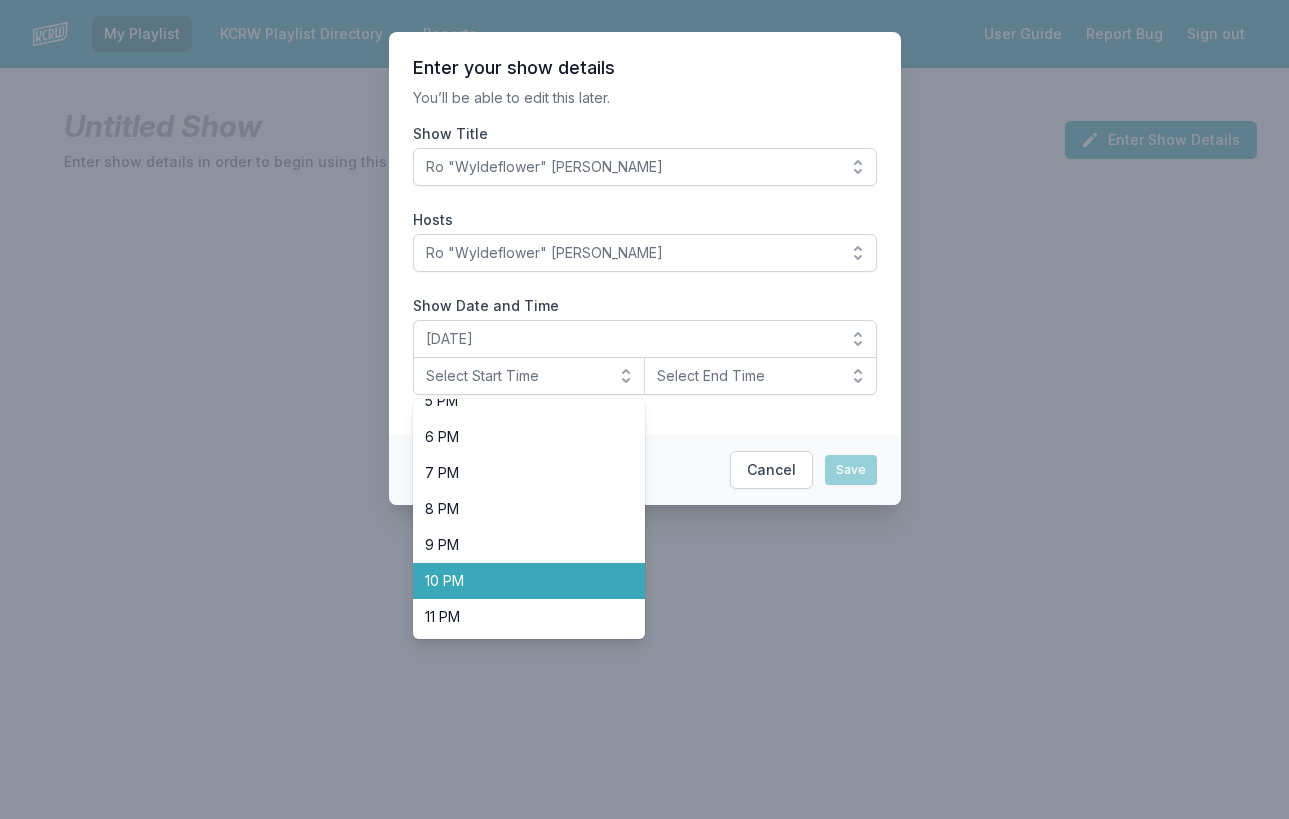 click on "10 PM" at bounding box center (517, 581) 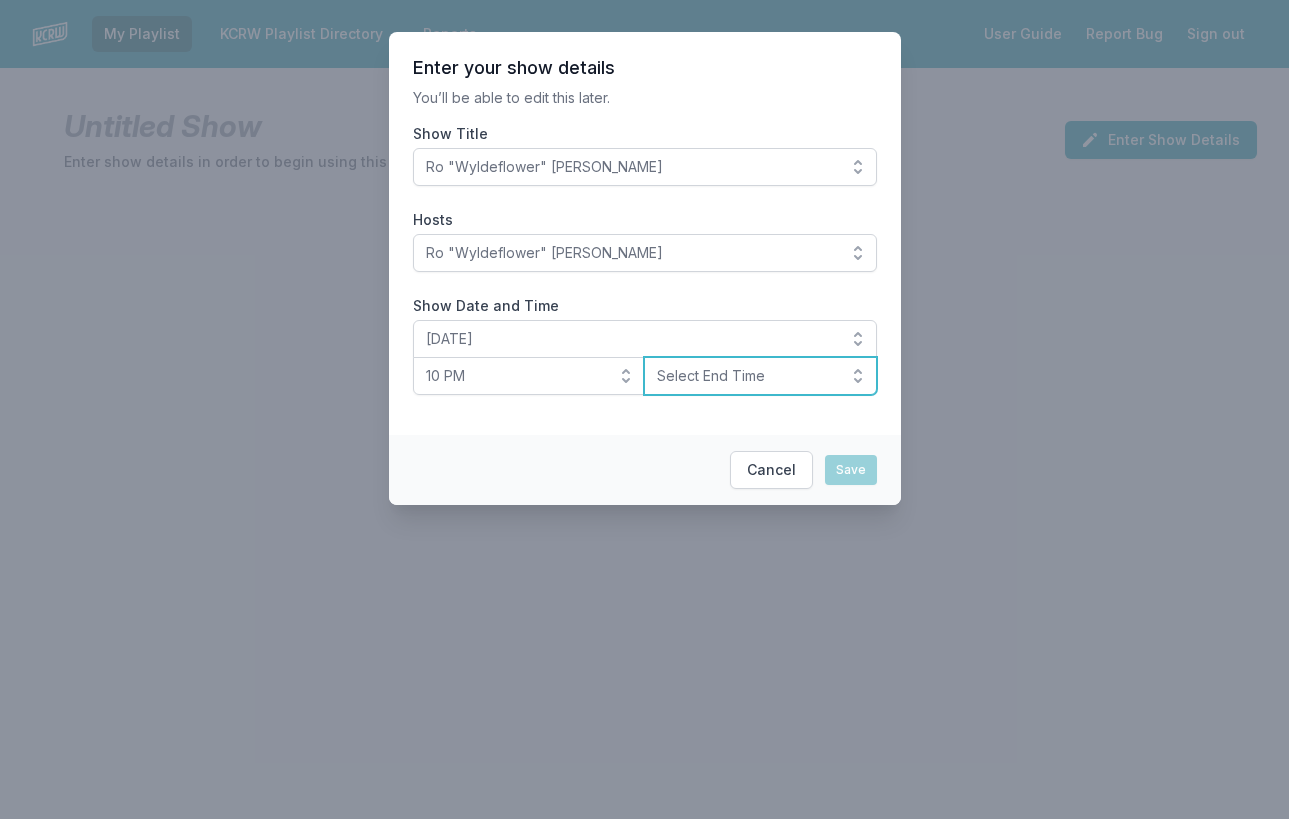 click on "Select End Time" at bounding box center (746, 376) 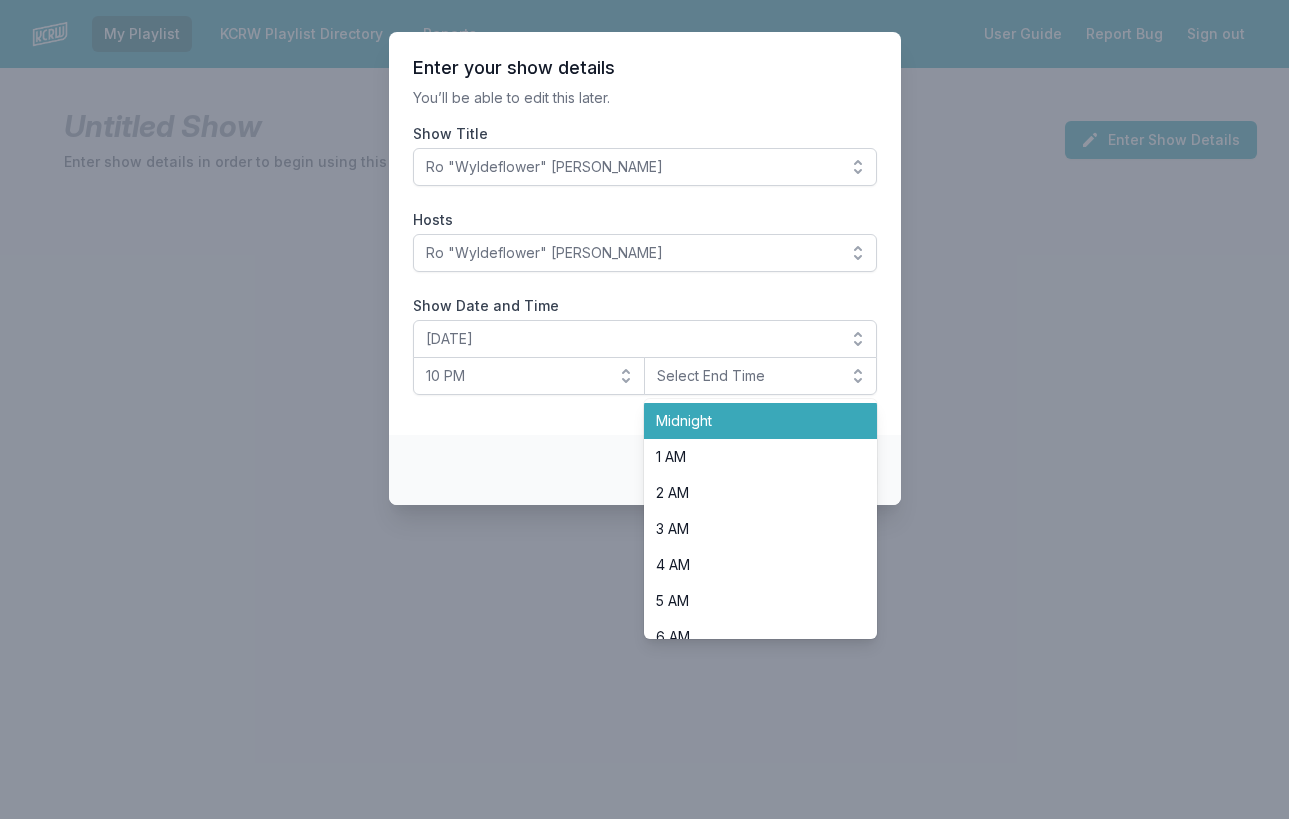 click on "Midnight" at bounding box center (760, 421) 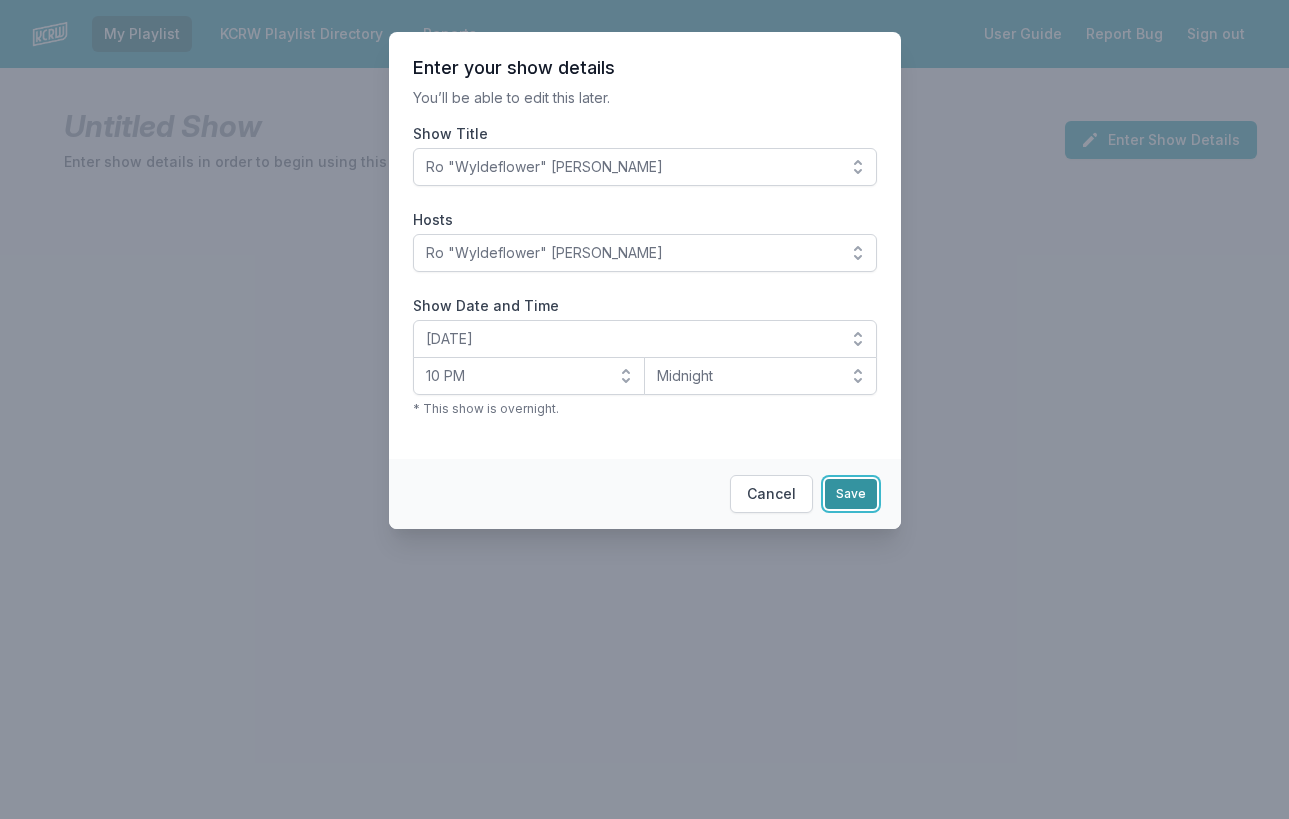 click on "Save" at bounding box center [851, 494] 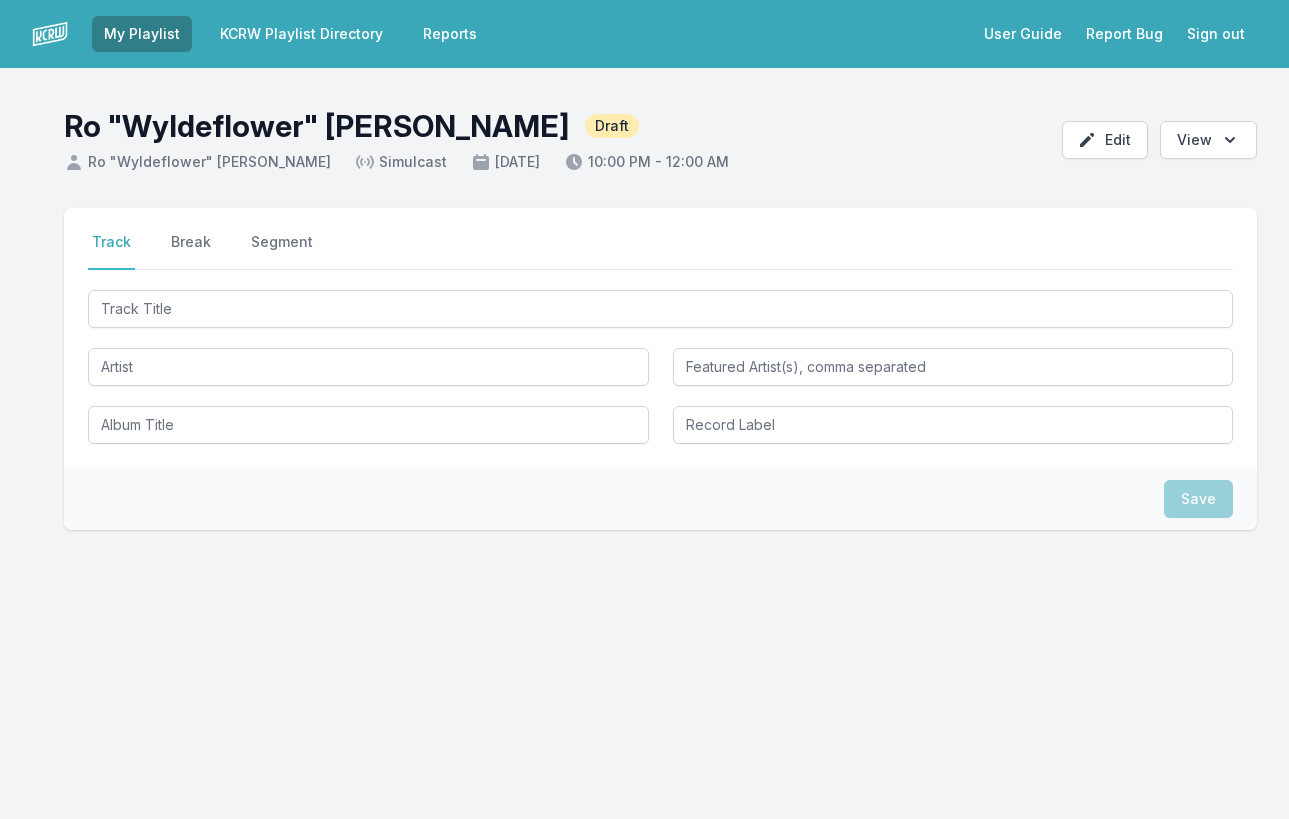 scroll, scrollTop: 0, scrollLeft: 0, axis: both 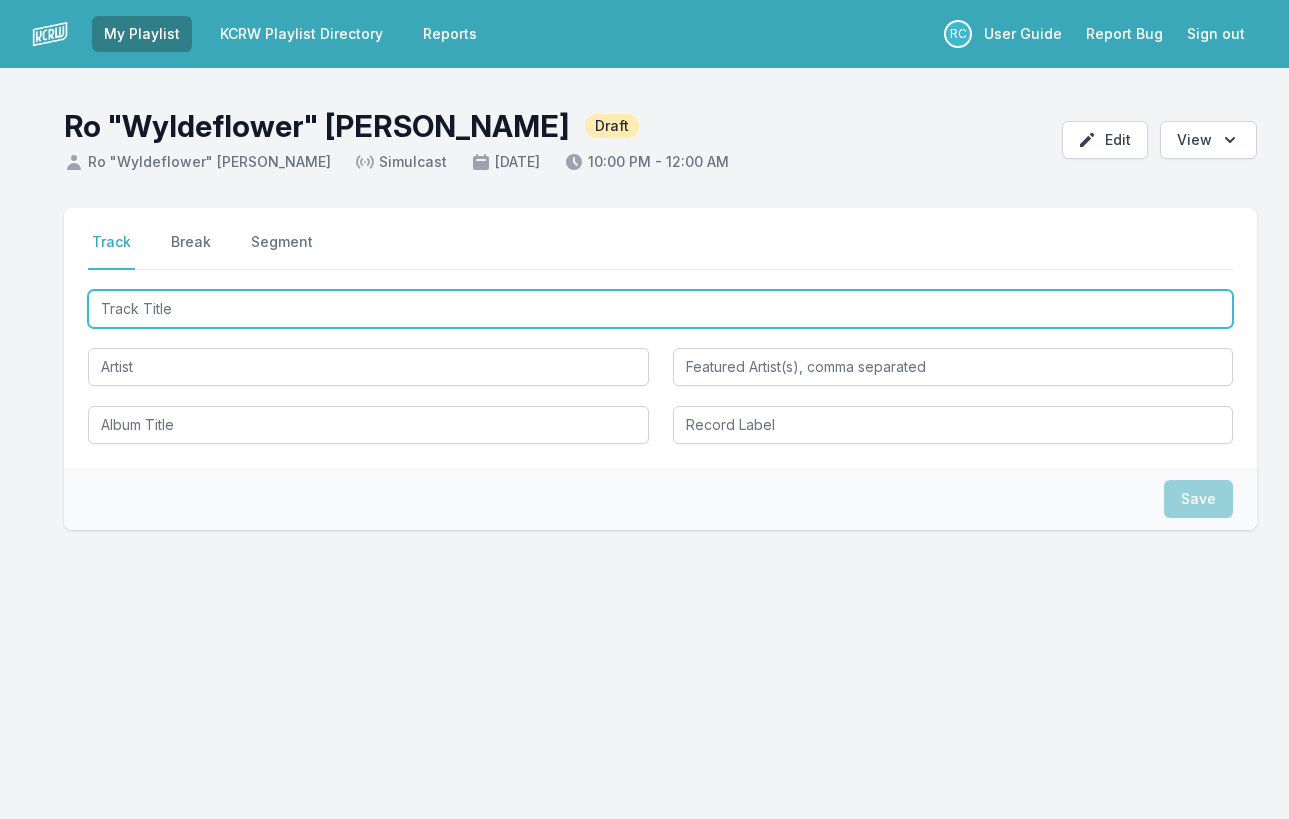 click at bounding box center (660, 309) 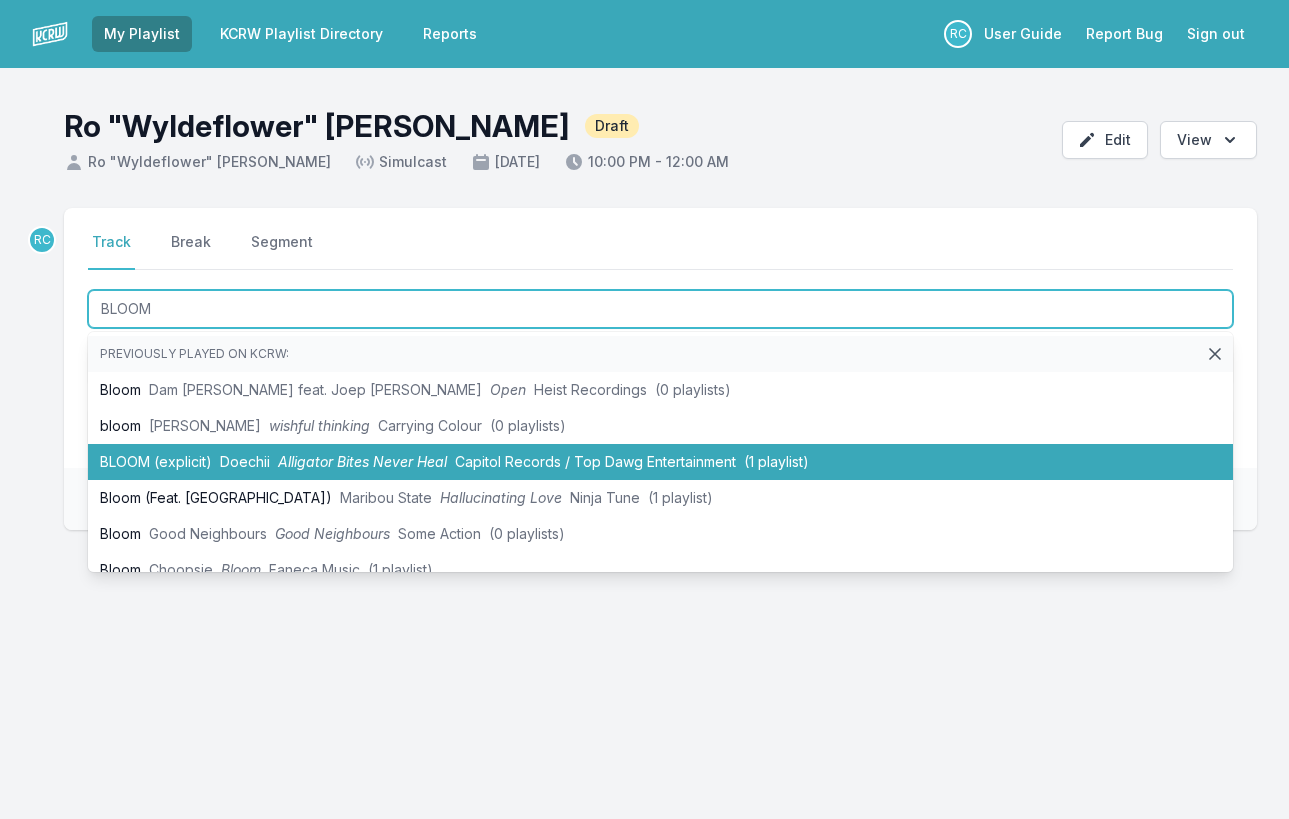 click on "Alligator Bites Never Heal" at bounding box center (362, 461) 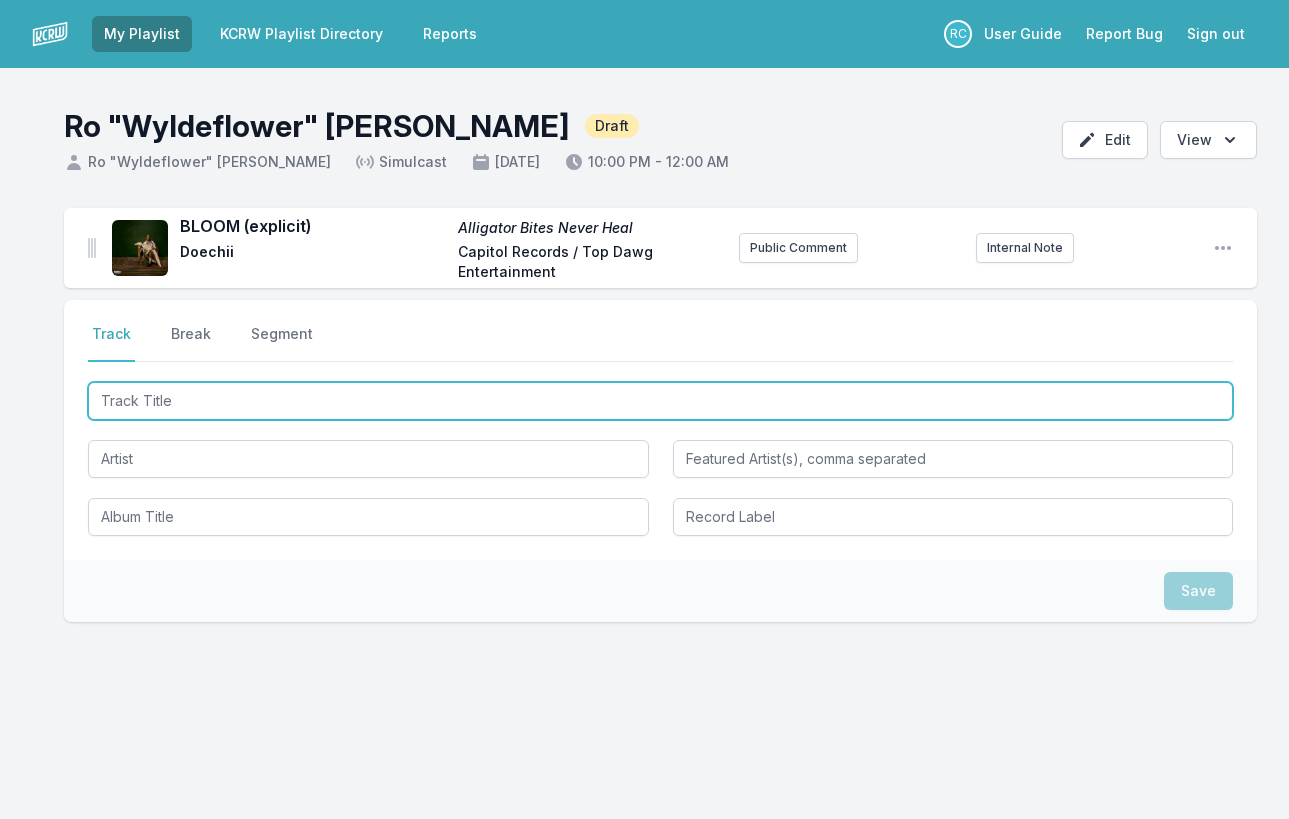 click at bounding box center (660, 401) 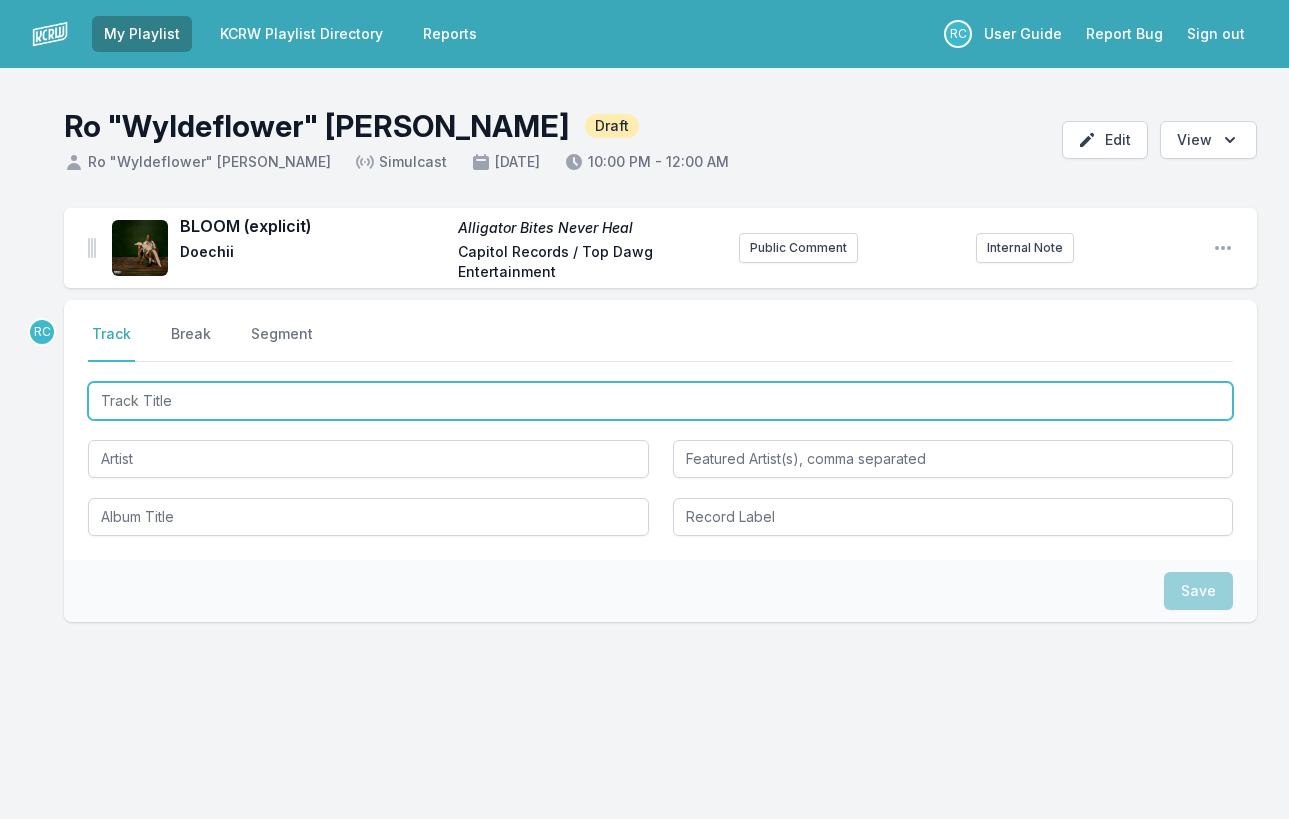paste on "Surf" 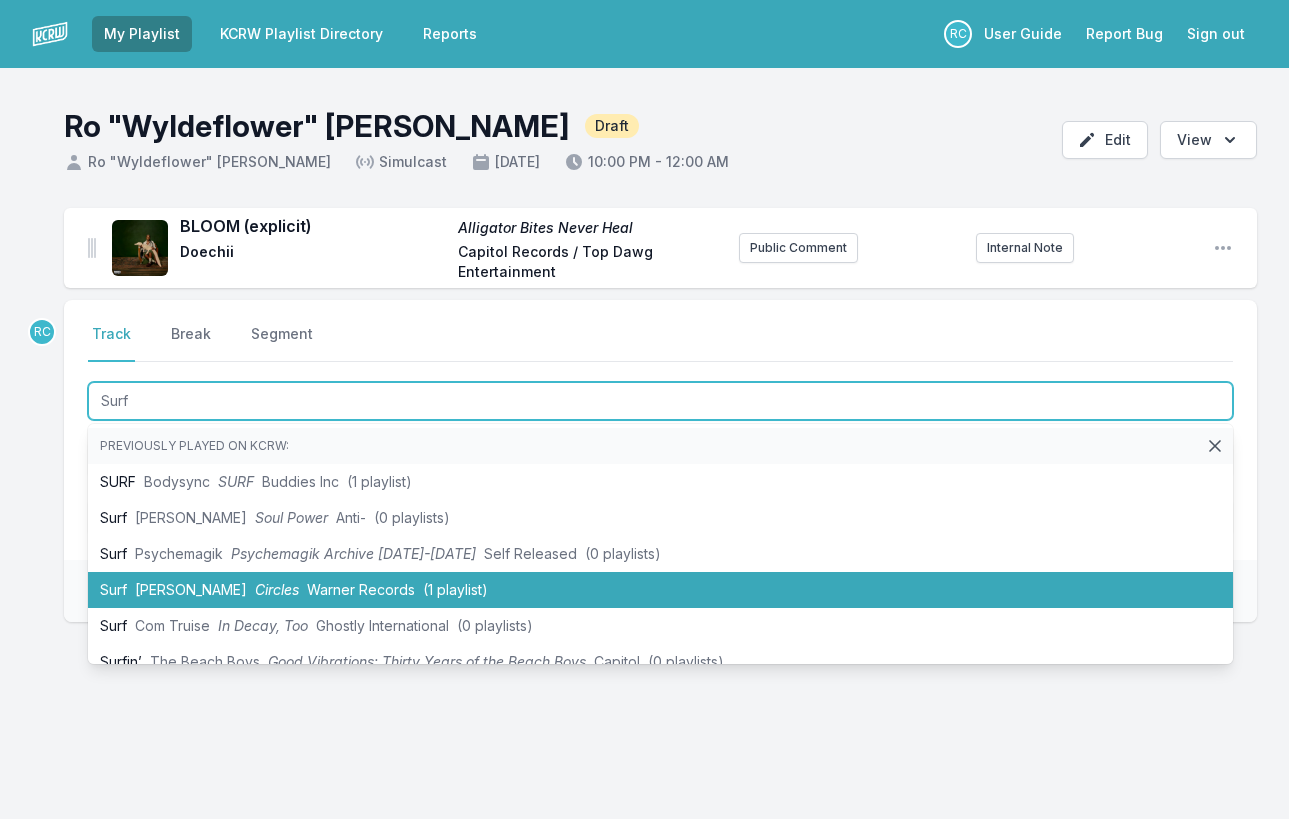 click on "[PERSON_NAME]" at bounding box center (191, 589) 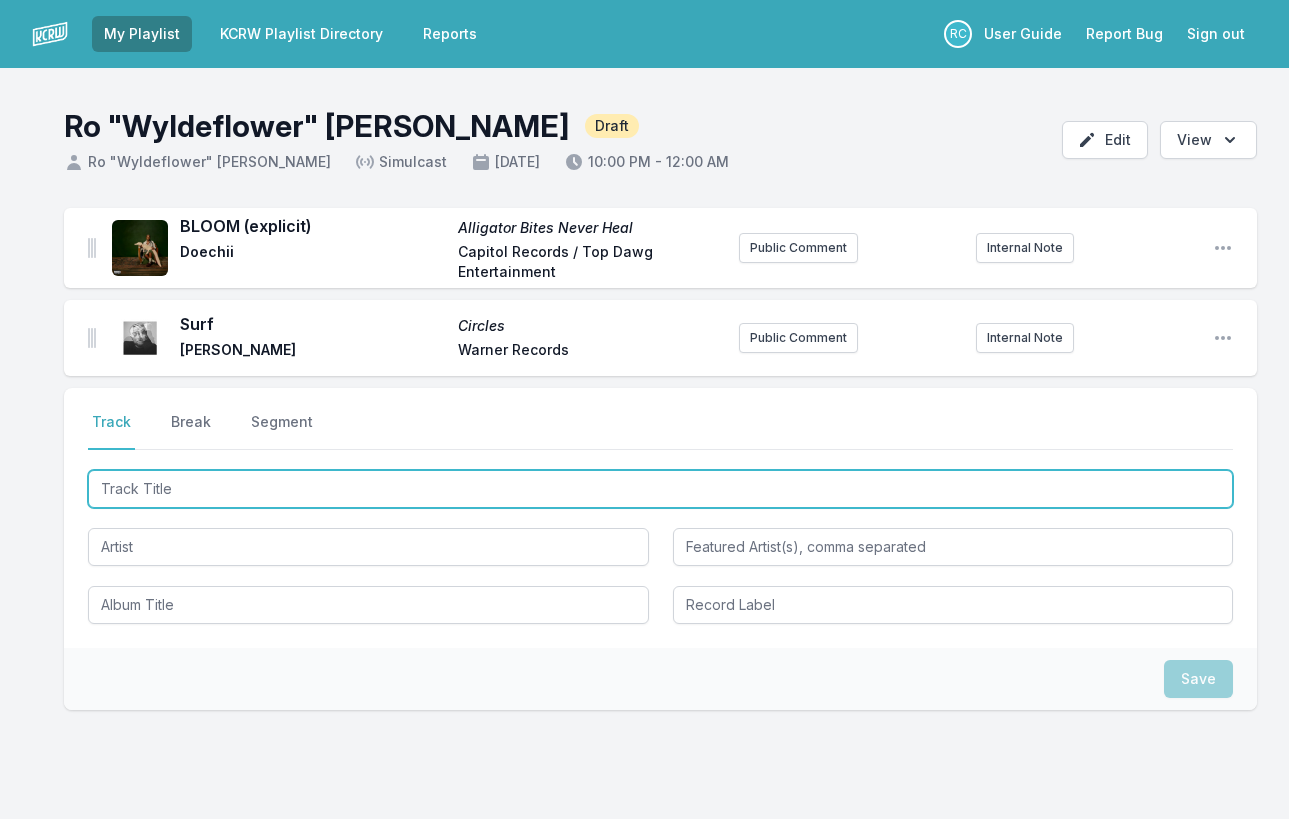 click at bounding box center (660, 489) 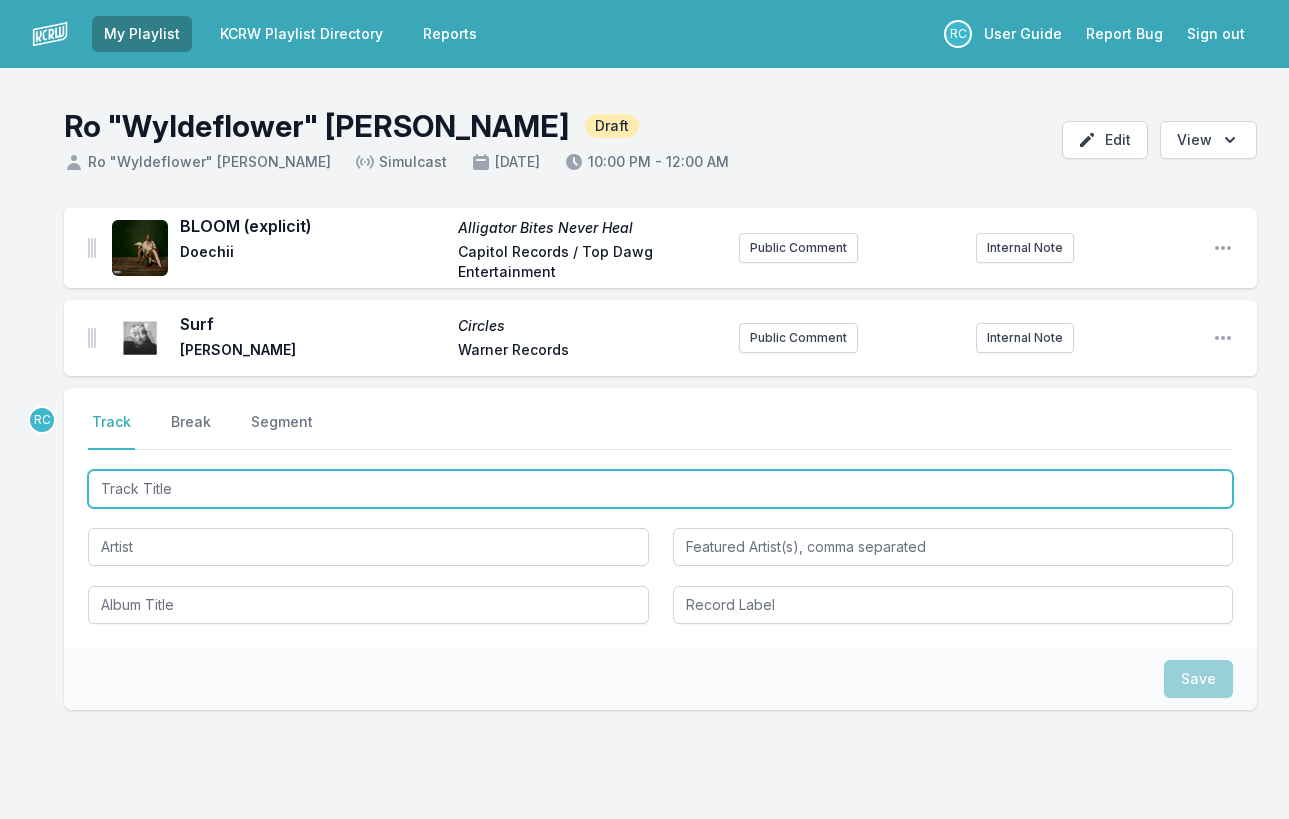 paste on "Ready Or Not" 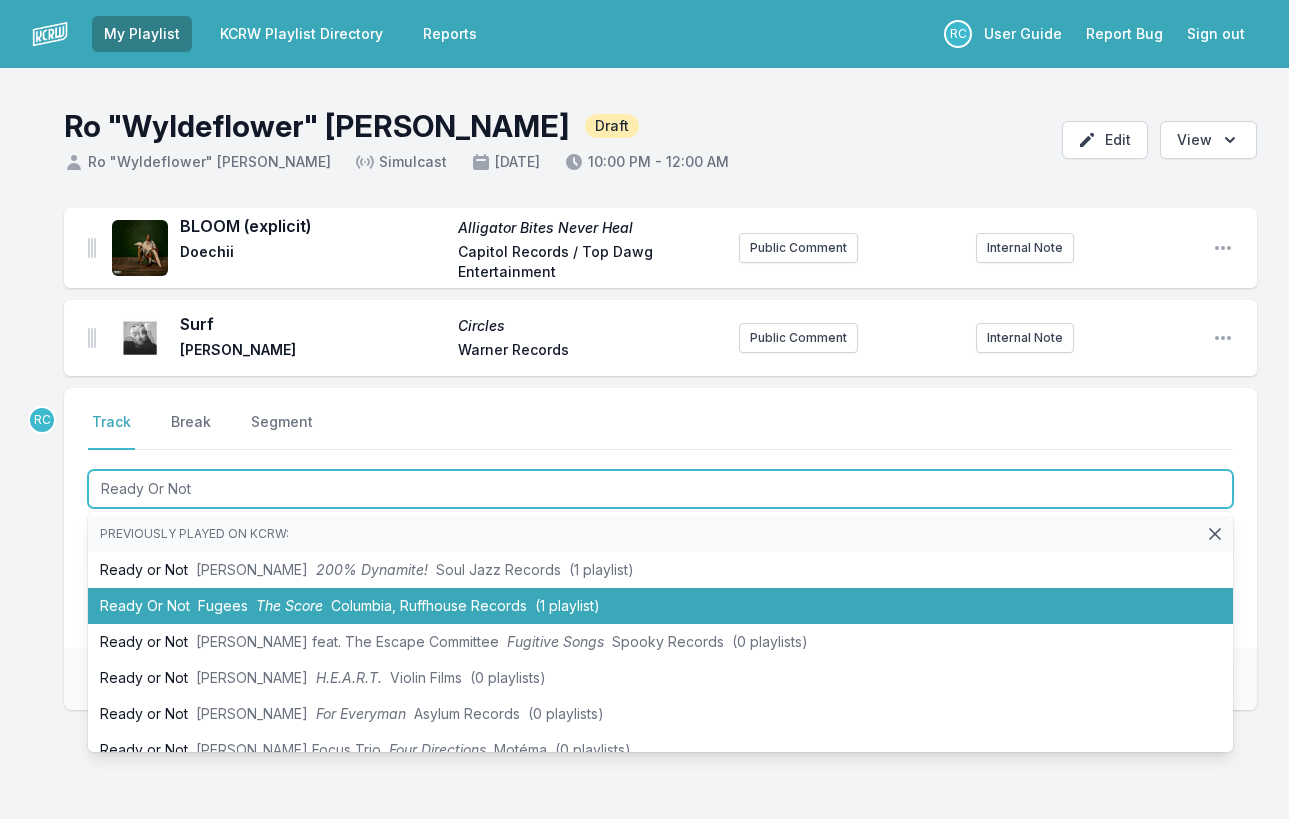 click on "Fugees" at bounding box center [223, 605] 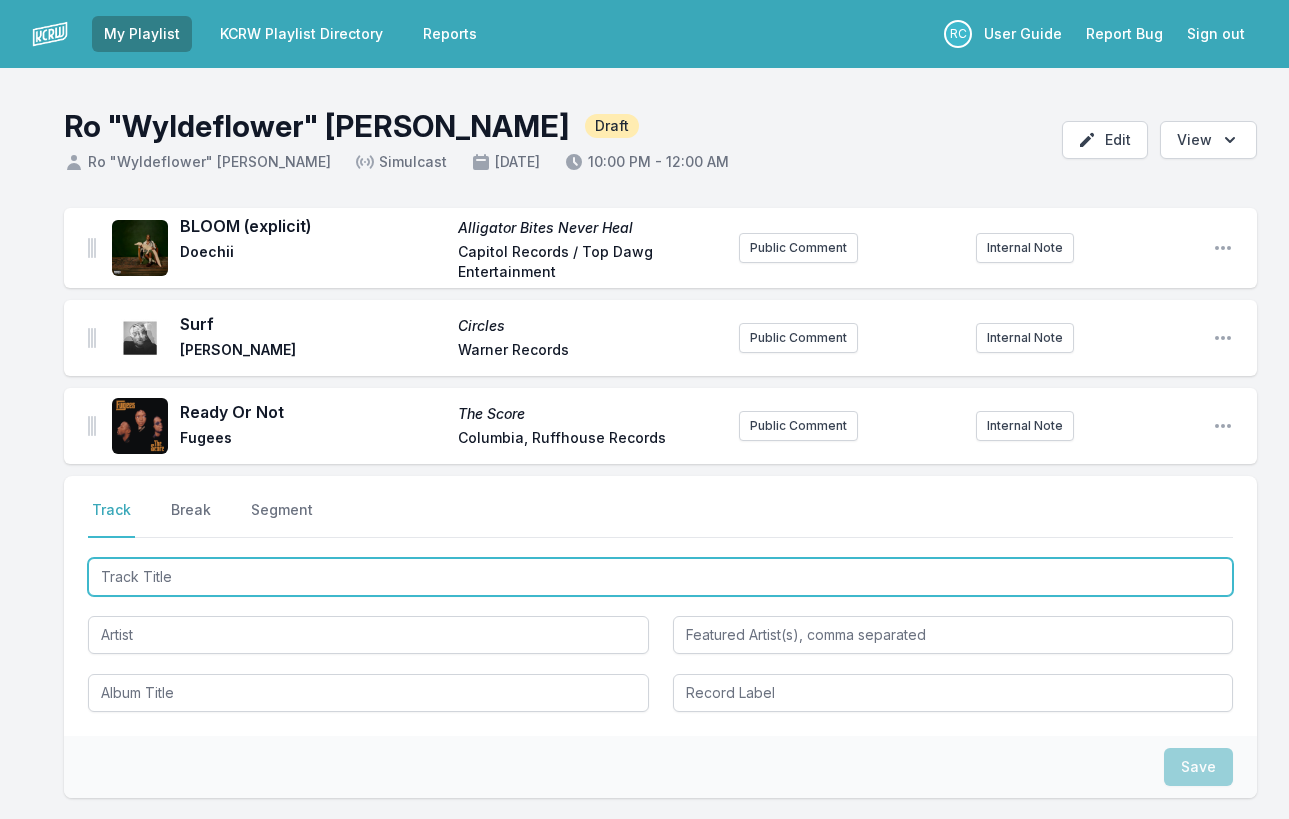 click at bounding box center (660, 577) 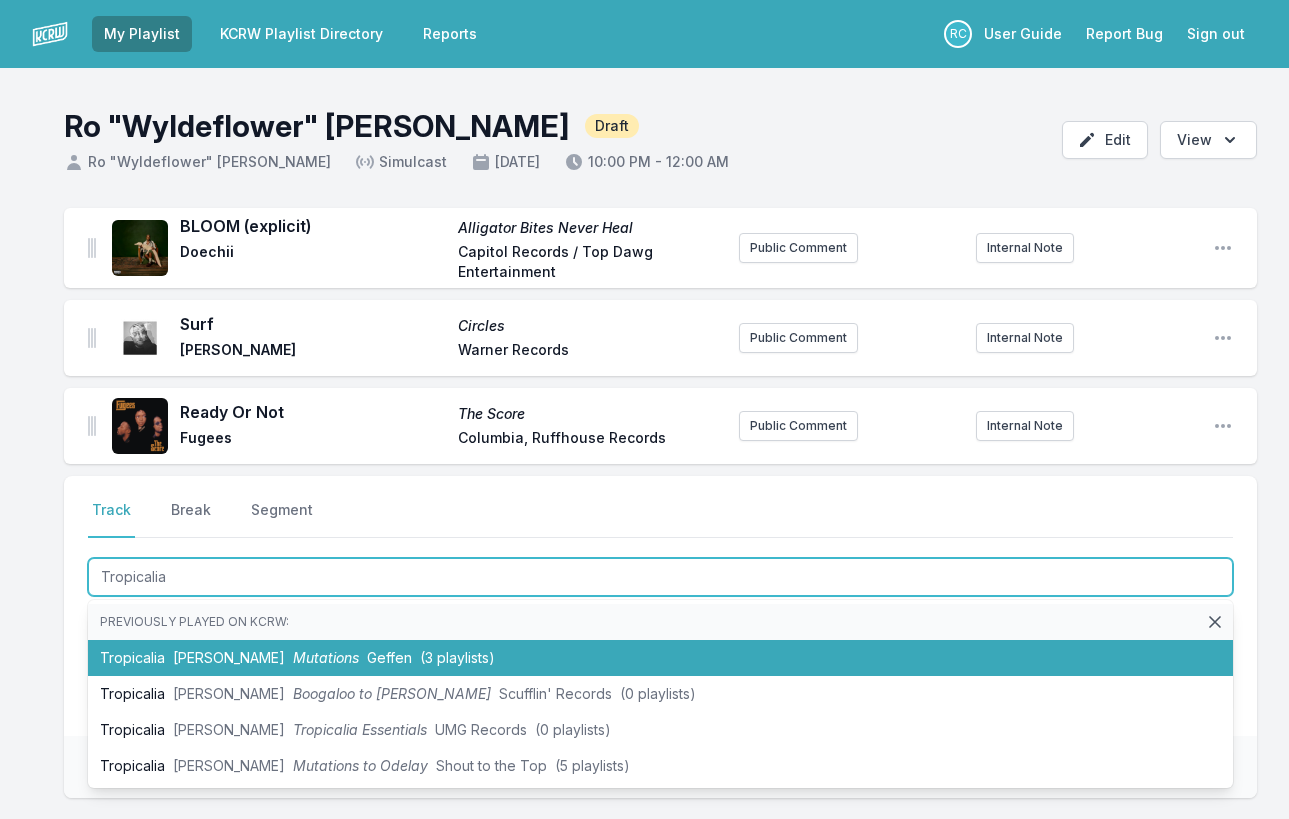 click on "Mutations" at bounding box center [326, 657] 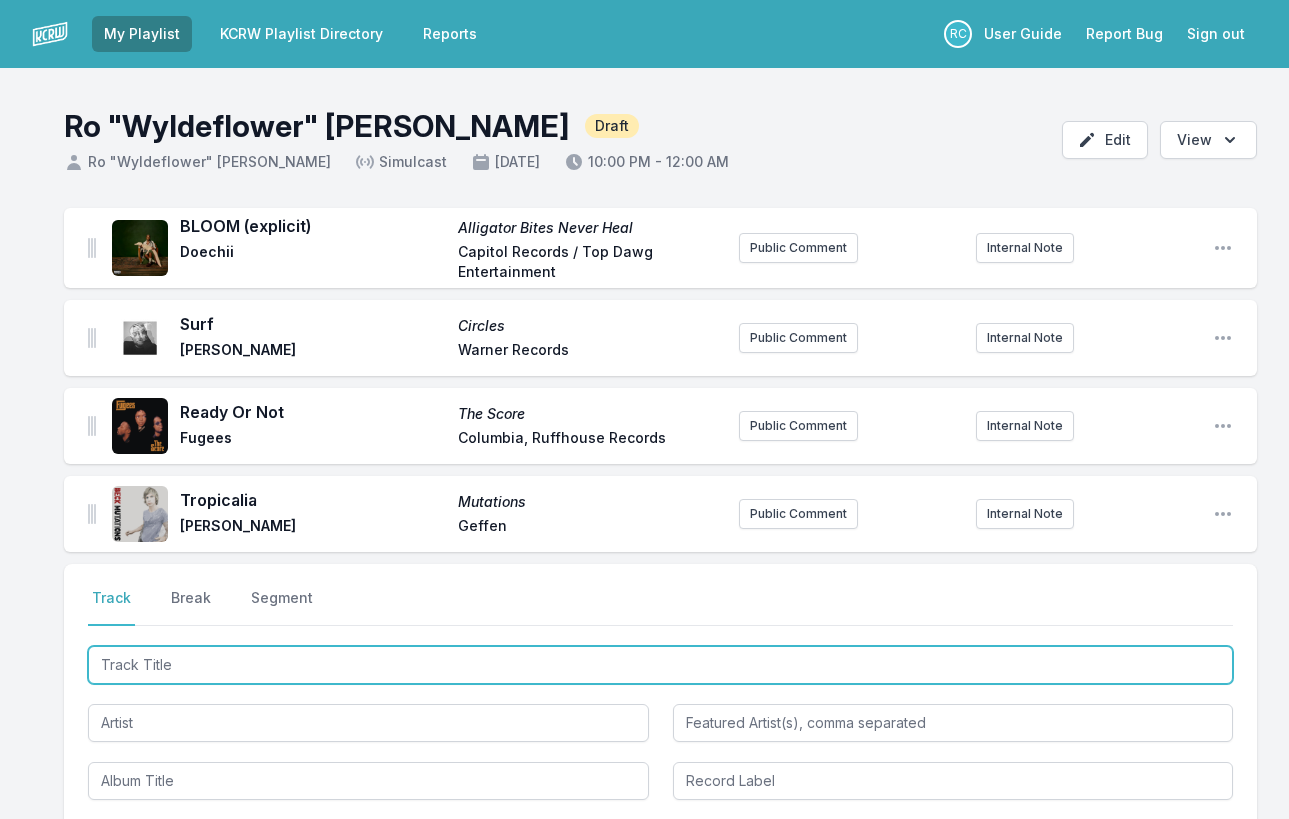 click at bounding box center [660, 665] 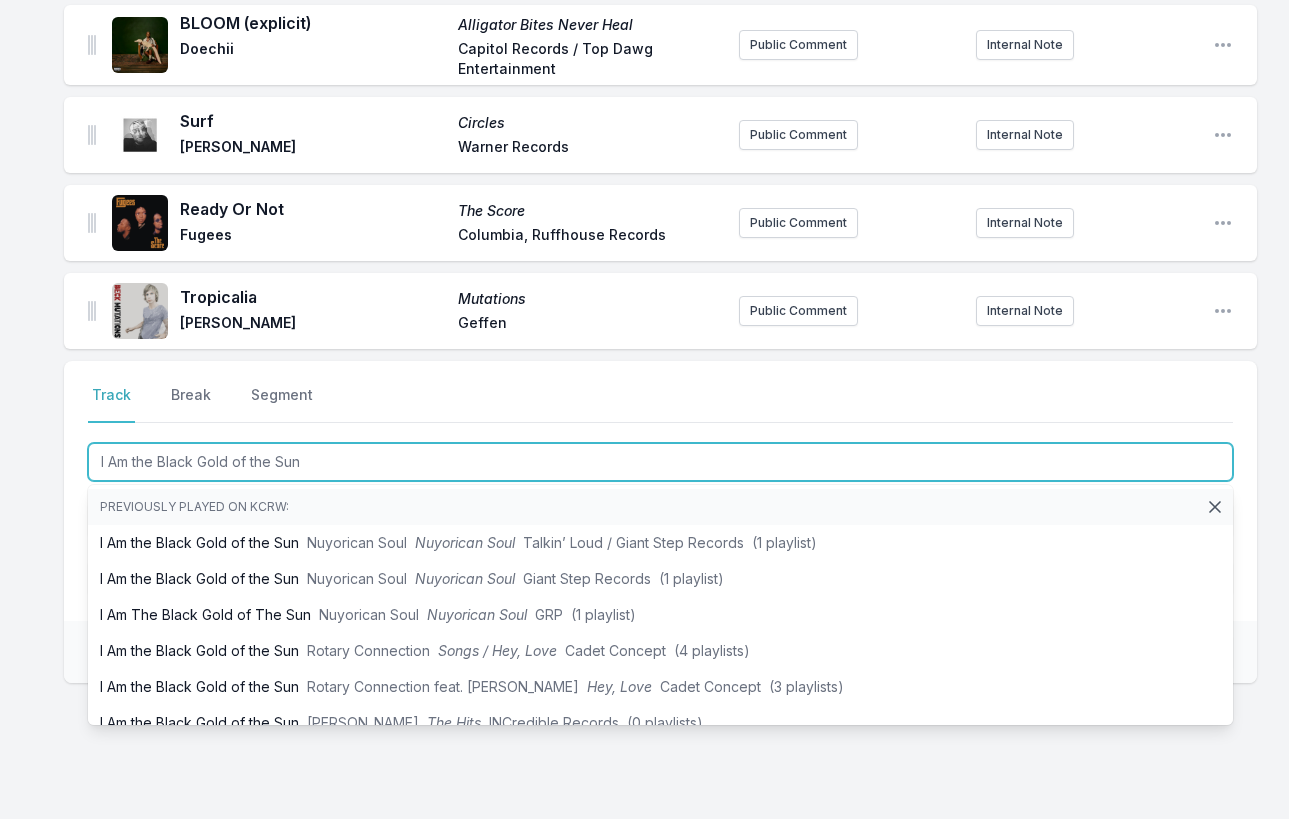 scroll, scrollTop: 211, scrollLeft: 0, axis: vertical 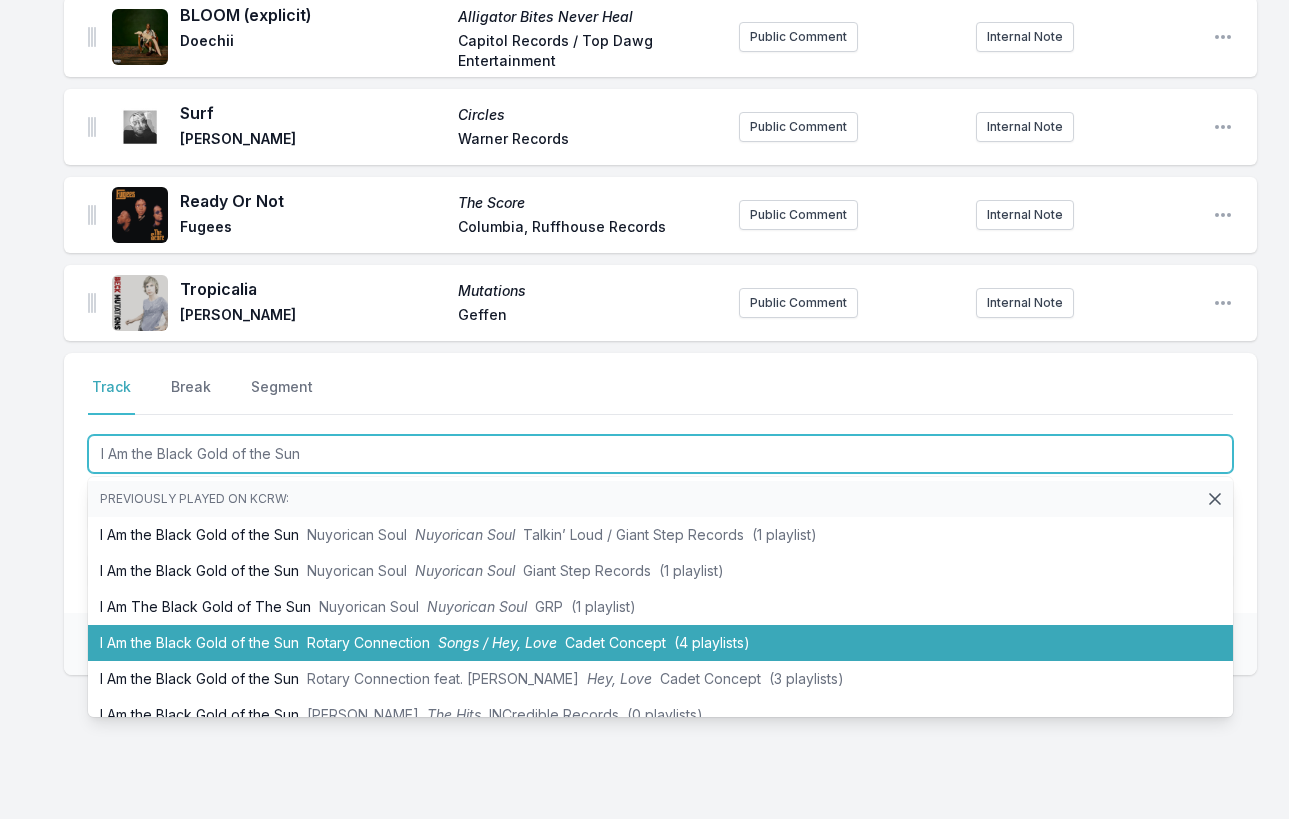 click on "Songs / Hey, Love" at bounding box center (497, 642) 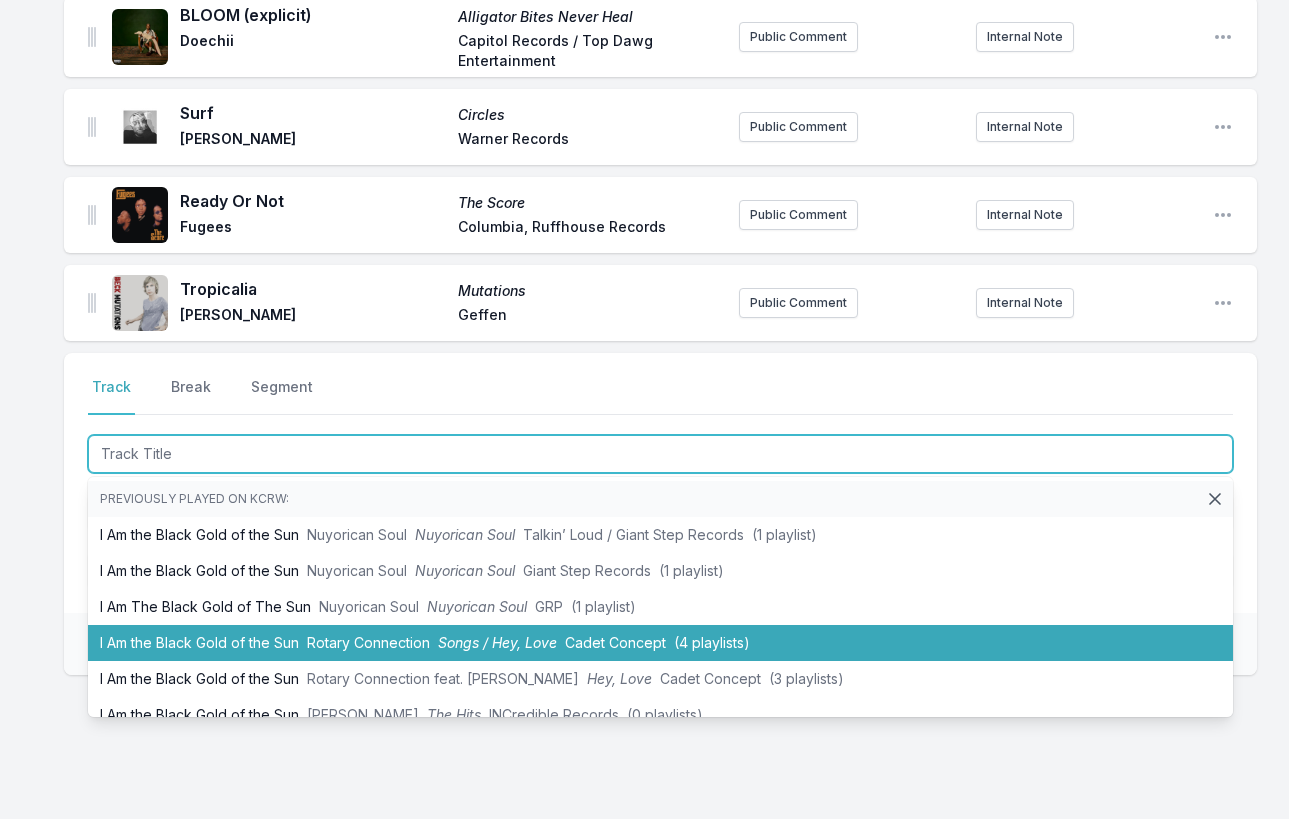 scroll, scrollTop: 299, scrollLeft: 0, axis: vertical 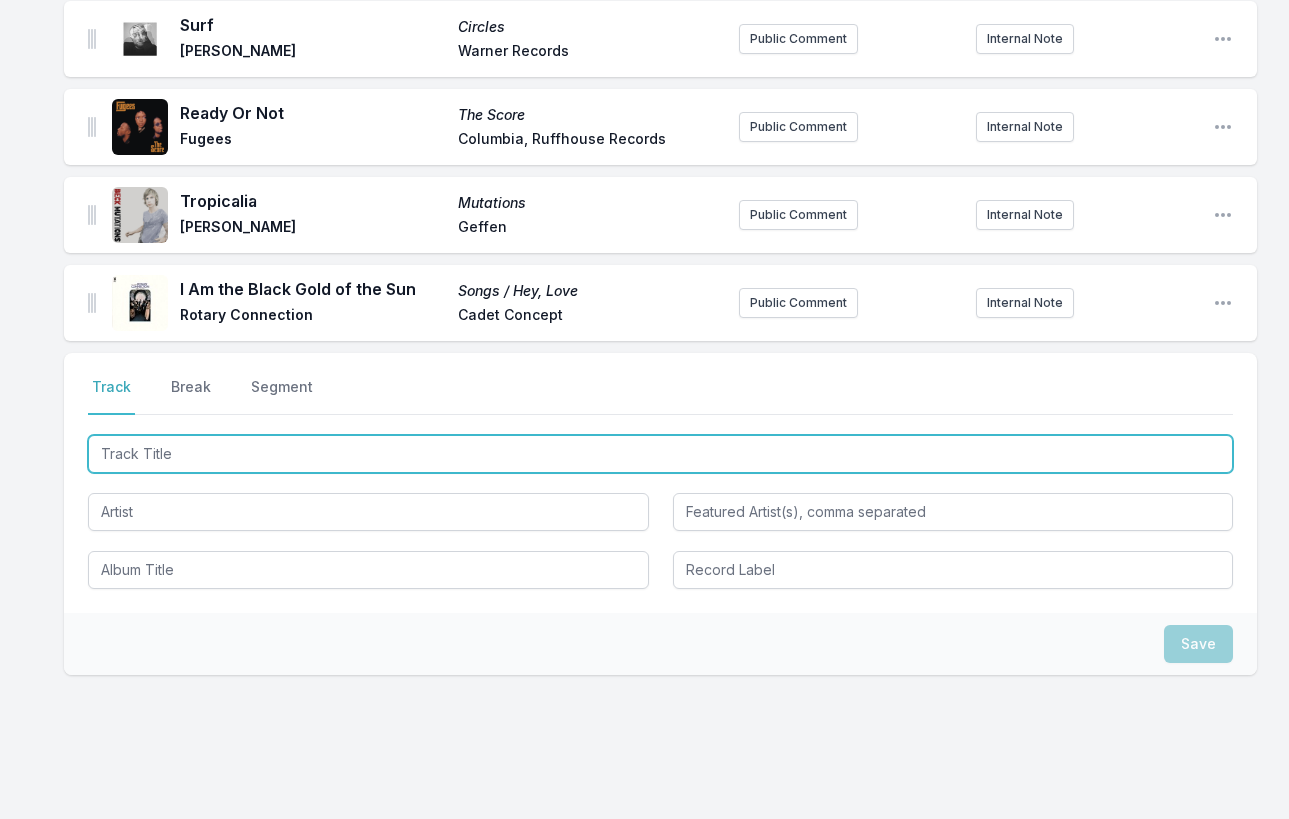 click at bounding box center [660, 454] 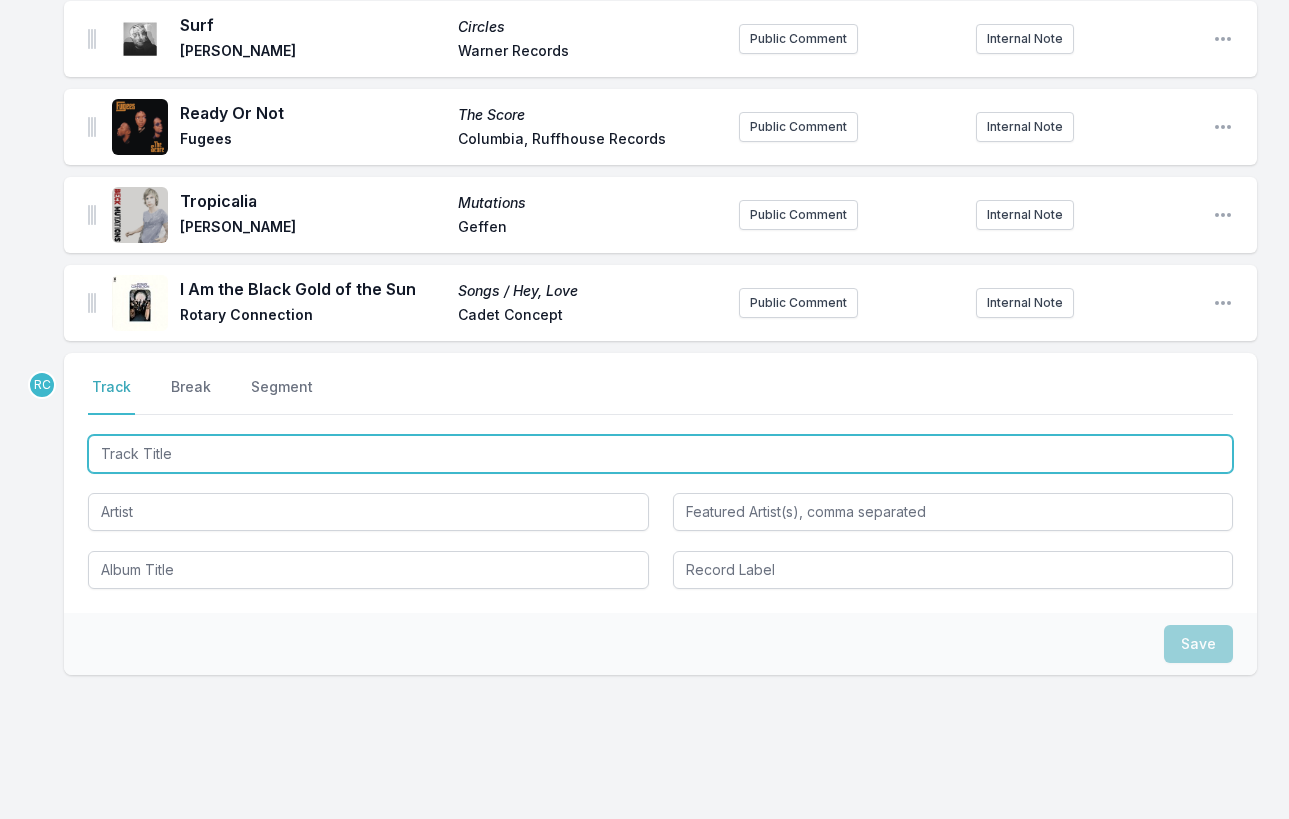 paste on "The Red (Instrumental)" 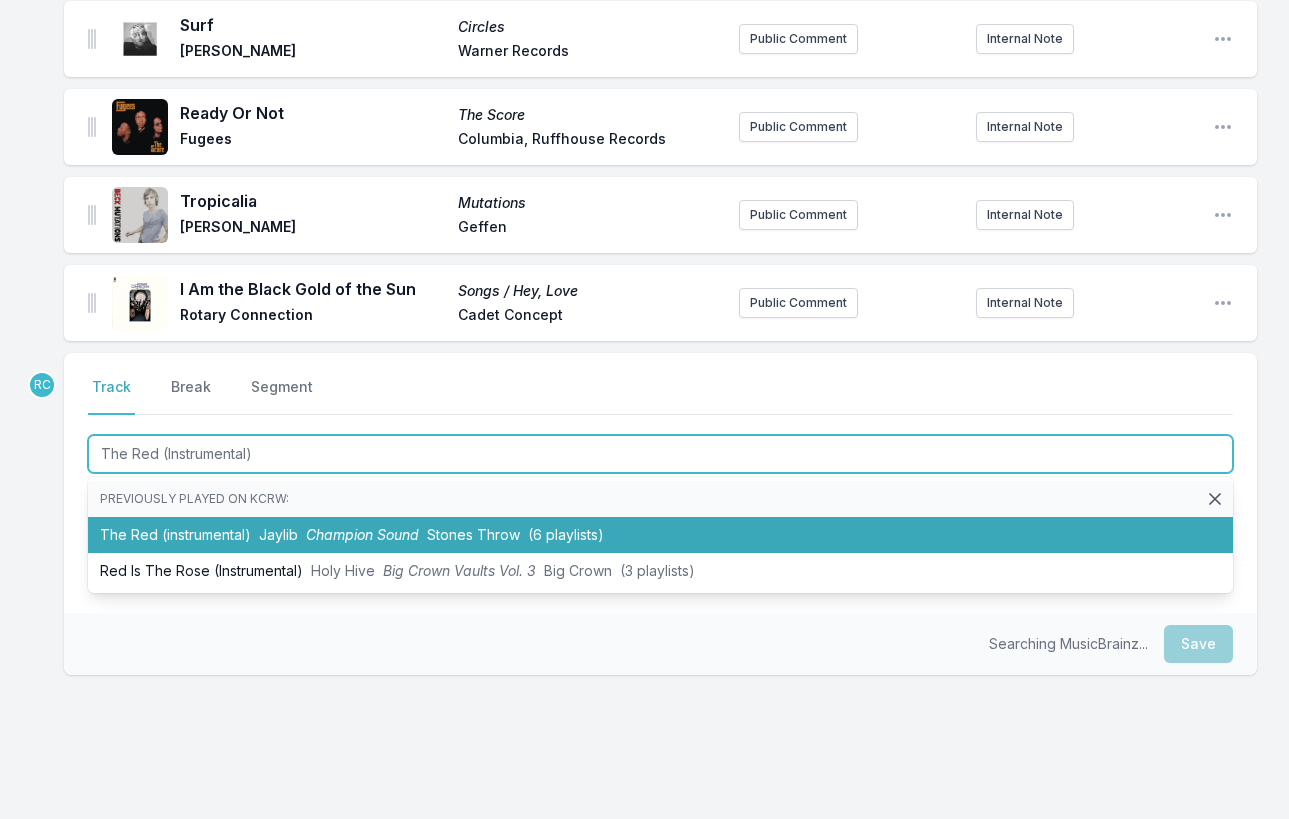 click on "The Red (instrumental) Jaylib Champion Sound Stones Throw (6 playlists)" at bounding box center (660, 535) 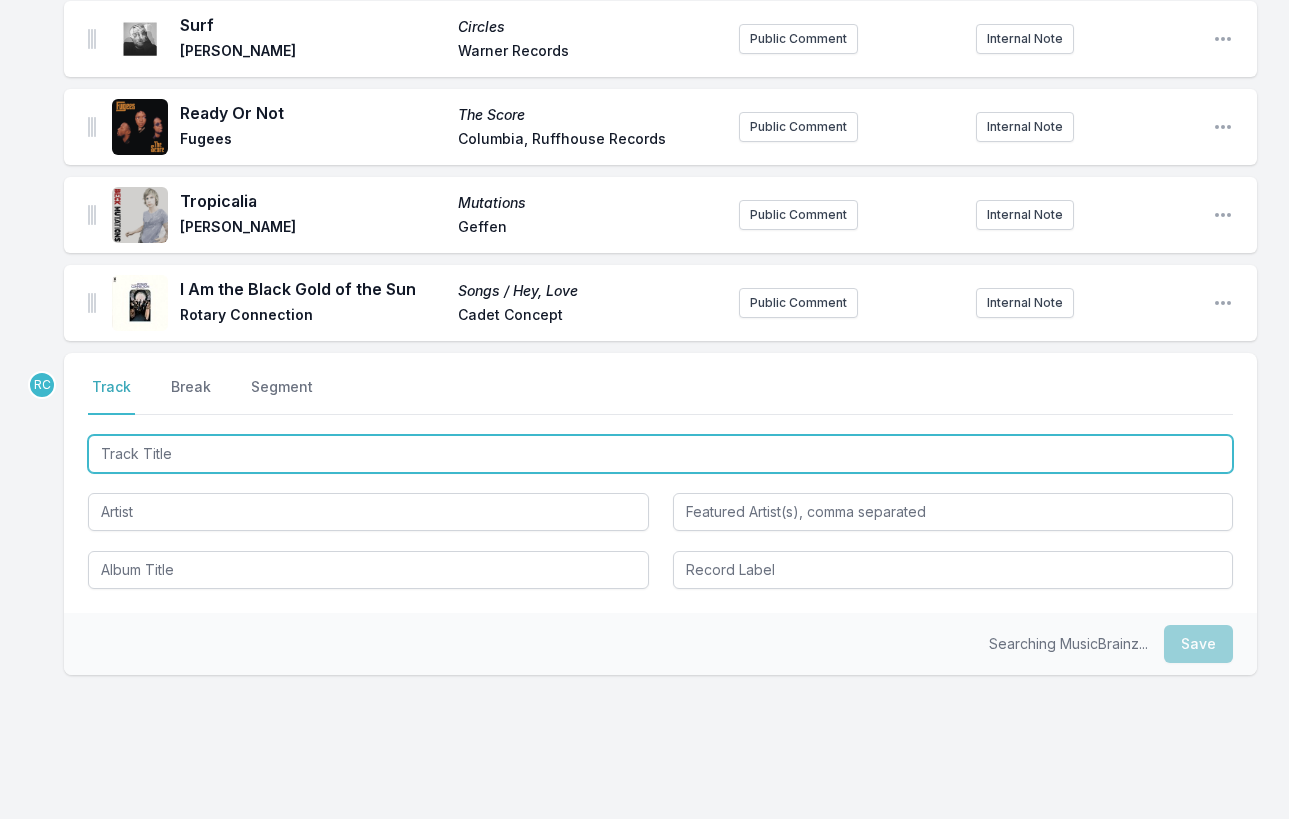 scroll, scrollTop: 387, scrollLeft: 0, axis: vertical 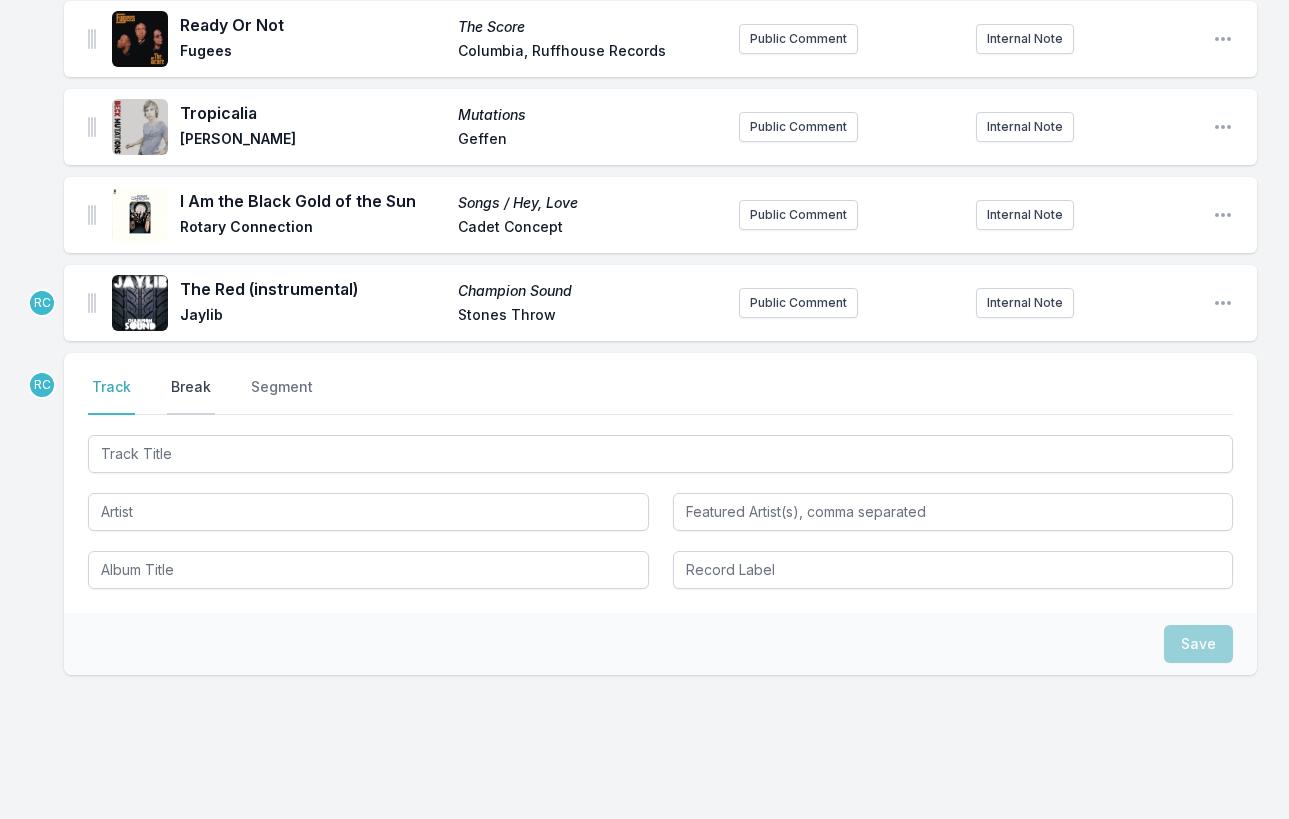 click on "Break" at bounding box center [191, 396] 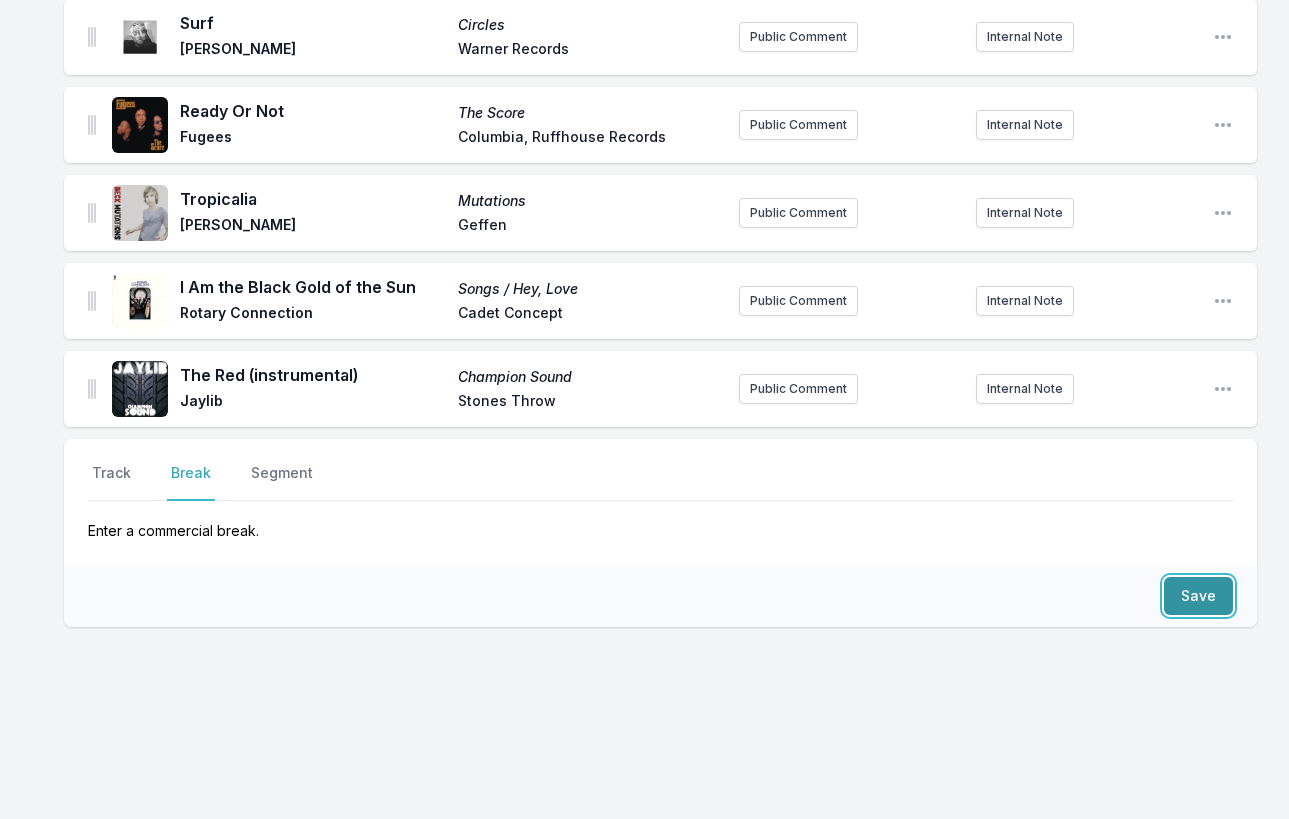 click on "Save" at bounding box center [1198, 596] 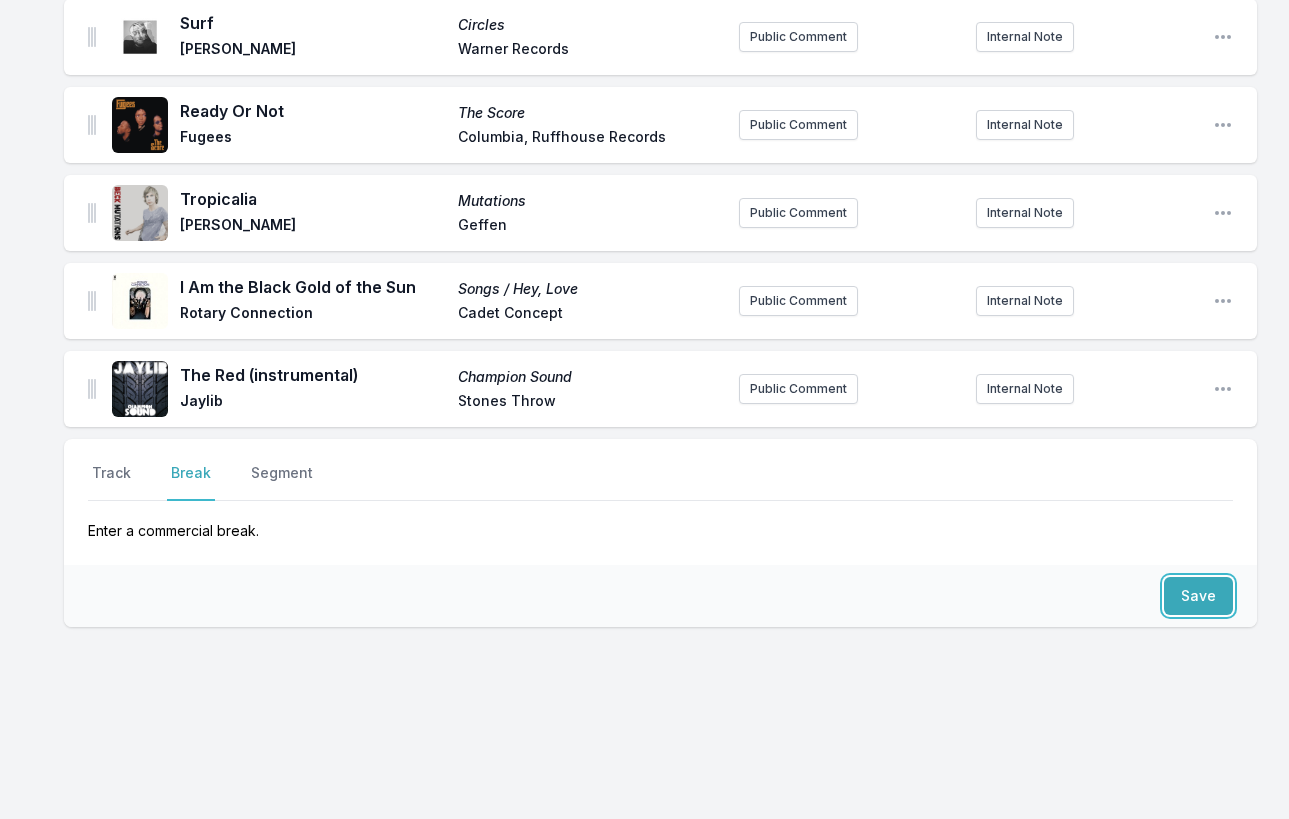 scroll, scrollTop: 361, scrollLeft: 0, axis: vertical 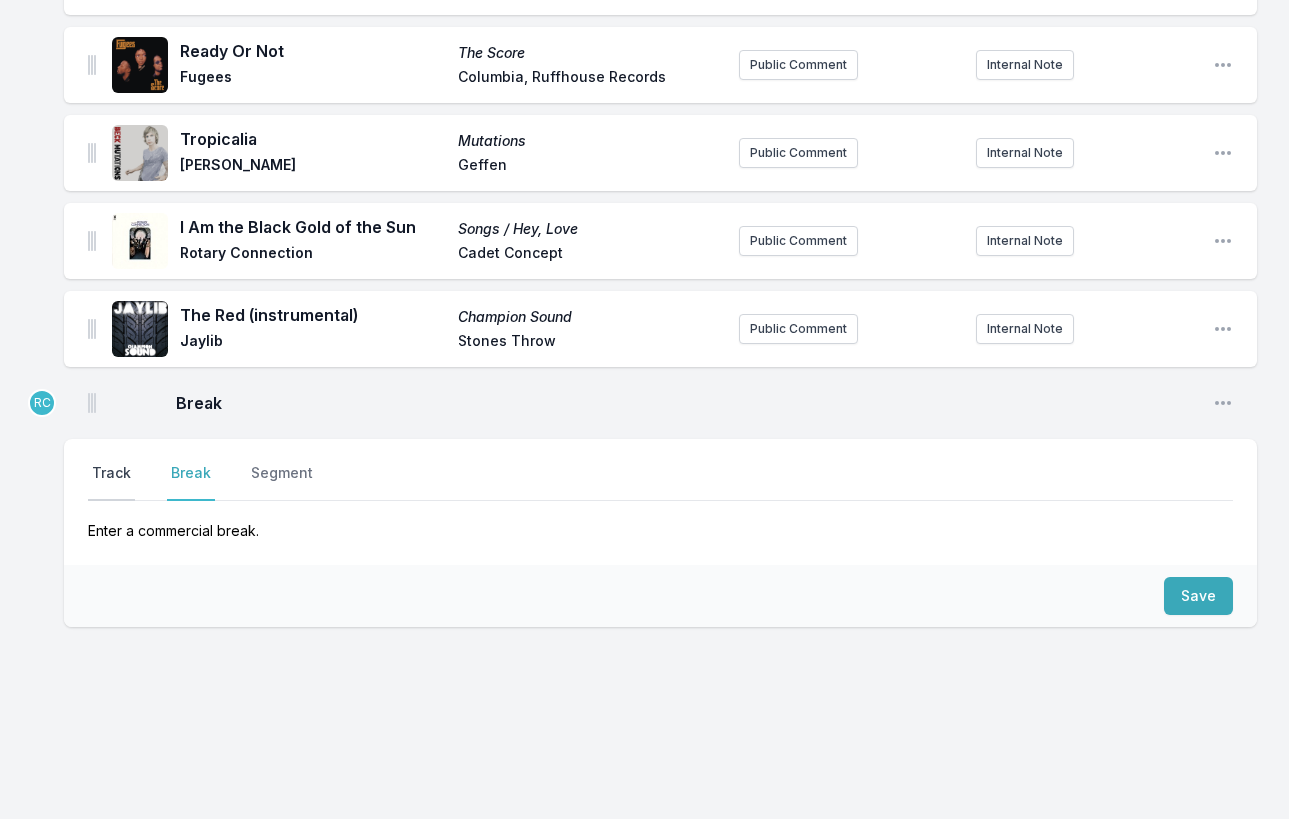 click on "Track" at bounding box center (111, 482) 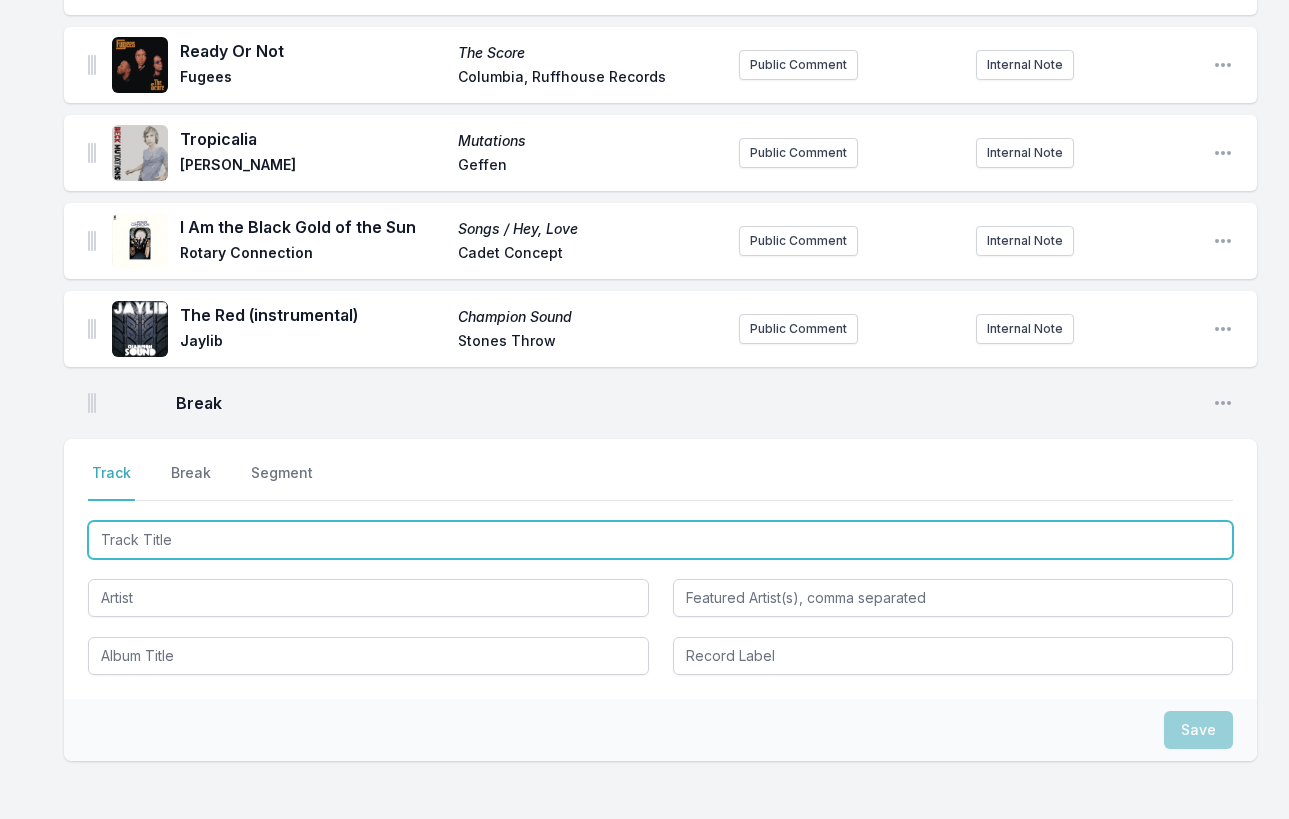 click at bounding box center [660, 540] 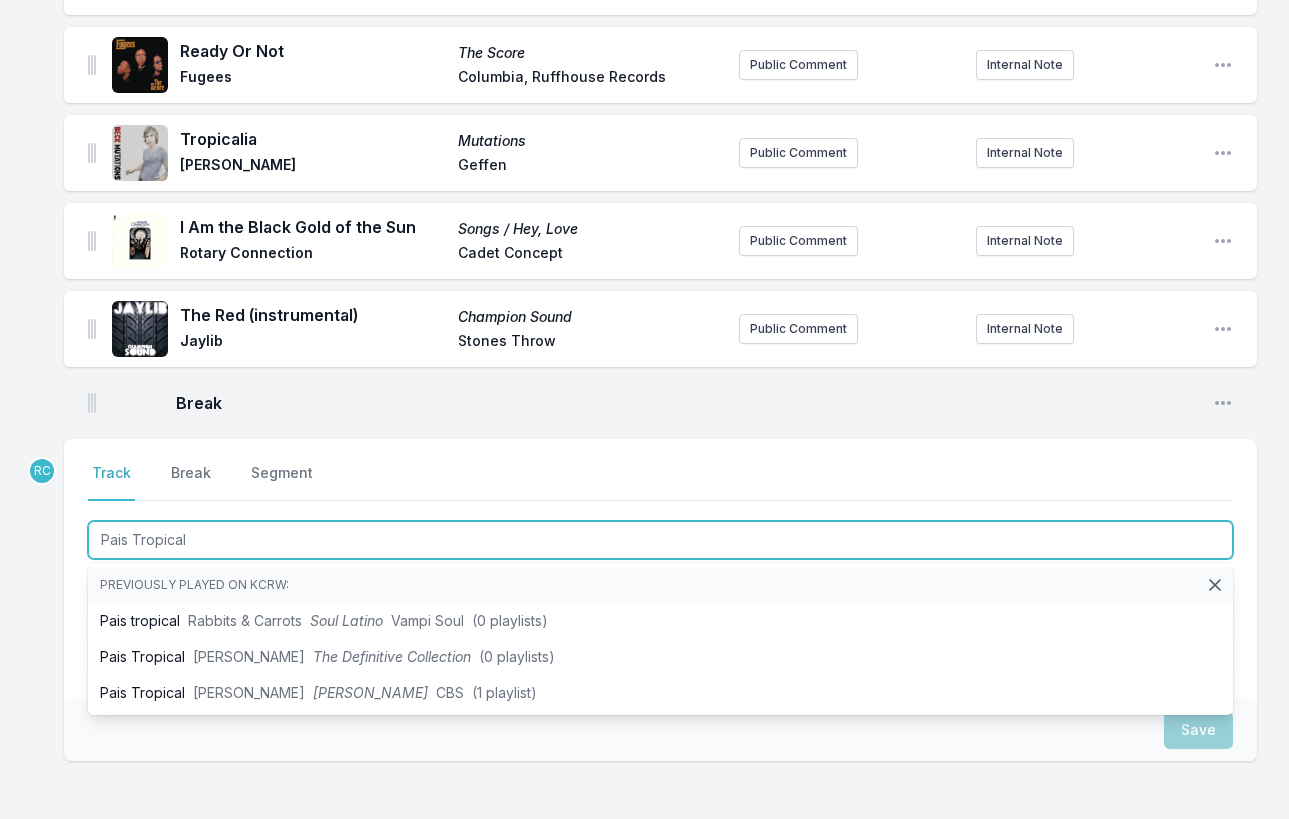 type on "Pais Tropical" 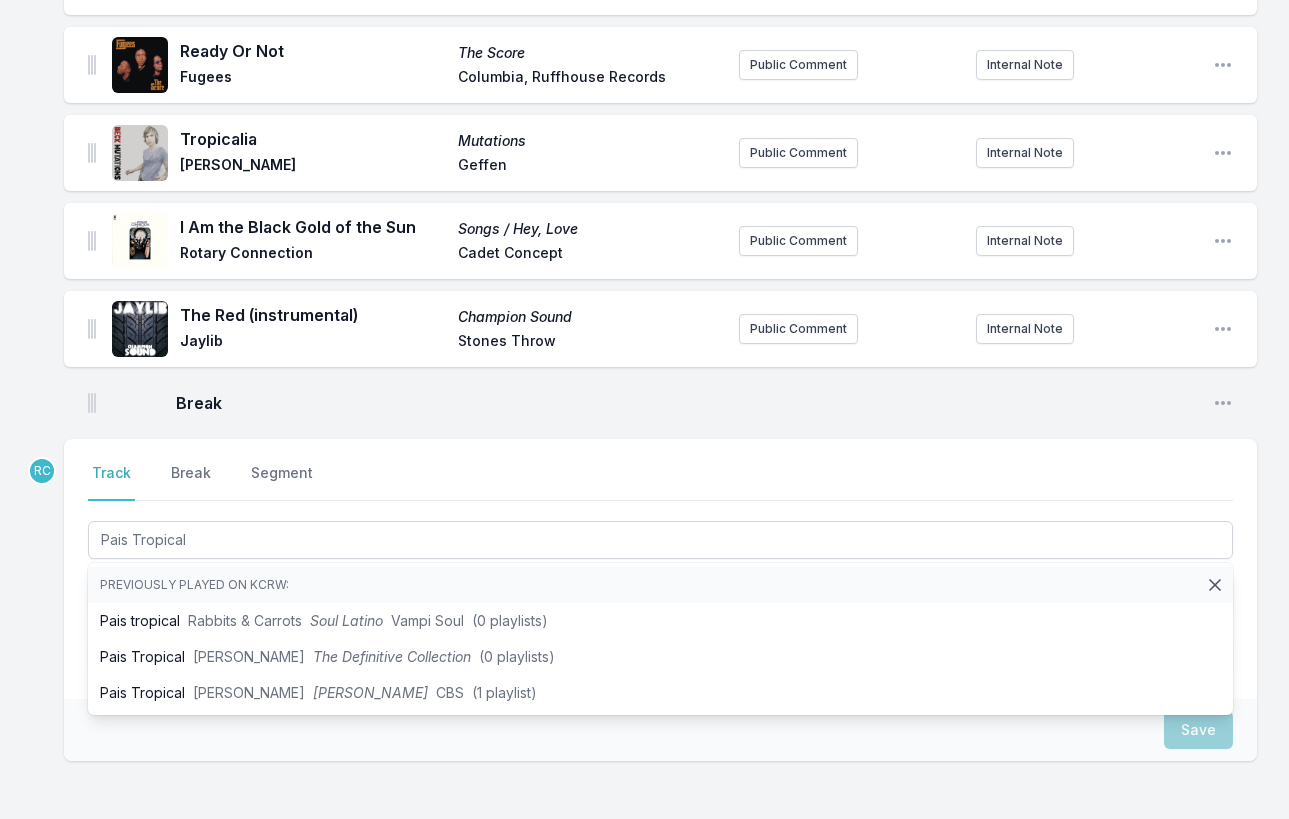 click on "BLOOM (explicit) Alligator Bites Never Heal Doechii Capitol Records / Top Dawg Entertainment Public Comment Internal Note Open playlist item options Surf Circles Mac Miller Warner Records Public Comment Internal Note Open playlist item options Ready Or Not The Score Fugees Columbia, Ruffhouse Records Public Comment Internal Note Open playlist item options Tropicalia Mutations Beck Geffen Public Comment Internal Note Open playlist item options I Am the Black Gold of the Sun Songs / Hey, Love Rotary Connection Cadet Concept Public Comment Internal Note Open playlist item options The Red (instrumental) Champion Sound Jaylib Stones Throw Public Comment Internal Note Open playlist item options Break Open playlist item options RC Select a tab Track Break Segment Track Break Segment Pais Tropical Previously played on KCRW: Pais tropical Rabbits & Carrots Soul Latino Vampi Soul (0 playlists) Pais Tropical Jorge Ben Jor The Definitive Collection (0 playlists) Pais Tropical Dom Salvador Dom Salvador CBS (1 playlist)" at bounding box center (644, 400) 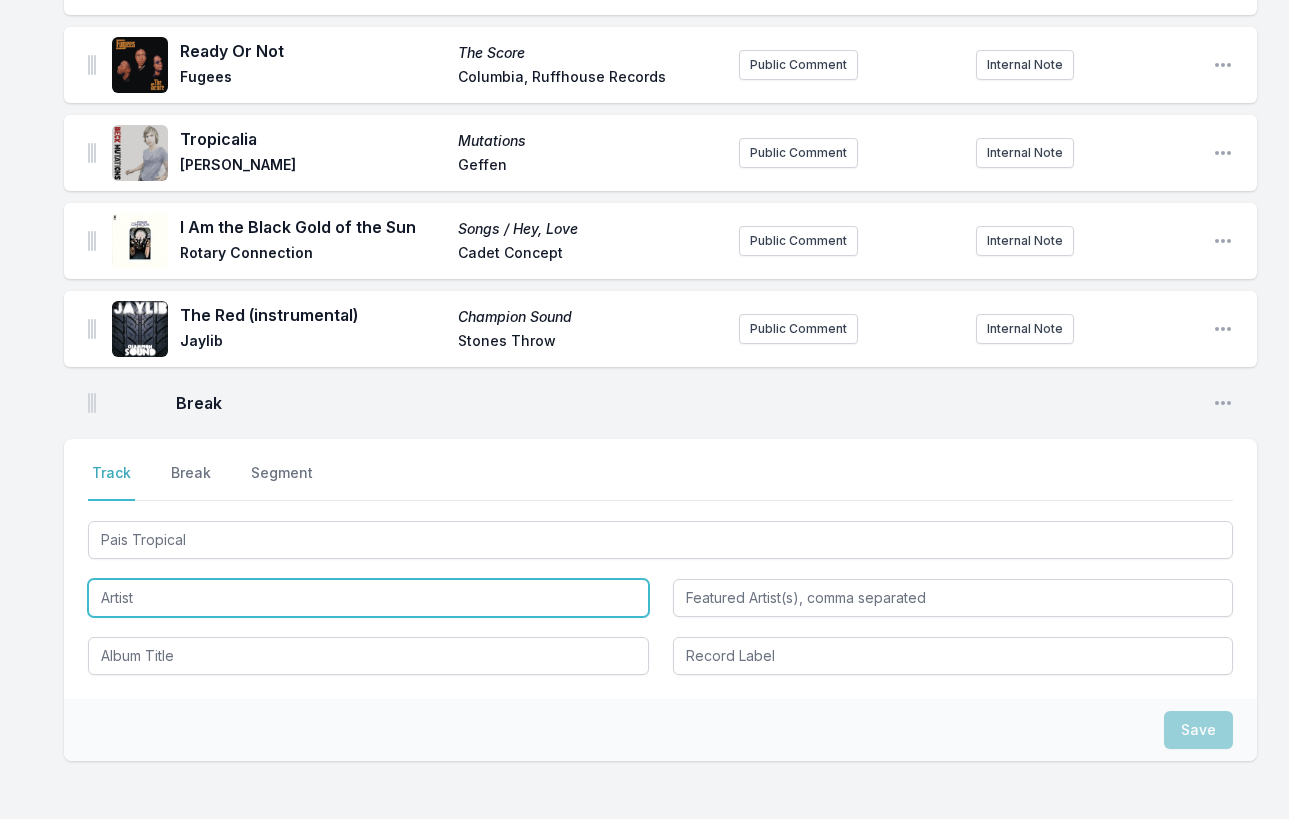 click at bounding box center (368, 598) 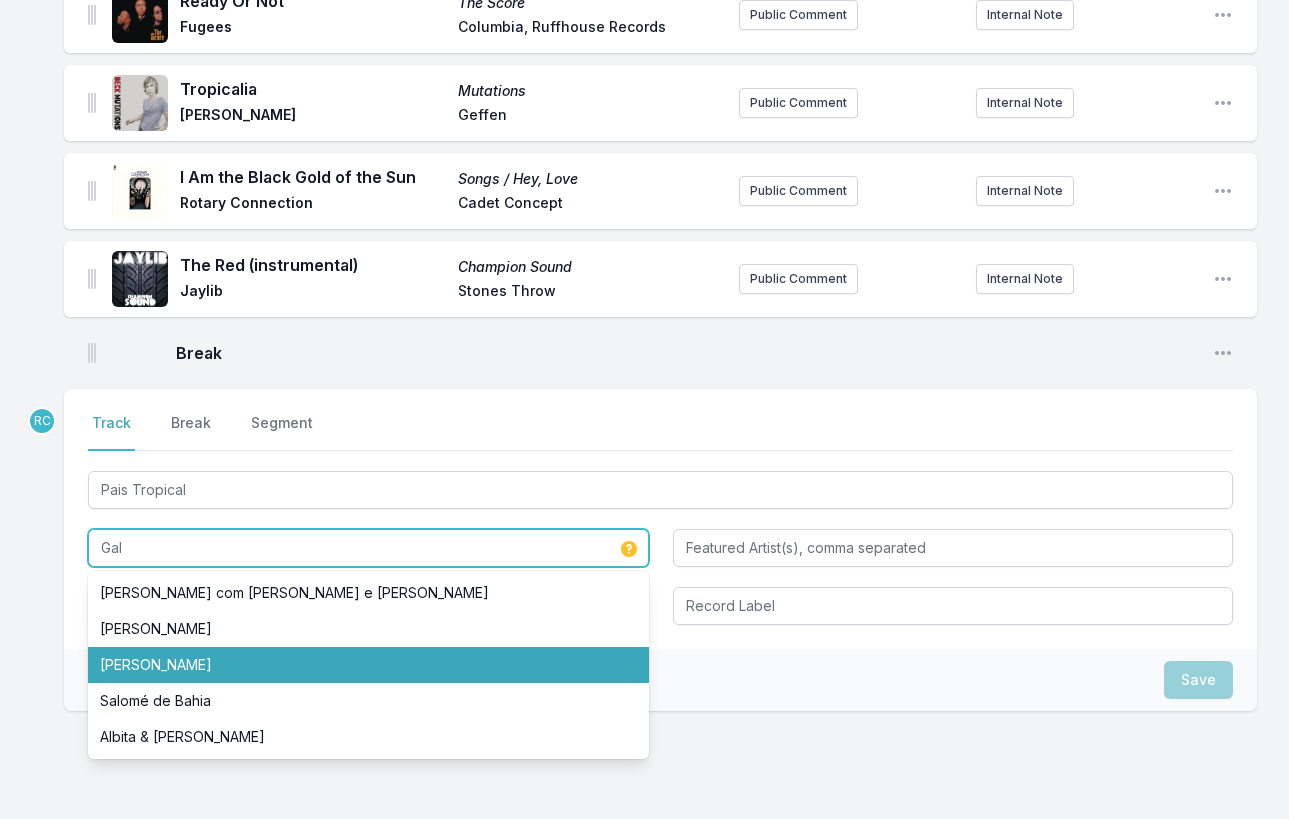 scroll, scrollTop: 412, scrollLeft: 0, axis: vertical 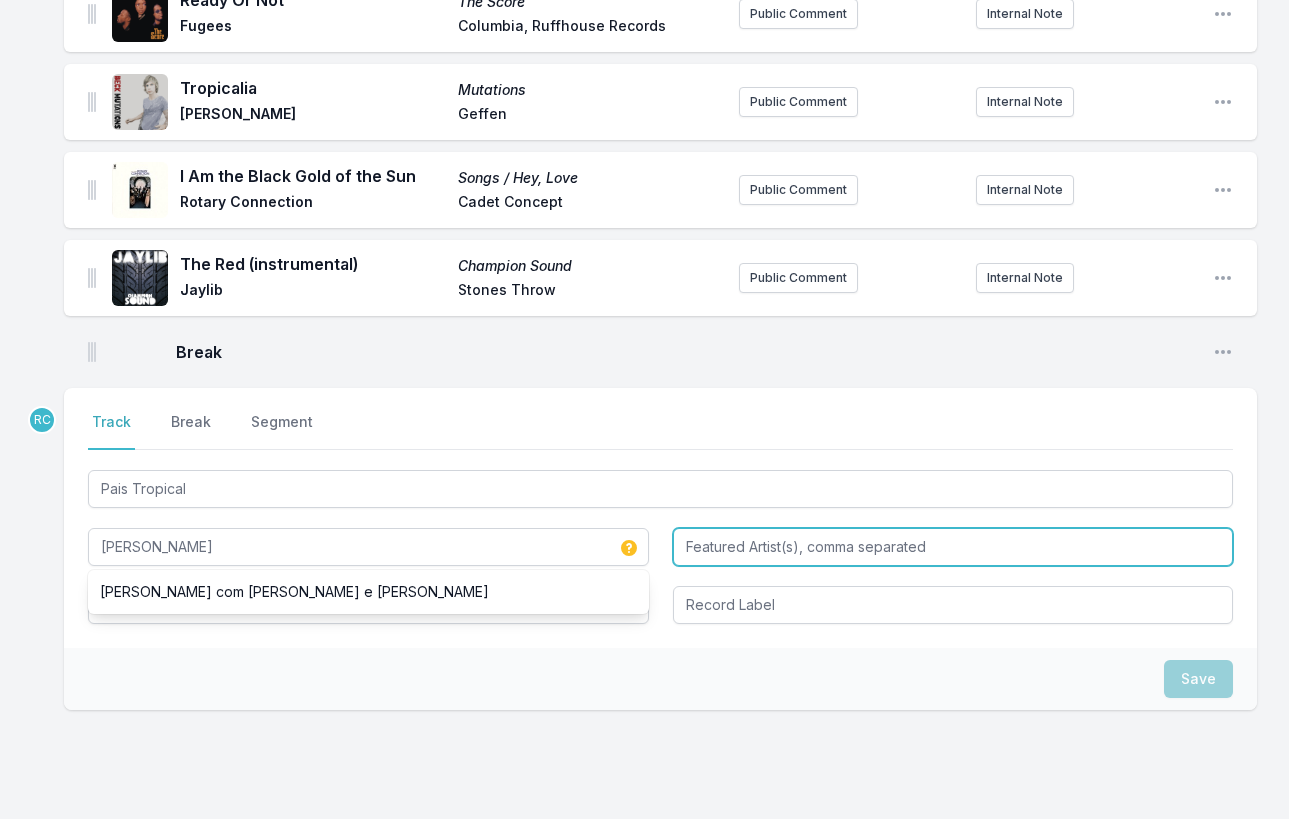 type on "[PERSON_NAME]" 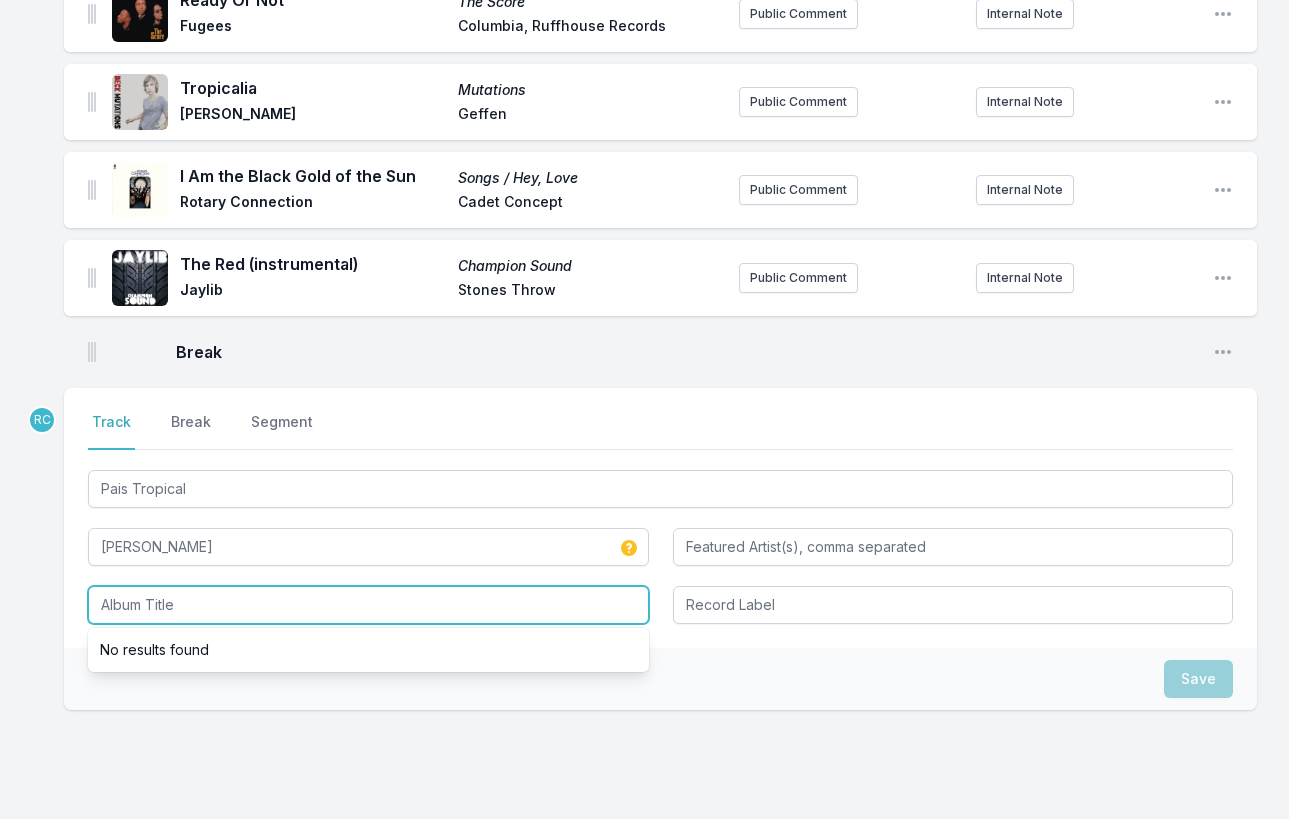 paste on "Gal-1969" 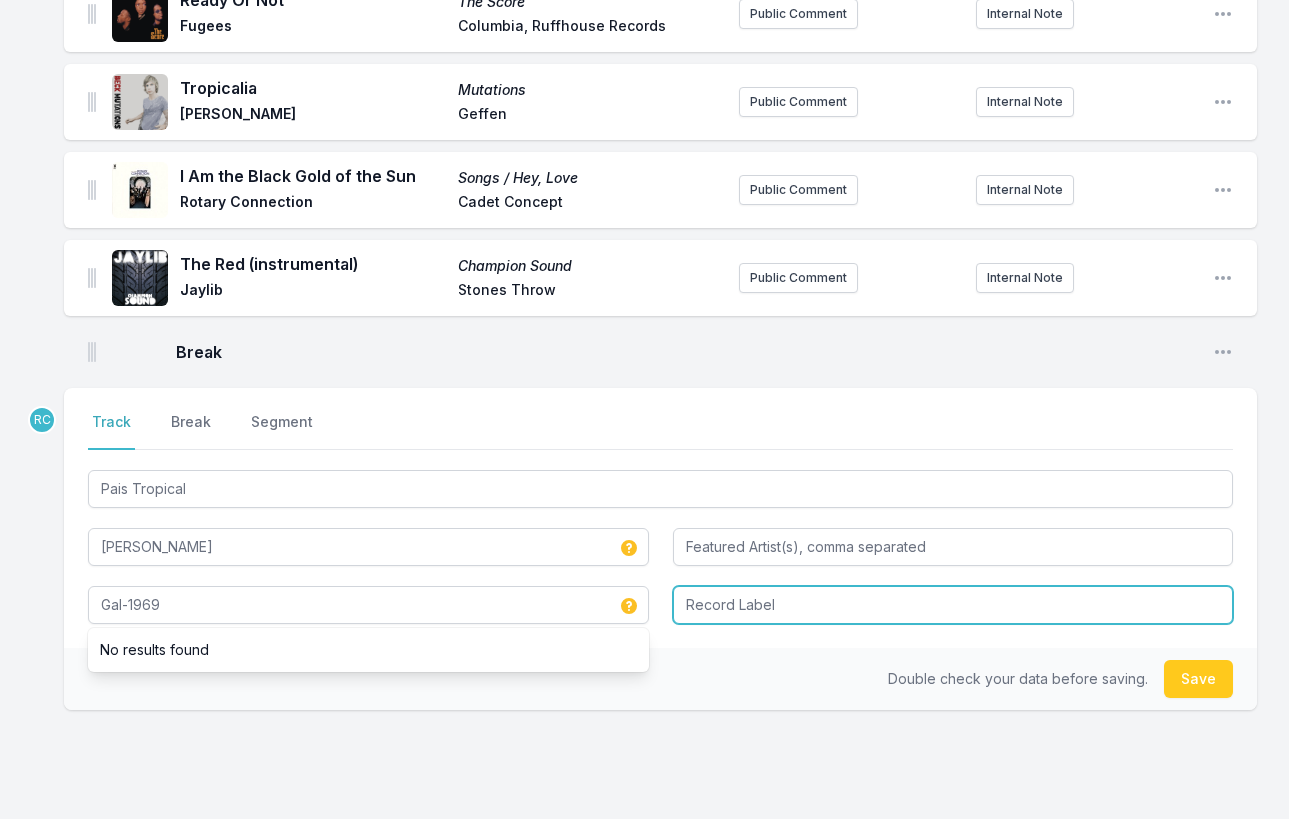 type on "Gal-1969" 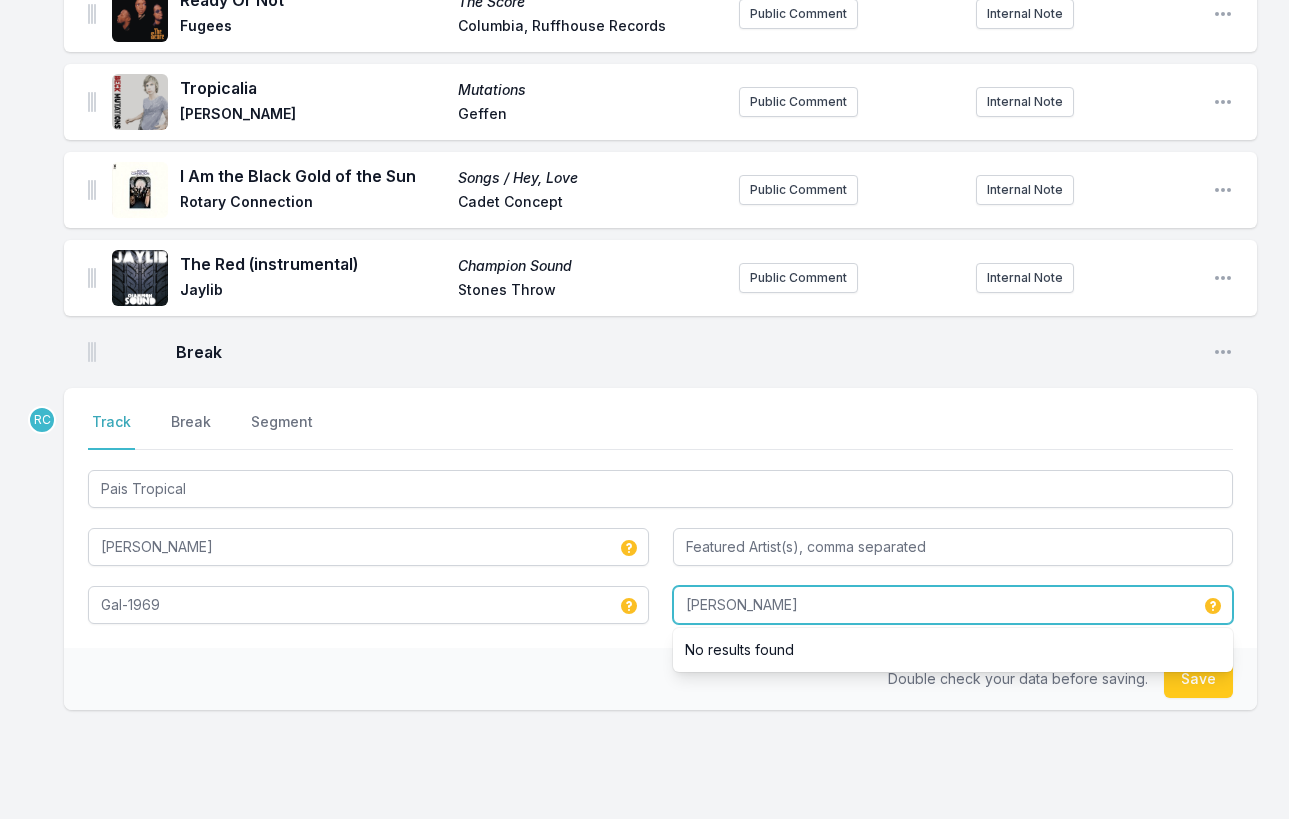 type on "Phillips" 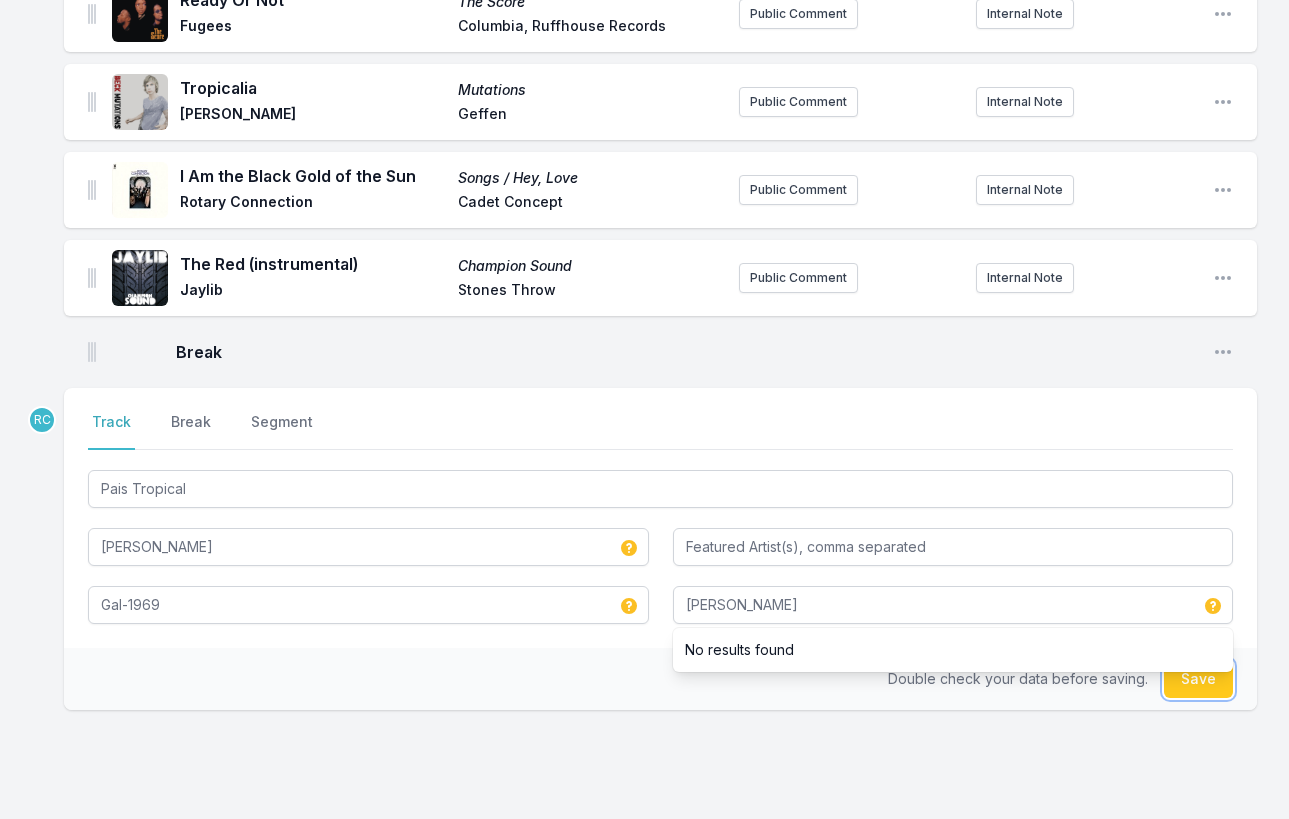 click on "Save" at bounding box center (1198, 679) 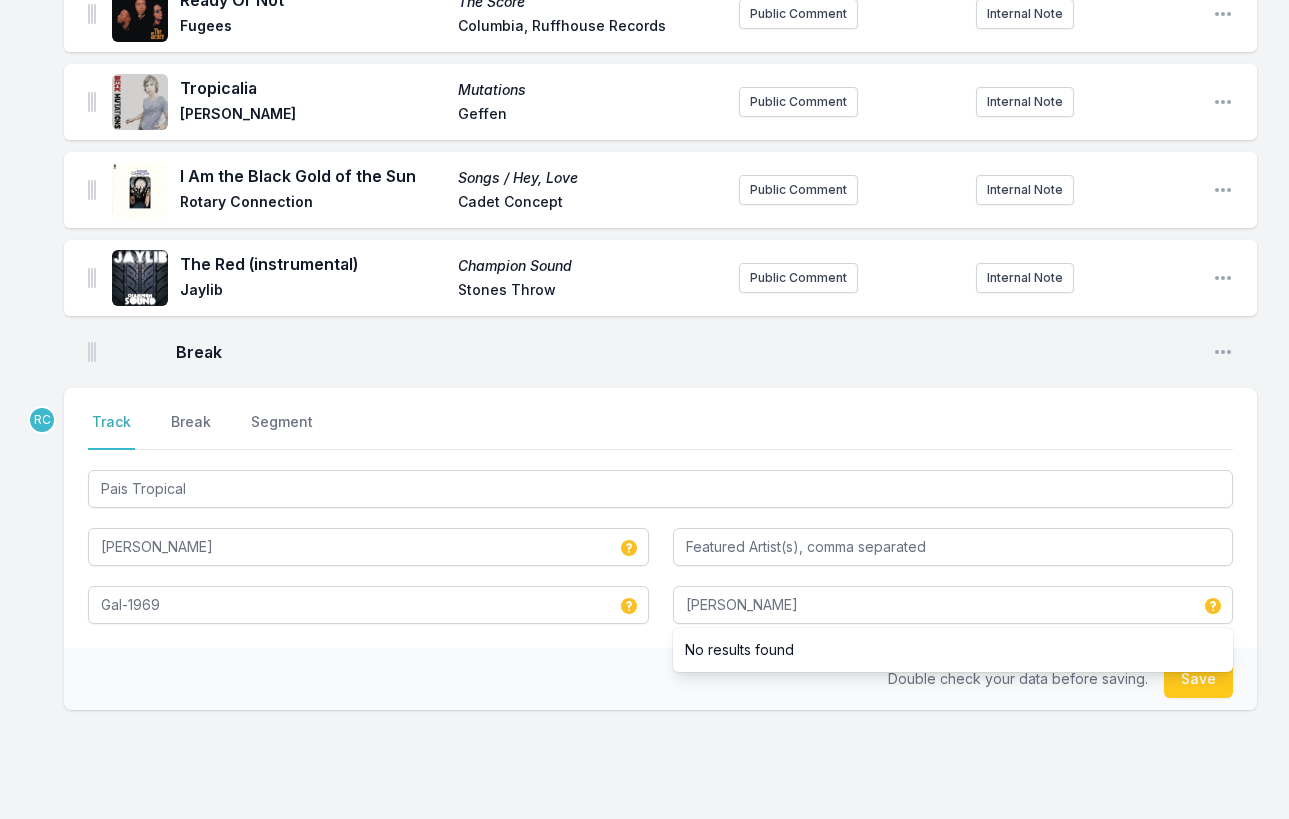 type 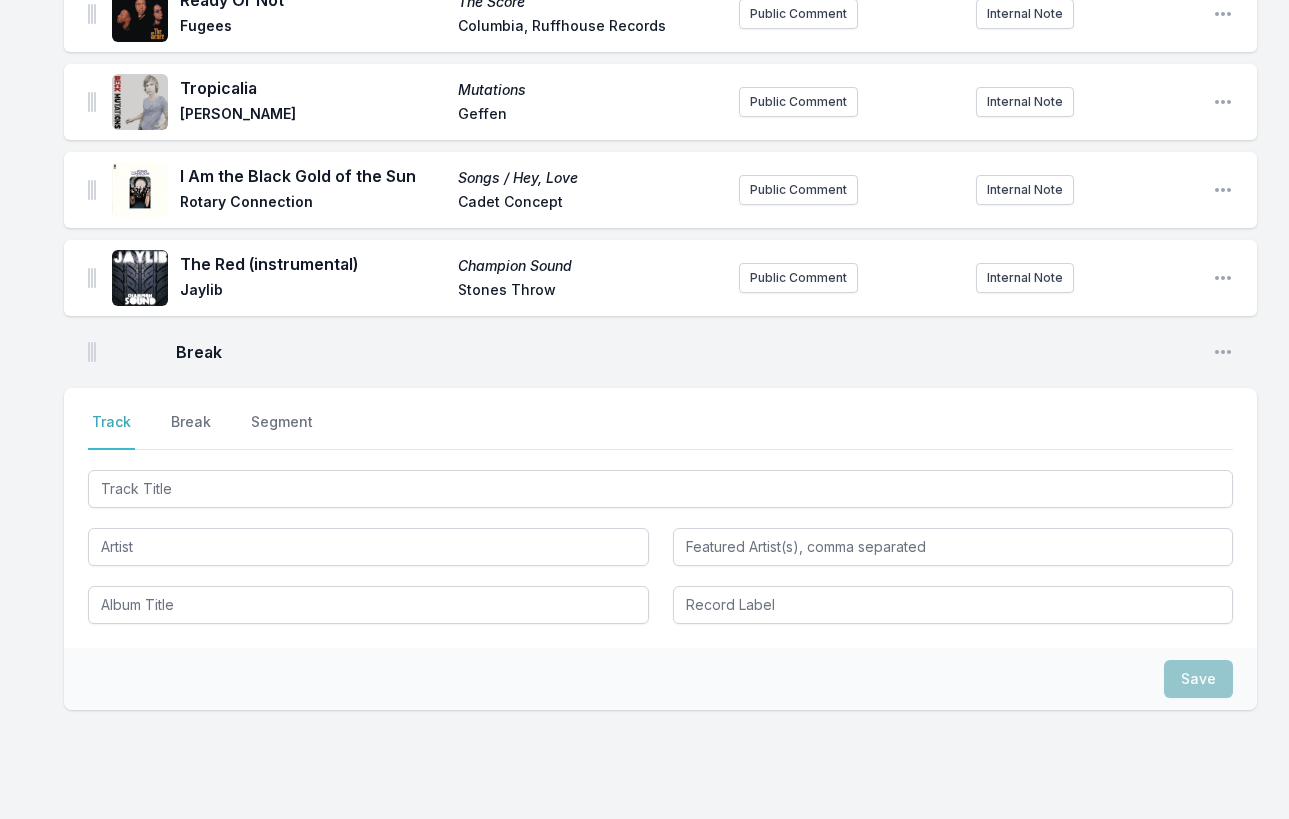 scroll, scrollTop: 500, scrollLeft: 0, axis: vertical 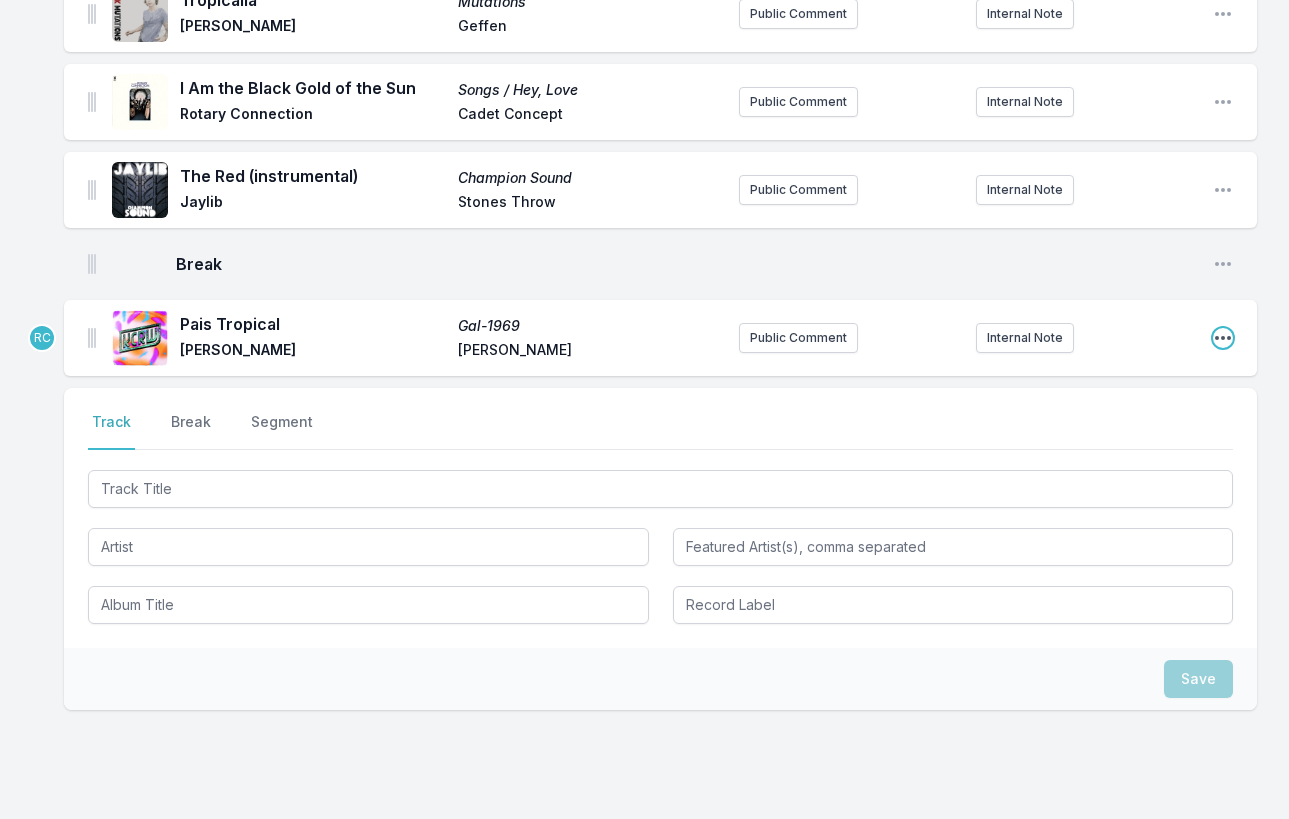 click 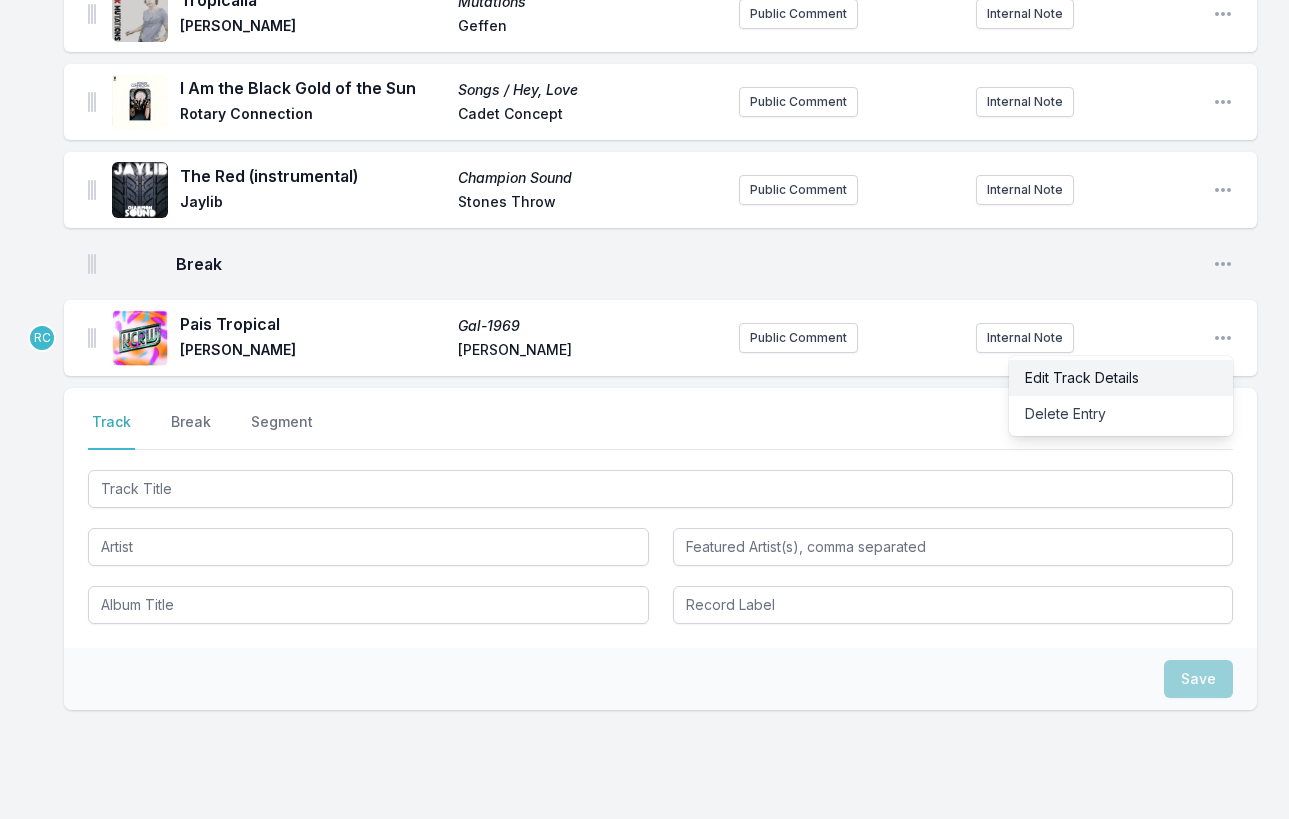 click on "Edit Track Details" at bounding box center [1121, 378] 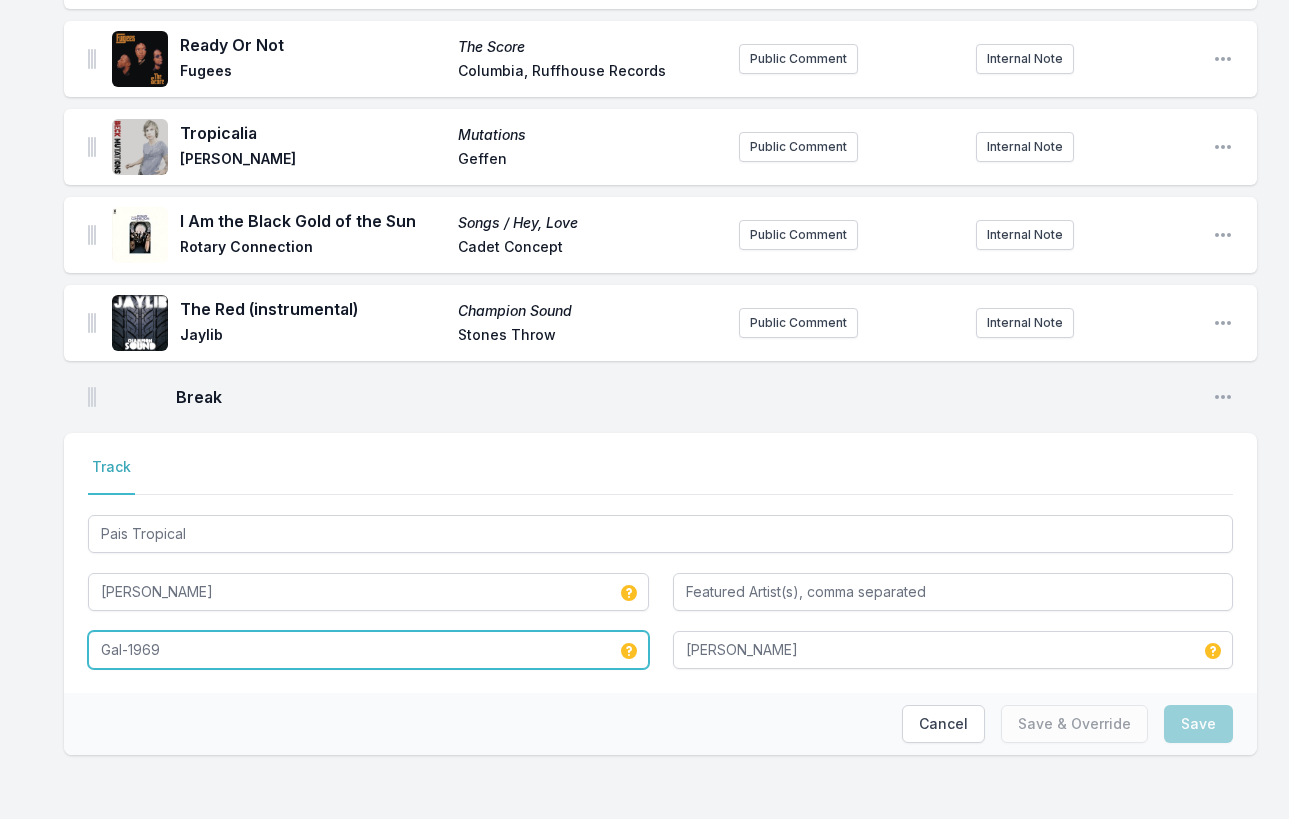 click on "Gal-1969" at bounding box center (368, 650) 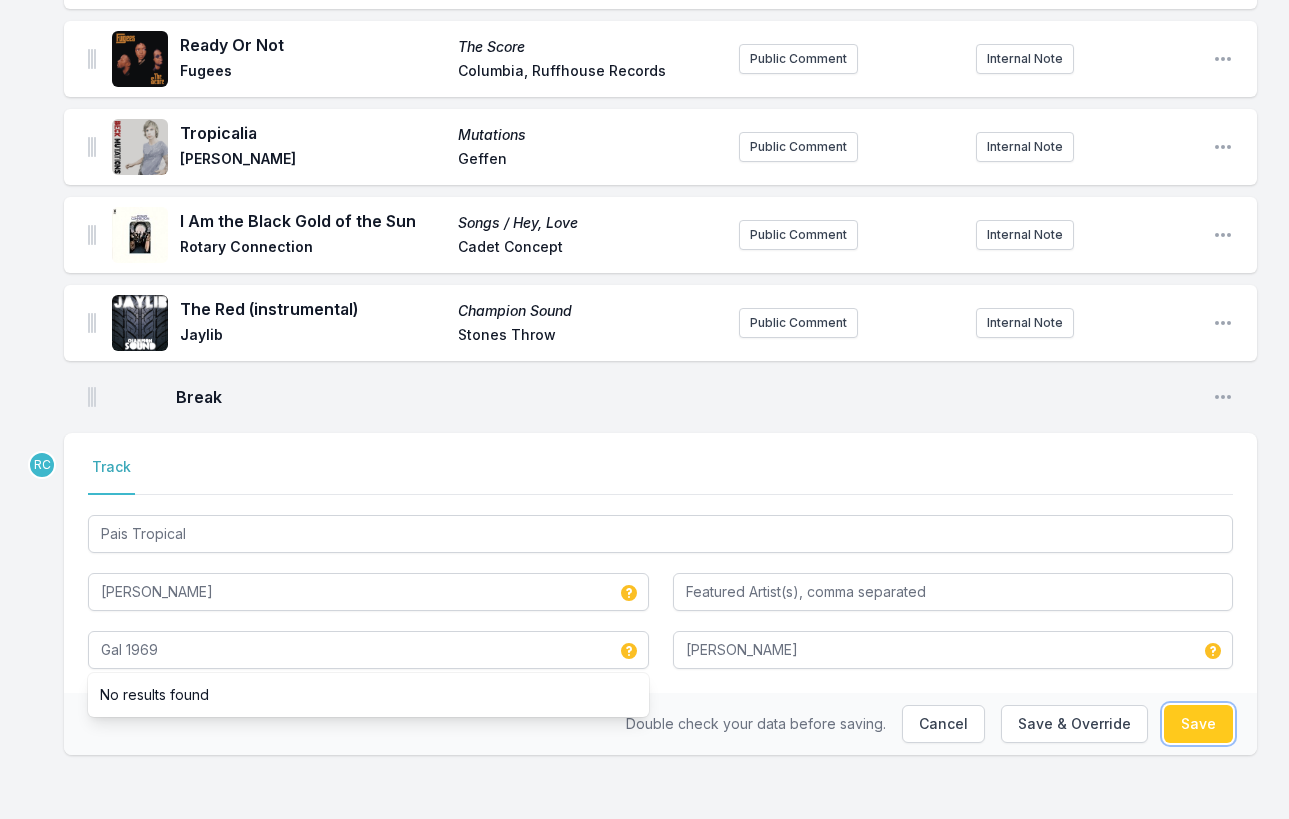 click on "Save" at bounding box center (1198, 724) 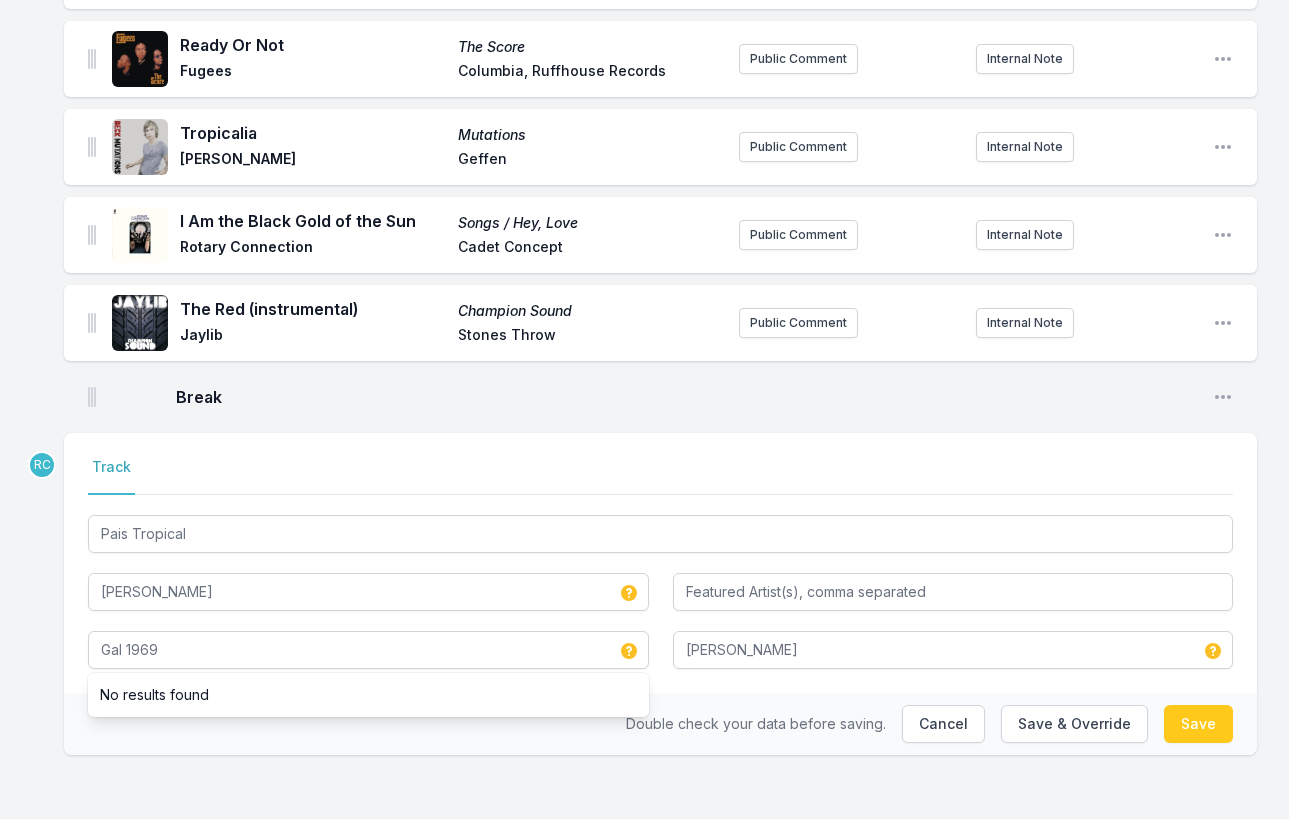 type on "Gal-1969" 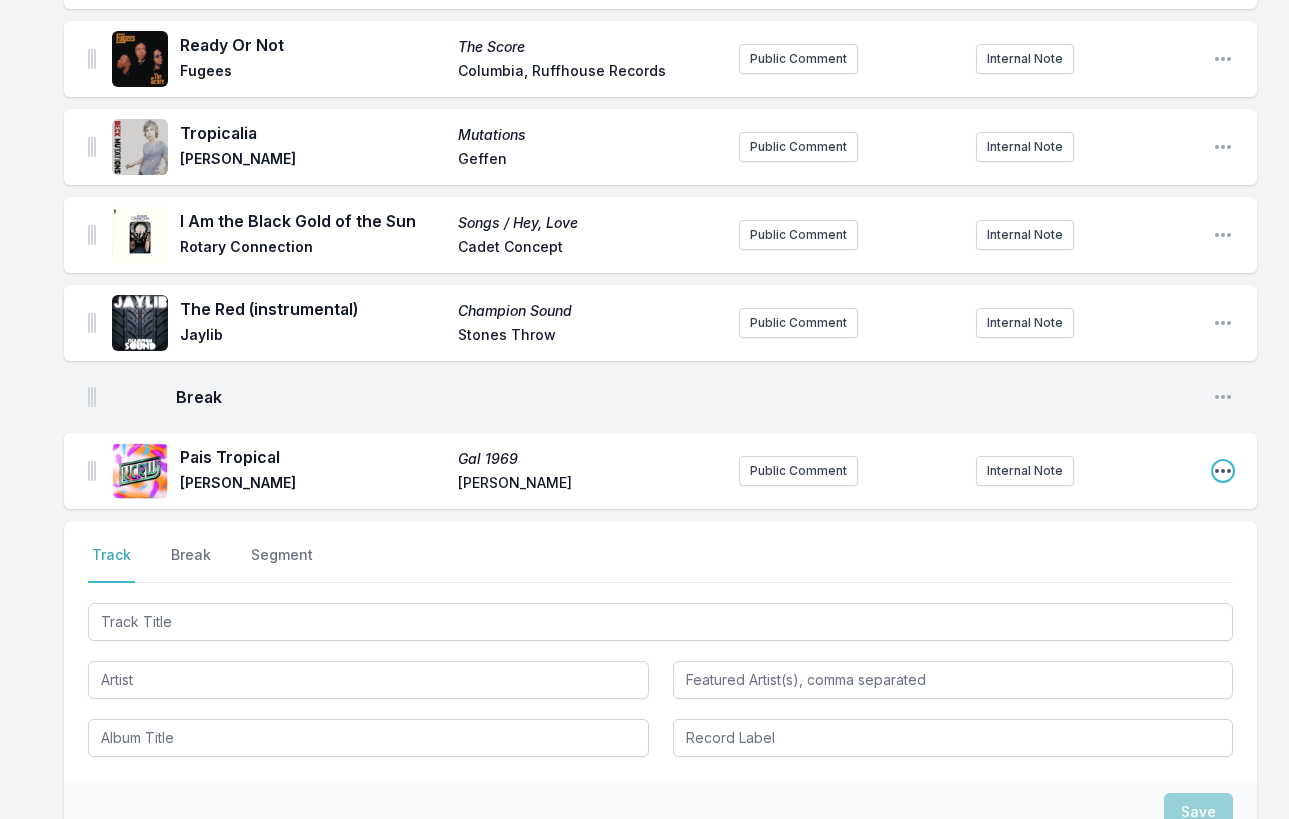 click 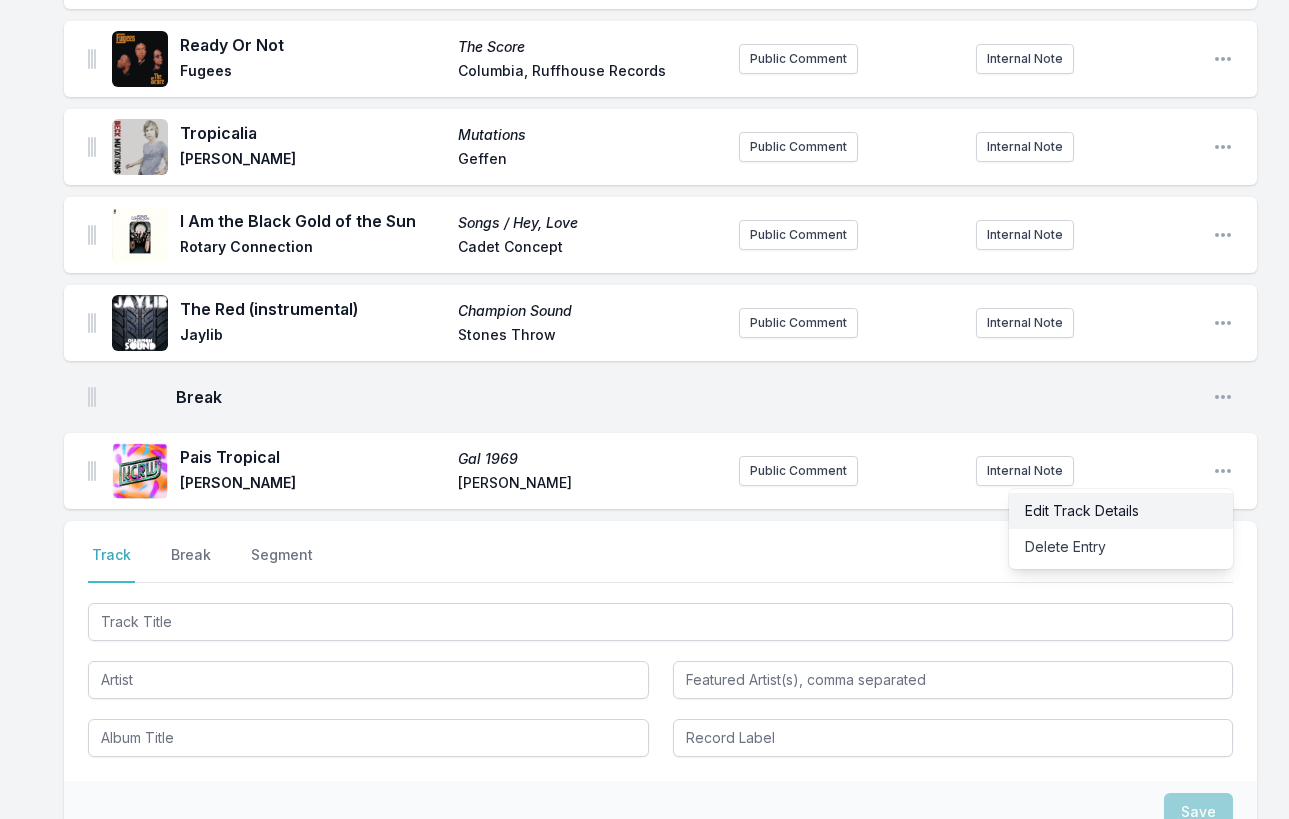 click on "Edit Track Details" at bounding box center (1121, 511) 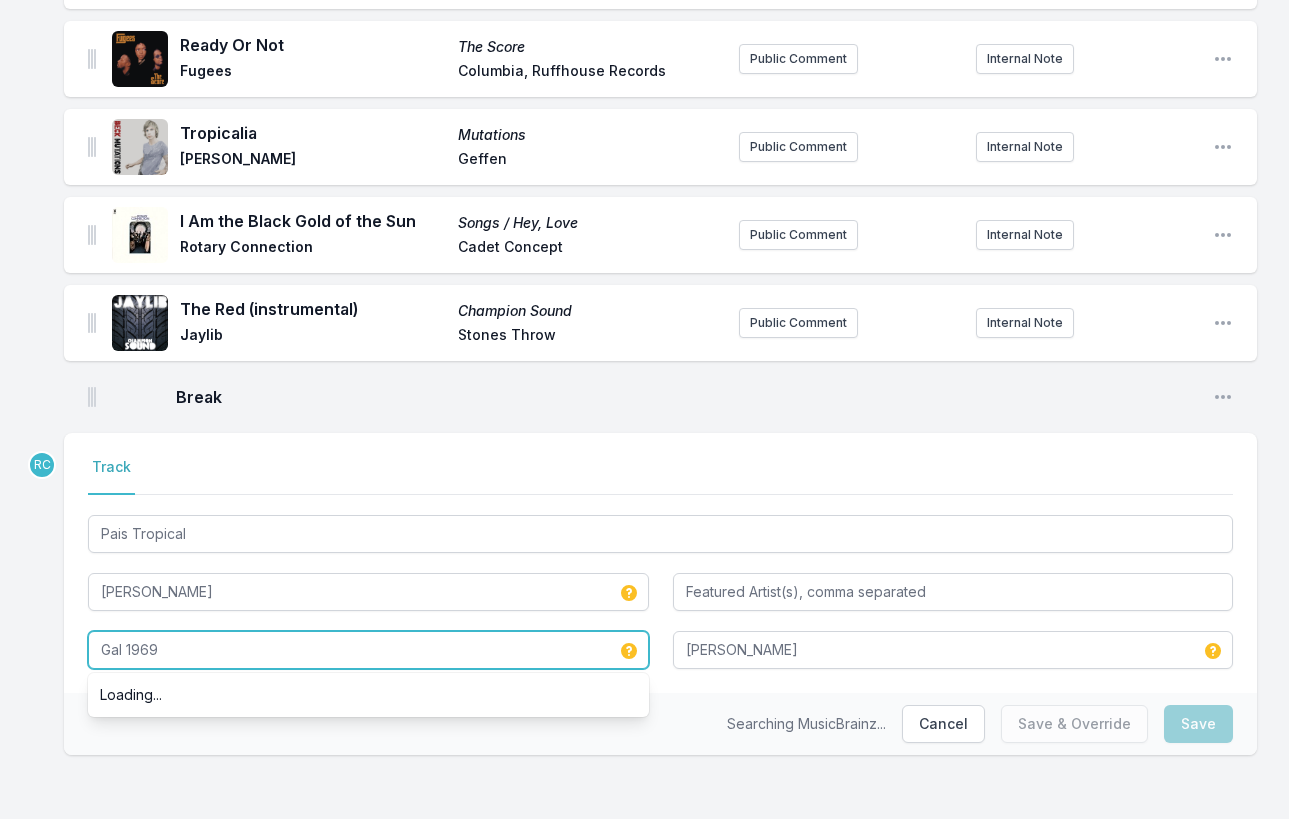 click on "Gal 1969" at bounding box center [368, 650] 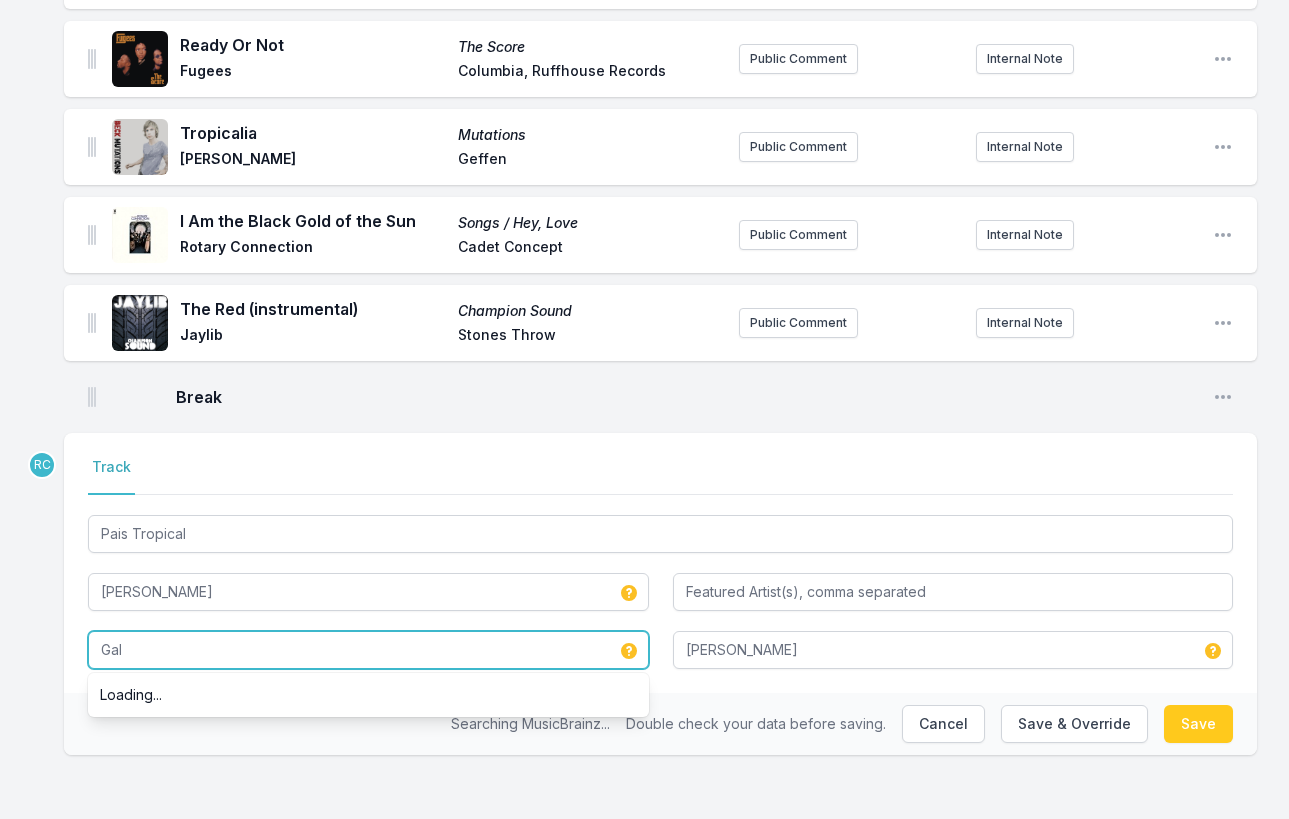 type on "Gal" 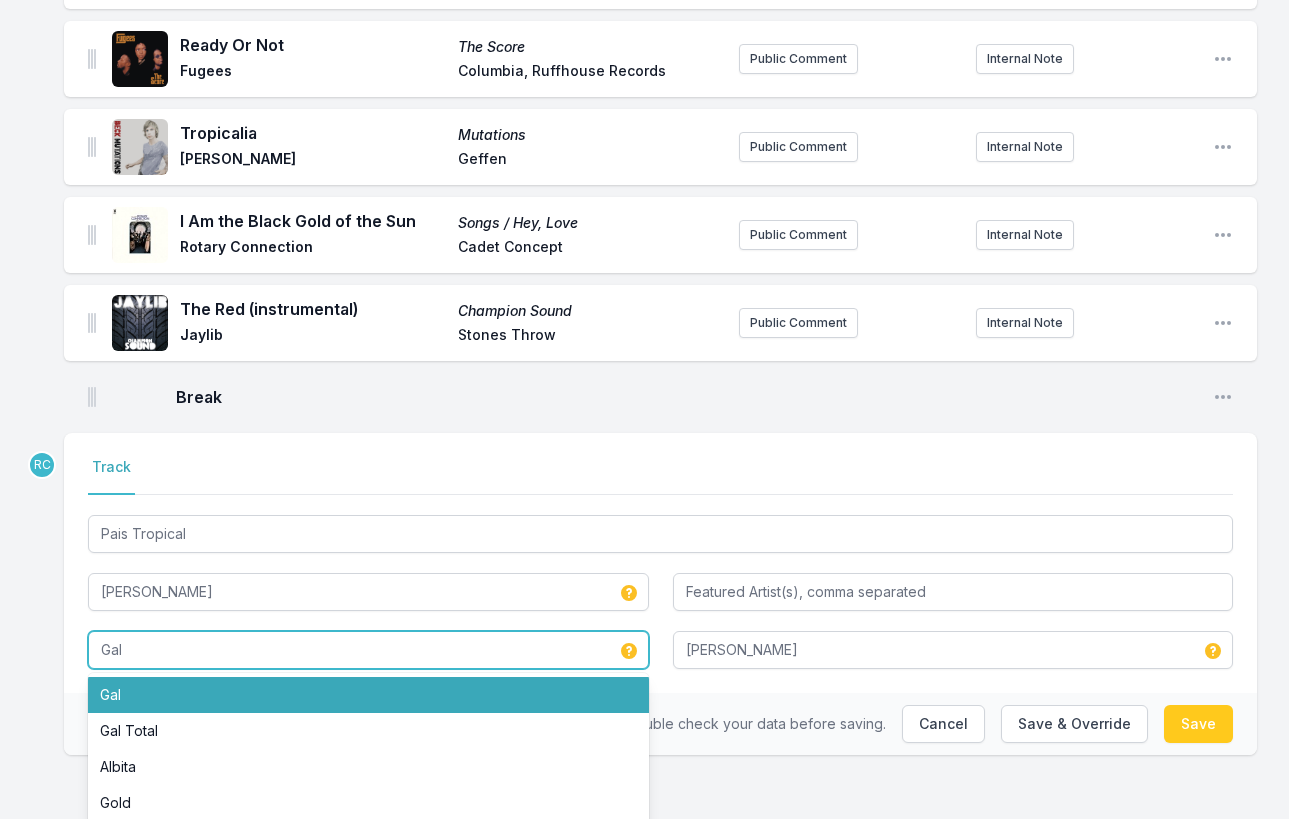 click on "Gal" at bounding box center [368, 695] 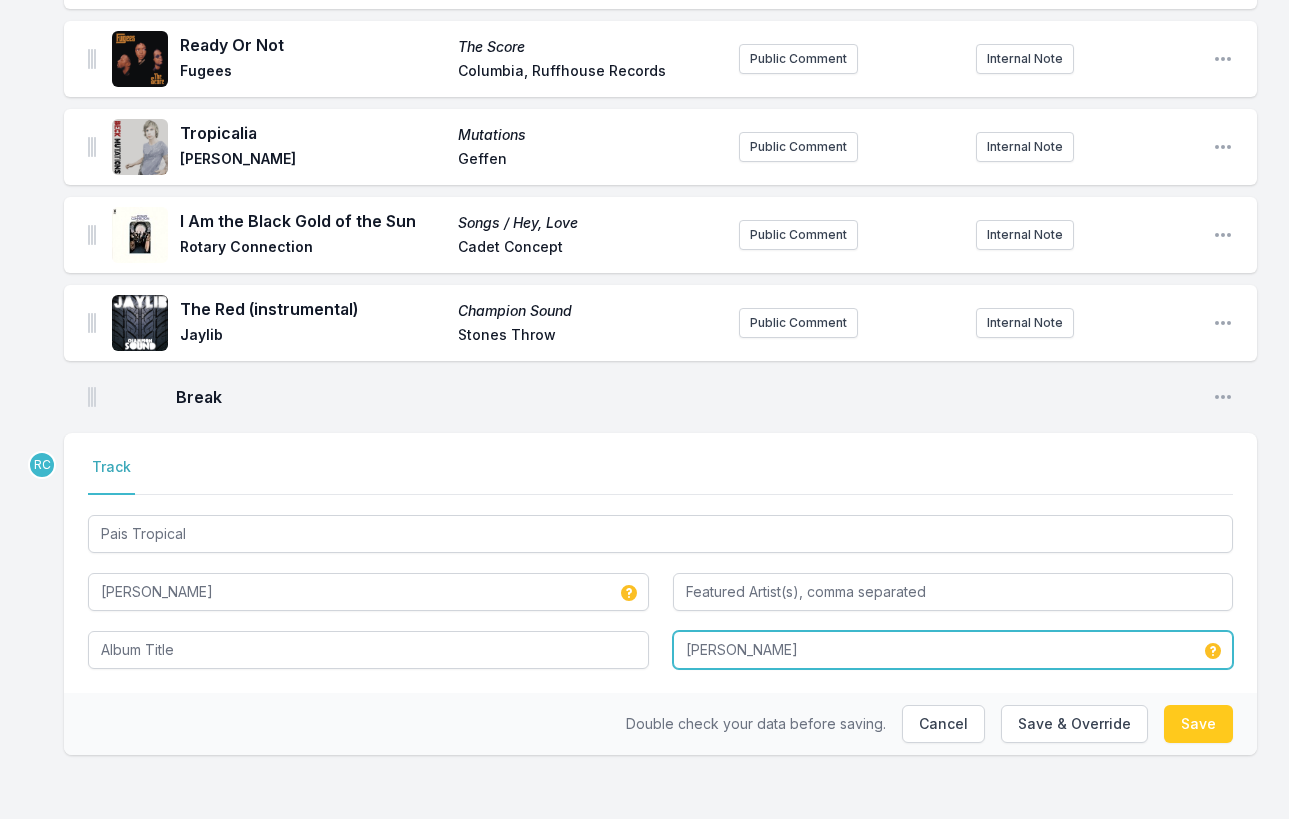 type on "Gal" 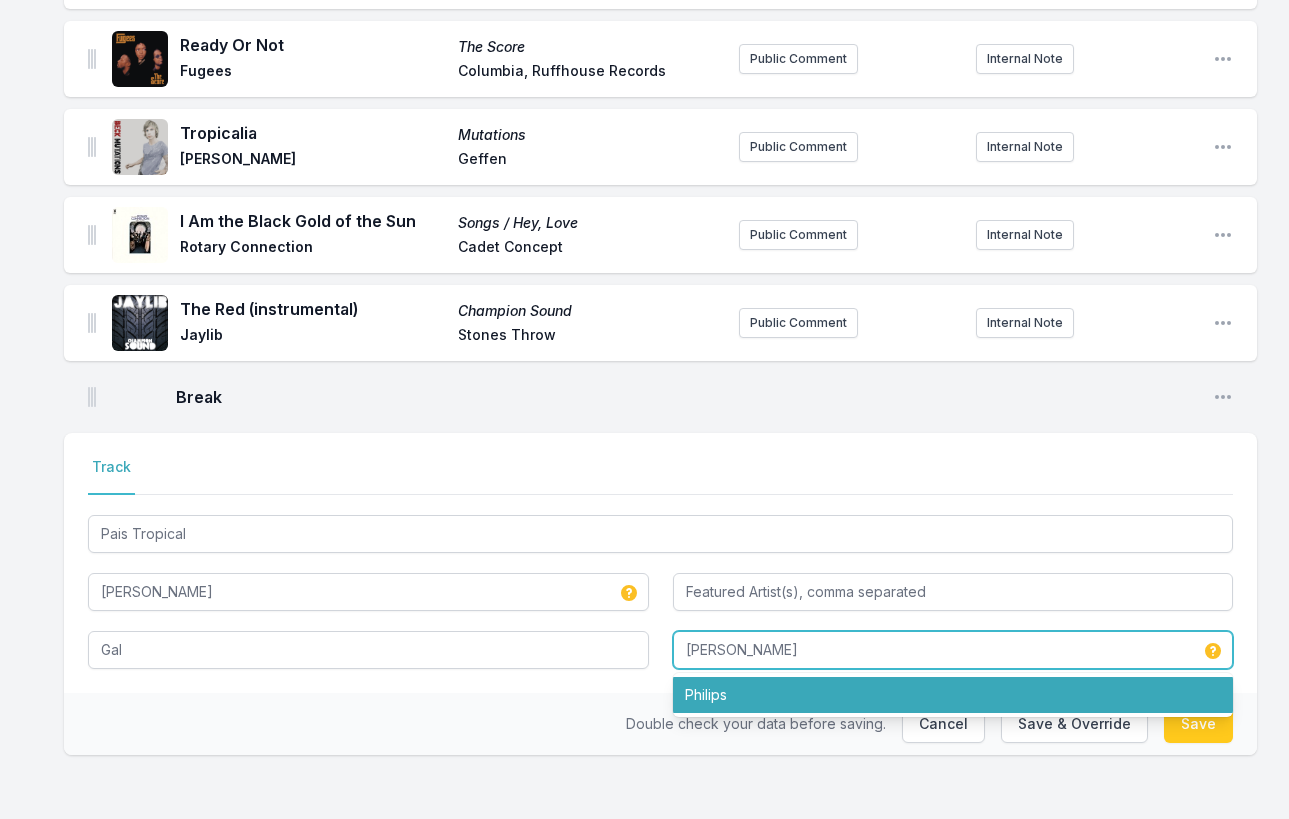 click on "Philips" at bounding box center [953, 695] 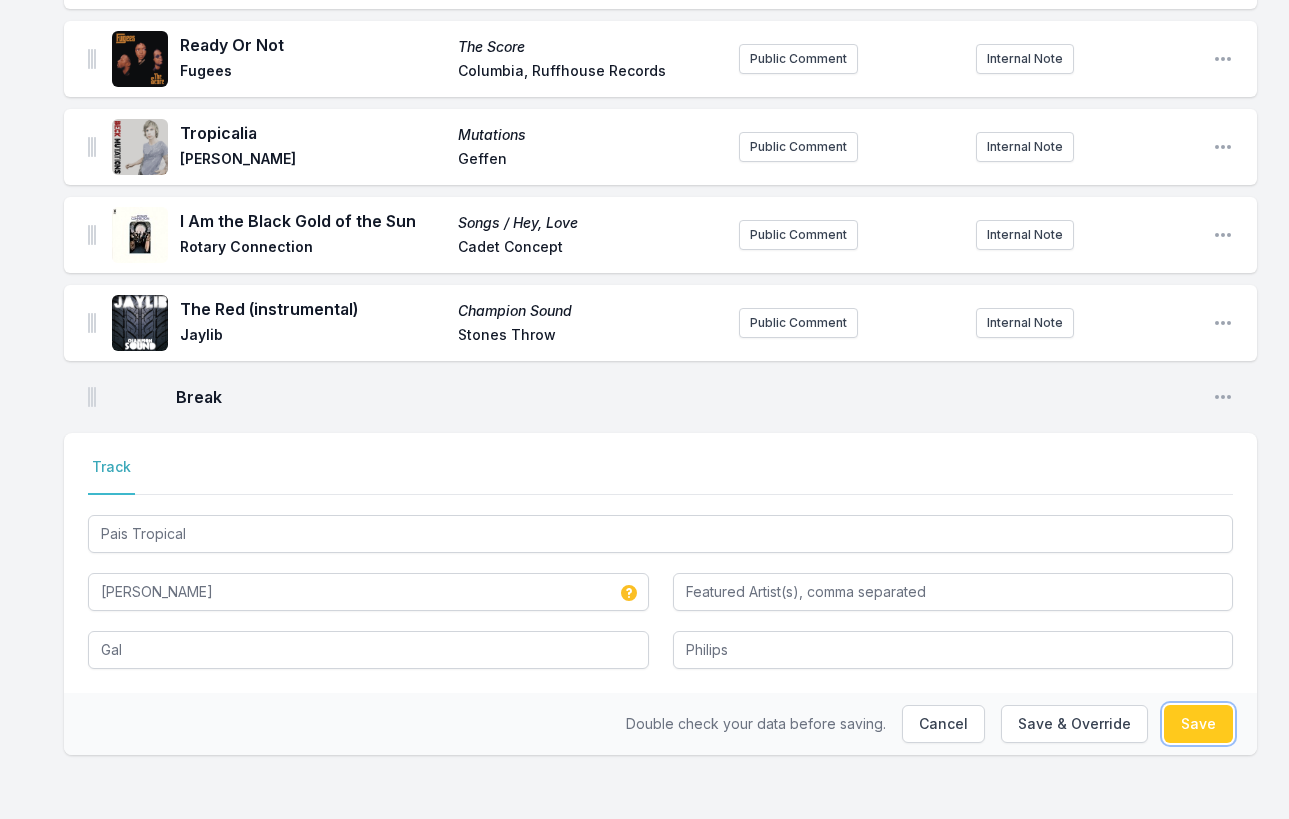 click on "Save" at bounding box center (1198, 724) 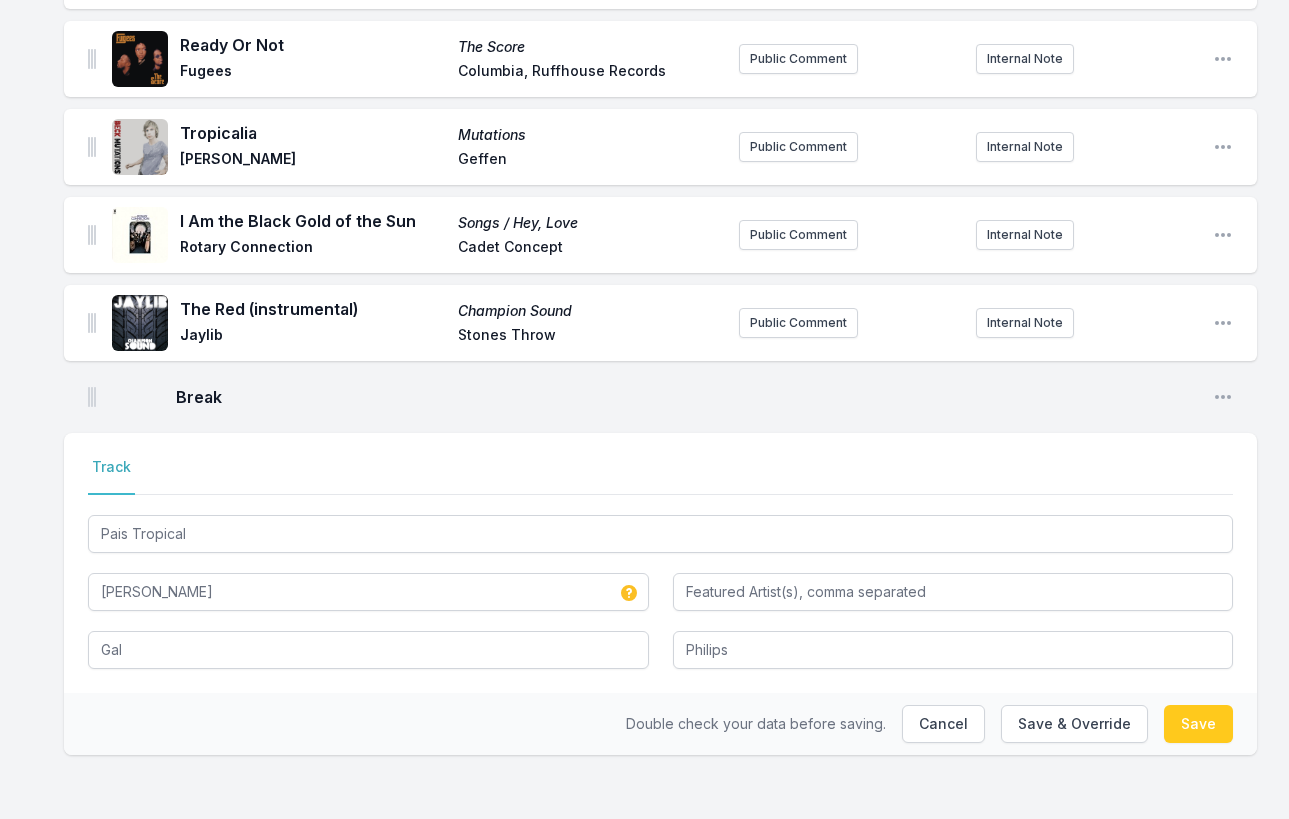 type on "Gal 1969" 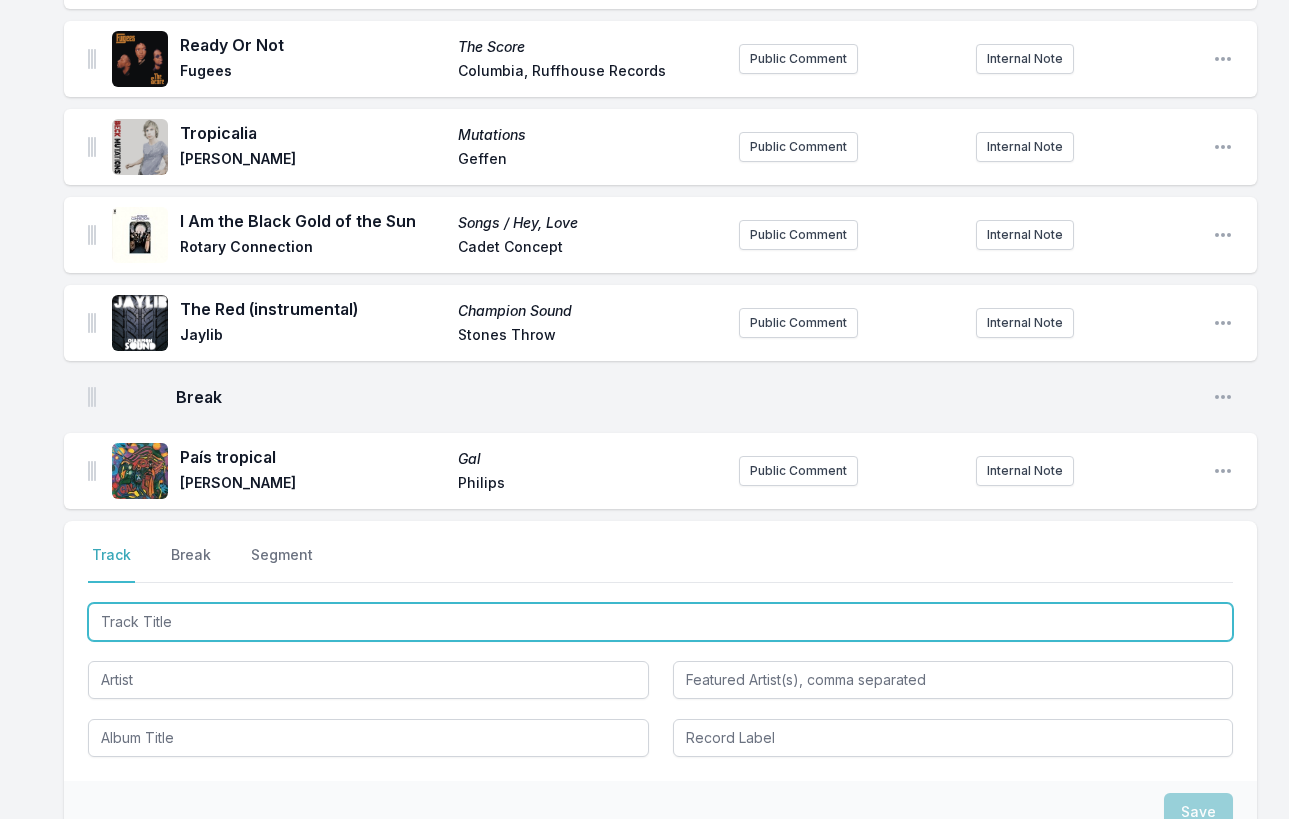 click at bounding box center [660, 622] 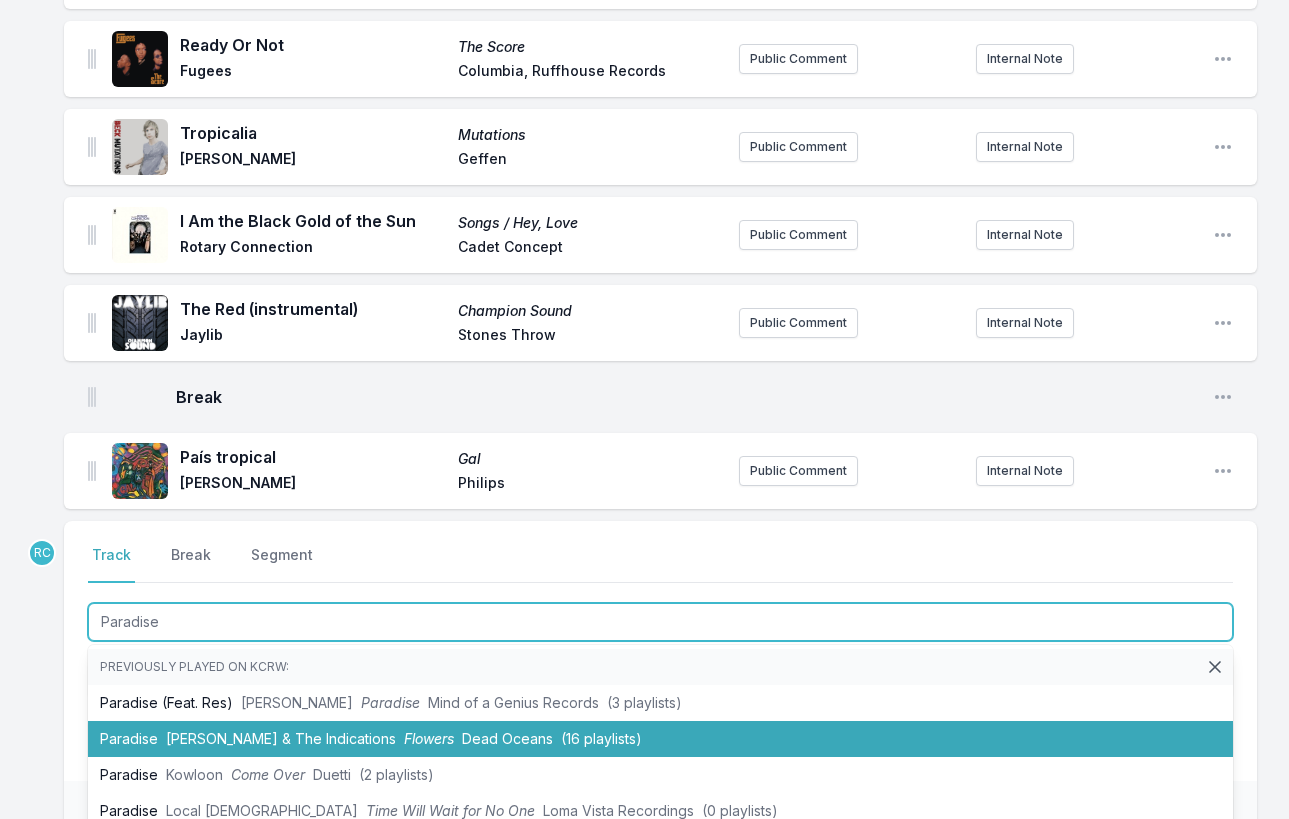 click on "[PERSON_NAME] & The Indications" at bounding box center (281, 738) 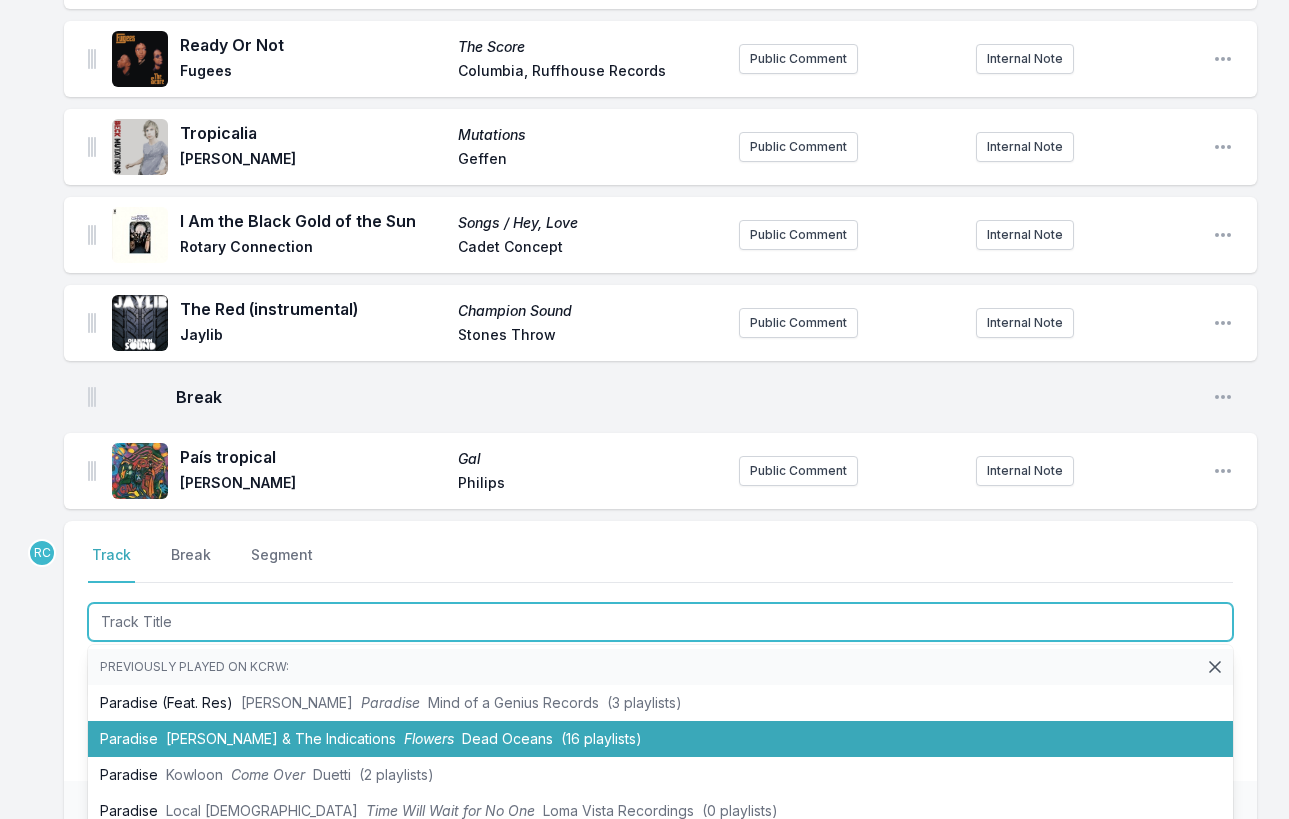 scroll, scrollTop: 455, scrollLeft: 0, axis: vertical 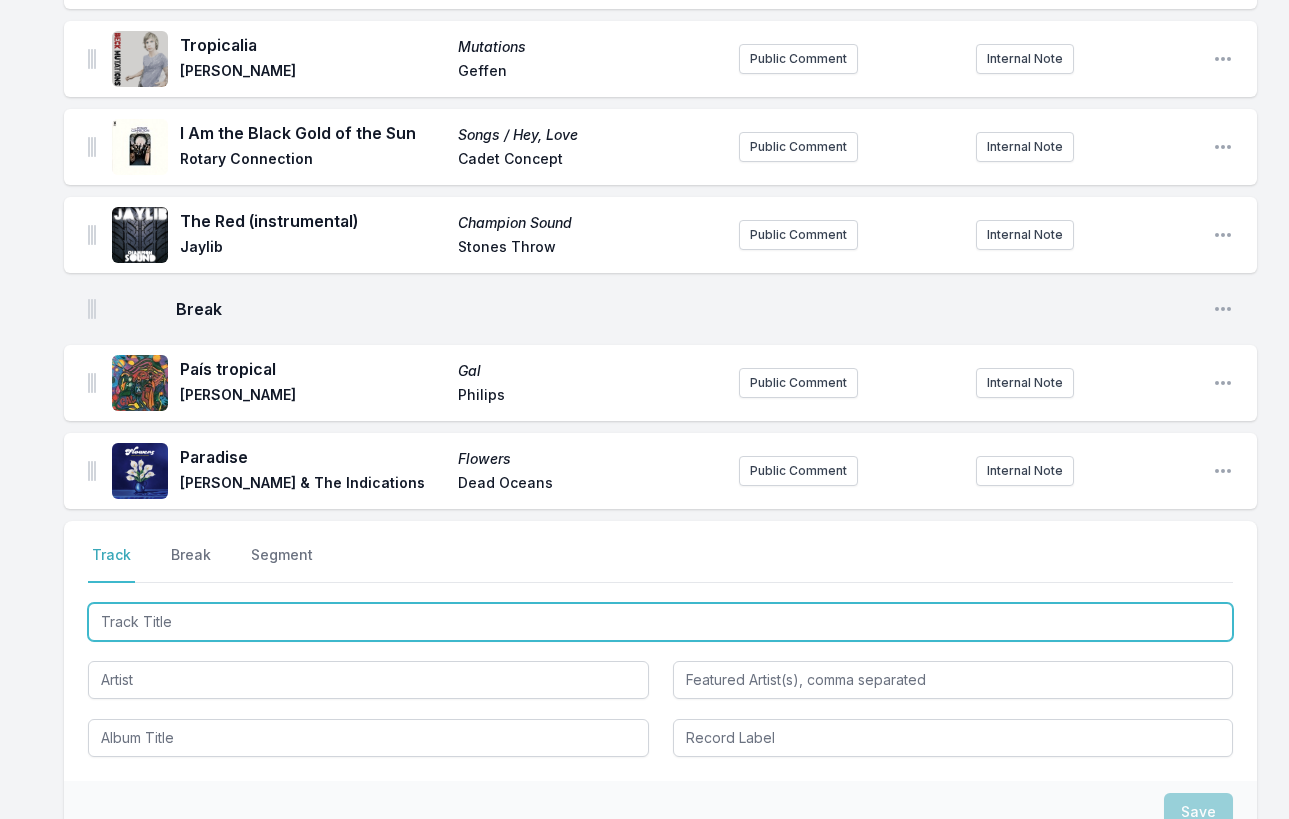 click at bounding box center [660, 622] 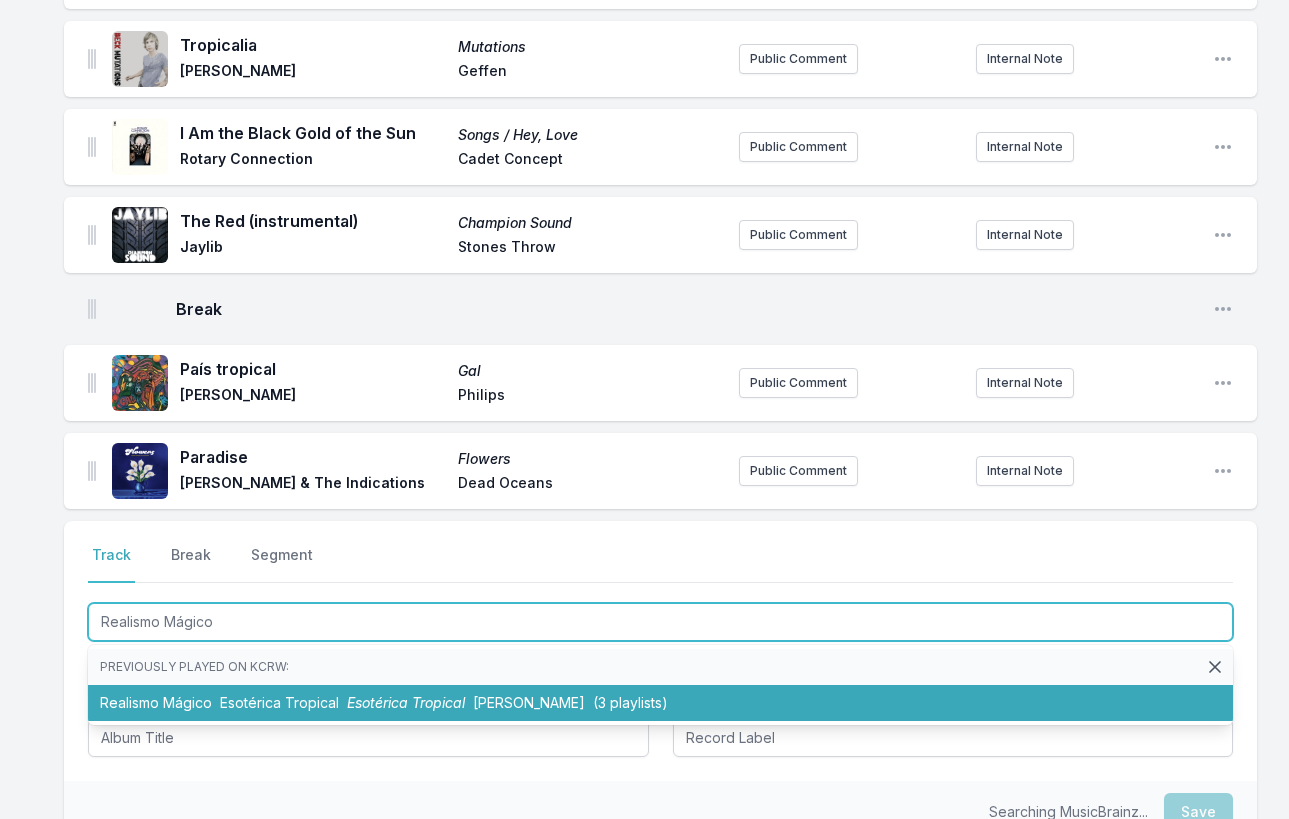 click on "Realismo Mágico Esotérica Tropical Esotérica Tropical María José Montijo (3 playlists)" at bounding box center (660, 703) 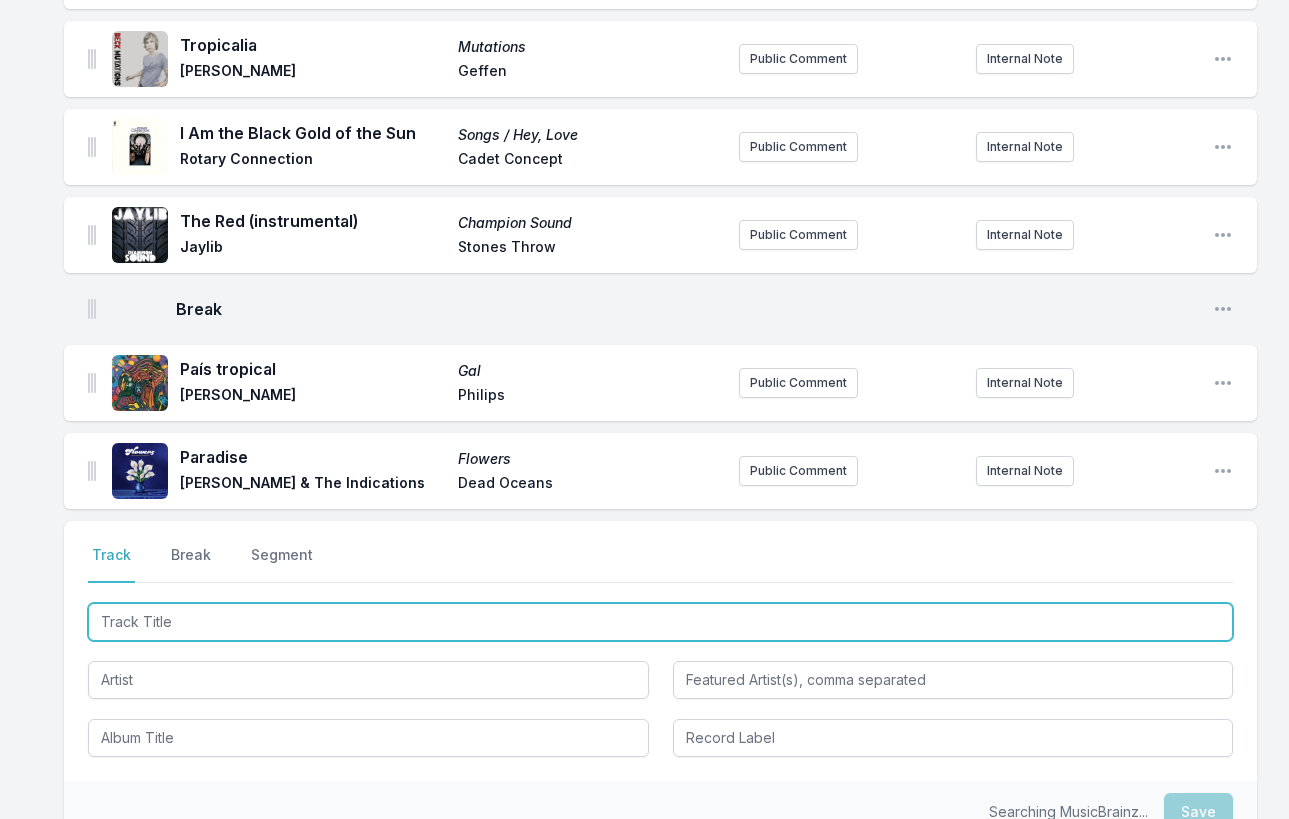 scroll, scrollTop: 543, scrollLeft: 0, axis: vertical 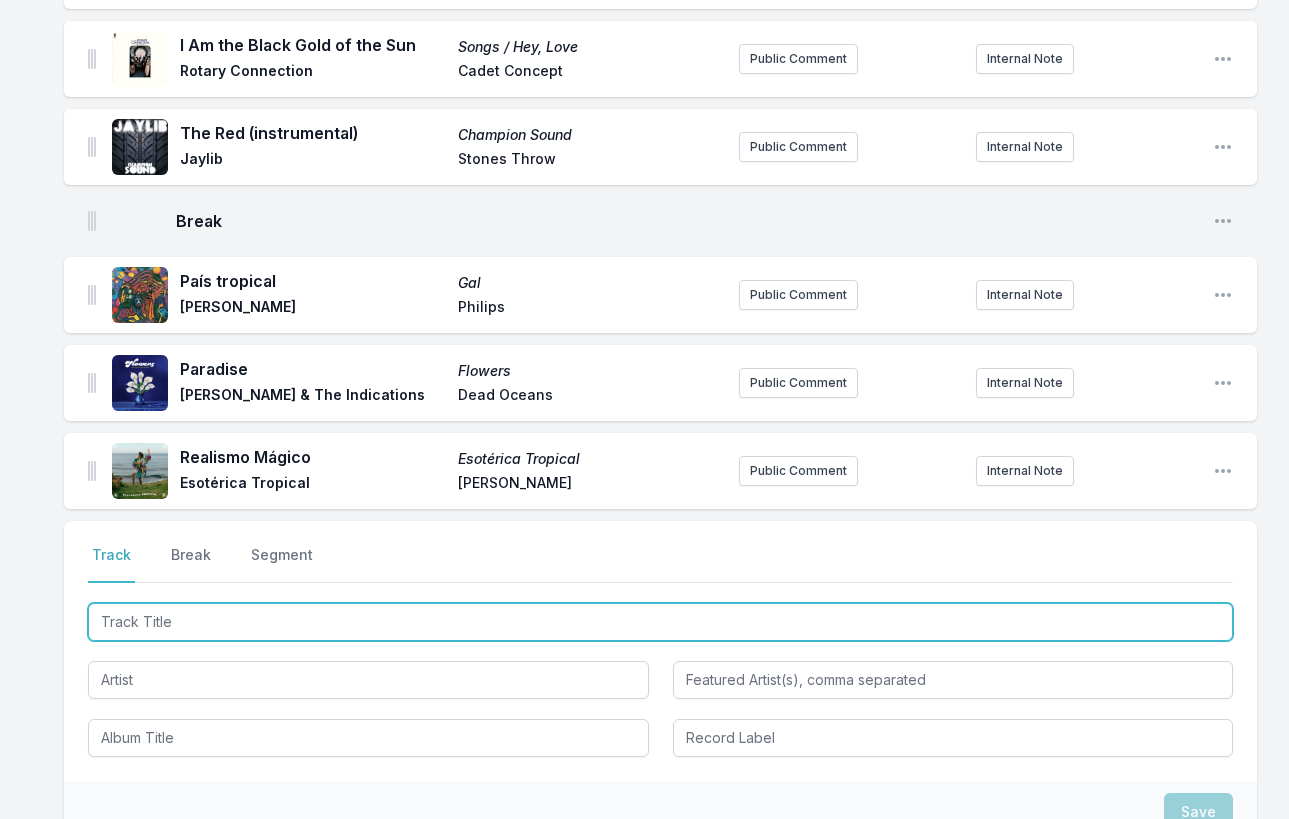 click at bounding box center (660, 622) 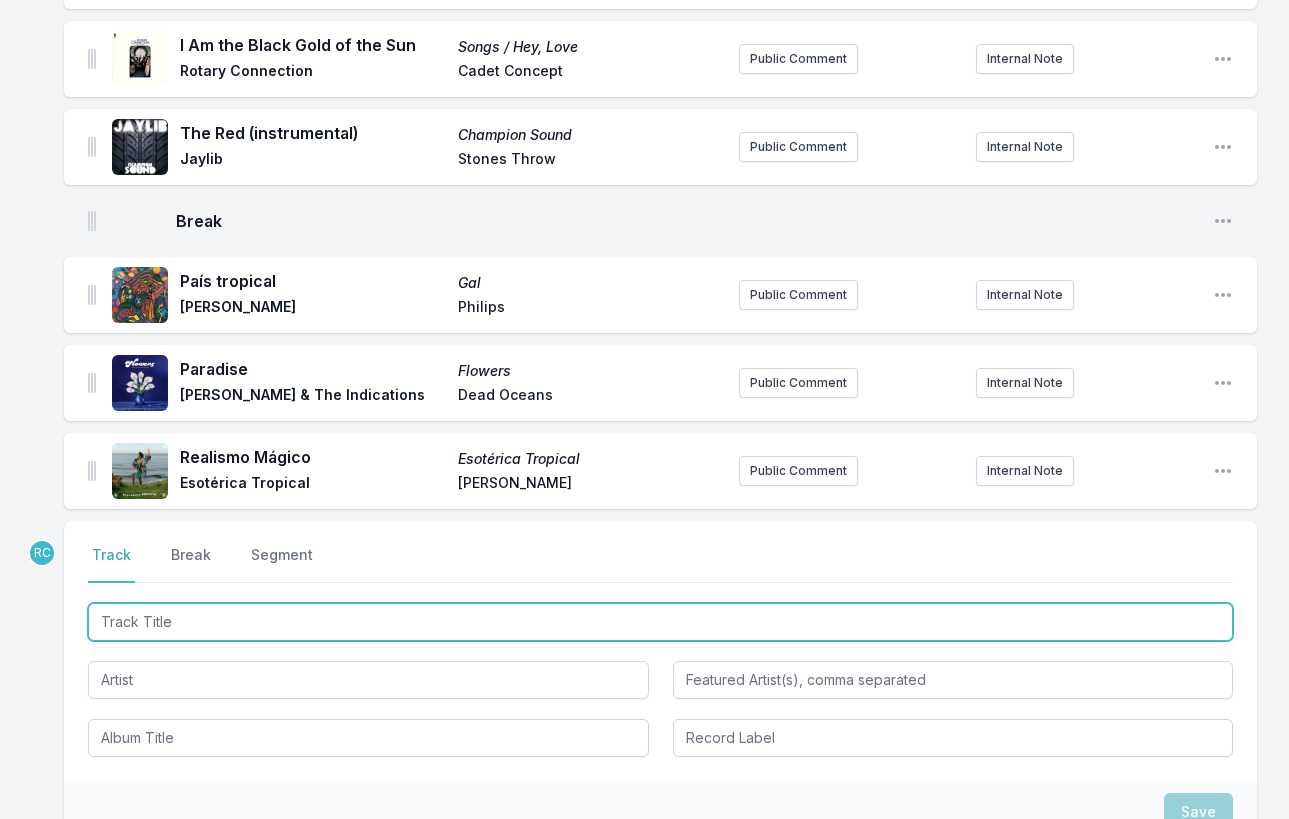 paste on "El Diamante" 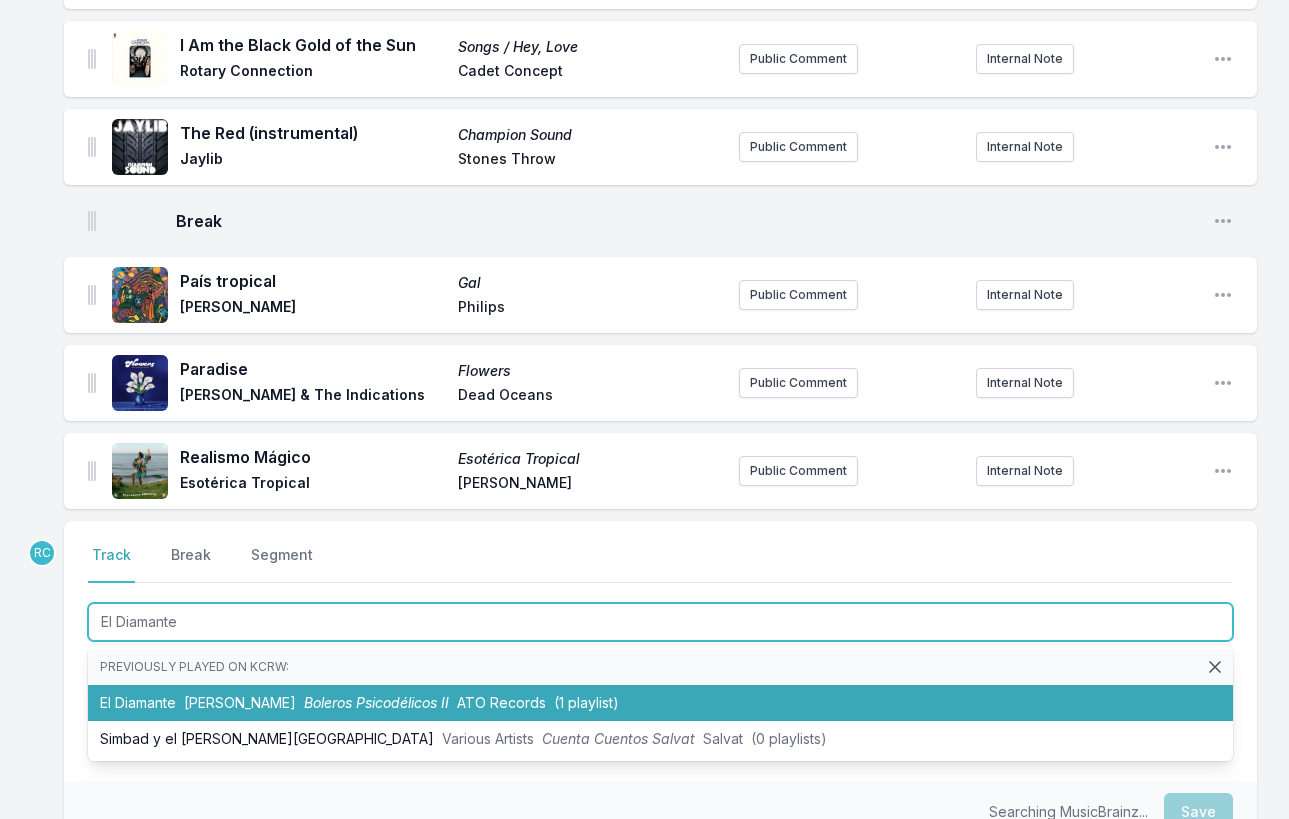 click on "ATO Records" at bounding box center [501, 702] 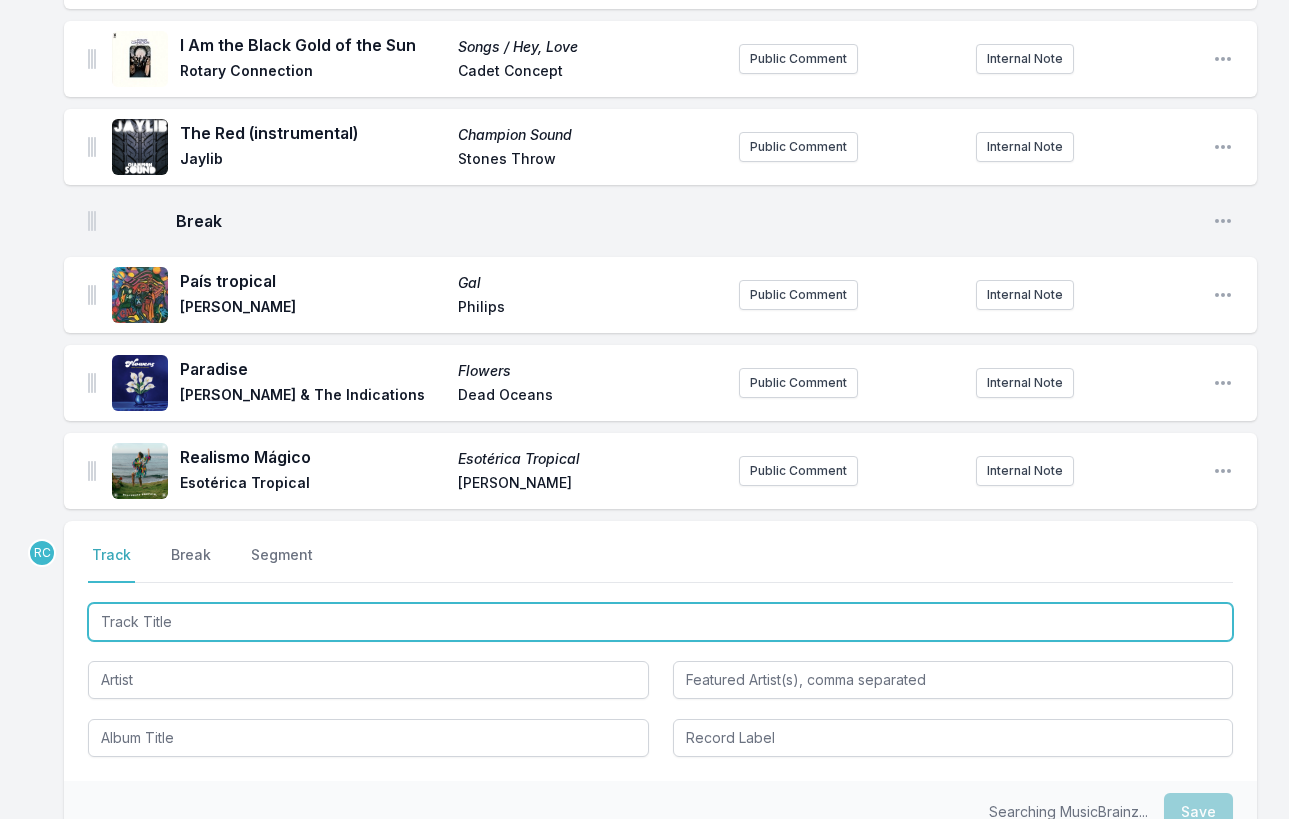 scroll, scrollTop: 631, scrollLeft: 0, axis: vertical 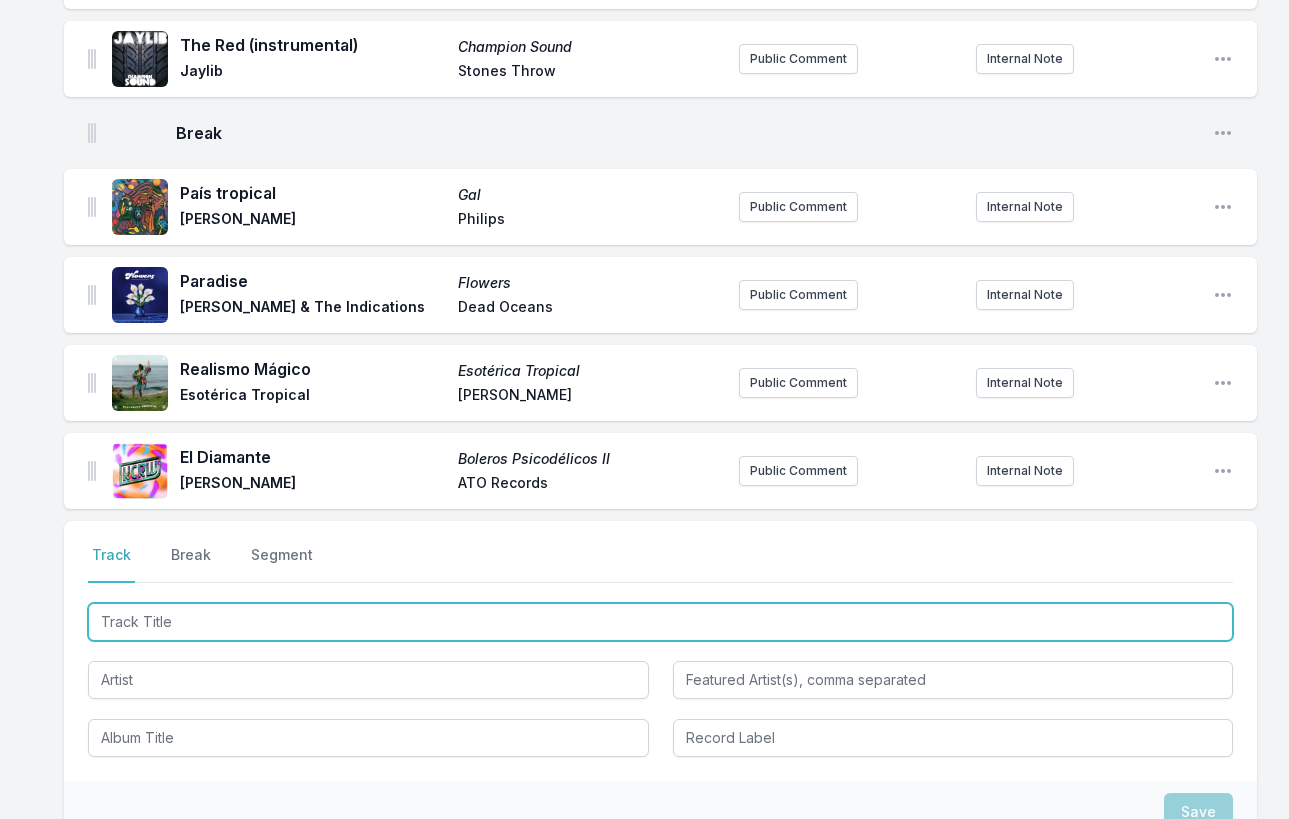 click at bounding box center [660, 622] 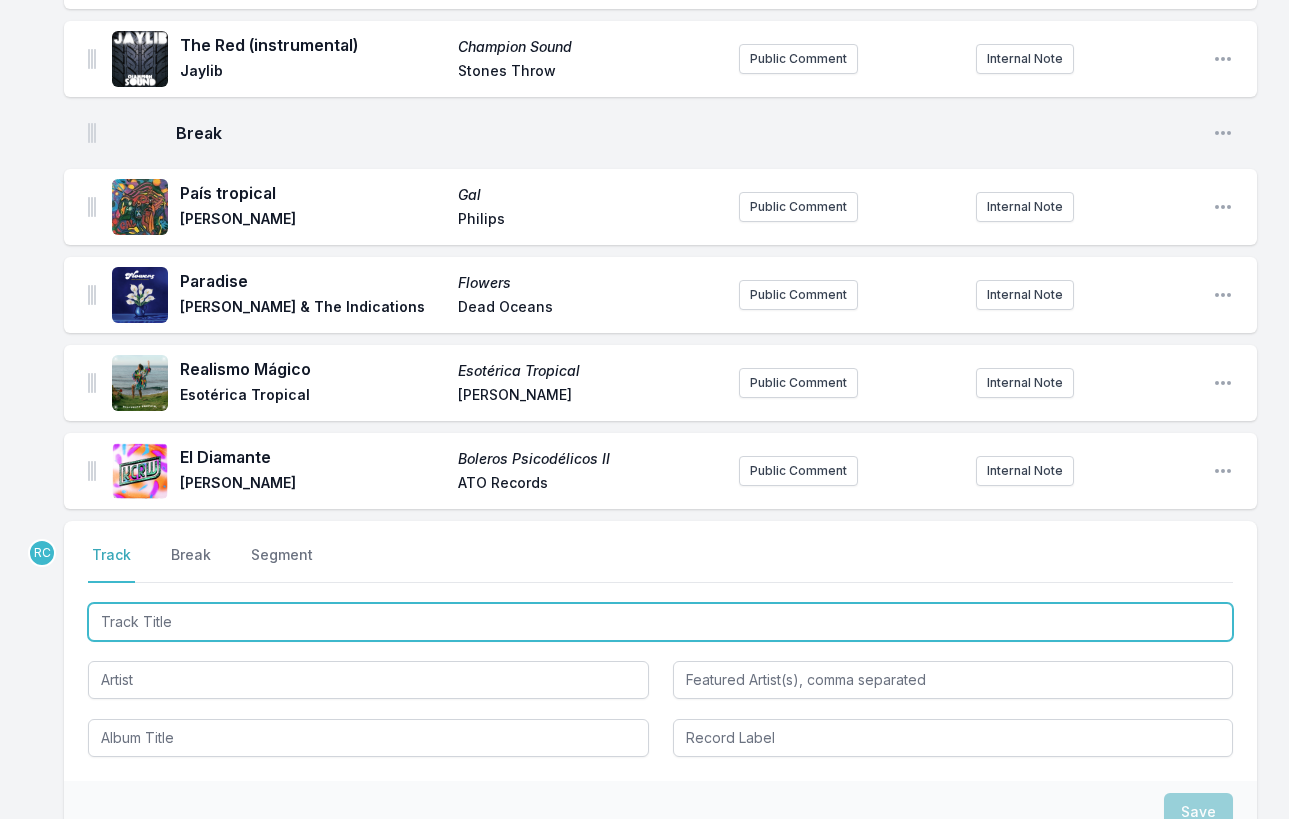 paste on "Birds Of Paradise" 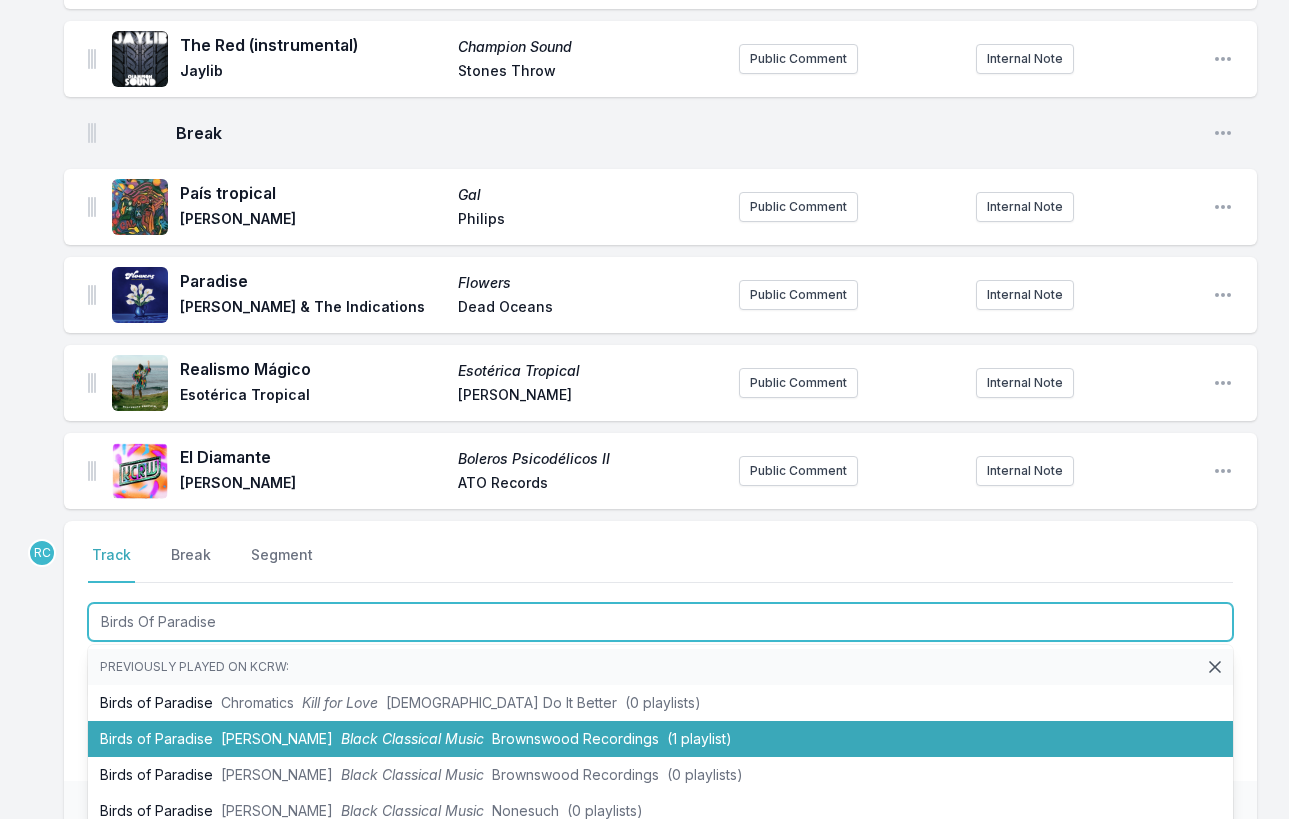 click on "Black Classical Music" at bounding box center (412, 738) 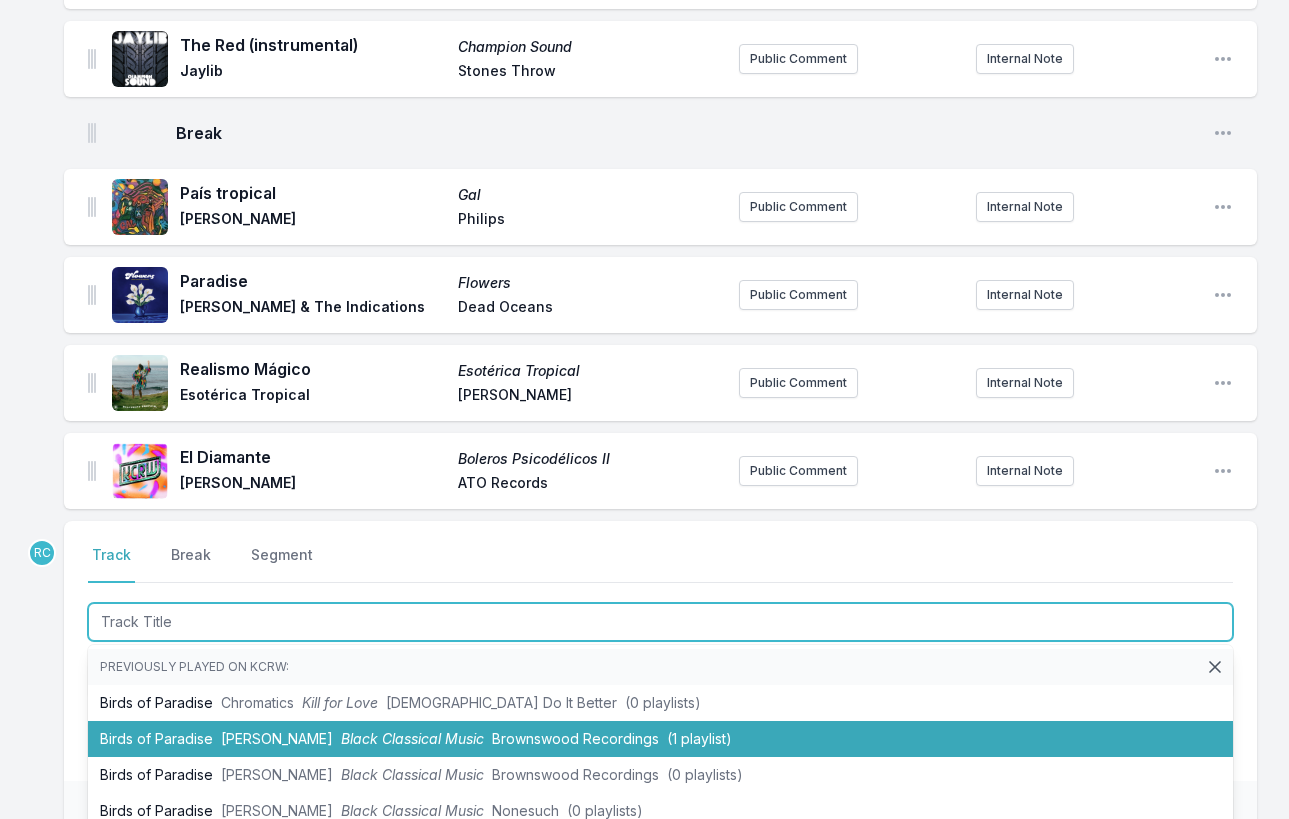 scroll, scrollTop: 719, scrollLeft: 0, axis: vertical 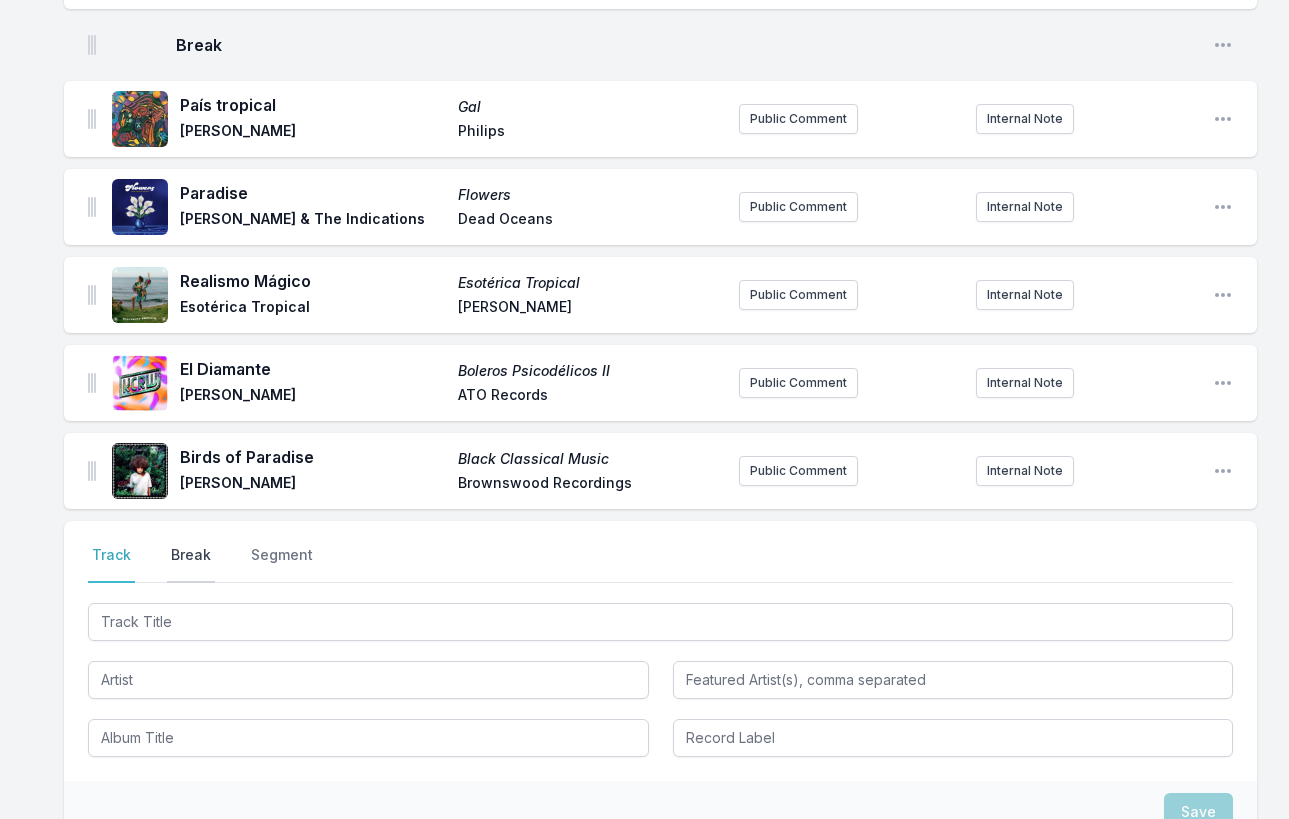 click on "Break" at bounding box center (191, 564) 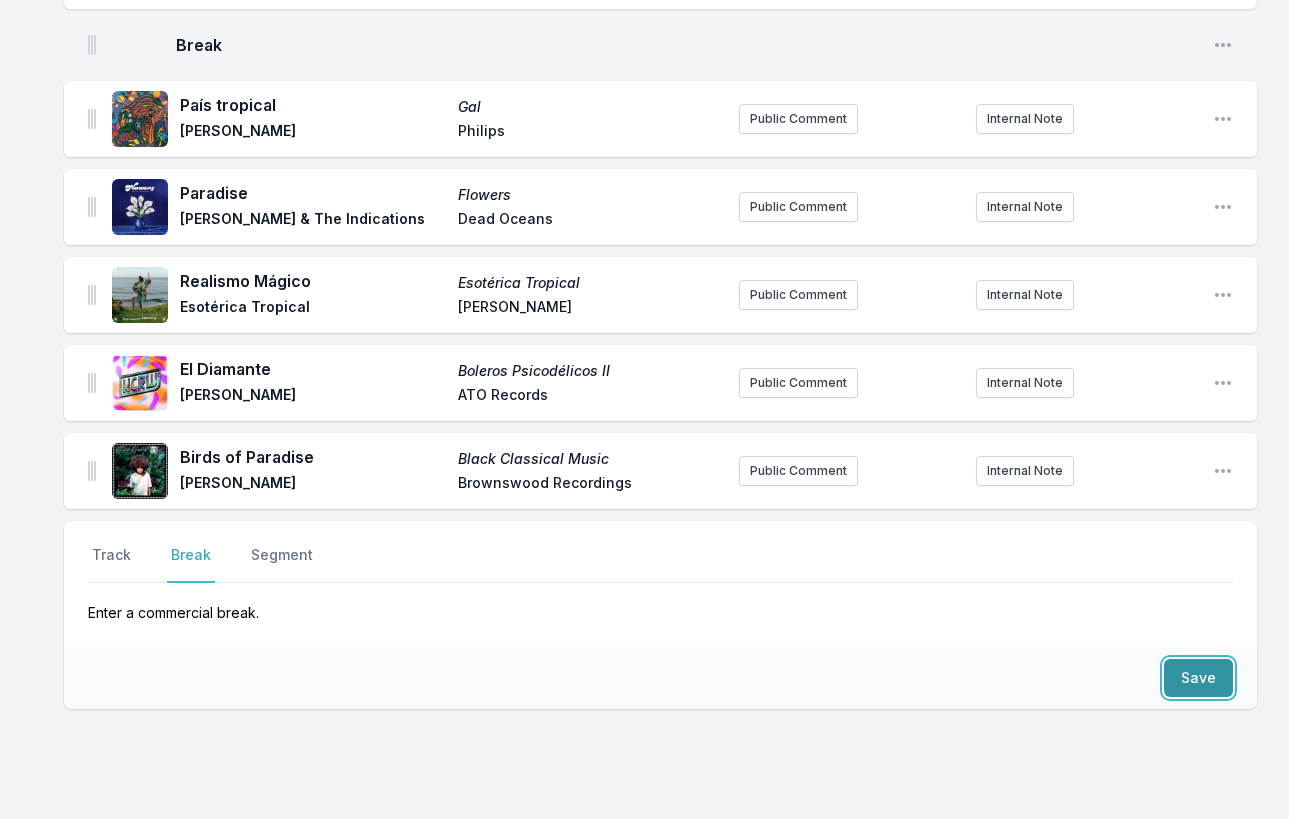 click on "Save" at bounding box center [1198, 678] 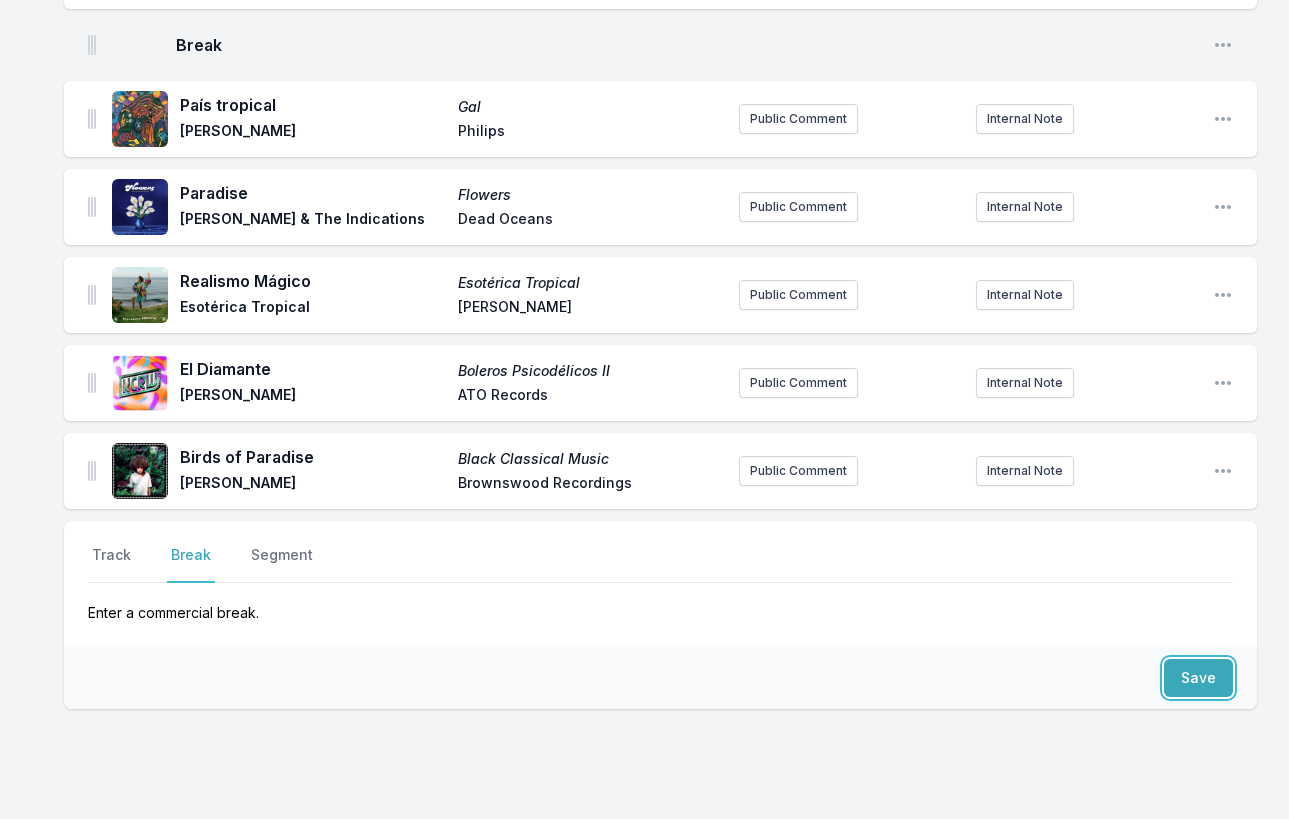 scroll, scrollTop: 779, scrollLeft: 0, axis: vertical 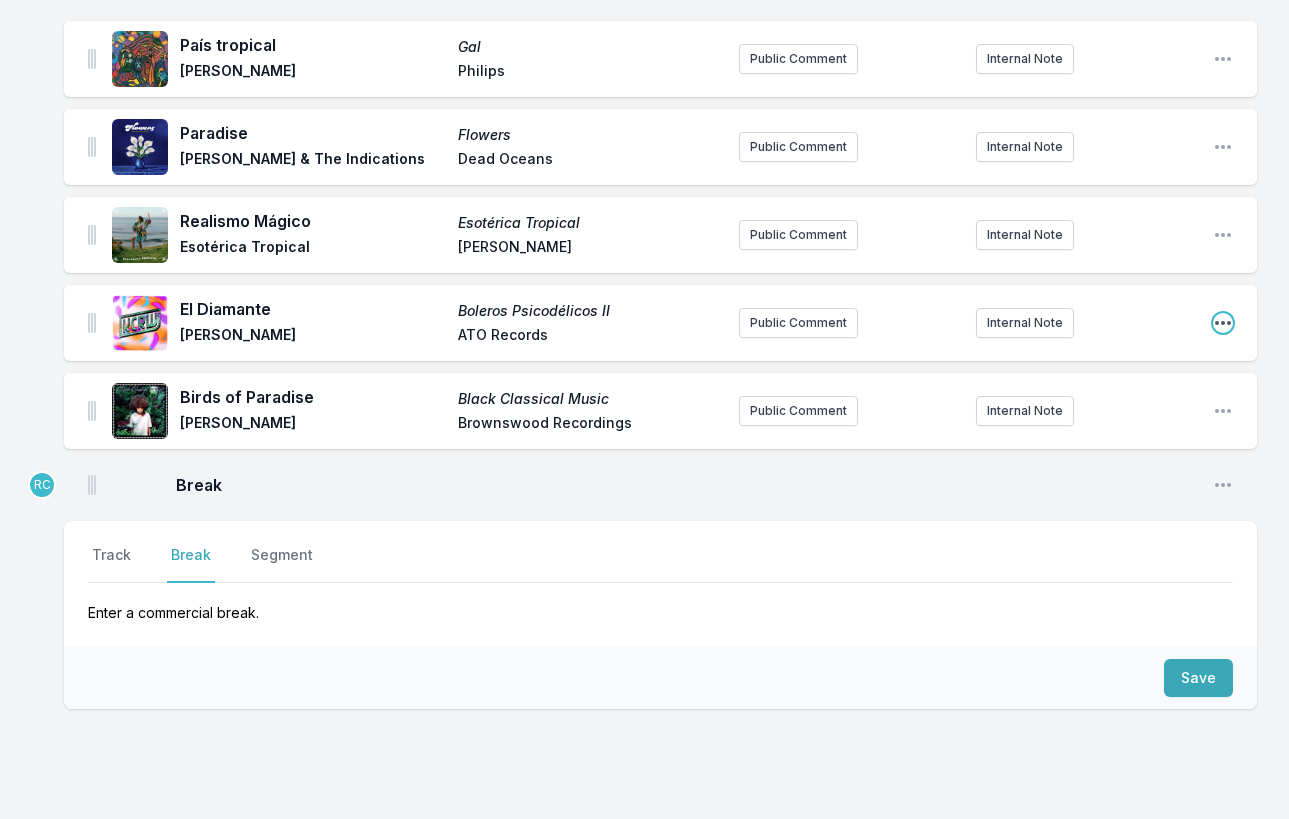 click 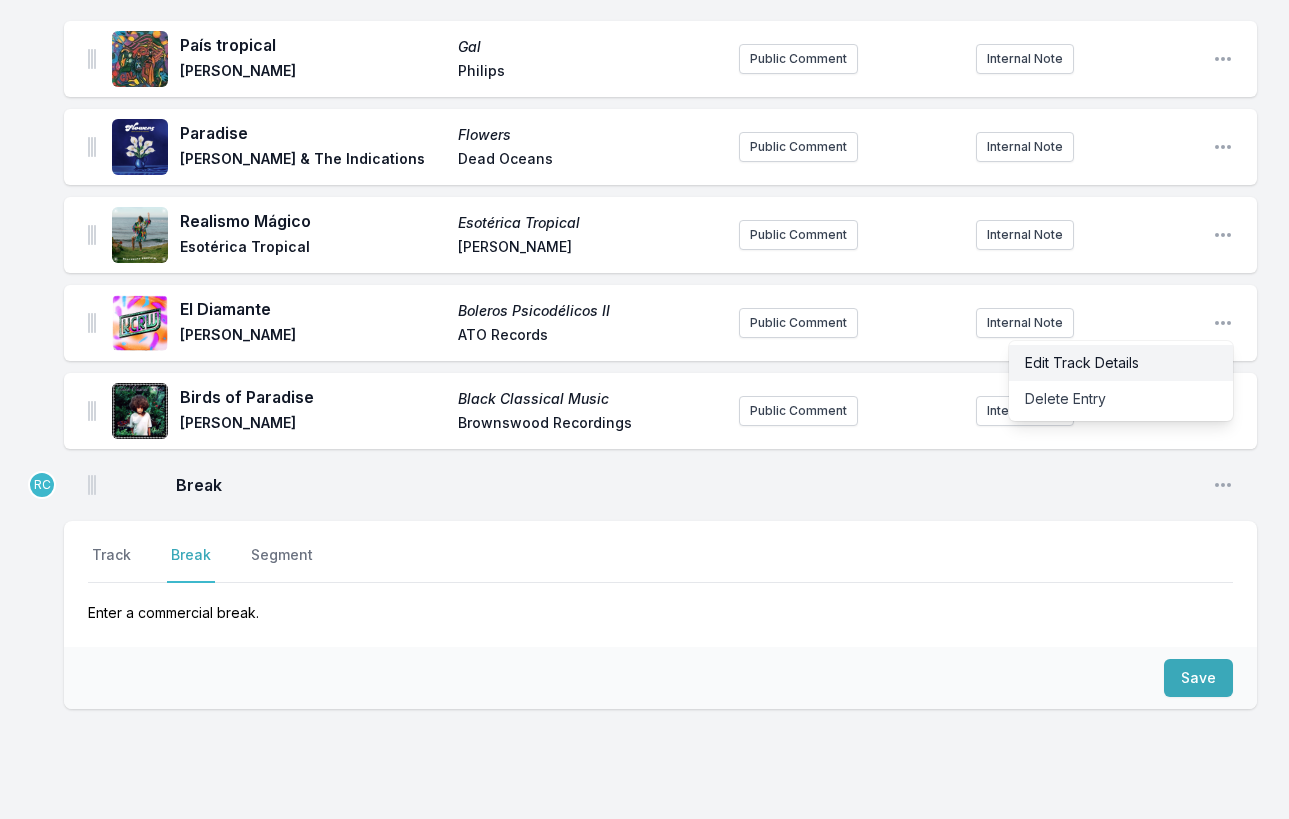 click on "Edit Track Details" at bounding box center [1121, 363] 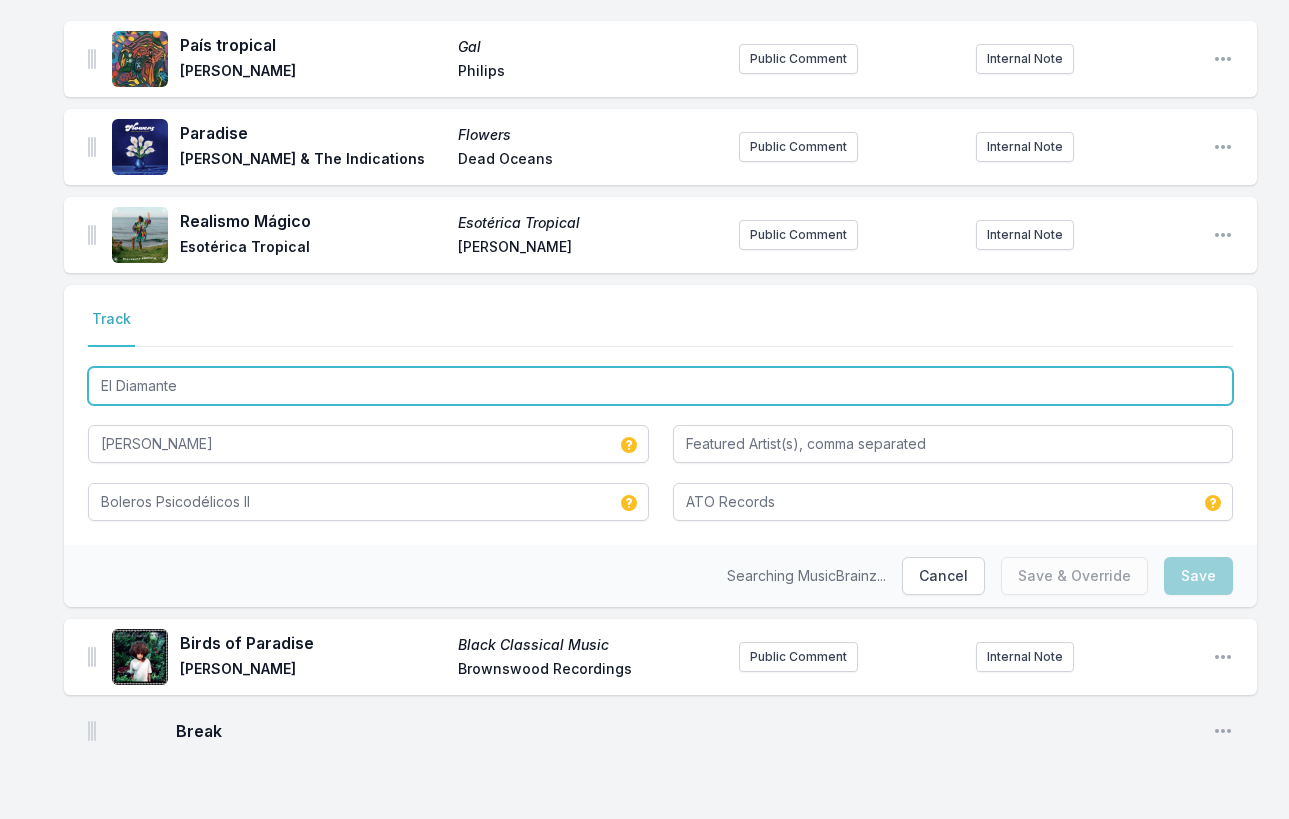 click on "El Diamante" at bounding box center [660, 386] 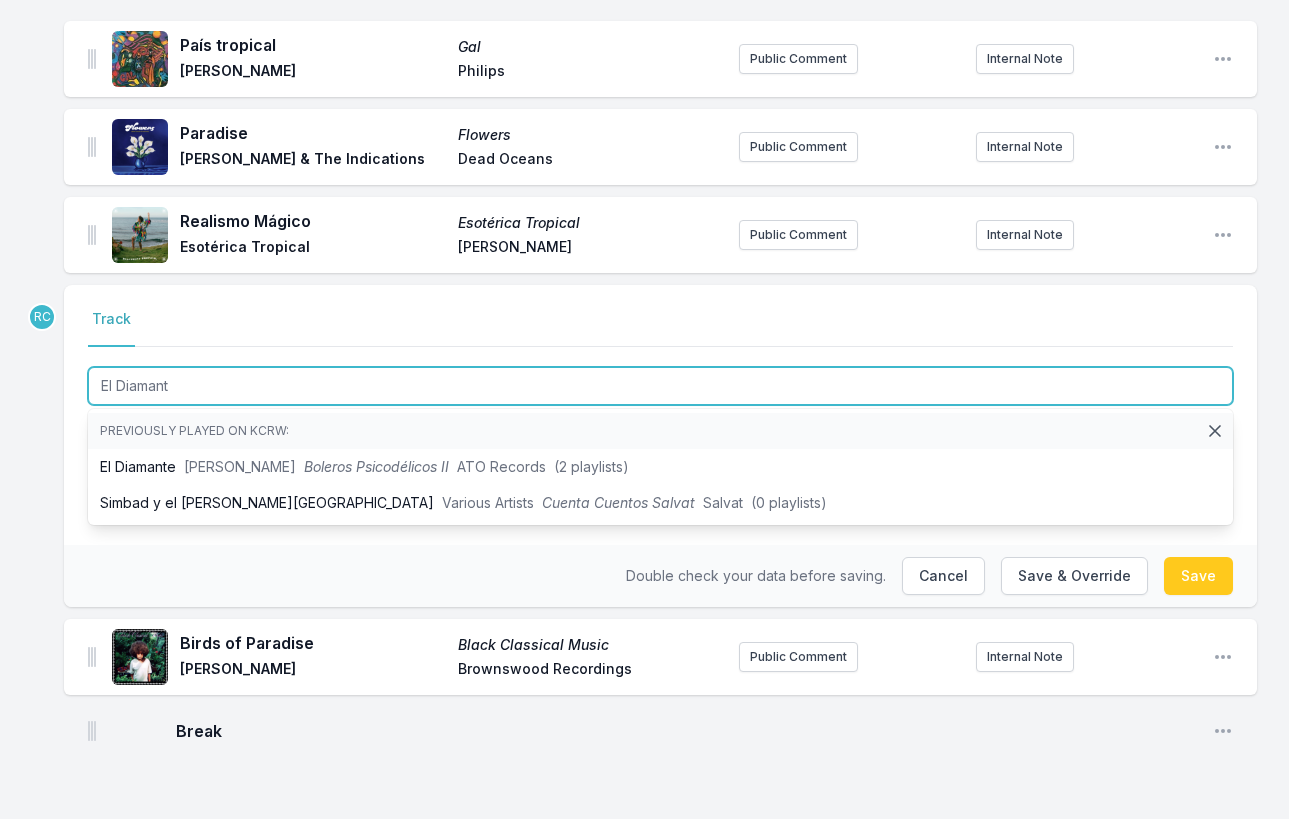 click on "El Diamant" at bounding box center (660, 386) 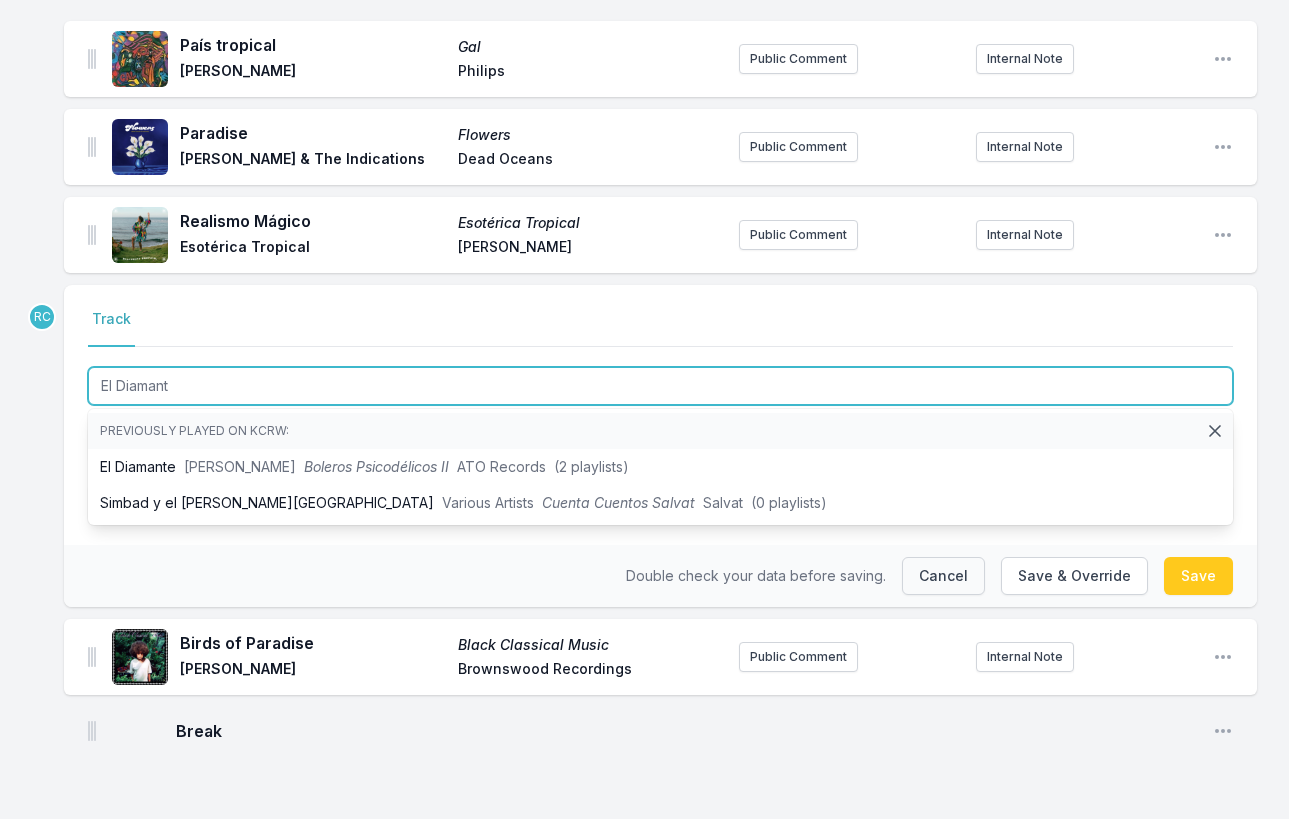 type on "El Diamant" 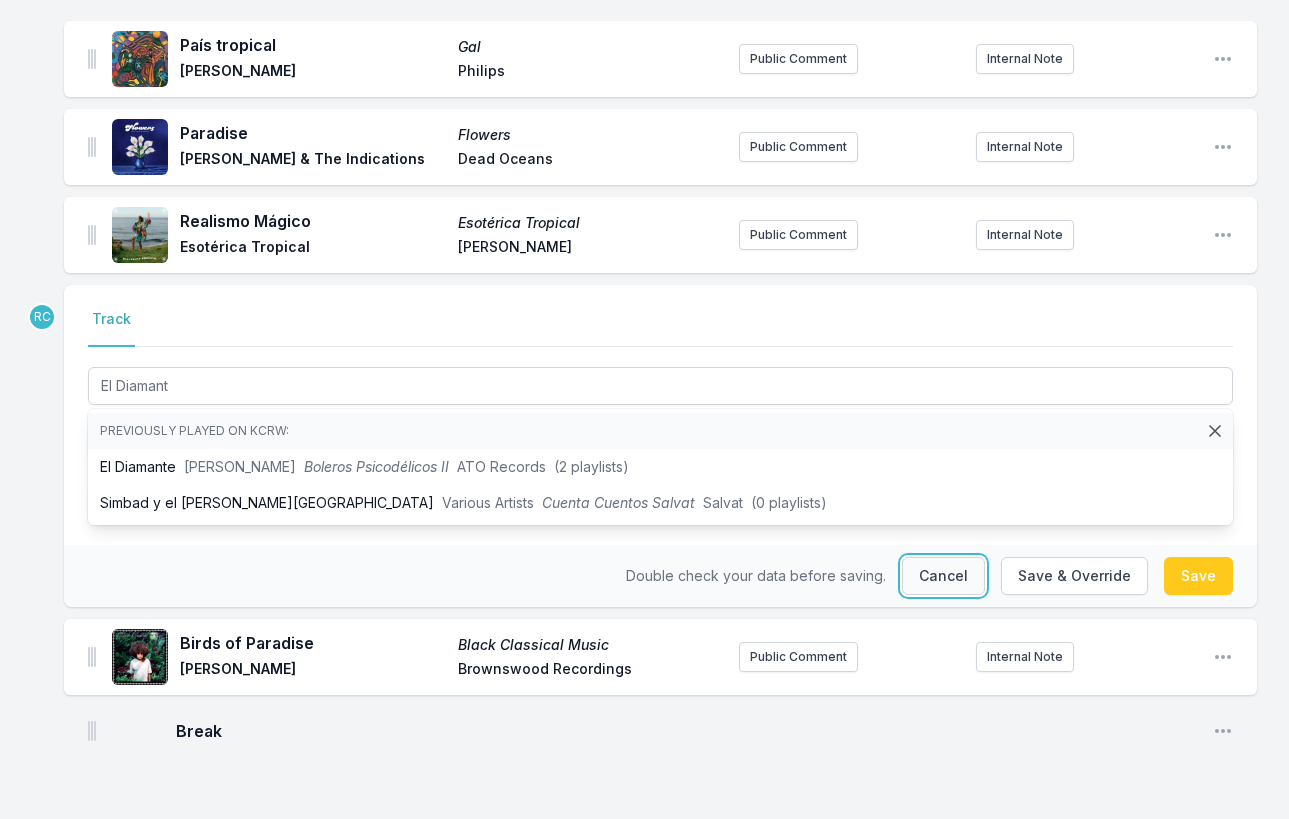 click on "Cancel" at bounding box center (943, 576) 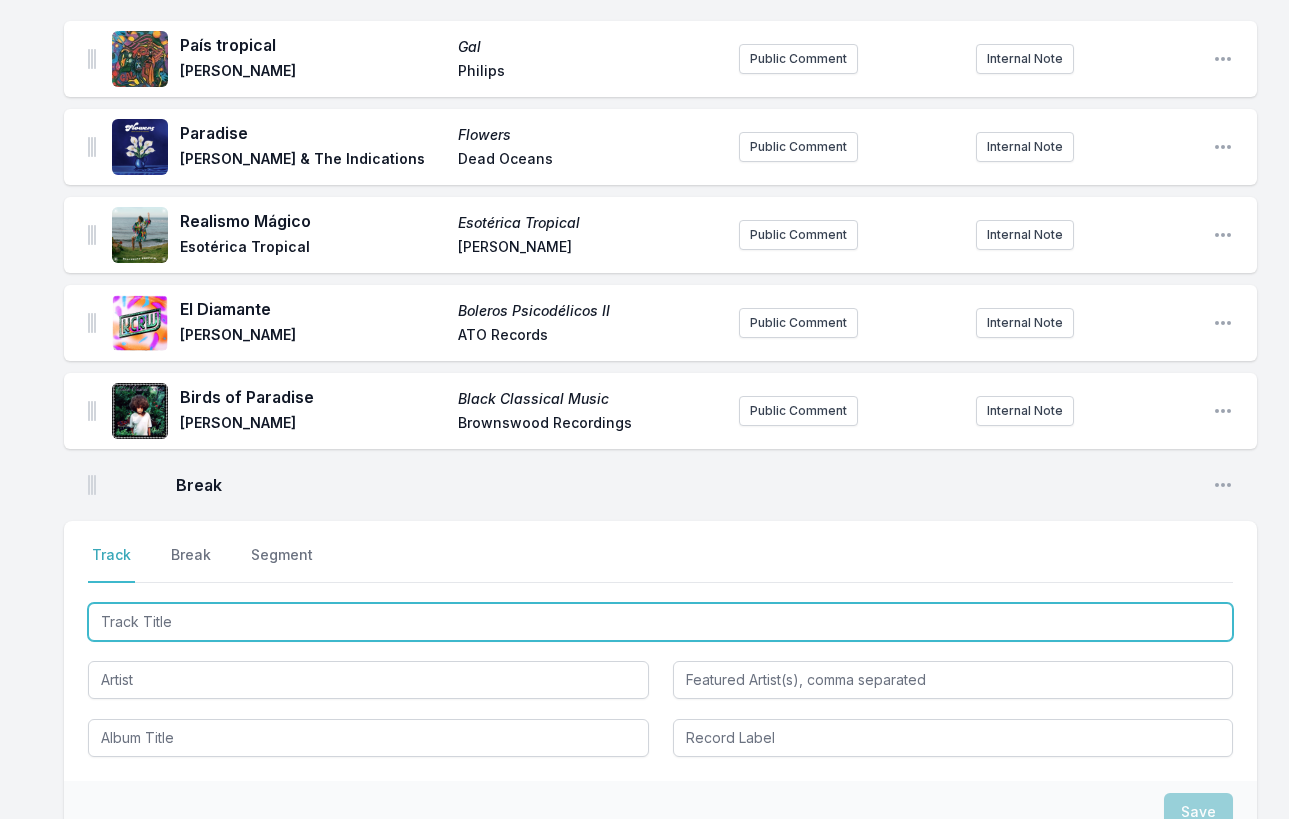 click at bounding box center [660, 622] 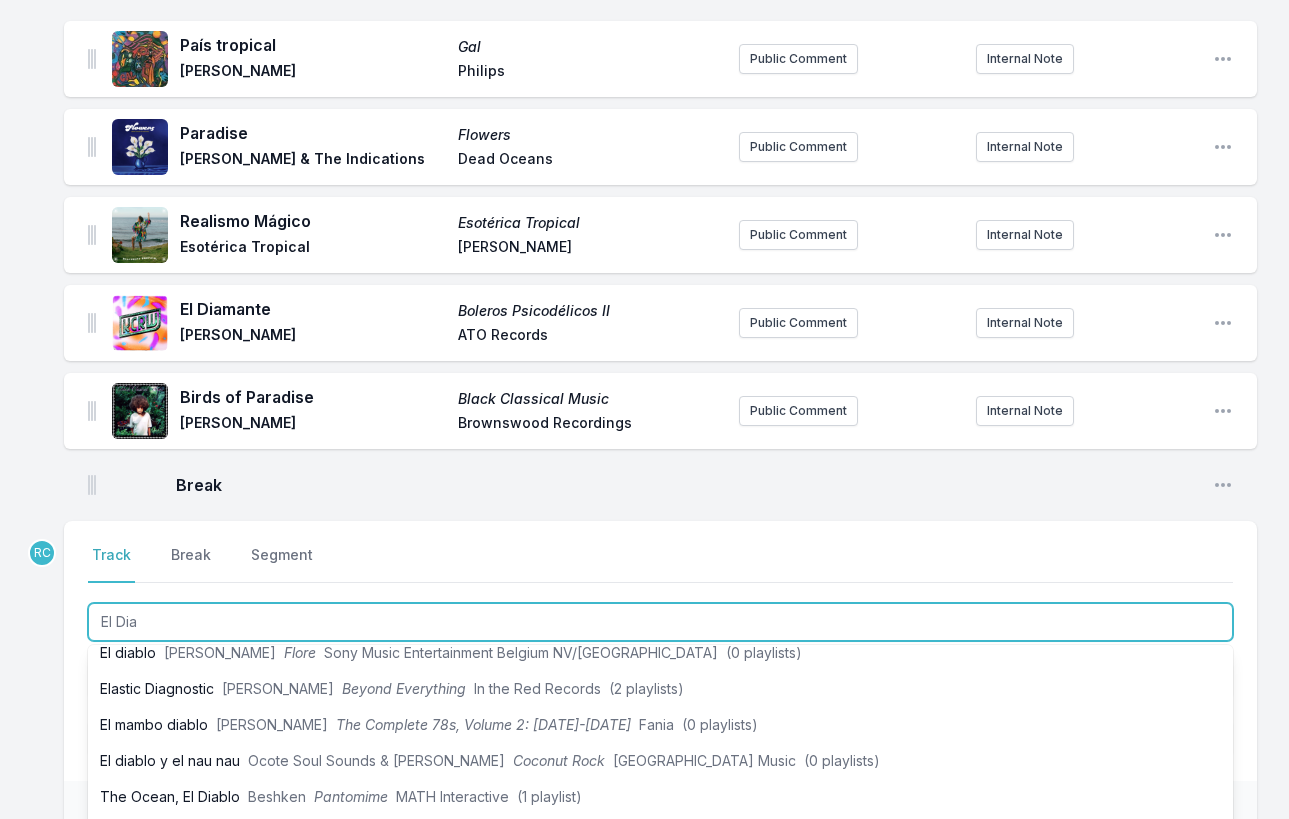 scroll, scrollTop: 524, scrollLeft: 0, axis: vertical 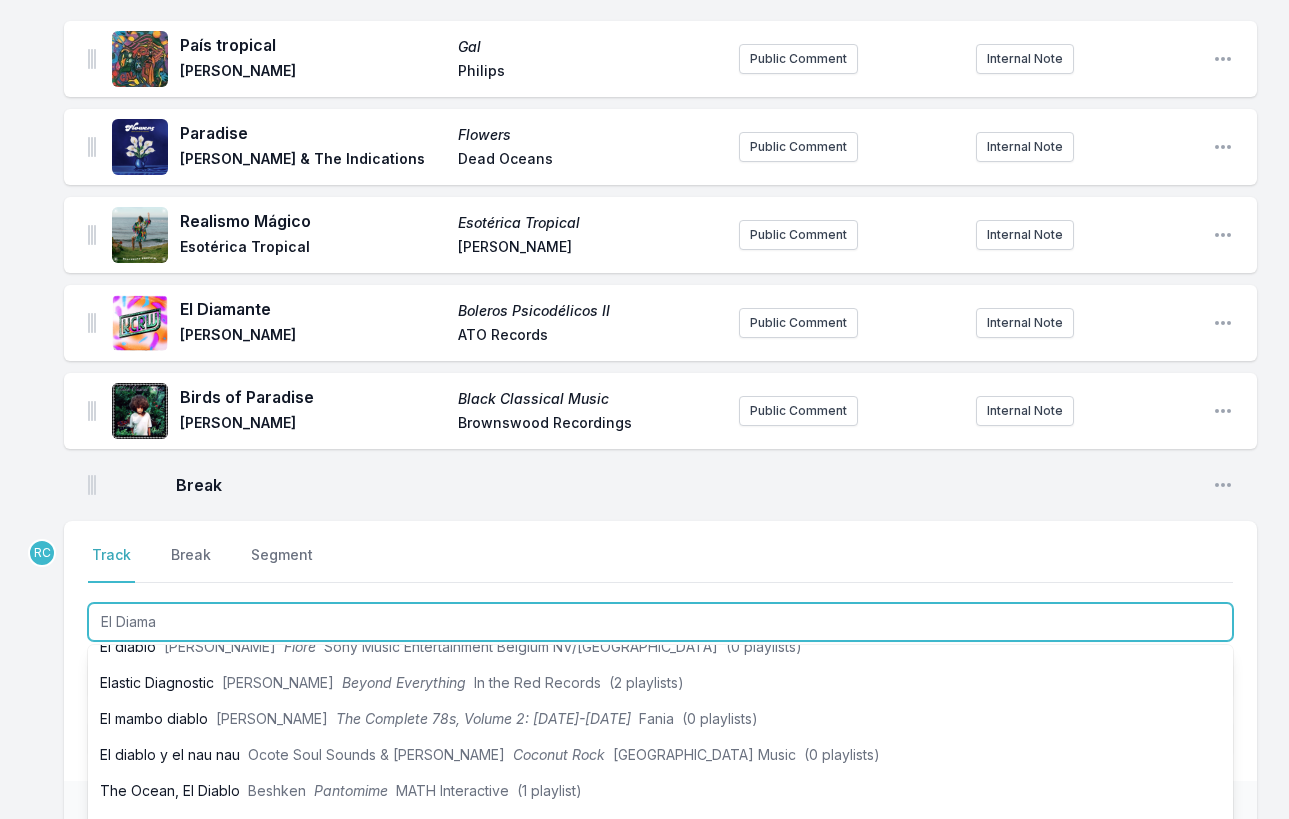 type on "El Diaman" 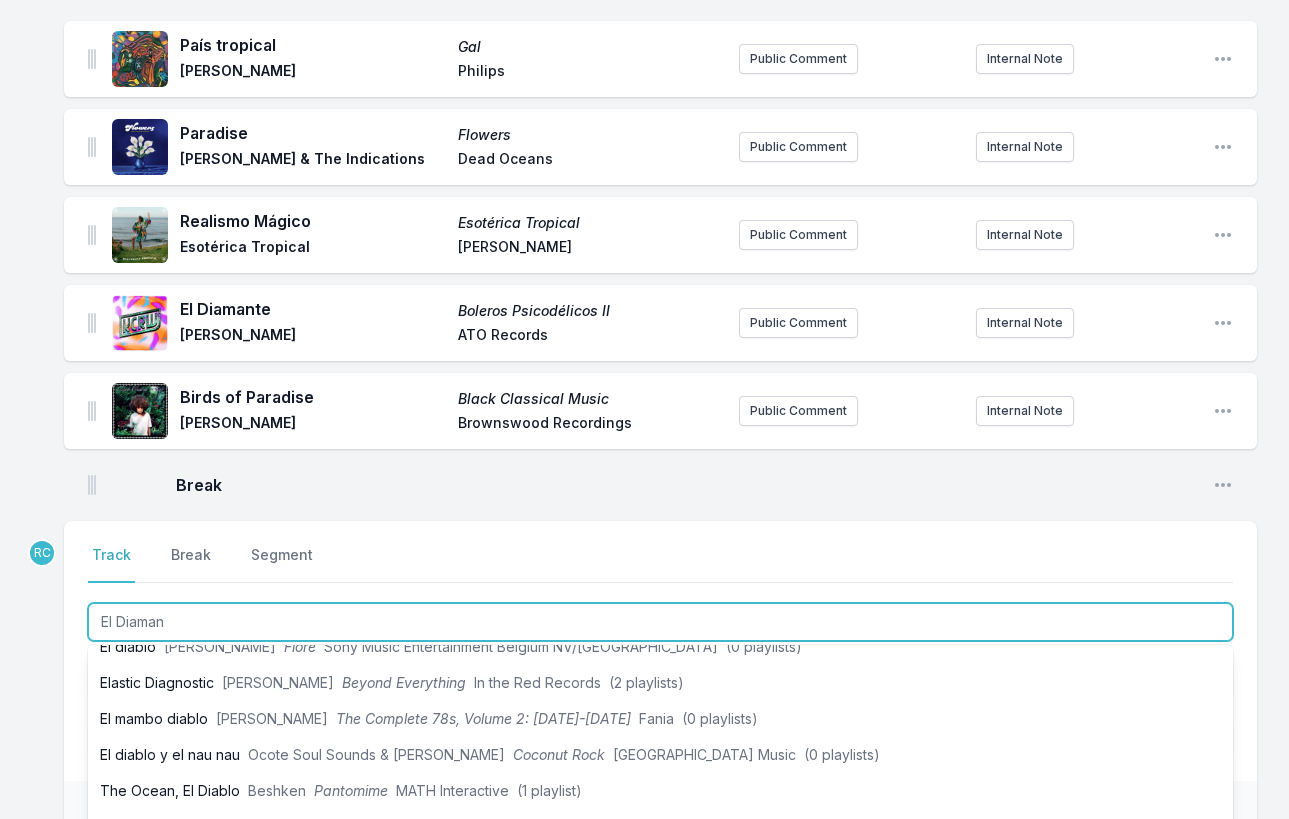scroll, scrollTop: 0, scrollLeft: 0, axis: both 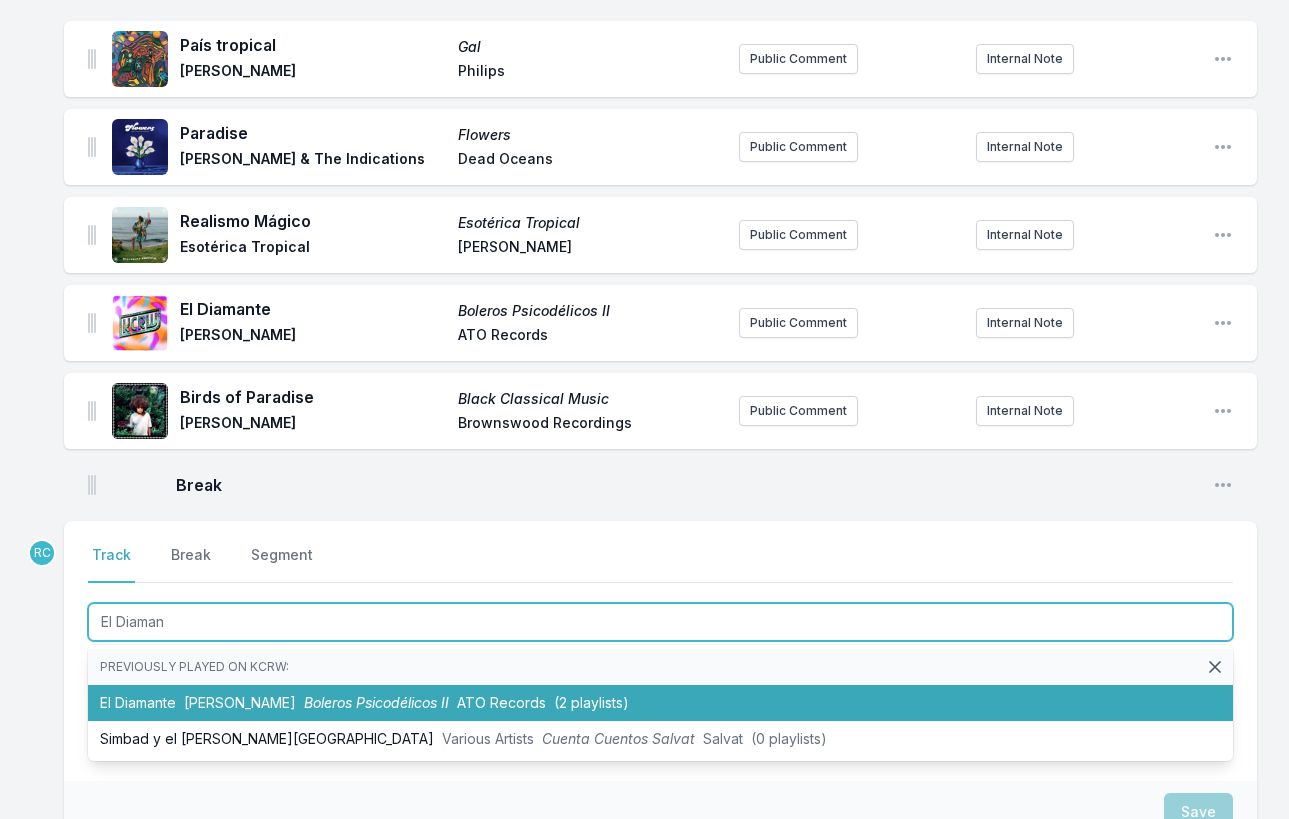 click on "El Diamante Adrian Quesada Boleros Psicodélicos II ATO Records (2 playlists)" at bounding box center (660, 703) 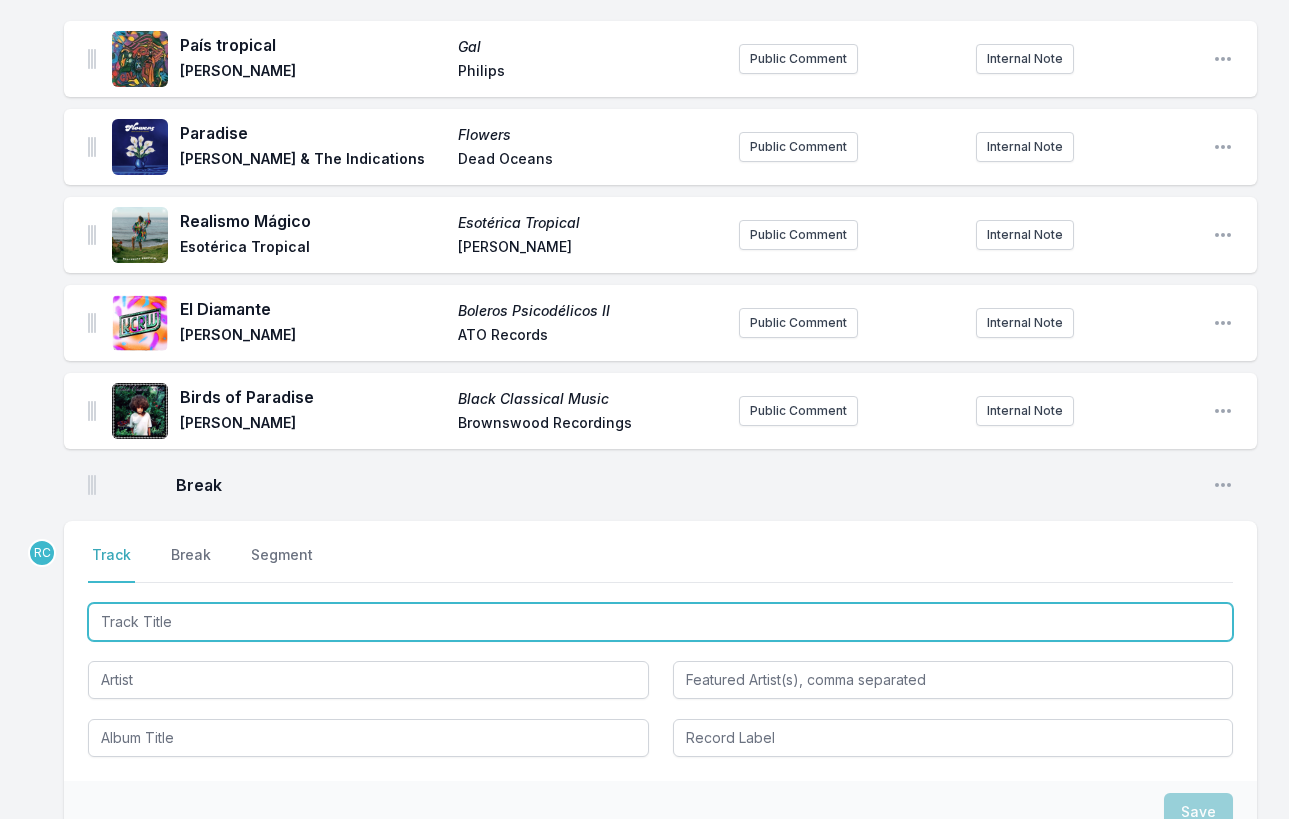 scroll, scrollTop: 867, scrollLeft: 0, axis: vertical 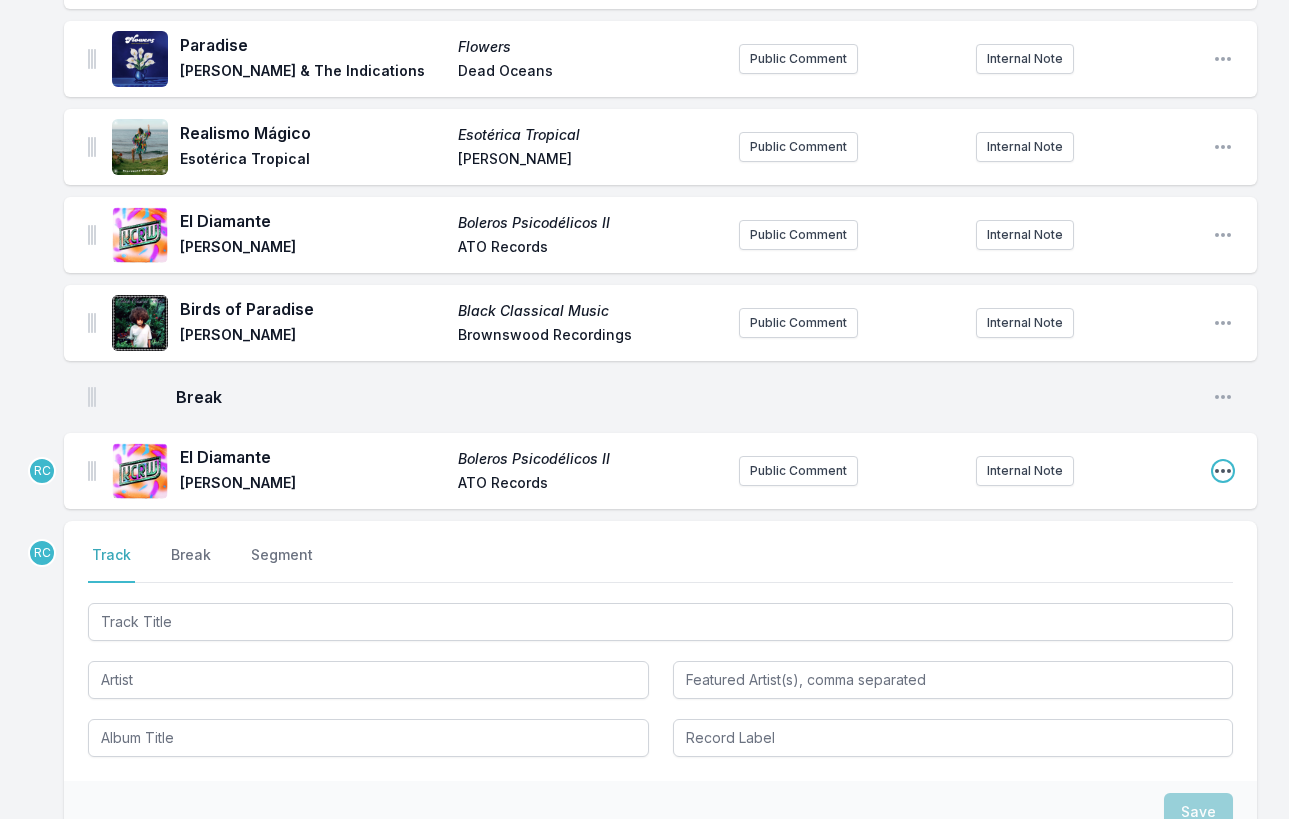 click 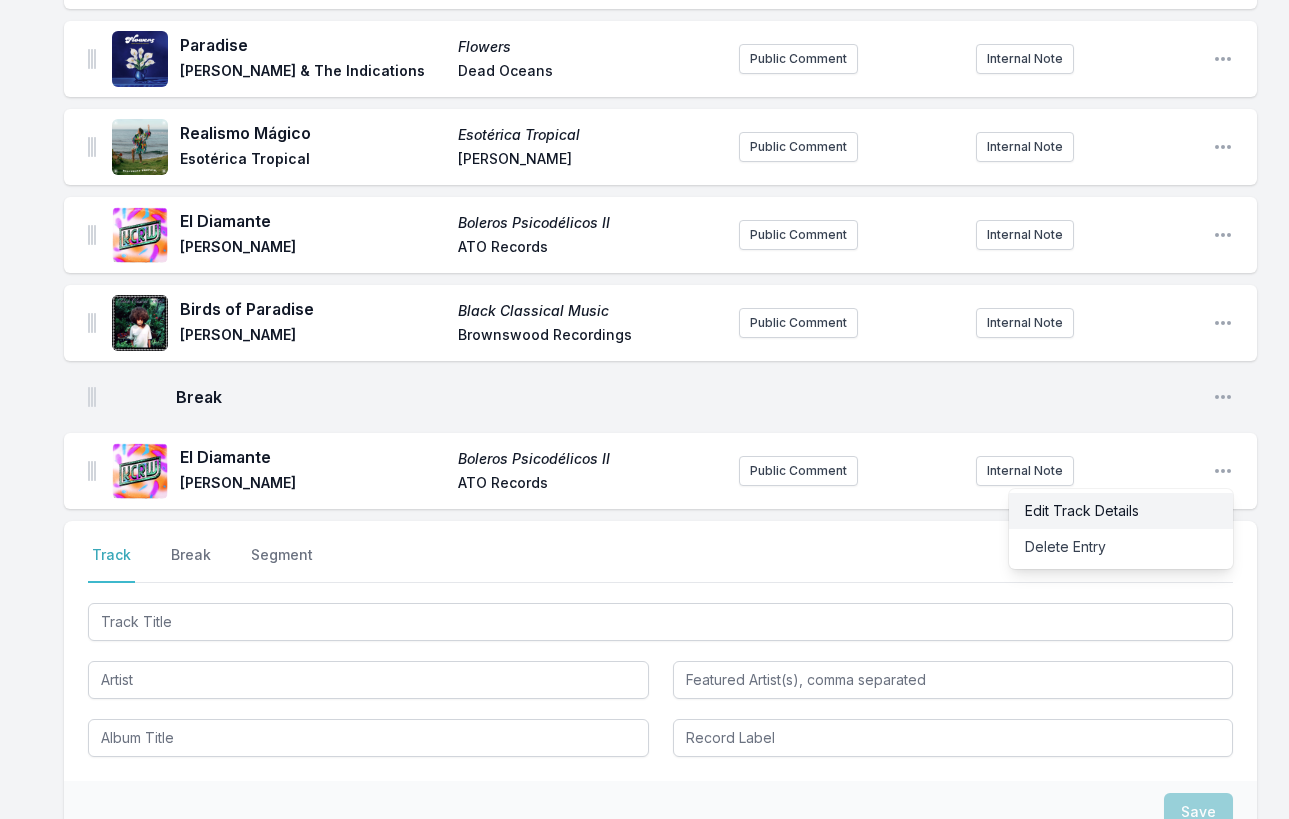 click on "Edit Track Details" at bounding box center [1121, 511] 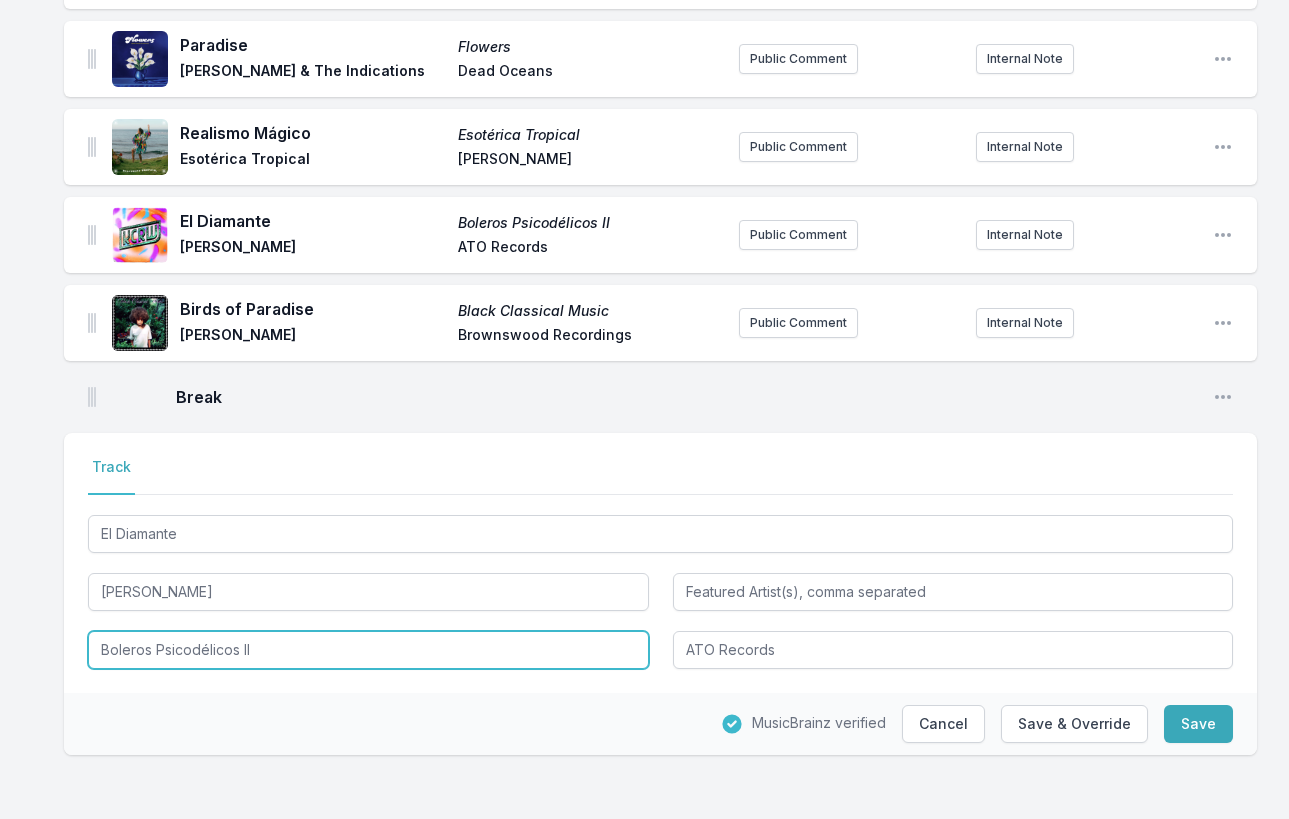 click on "Boleros Psicodélicos II" at bounding box center [368, 650] 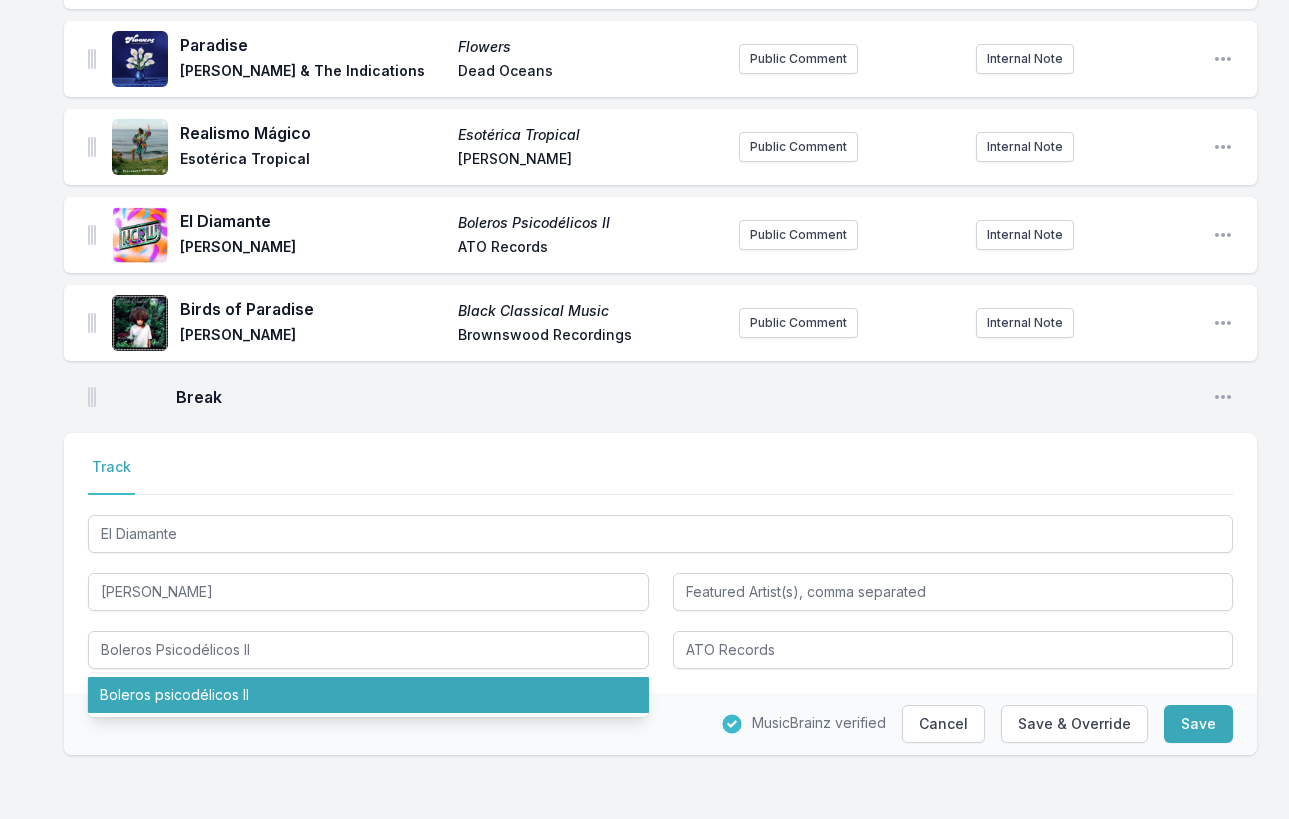 click on "MusicBrainz verified Cancel Save & Override Save" at bounding box center (660, 724) 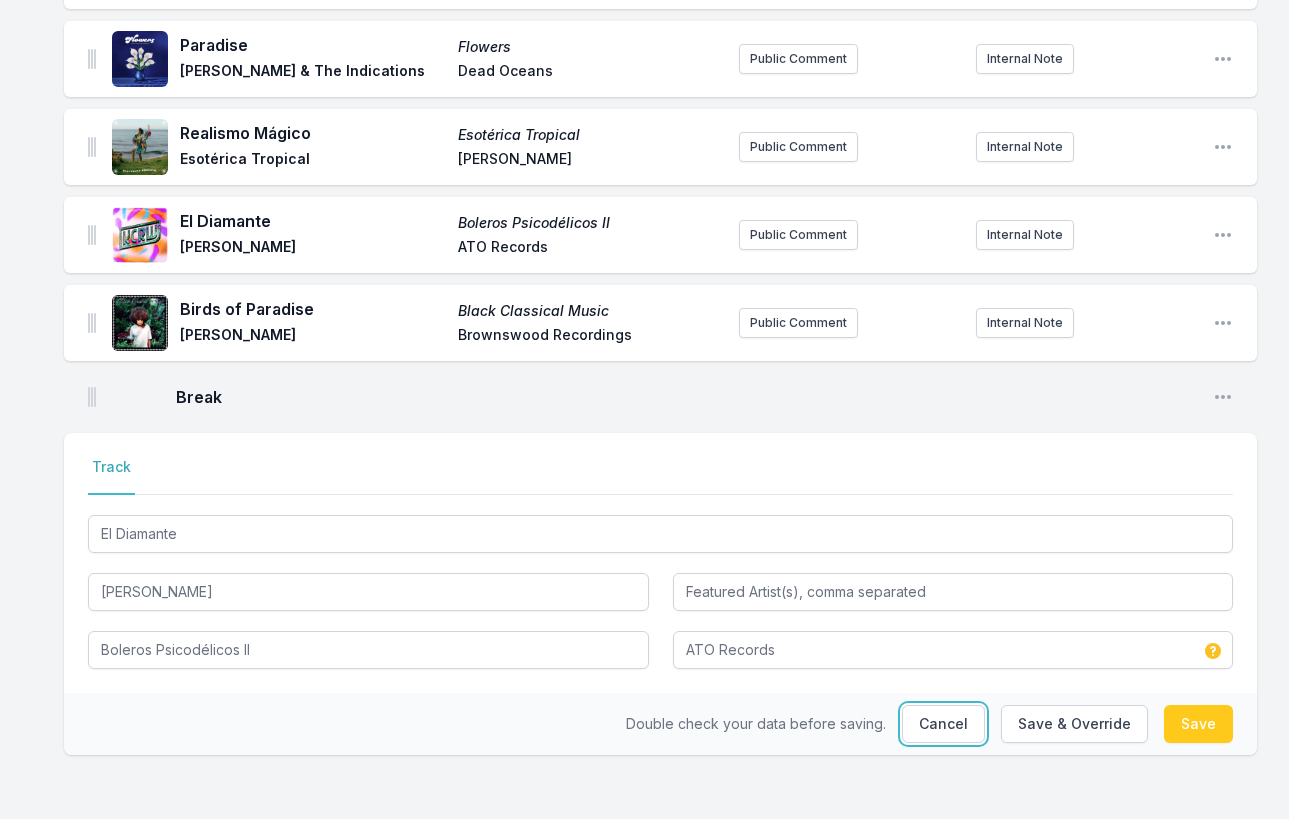 type 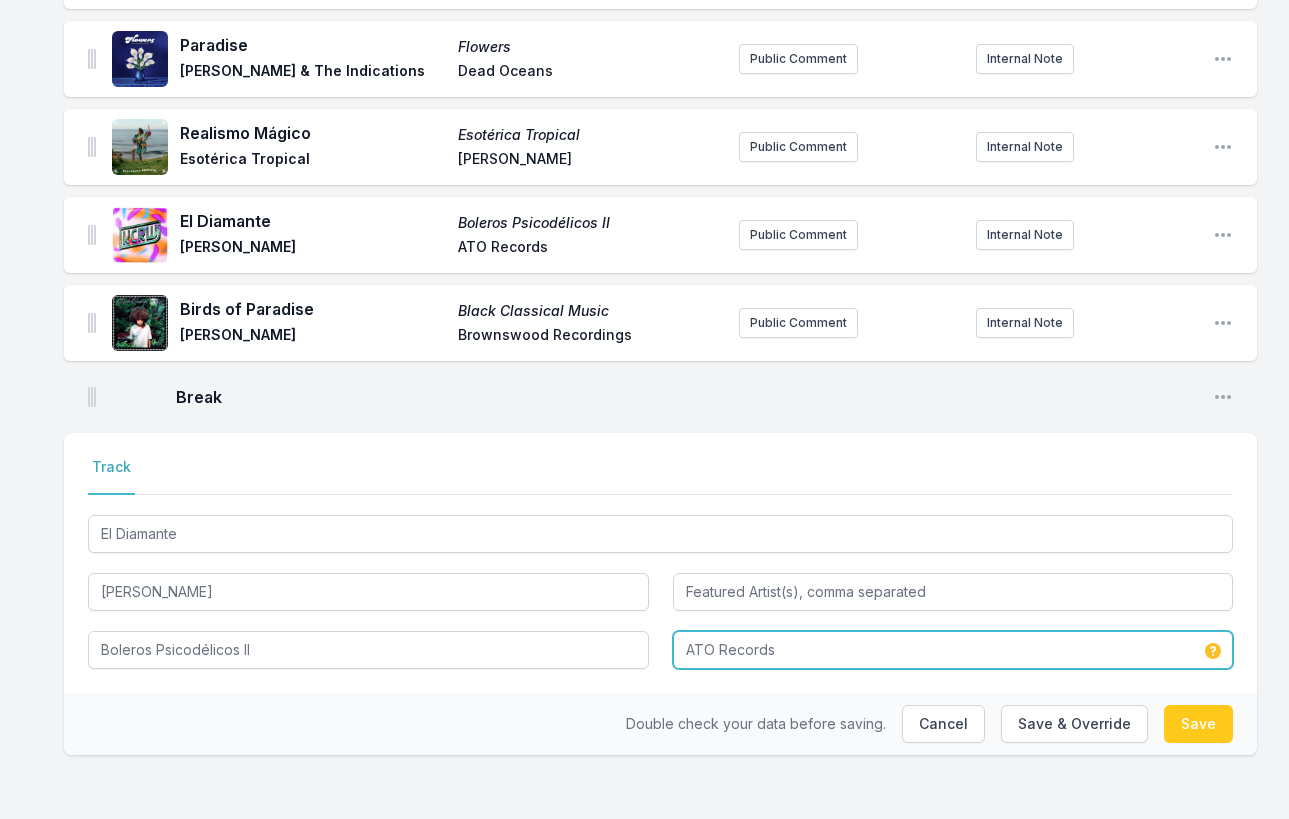 click on "ATO Records" at bounding box center (953, 650) 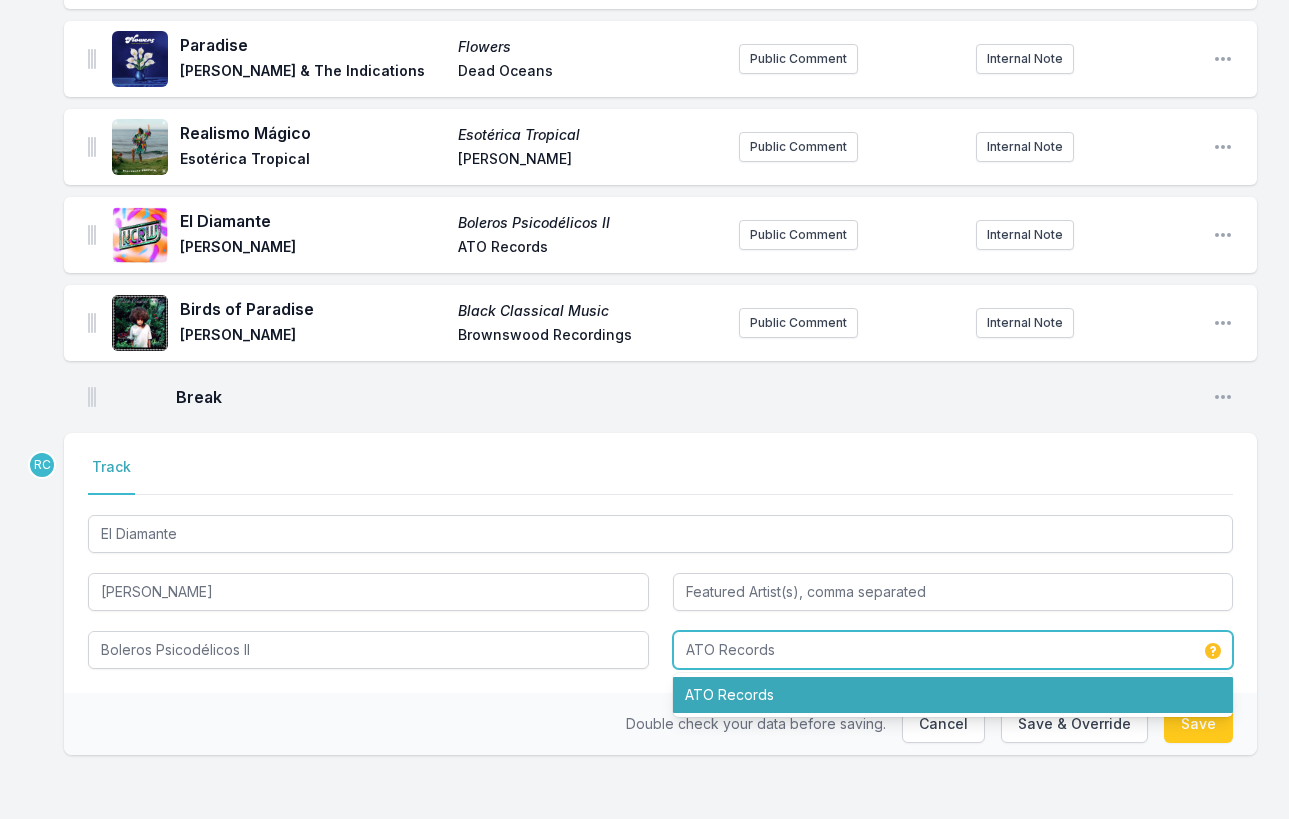 click on "ATO Records" at bounding box center [953, 695] 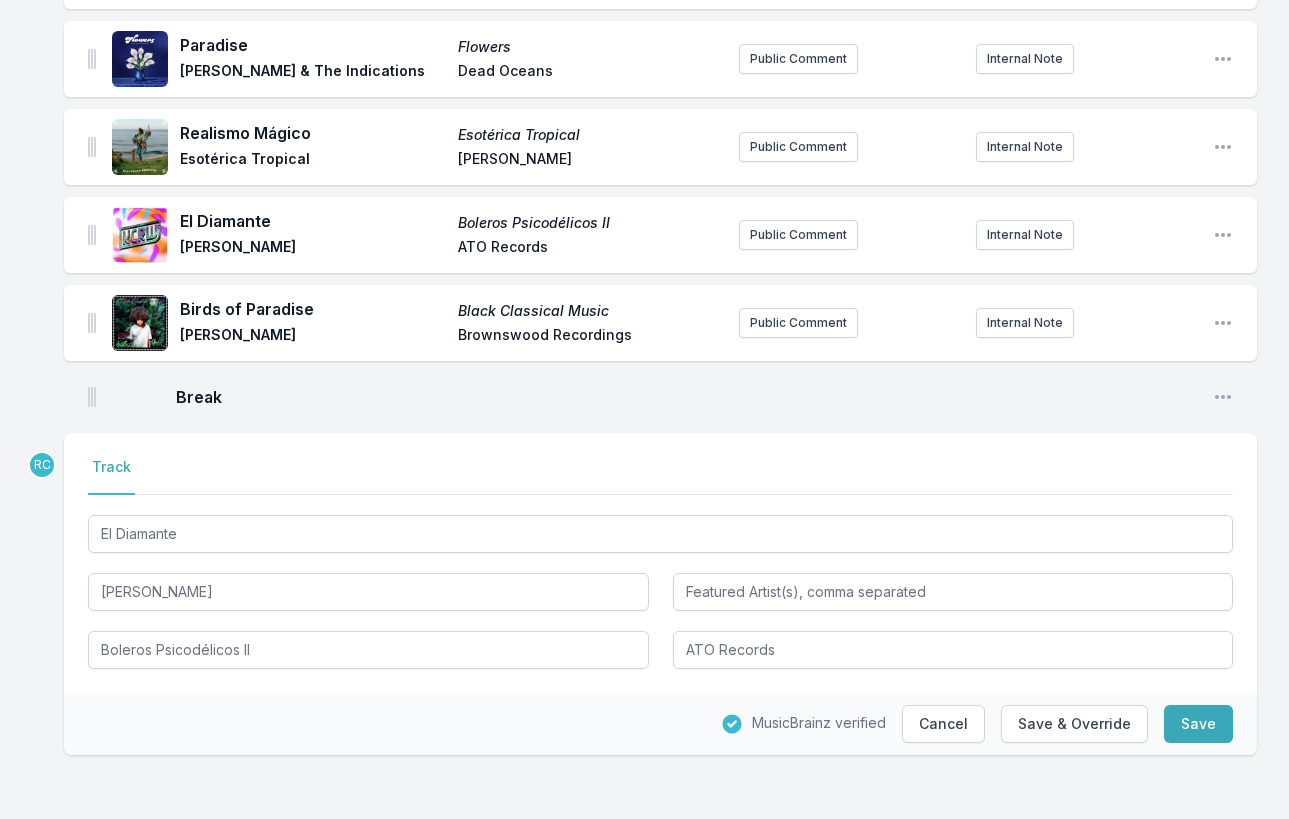click on "El Diamante Adrian Quesada Boleros Psicodélicos II ATO Records" at bounding box center [660, 590] 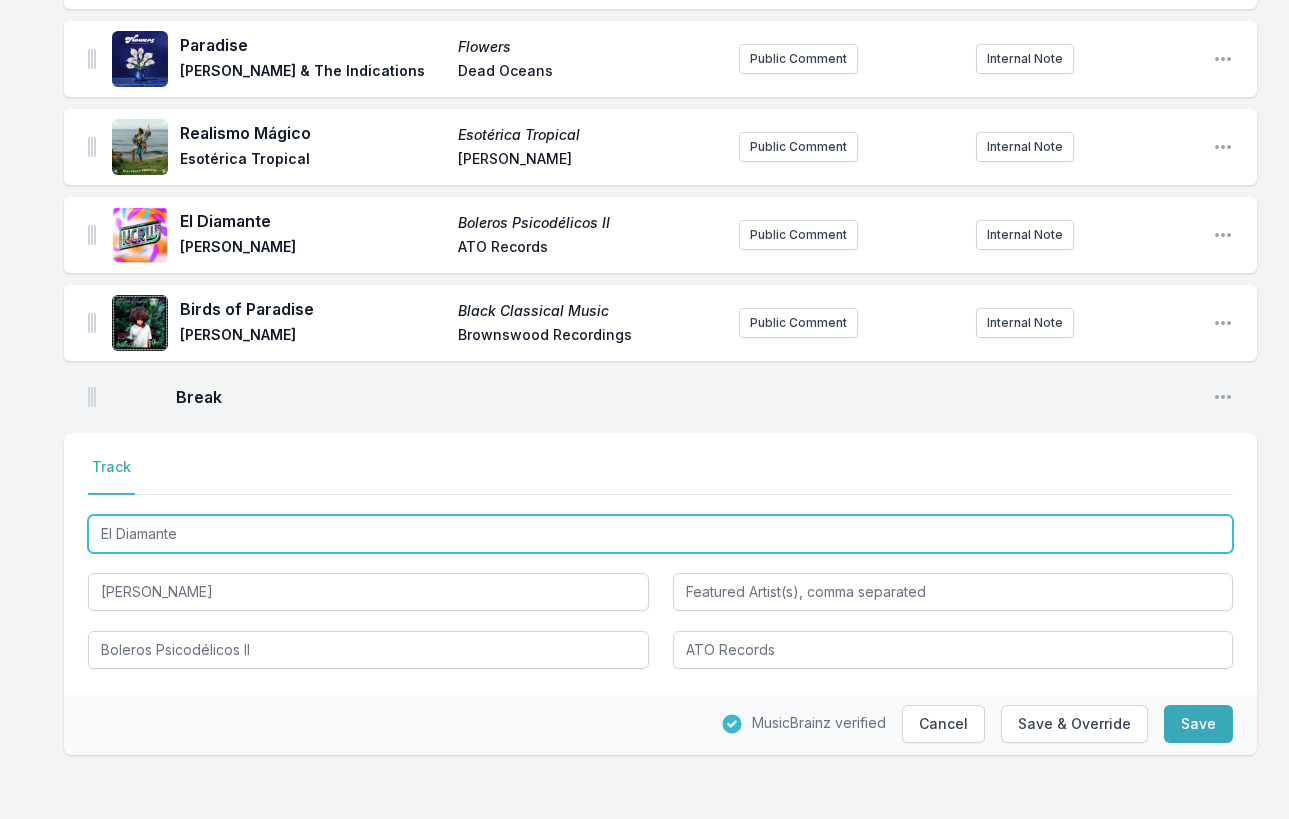 click on "El Diamante" at bounding box center (660, 534) 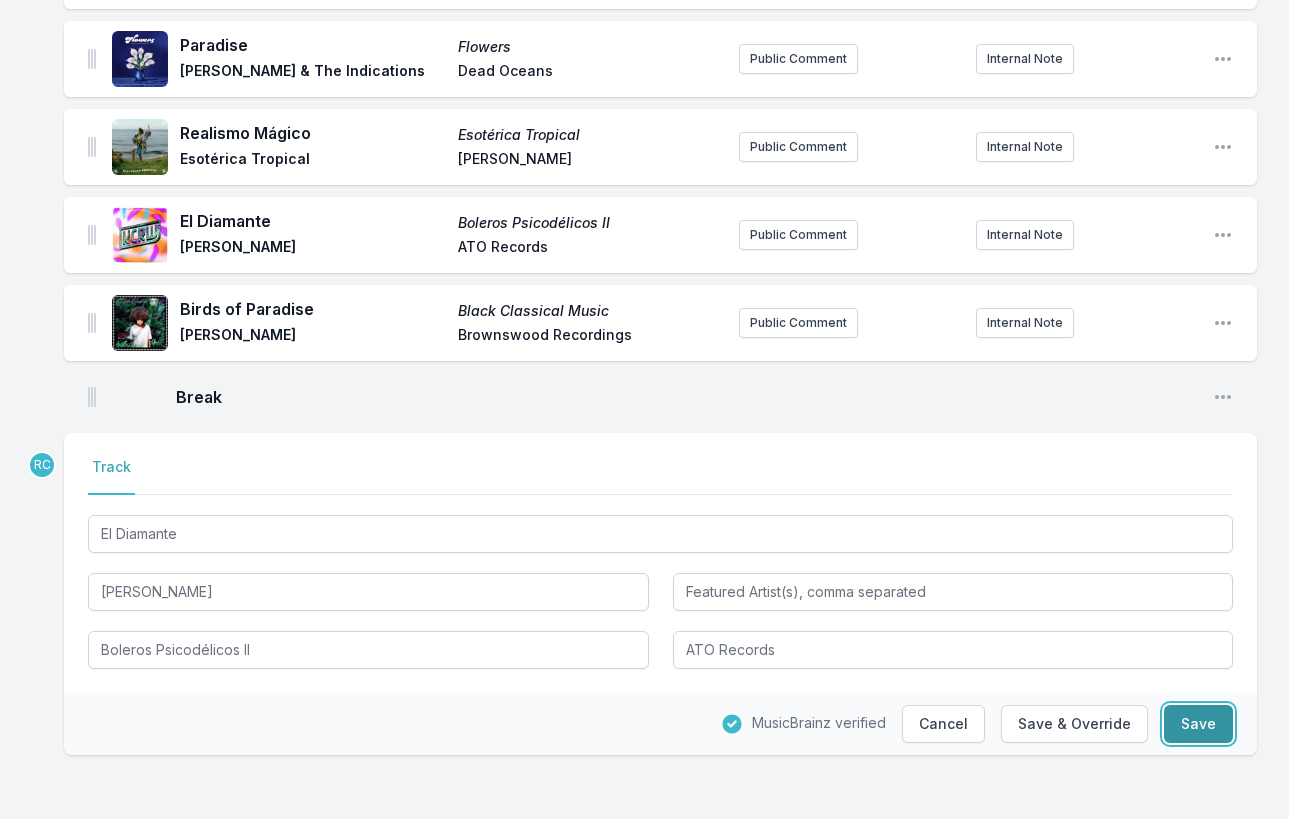 click on "Save" at bounding box center (1198, 724) 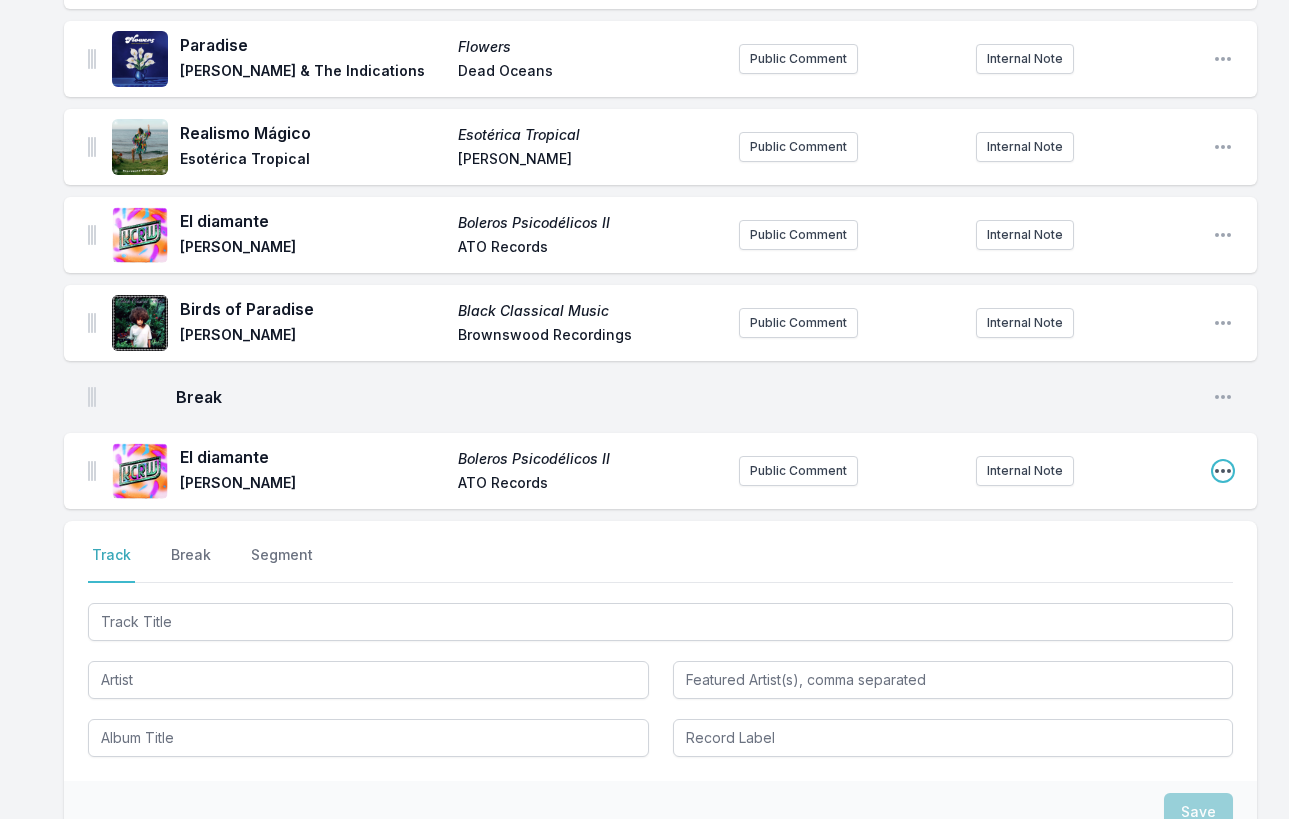 click 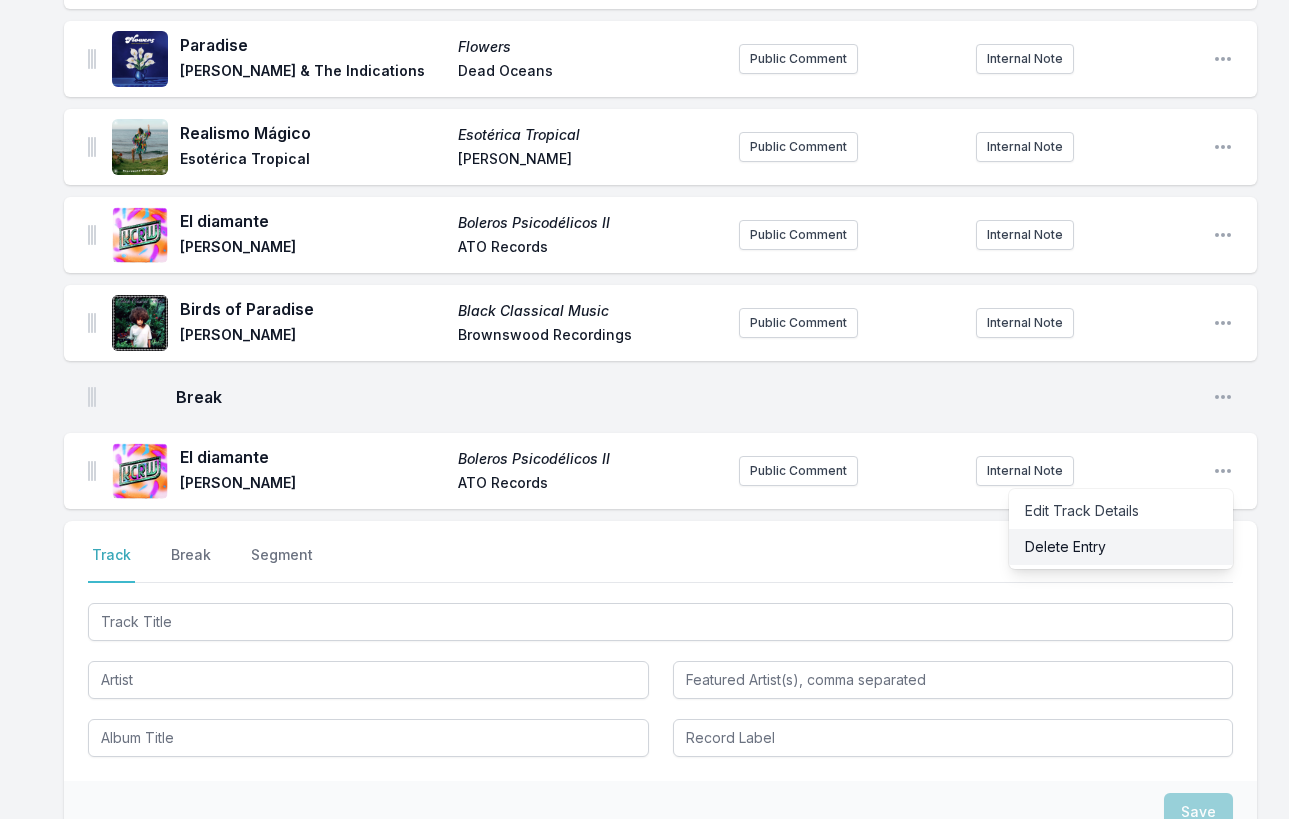 click on "Delete Entry" at bounding box center (1121, 547) 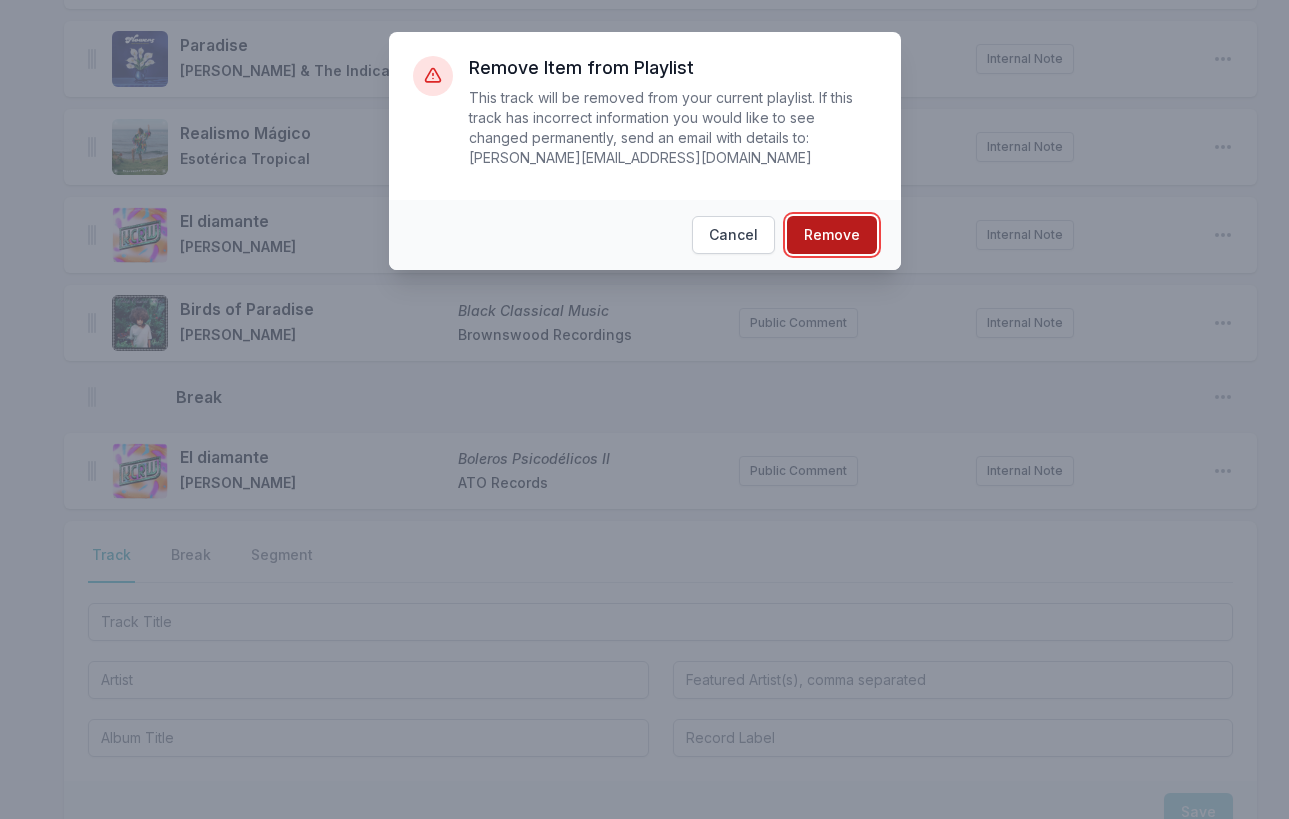 click on "Remove" at bounding box center [832, 235] 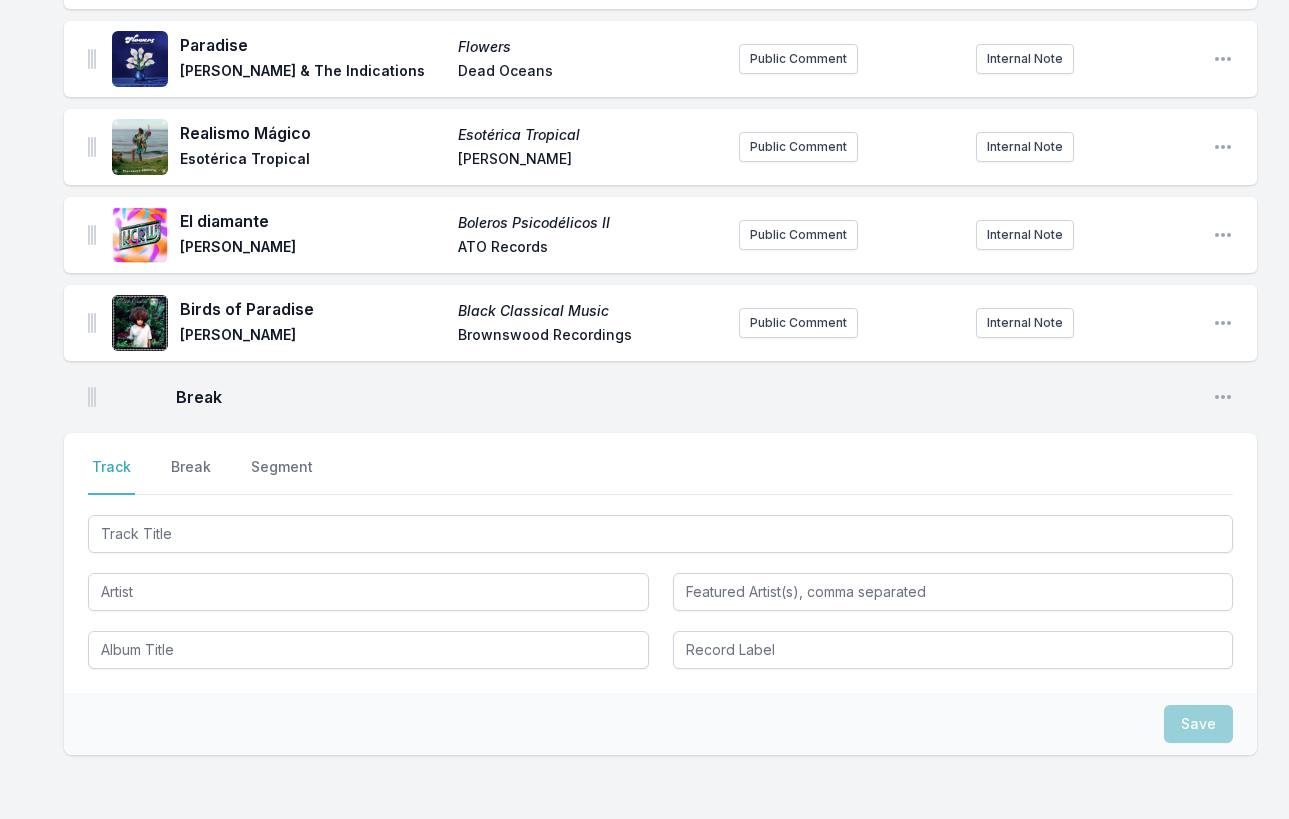 scroll, scrollTop: 779, scrollLeft: 0, axis: vertical 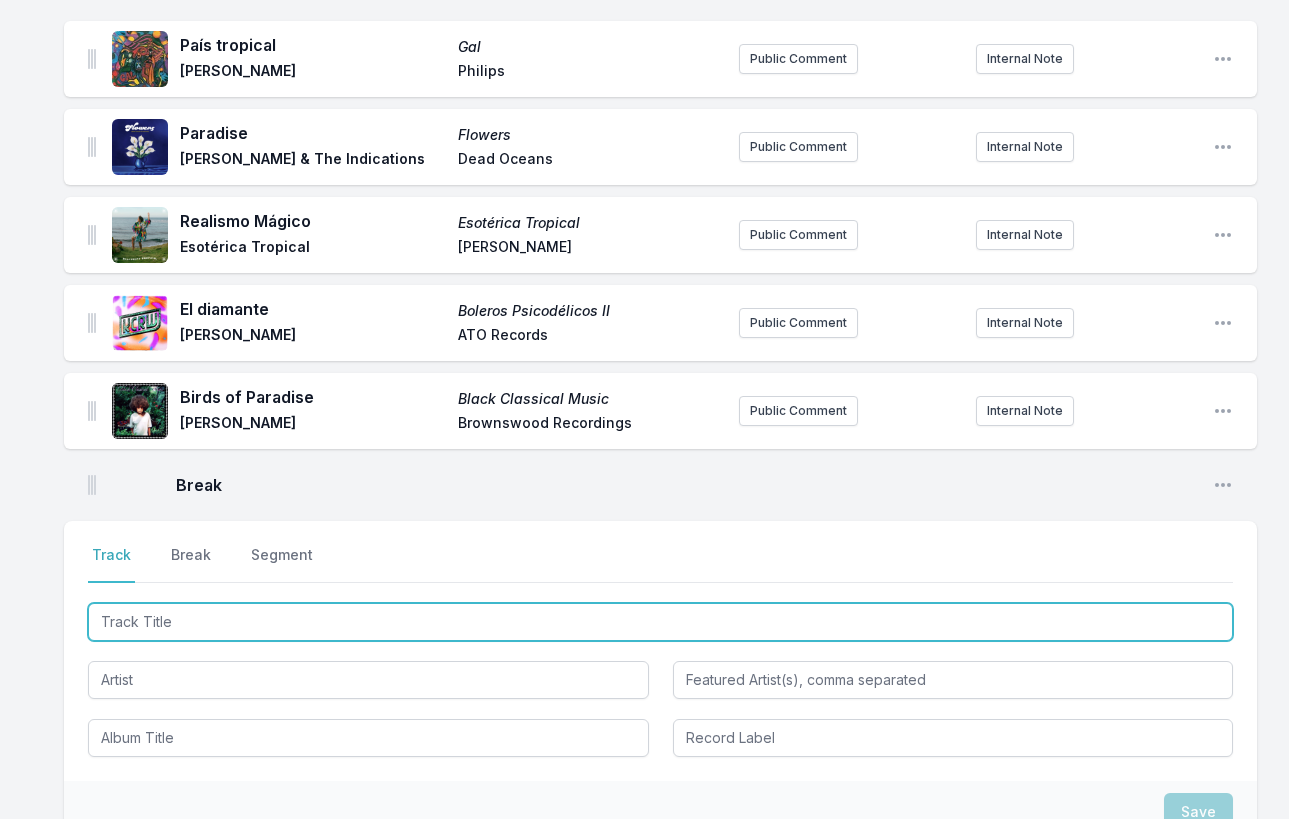 click at bounding box center [660, 622] 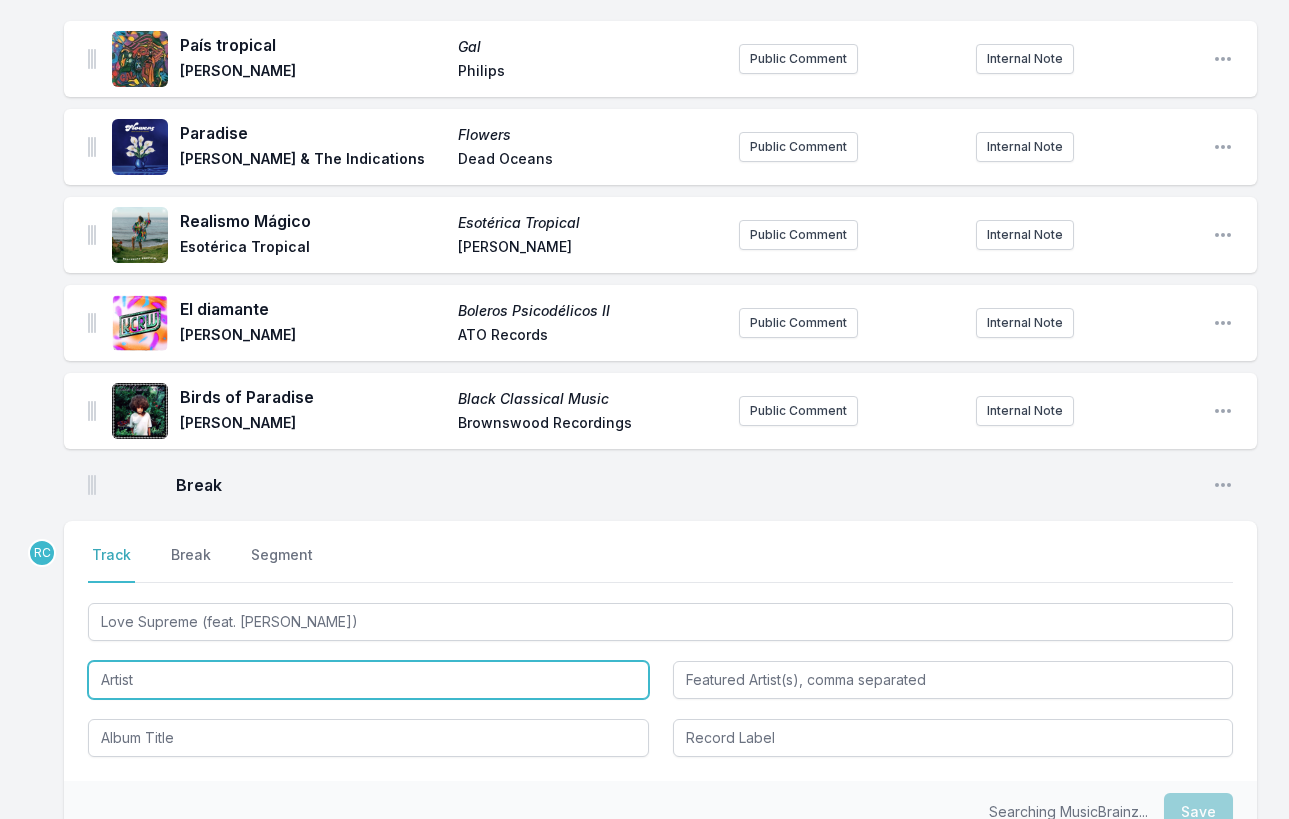type on "Love Supreme" 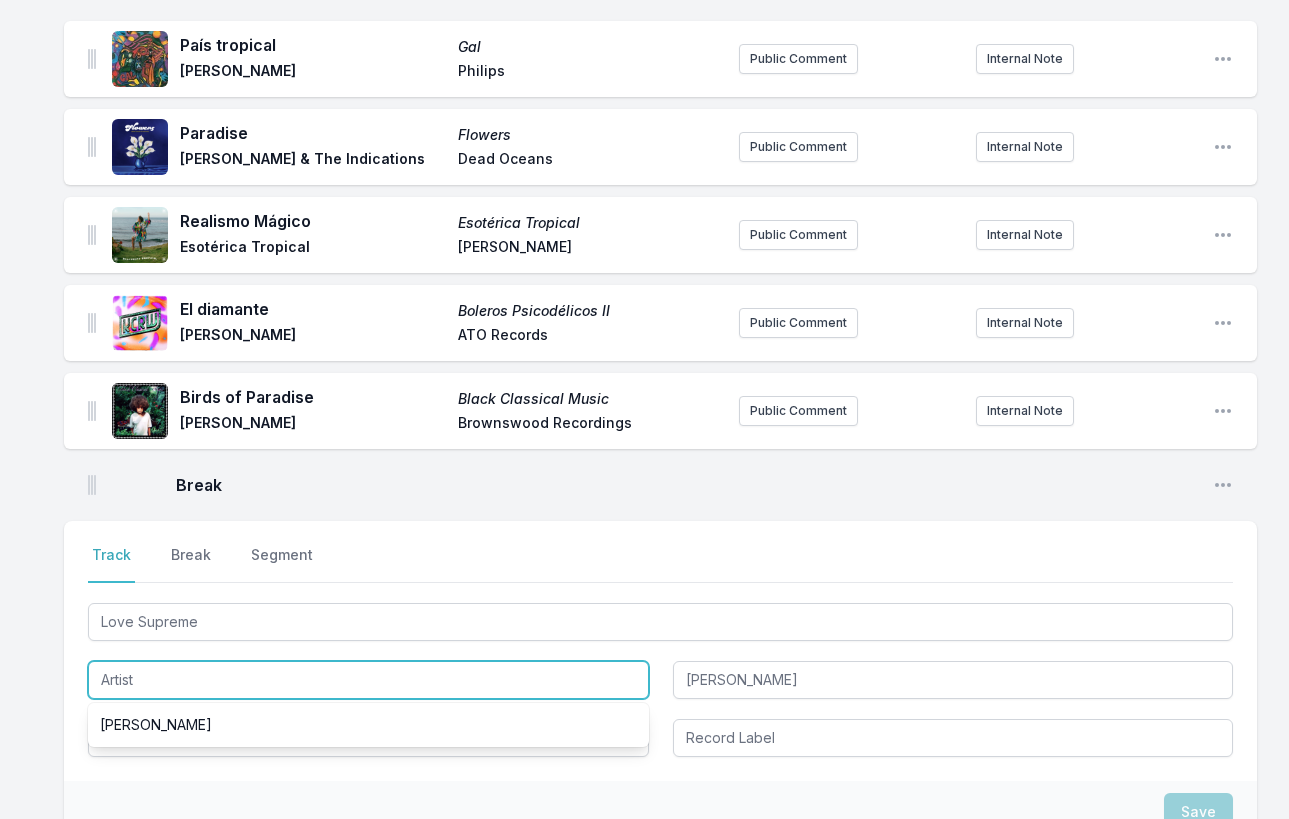 paste on "[PERSON_NAME]" 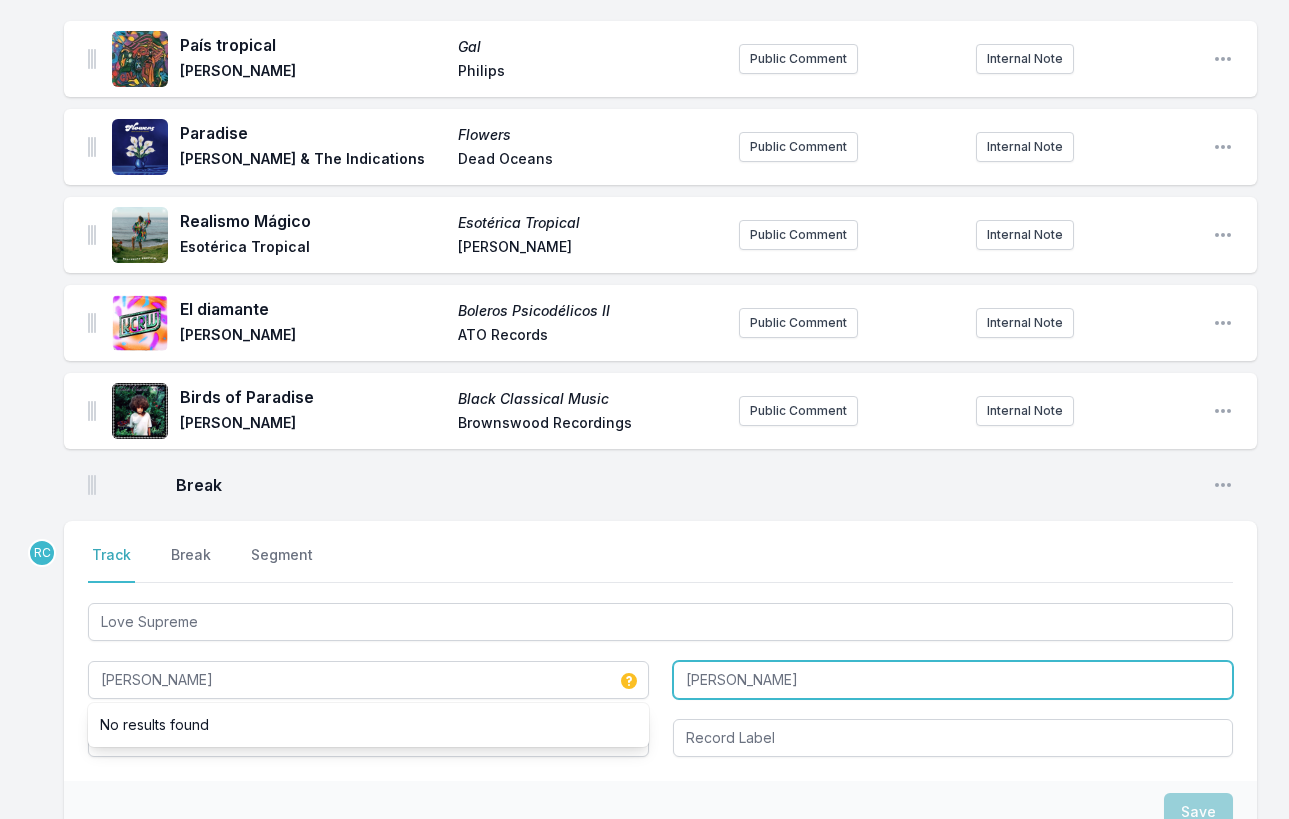 type on "[PERSON_NAME]" 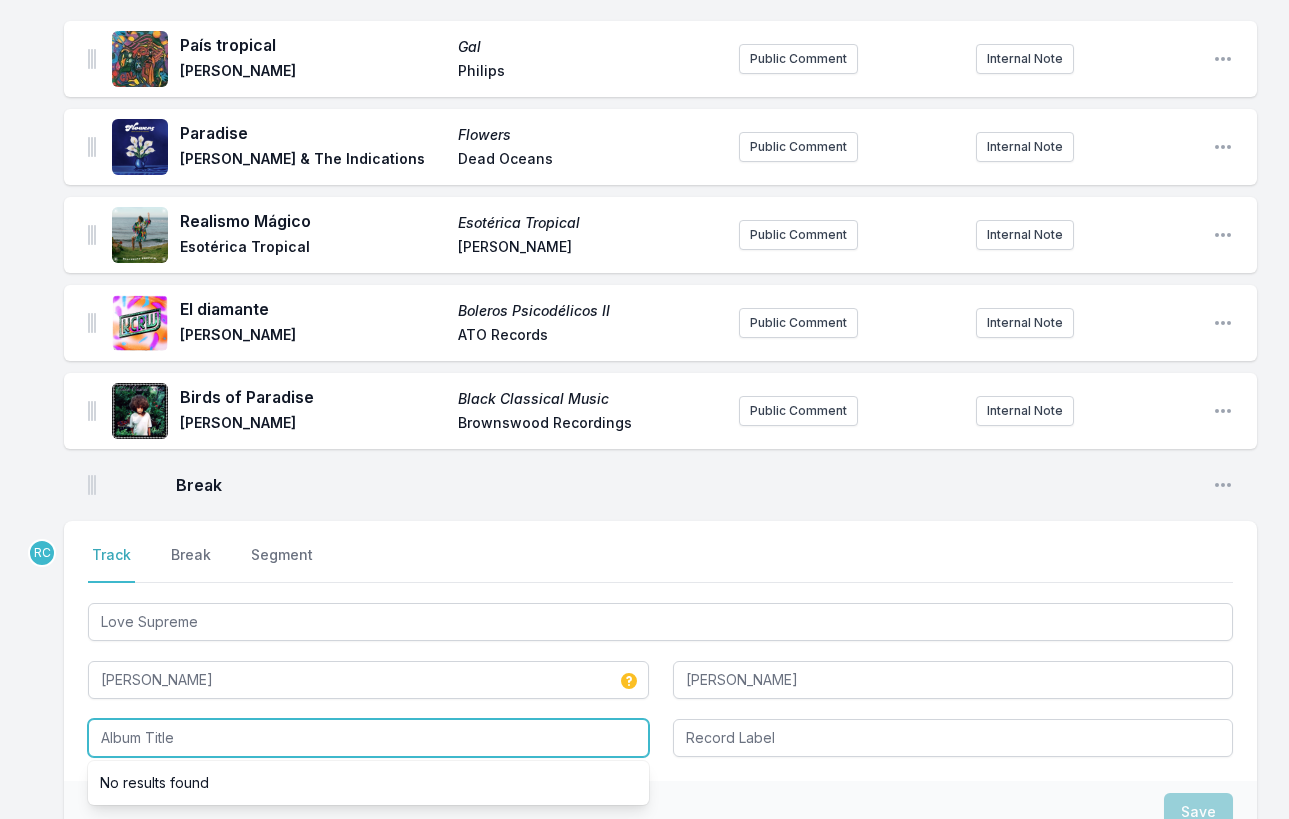 paste on "a tree planted by water - EP" 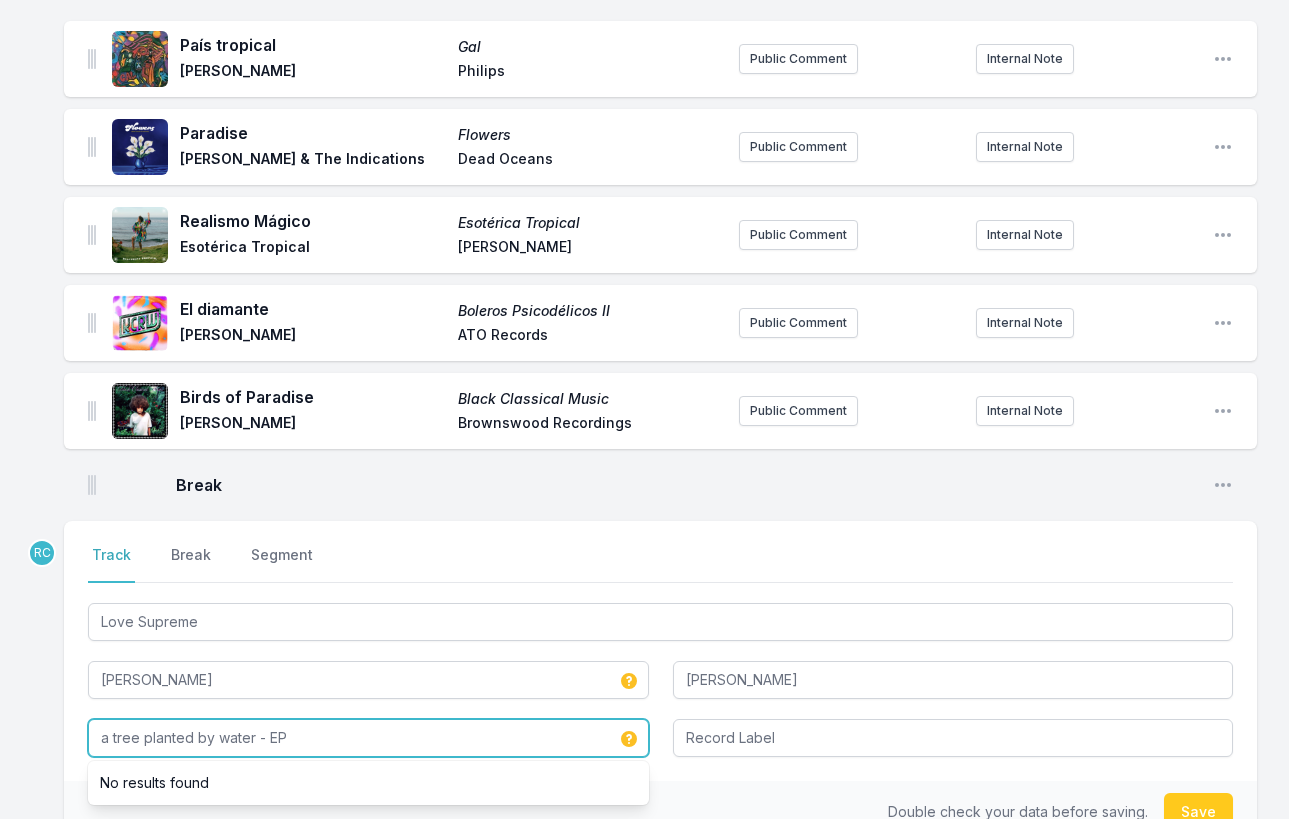 type on "a tree planted by water - EP" 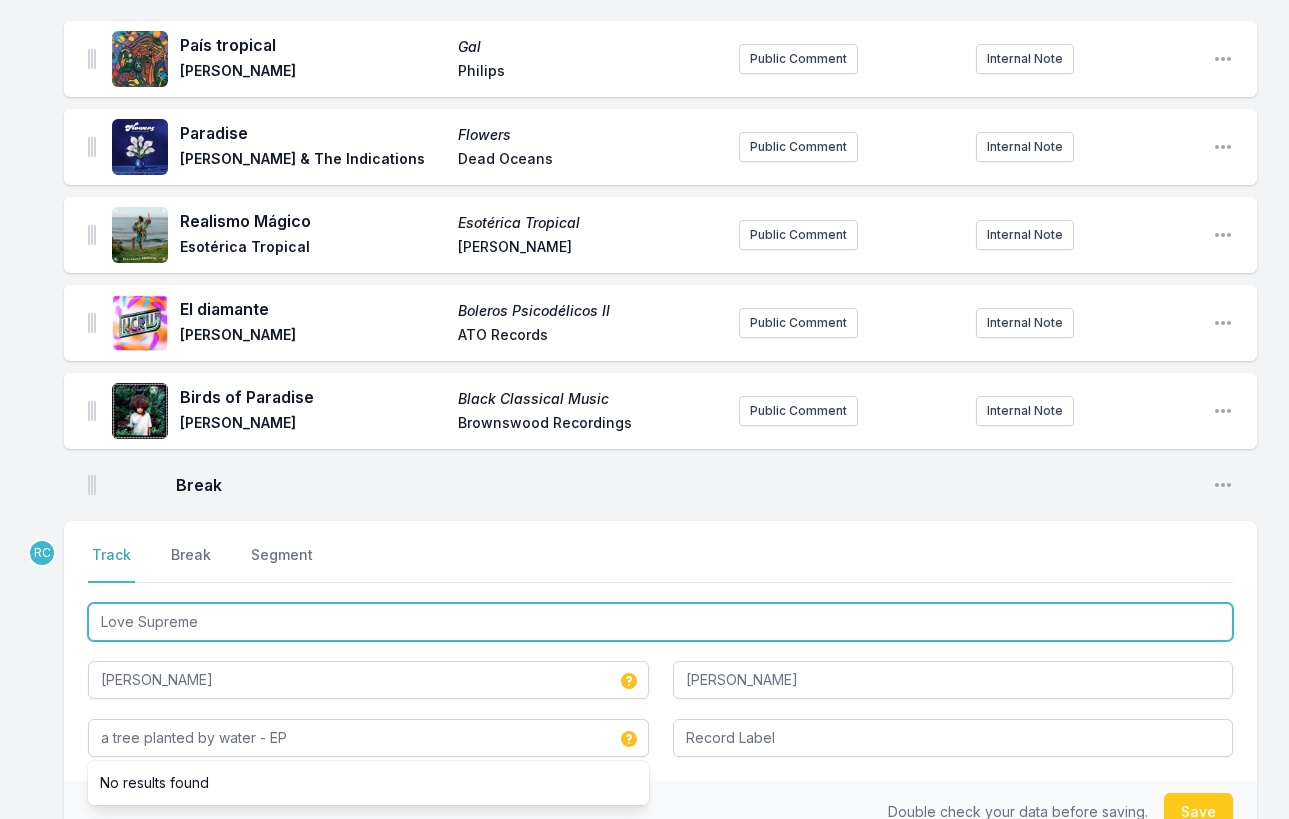 click on "Love Supreme" at bounding box center [660, 622] 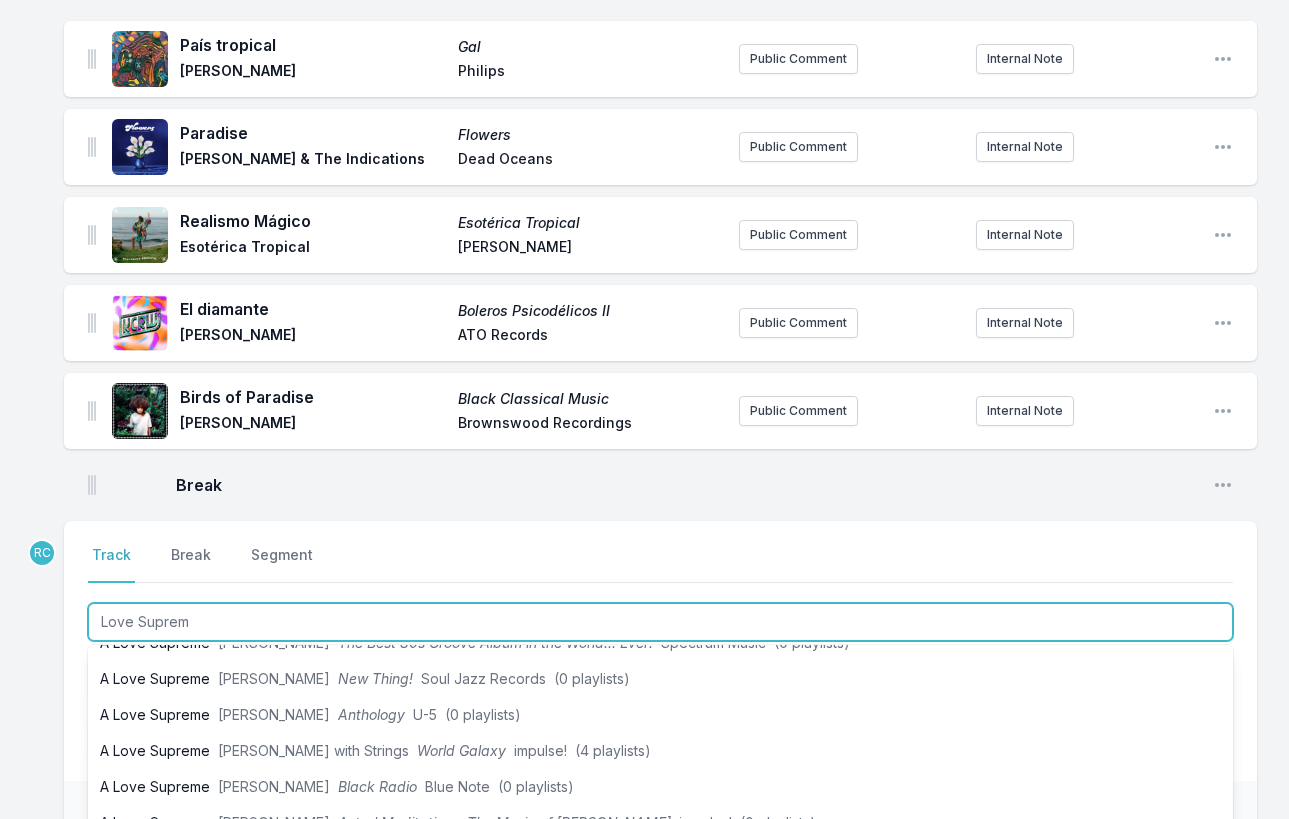 scroll, scrollTop: 524, scrollLeft: 0, axis: vertical 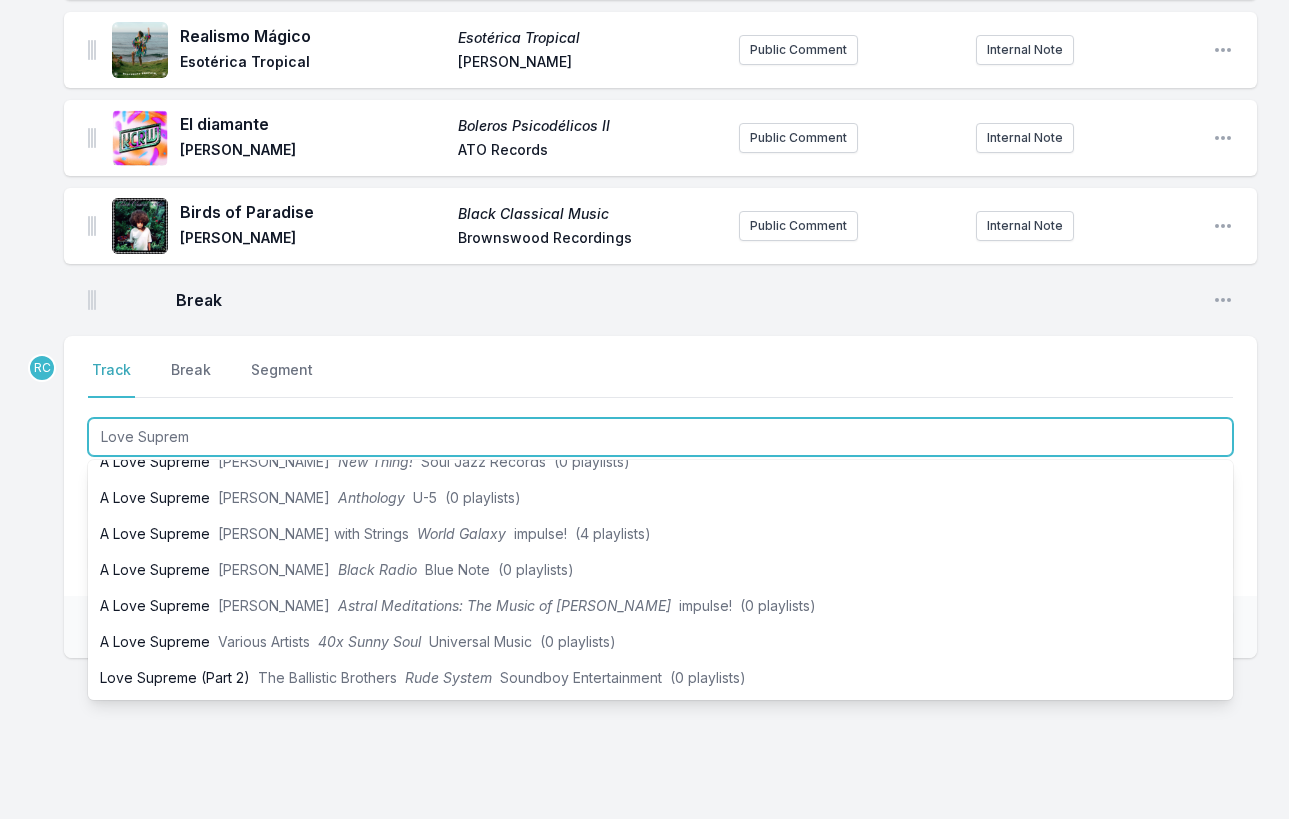 type on "Love Supreme" 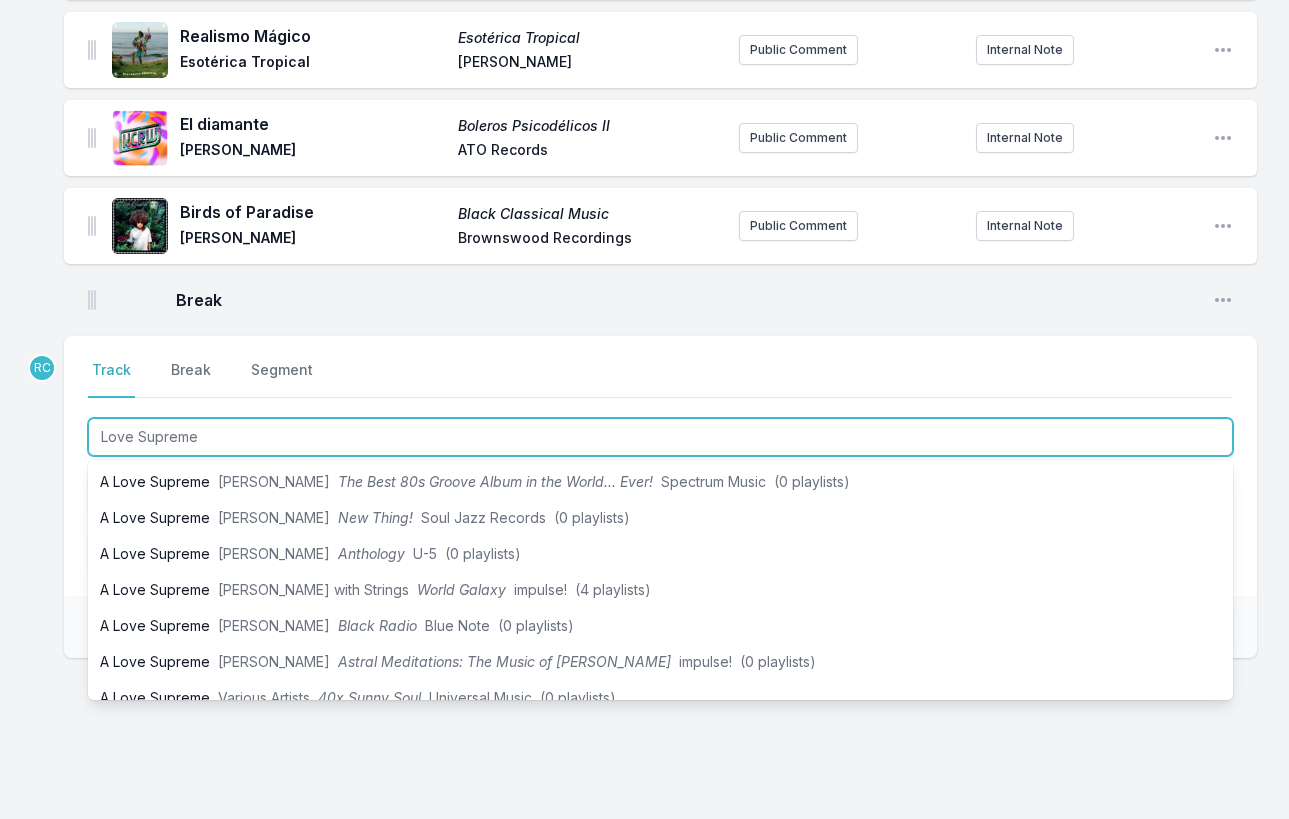 scroll, scrollTop: 469, scrollLeft: 0, axis: vertical 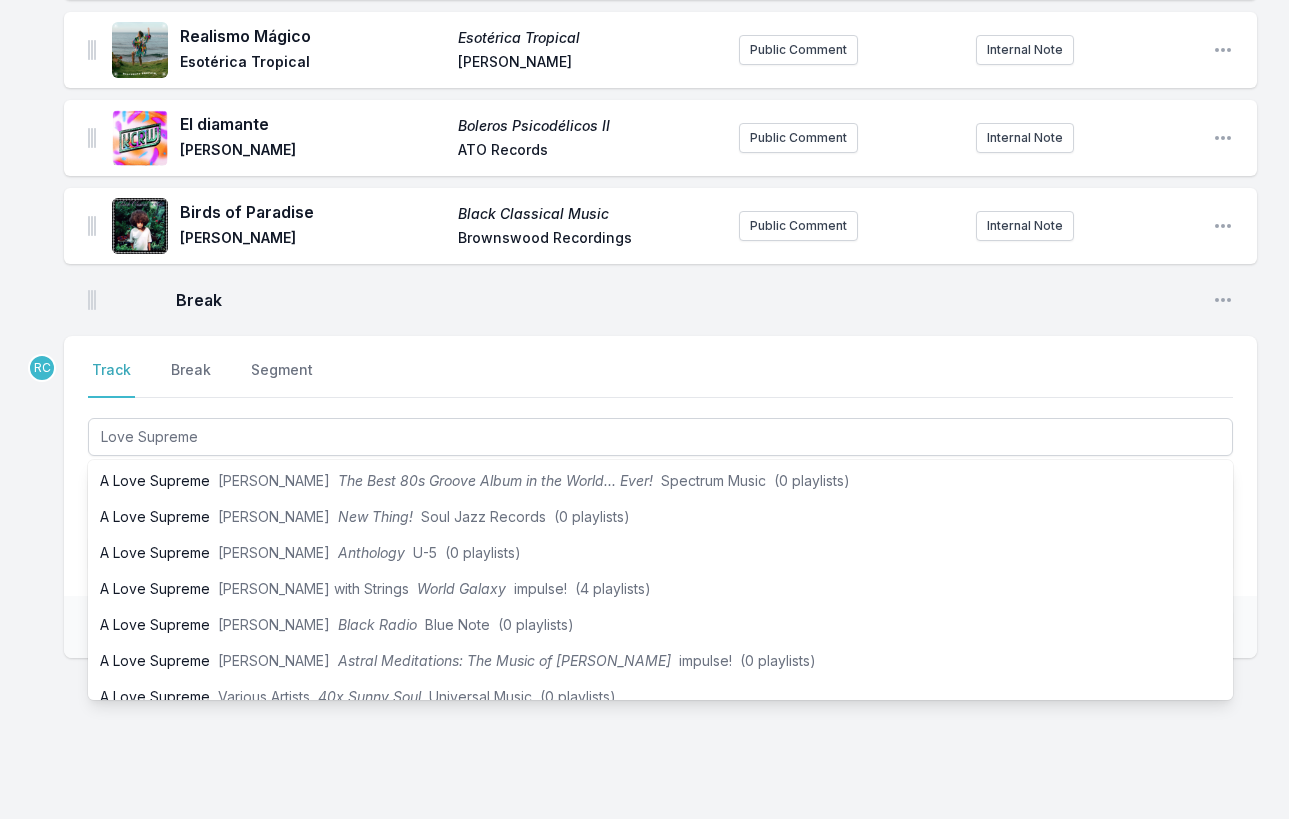 click on "BLOOM (explicit) Alligator Bites Never Heal Doechii Capitol Records / Top Dawg Entertainment Public Comment Internal Note Open playlist item options Surf Circles [PERSON_NAME] [PERSON_NAME] Records Public Comment Internal Note Open playlist item options Ready Or Not The Score Fugees Columbia, Ruffhouse Records Public Comment Internal Note Open playlist item options Tropicalia Mutations [PERSON_NAME] Geffen Public Comment Internal Note Open playlist item options I Am the Black Gold of the Sun Songs / Hey, Love Rotary Connection Cadet Concept Public Comment Internal Note Open playlist item options The Red (instrumental) Champion Sound Jaylib Stones Throw Public Comment Internal Note Open playlist item options Break Open playlist item options País tropical Gal [PERSON_NAME] Philips Public Comment Internal Note Open playlist item options Paradise Flowers [PERSON_NAME] & The Indications Dead Oceans Public Comment Internal Note Open playlist item options Realismo Mágico Esotérica Tropical Esotérica Tropical [PERSON_NAME] Break" at bounding box center [644, 47] 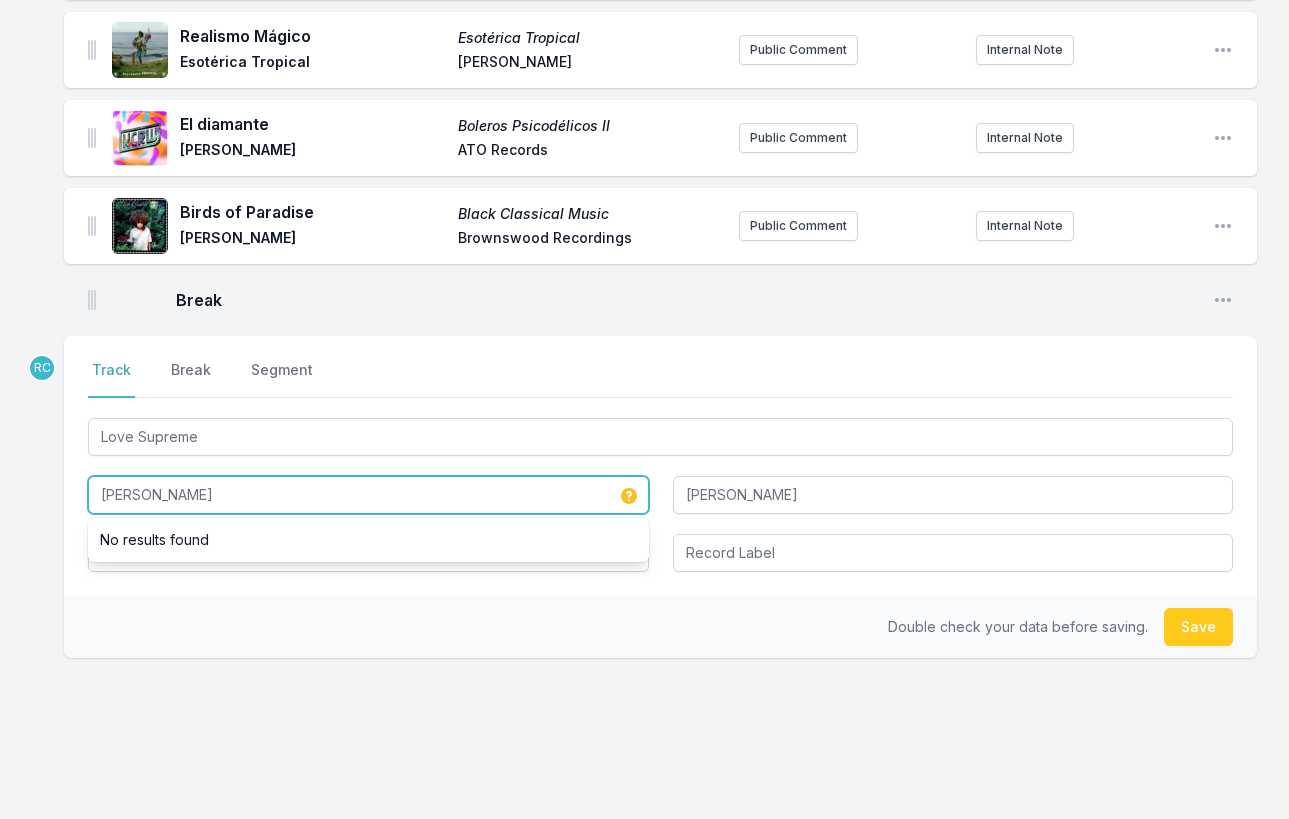 drag, startPoint x: 228, startPoint y: 496, endPoint x: 20, endPoint y: 486, distance: 208.24025 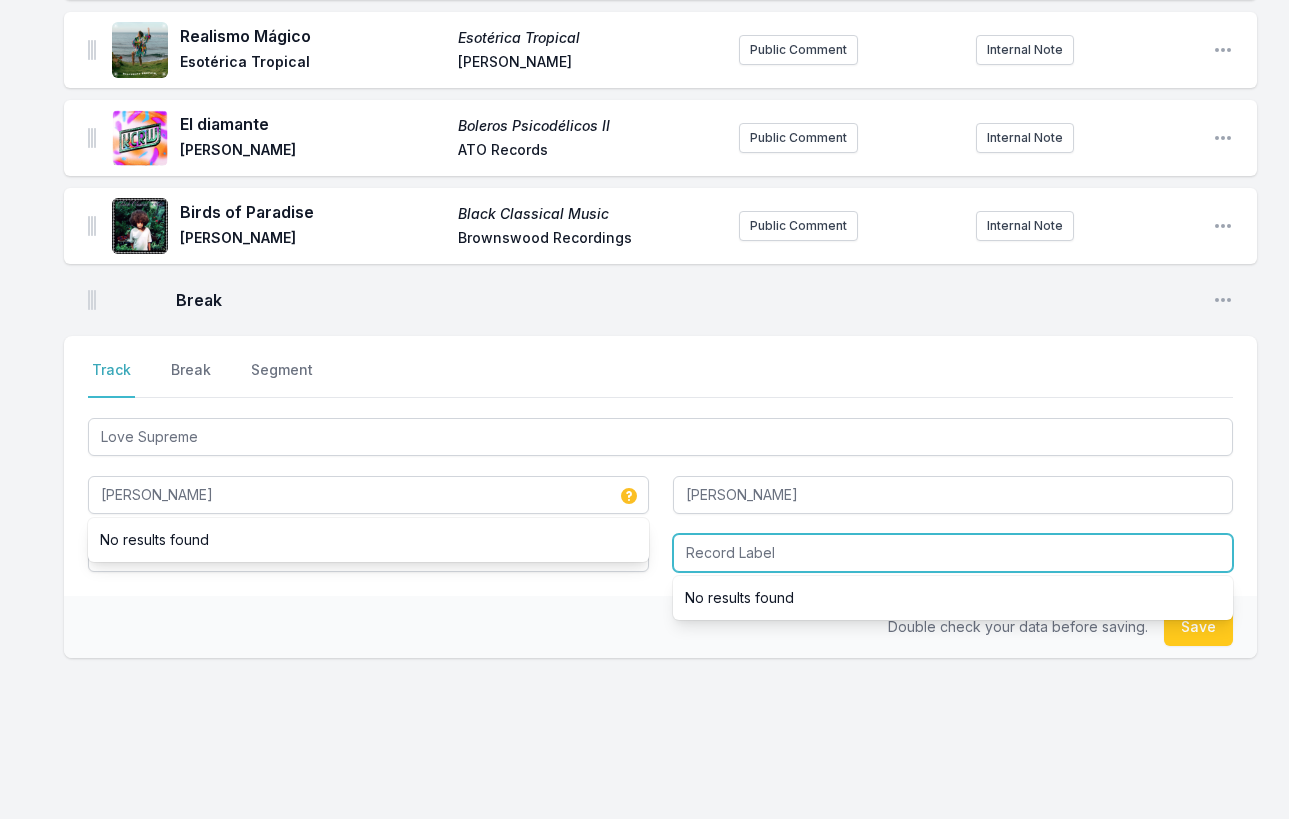 click at bounding box center (953, 553) 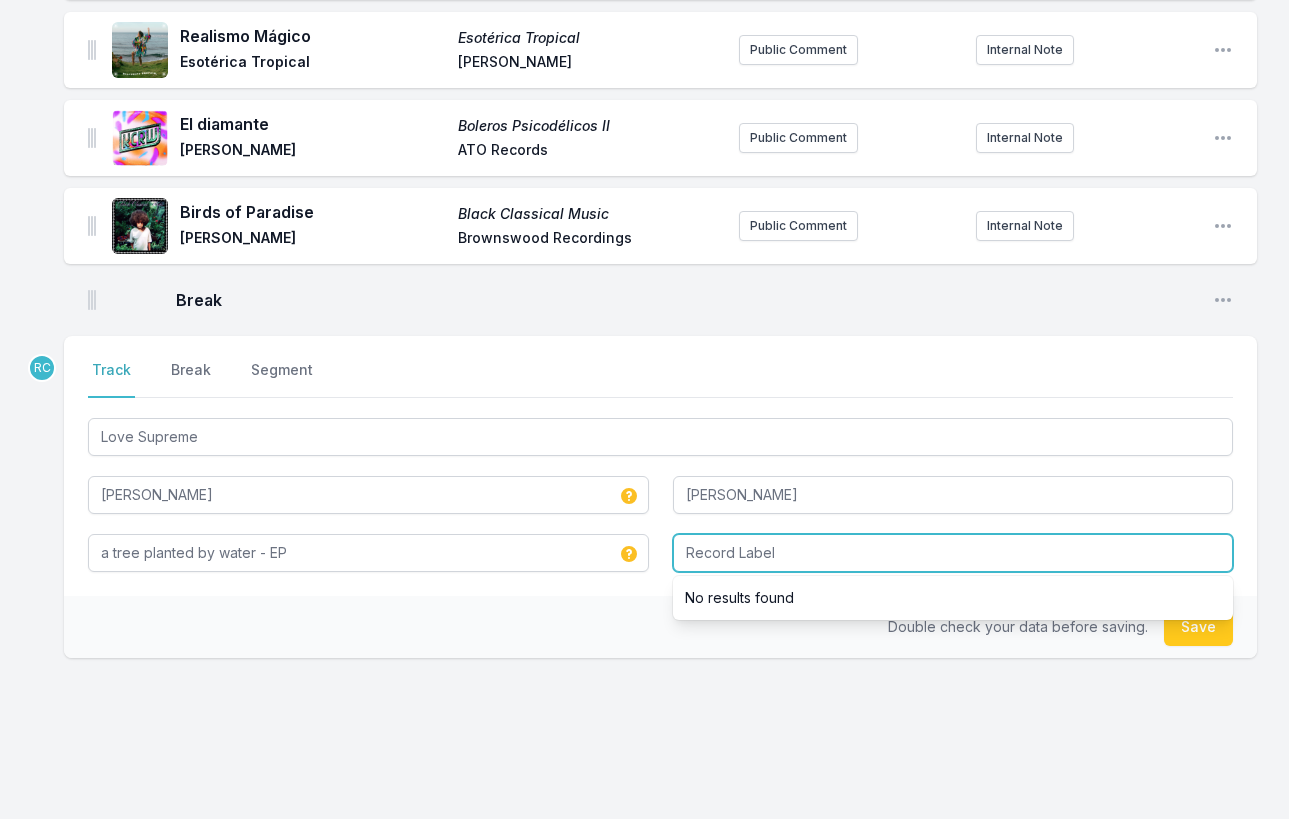 paste on "[PERSON_NAME]" 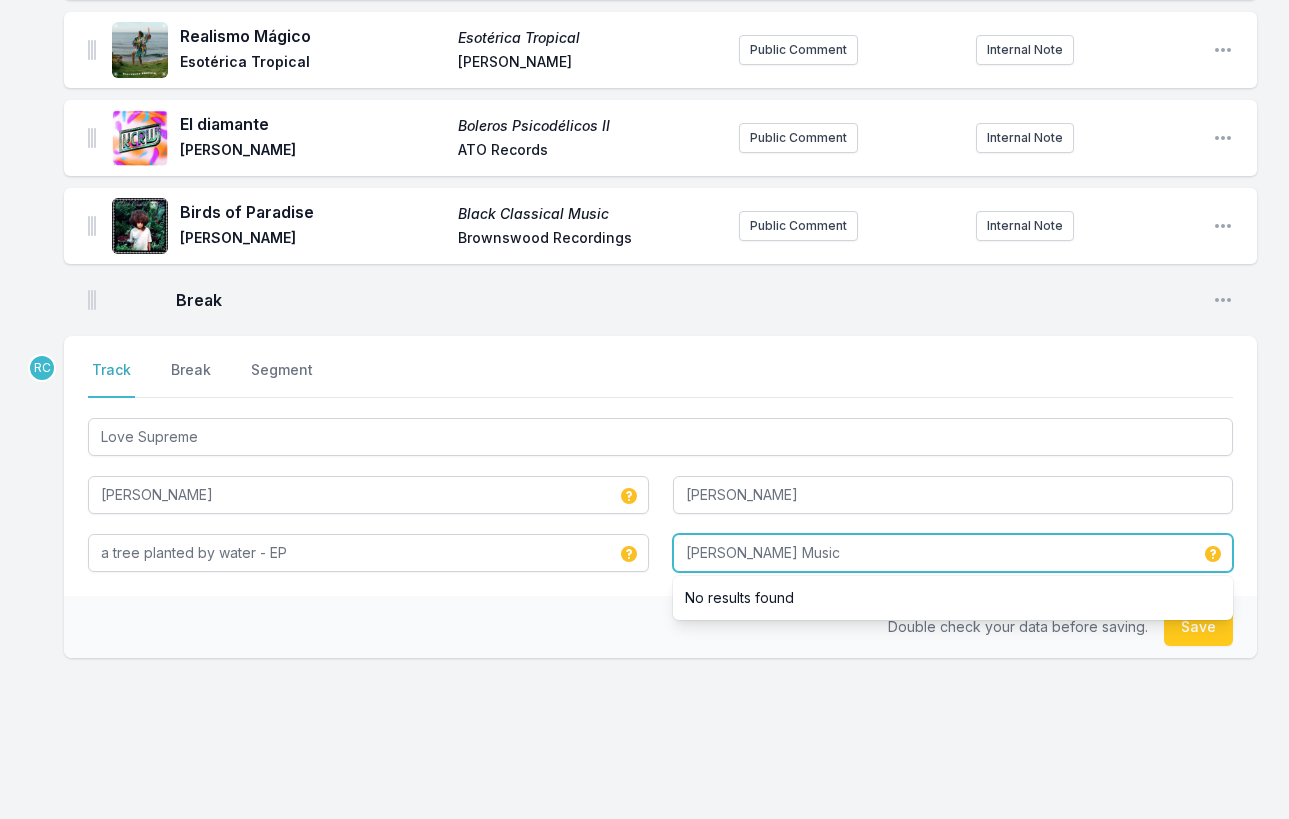 type on "Eryn Allen Kane Music" 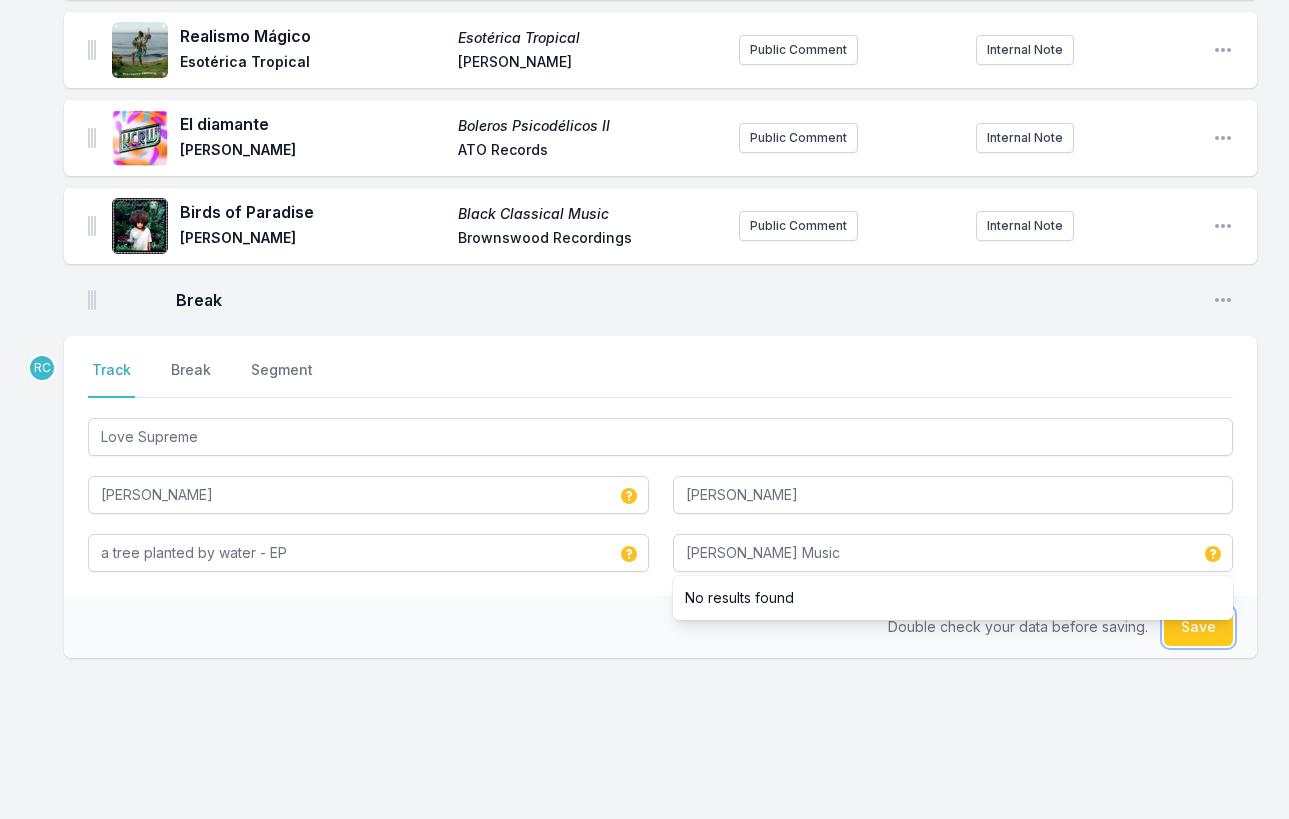 click on "Save" at bounding box center (1198, 627) 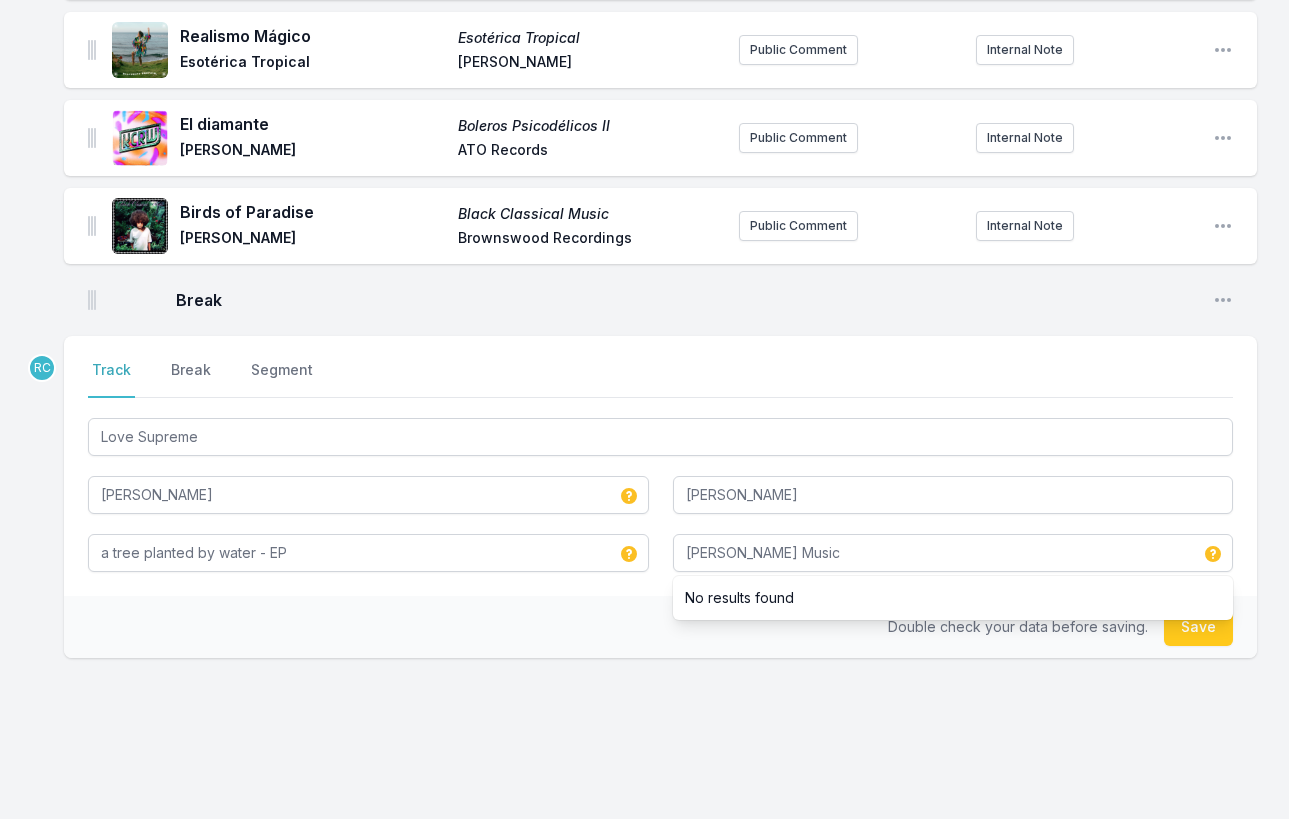 type 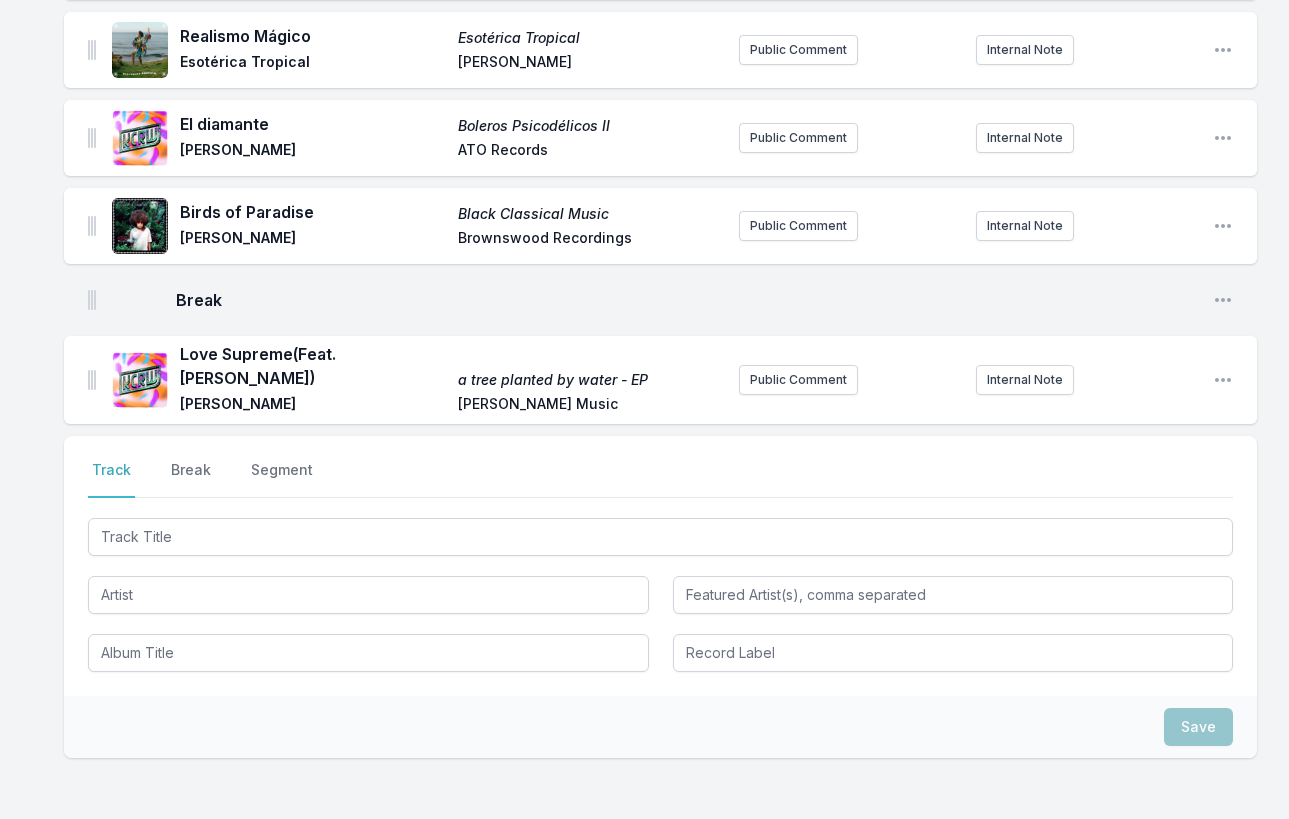 scroll, scrollTop: 1052, scrollLeft: 0, axis: vertical 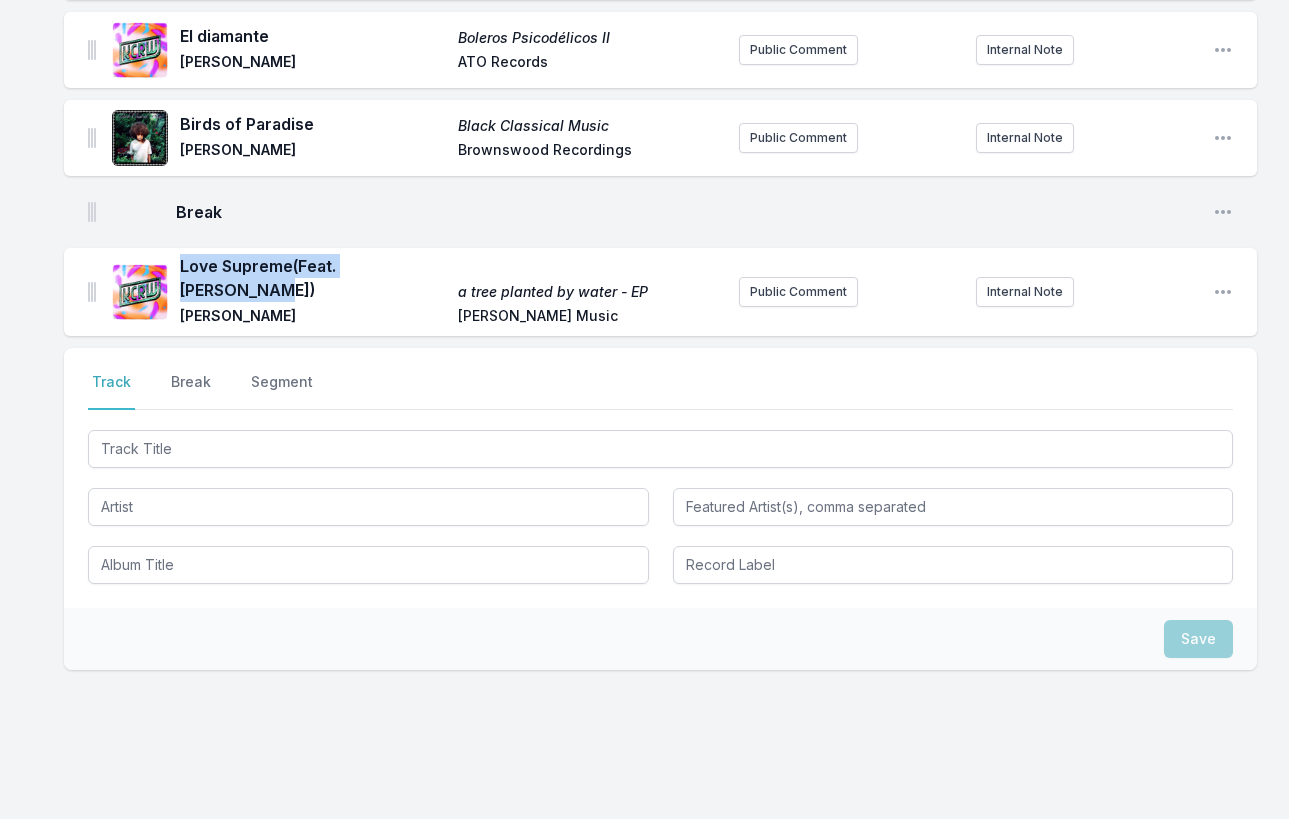 drag, startPoint x: 427, startPoint y: 269, endPoint x: 179, endPoint y: 271, distance: 248.00807 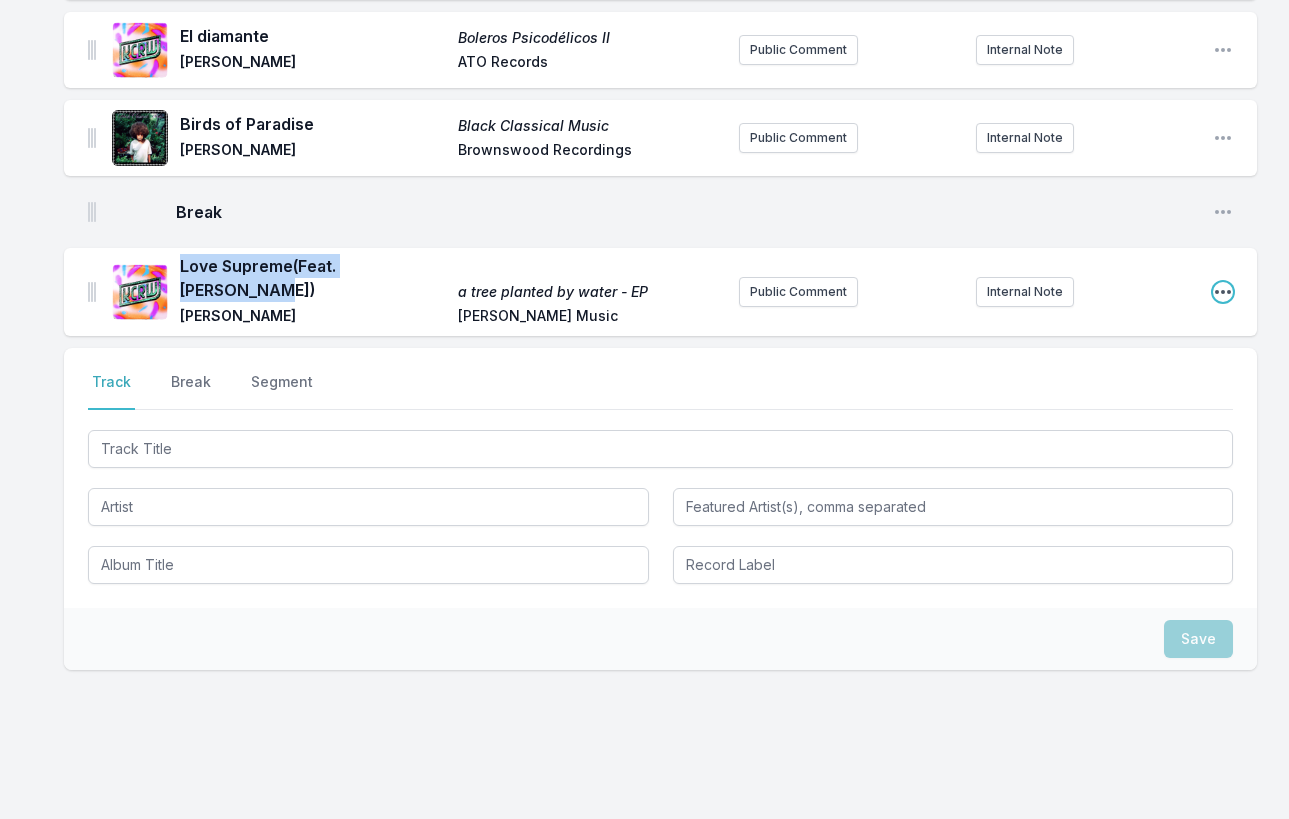 click 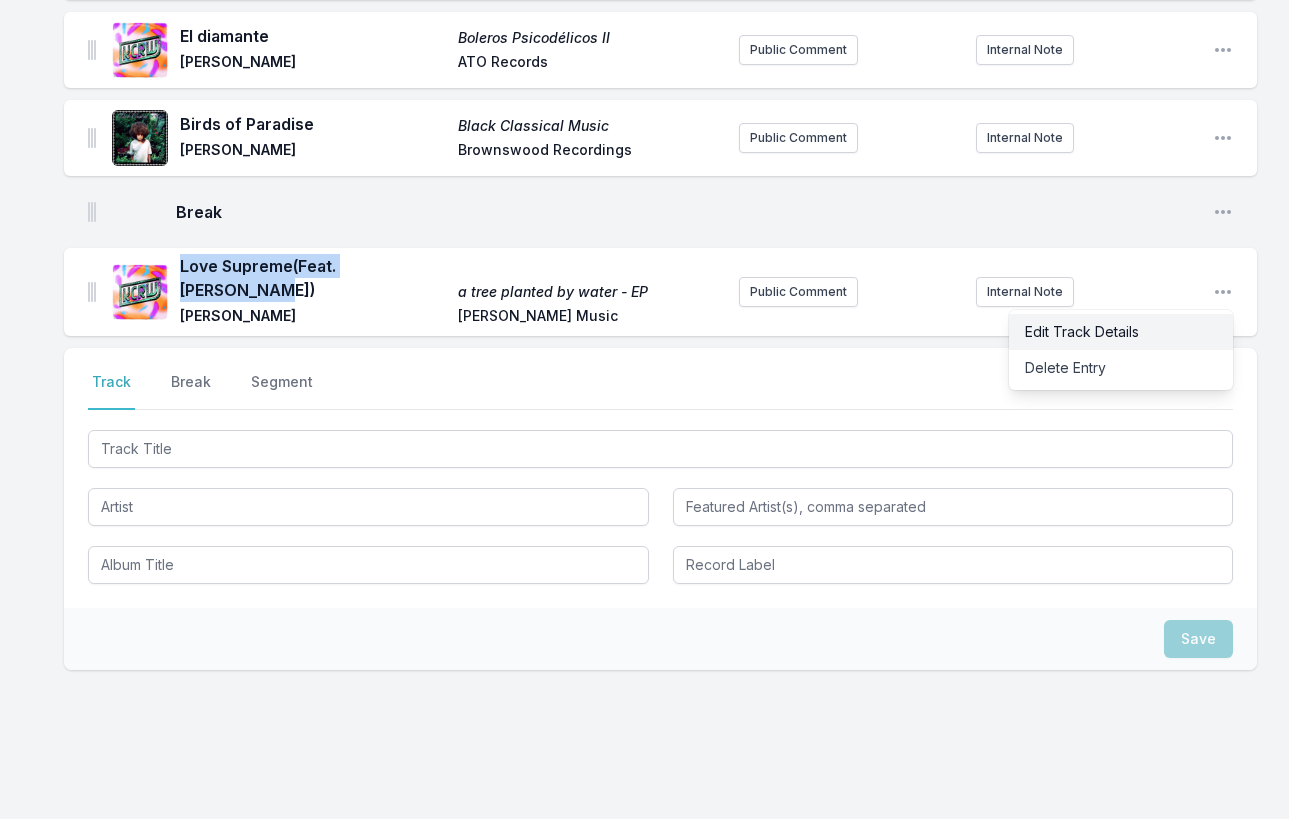 click on "Edit Track Details" at bounding box center (1121, 332) 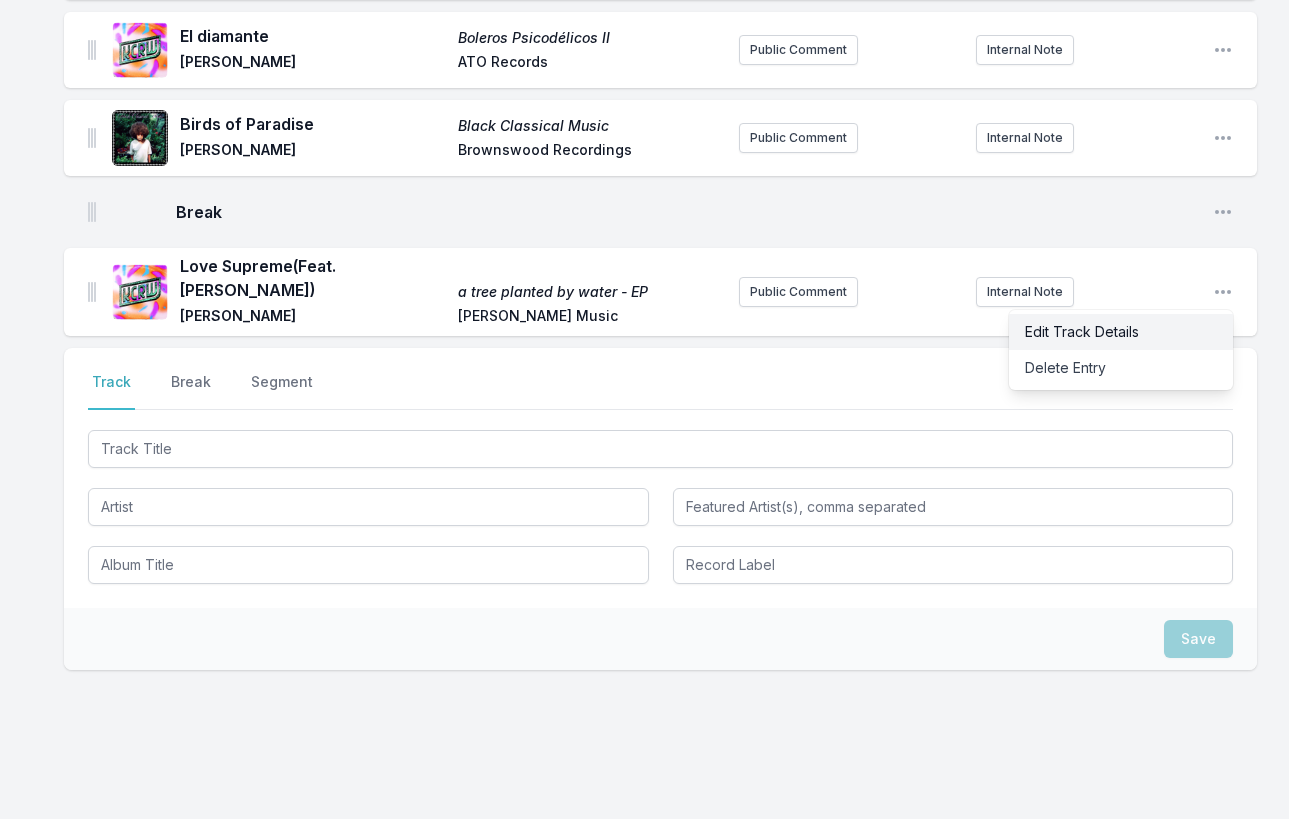 scroll, scrollTop: 867, scrollLeft: 0, axis: vertical 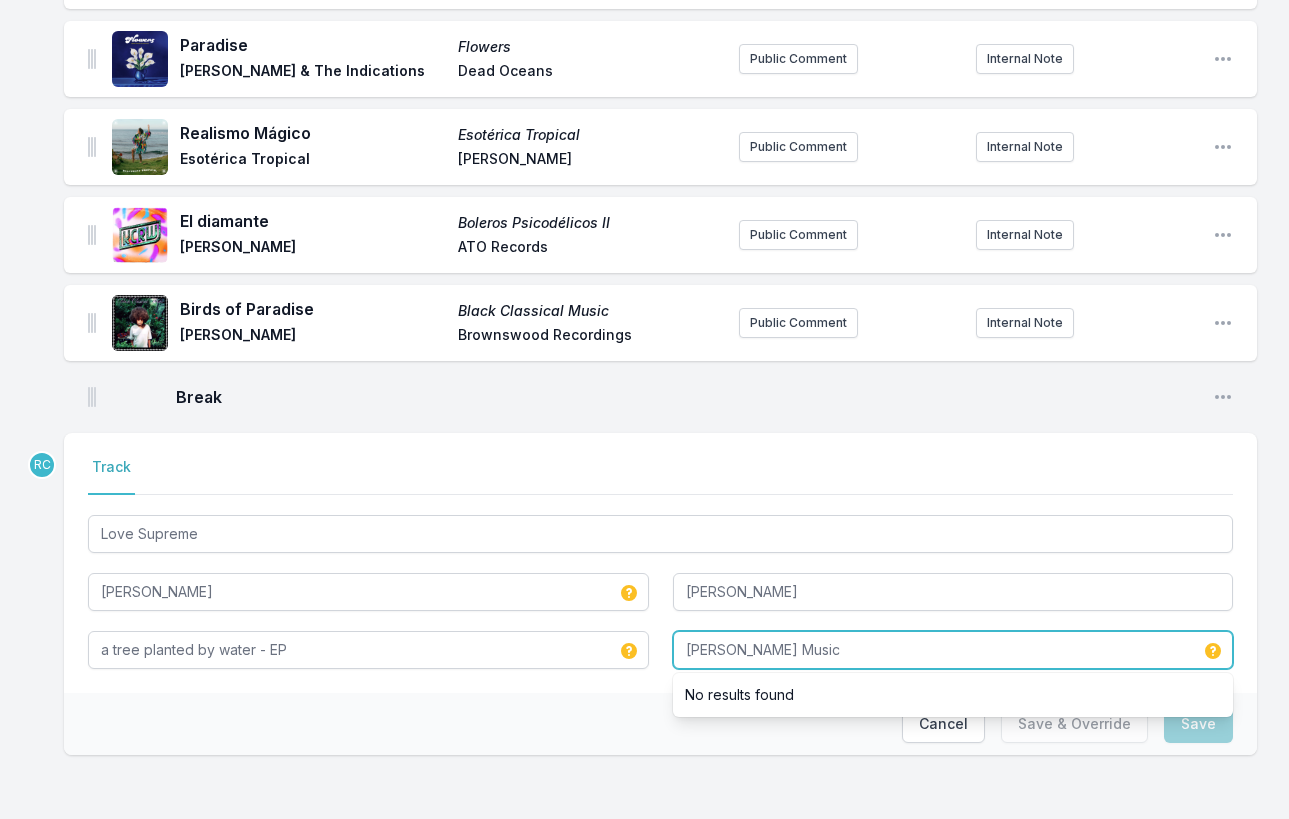 drag, startPoint x: 793, startPoint y: 651, endPoint x: 795, endPoint y: 702, distance: 51.0392 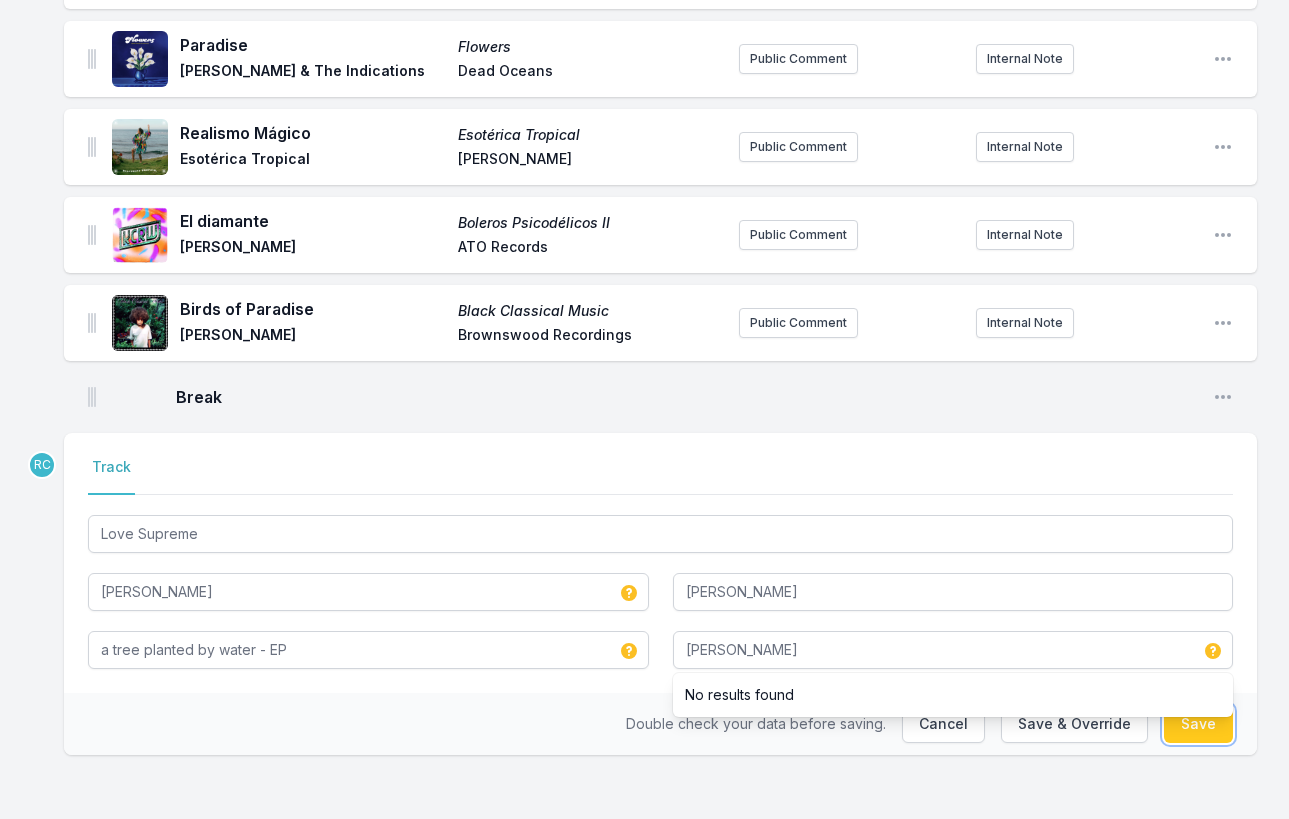 click on "Save" at bounding box center [1198, 724] 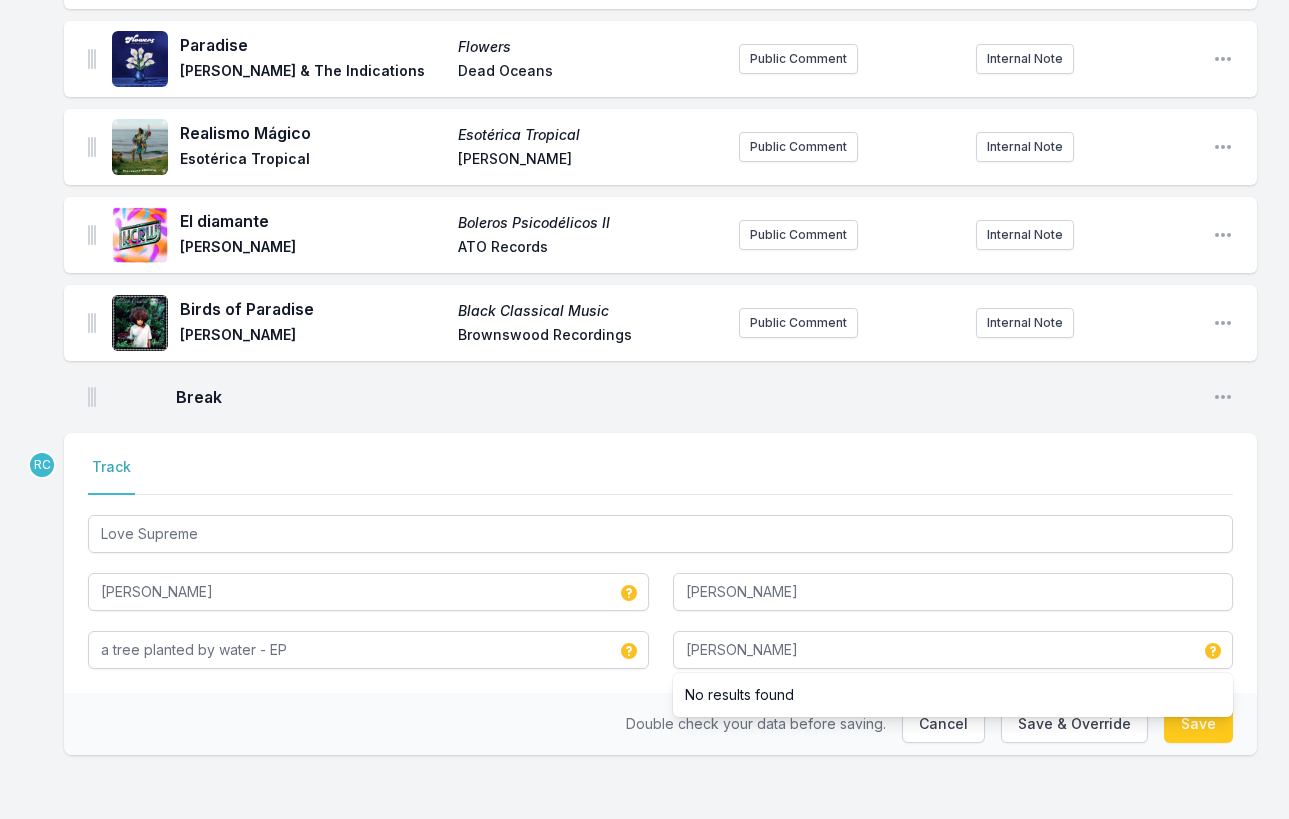 type on "Eryn Allen Kane Music" 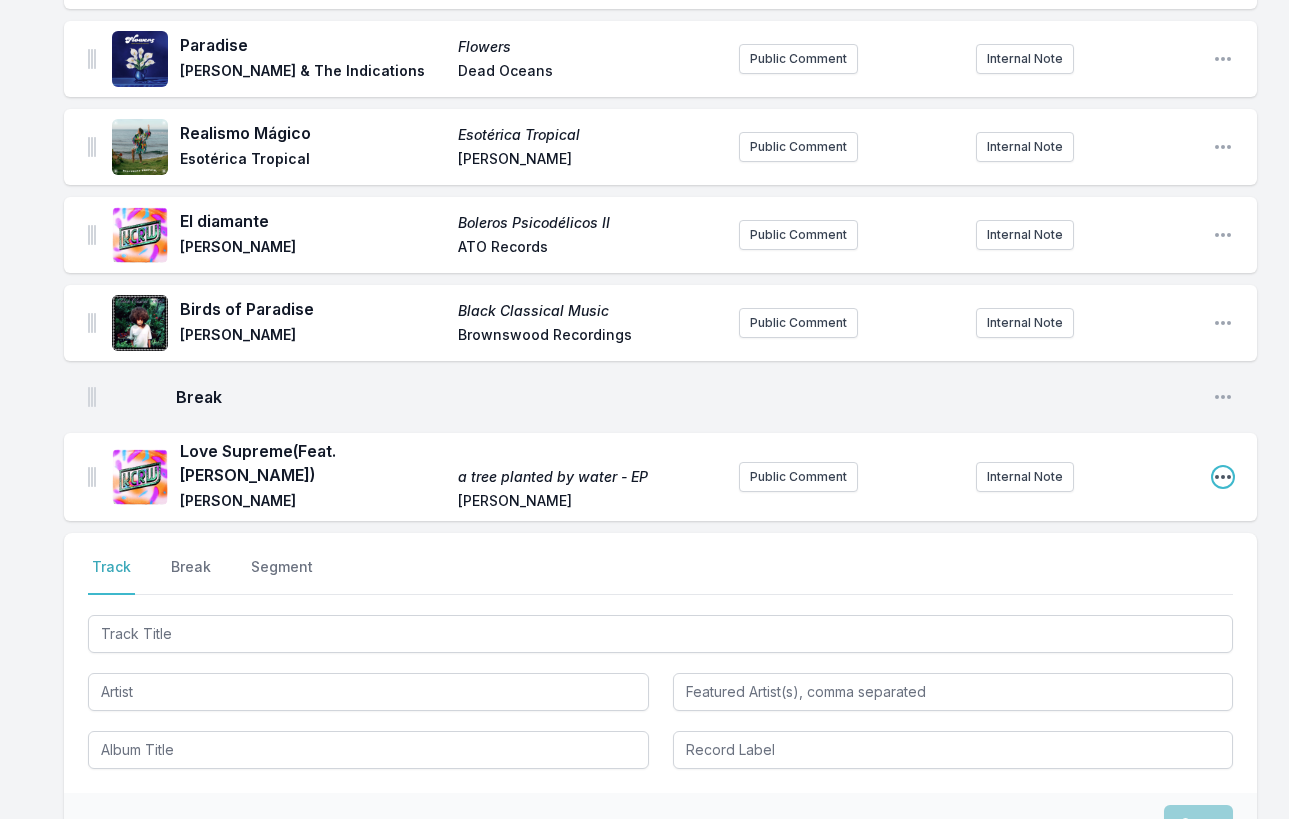 click 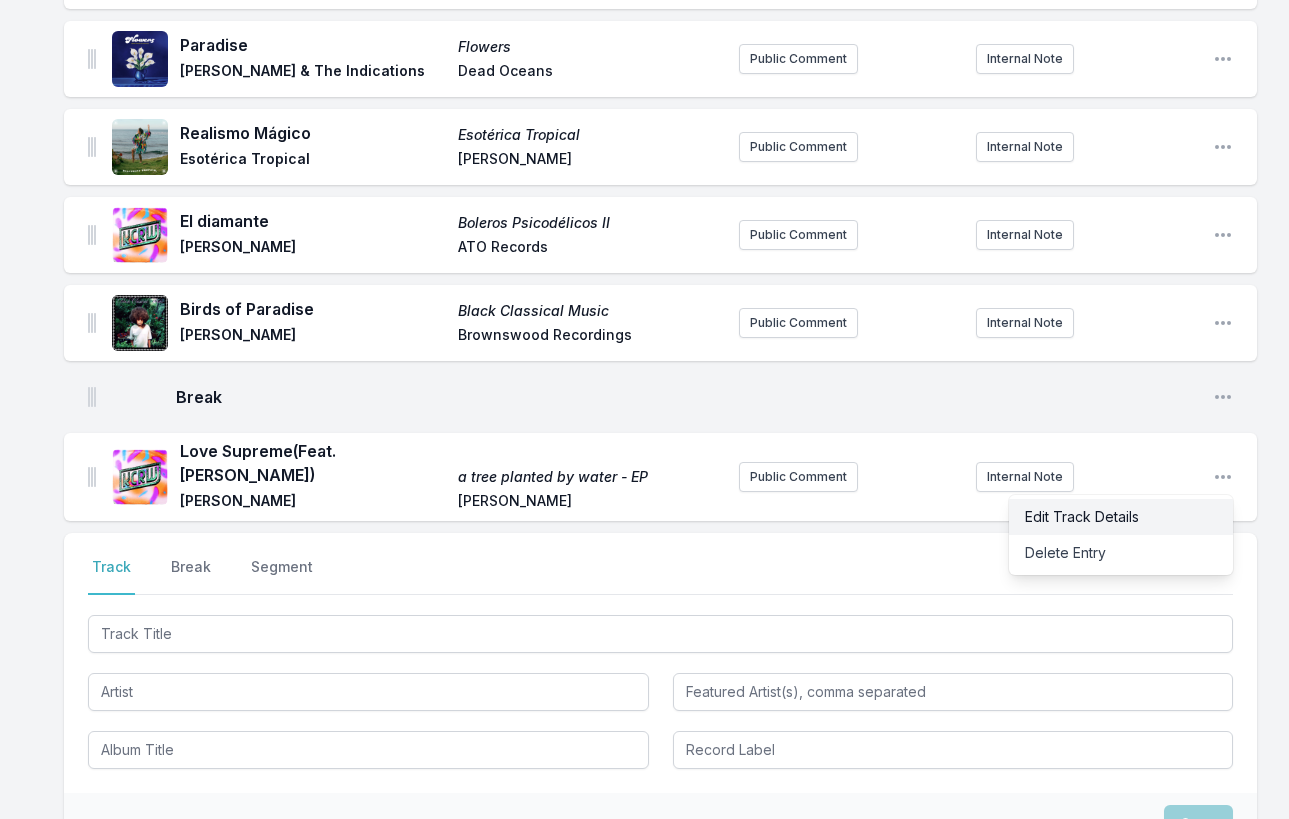 click on "Edit Track Details" at bounding box center [1121, 517] 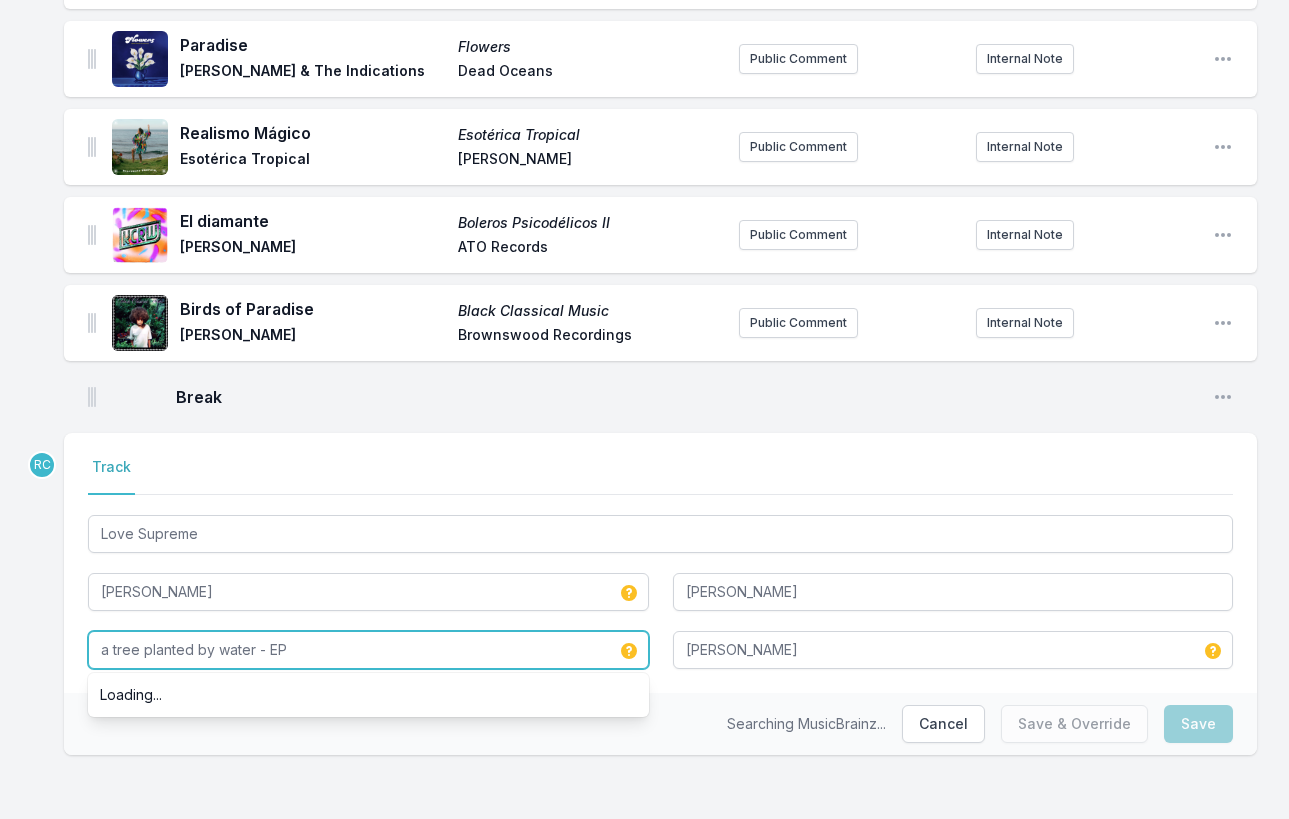 drag, startPoint x: 299, startPoint y: 656, endPoint x: 252, endPoint y: 656, distance: 47 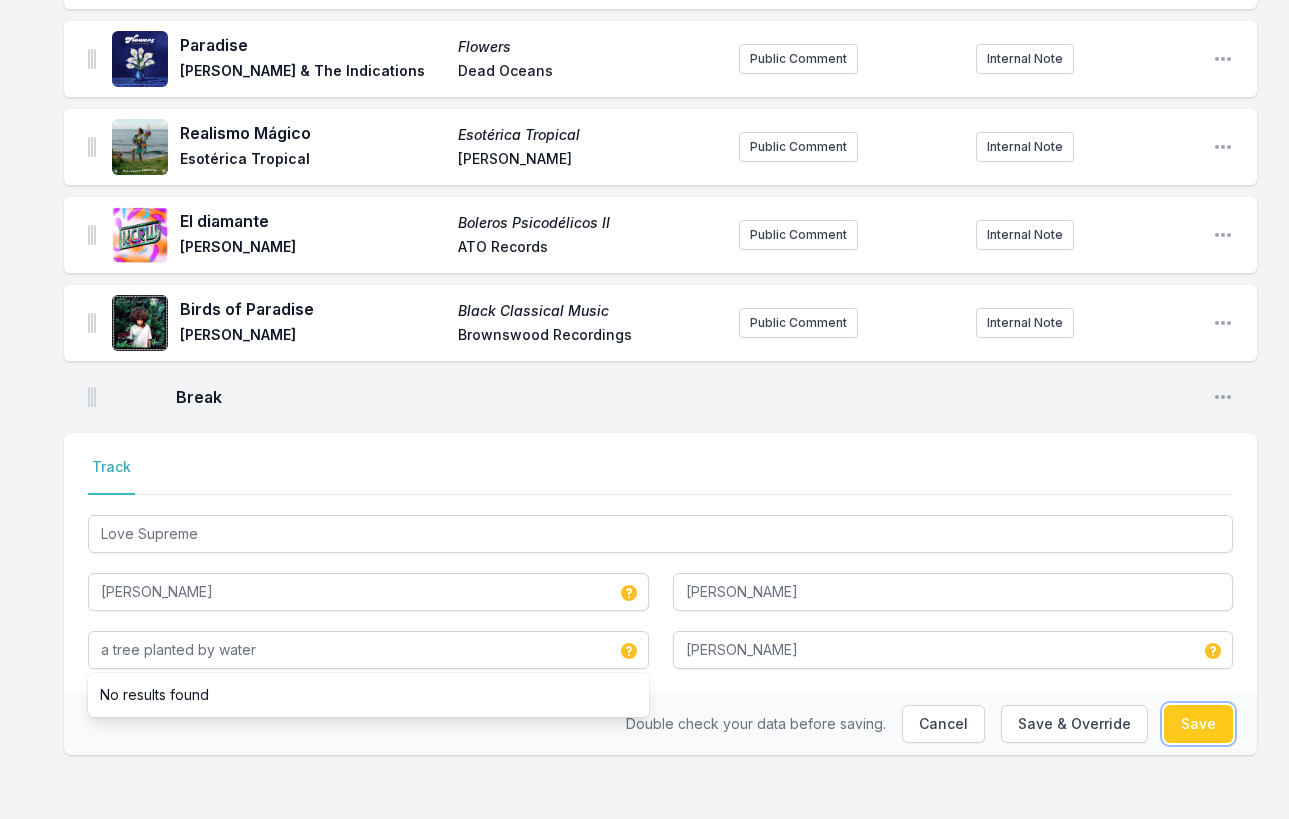 click on "Save" at bounding box center [1198, 724] 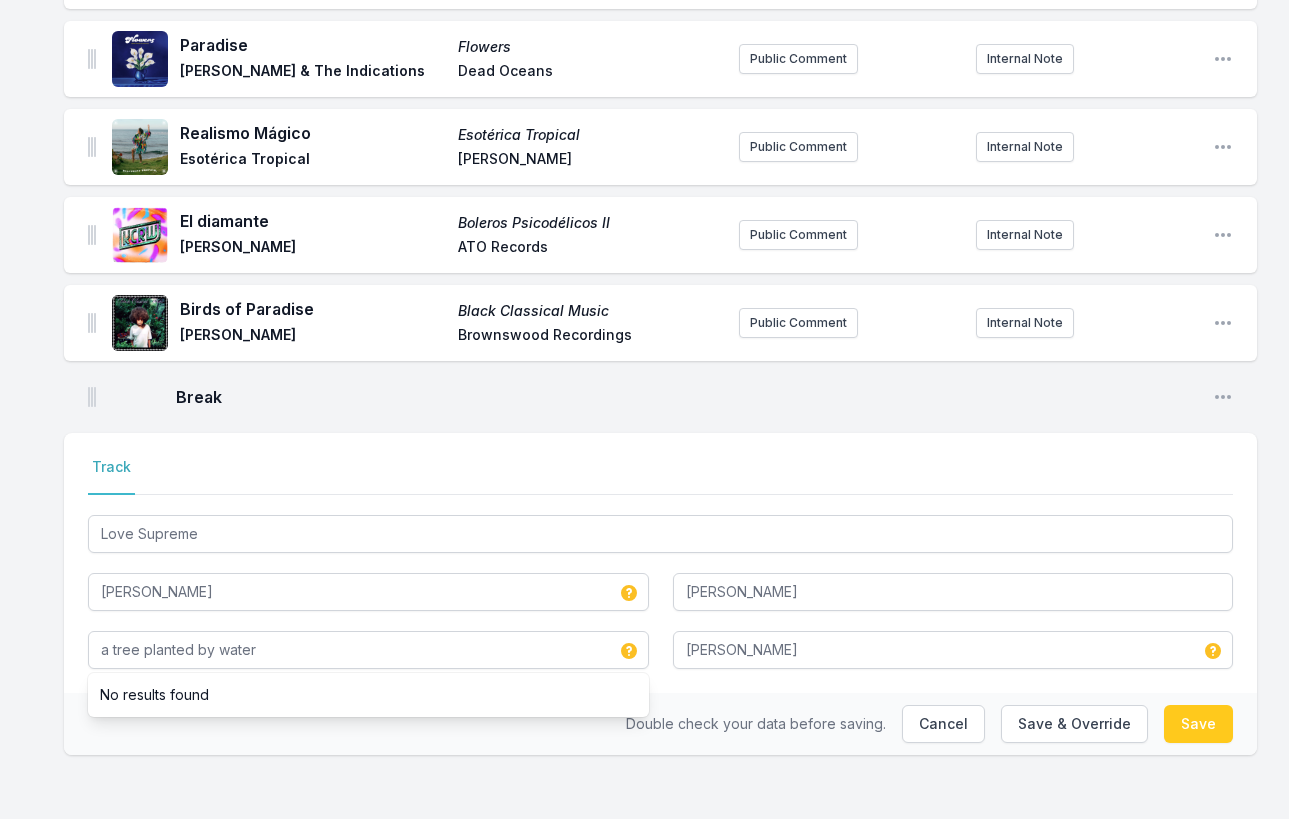 type on "a tree planted by water - EP" 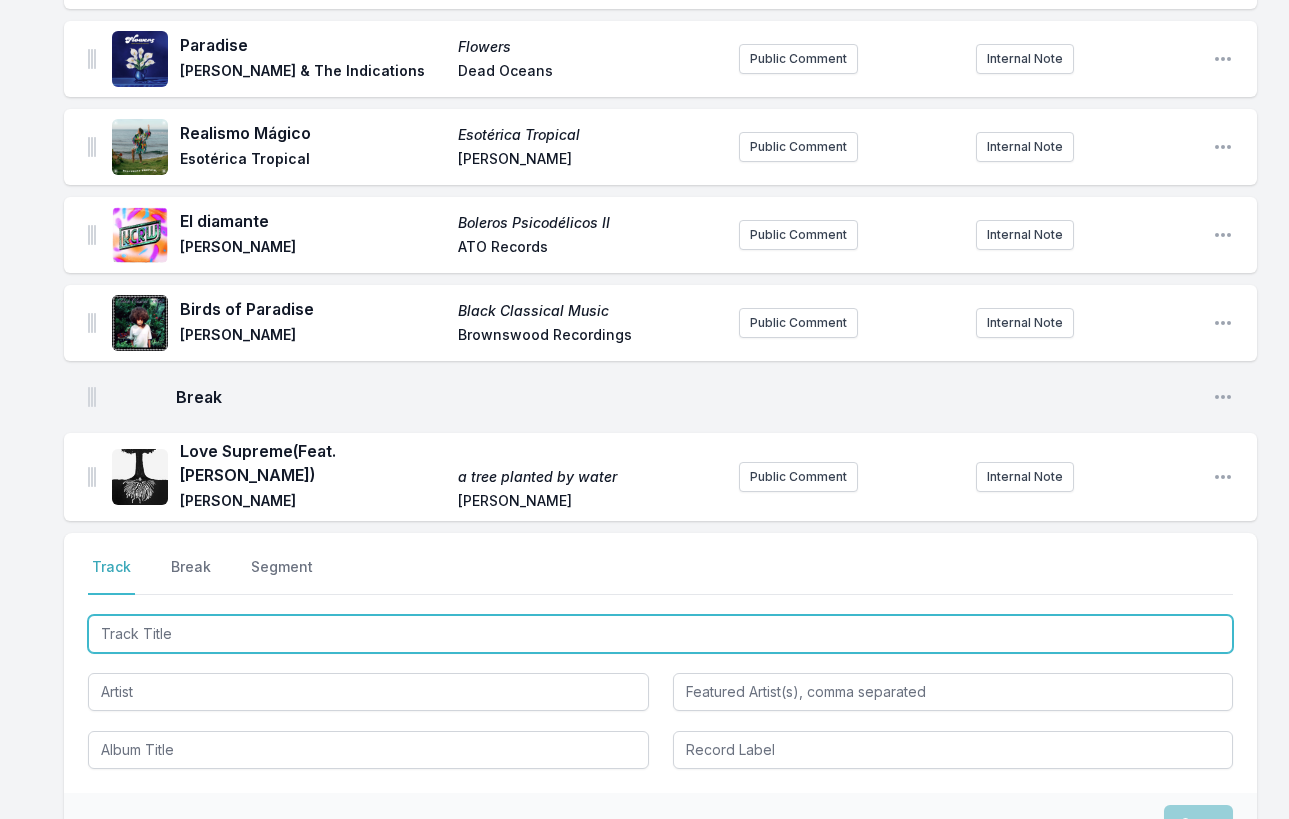 click at bounding box center [660, 634] 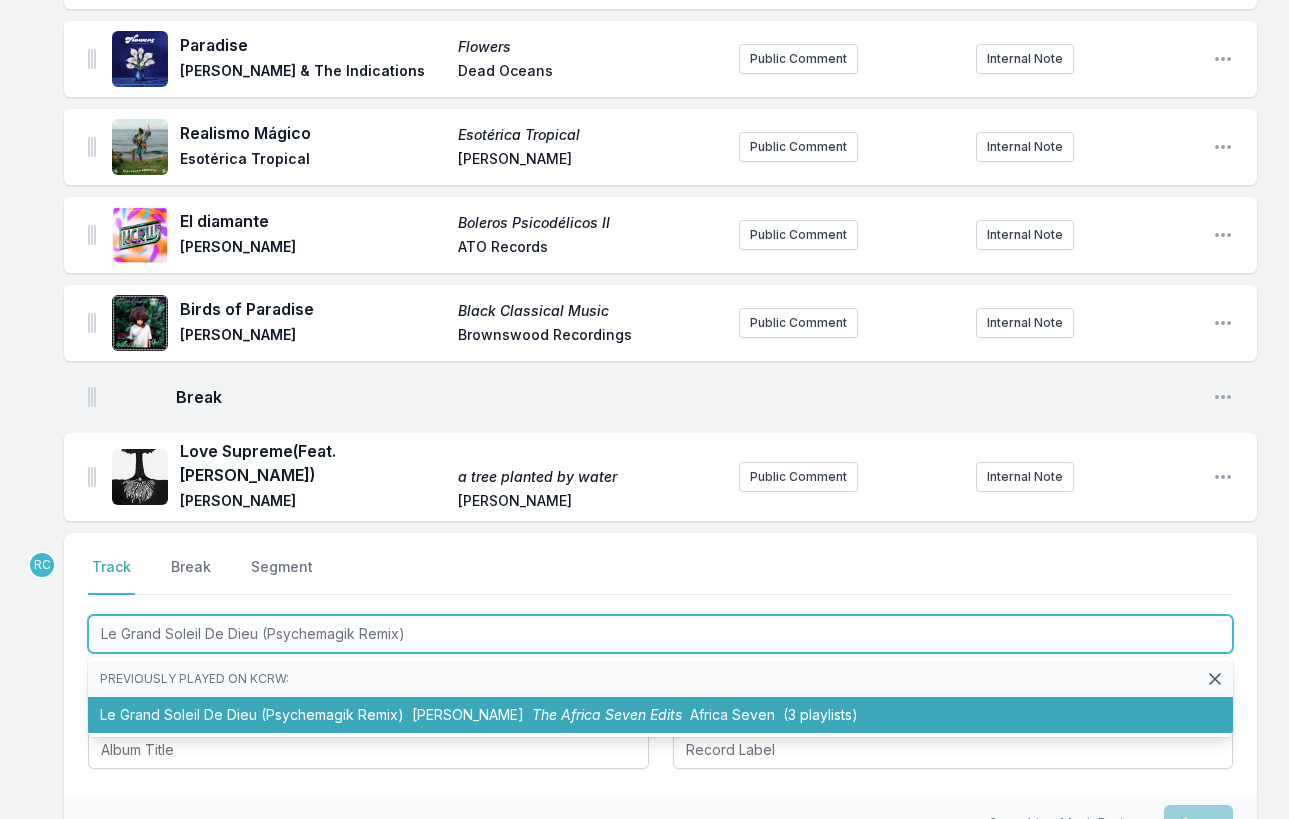 click on "Le Grand Soleil De Dieu (Psychemagik Remix) Francis Bebey The Africa Seven Edits Africa Seven (3 playlists)" at bounding box center (660, 715) 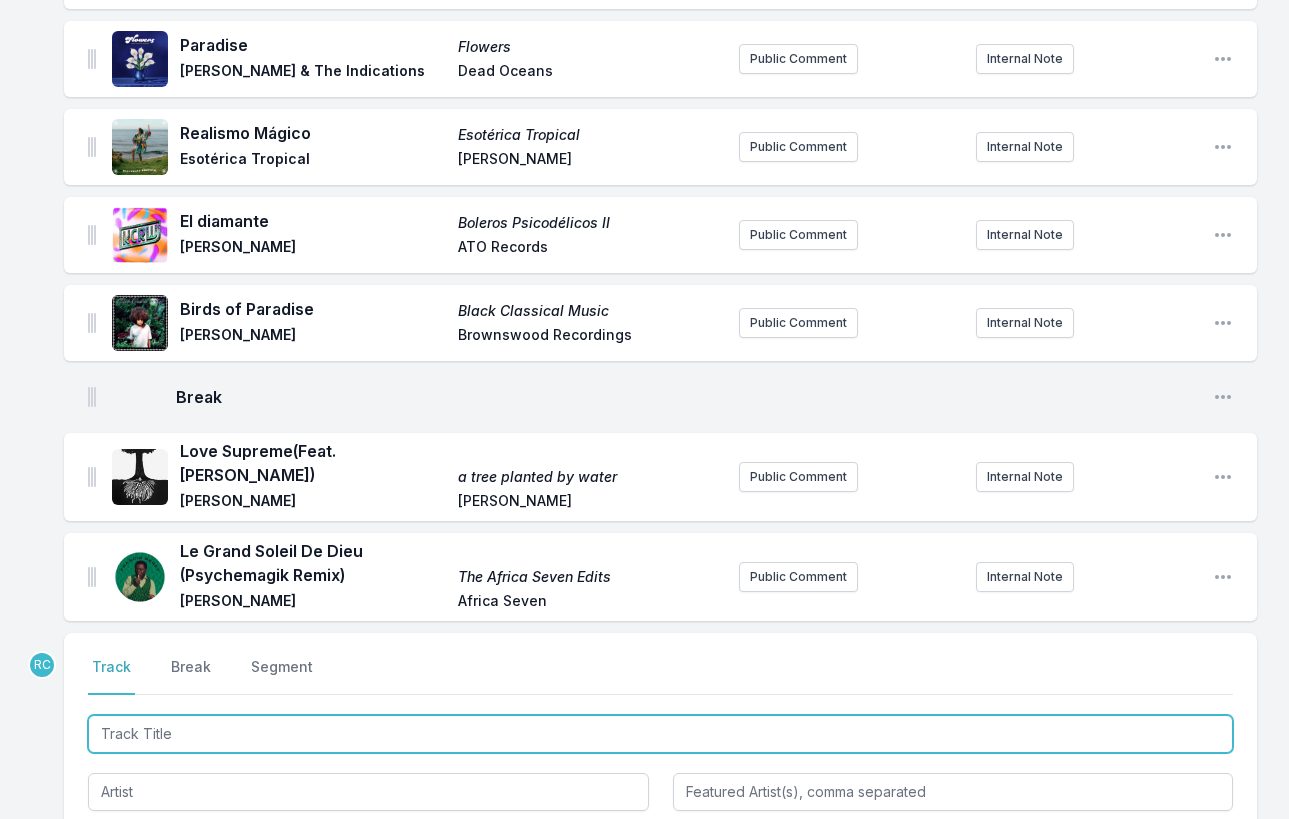 scroll, scrollTop: 967, scrollLeft: 0, axis: vertical 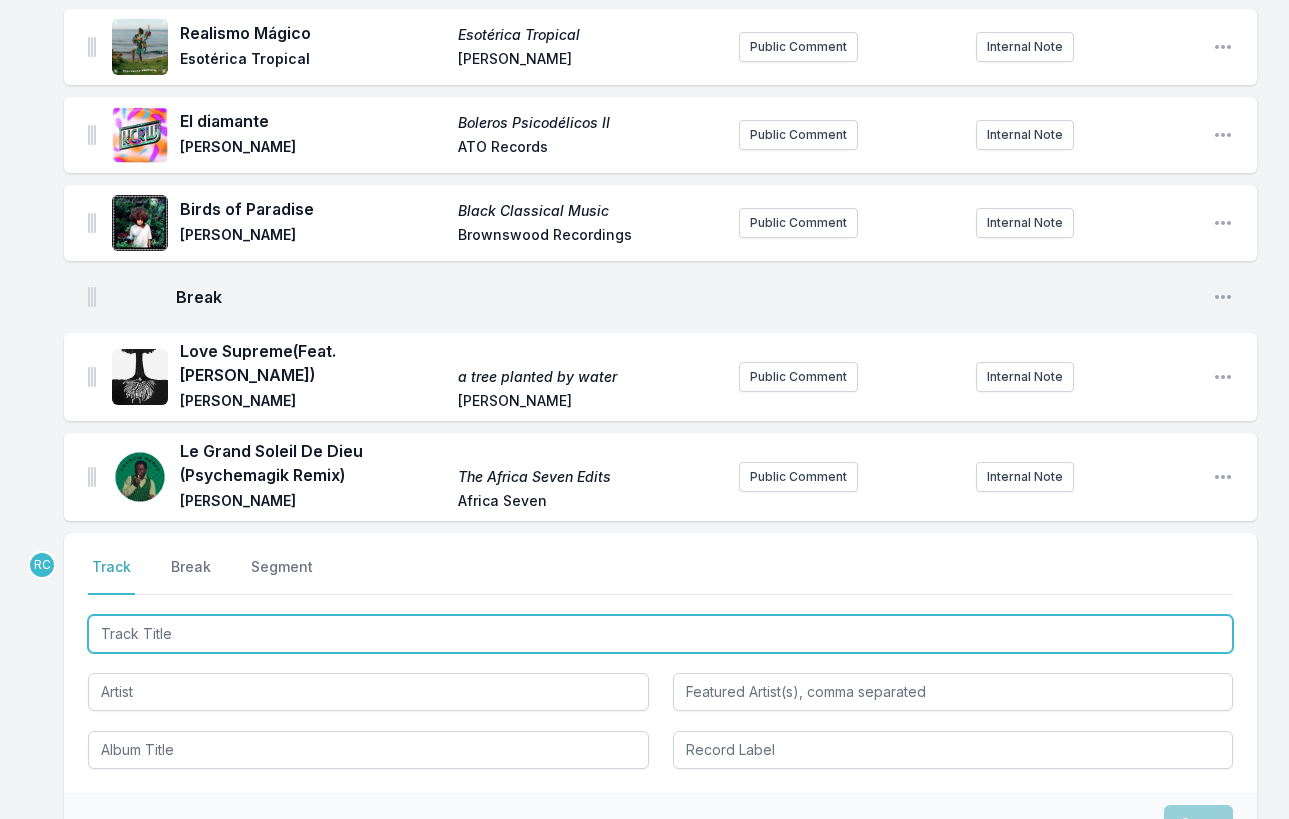 click at bounding box center [660, 634] 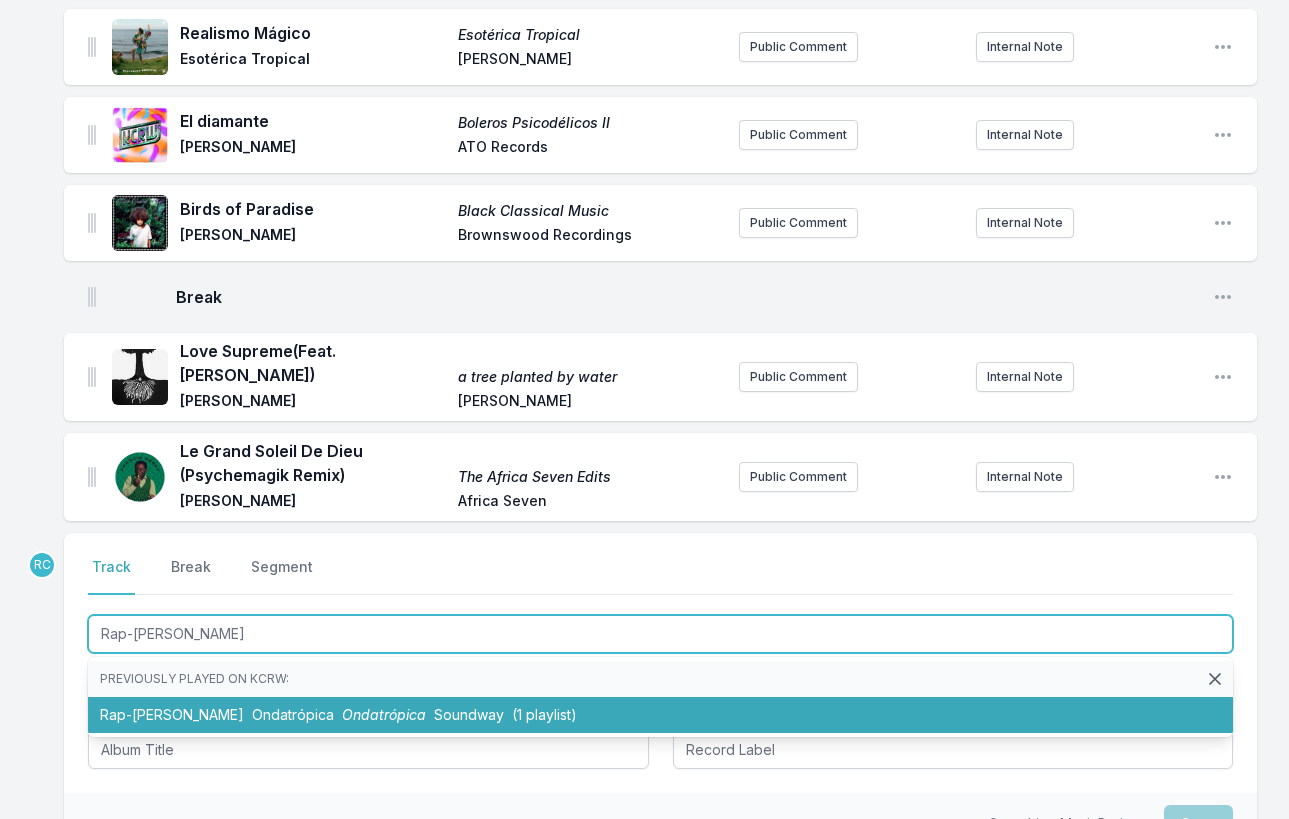click on "Ondatrópica" at bounding box center [384, 714] 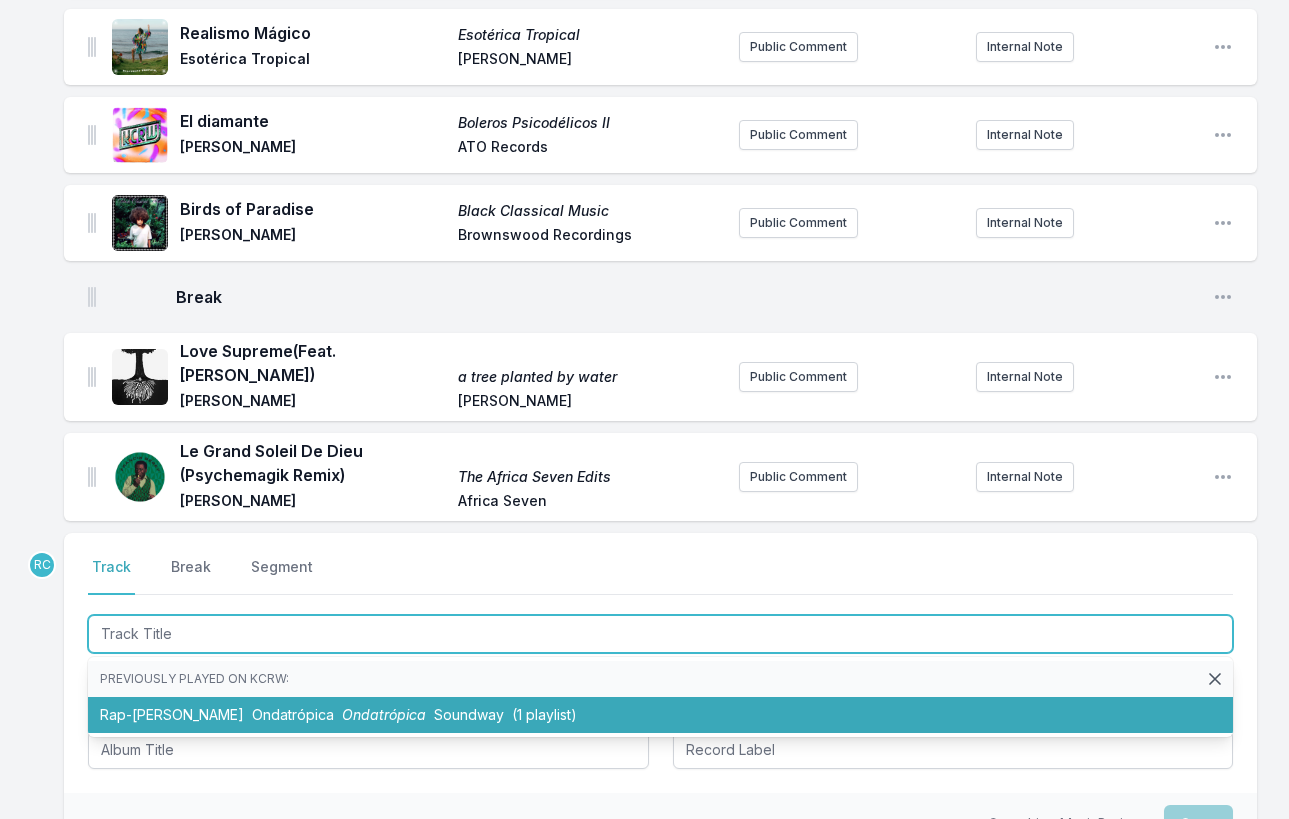 scroll, scrollTop: 1055, scrollLeft: 0, axis: vertical 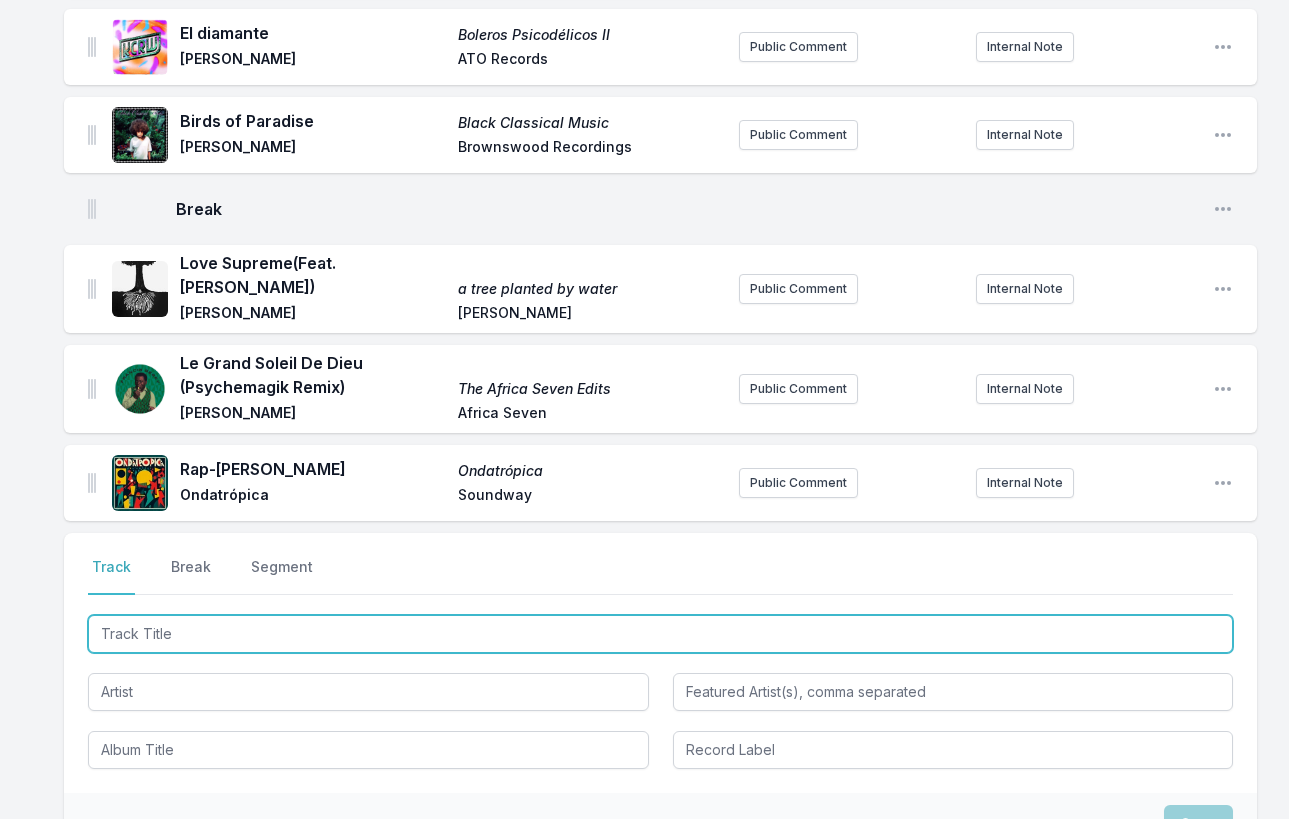 click at bounding box center (660, 634) 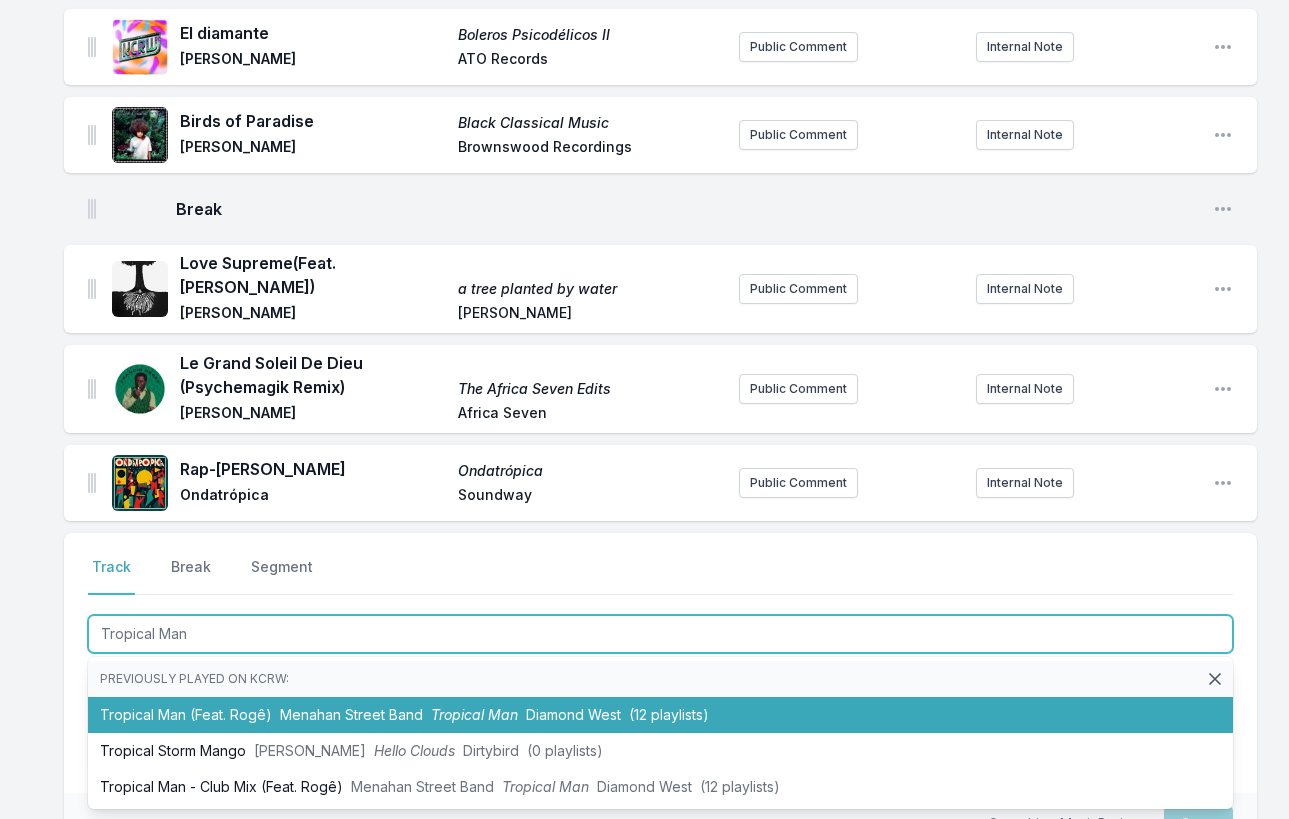 click on "Tropical Man (Feat. Rogê) Menahan Street Band Tropical Man Diamond West (12 playlists)" at bounding box center [660, 715] 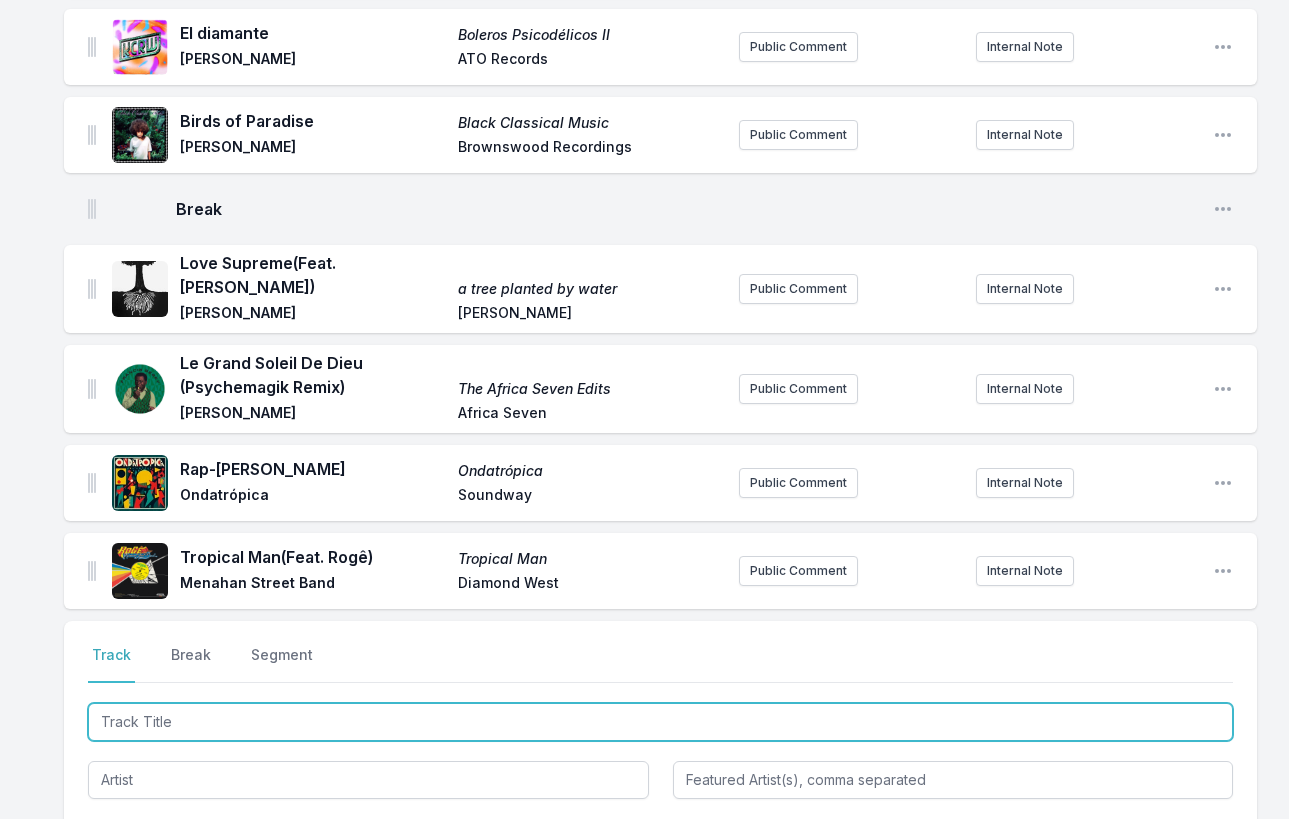 scroll, scrollTop: 1143, scrollLeft: 0, axis: vertical 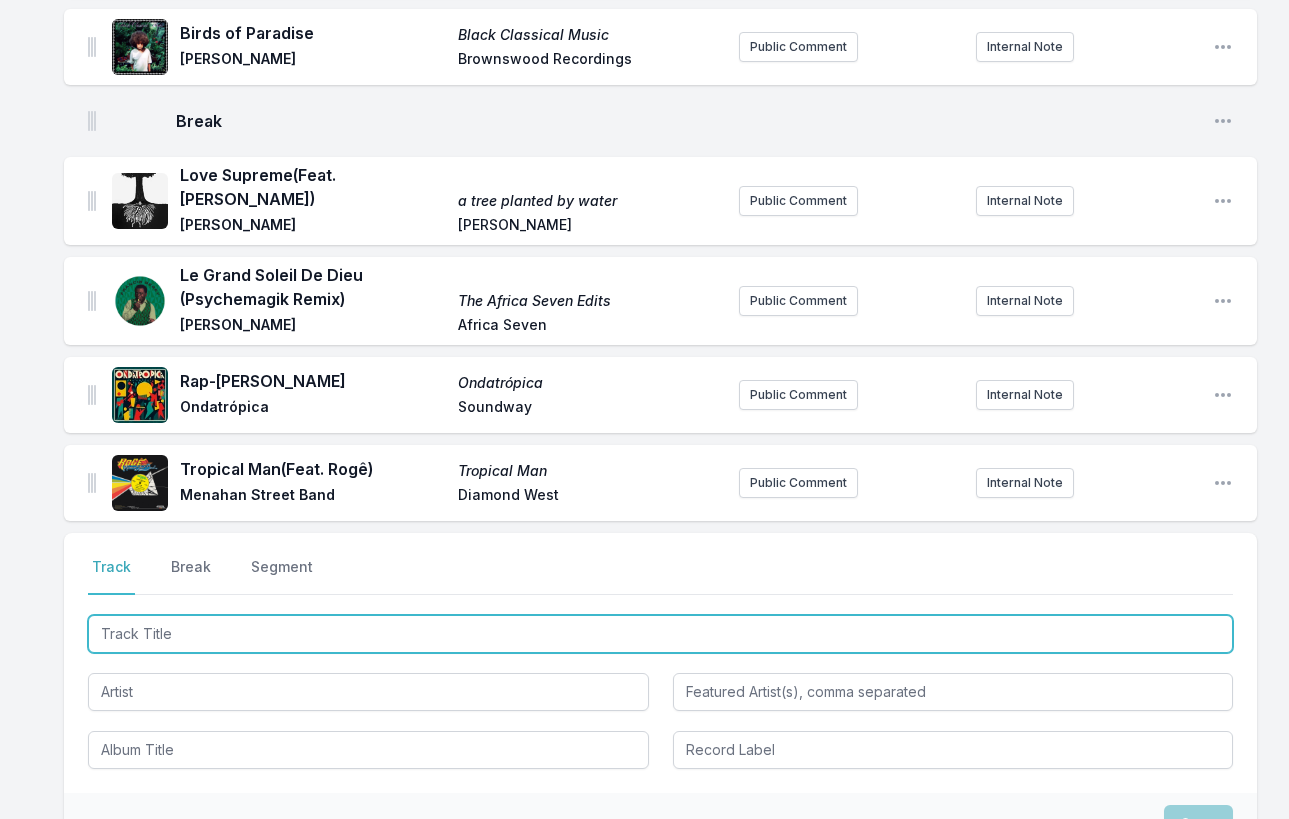 click at bounding box center [660, 634] 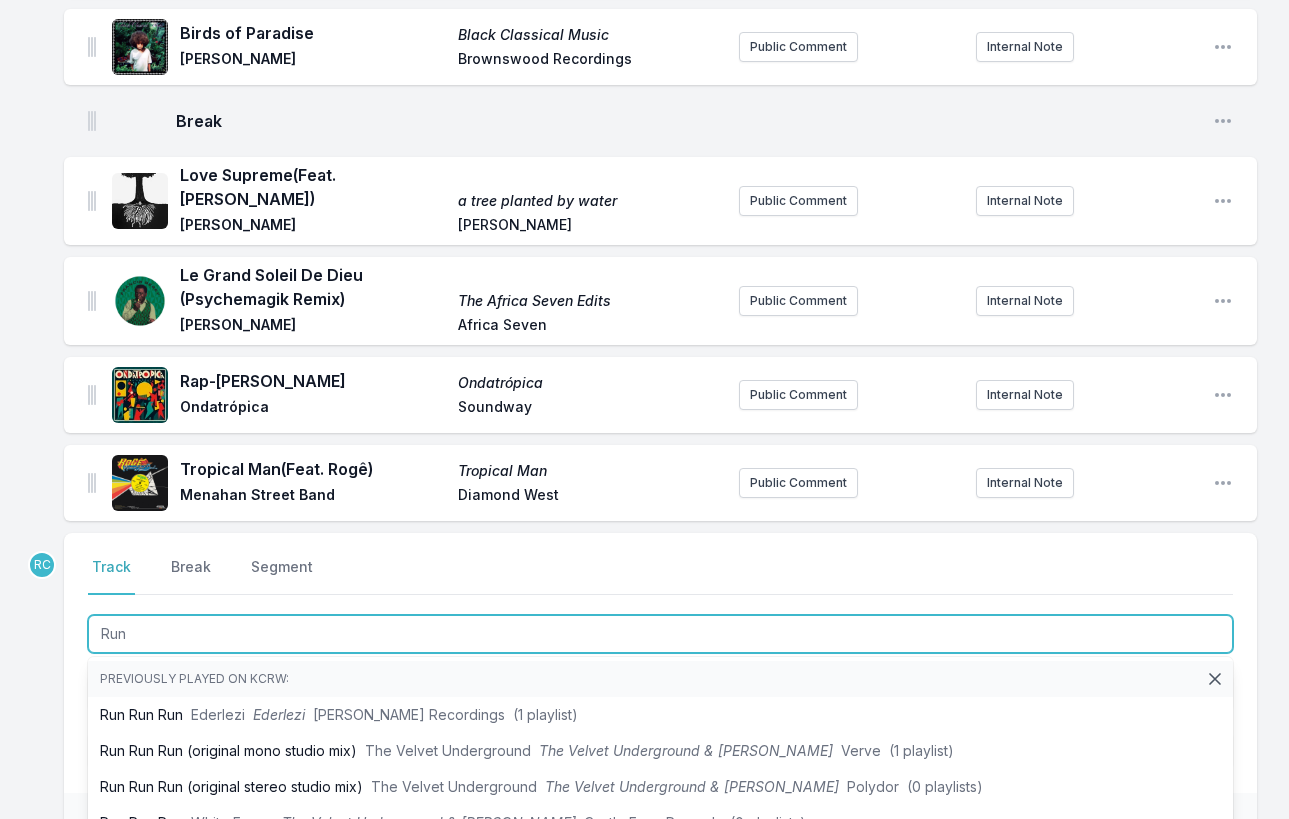type on "Run" 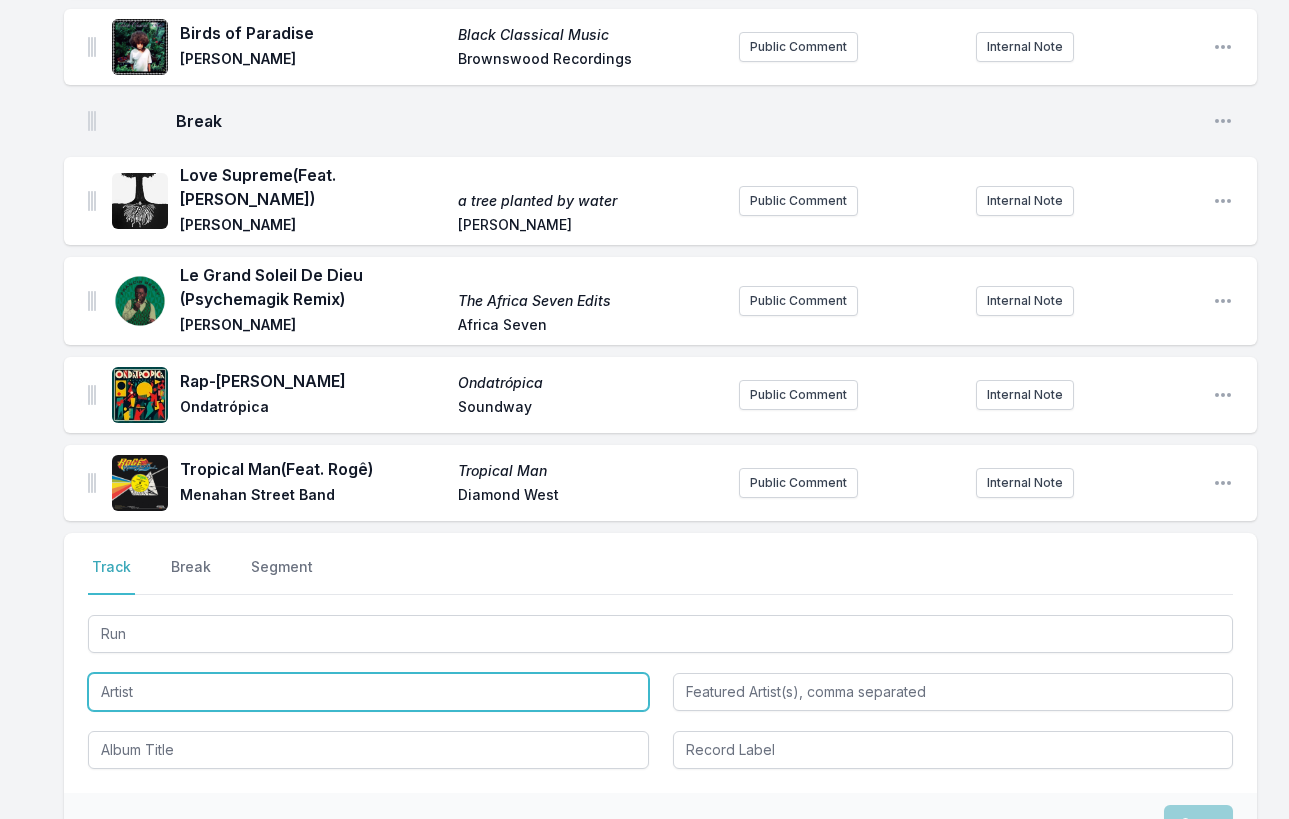 click at bounding box center (368, 692) 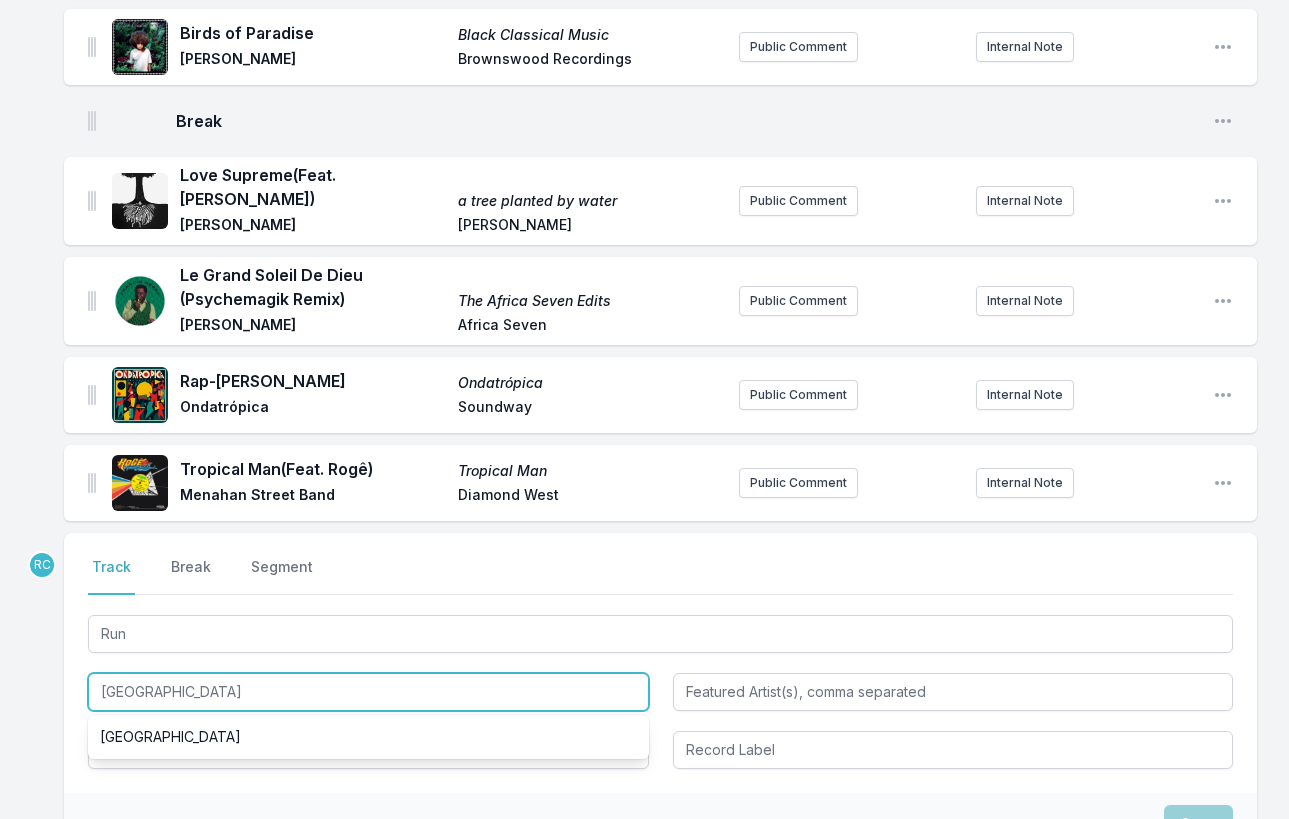 paste on "McFerrin" 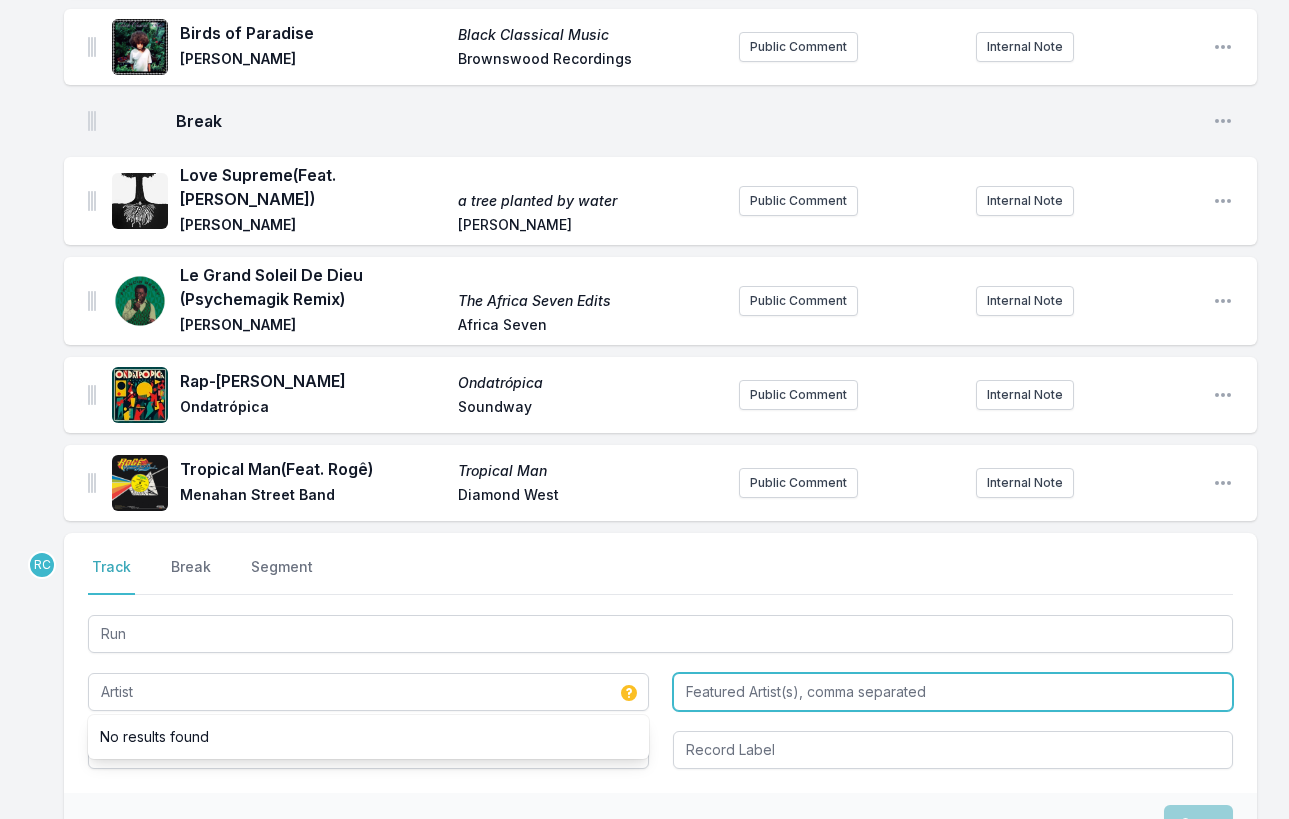 type on "[PERSON_NAME]" 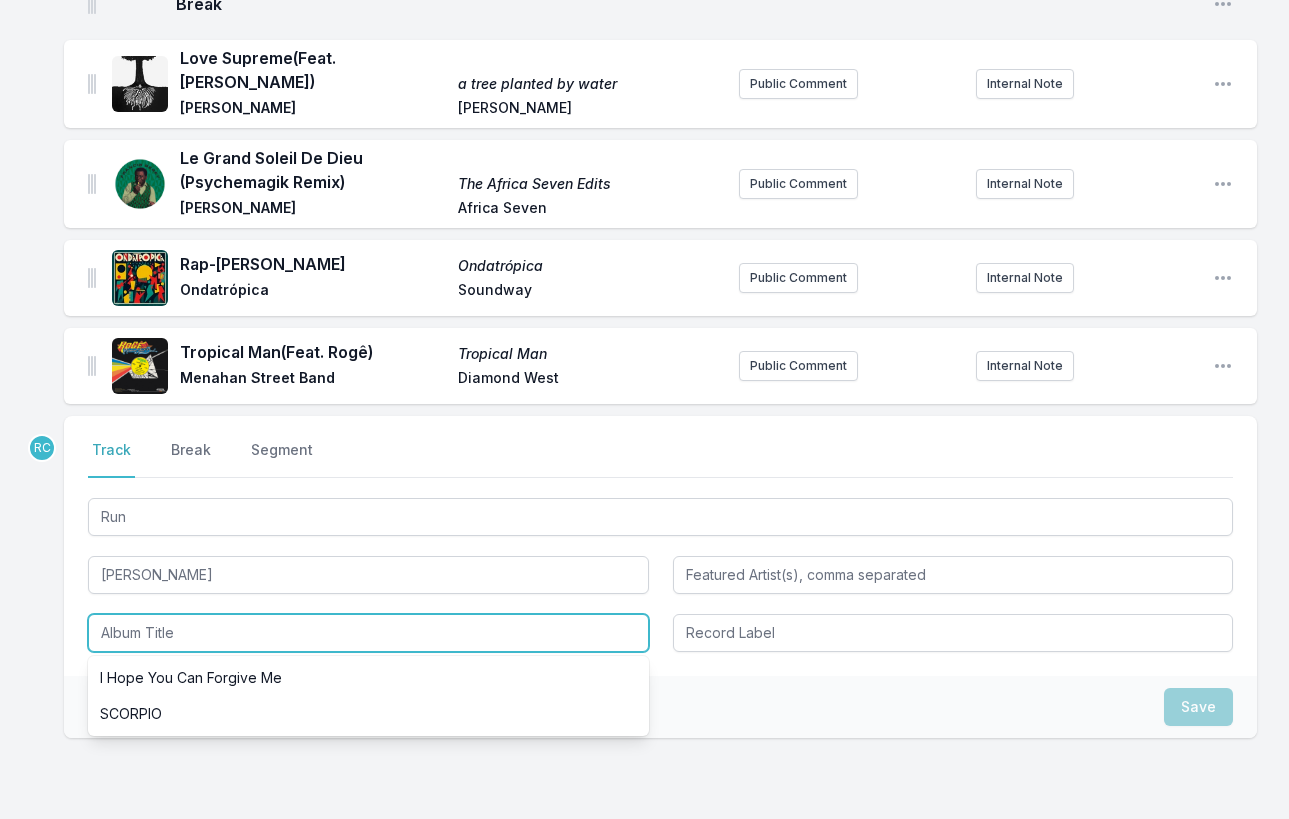 scroll, scrollTop: 1264, scrollLeft: 0, axis: vertical 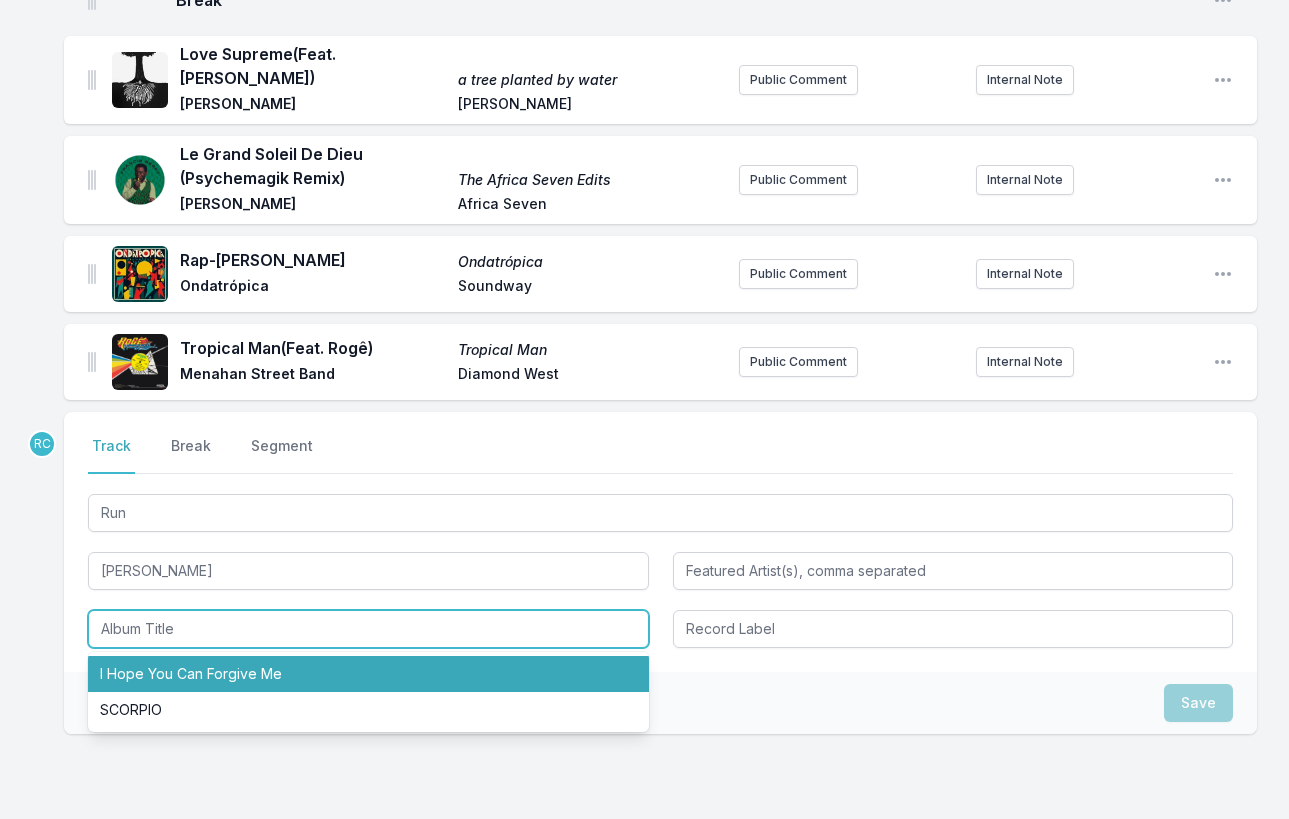 click on "I Hope You Can Forgive Me" at bounding box center [368, 674] 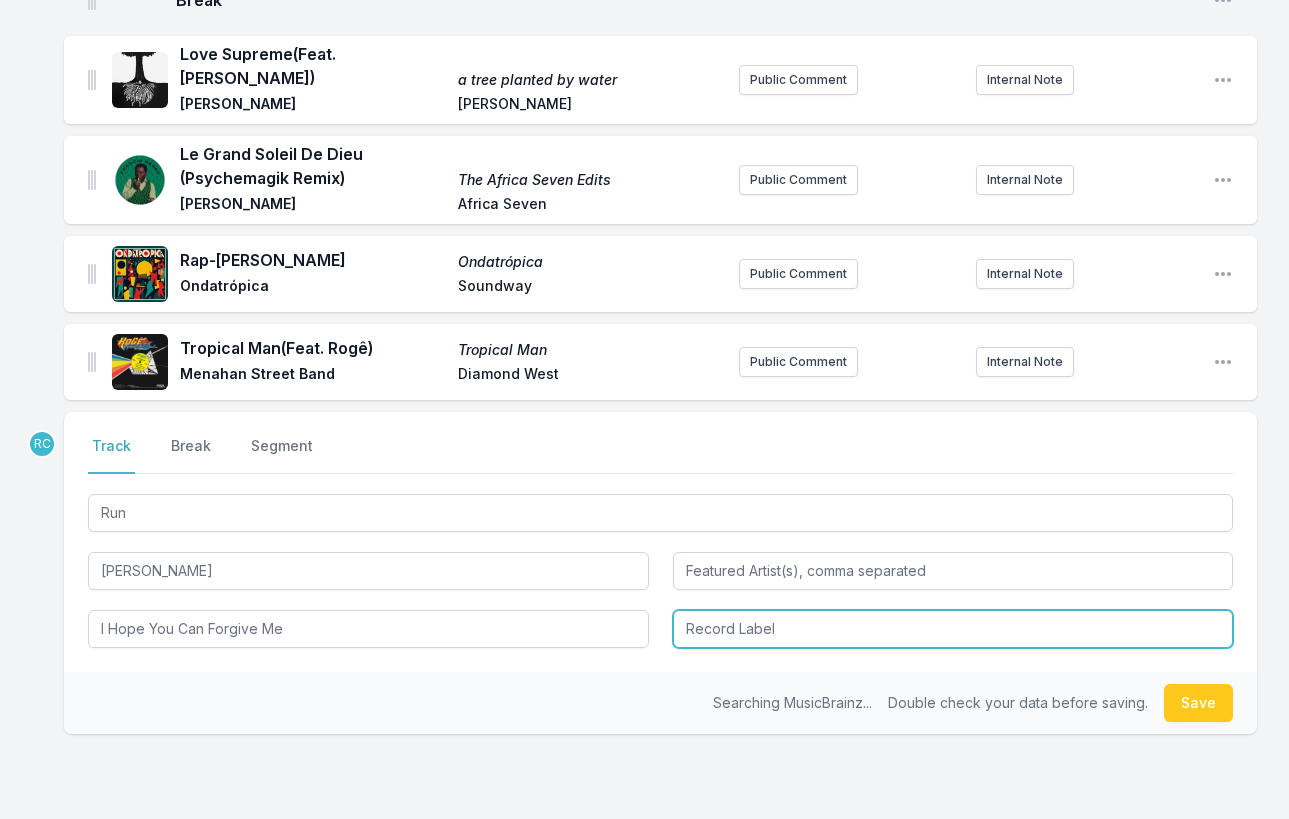 type on "I Hope You Can Forgive Me" 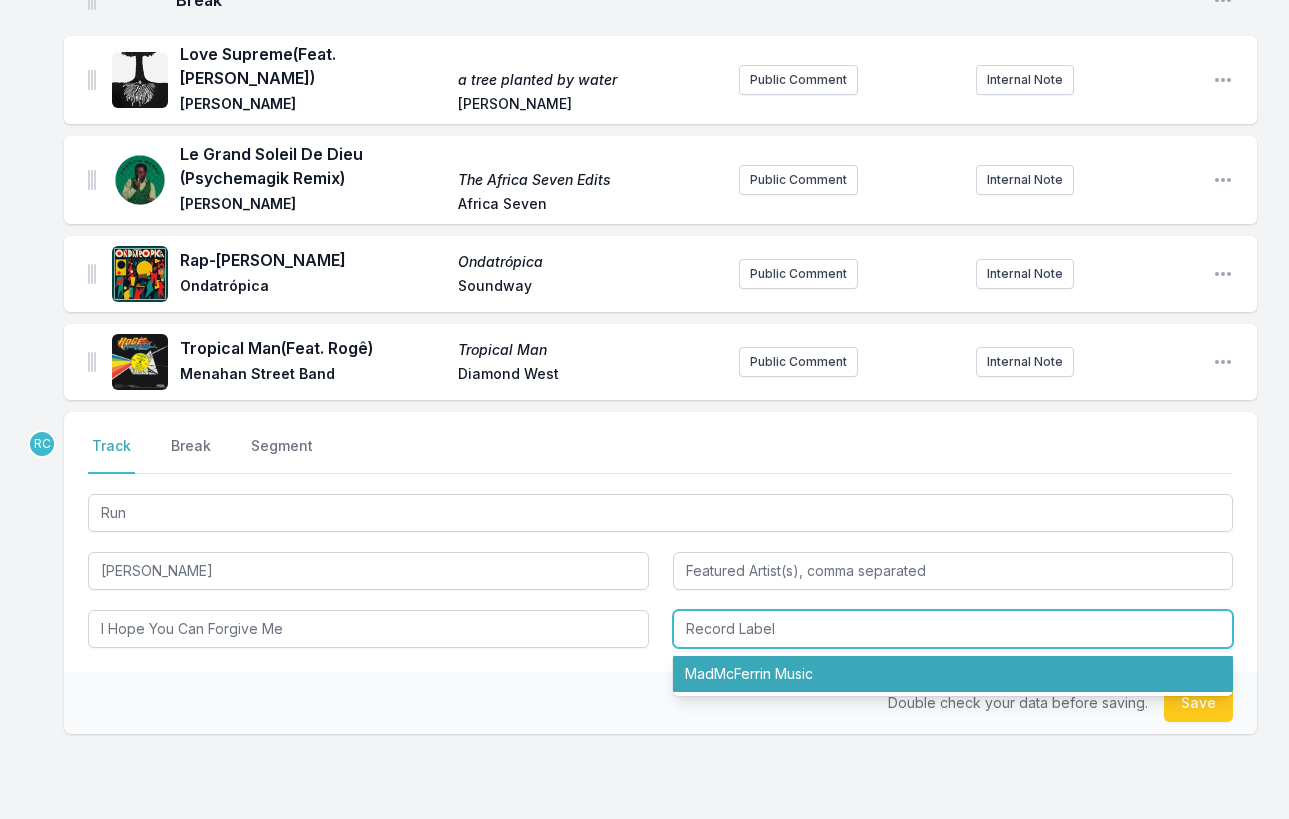 click on "MadMcFerrin Music" at bounding box center [953, 674] 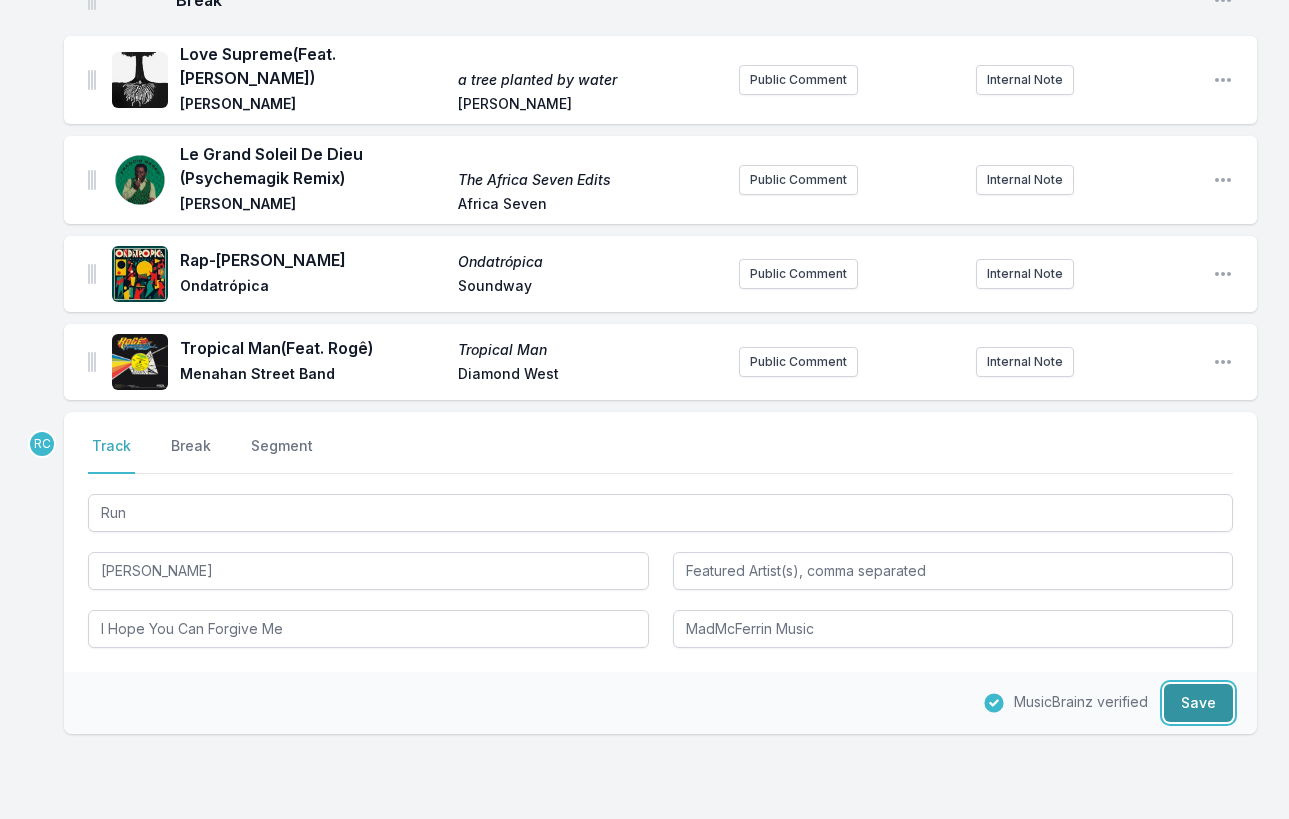 click on "Save" at bounding box center (1198, 703) 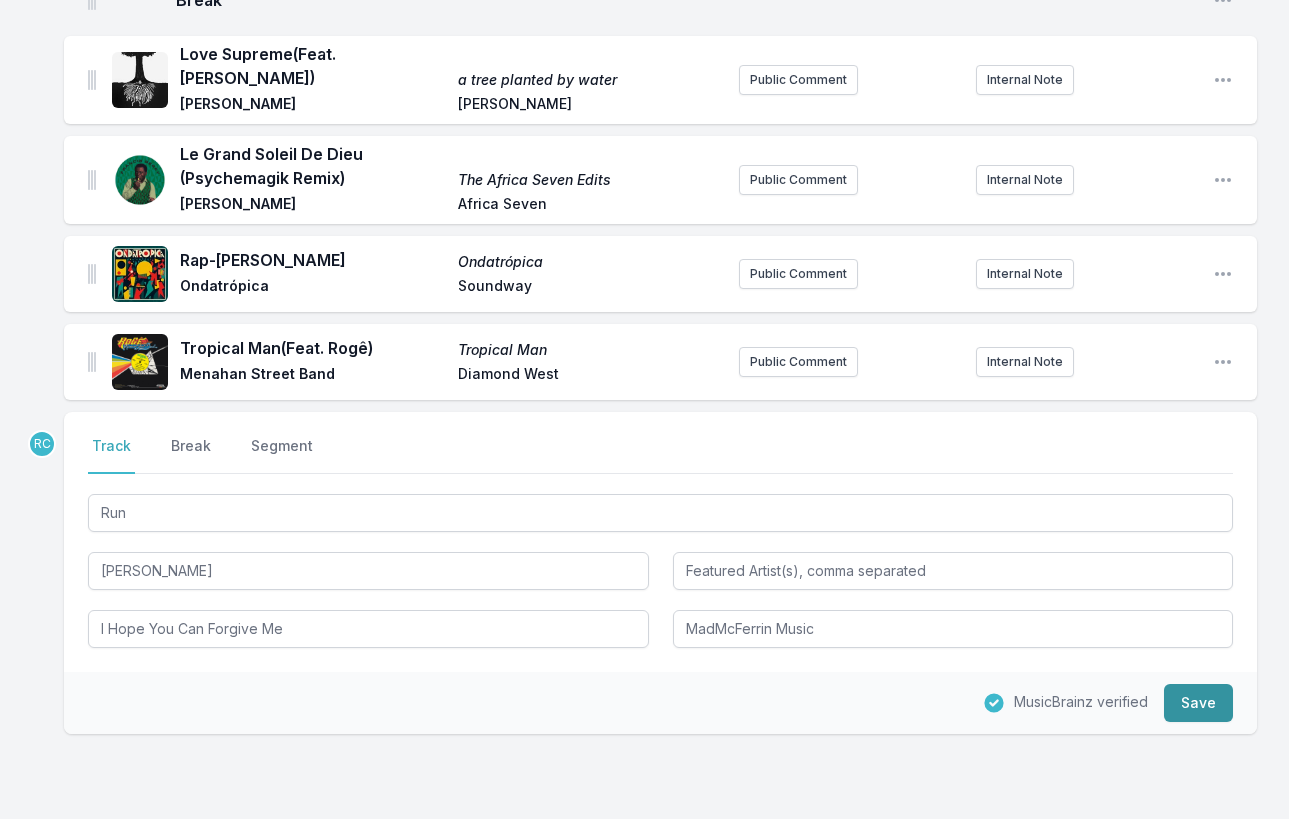 type 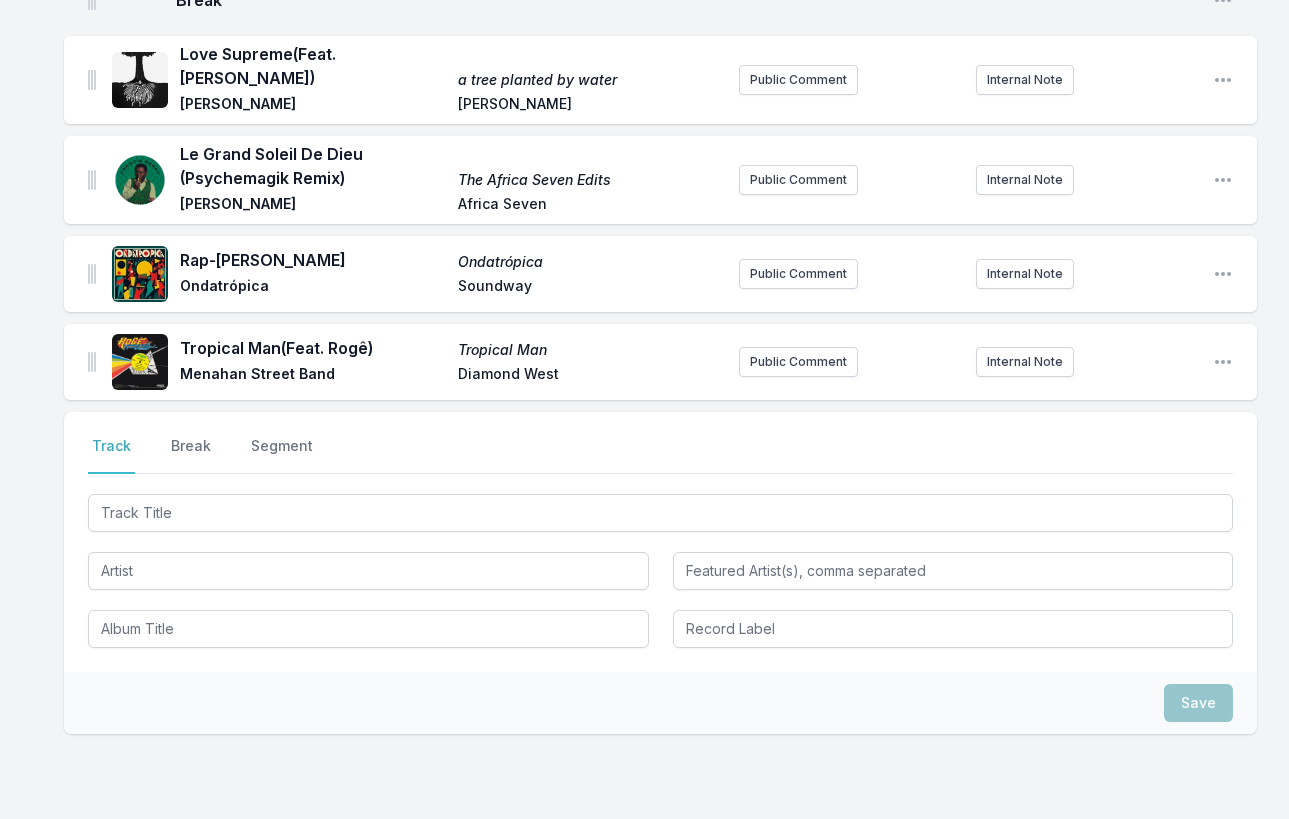 scroll, scrollTop: 1352, scrollLeft: 0, axis: vertical 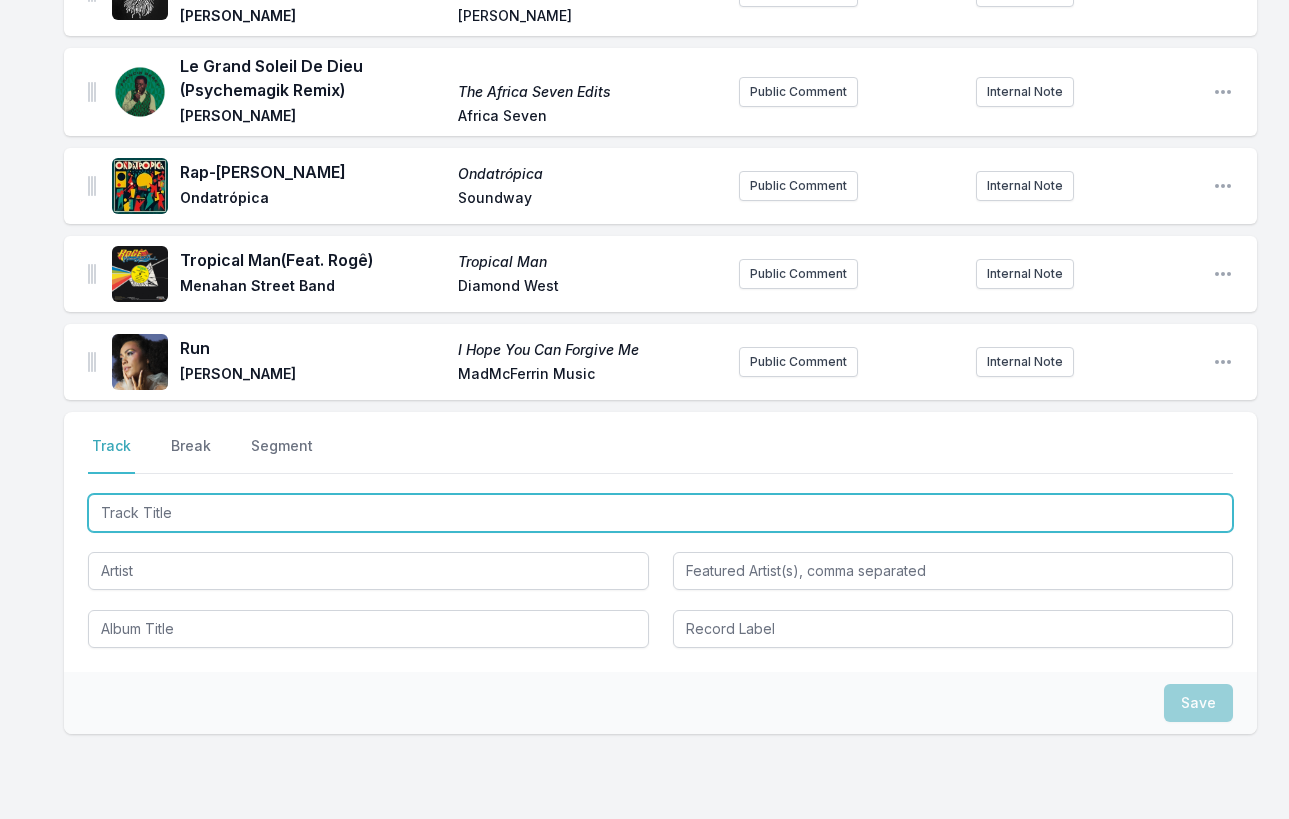 click at bounding box center (660, 513) 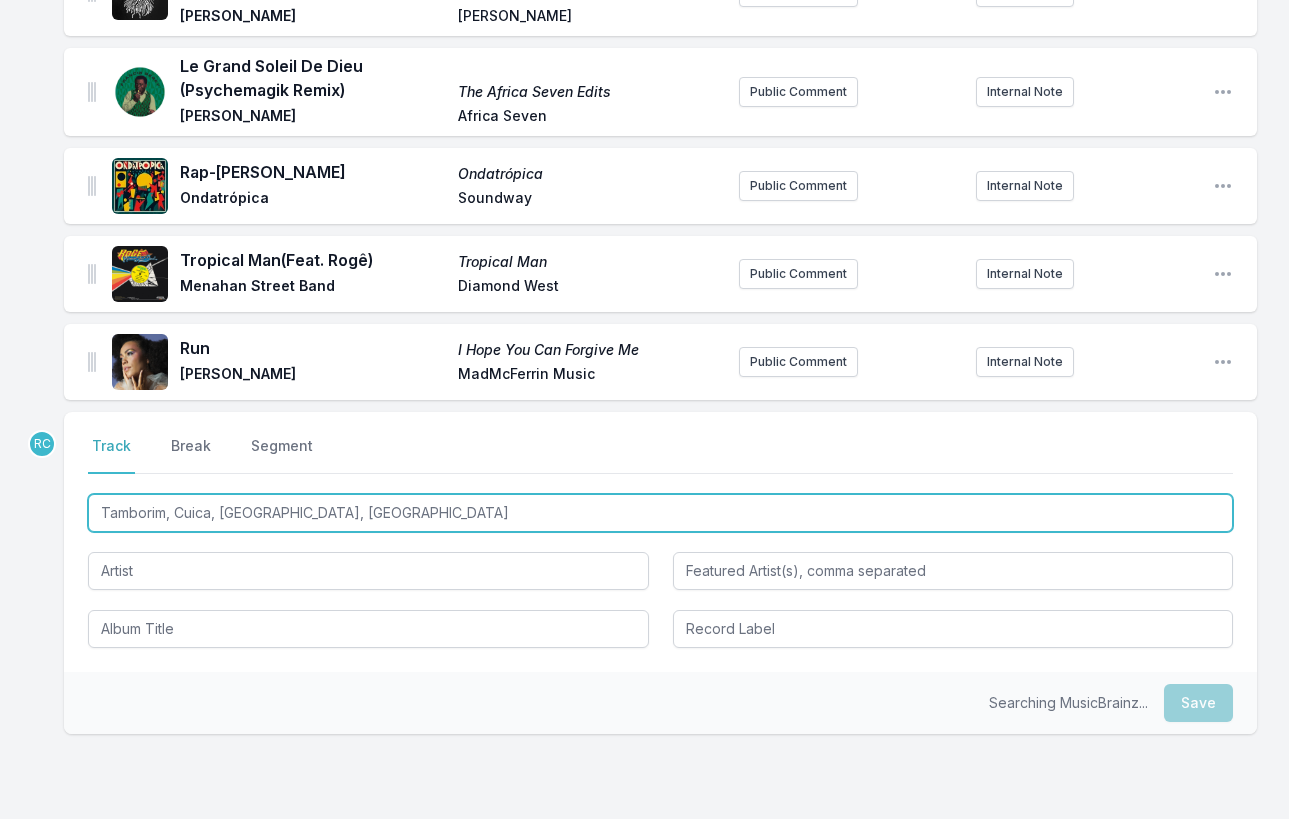 type on "Tamborim, Cuica, Ganza, Berimbau" 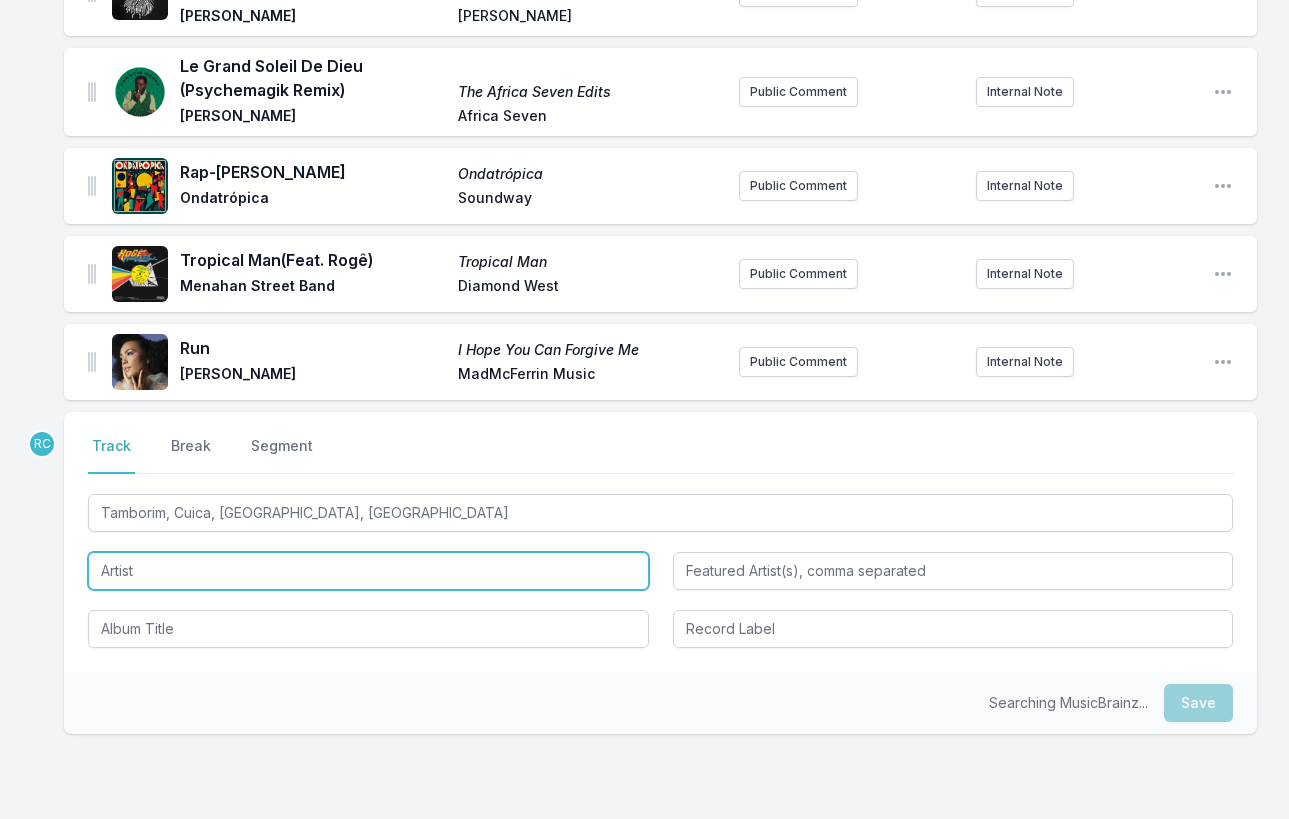 click at bounding box center [368, 571] 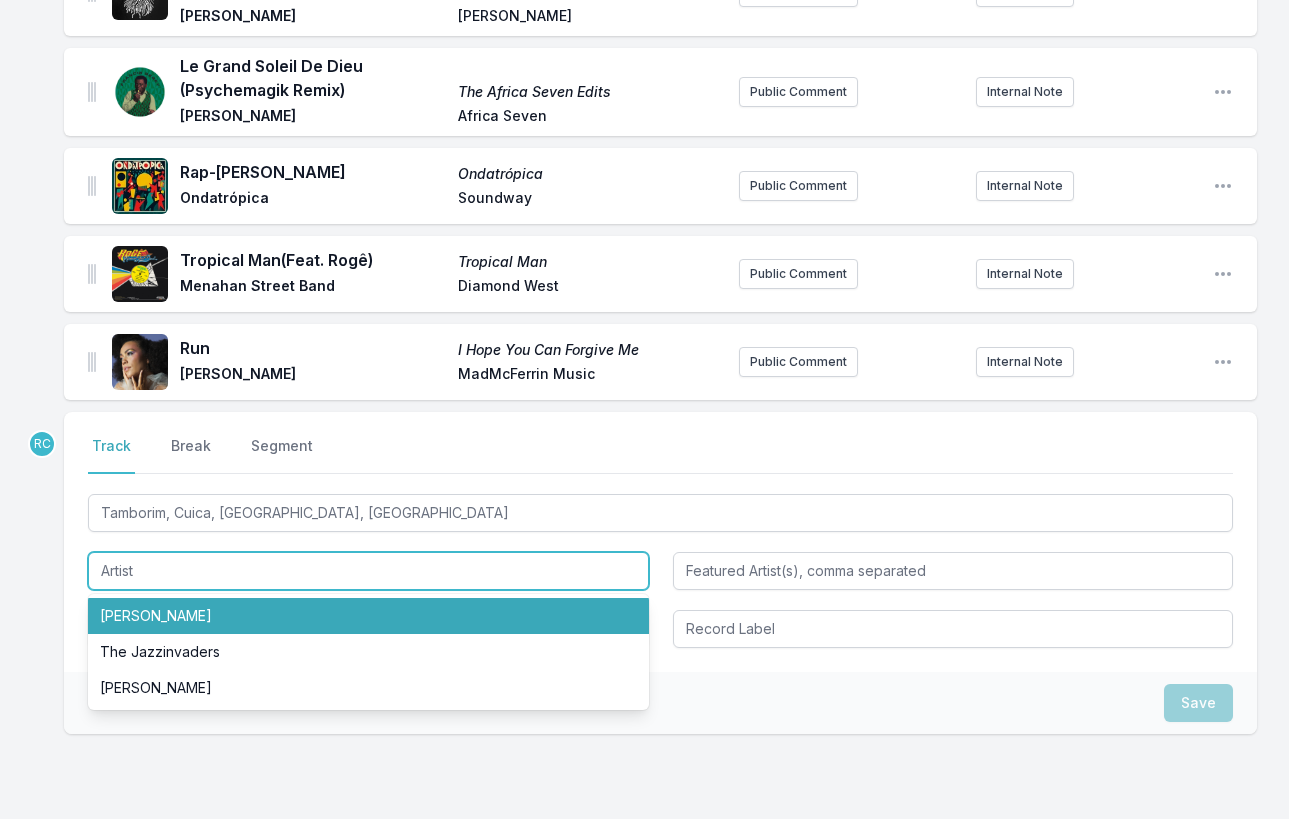 click on "[PERSON_NAME]" at bounding box center [368, 616] 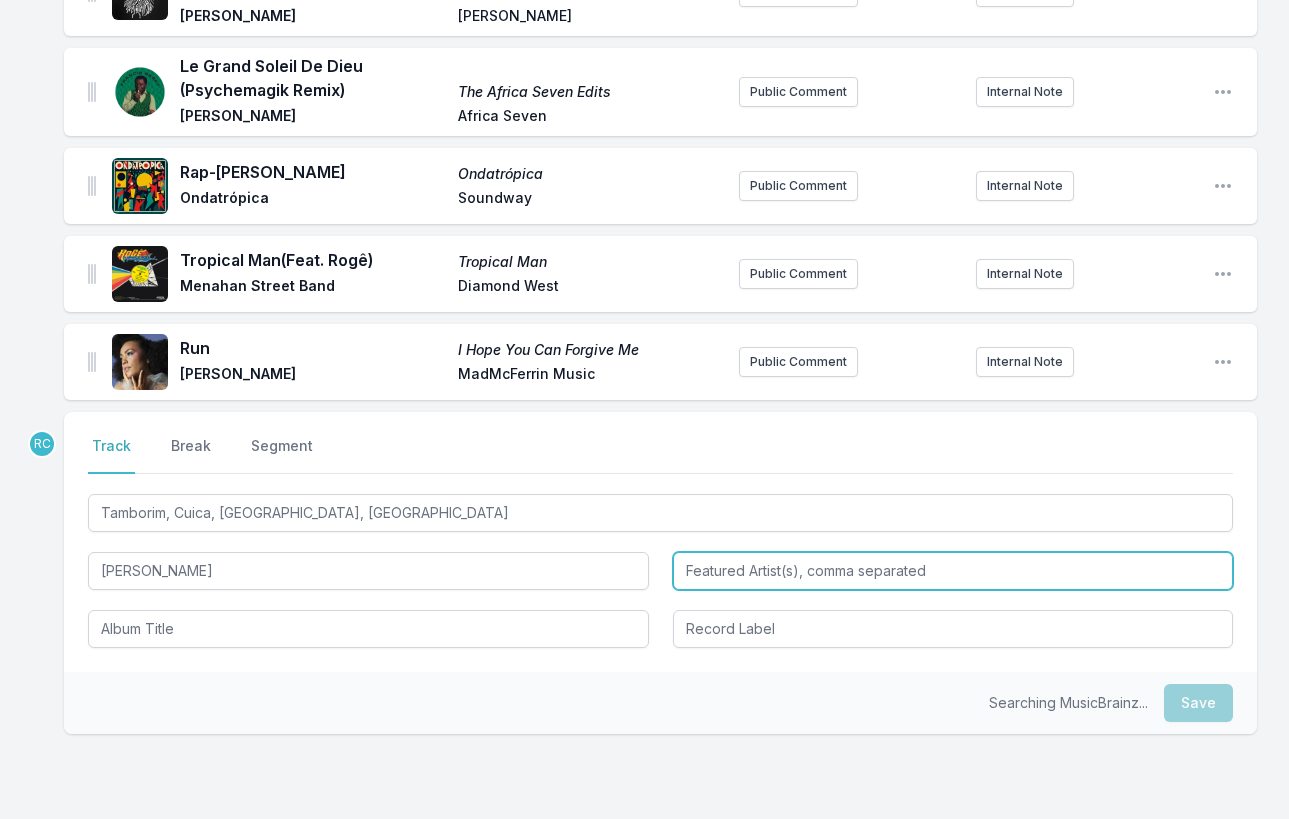 type on "[PERSON_NAME]" 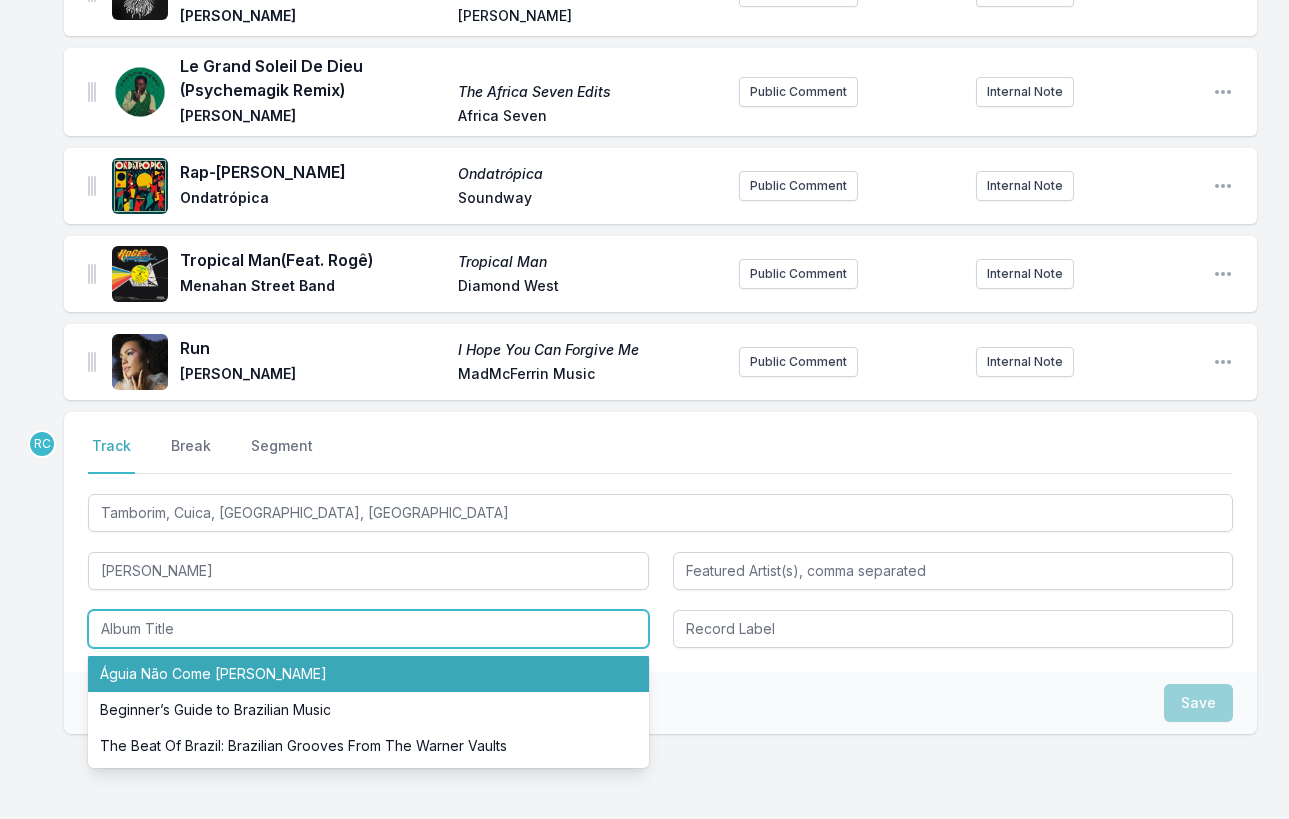 click on "Águia Não Come [PERSON_NAME]" at bounding box center (368, 674) 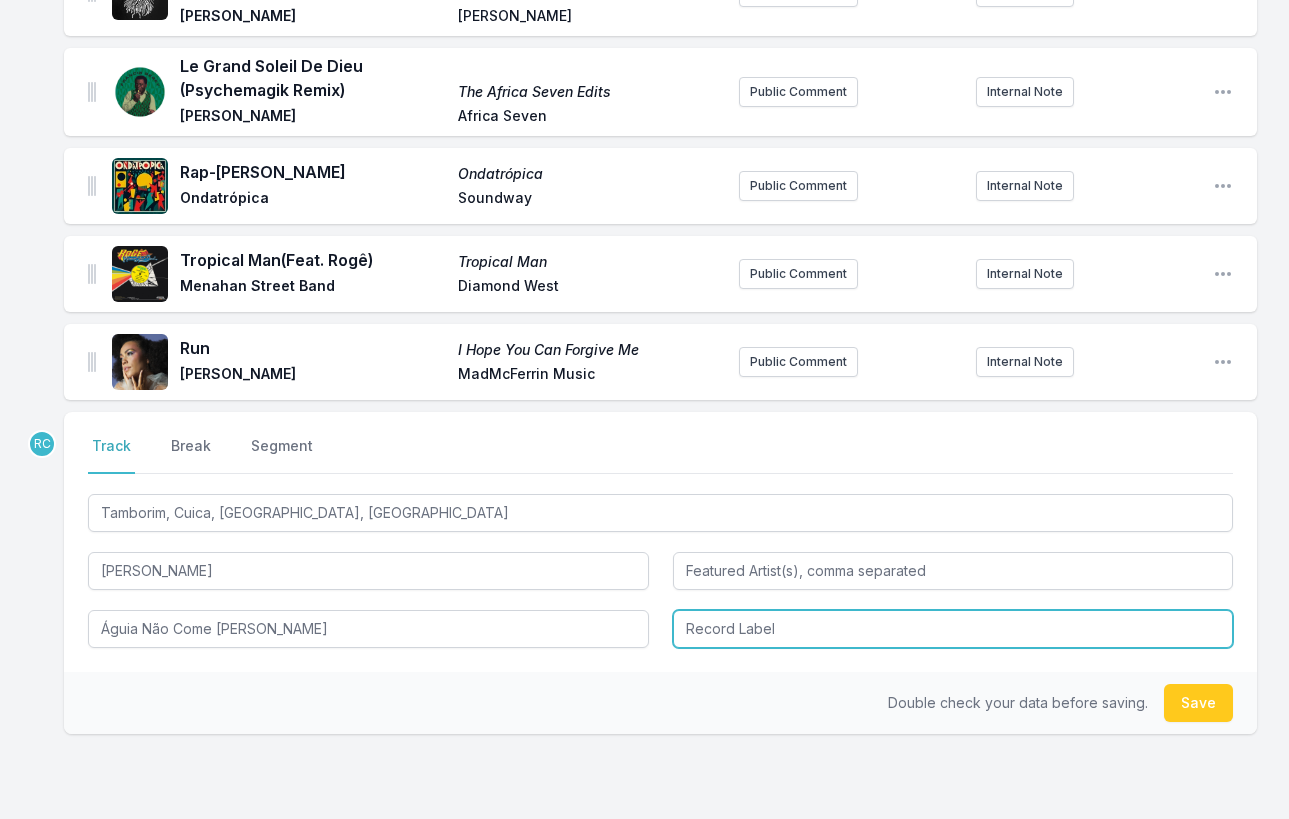 type on "Águia Não Come [PERSON_NAME]" 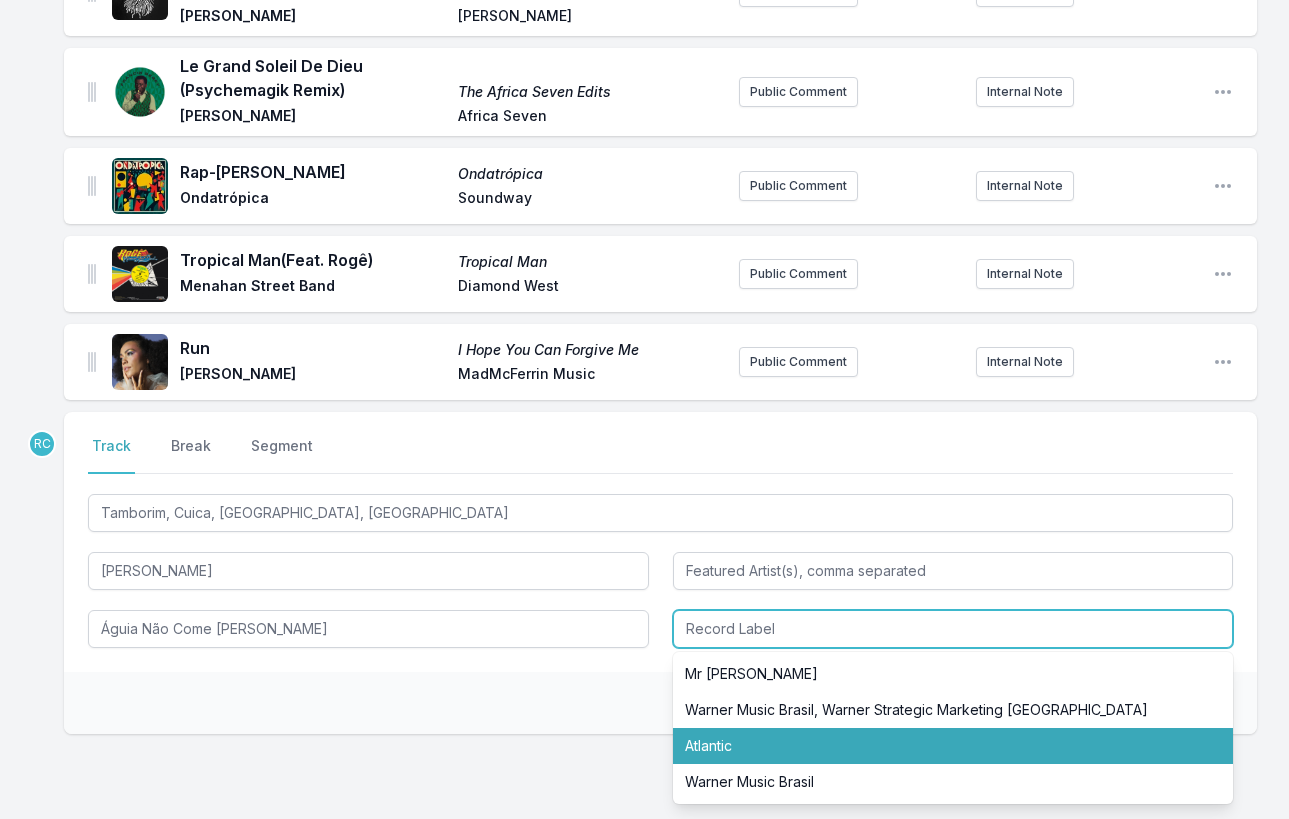 click on "Atlantic" at bounding box center [953, 746] 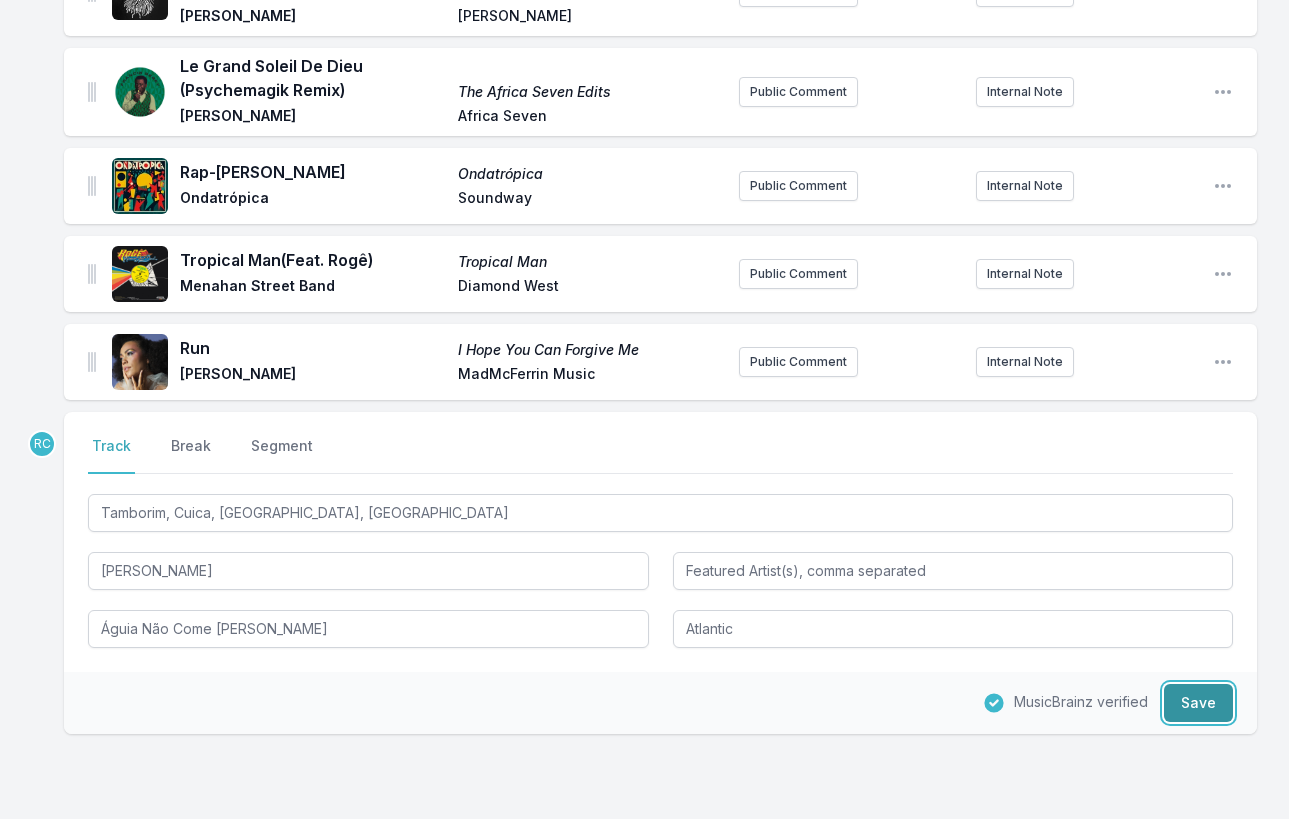 click on "Save" at bounding box center [1198, 703] 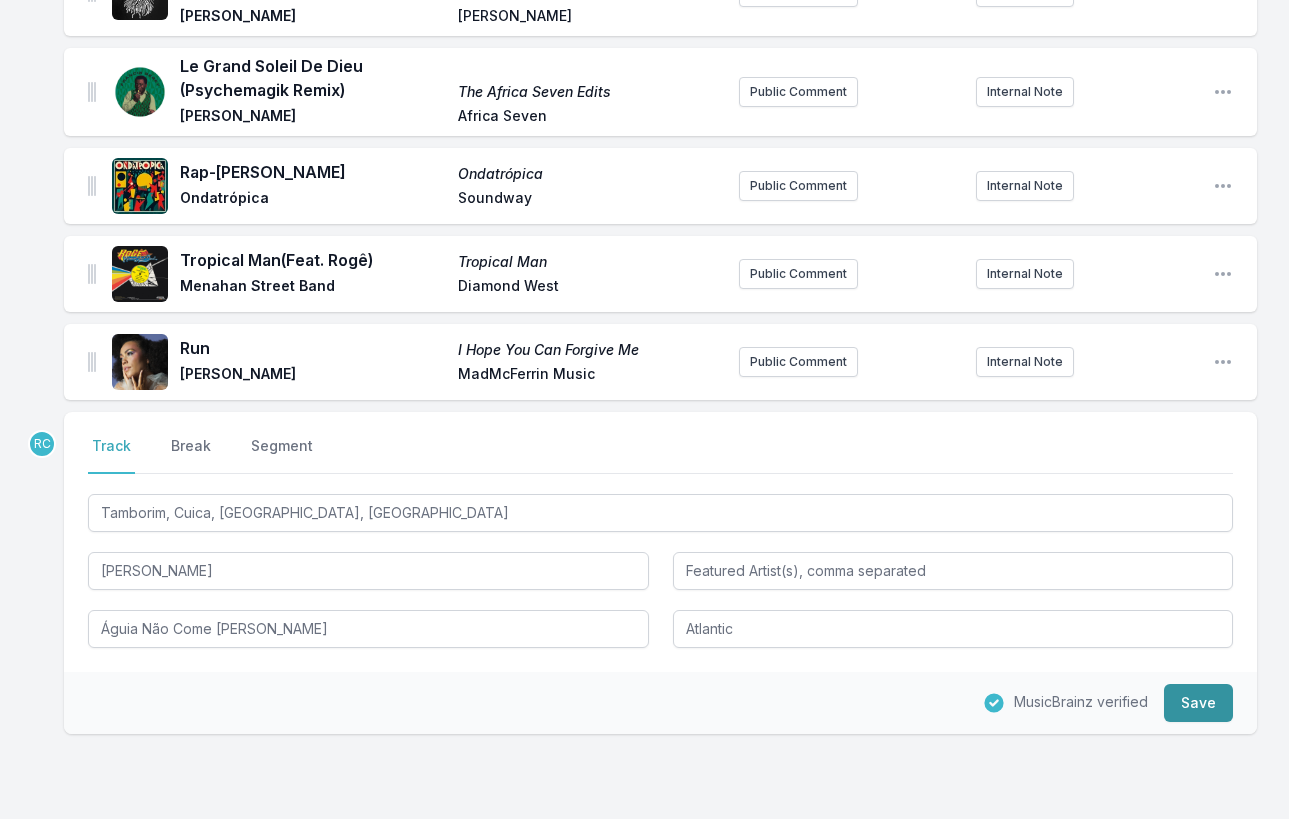 type 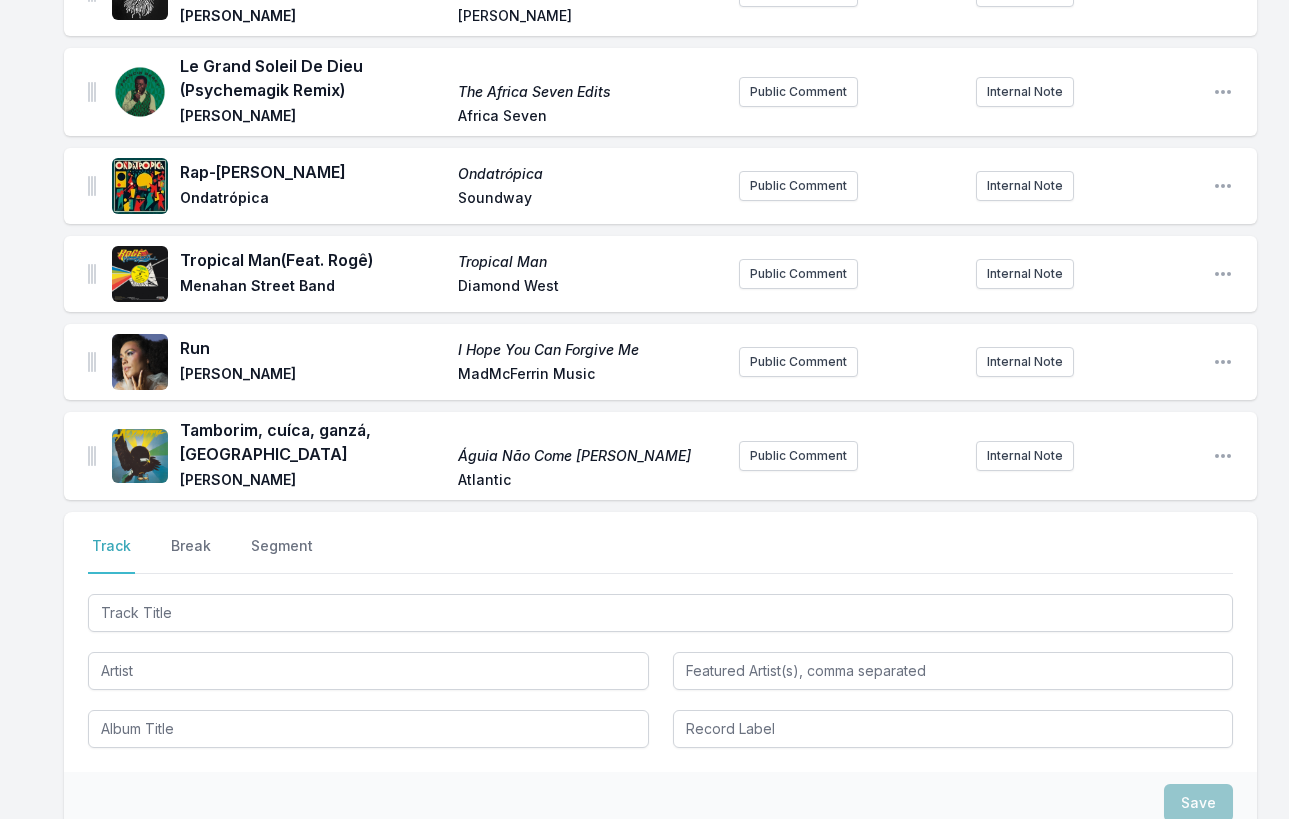 scroll, scrollTop: 1440, scrollLeft: 0, axis: vertical 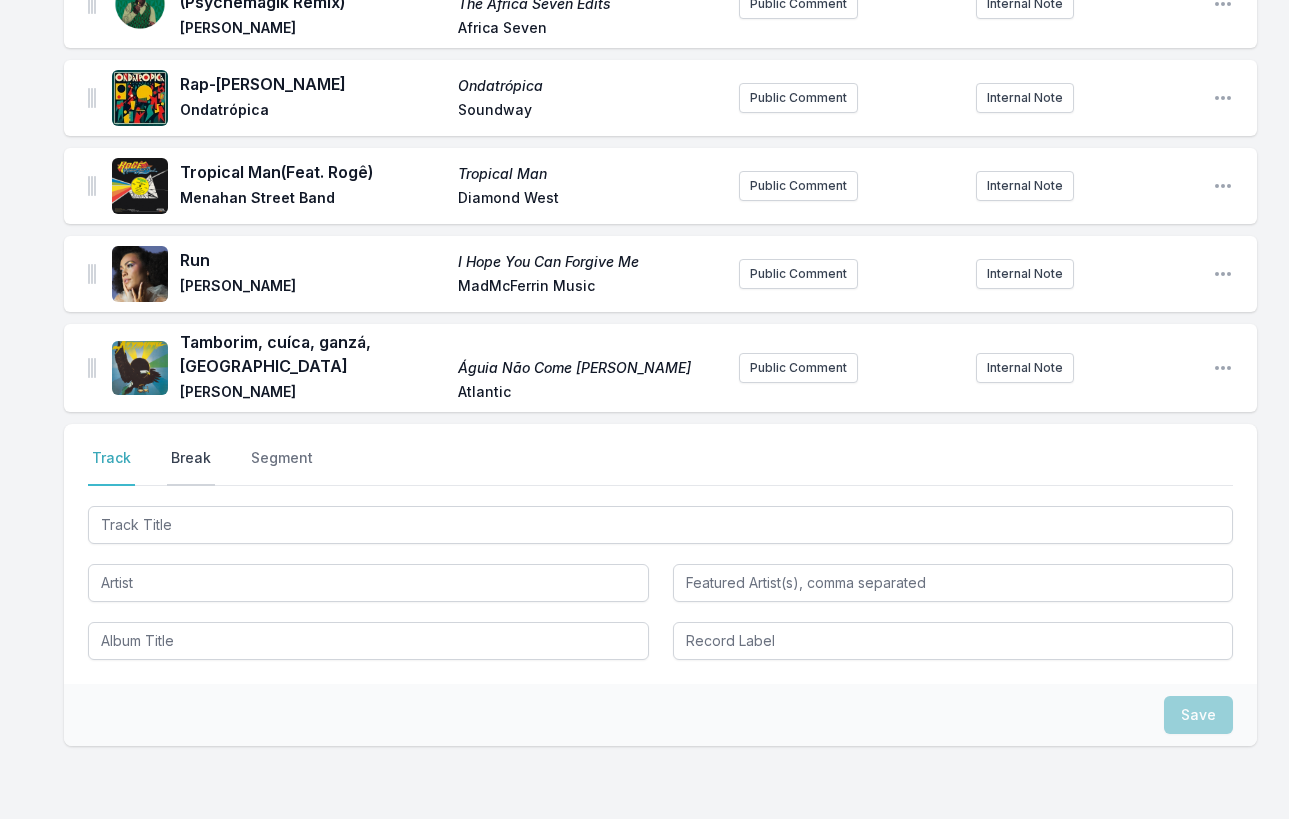 click on "Break" at bounding box center (191, 467) 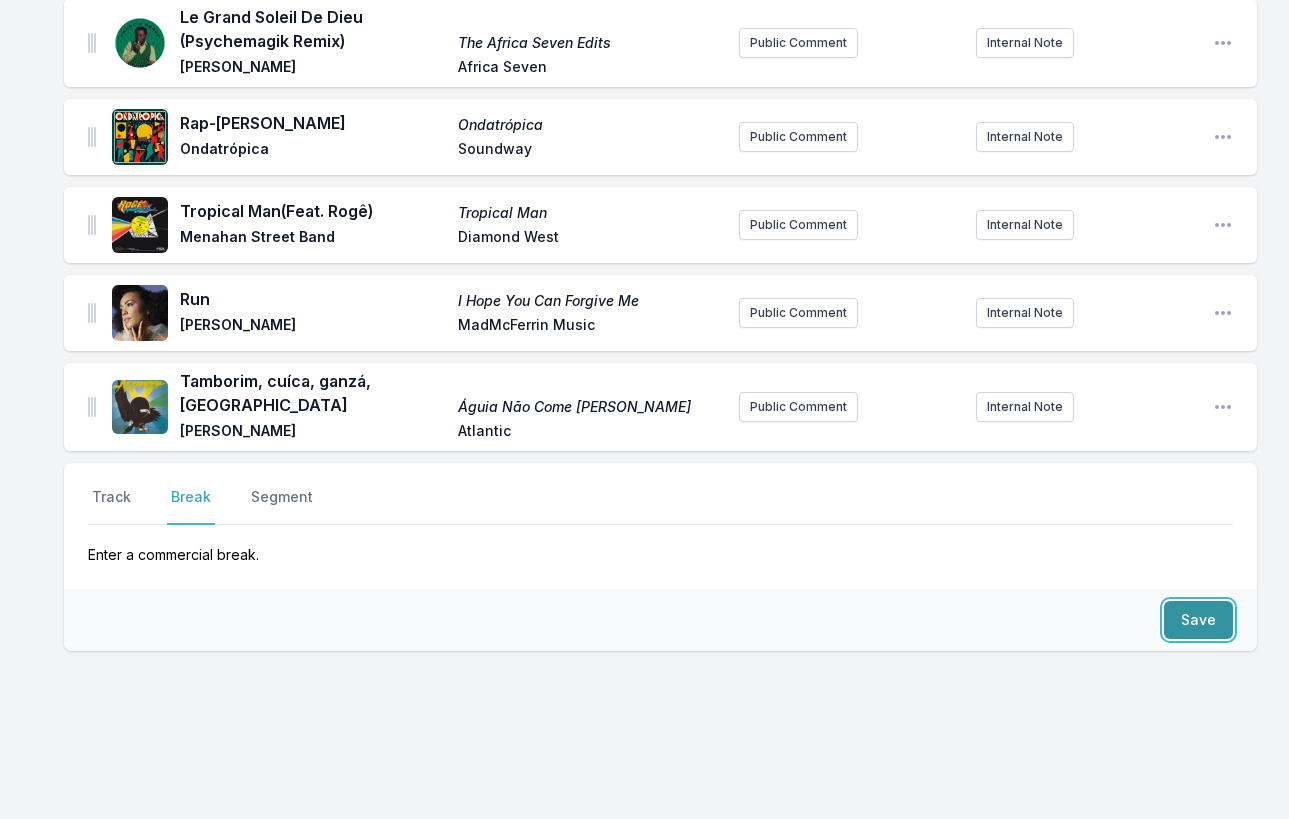 click on "Save" at bounding box center [1198, 620] 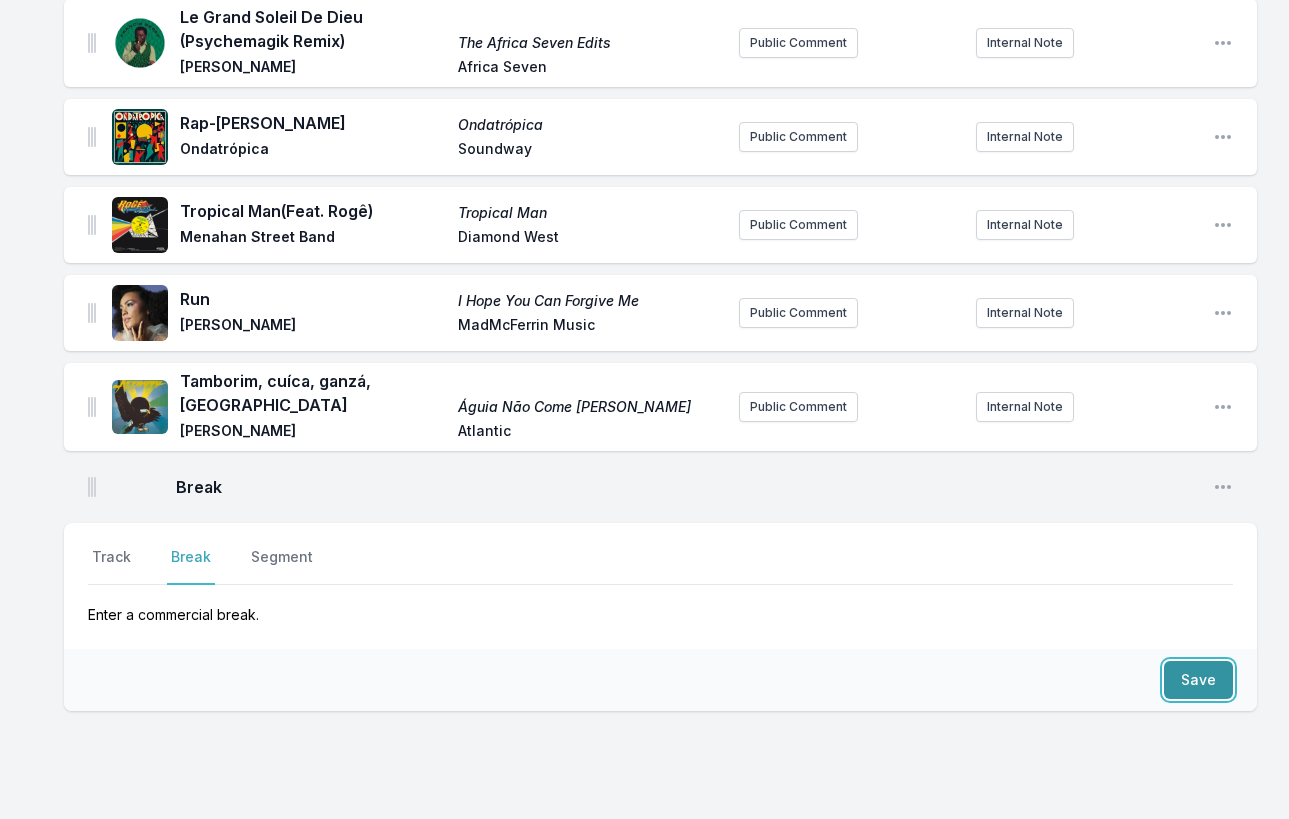 scroll, scrollTop: 1461, scrollLeft: 0, axis: vertical 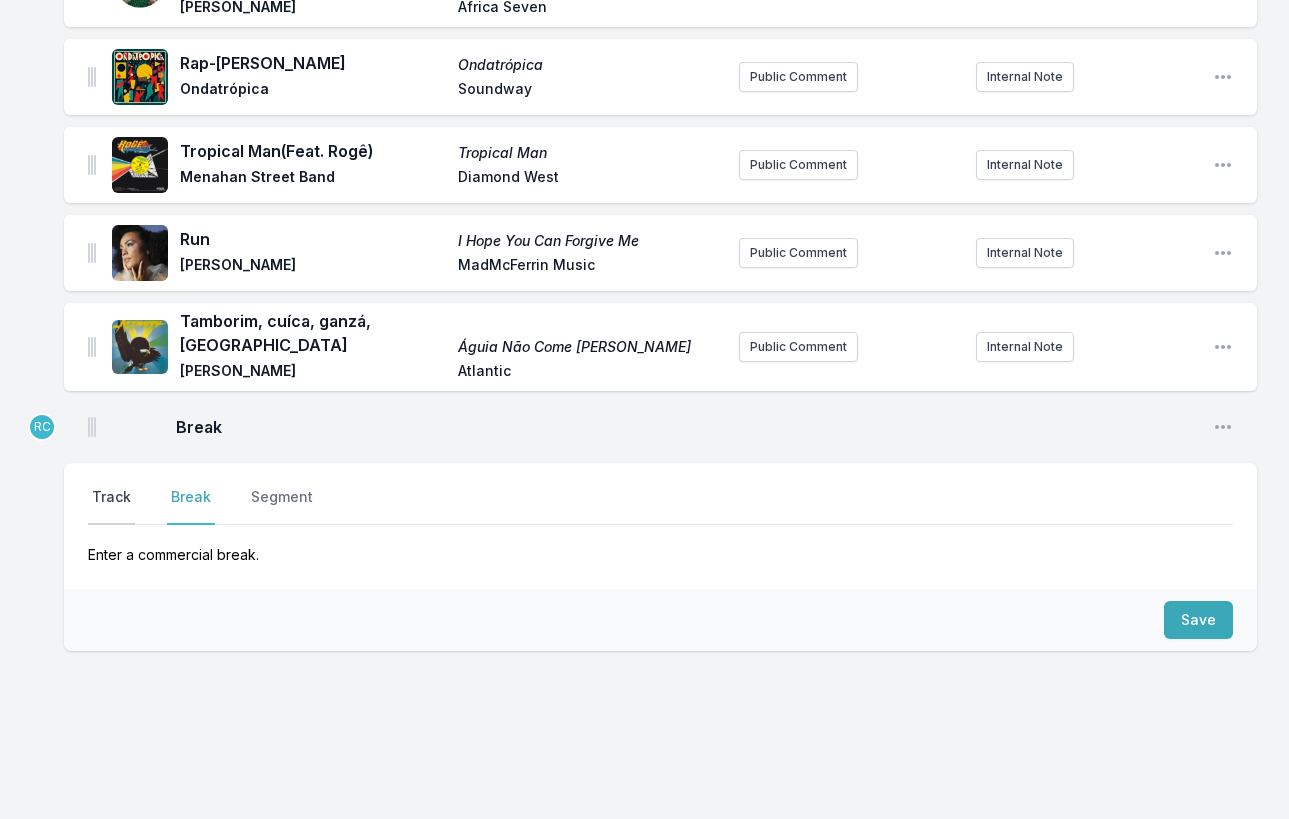 click on "Track" at bounding box center [111, 506] 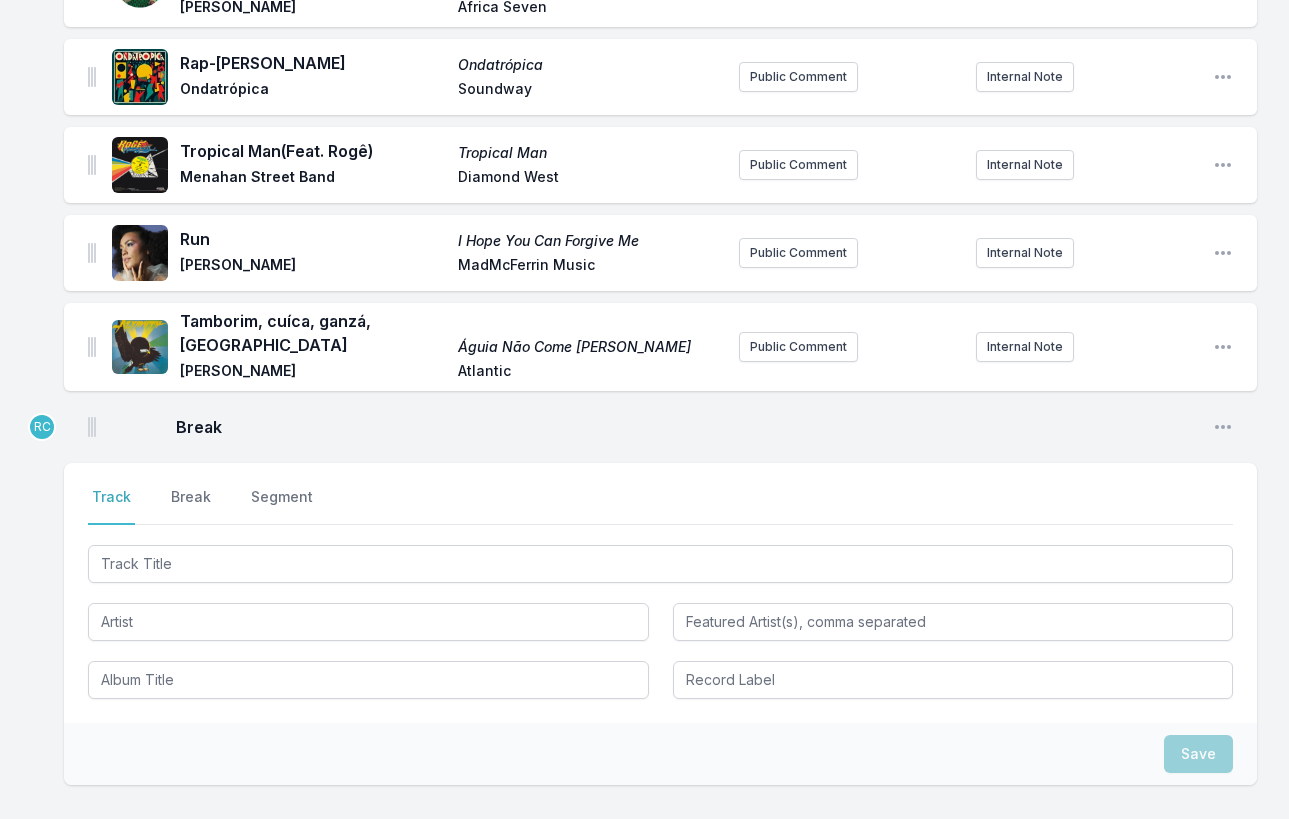 type 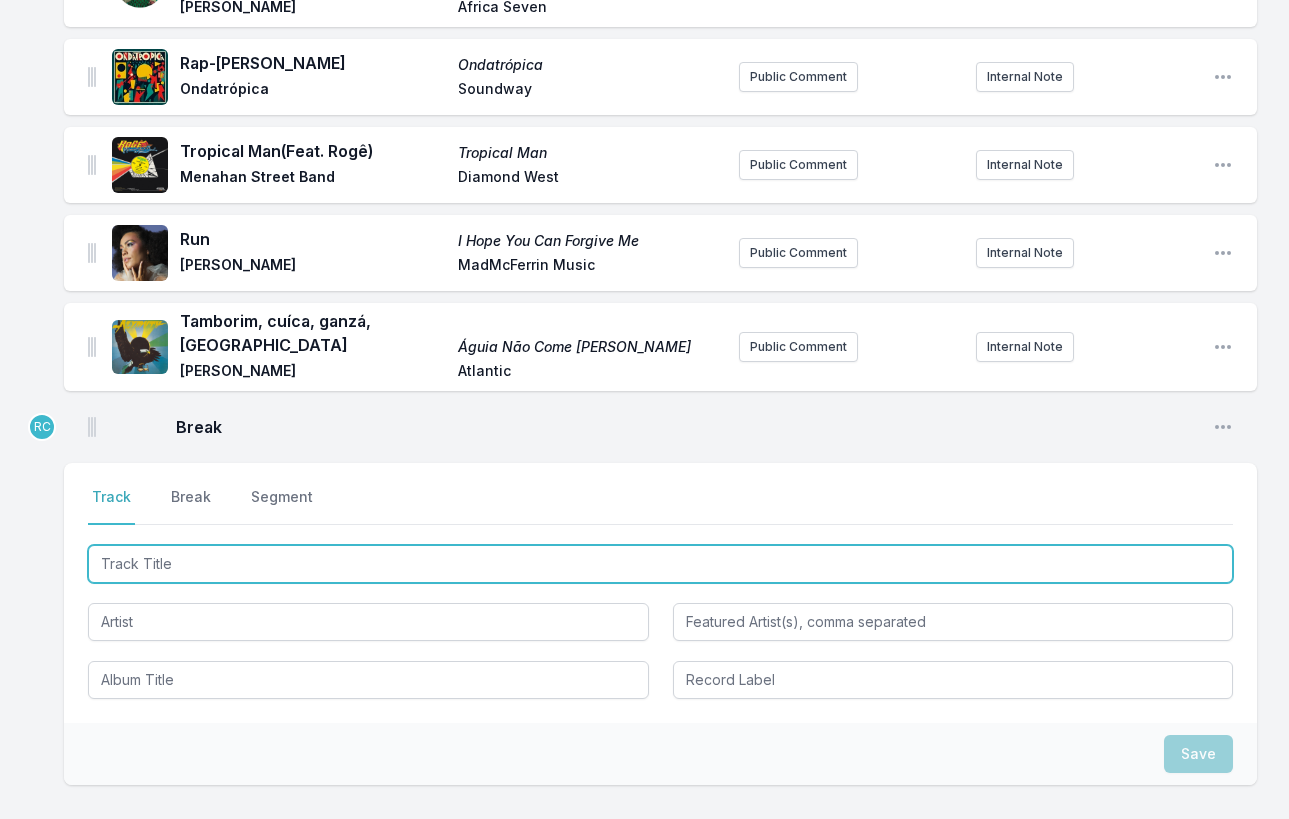 click at bounding box center (660, 564) 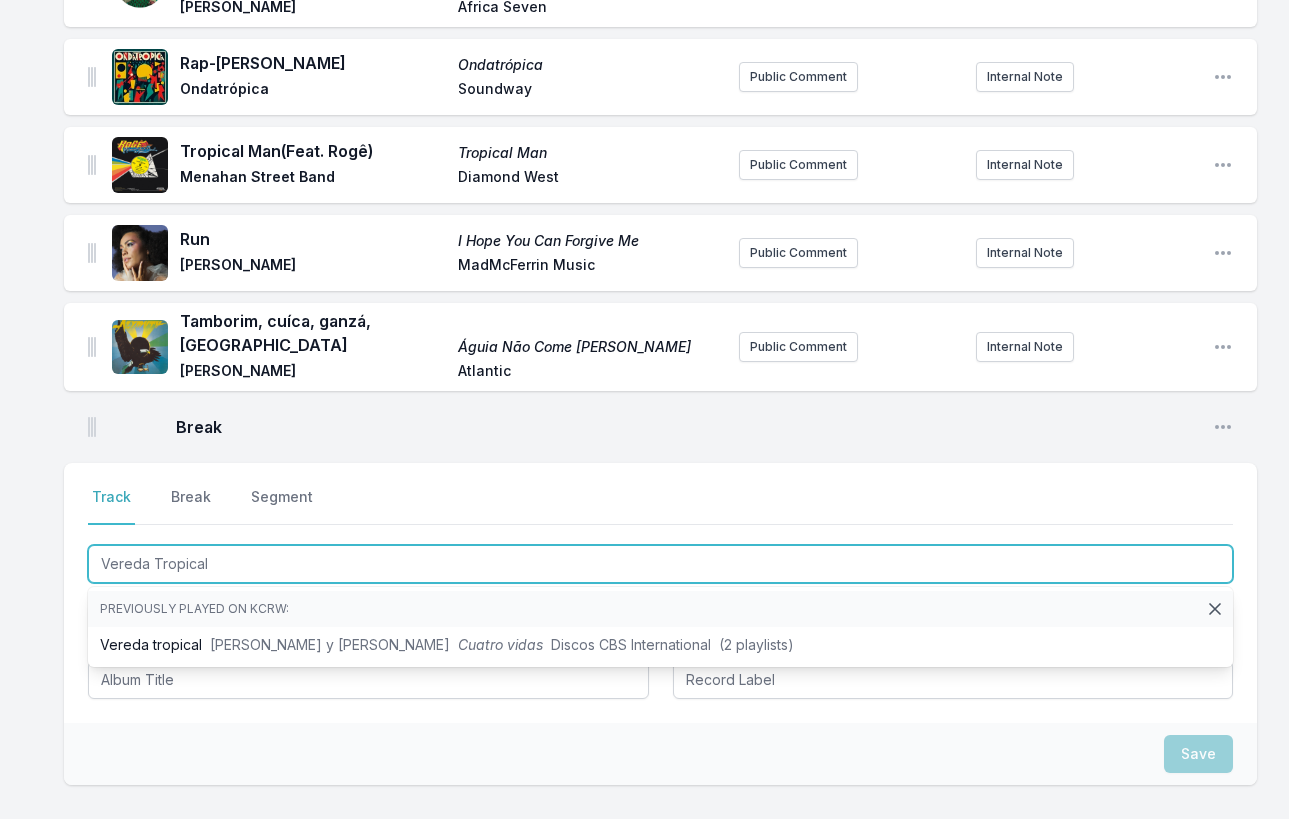 type on "Vereda Tropical" 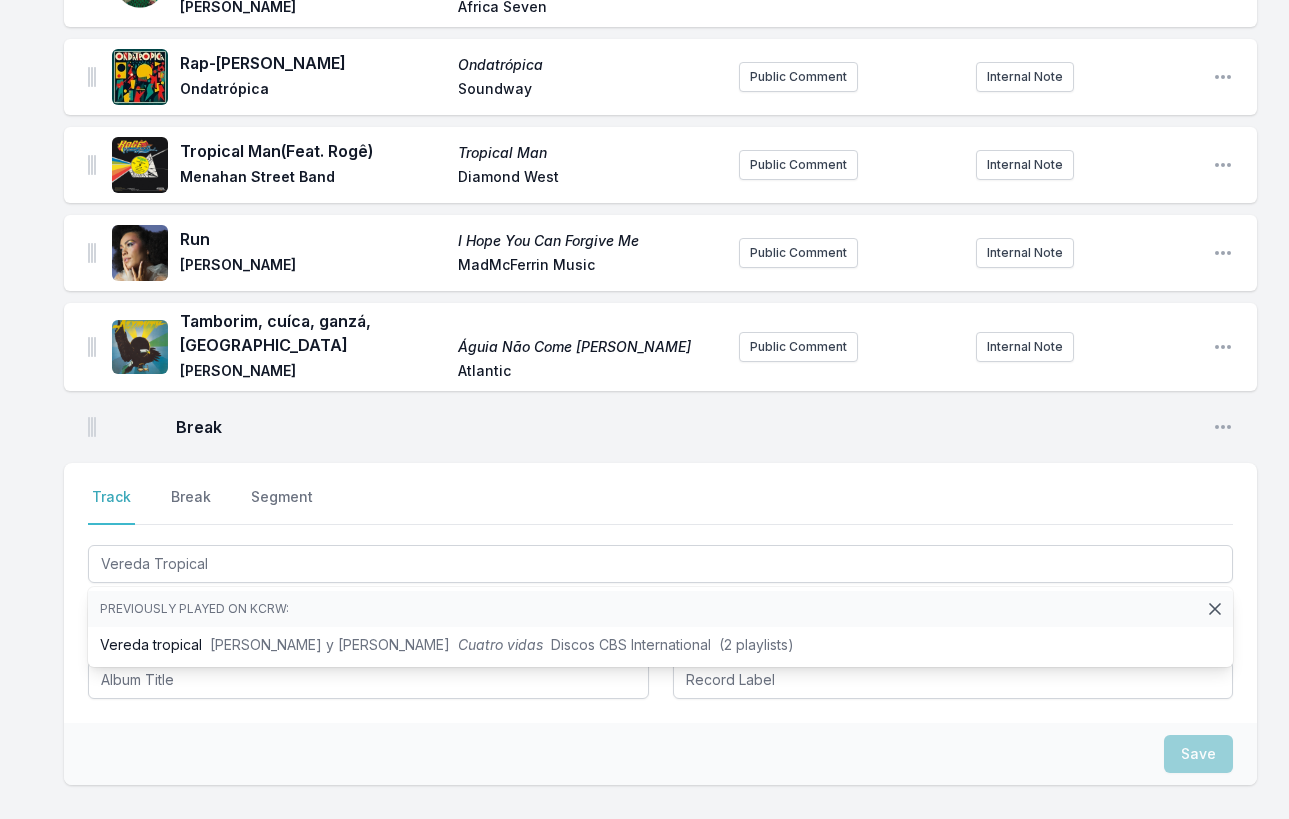 click on "BLOOM (explicit) Alligator Bites Never Heal Doechii Capitol Records / Top Dawg Entertainment Public Comment Internal Note Open playlist item options Surf Circles [PERSON_NAME] [PERSON_NAME] Records Public Comment Internal Note Open playlist item options Ready Or Not The Score Fugees Columbia, Ruffhouse Records Public Comment Internal Note Open playlist item options Tropicalia Mutations [PERSON_NAME] Geffen Public Comment Internal Note Open playlist item options I Am the Black Gold of the Sun Songs / Hey, Love Rotary Connection Cadet Concept Public Comment Internal Note Open playlist item options The Red (instrumental) Champion Sound Jaylib Stones Throw Public Comment Internal Note Open playlist item options Break Open playlist item options País tropical Gal [PERSON_NAME] Philips Public Comment Internal Note Open playlist item options Paradise Flowers [PERSON_NAME] & The Indications Dead Oceans Public Comment Internal Note Open playlist item options Realismo Mágico Esotérica Tropical Esotérica Tropical [PERSON_NAME] Break" at bounding box center (644, -138) 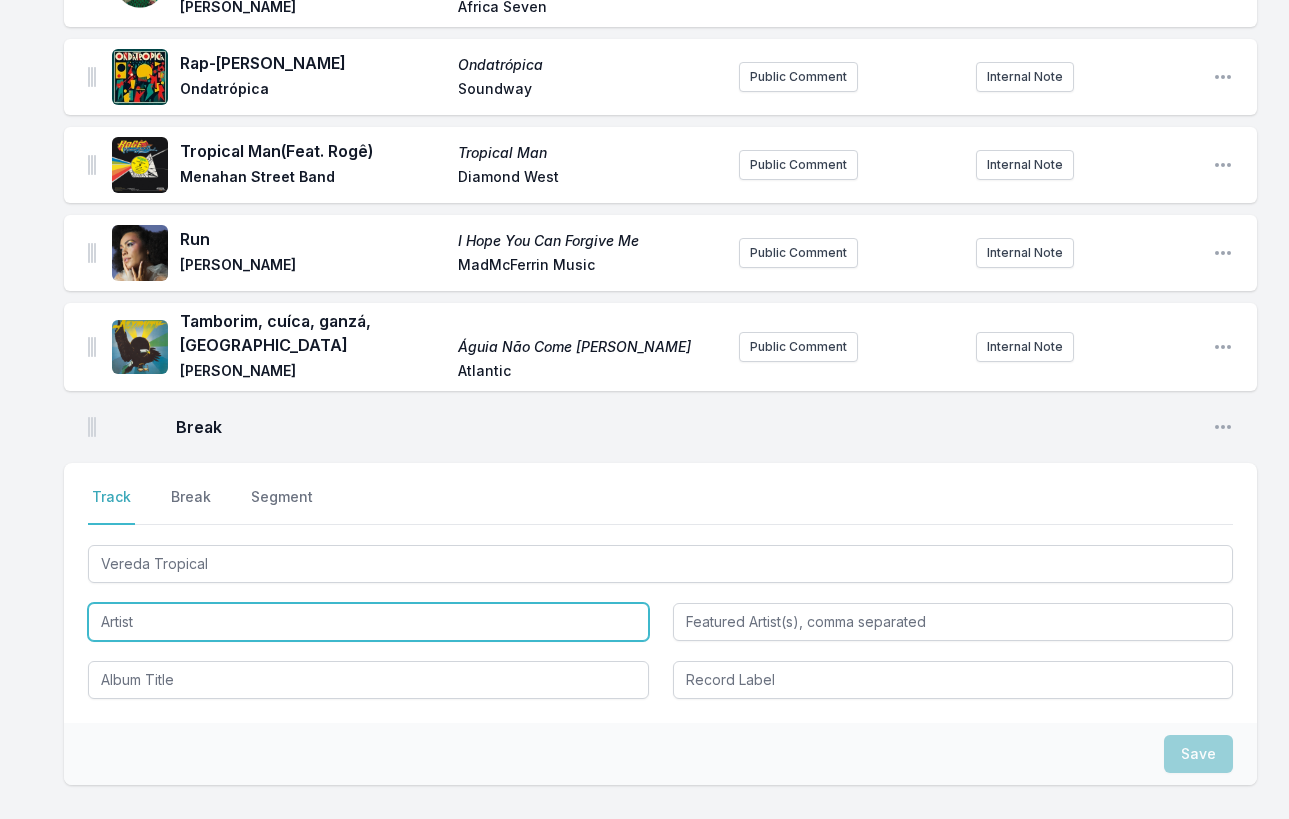 click at bounding box center [368, 622] 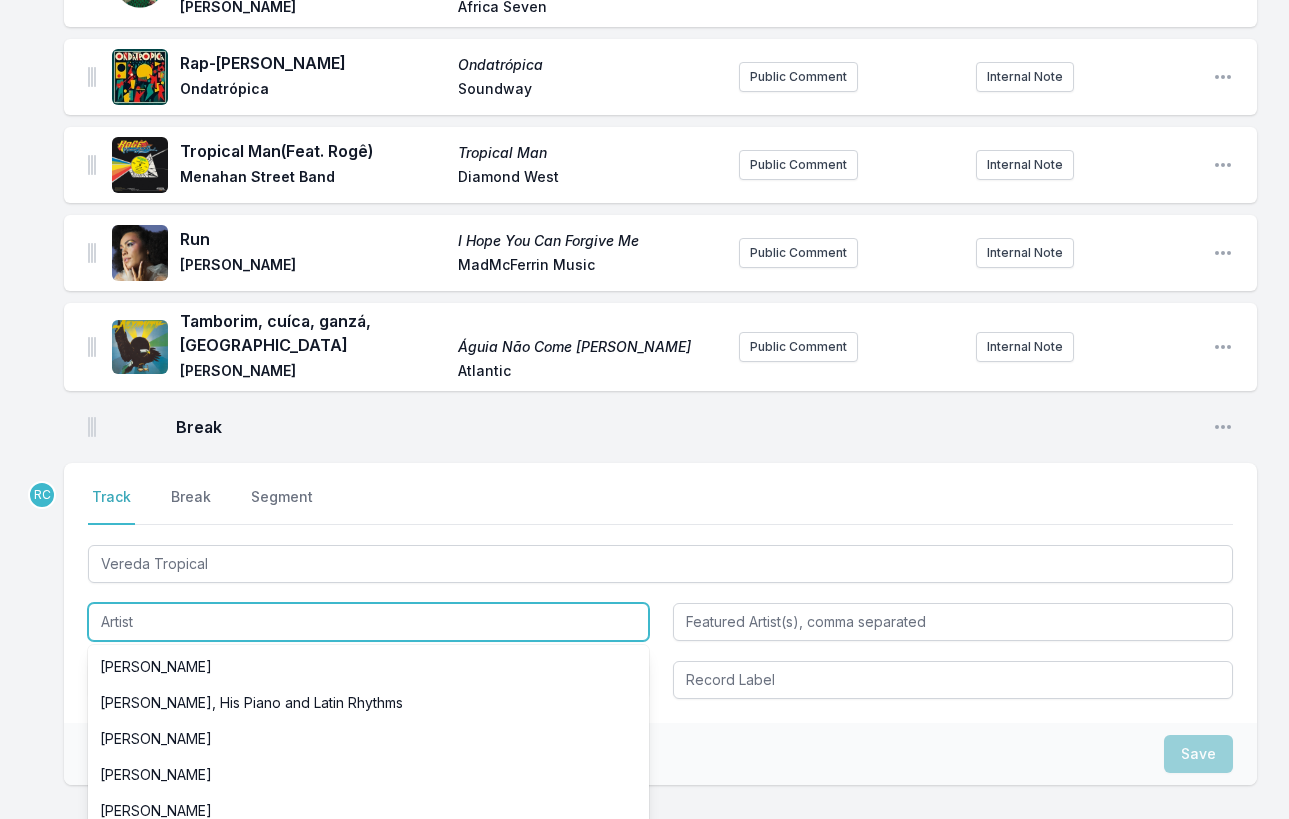 paste on "Signs of the Zodiac" 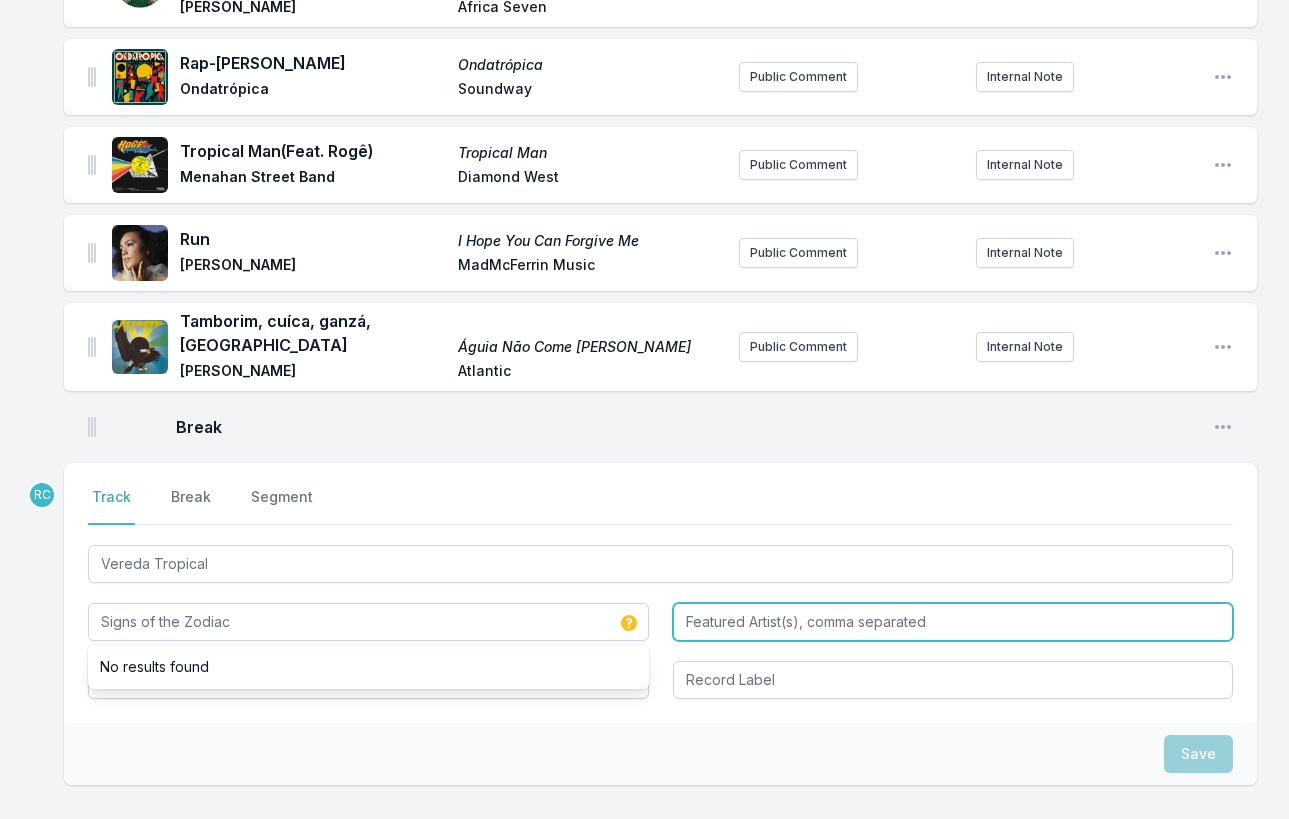 type on "Signs of the Zodiac" 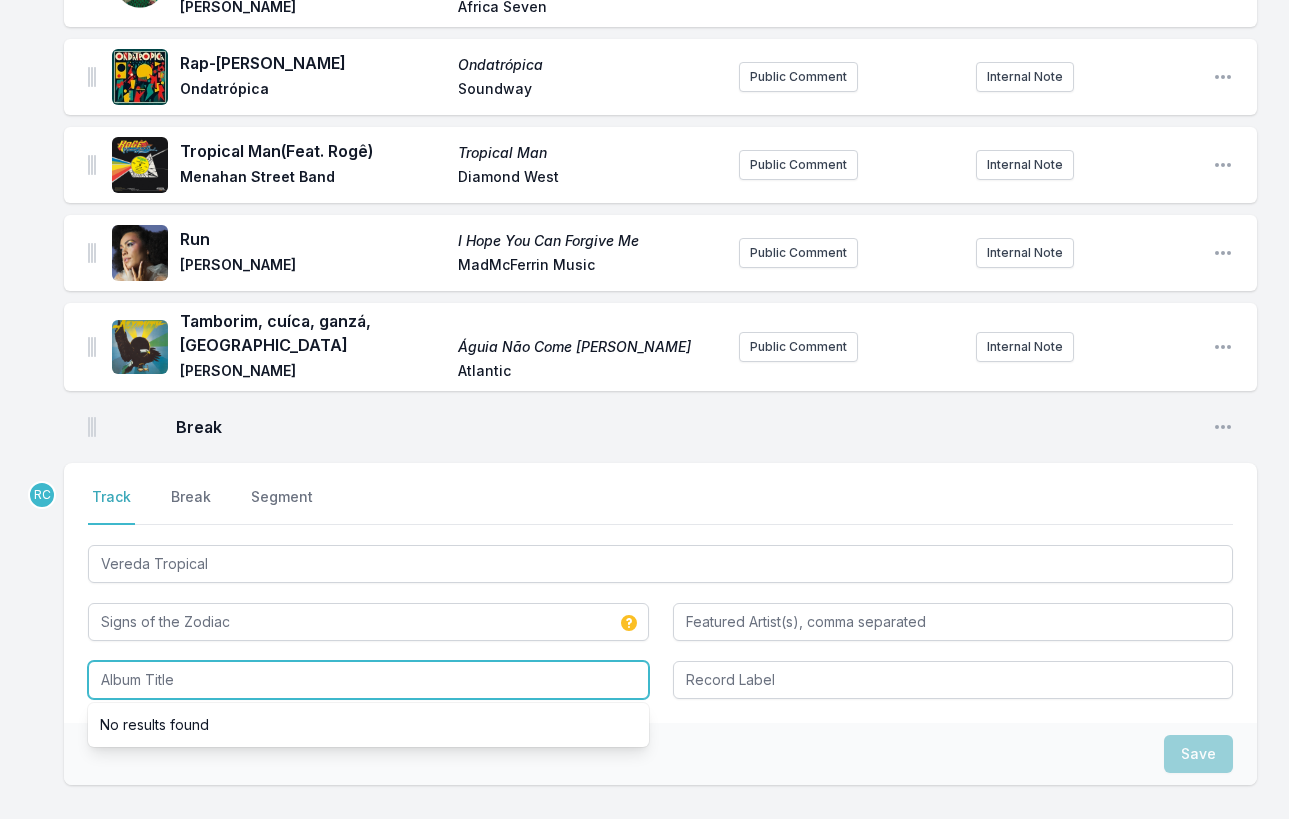 paste on "Hialeah Social Club" 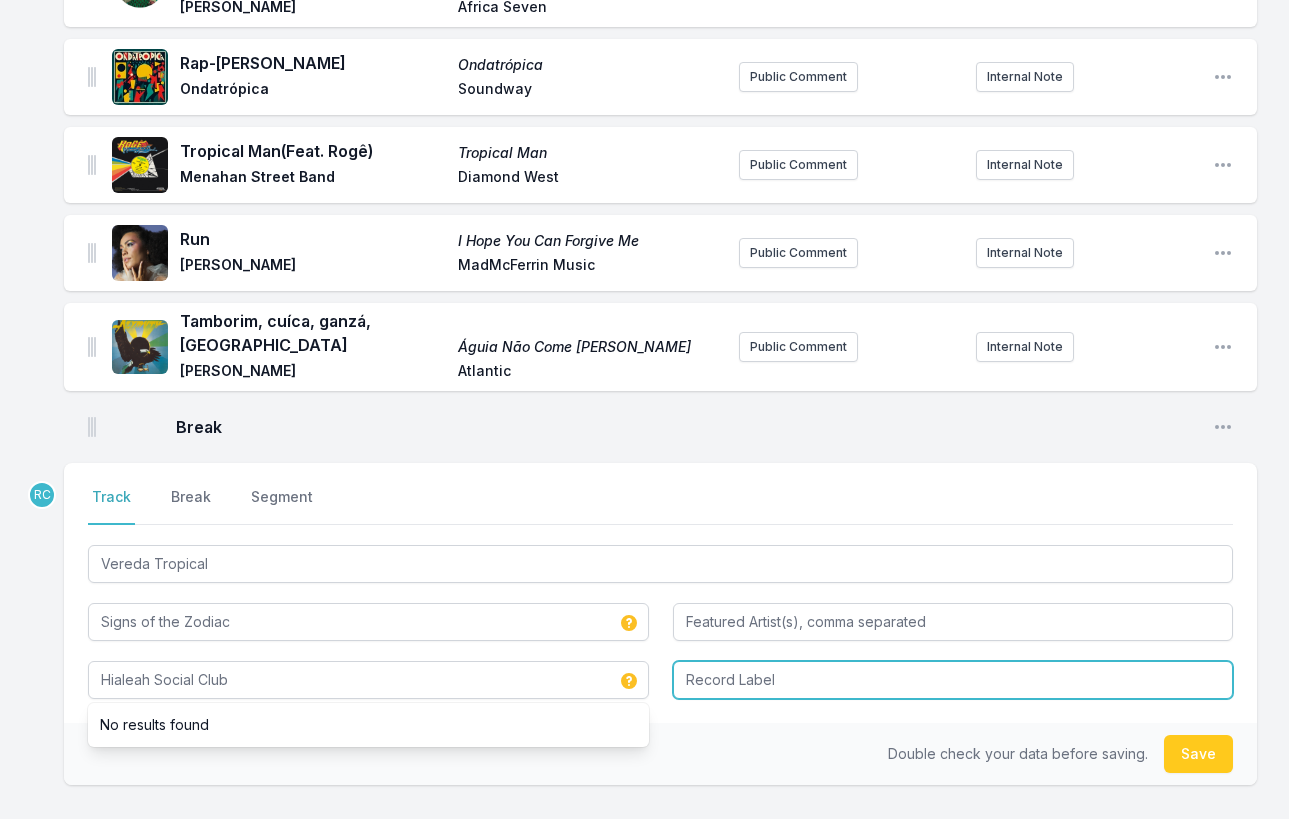 type on "Hialeah Social Club" 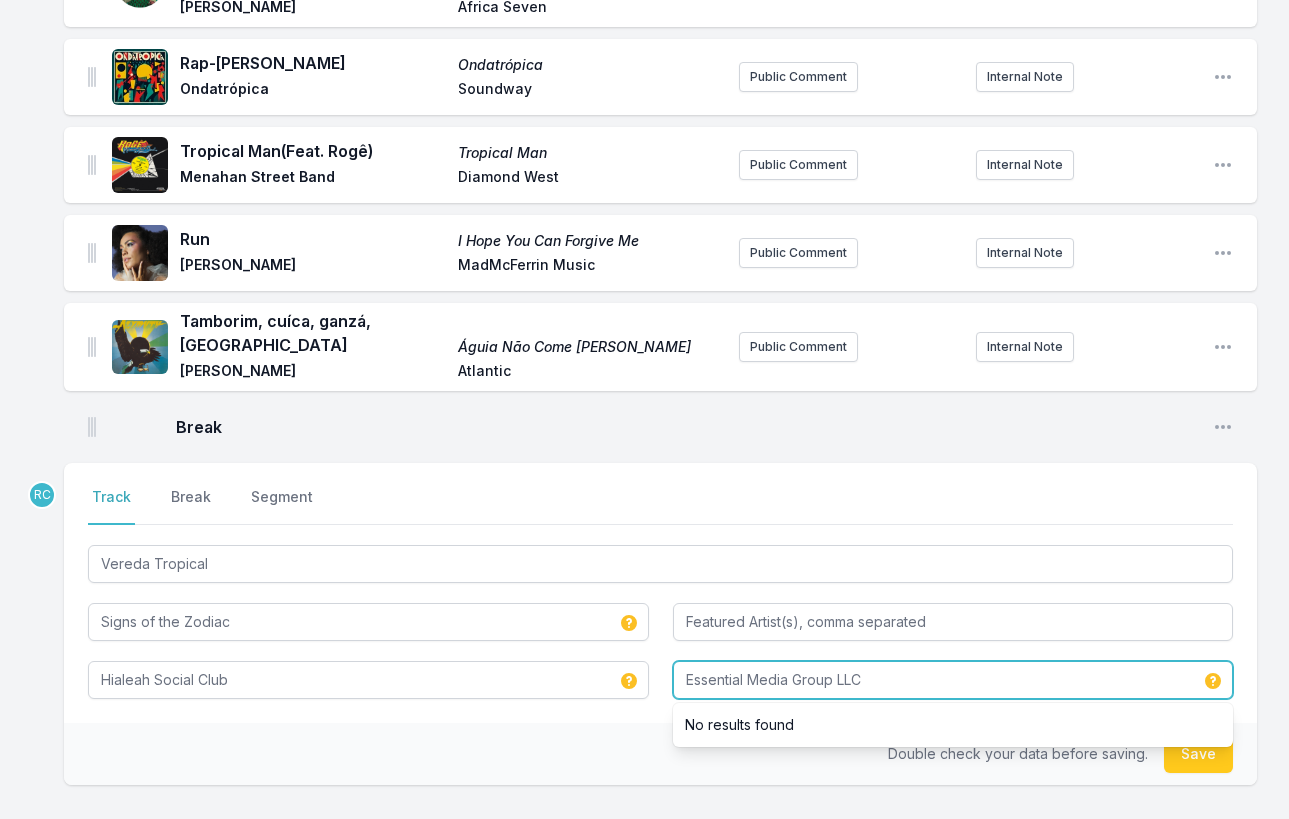 click on "Essential Media Group LLC" at bounding box center [953, 680] 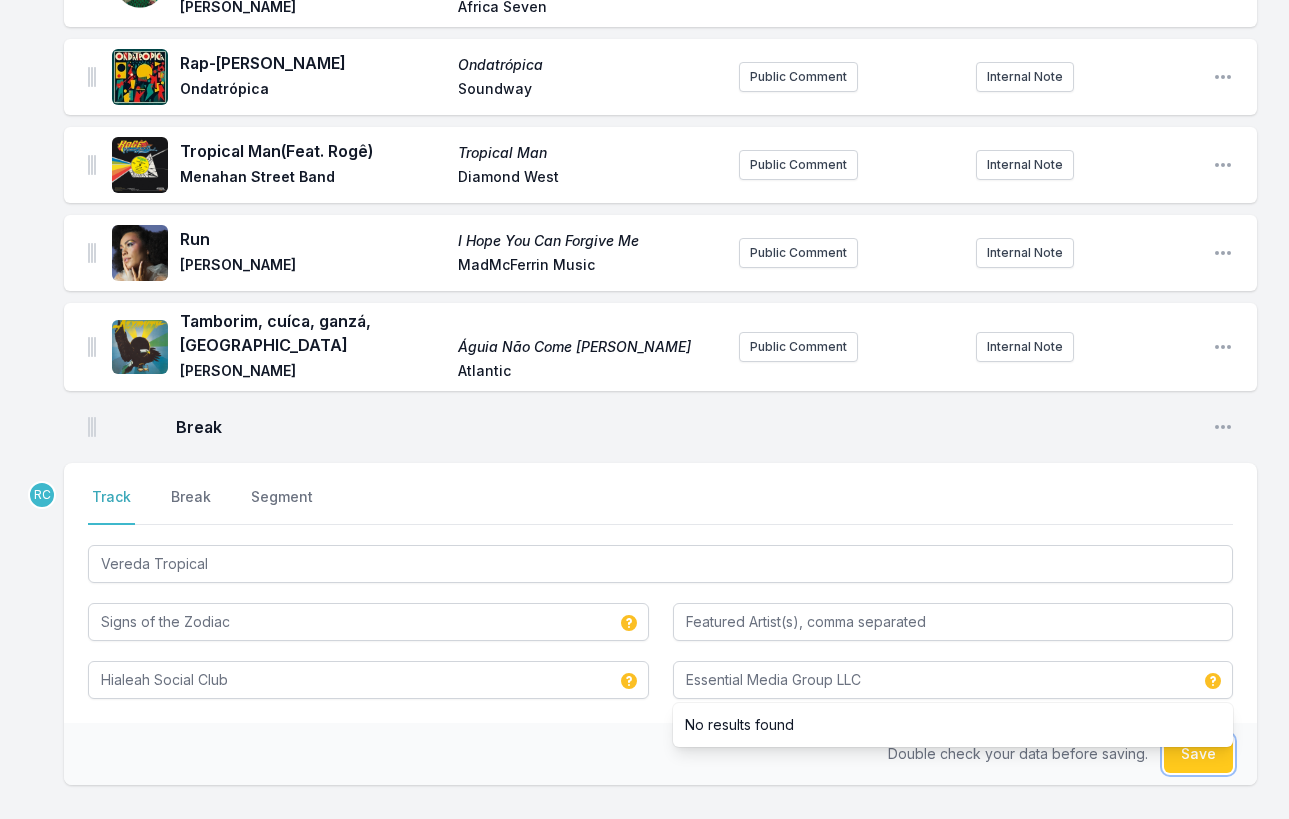 click on "Save" at bounding box center [1198, 754] 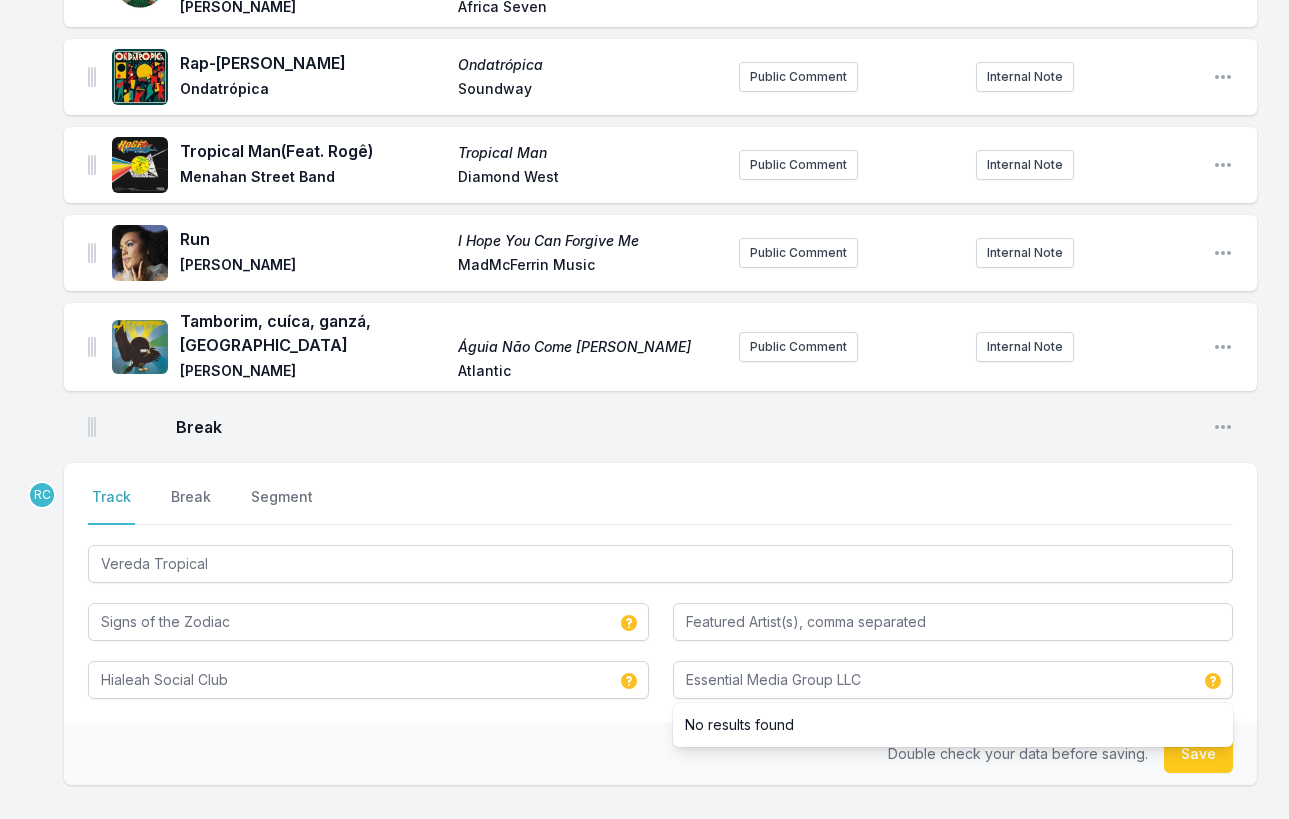 type 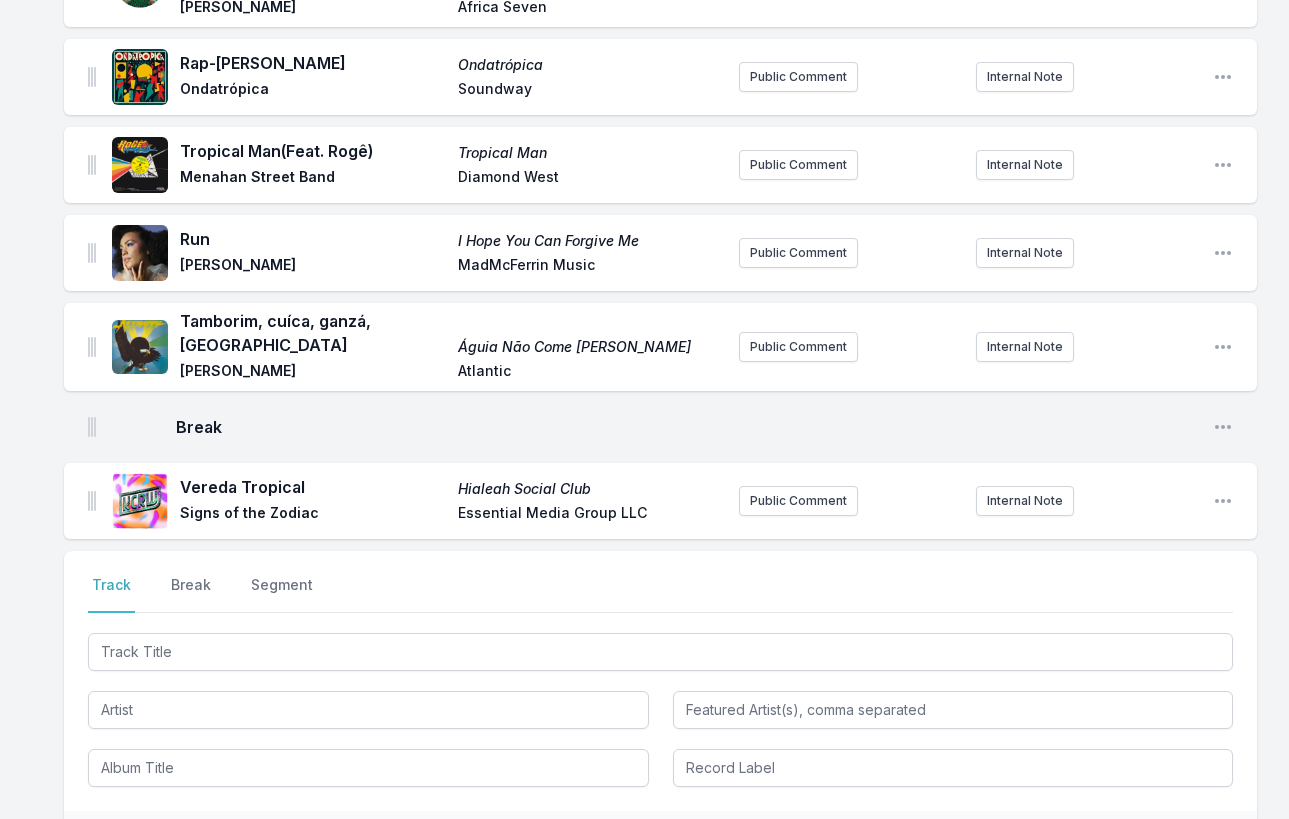 scroll, scrollTop: 1549, scrollLeft: 0, axis: vertical 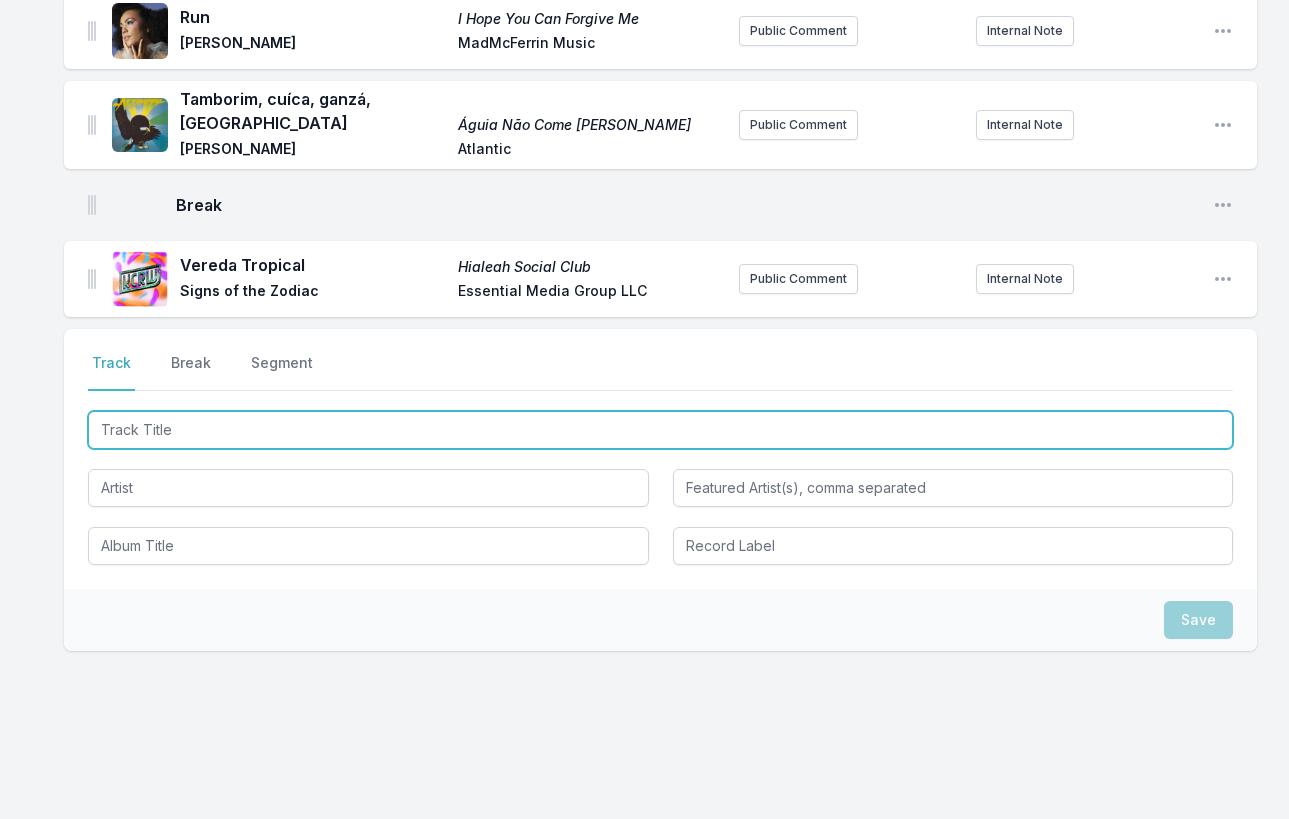 click at bounding box center (660, 430) 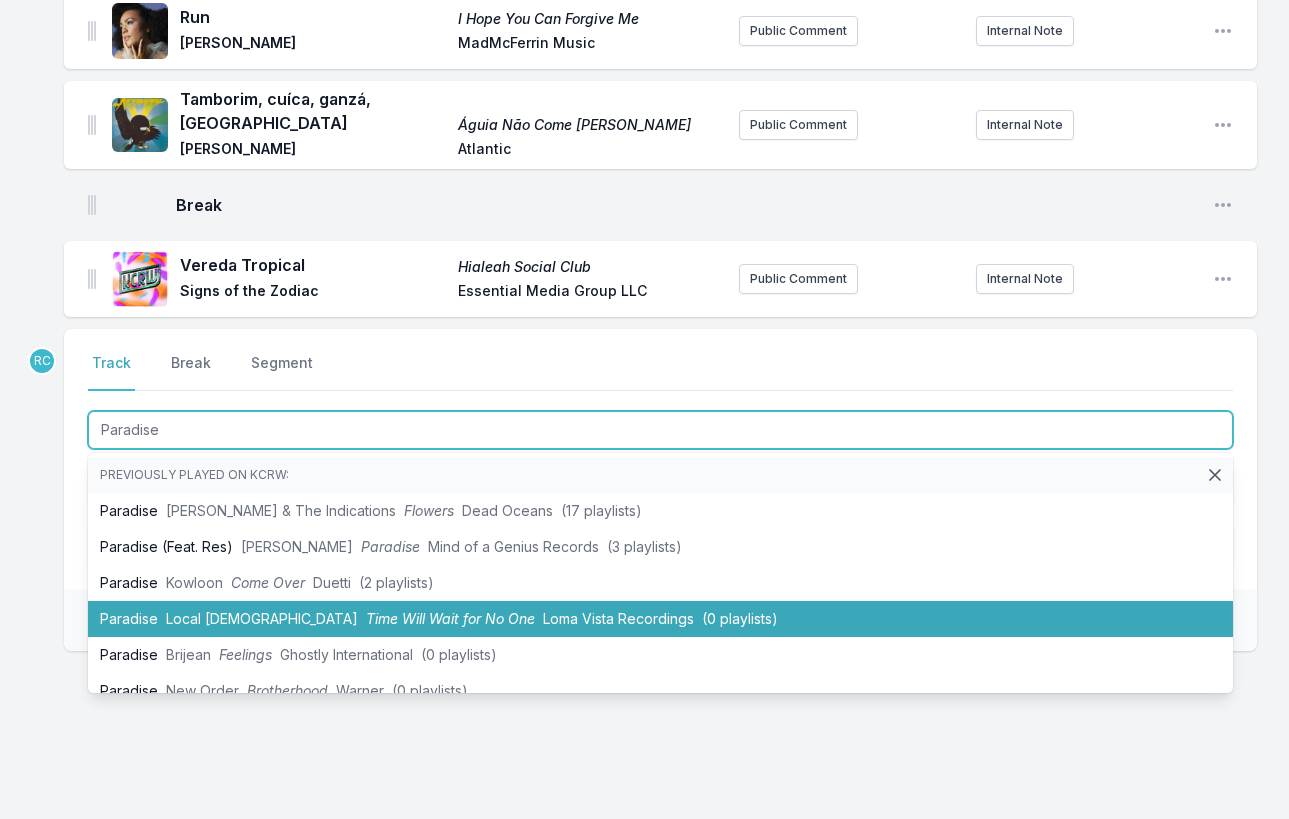 scroll, scrollTop: 61, scrollLeft: 0, axis: vertical 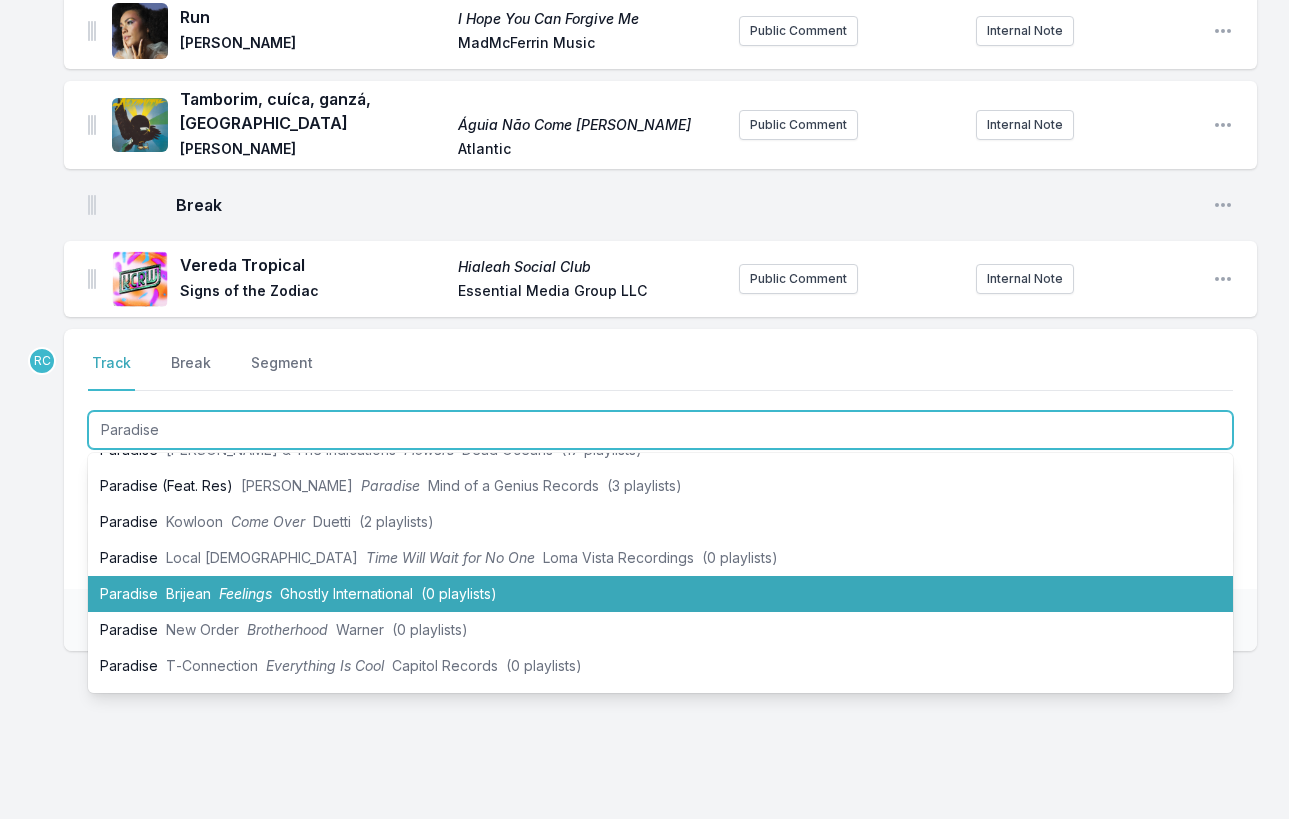click on "Brijean" at bounding box center (188, 593) 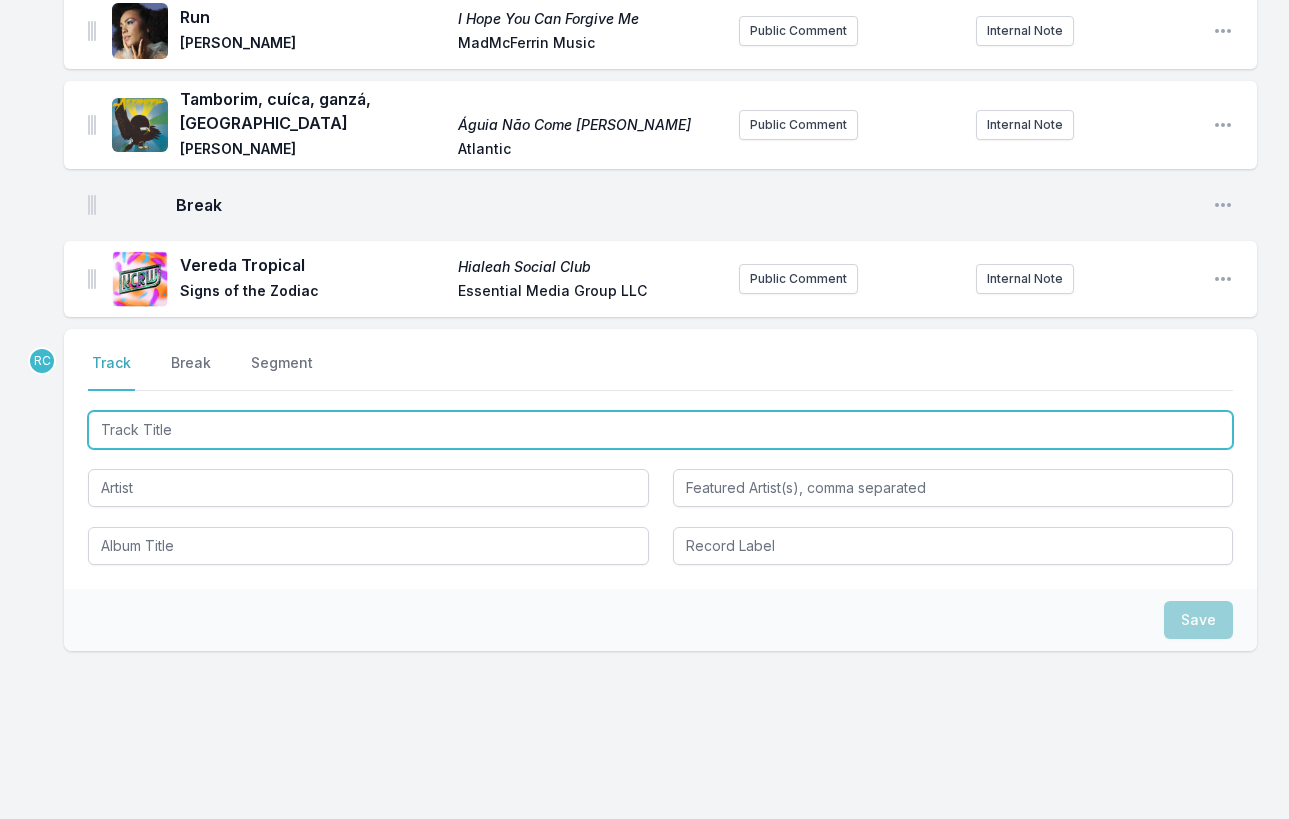 scroll, scrollTop: 1771, scrollLeft: 0, axis: vertical 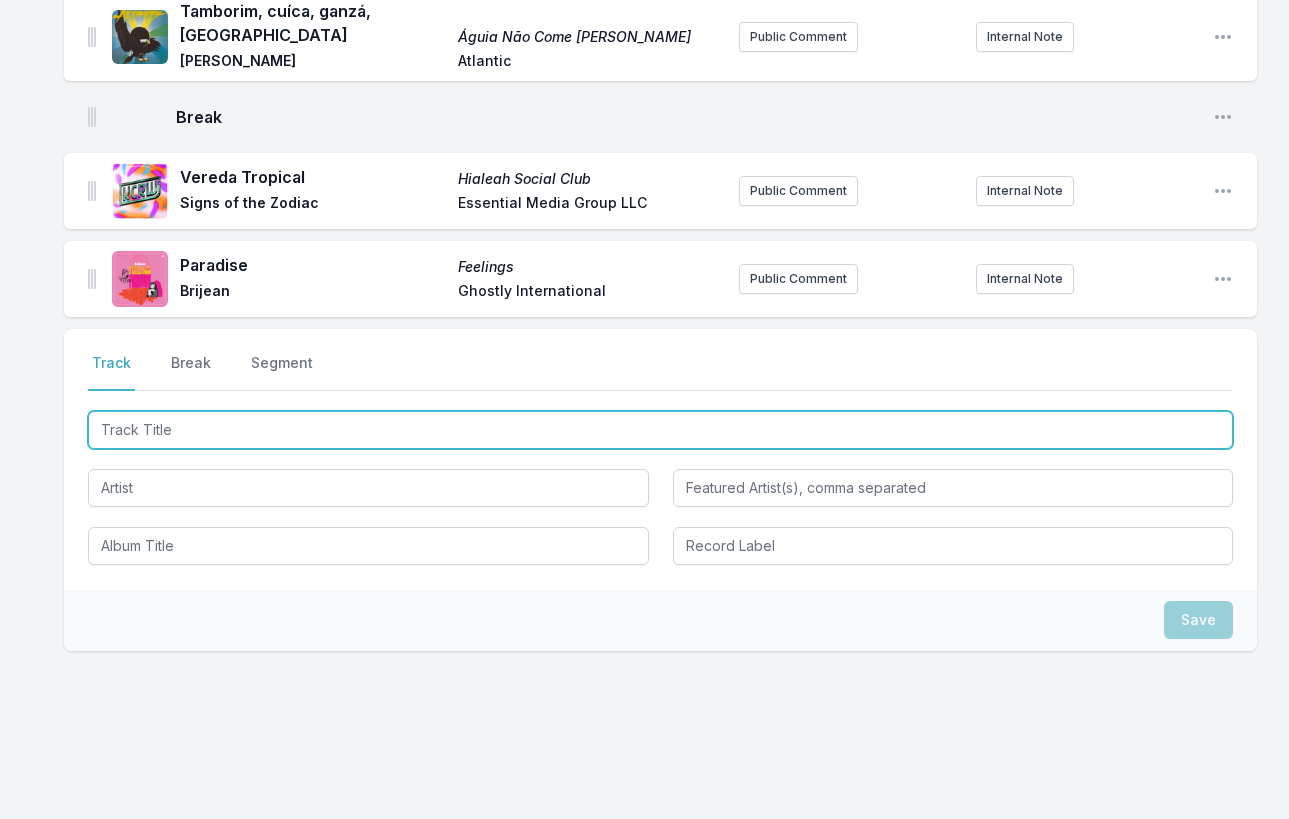 click at bounding box center (660, 430) 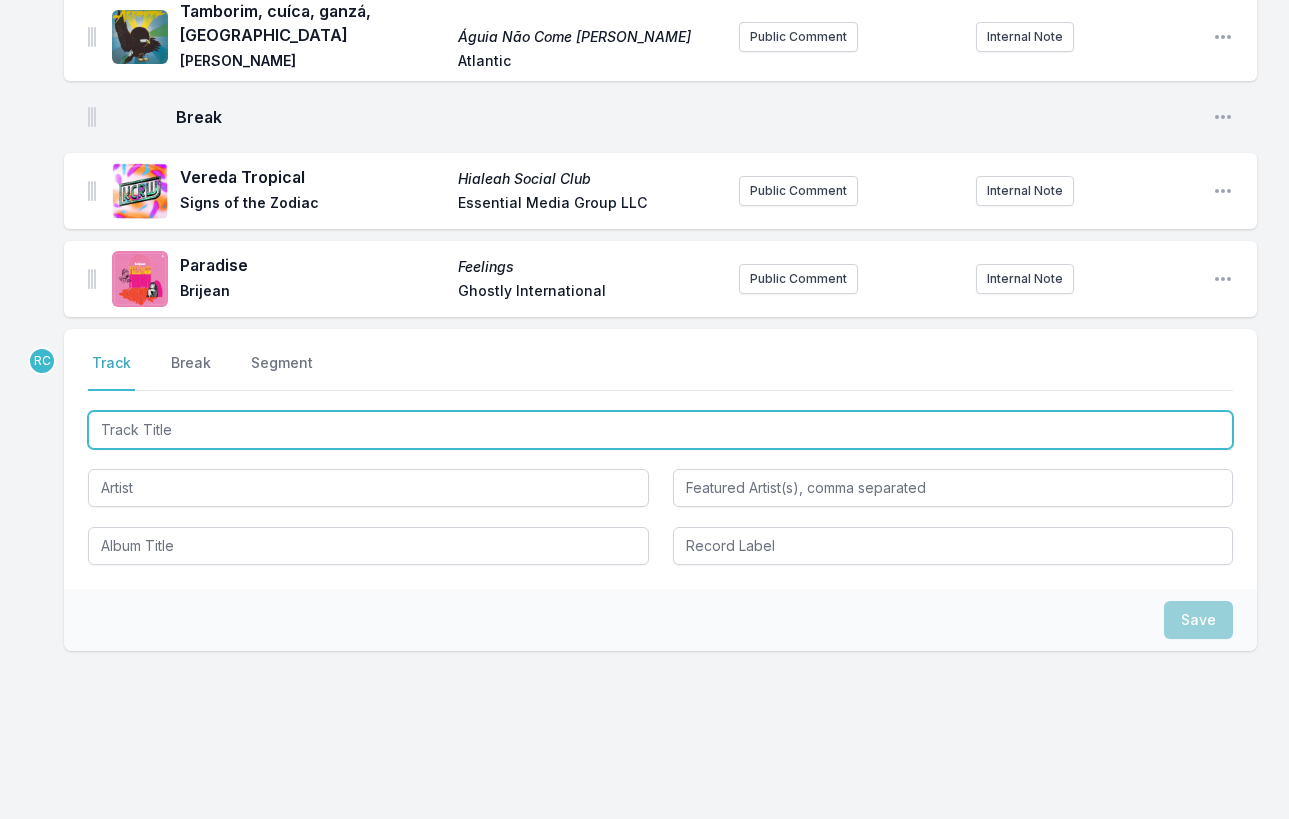 paste 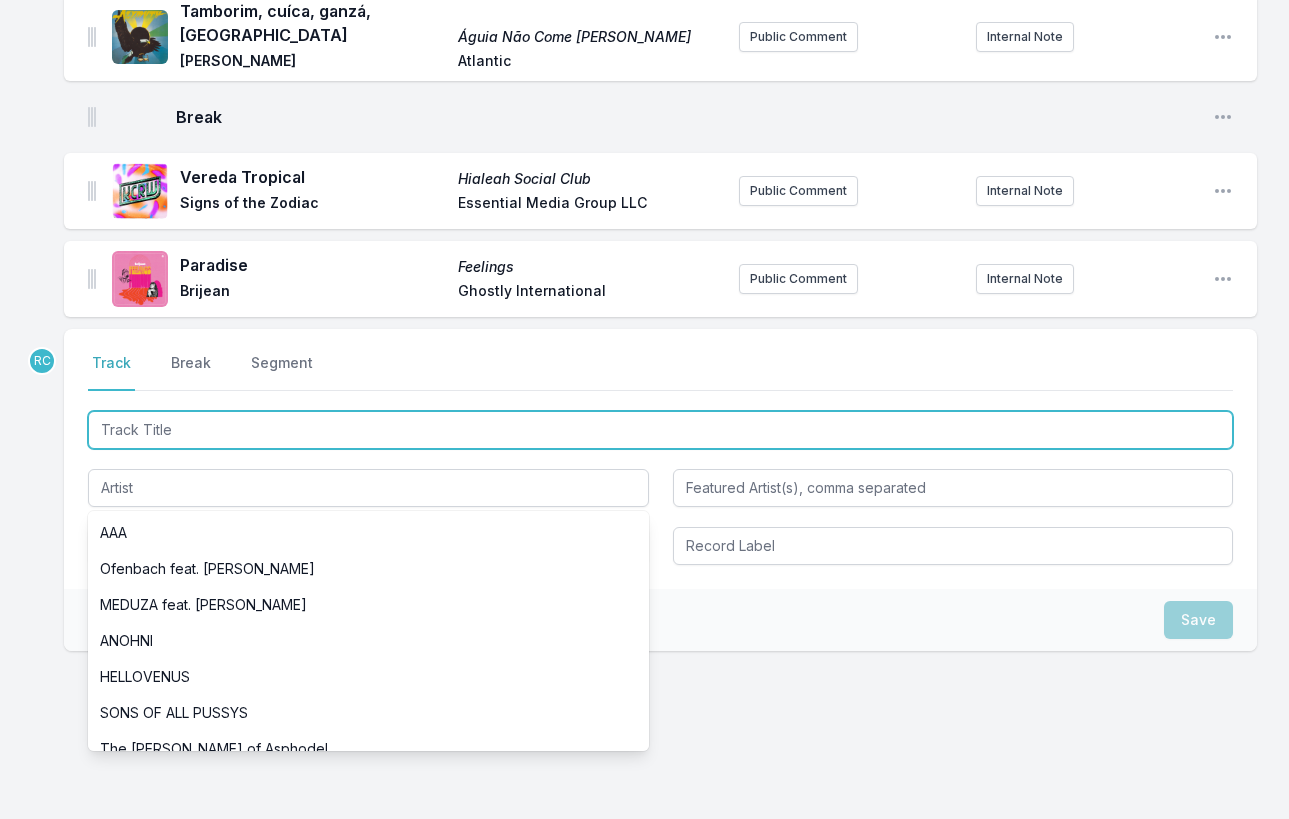 click at bounding box center [660, 430] 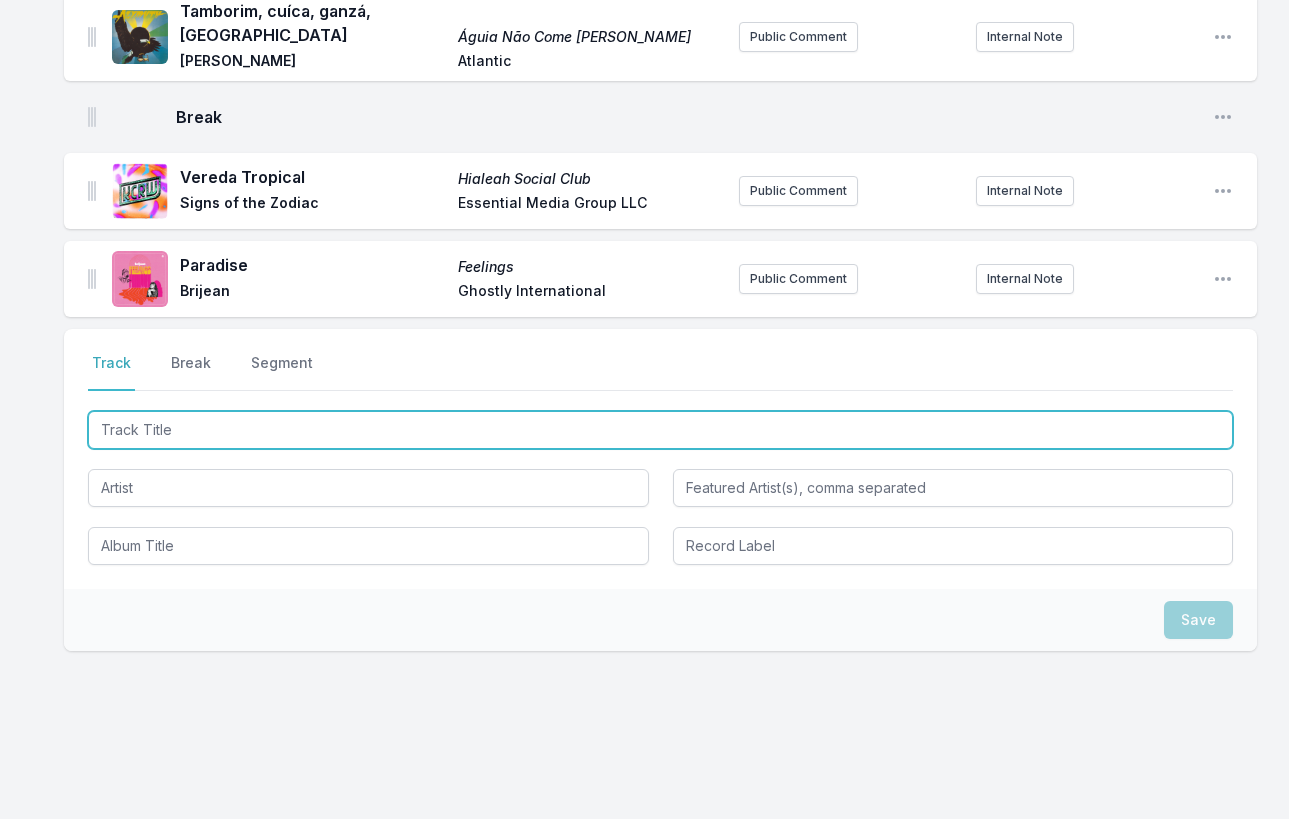 paste 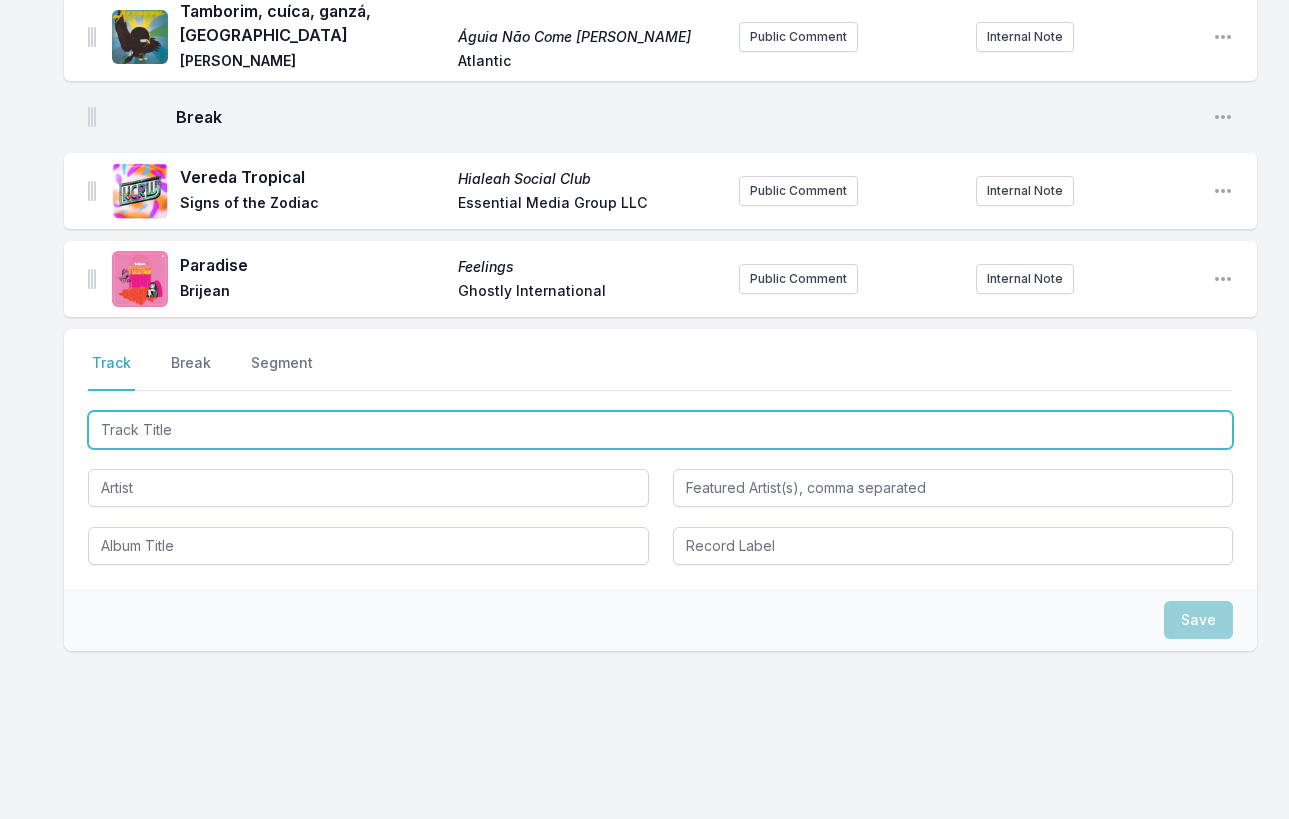 click at bounding box center (660, 430) 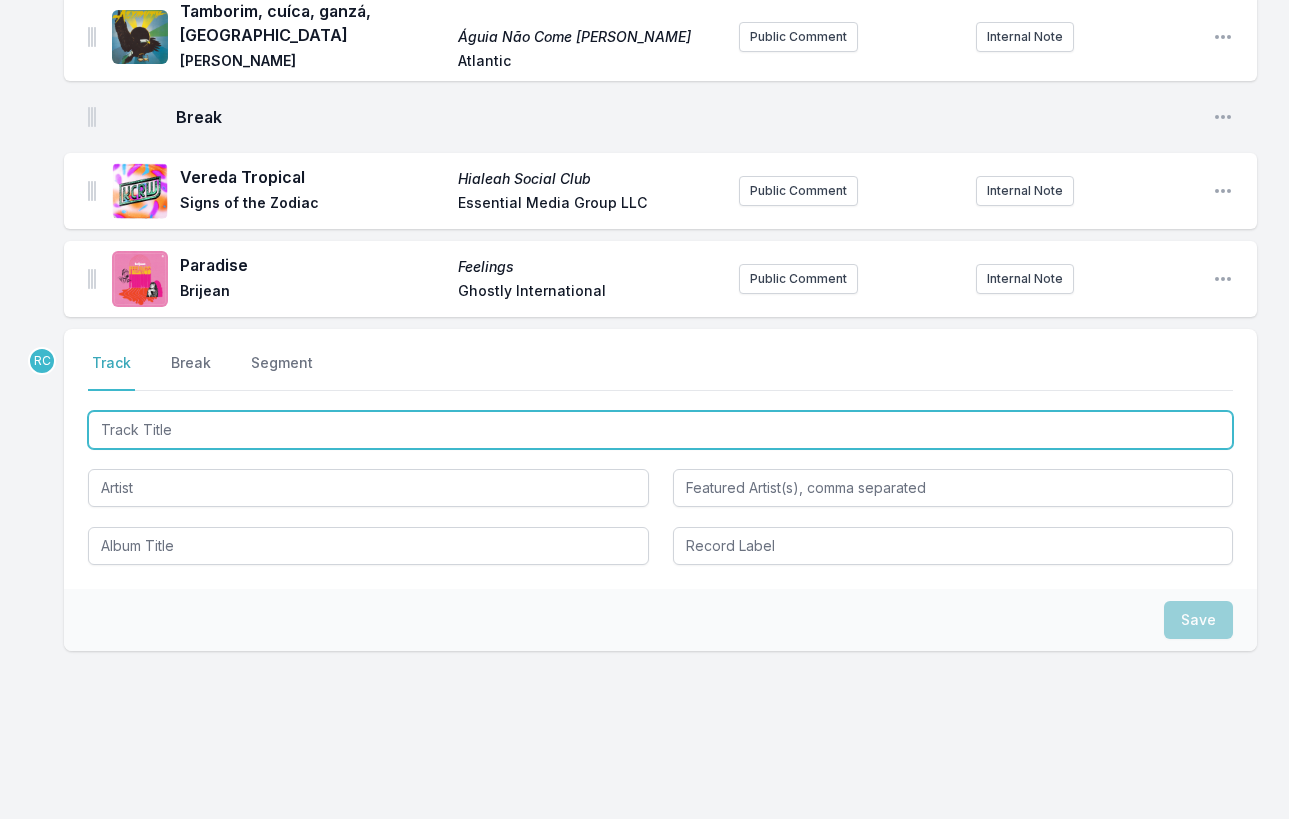 paste 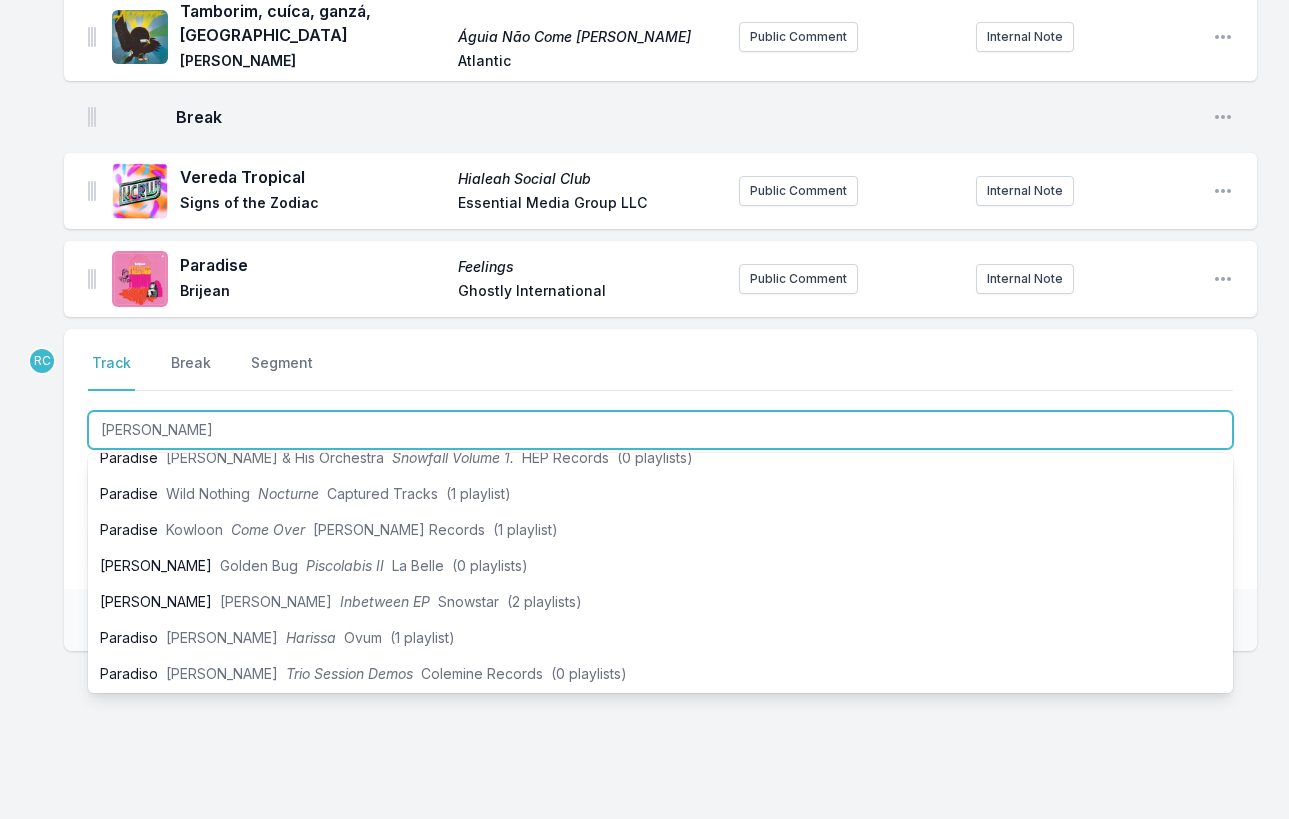 scroll, scrollTop: 524, scrollLeft: 0, axis: vertical 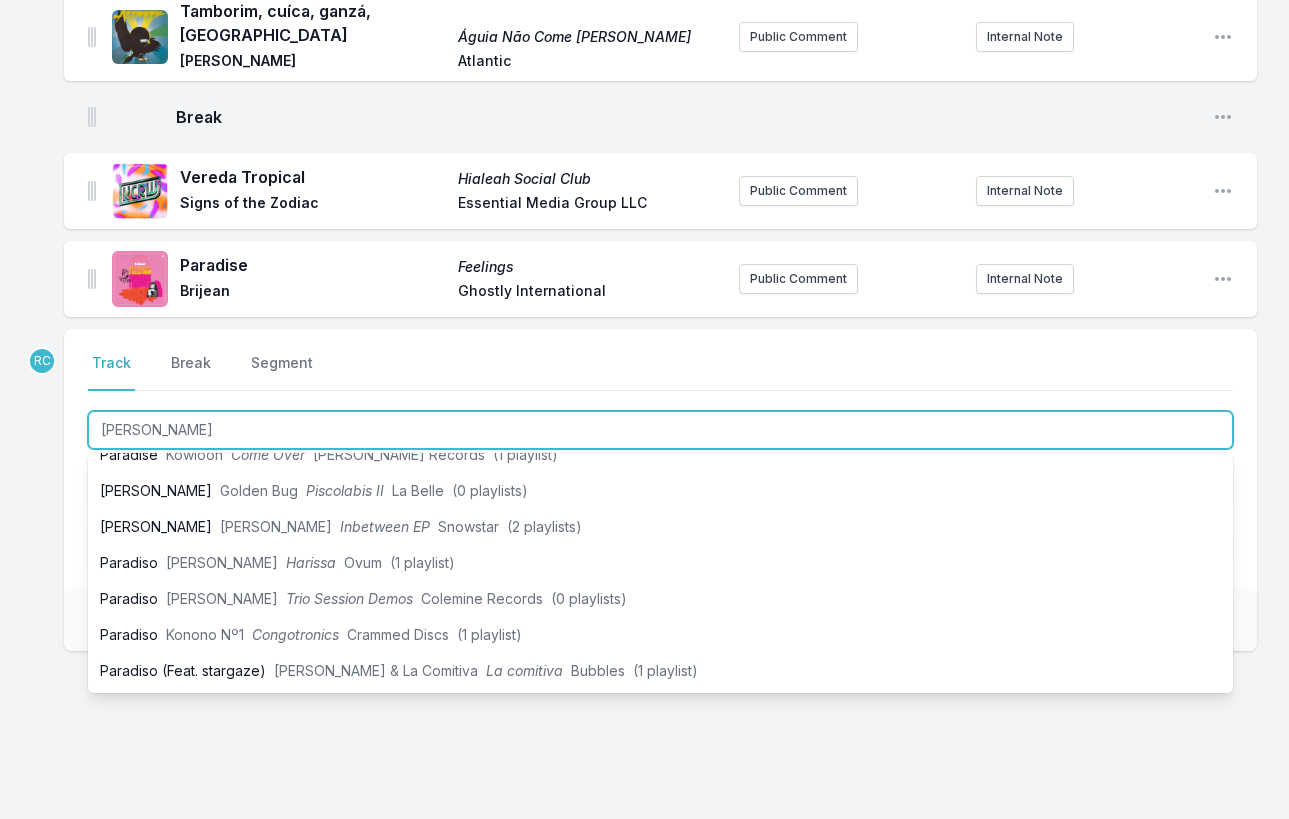 type on "[PERSON_NAME]" 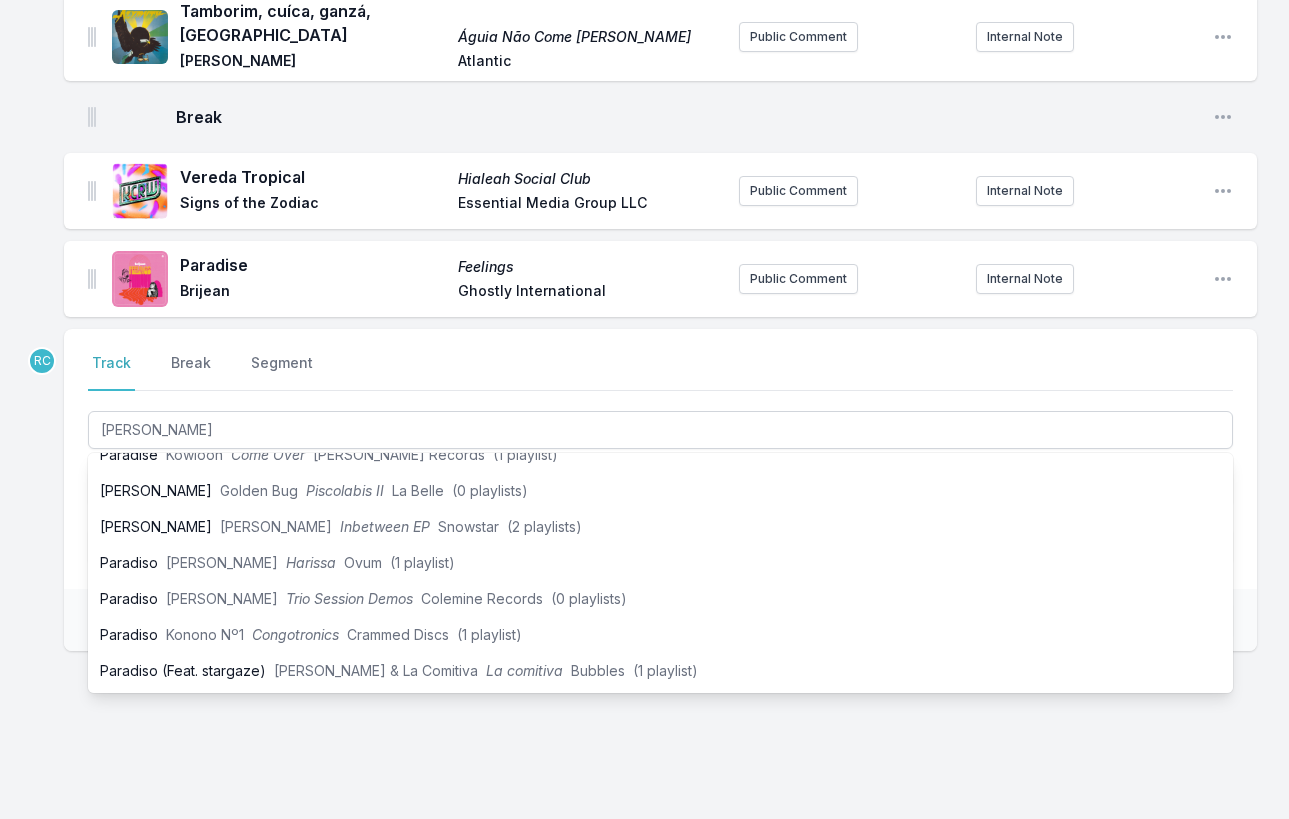 click on "BLOOM (explicit) Alligator Bites Never Heal Doechii Capitol Records / Top Dawg Entertainment Public Comment Internal Note Open playlist item options Surf Circles [PERSON_NAME] [PERSON_NAME] Records Public Comment Internal Note Open playlist item options Ready Or Not The Score Fugees Columbia, Ruffhouse Records Public Comment Internal Note Open playlist item options Tropicalia Mutations [PERSON_NAME] Geffen Public Comment Internal Note Open playlist item options I Am the Black Gold of the Sun Songs / Hey, Love Rotary Connection Cadet Concept Public Comment Internal Note Open playlist item options The Red (instrumental) Champion Sound Jaylib Stones Throw Public Comment Internal Note Open playlist item options Break Open playlist item options País tropical Gal [PERSON_NAME] Philips Public Comment Internal Note Open playlist item options Paradise Flowers [PERSON_NAME] & The Indications Dead Oceans Public Comment Internal Note Open playlist item options Realismo Mágico Esotérica Tropical Esotérica Tropical [PERSON_NAME] Break" at bounding box center [644, -360] 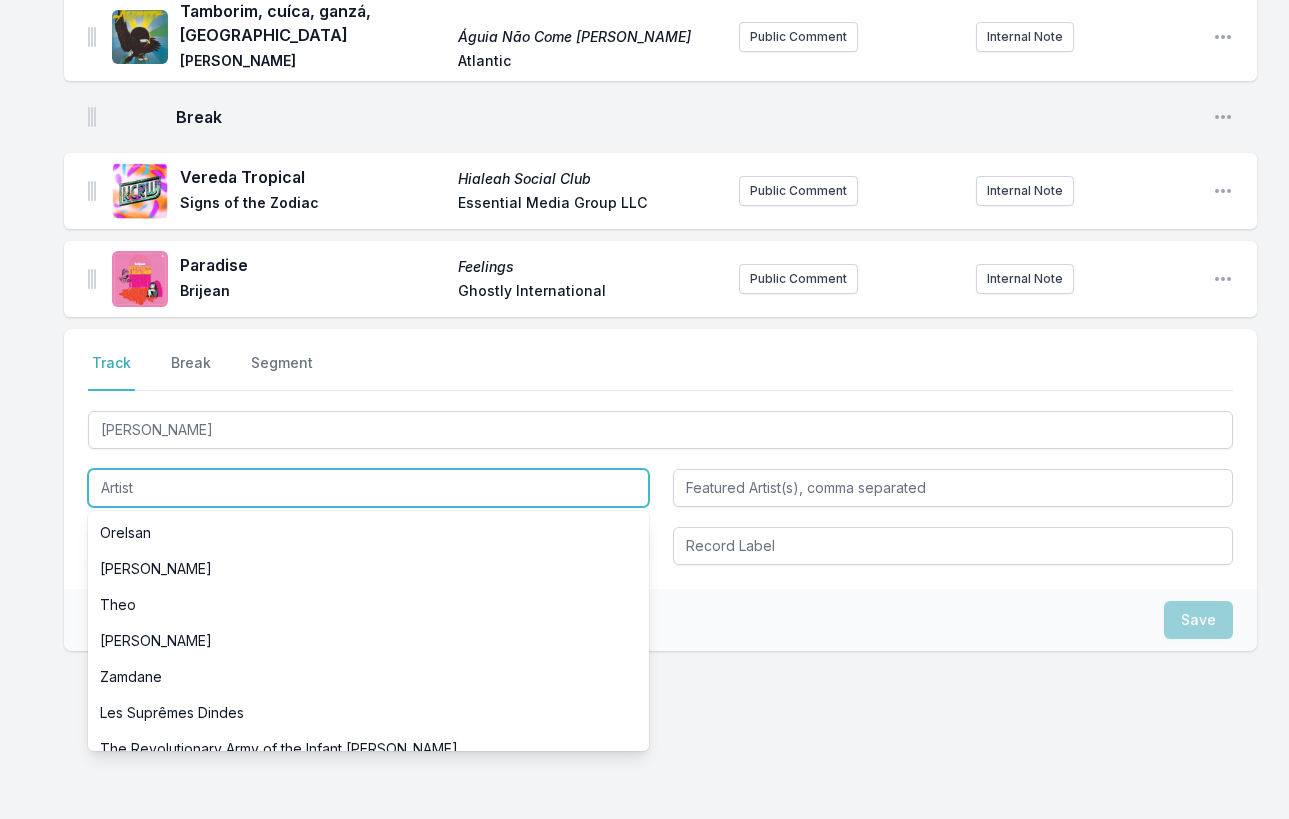 click at bounding box center [368, 488] 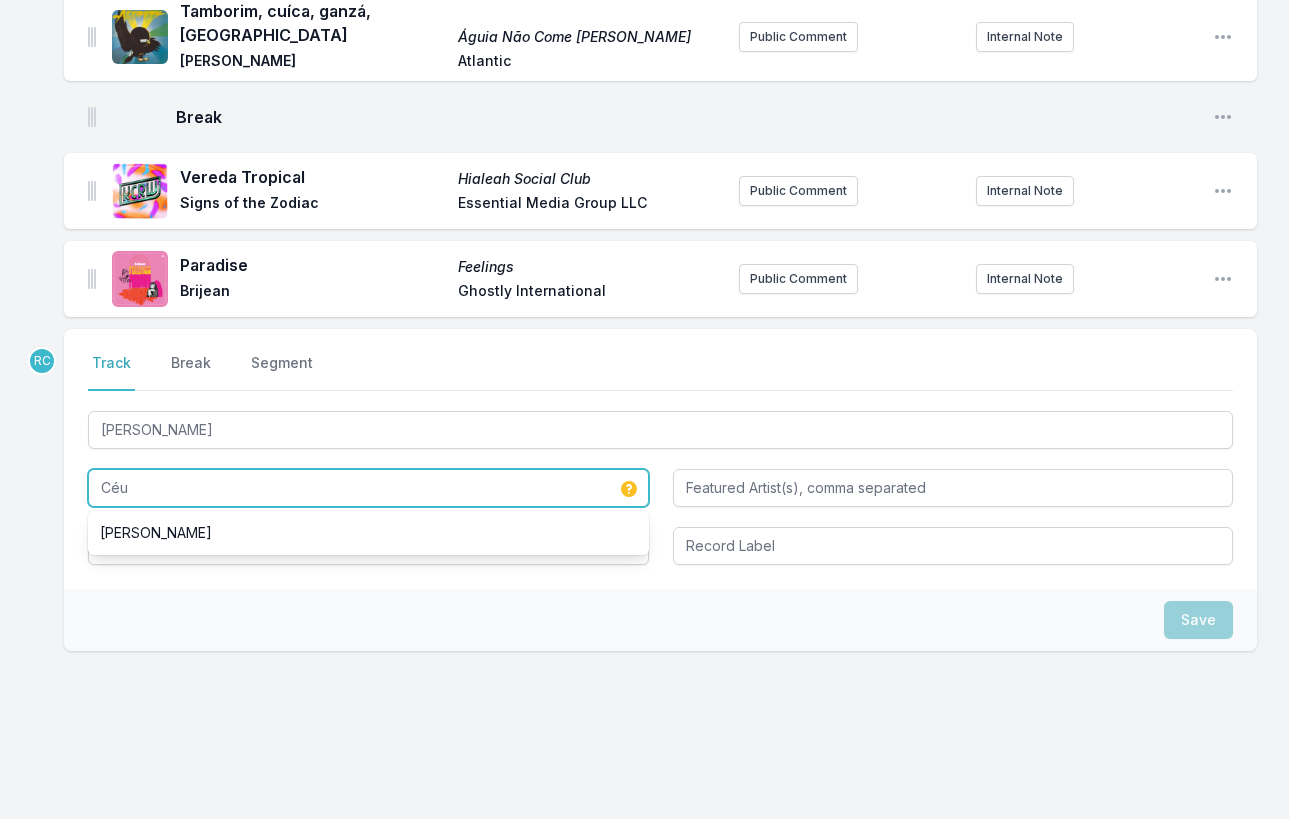 type on "Céu" 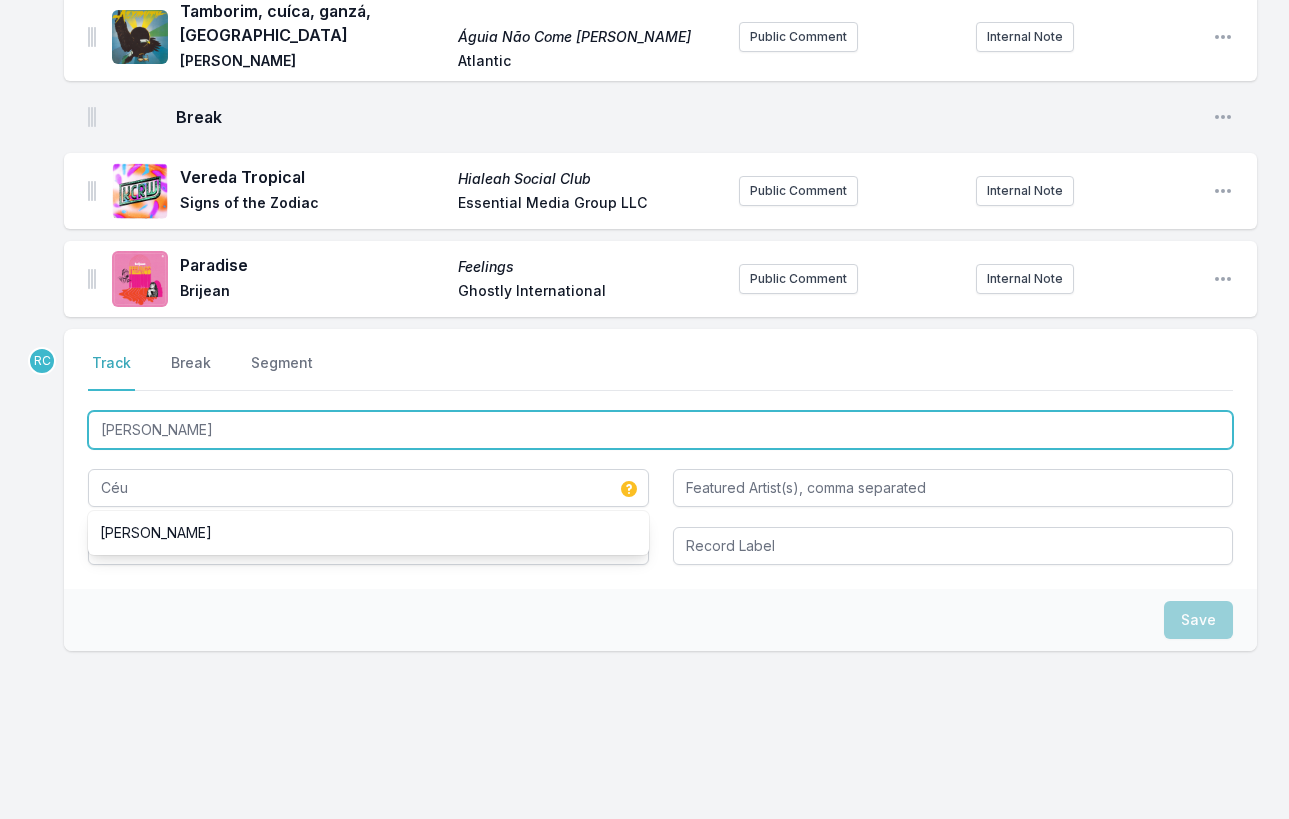 click on "[PERSON_NAME]" at bounding box center [660, 430] 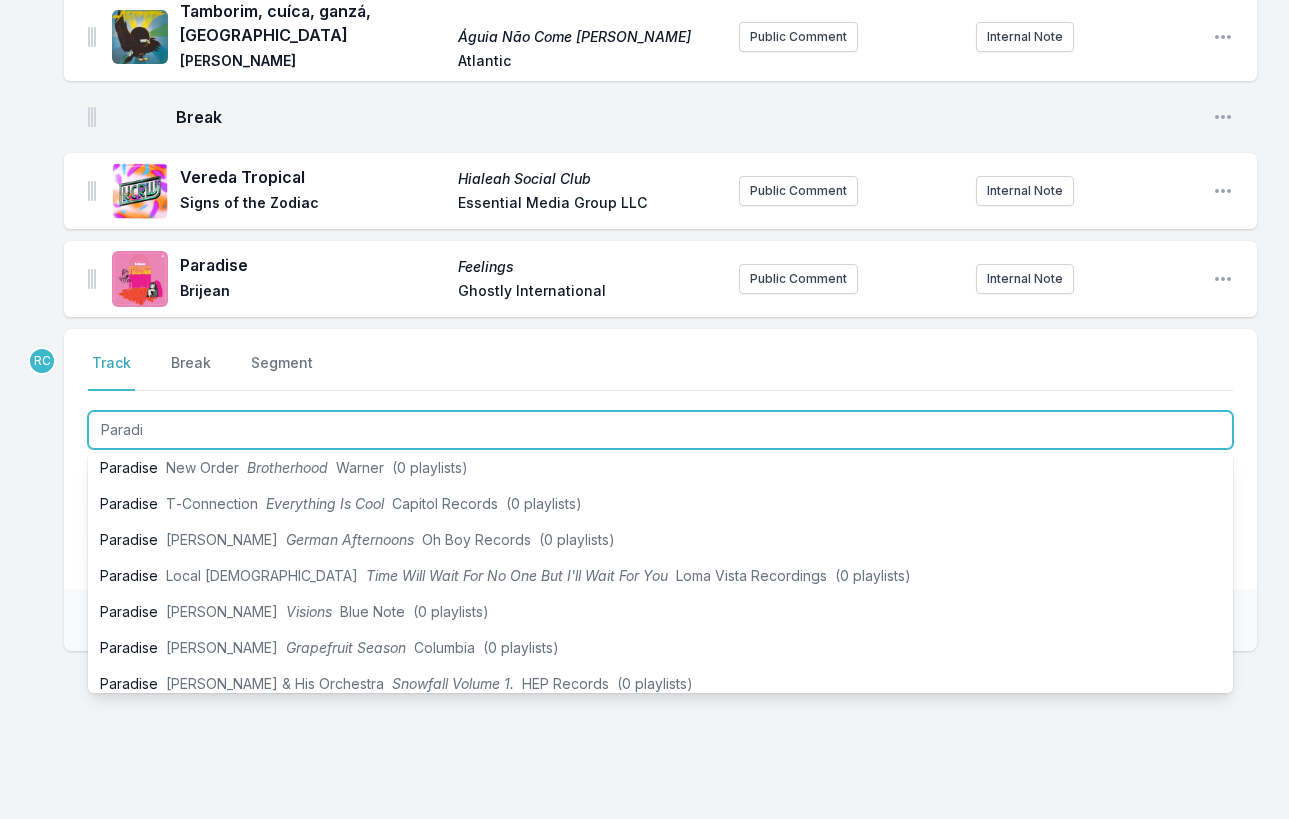 scroll, scrollTop: 0, scrollLeft: 0, axis: both 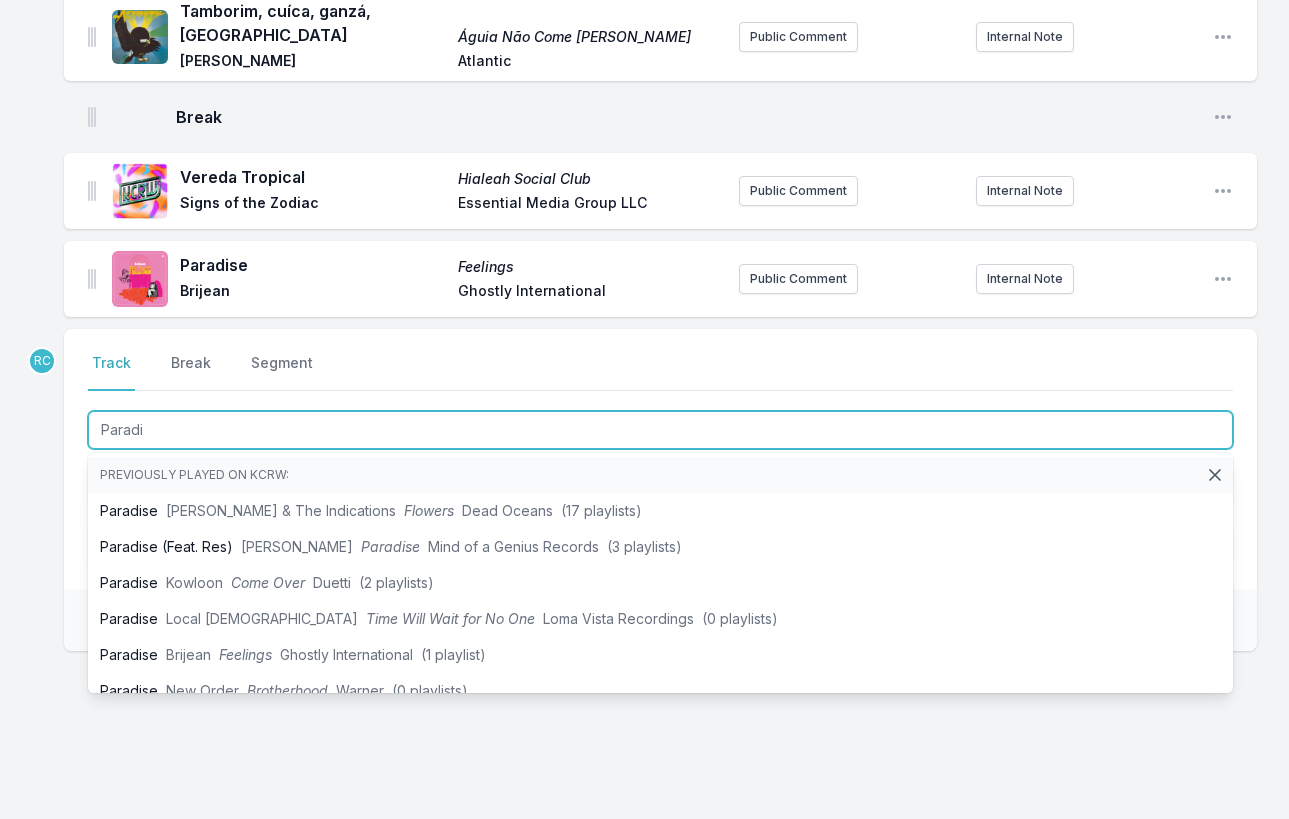 type on "Paradi" 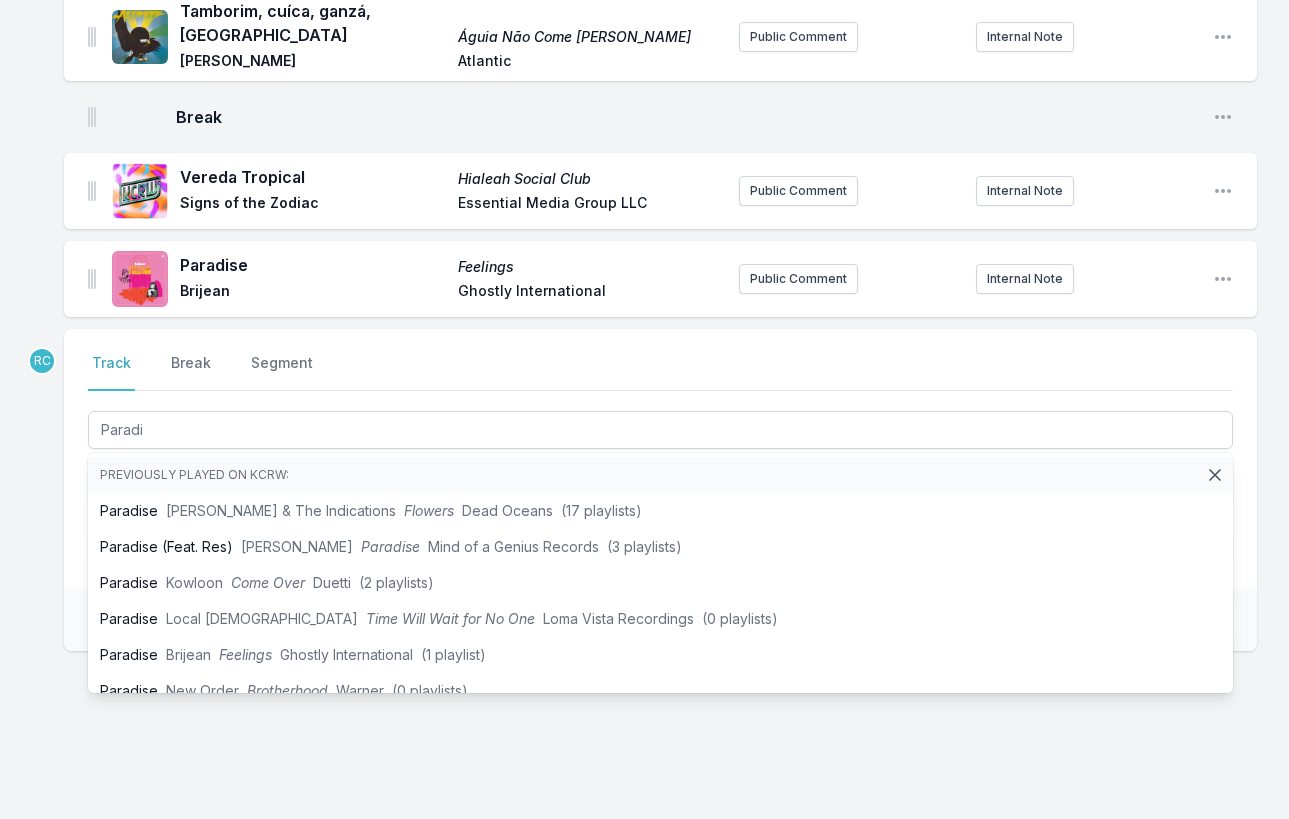click on "RC Select a tab Track Break Segment Track Break Segment Paradi Previously played on KCRW: Paradise [PERSON_NAME] & The Indications Flowers Dead Oceans (17 playlists) Paradise (Feat. Res) [PERSON_NAME] Paradise Mind of a Genius Records (3 playlists) Paradise Kowloon Come Over Duetti (2 playlists) Paradise Local Natives Time Will Wait for No One Loma Vista Recordings (0 playlists) Paradise Brijean Feelings Ghostly International (1 playlist) Paradise New Order Brotherhood Warner (0 playlists) Paradise T‐Connection Everything Is Cool Capitol Records (0 playlists) Paradise [PERSON_NAME] German Afternoons Oh Boy Records (0 playlists) Paradise Local Natives Time Will Wait For No One But I'll Wait For You Loma Vista Recordings (0 playlists) Paradise [PERSON_NAME] Visions Blue Note (0 playlists) Paradise [PERSON_NAME] Grapefruit Season Columbia (0 playlists) Paradise [PERSON_NAME] & His Orchestra Snowfall Volume 1. HEP Records (0 playlists) Paradise Wild Nothing Nocturne Captured Tracks (1 playlist) Paradise Ovum" at bounding box center (660, 554) 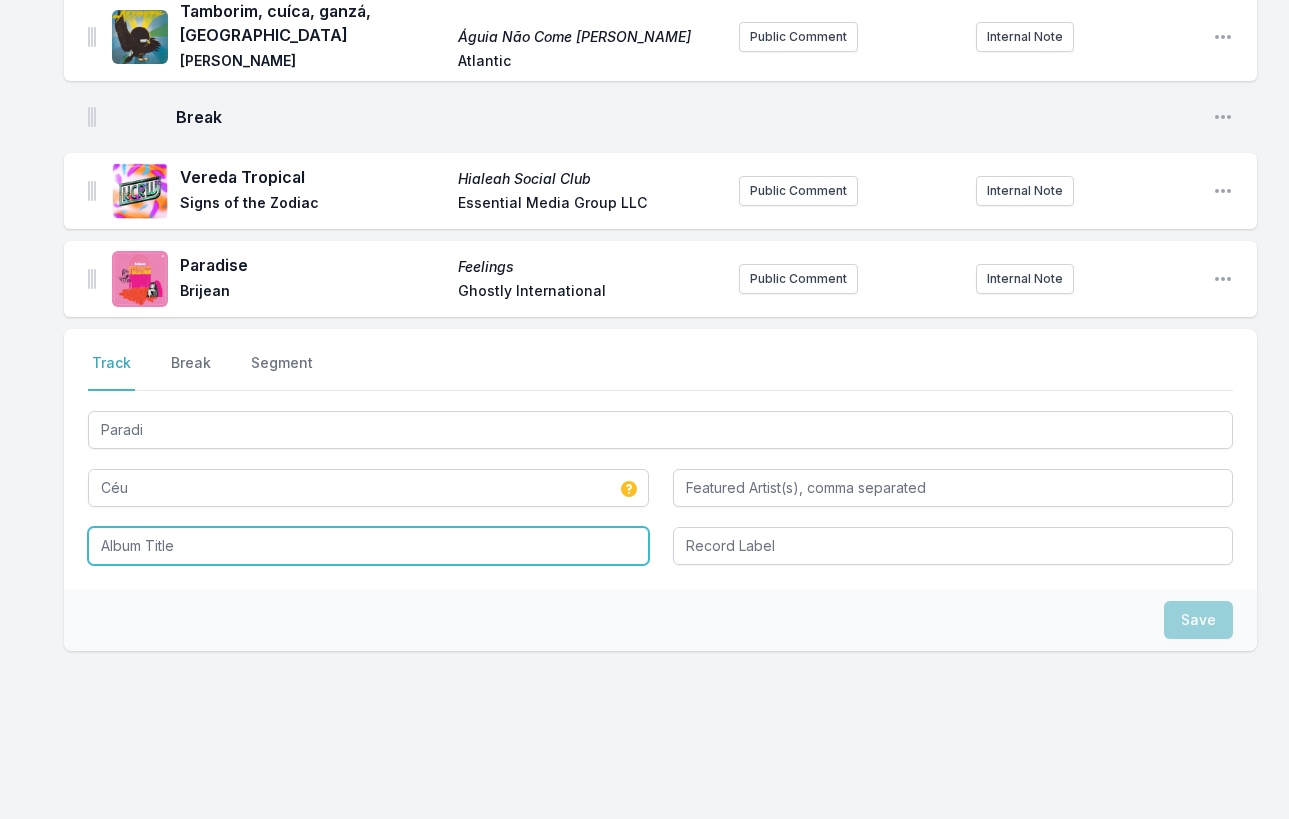 click at bounding box center (368, 546) 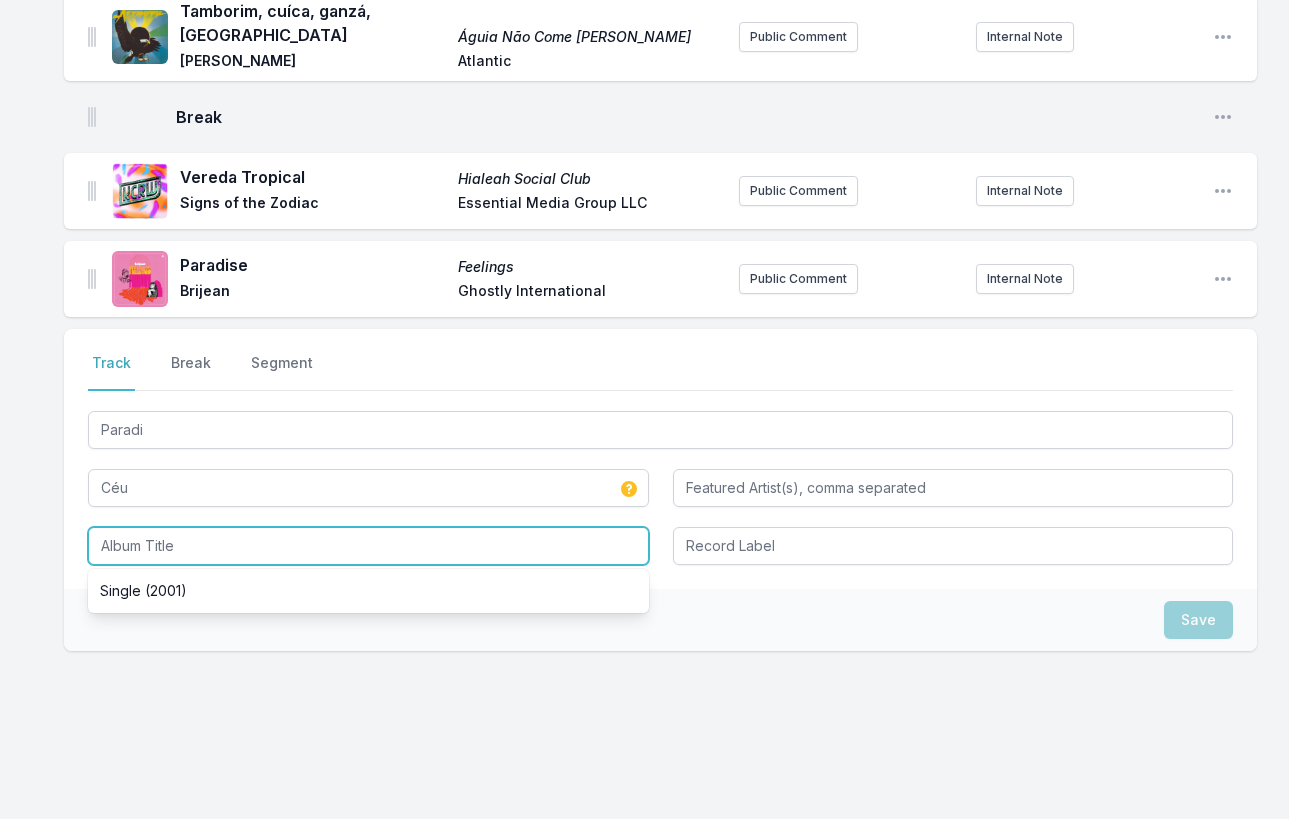 paste on "Um Gosto de Sol" 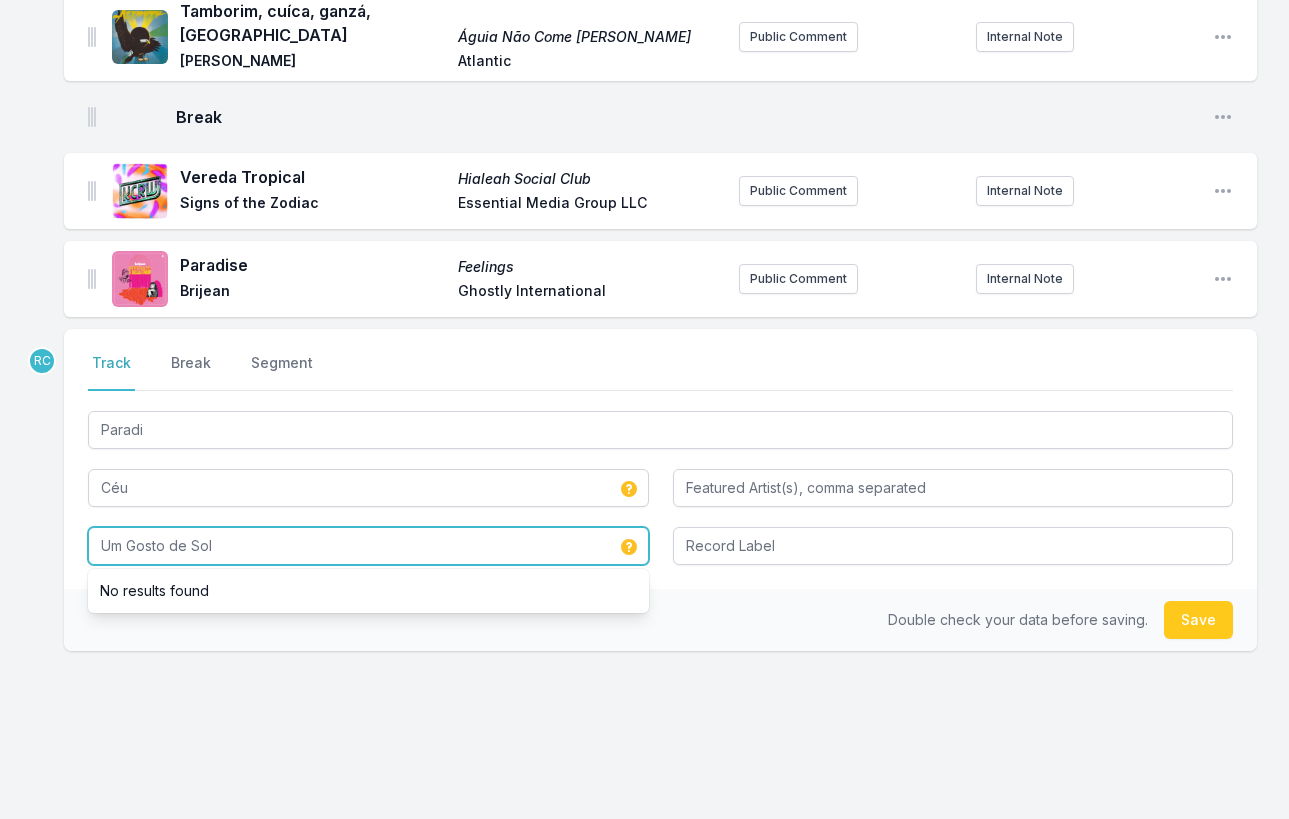 type on "Um Gosto de Sol" 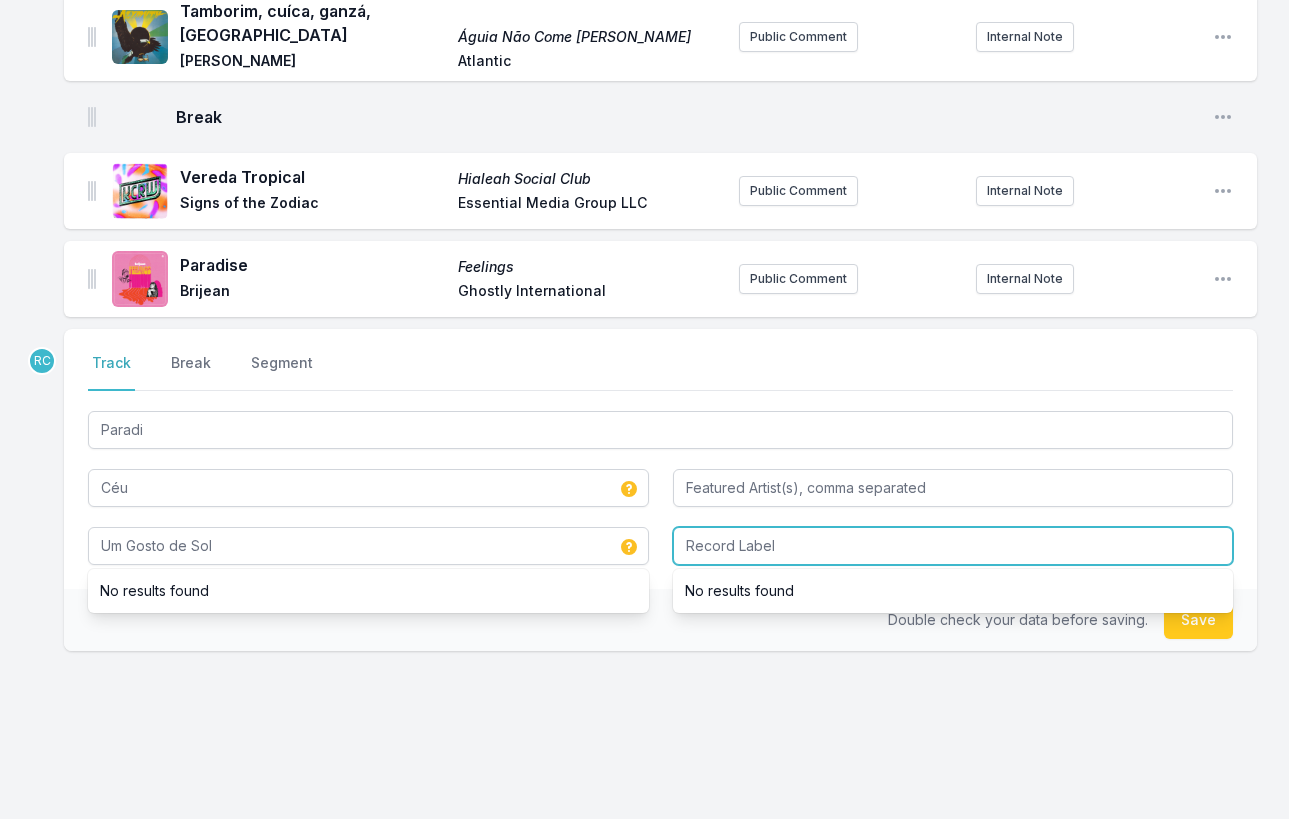 click at bounding box center (953, 546) 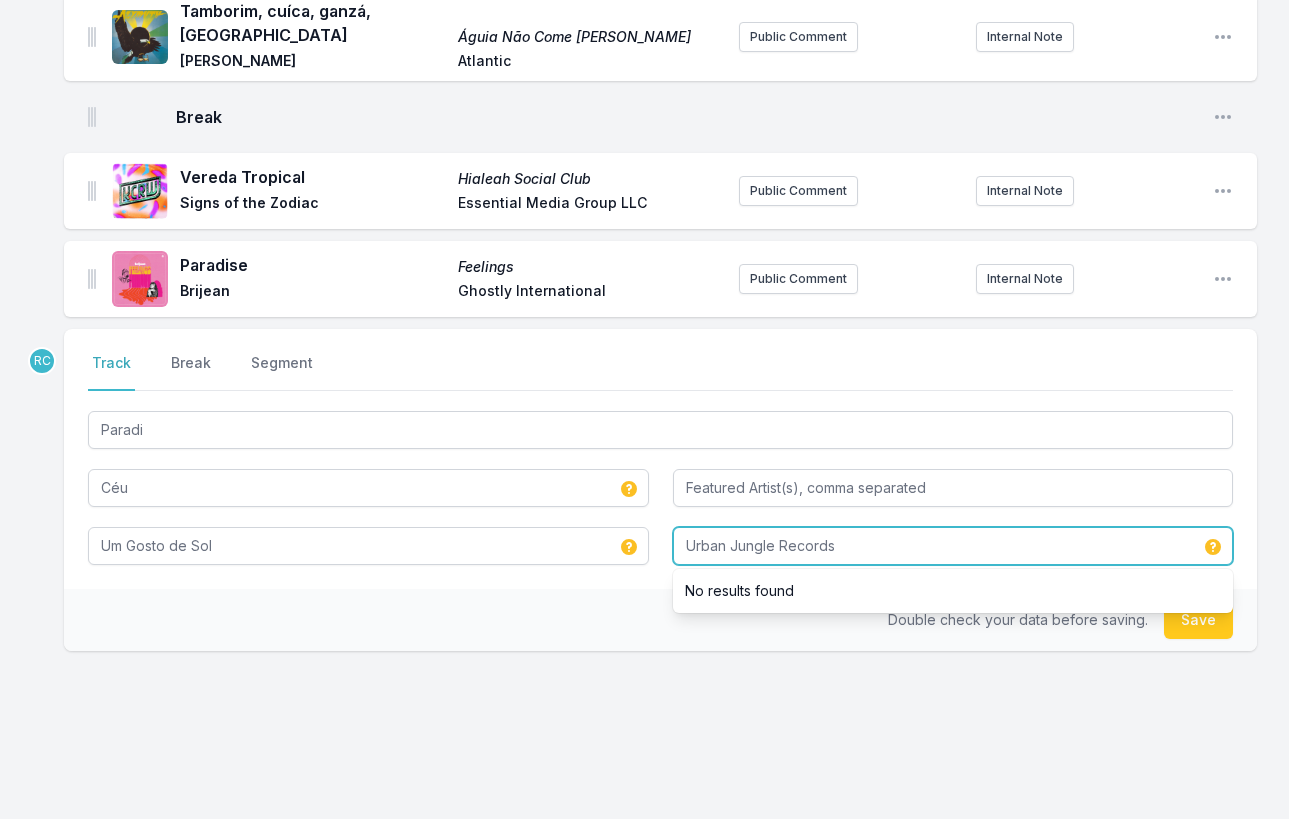 type on "Urban Jungle Records" 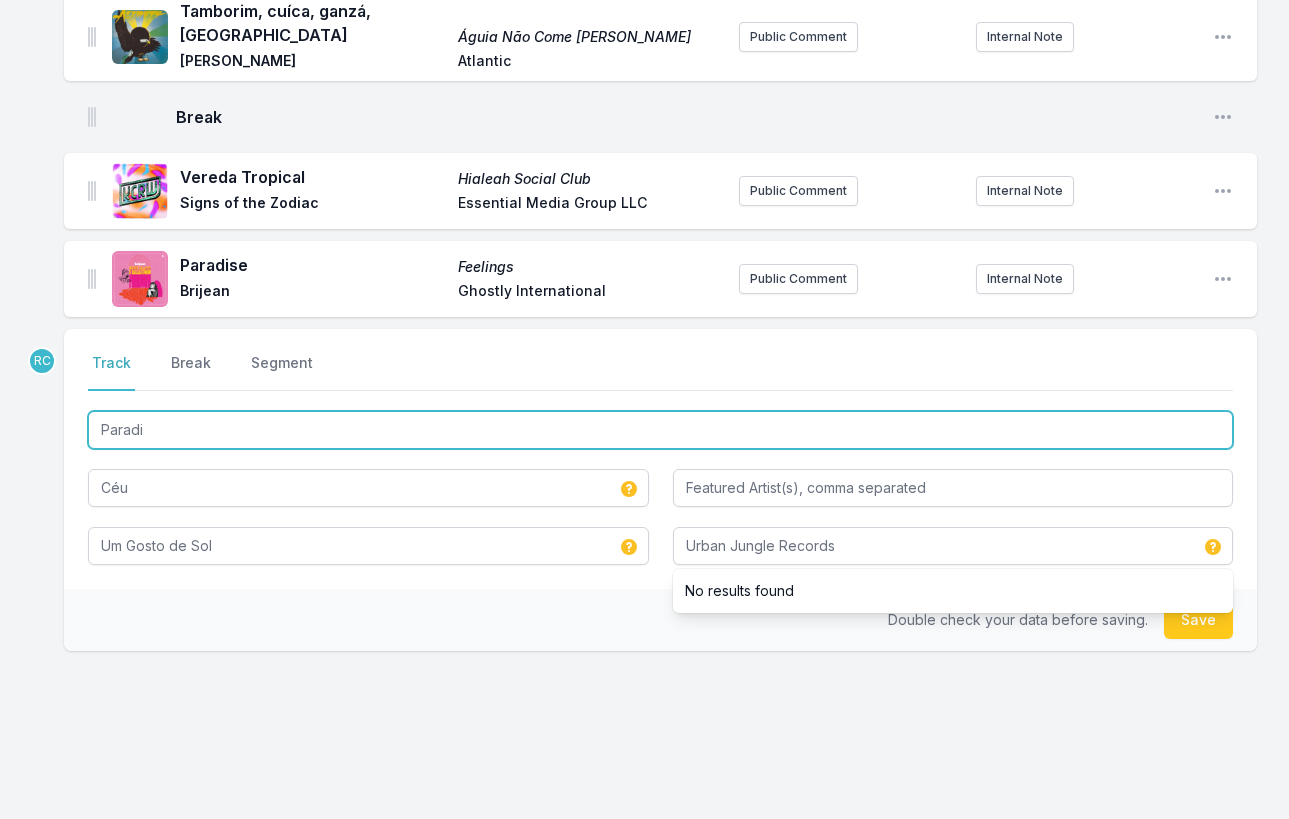 click on "Paradi" at bounding box center (660, 430) 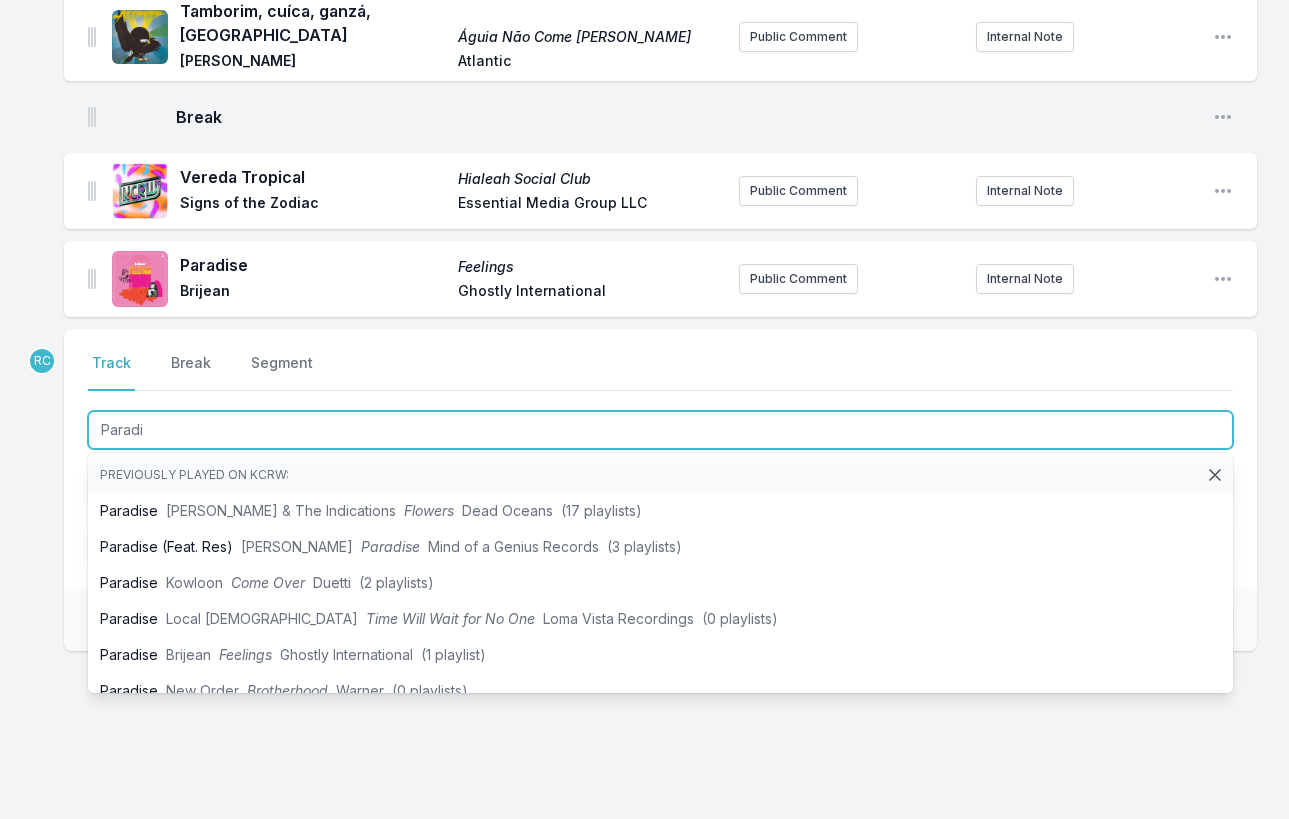 paste on "Um Gosto de Sol" 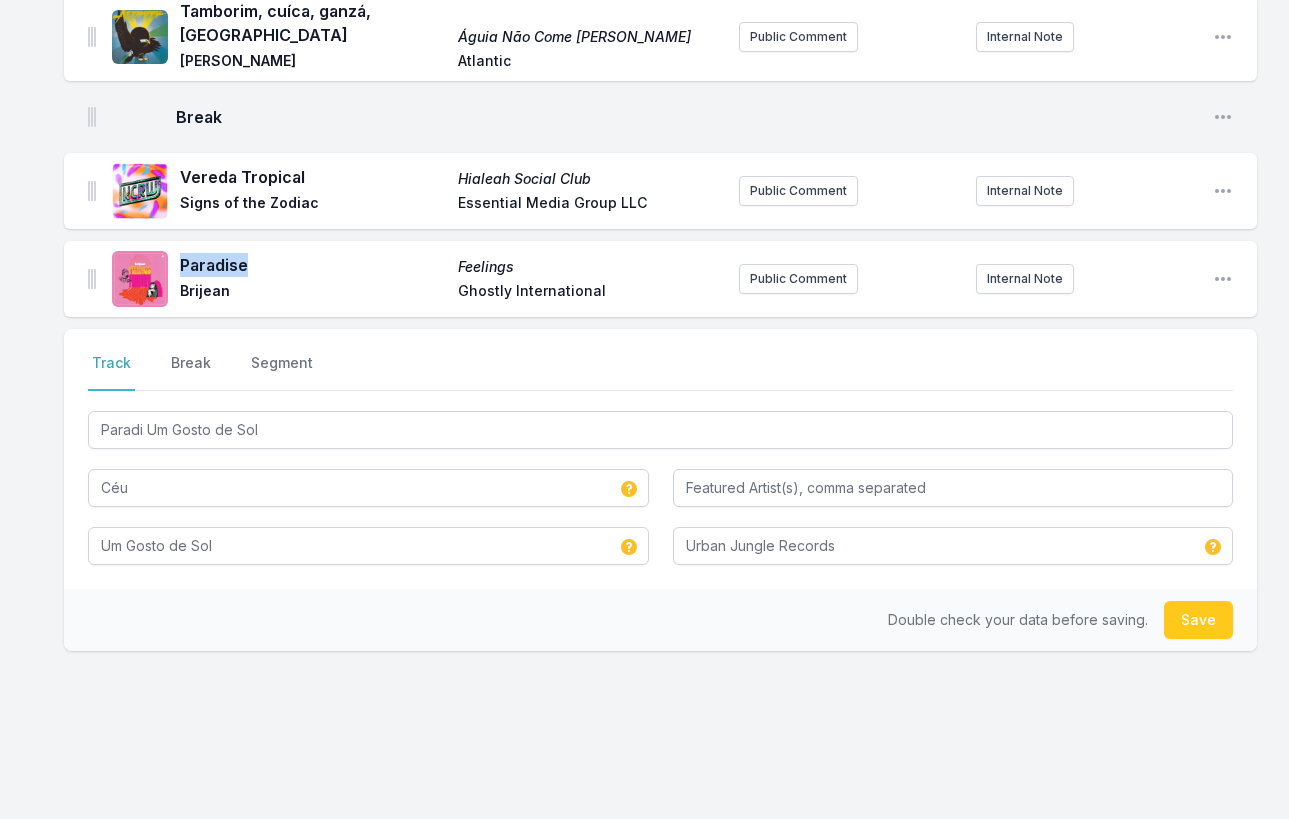 drag, startPoint x: 253, startPoint y: 239, endPoint x: 179, endPoint y: 241, distance: 74.02702 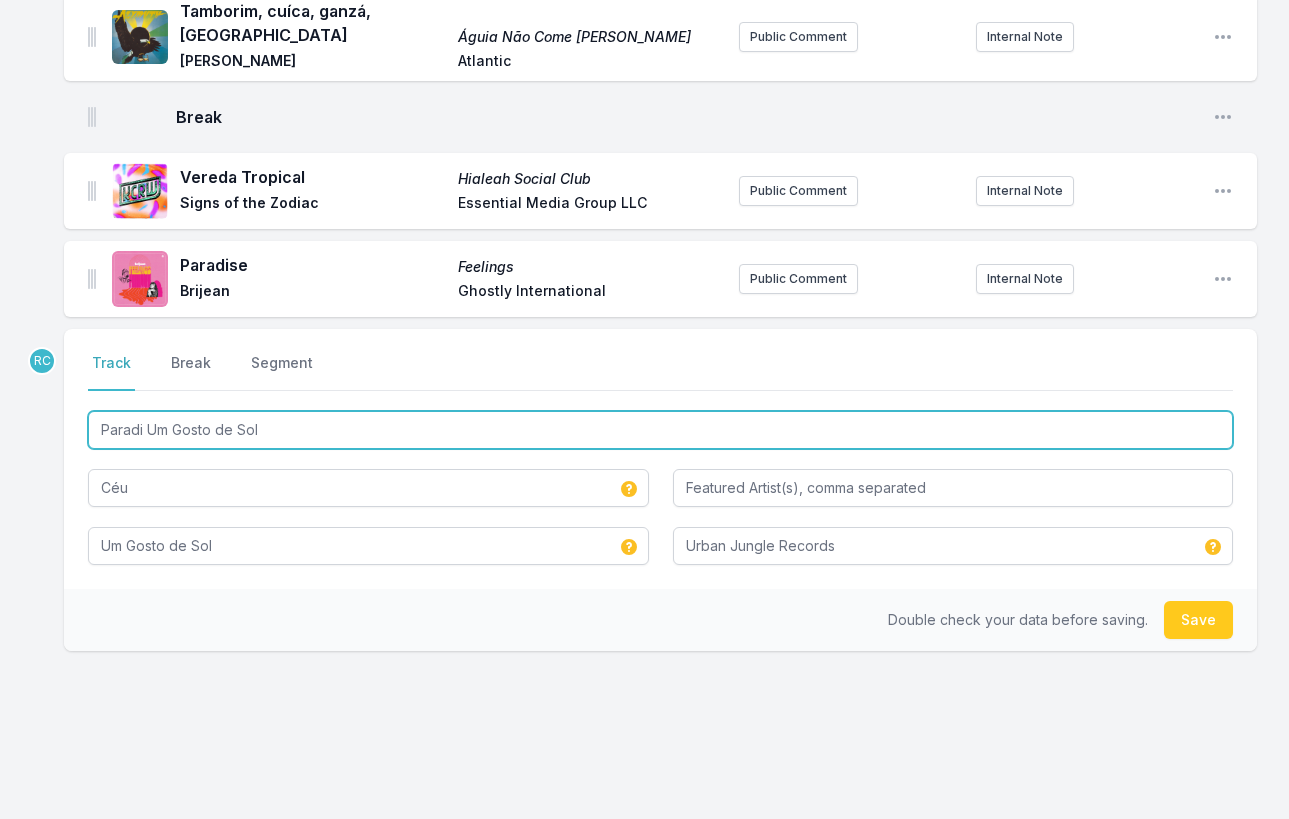 click on "Paradi Um Gosto de Sol" at bounding box center (660, 430) 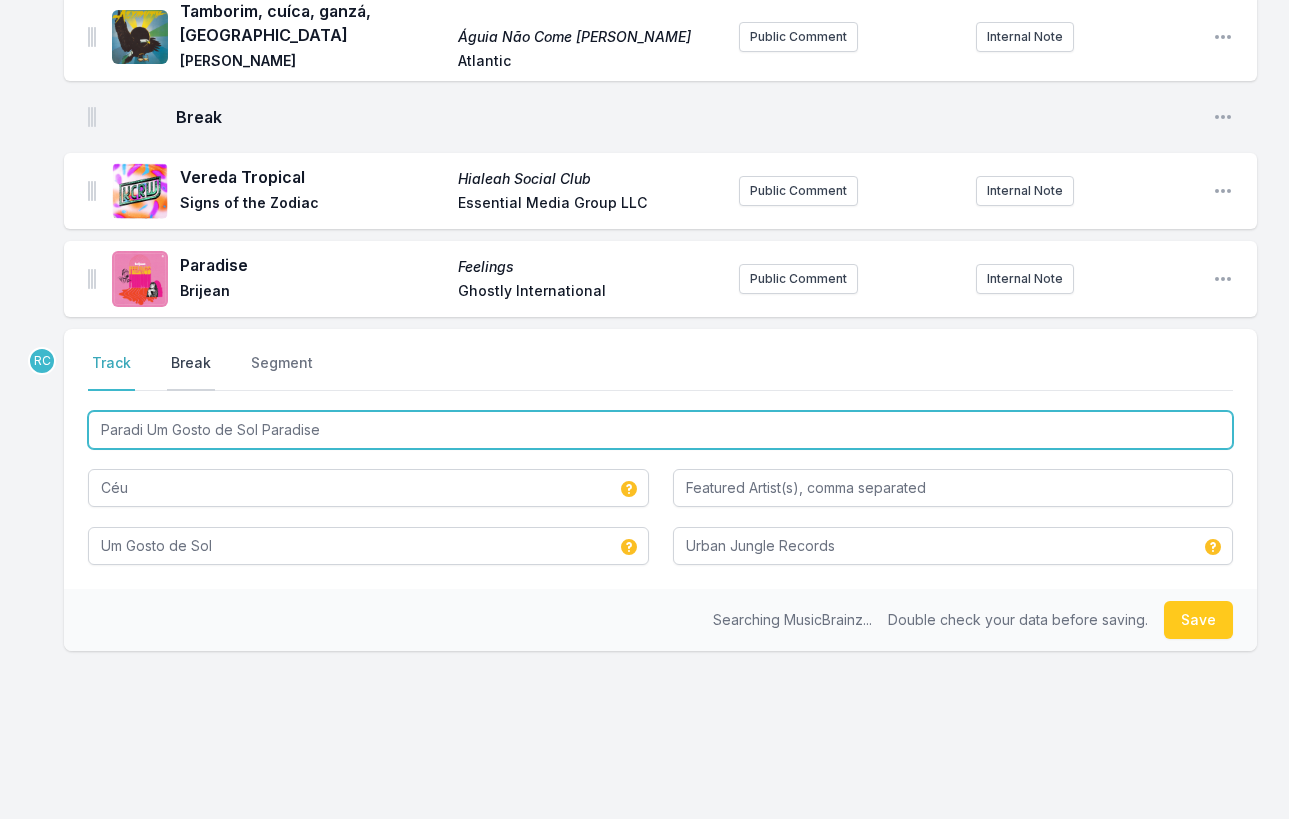 drag, startPoint x: 263, startPoint y: 408, endPoint x: 171, endPoint y: 356, distance: 105.67876 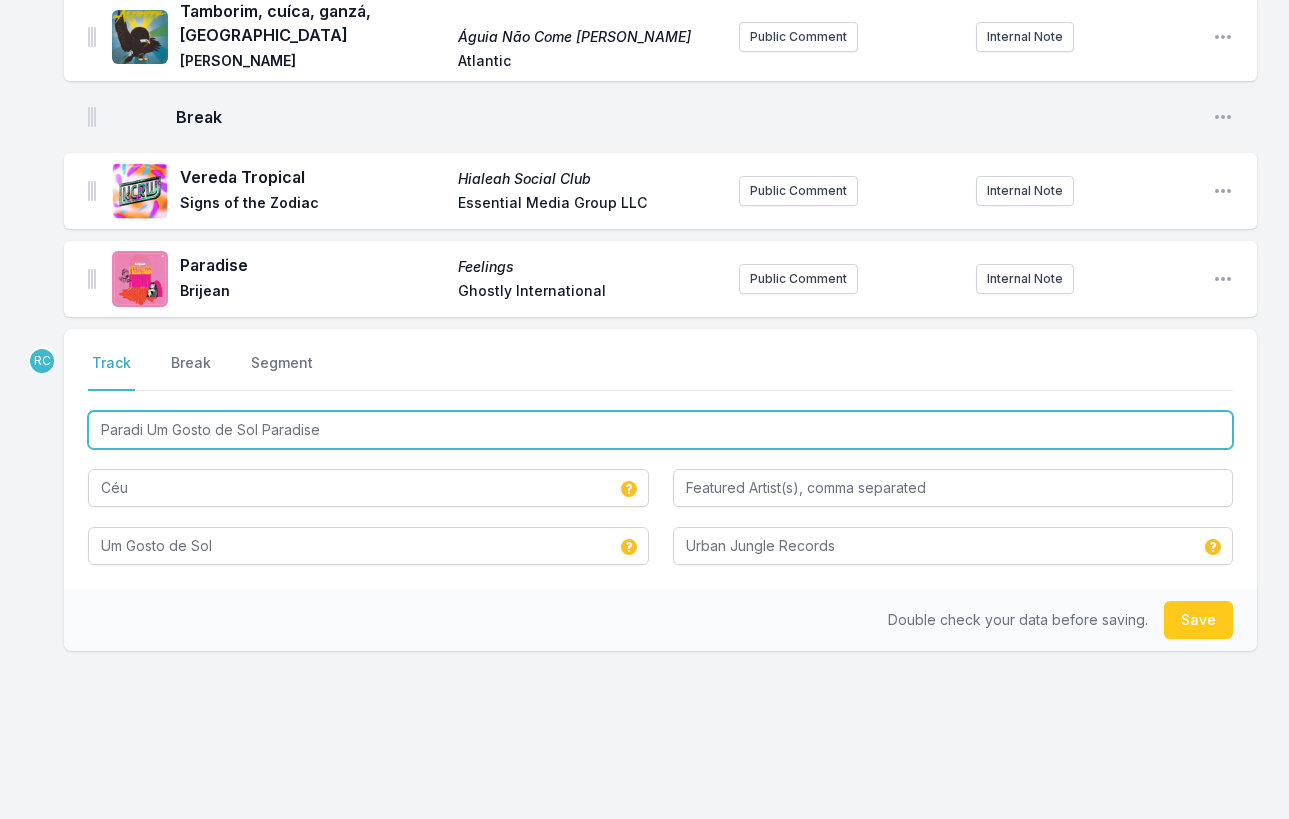 click on "Paradi Um Gosto de Sol Paradise" at bounding box center [660, 430] 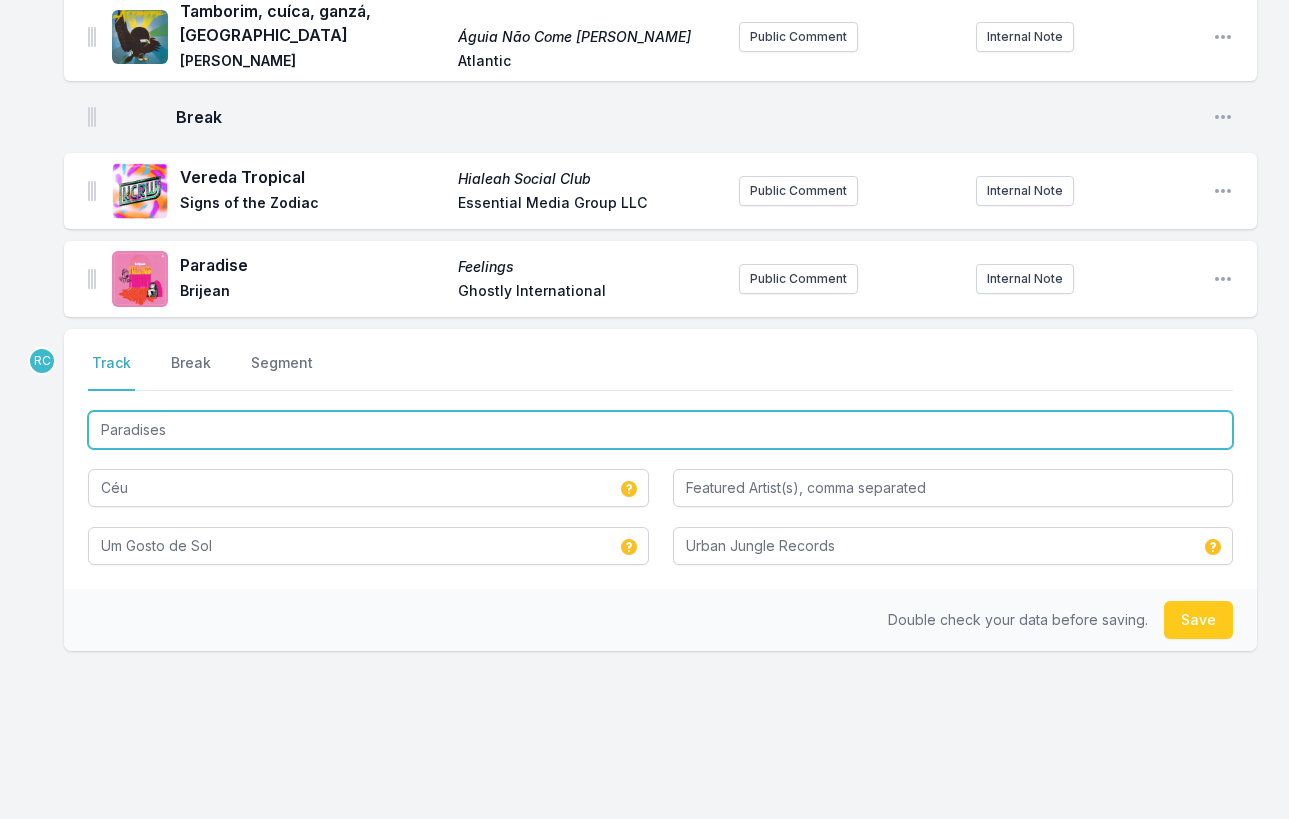 type on "Paradises" 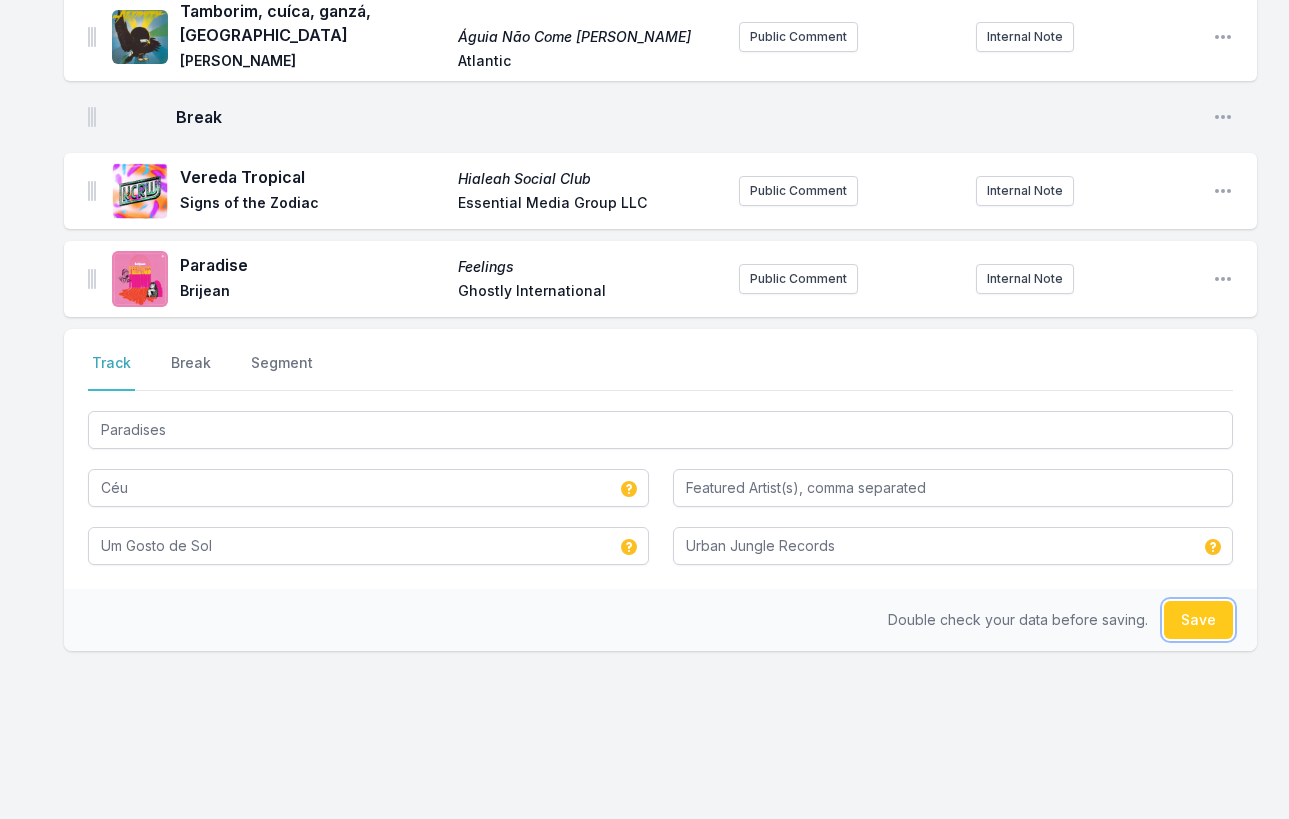 click on "Save" at bounding box center (1198, 620) 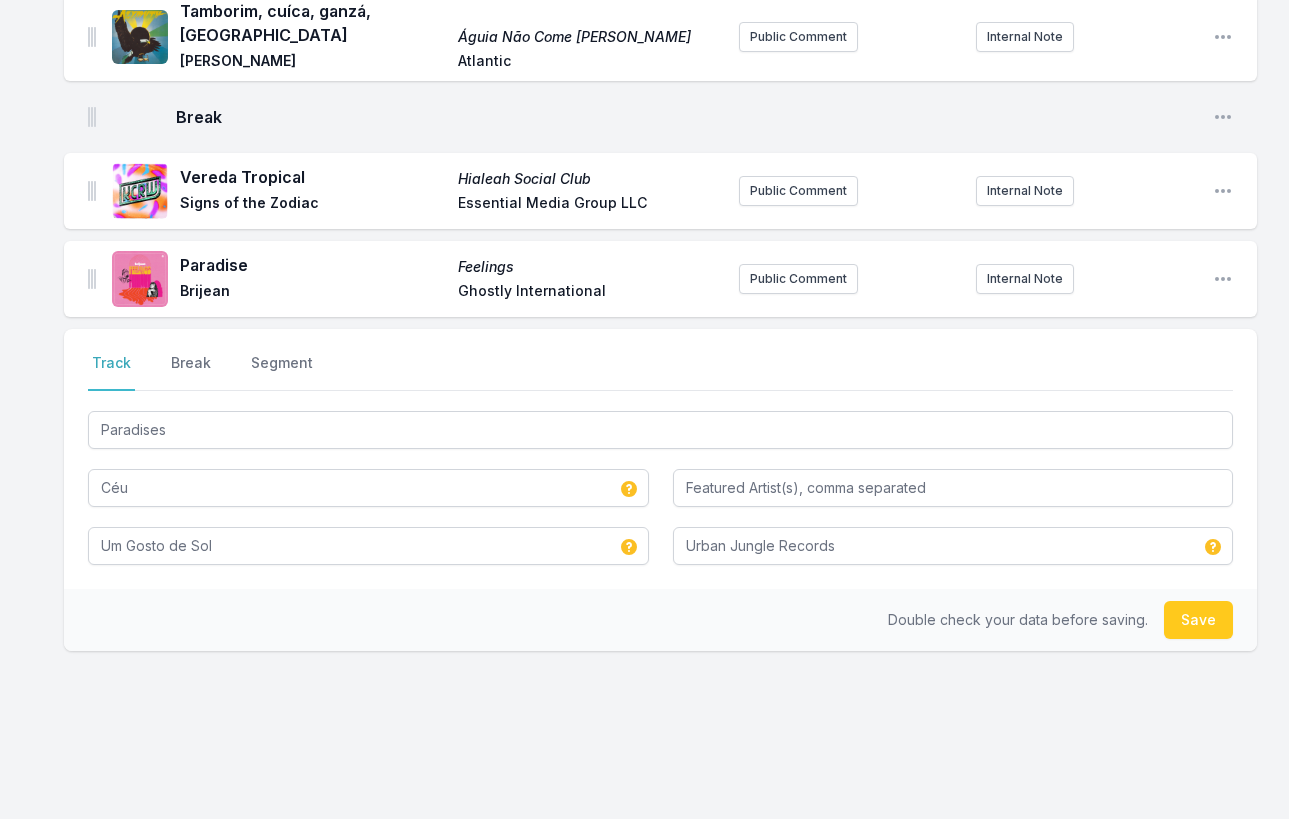 type 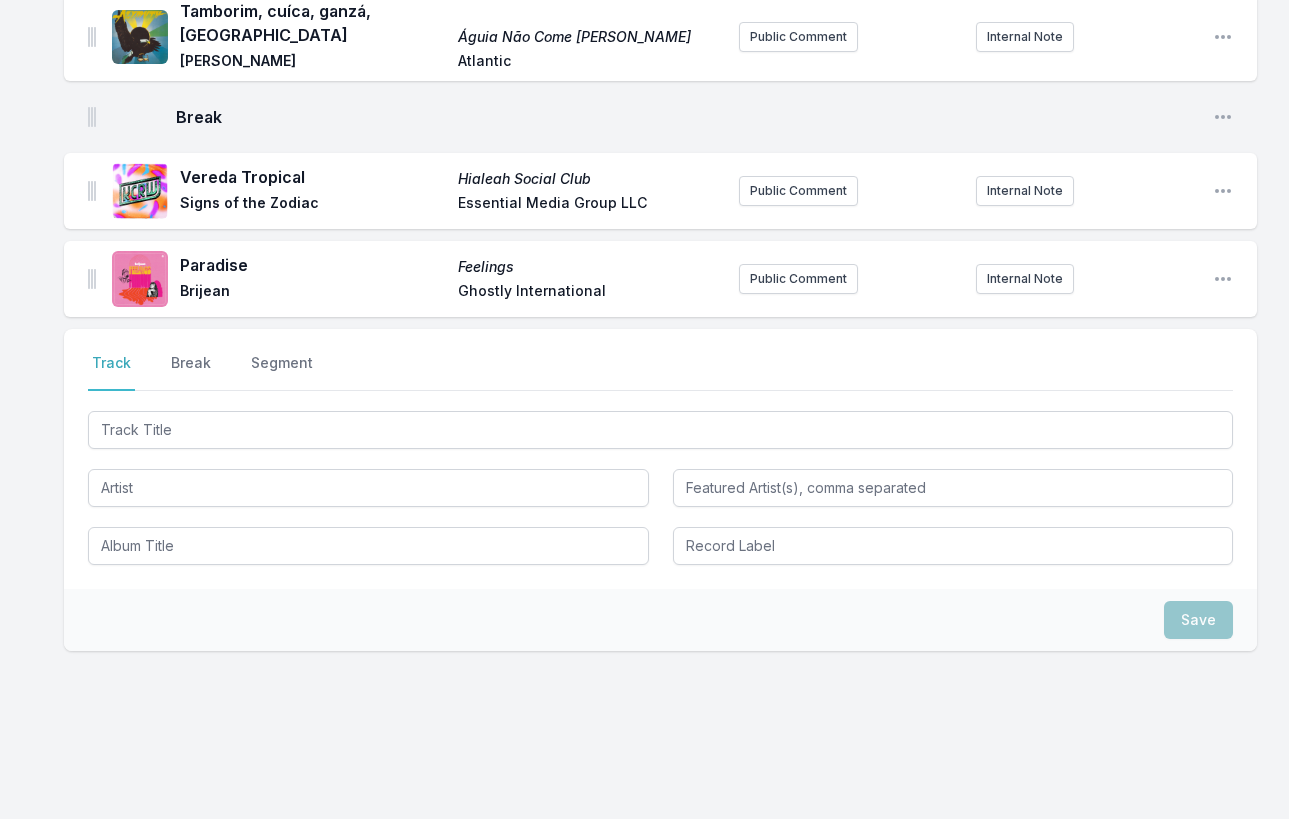 scroll, scrollTop: 1859, scrollLeft: 0, axis: vertical 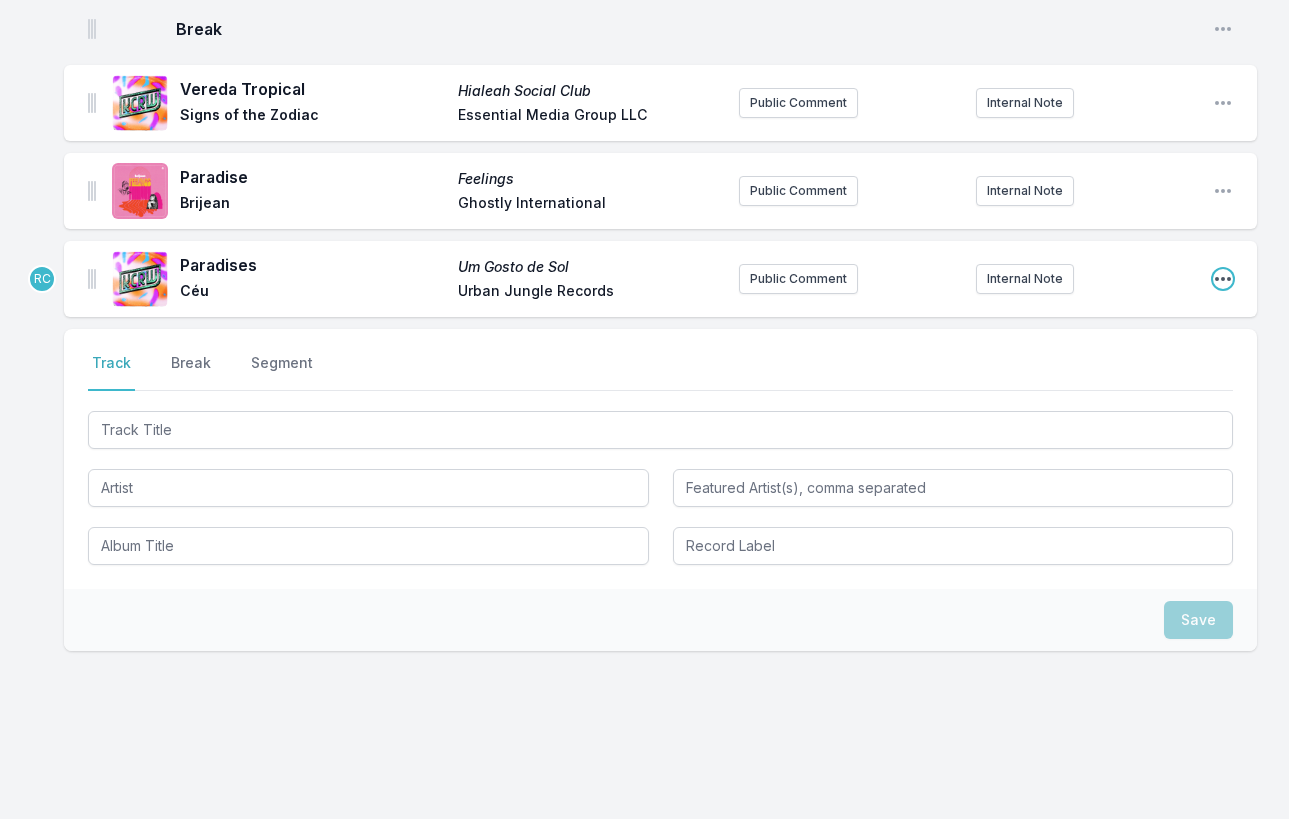 click 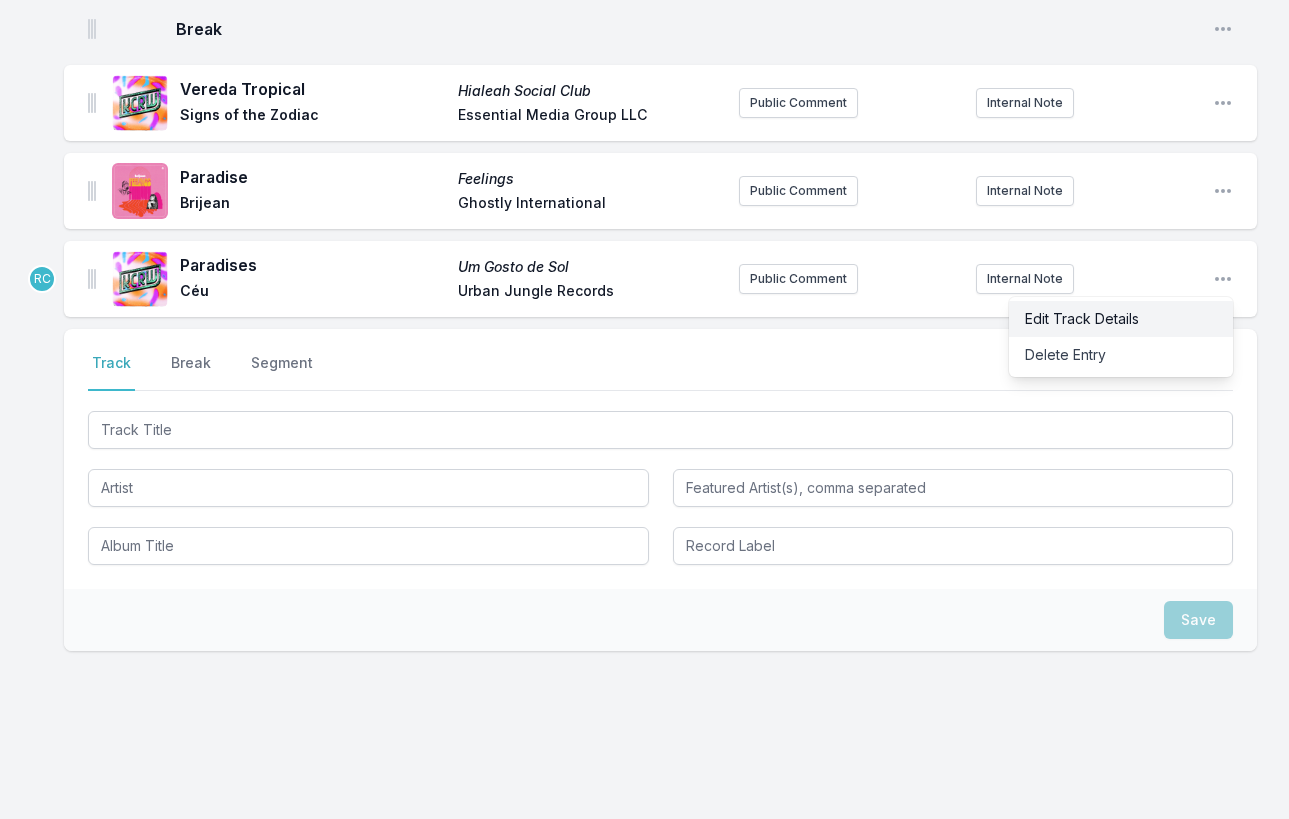 click on "Edit Track Details" at bounding box center (1121, 319) 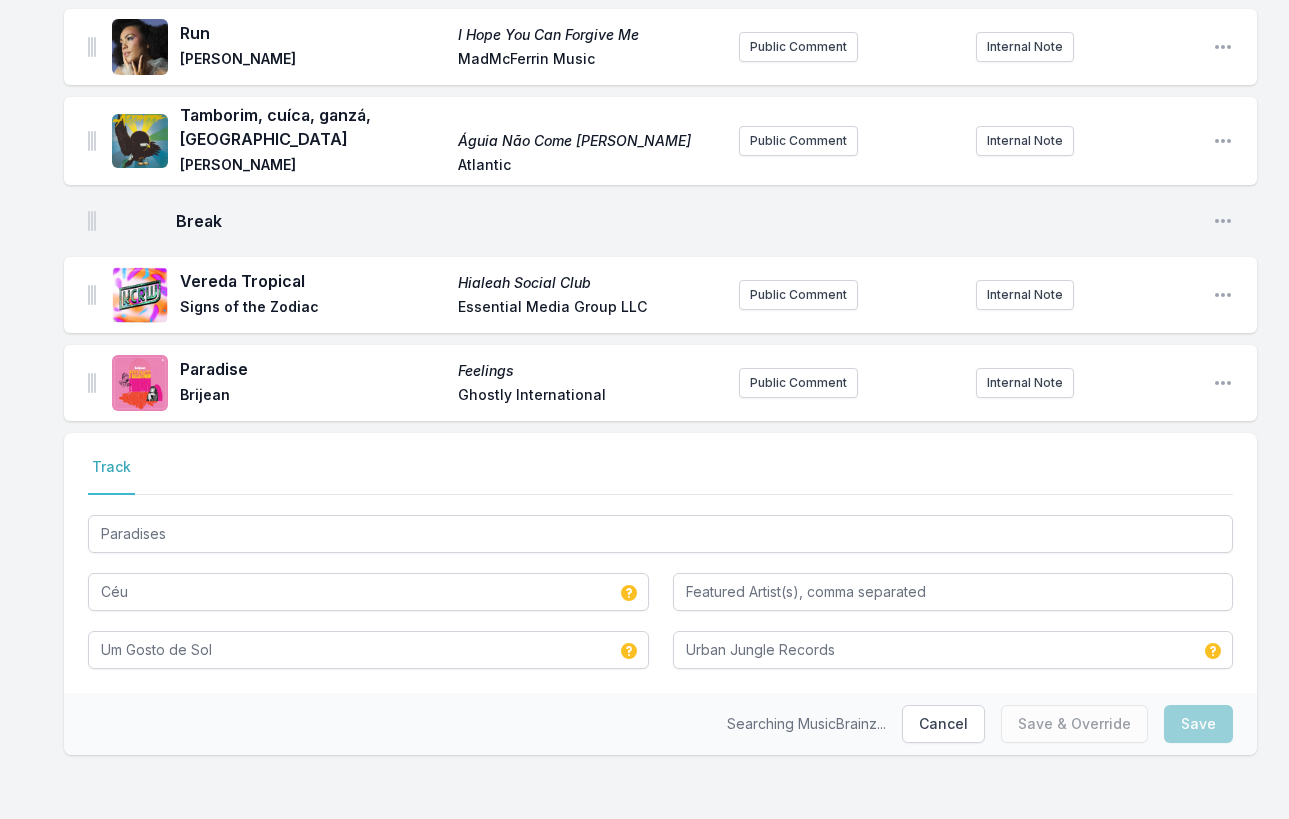 scroll, scrollTop: 1643, scrollLeft: 0, axis: vertical 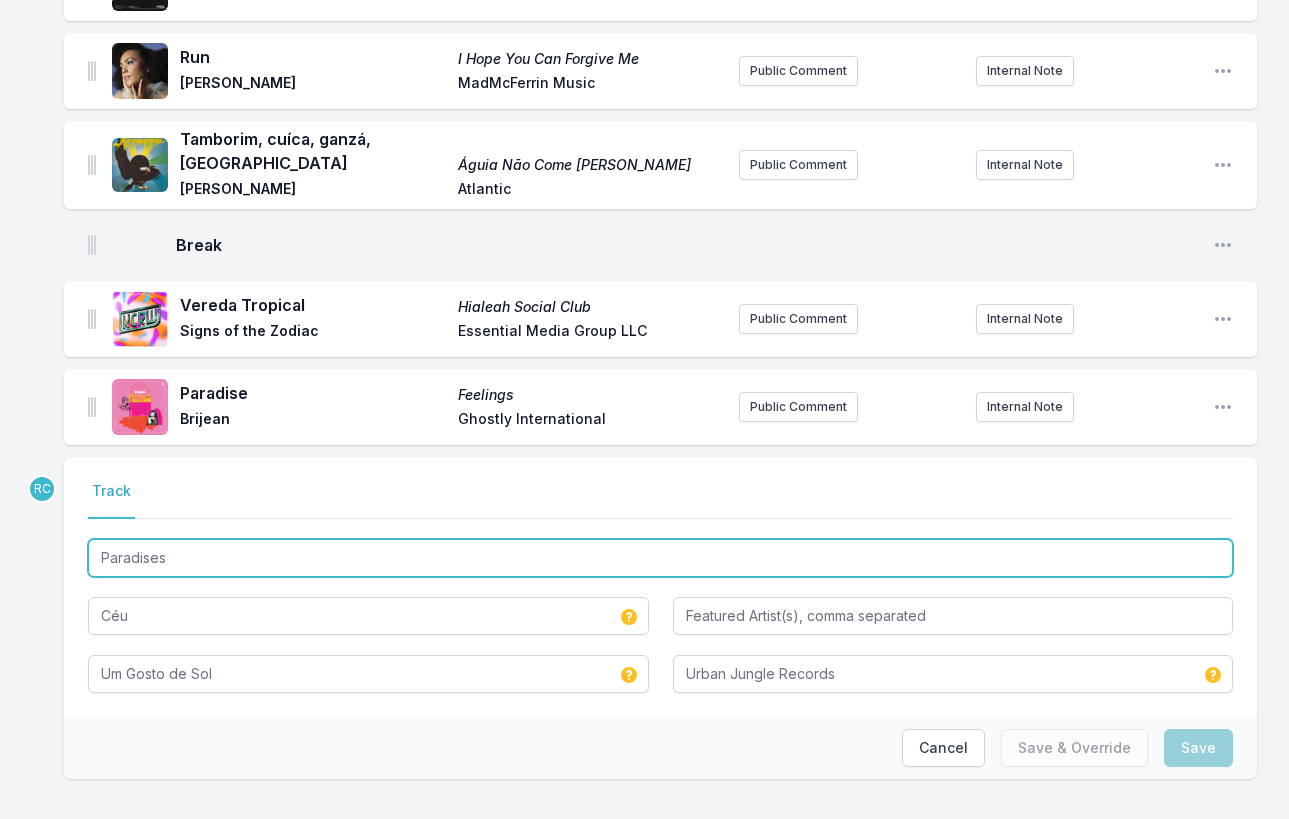 click on "Paradises" at bounding box center (660, 558) 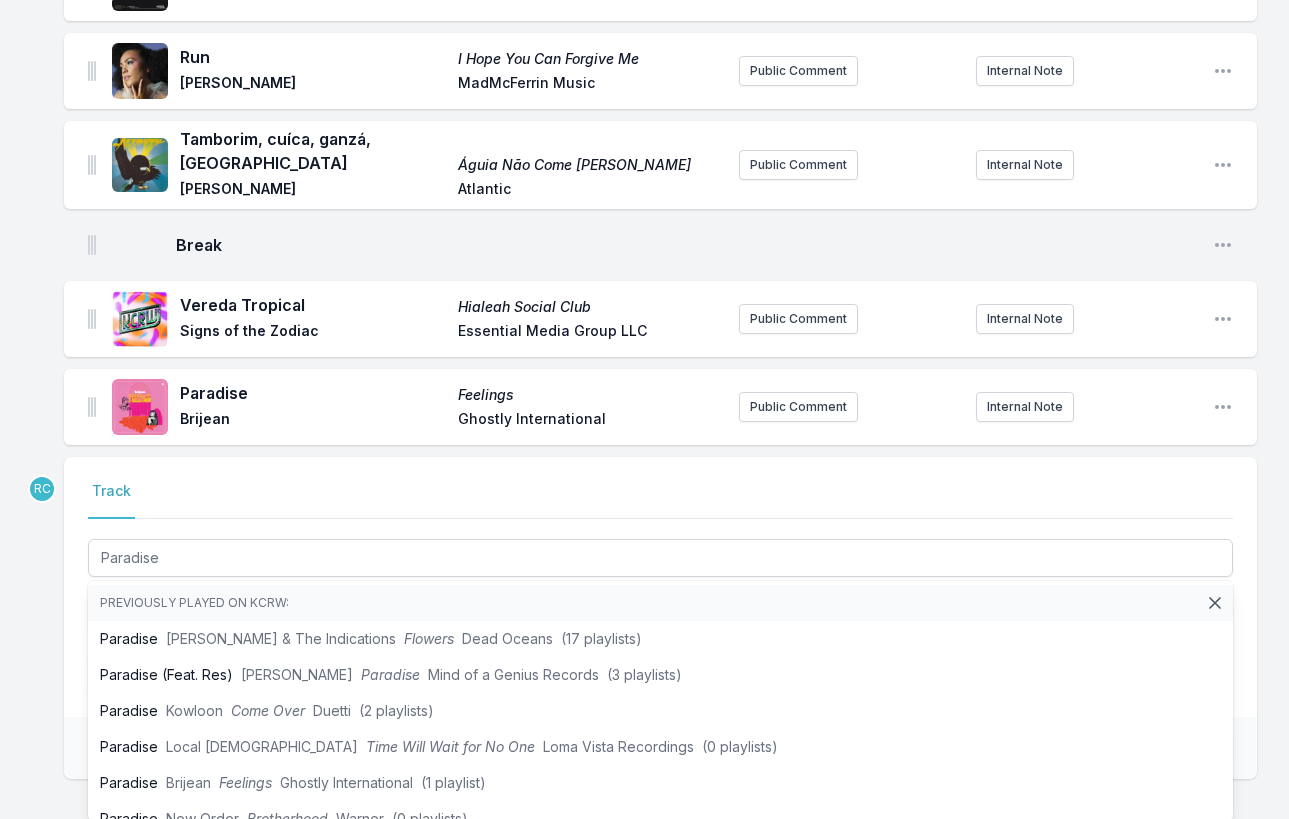 click on "Track" at bounding box center (660, 500) 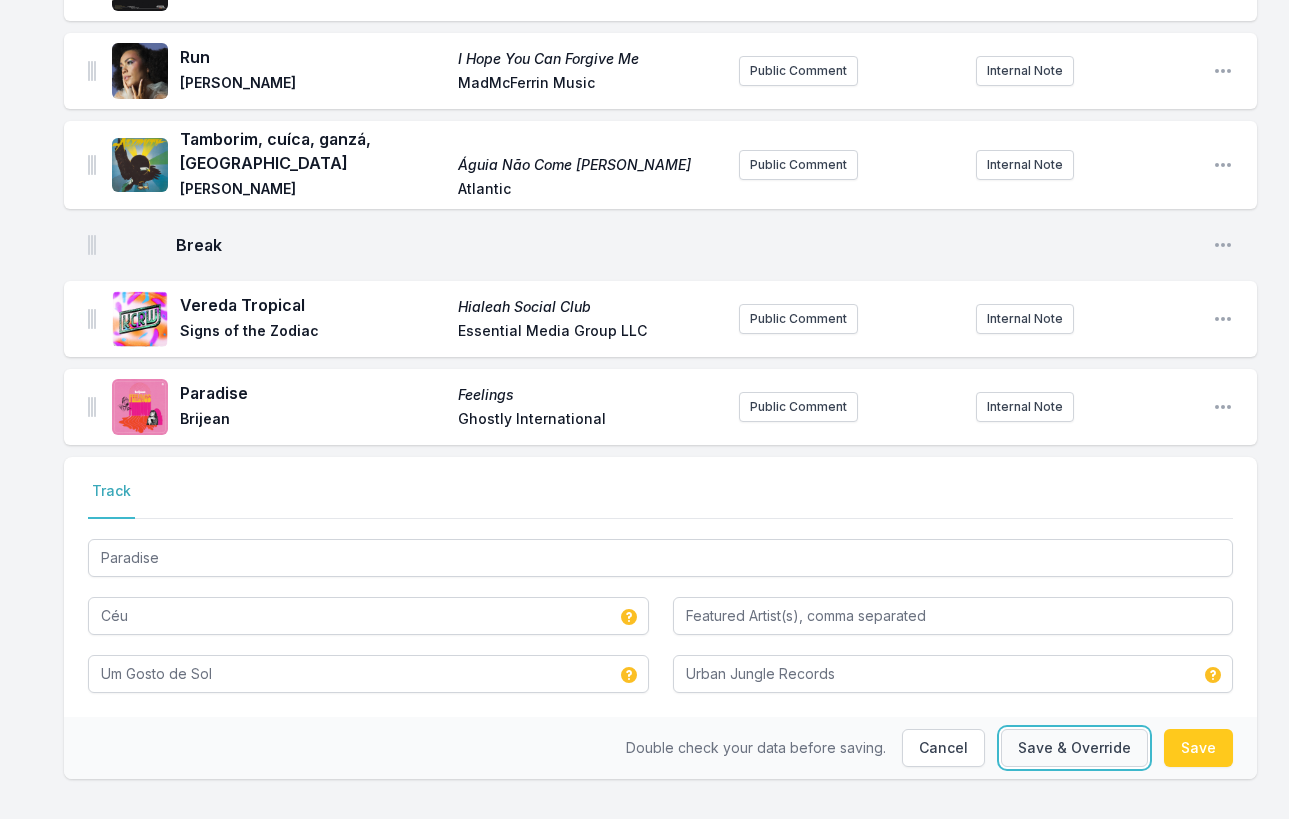 click on "Save & Override" at bounding box center (1074, 748) 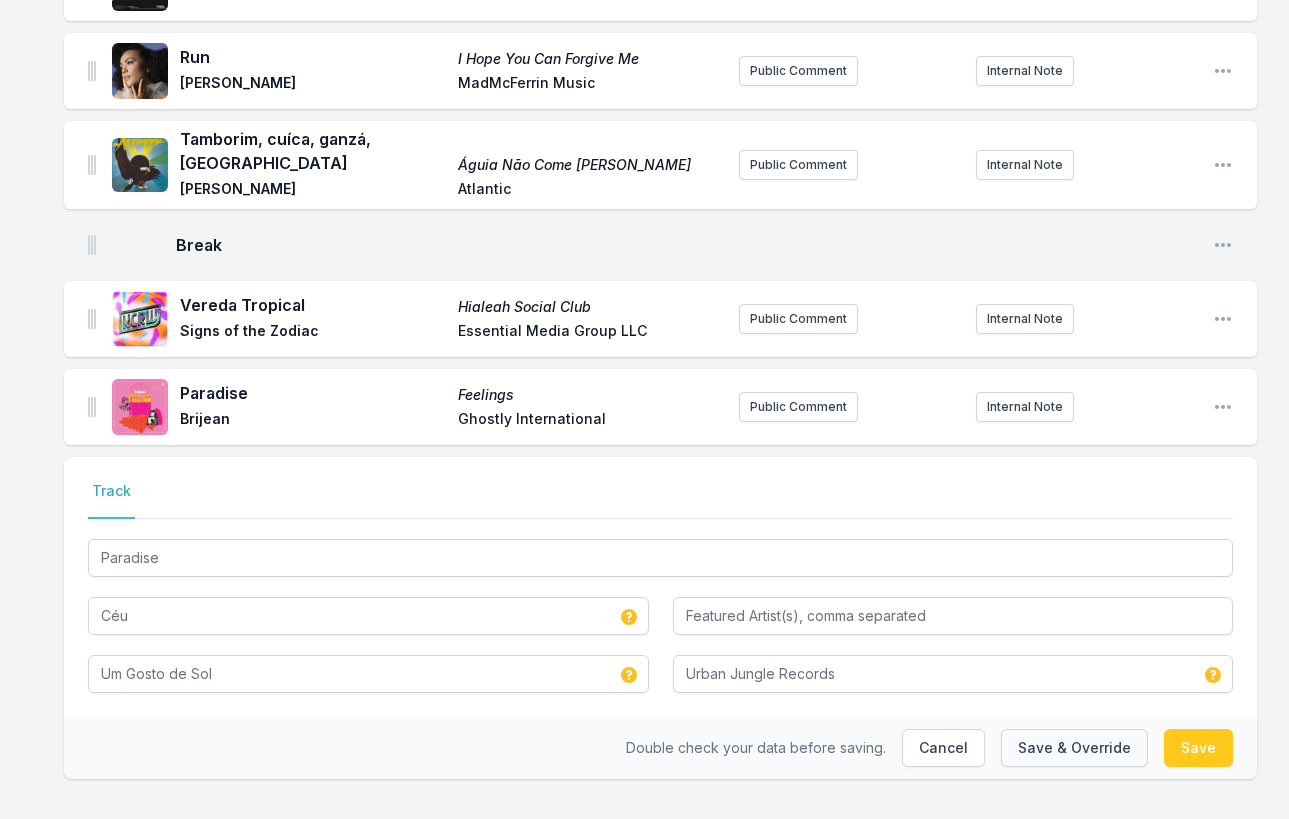 type on "Paradises" 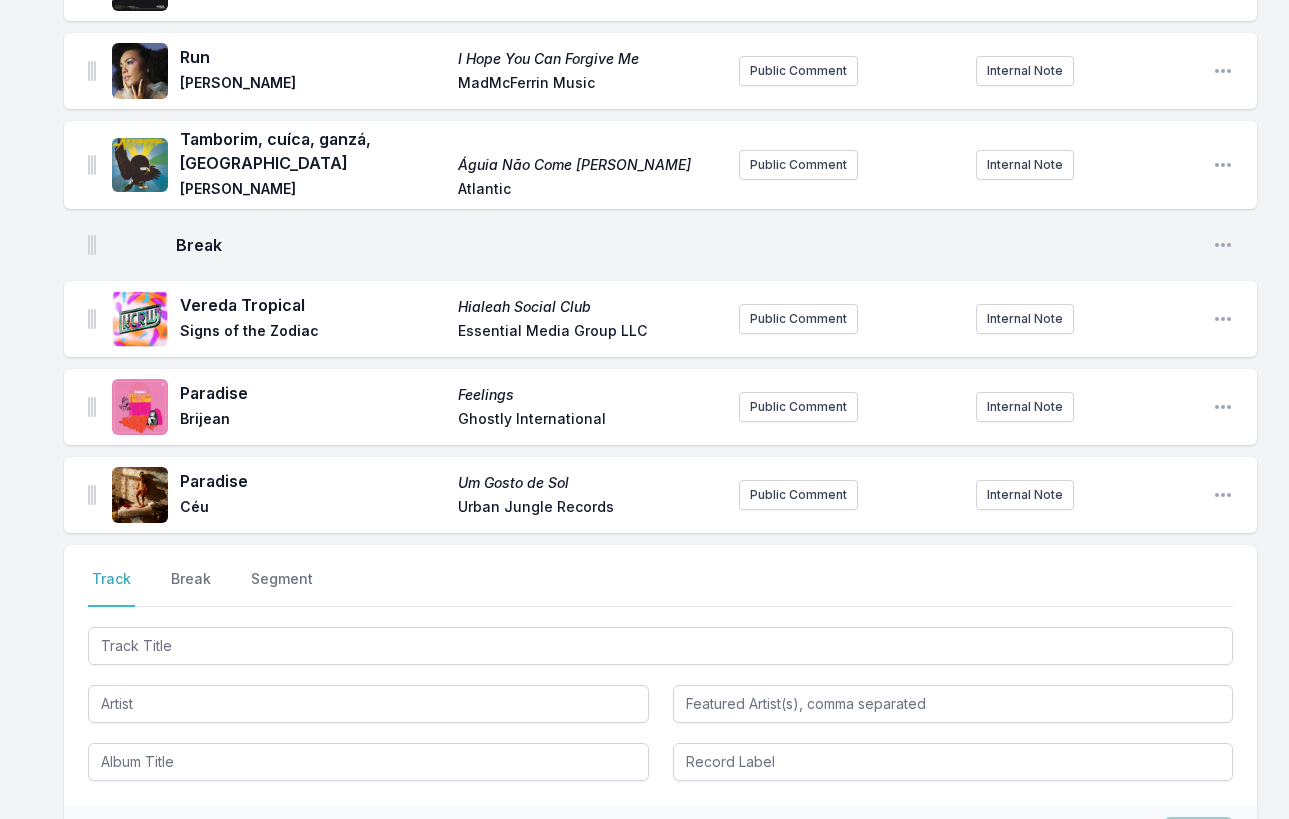 click on "Paradise Um Gosto de Sol Céu Urban Jungle Records Public Comment Internal Note Open playlist item options" at bounding box center (660, 495) 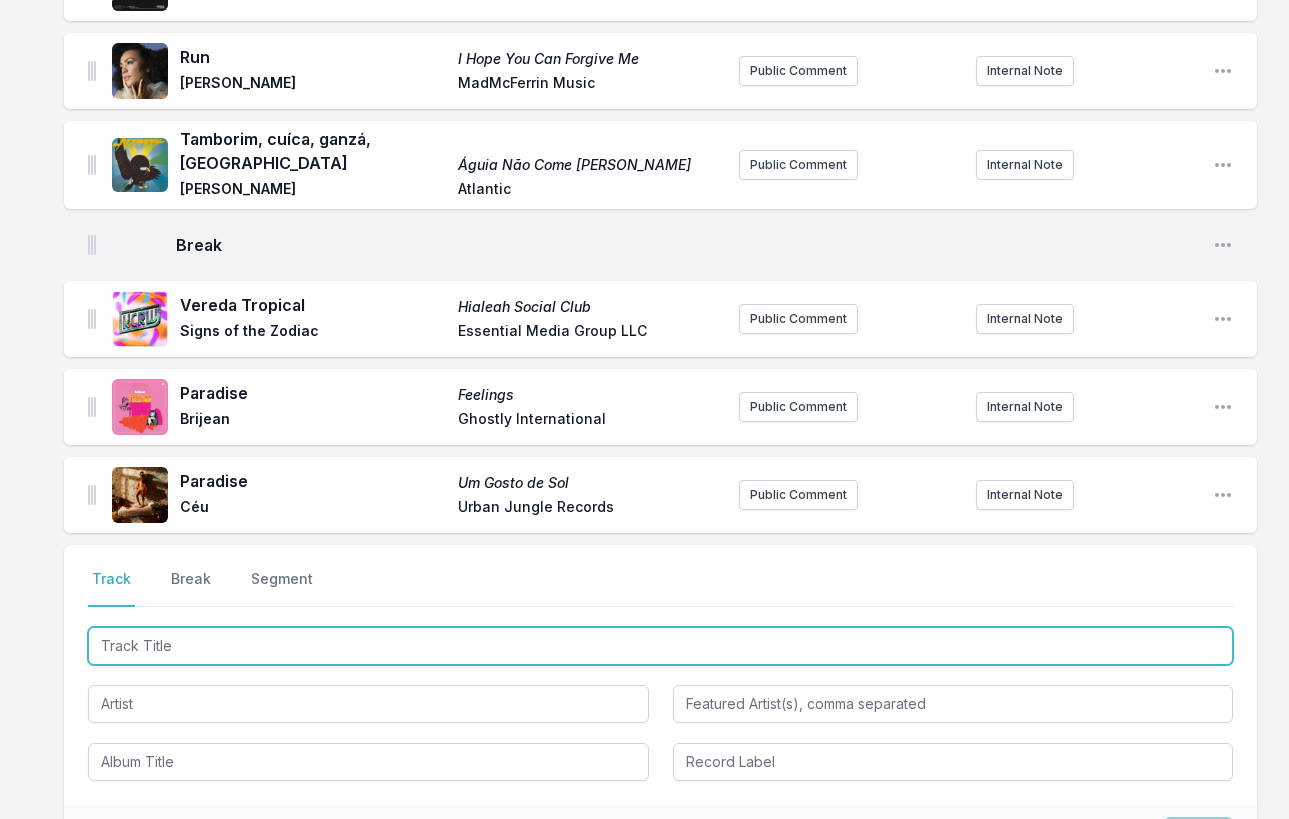 click at bounding box center [660, 646] 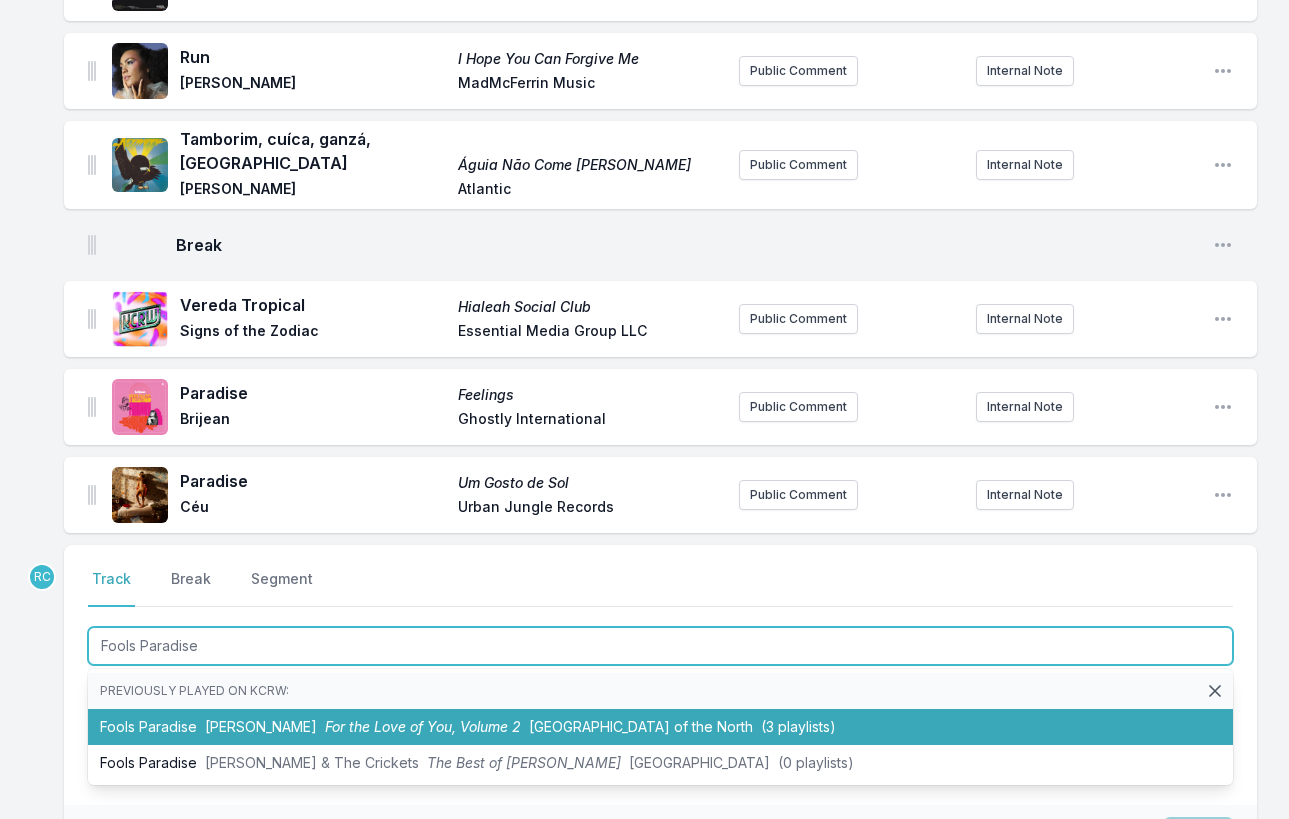 click on "For the Love of You, Volume 2" at bounding box center [423, 726] 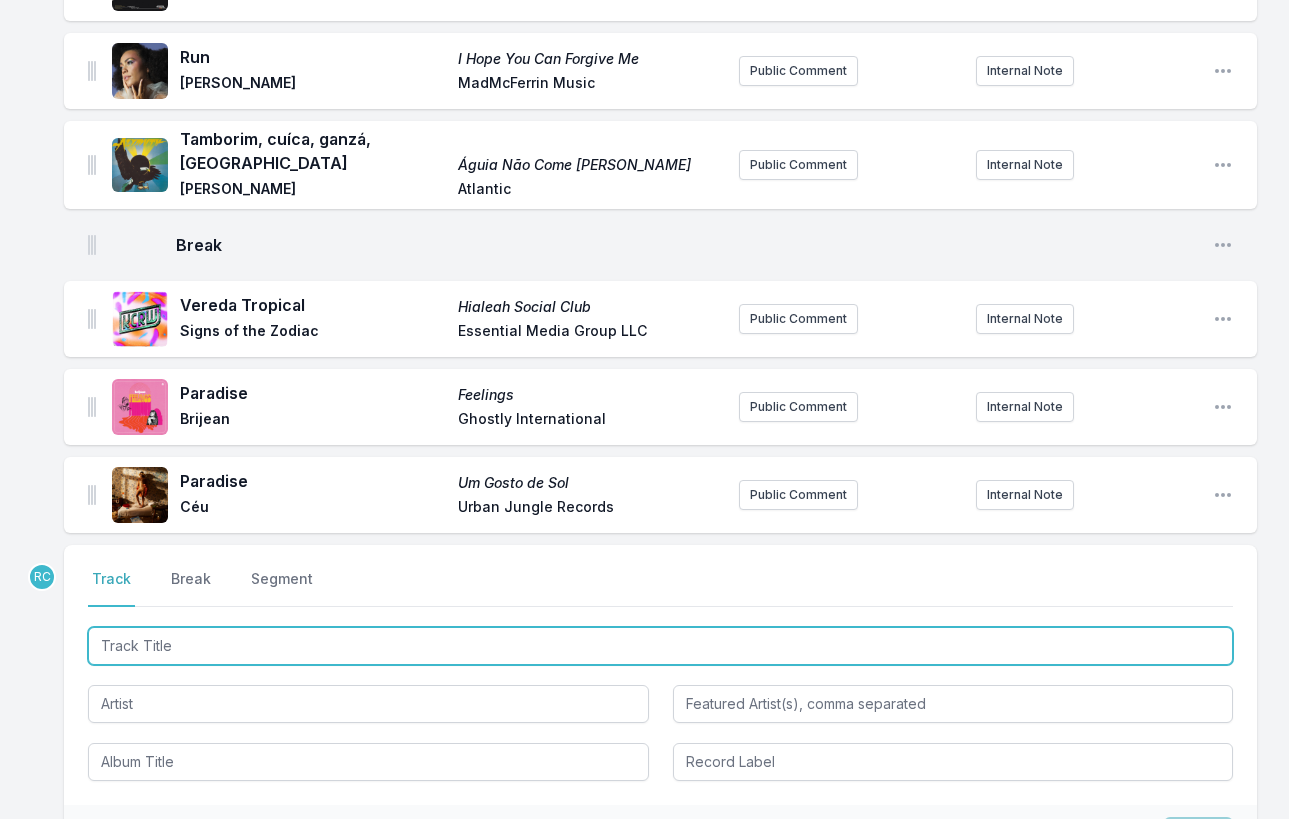 scroll, scrollTop: 1731, scrollLeft: 0, axis: vertical 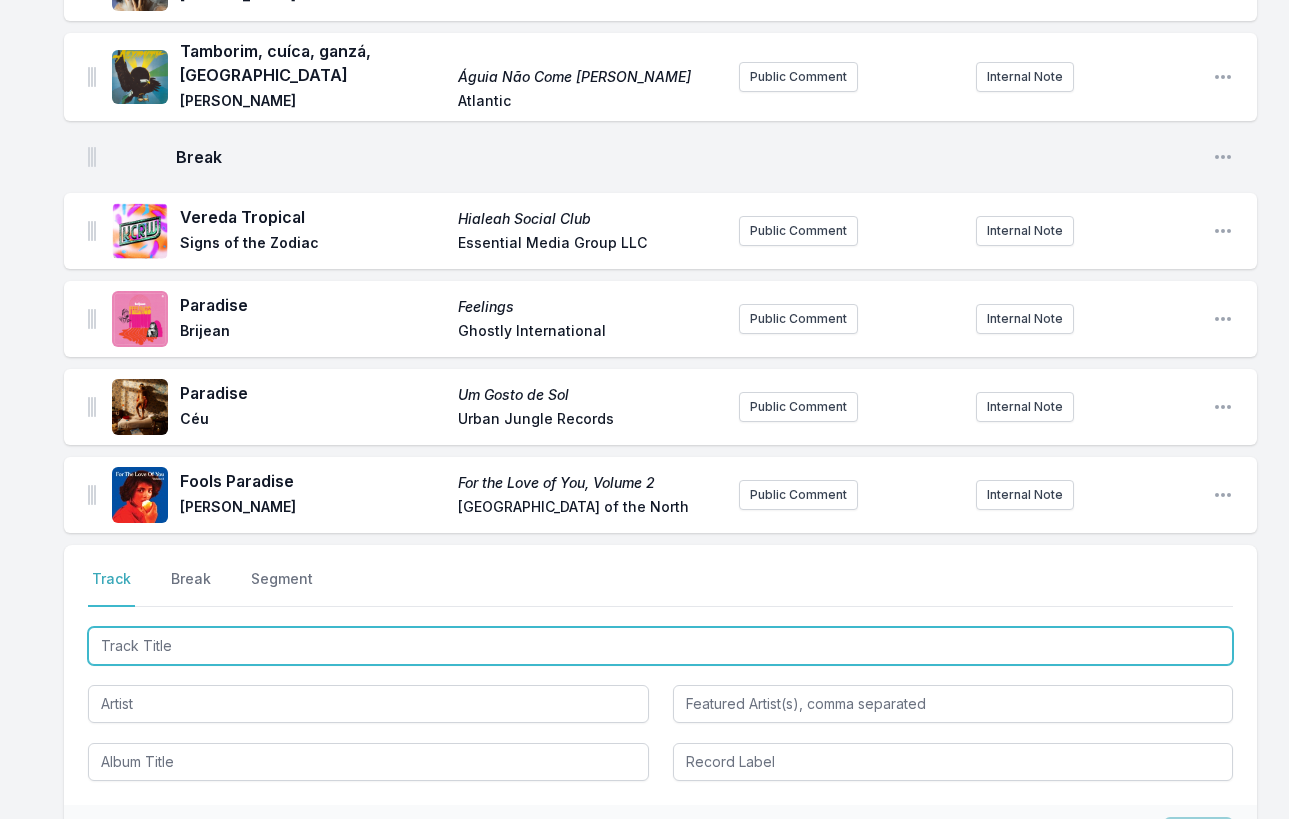 click at bounding box center (660, 646) 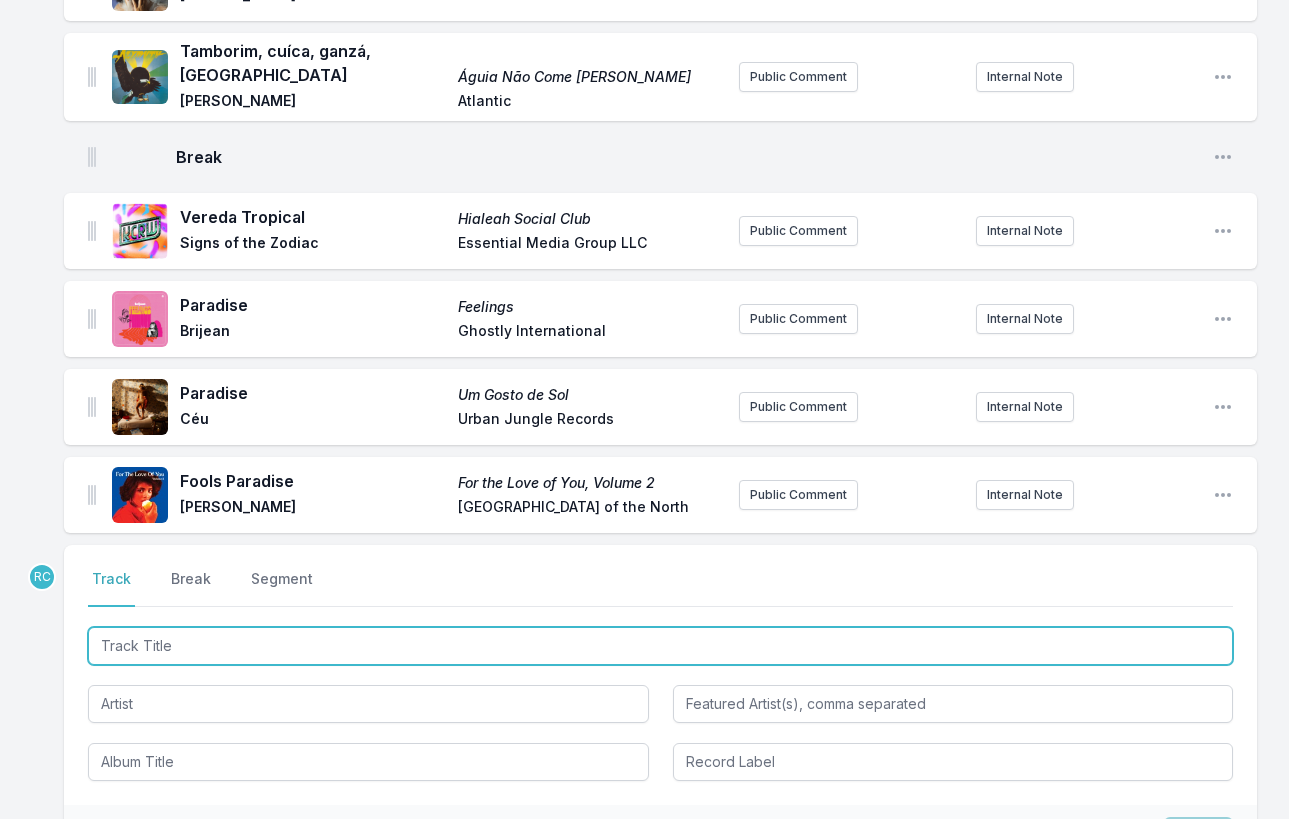 paste on "Paradise At Noon" 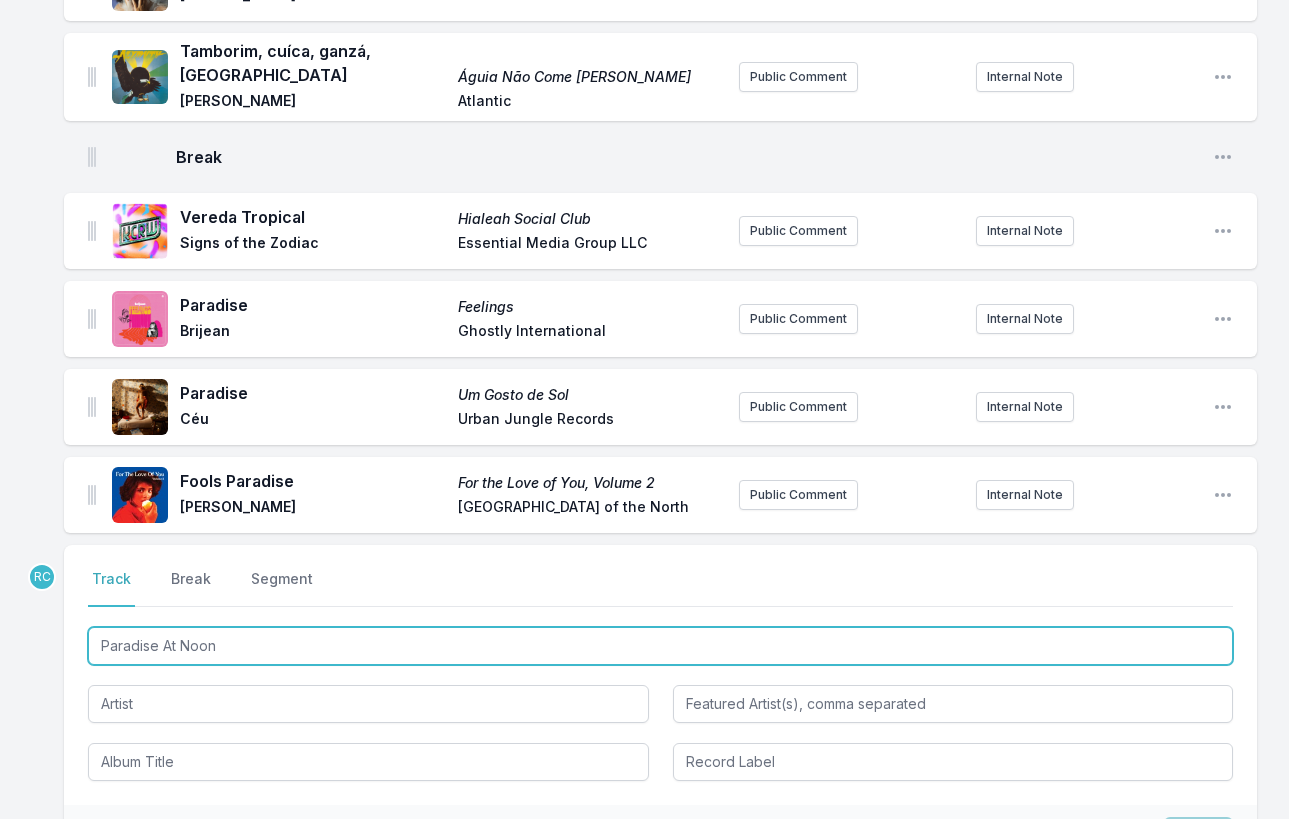 type on "Paradise At Noon" 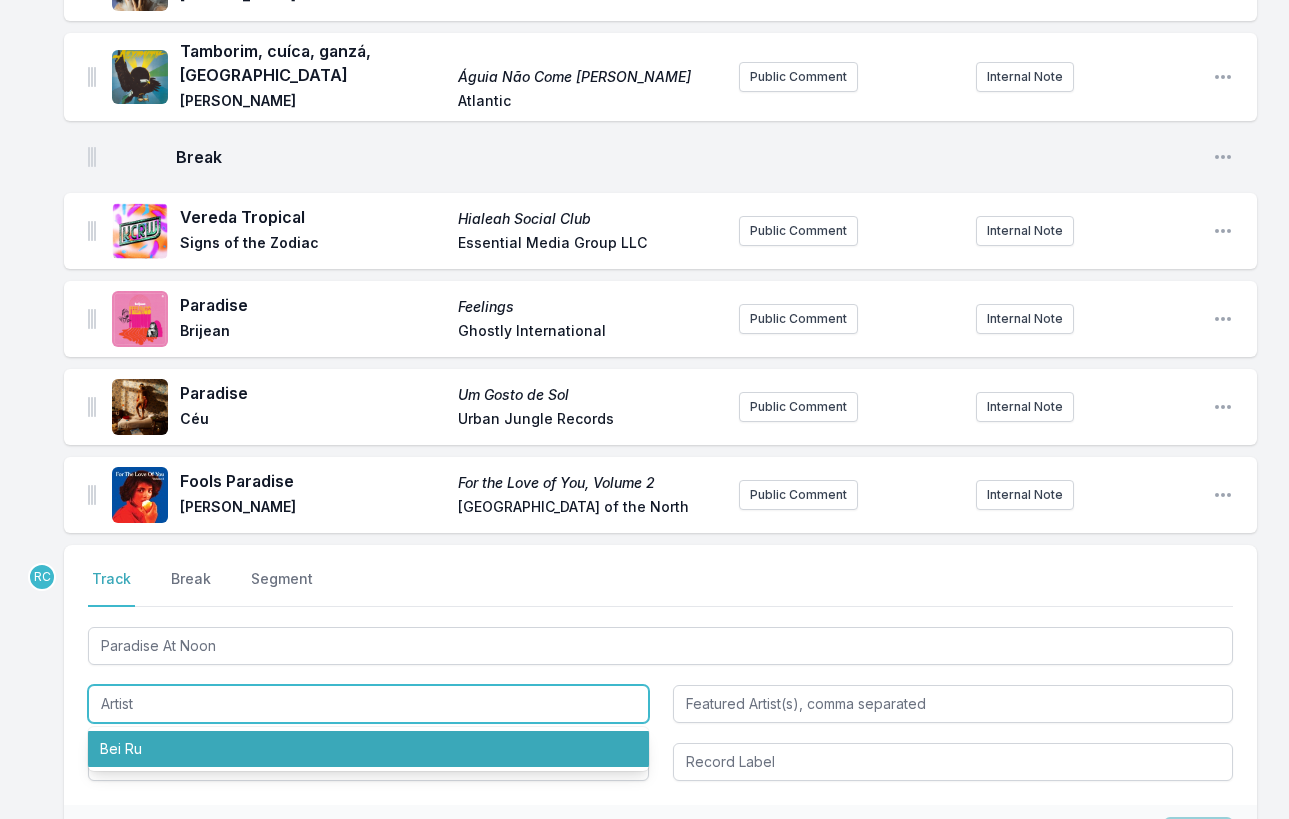 click on "Bei Ru" at bounding box center [368, 749] 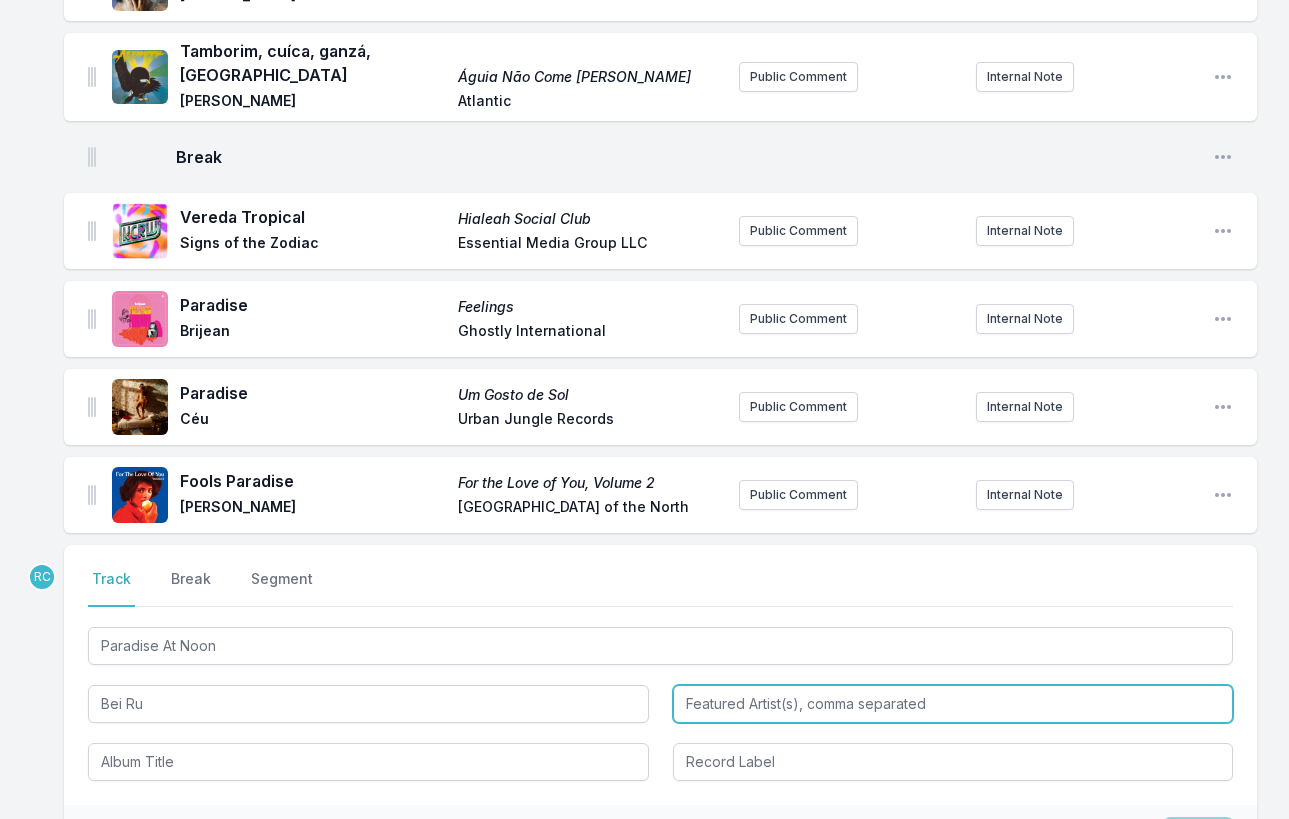 type on "Bei Ru" 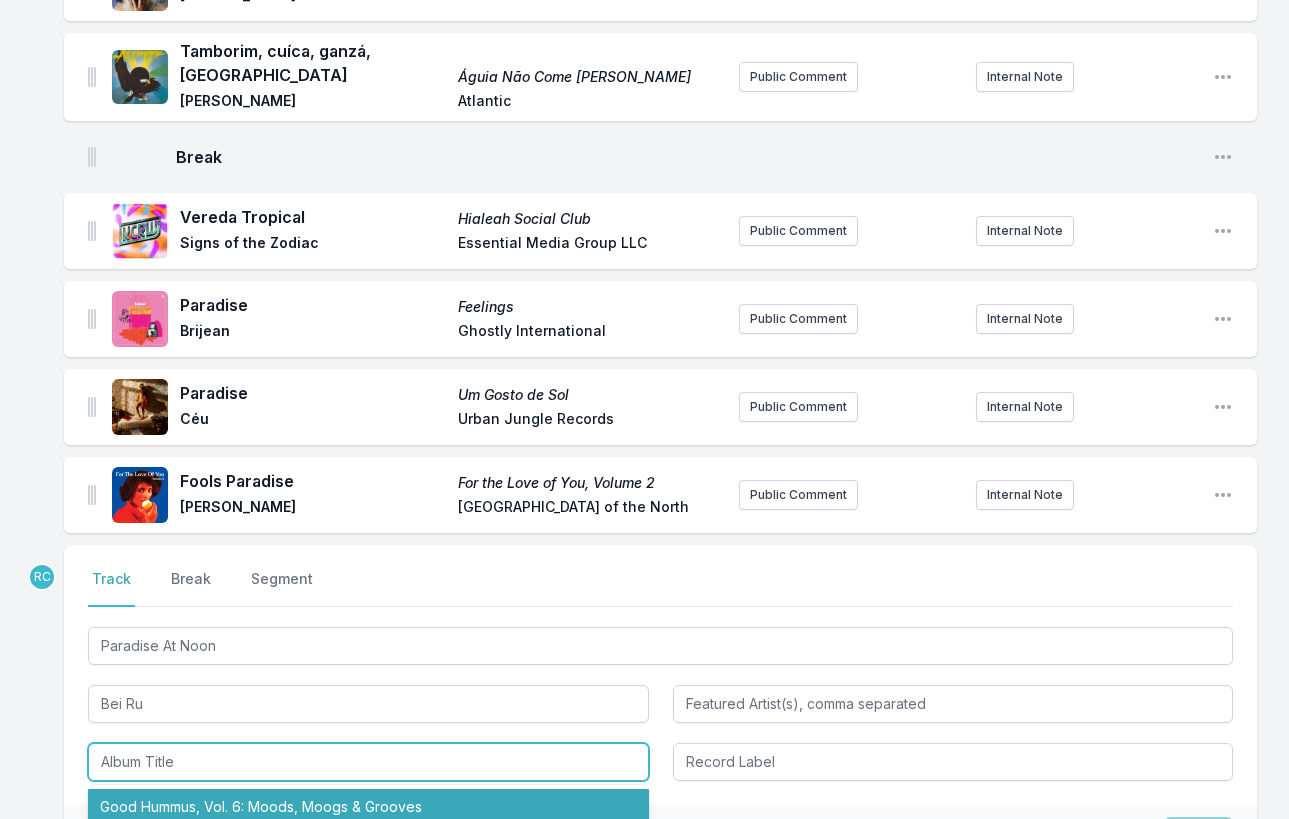 click on "Good Hummus, Vol. 6: Moods, Moogs & Grooves" at bounding box center (368, 807) 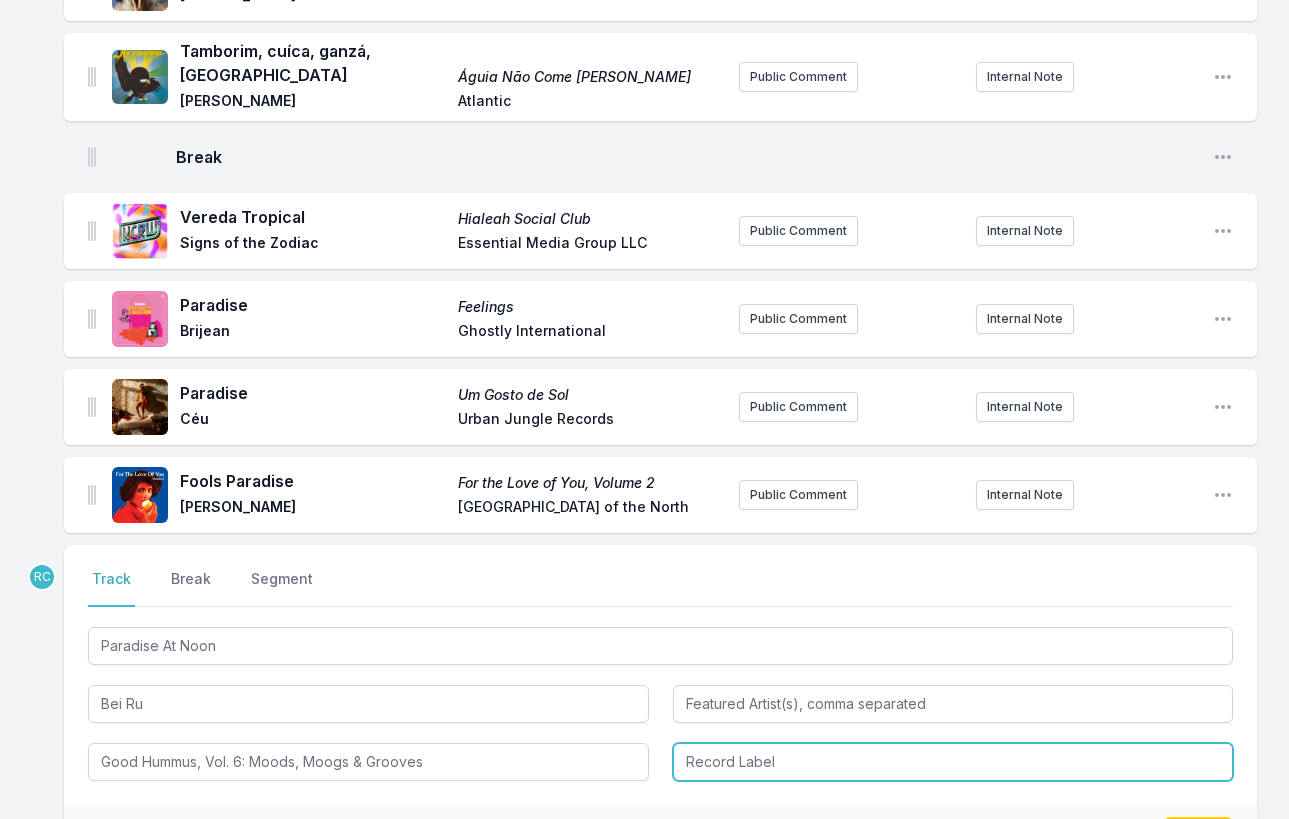 type on "Good Hummus, Vol. 6: Moods, Moogs & Grooves" 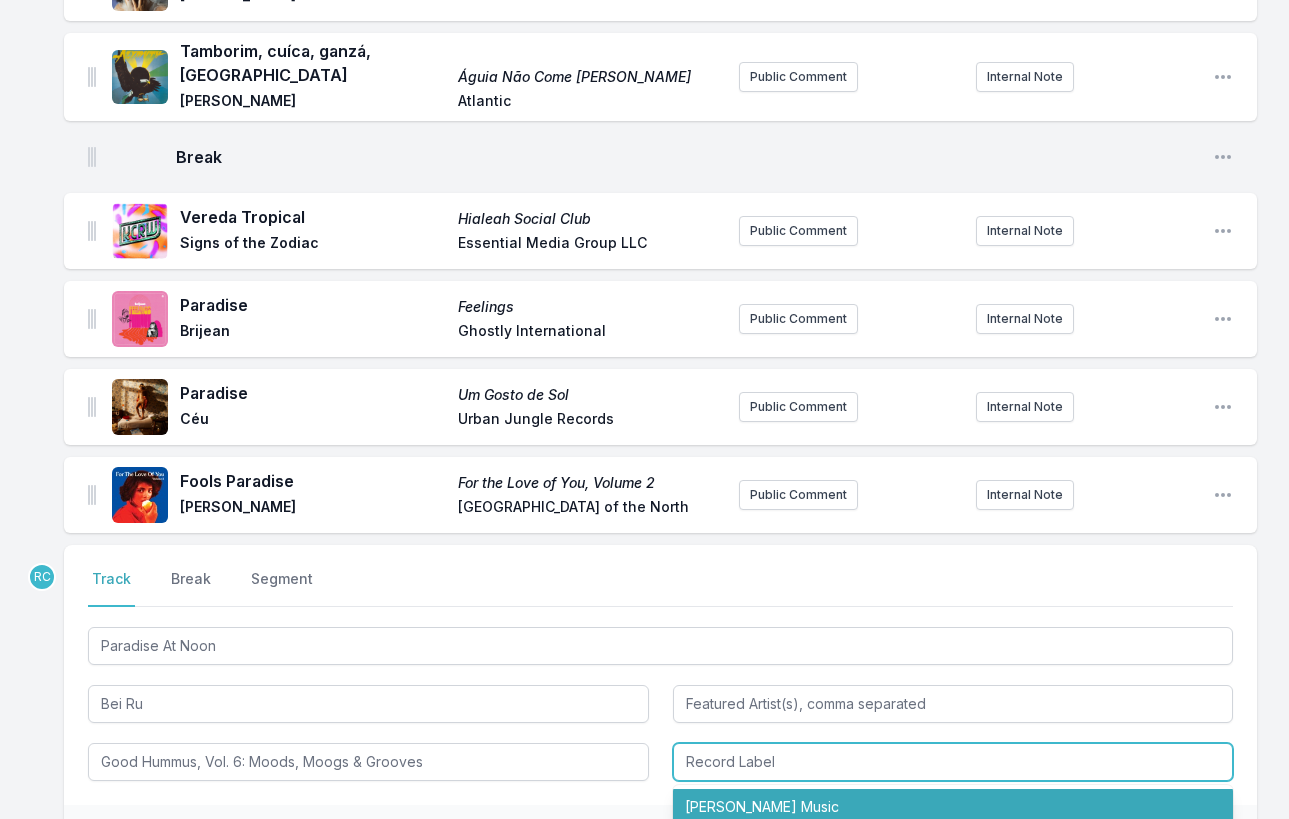 click on "[PERSON_NAME] Music" at bounding box center [953, 807] 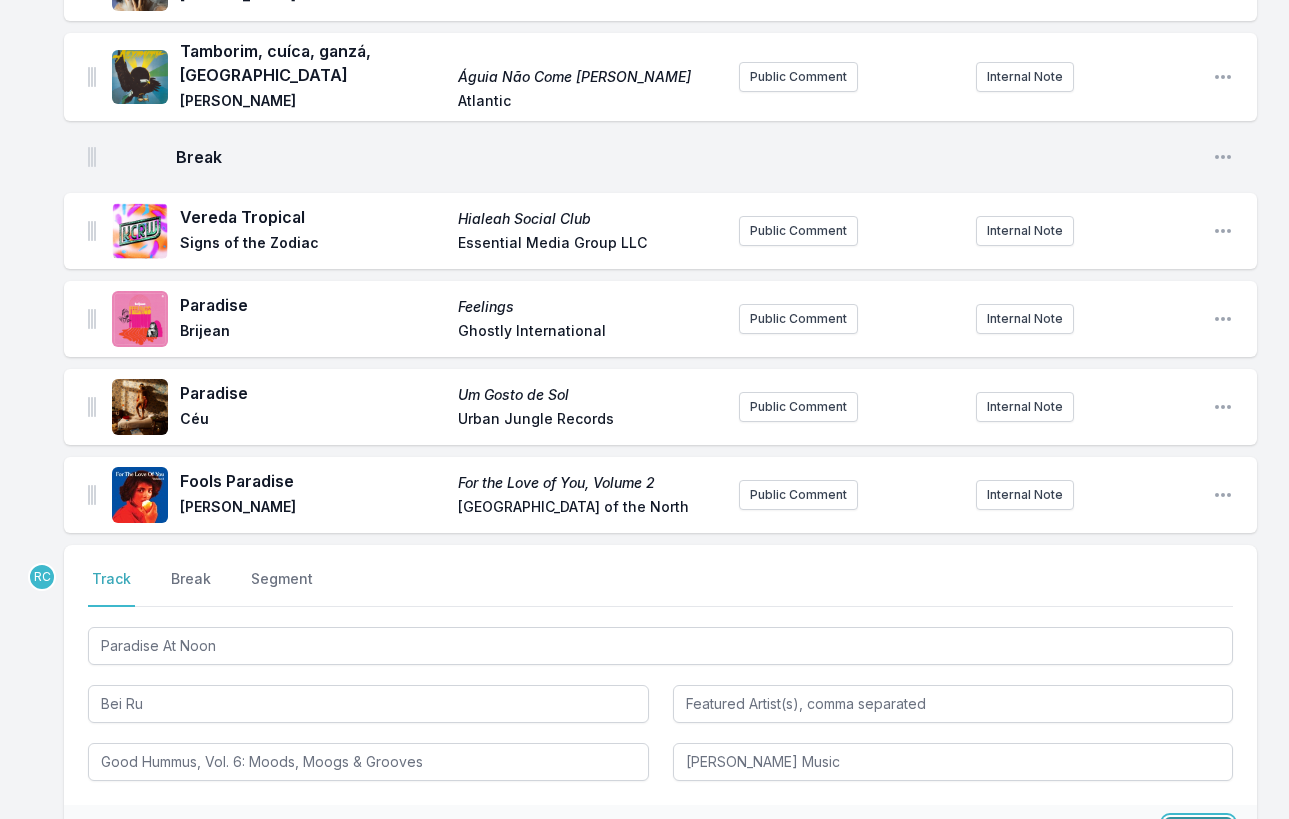 click on "Save" at bounding box center (1198, 836) 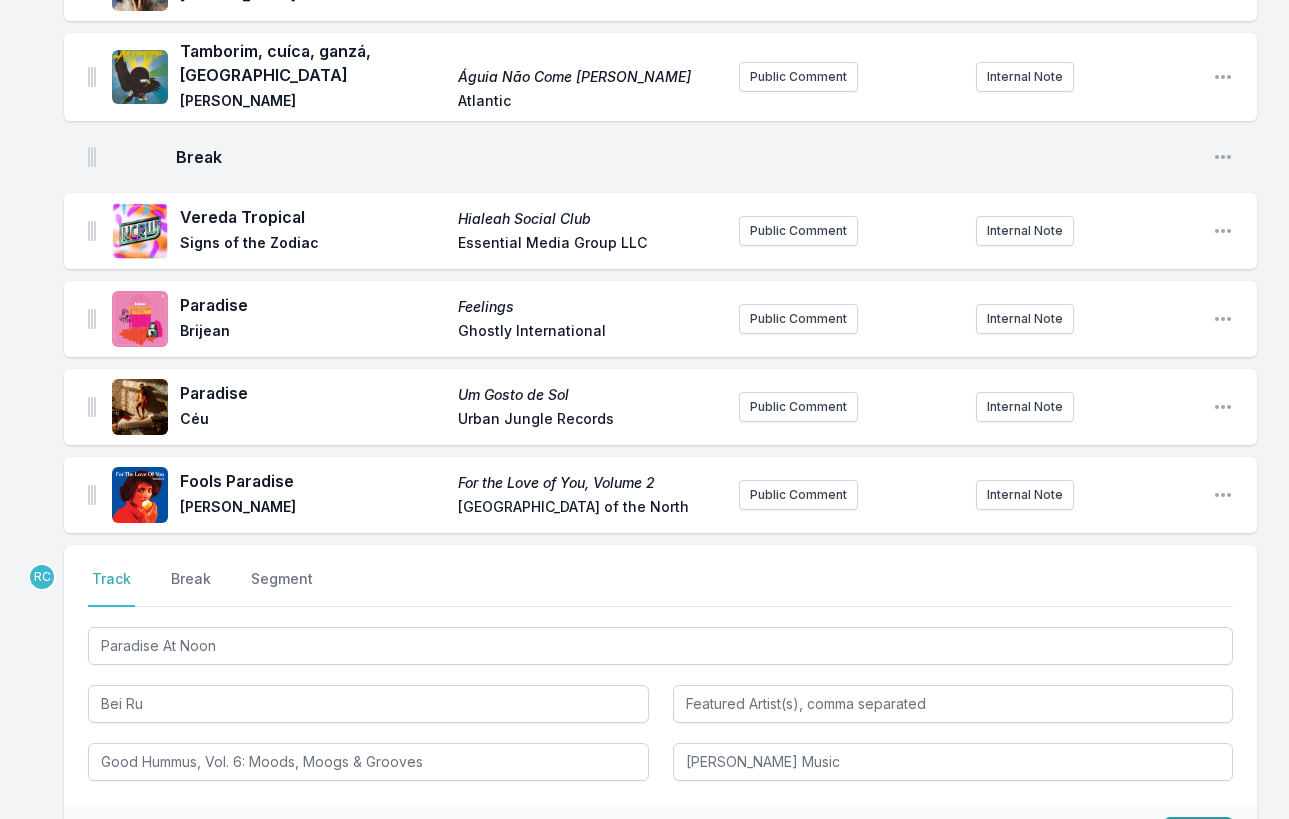 type 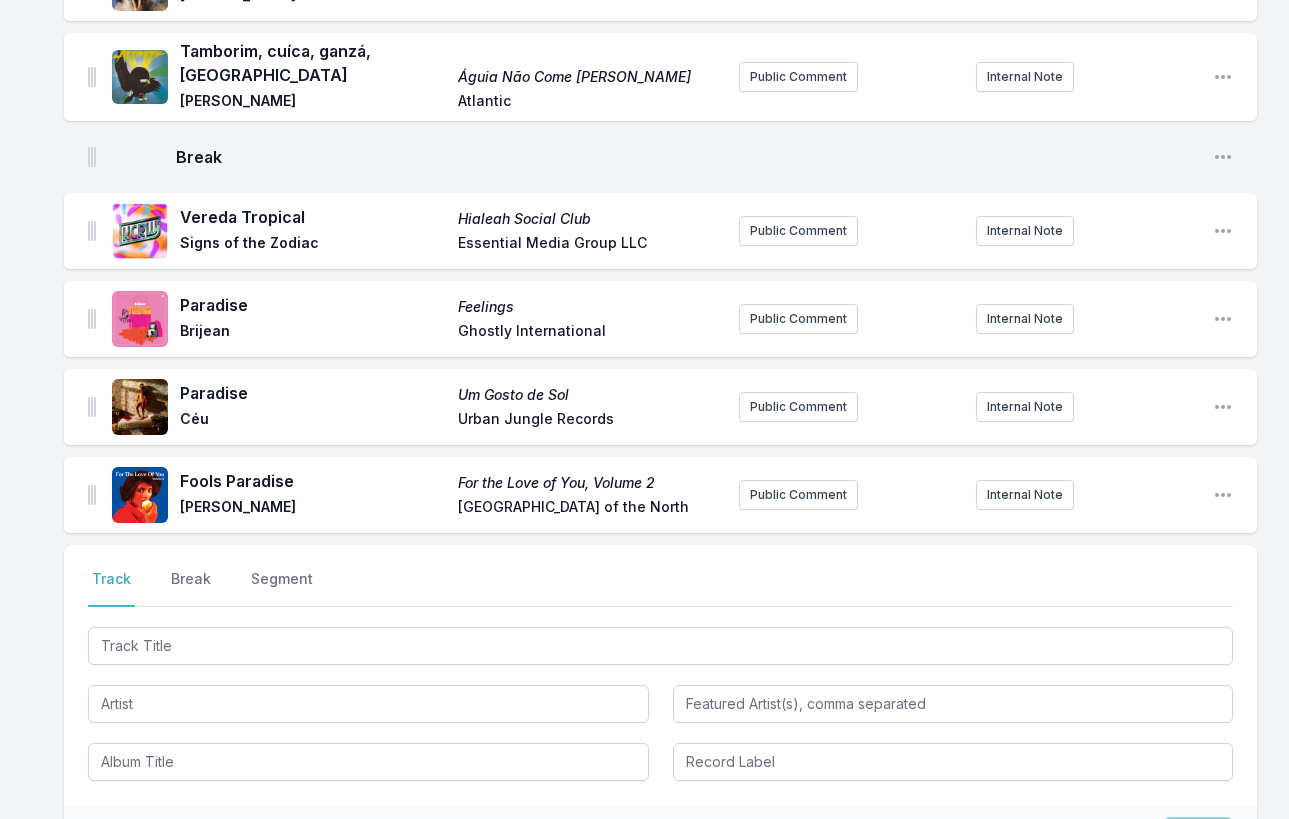 scroll, scrollTop: 1823, scrollLeft: 0, axis: vertical 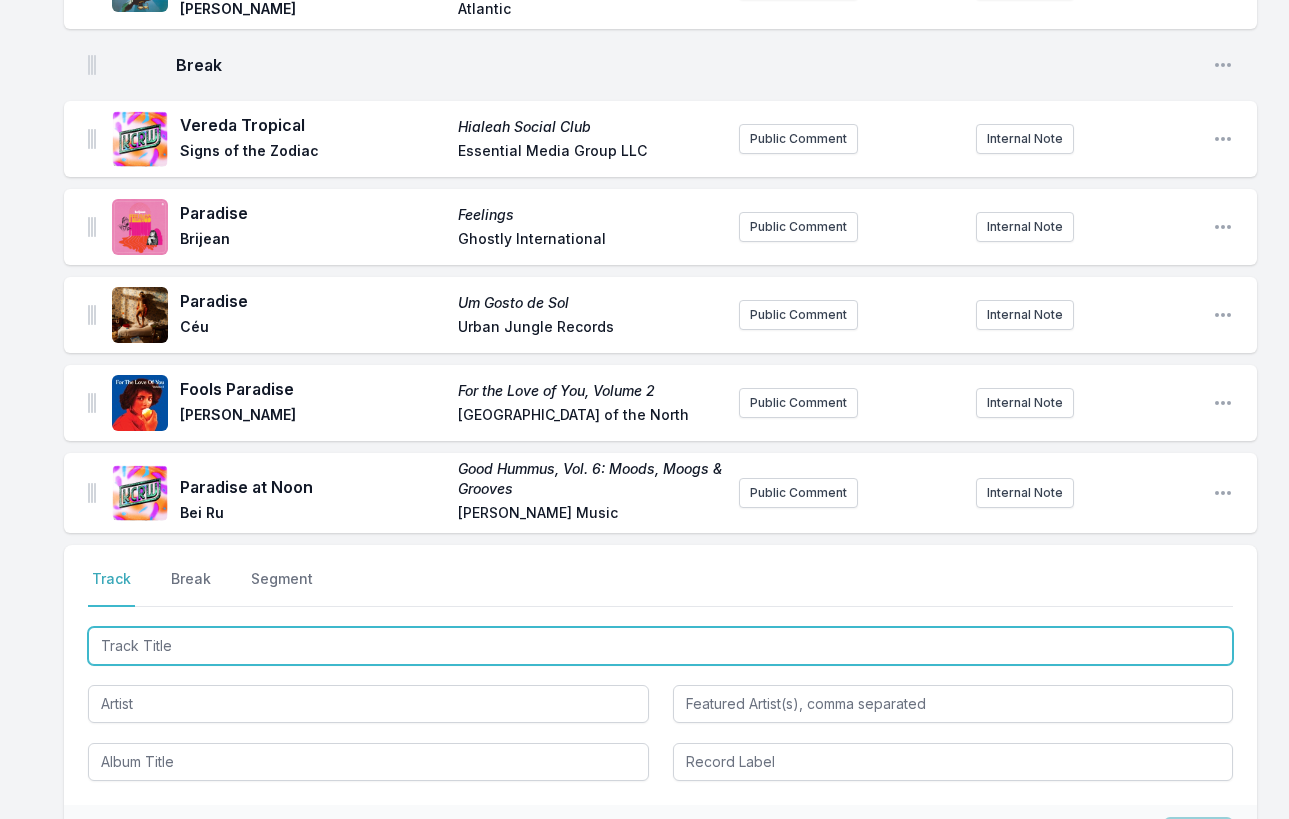 click at bounding box center (660, 646) 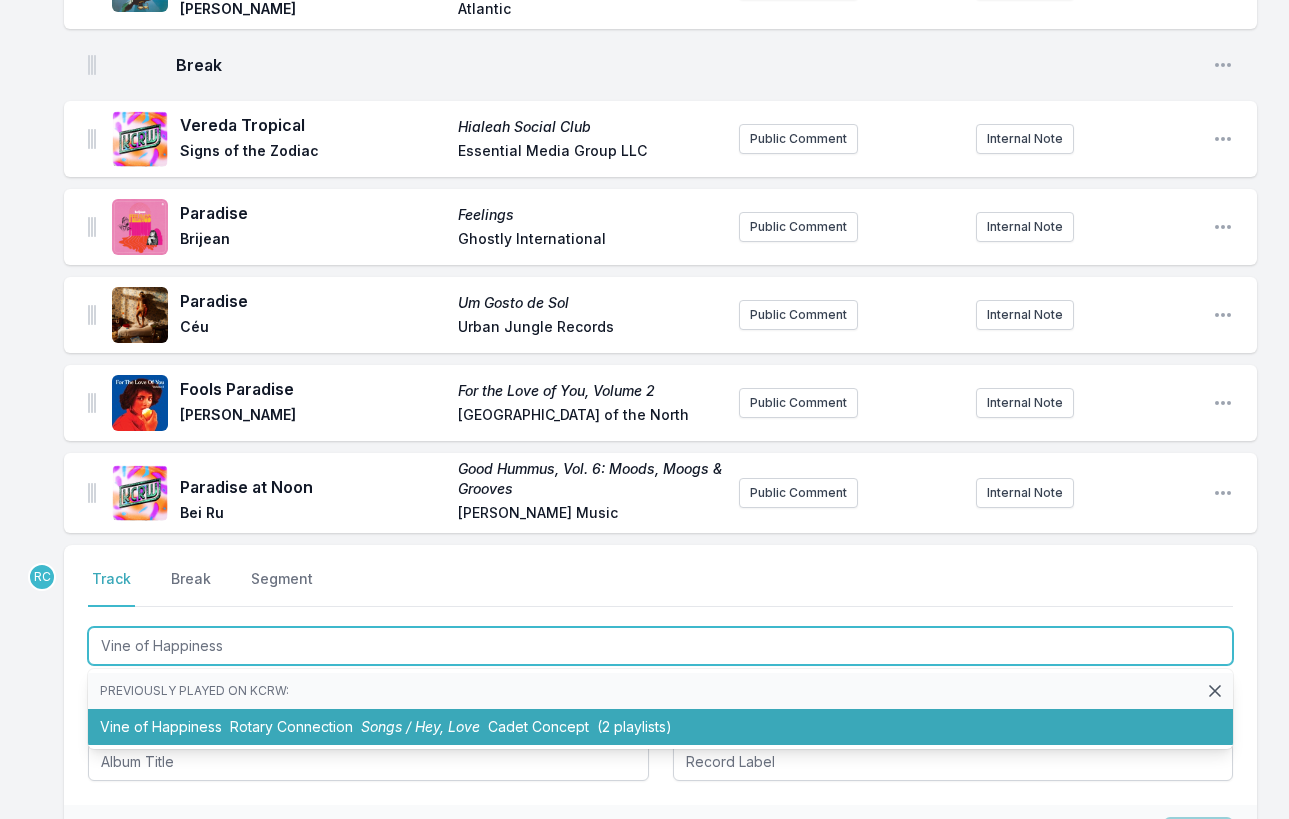 click on "Vine of Happiness Rotary Connection Songs / Hey, Love Cadet Concept (2 playlists)" at bounding box center (660, 727) 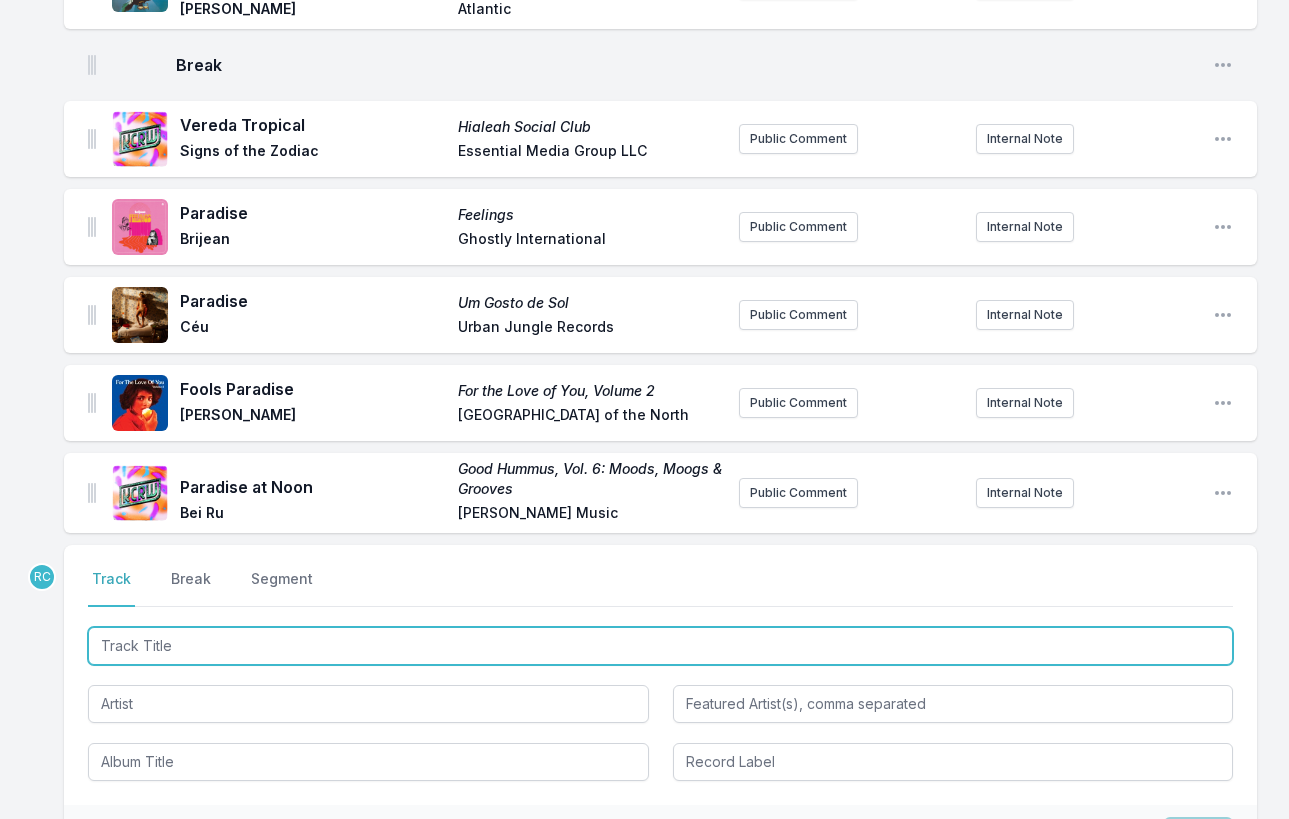 scroll, scrollTop: 1911, scrollLeft: 0, axis: vertical 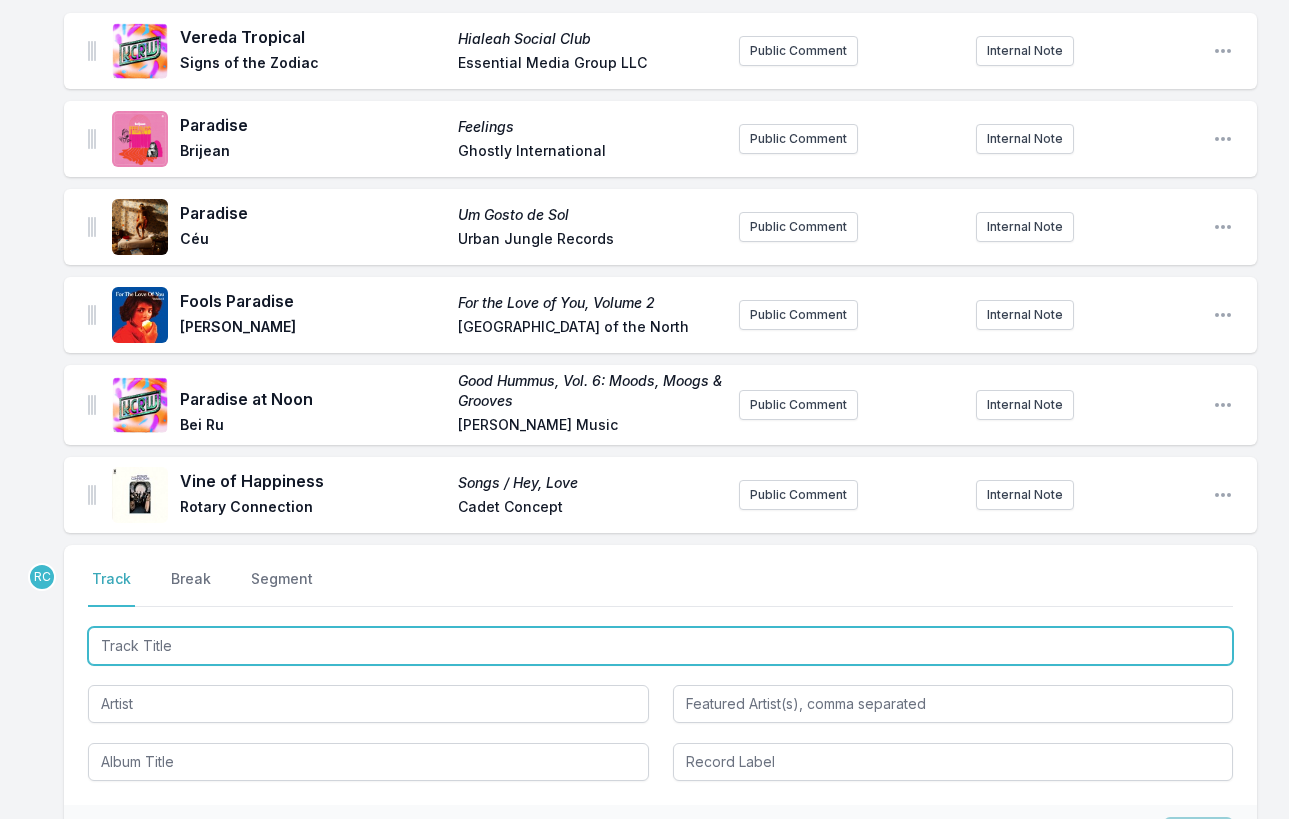 click at bounding box center (660, 646) 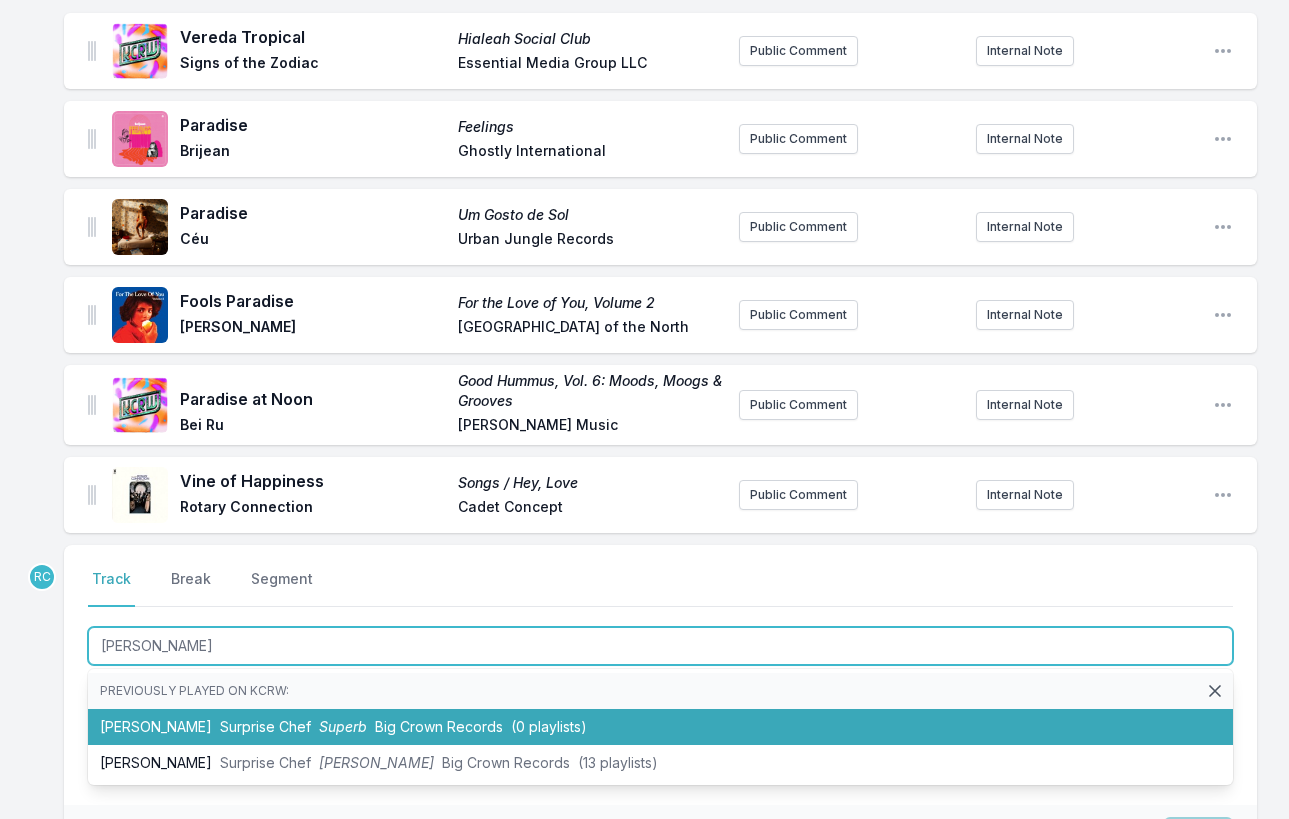 click on "[PERSON_NAME] Surprise Chef Superb Big Crown Records (0 playlists)" at bounding box center (660, 727) 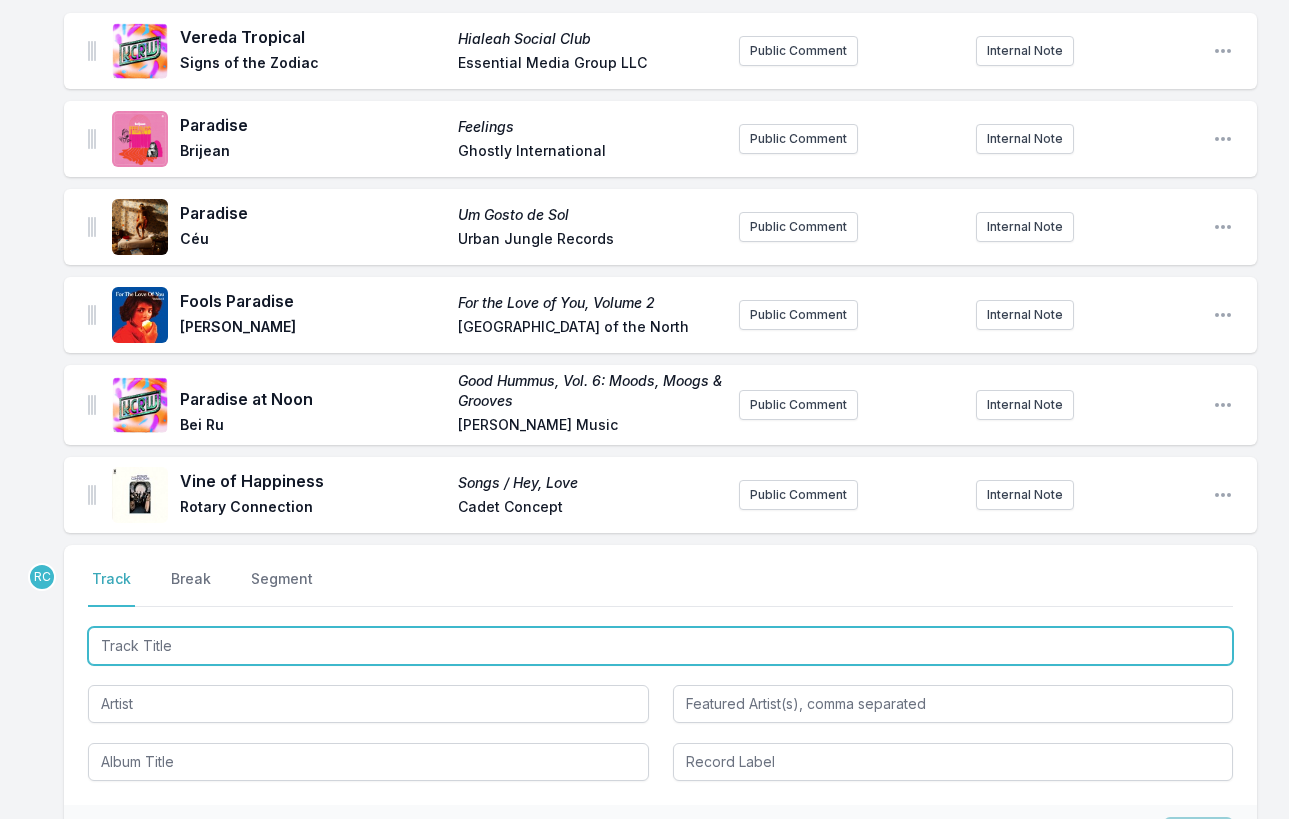 scroll, scrollTop: 1999, scrollLeft: 0, axis: vertical 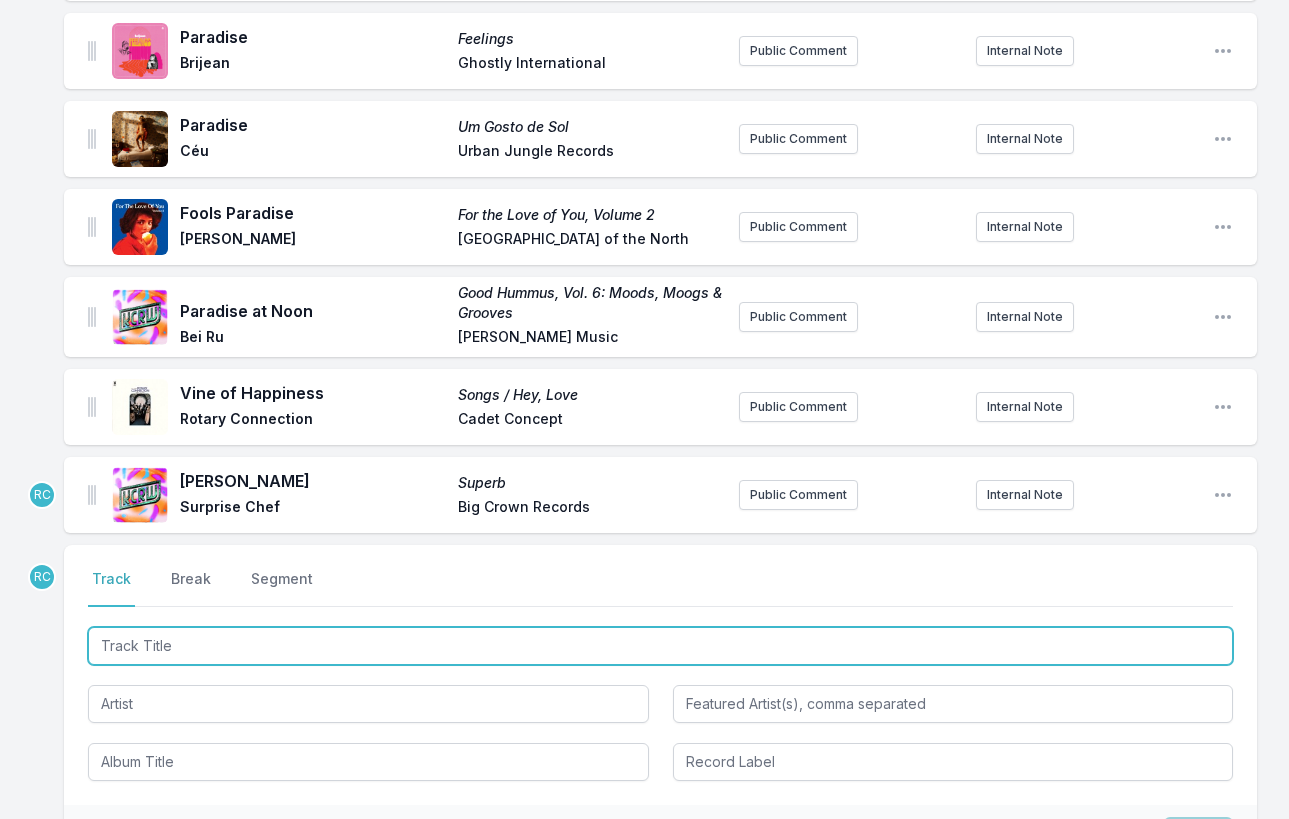 paste 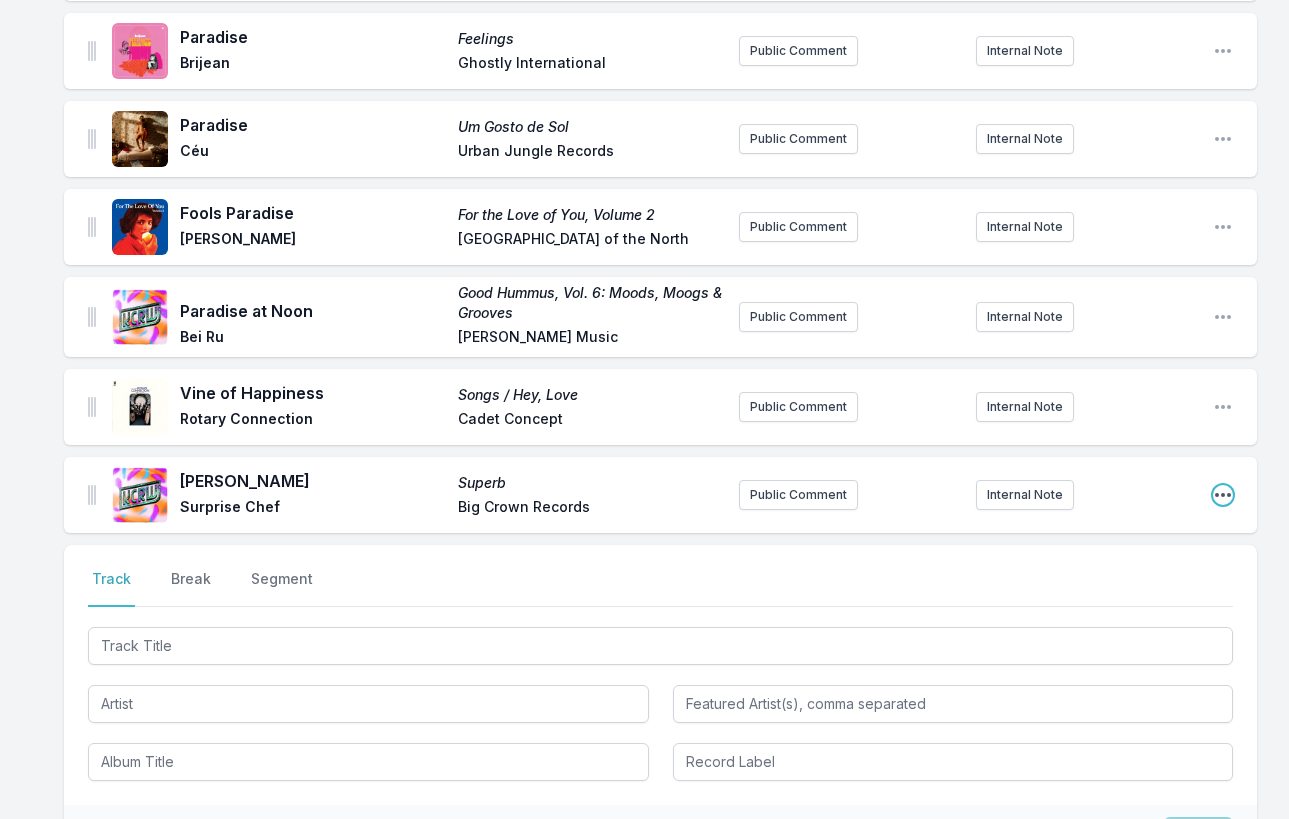 click 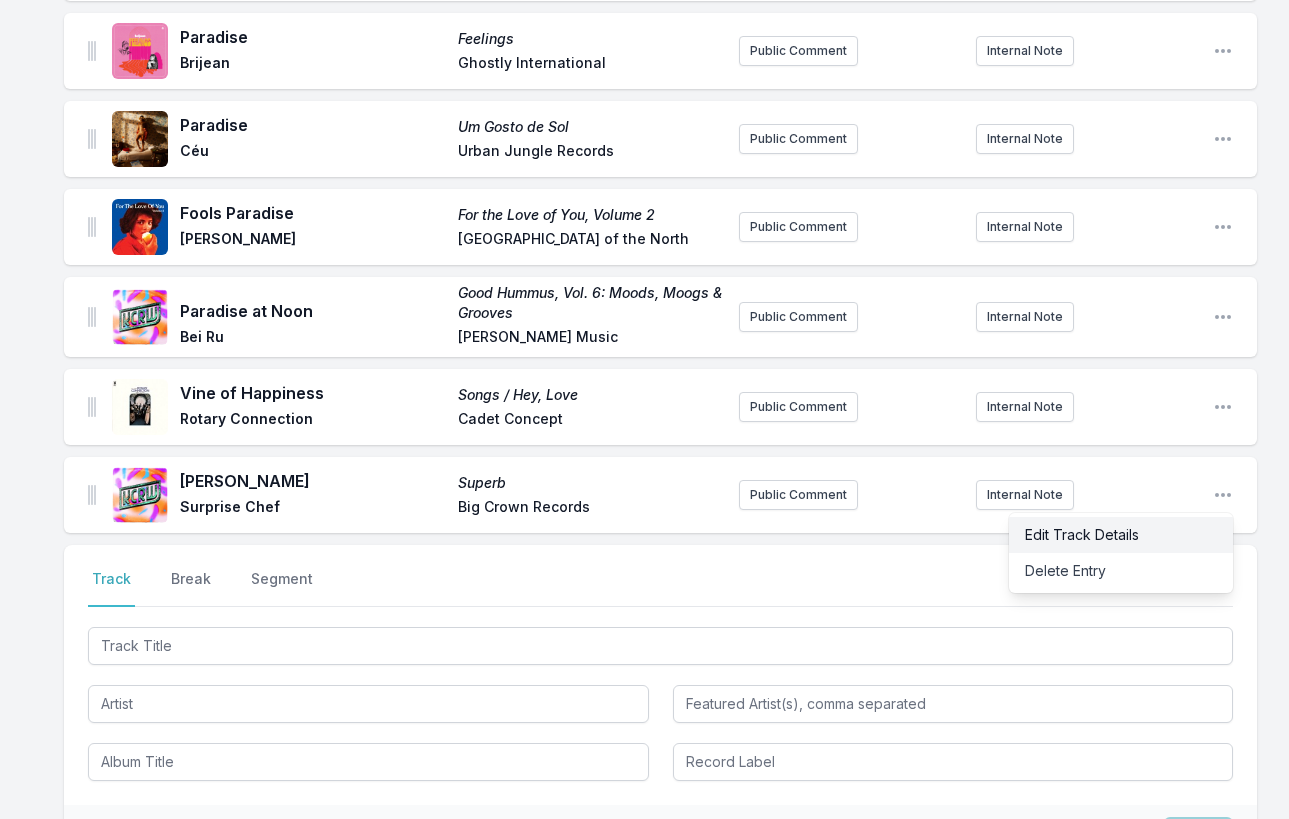 click on "Edit Track Details" at bounding box center (1121, 535) 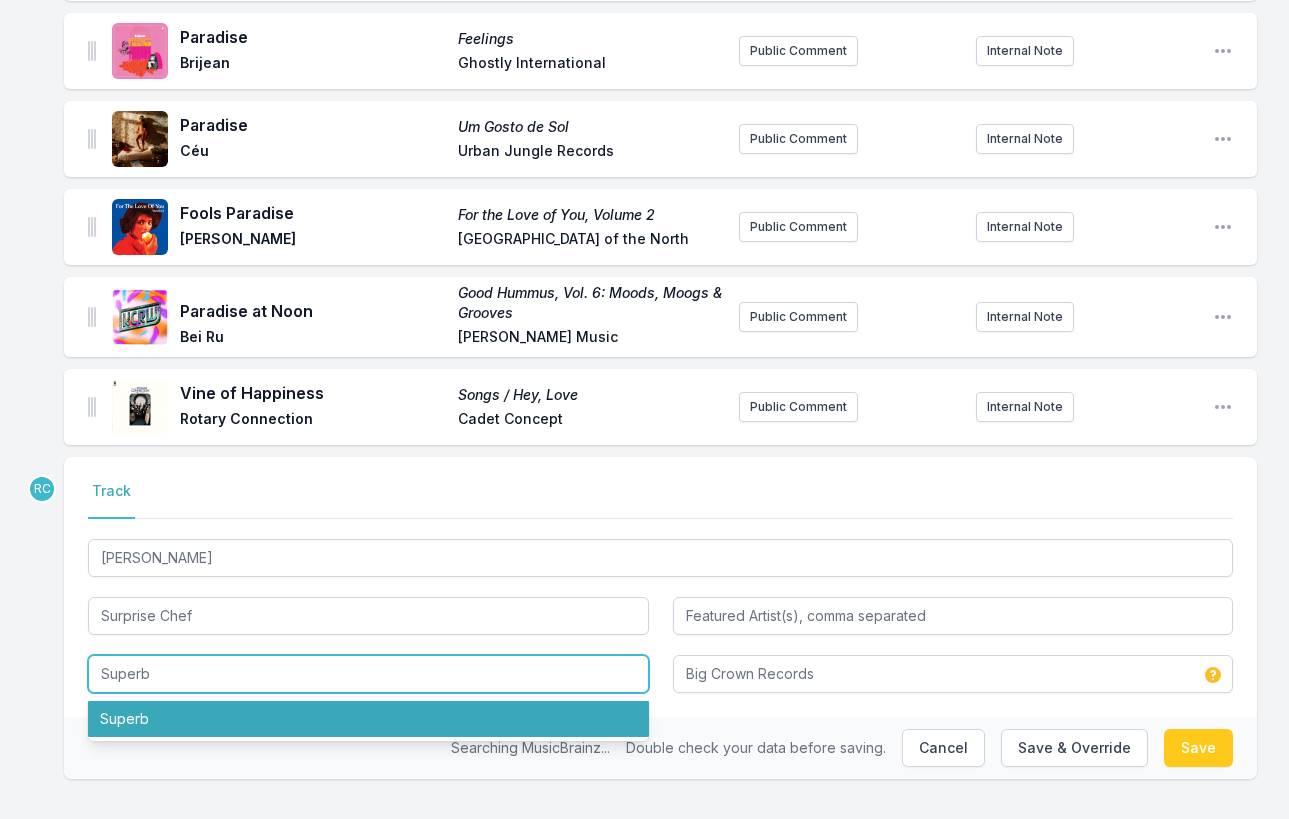 drag, startPoint x: 179, startPoint y: 645, endPoint x: 83, endPoint y: 638, distance: 96.25487 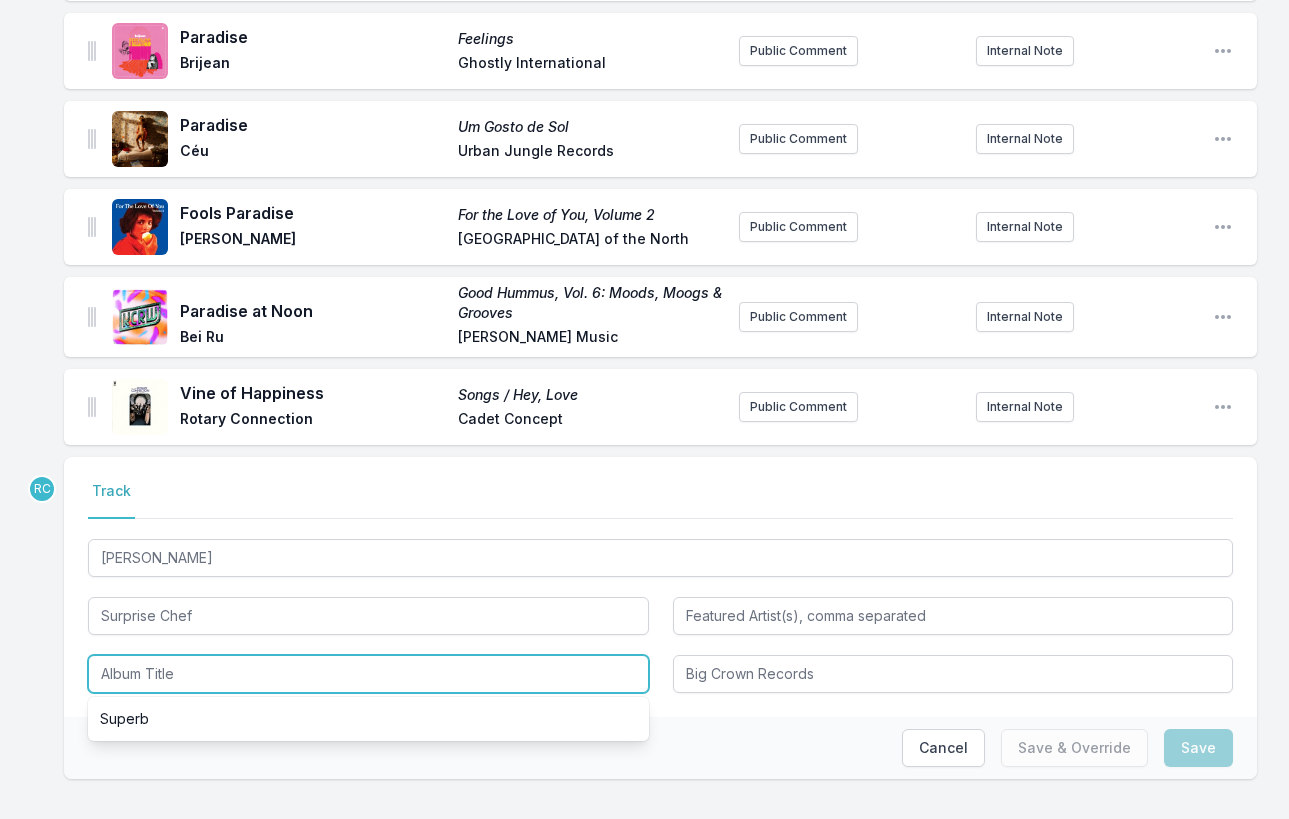 type 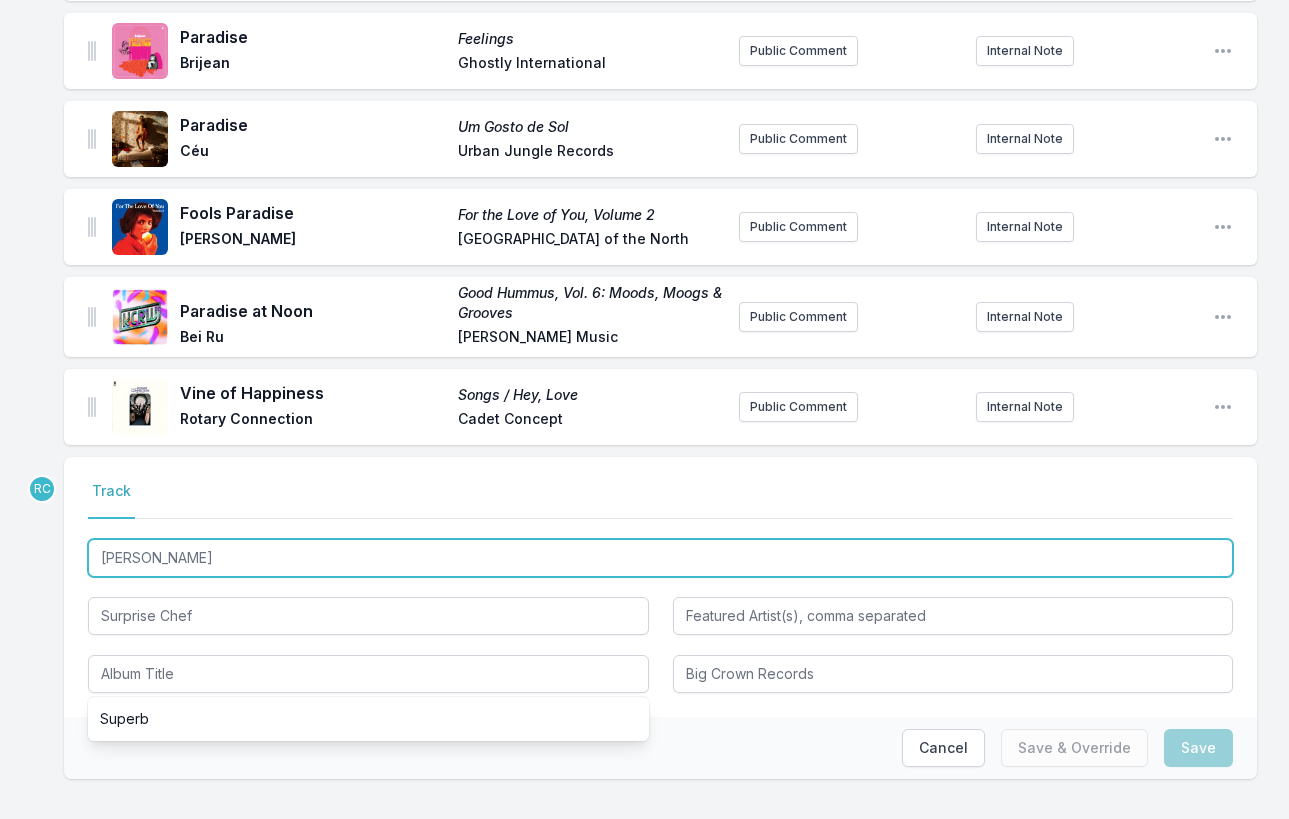 click on "[PERSON_NAME]" at bounding box center [660, 558] 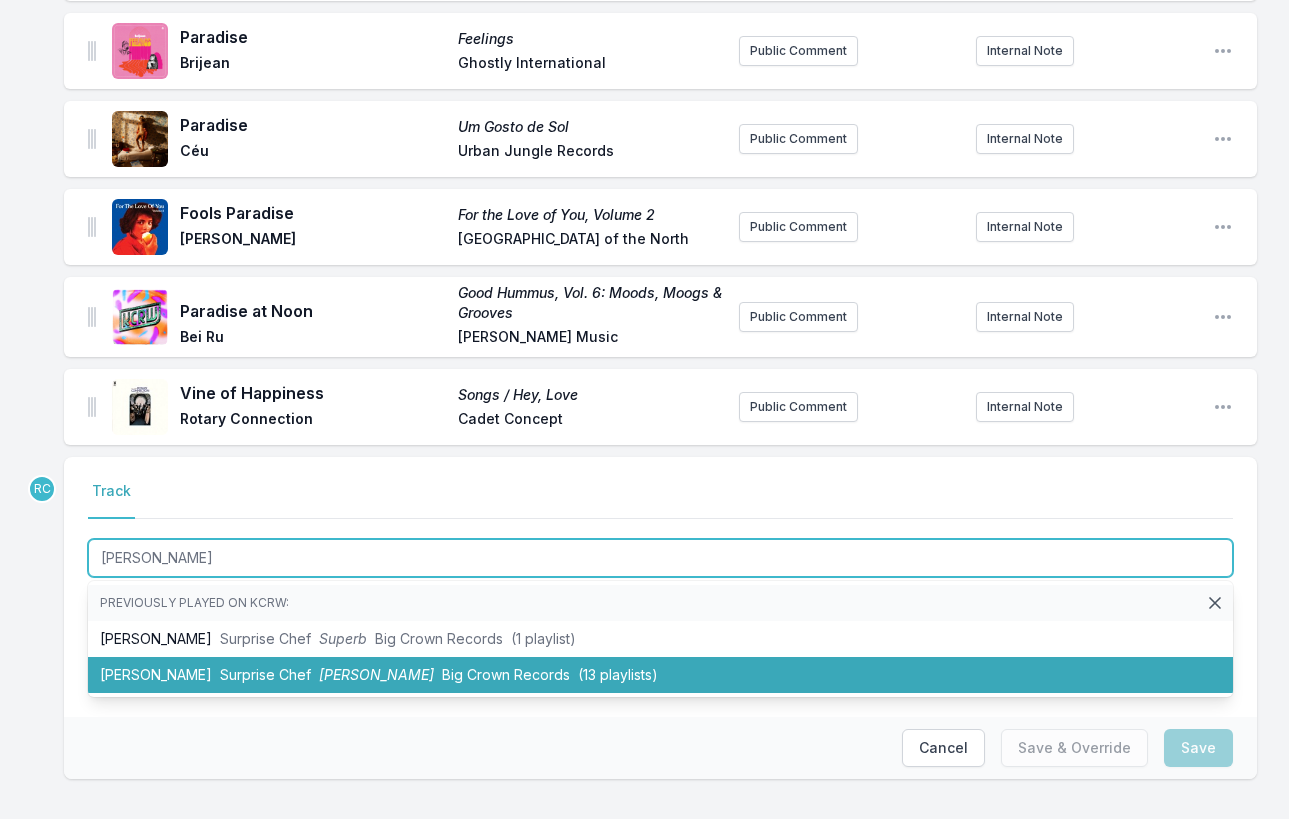 click on "Surprise Chef" at bounding box center (265, 674) 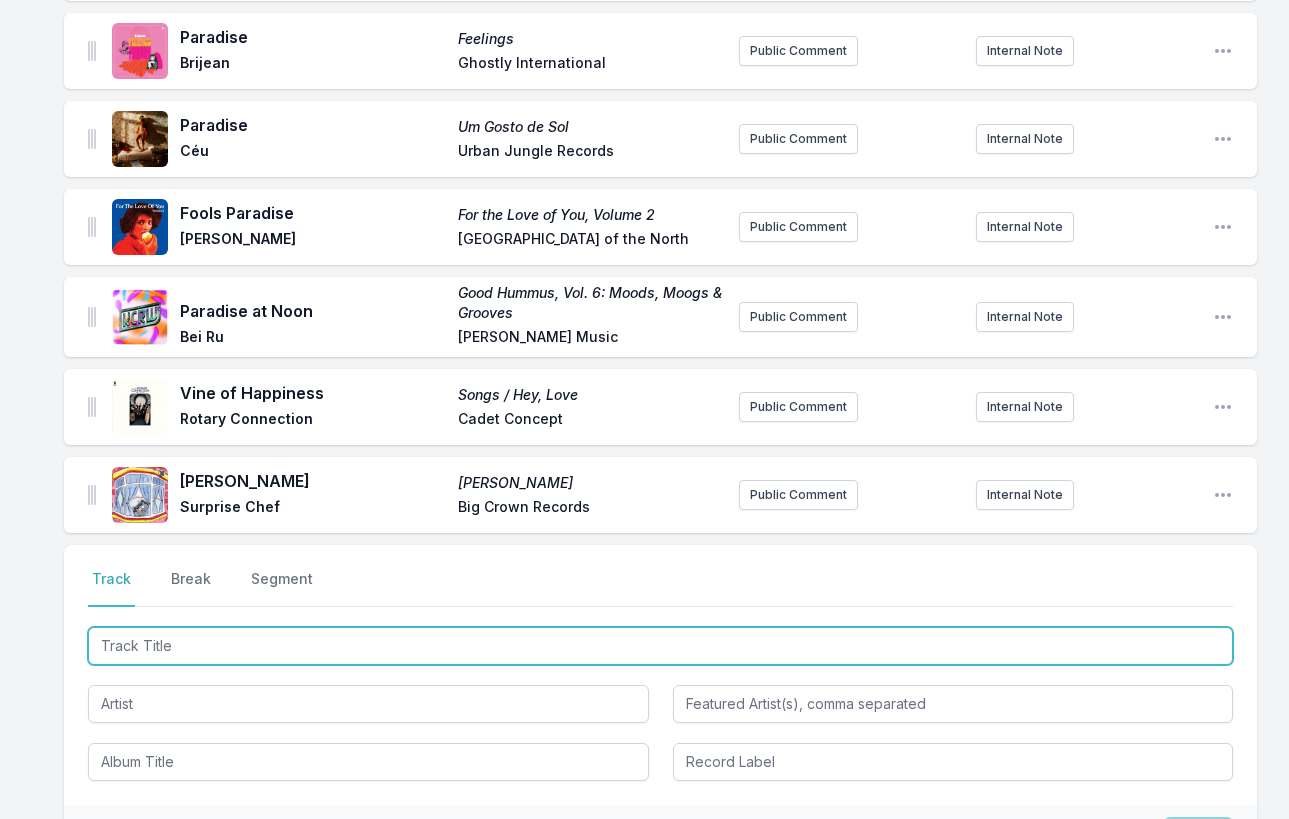 click at bounding box center [660, 646] 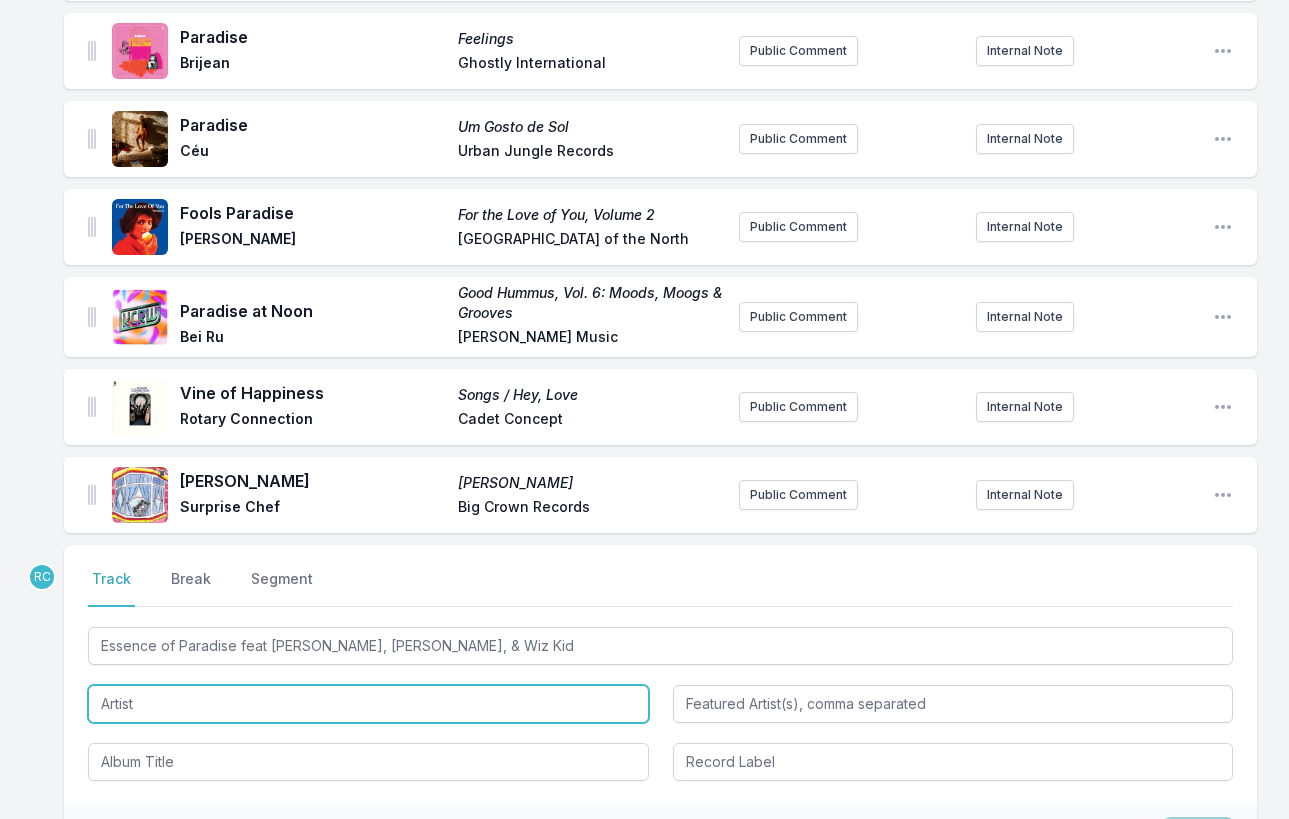 click at bounding box center [368, 704] 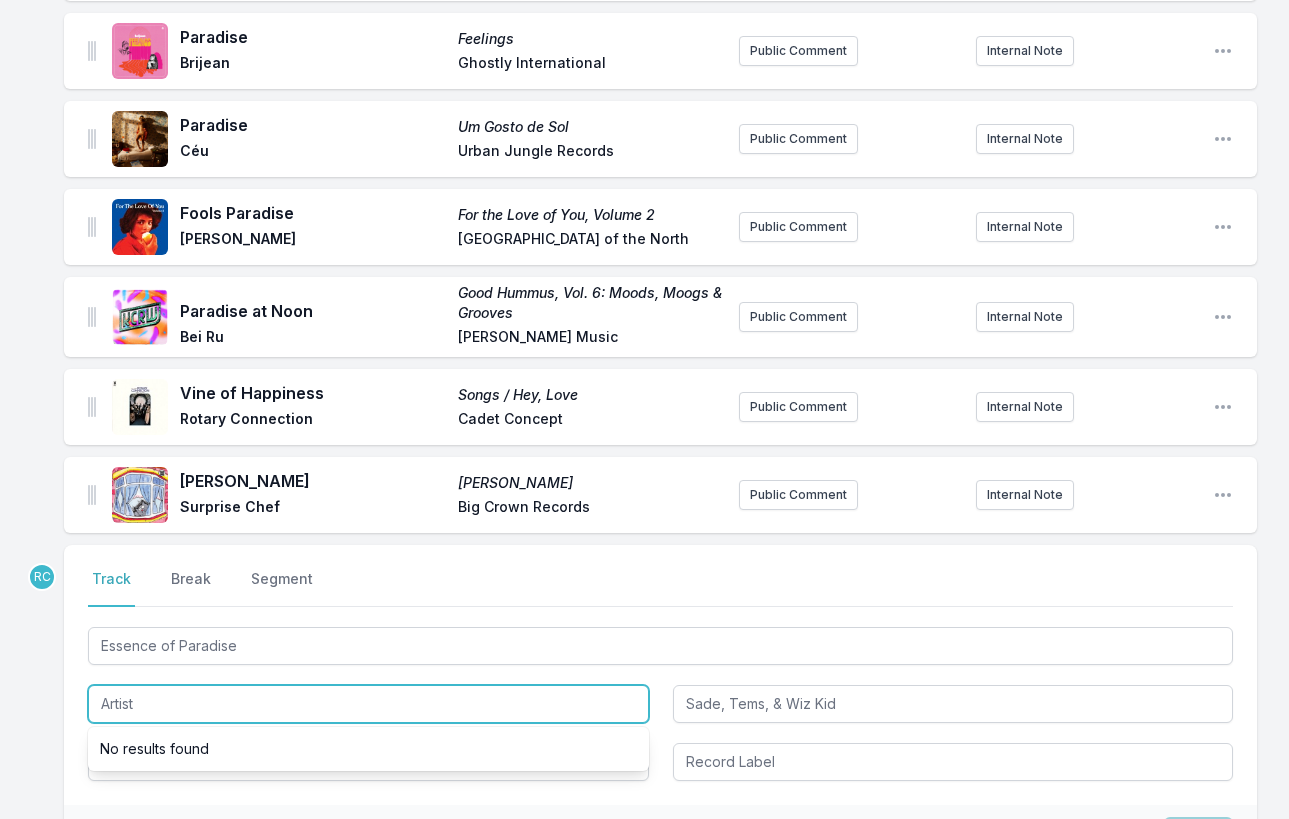 paste on "King Most" 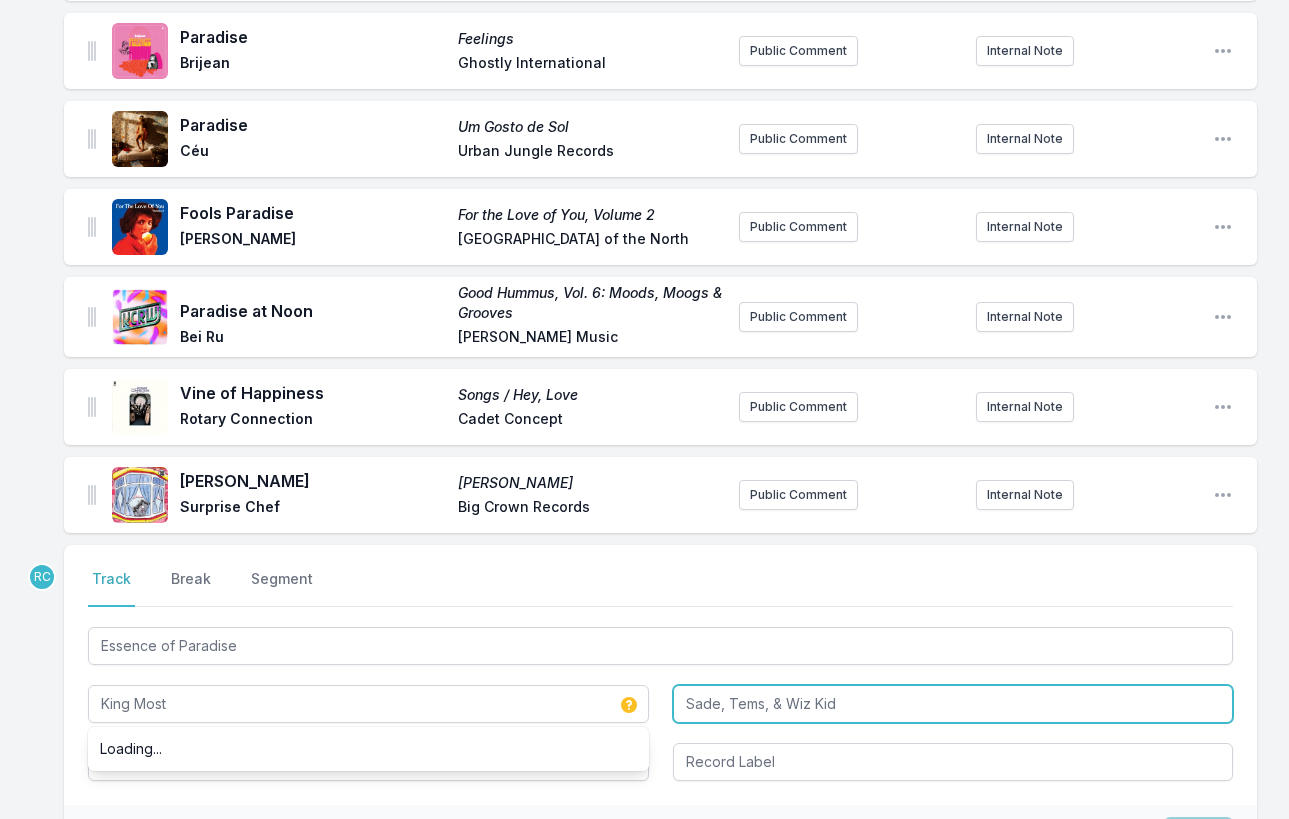 type on "King Most" 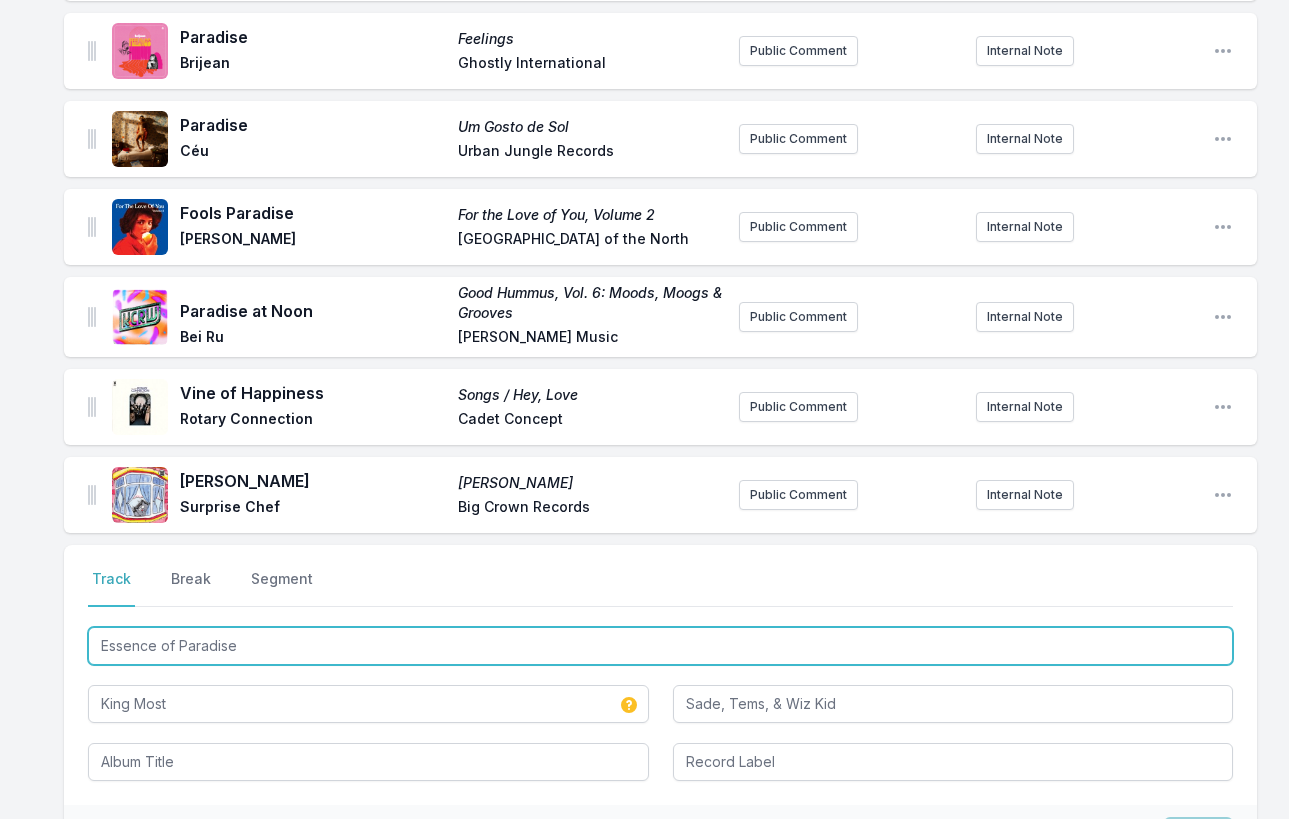 drag, startPoint x: 256, startPoint y: 624, endPoint x: 62, endPoint y: 599, distance: 195.60419 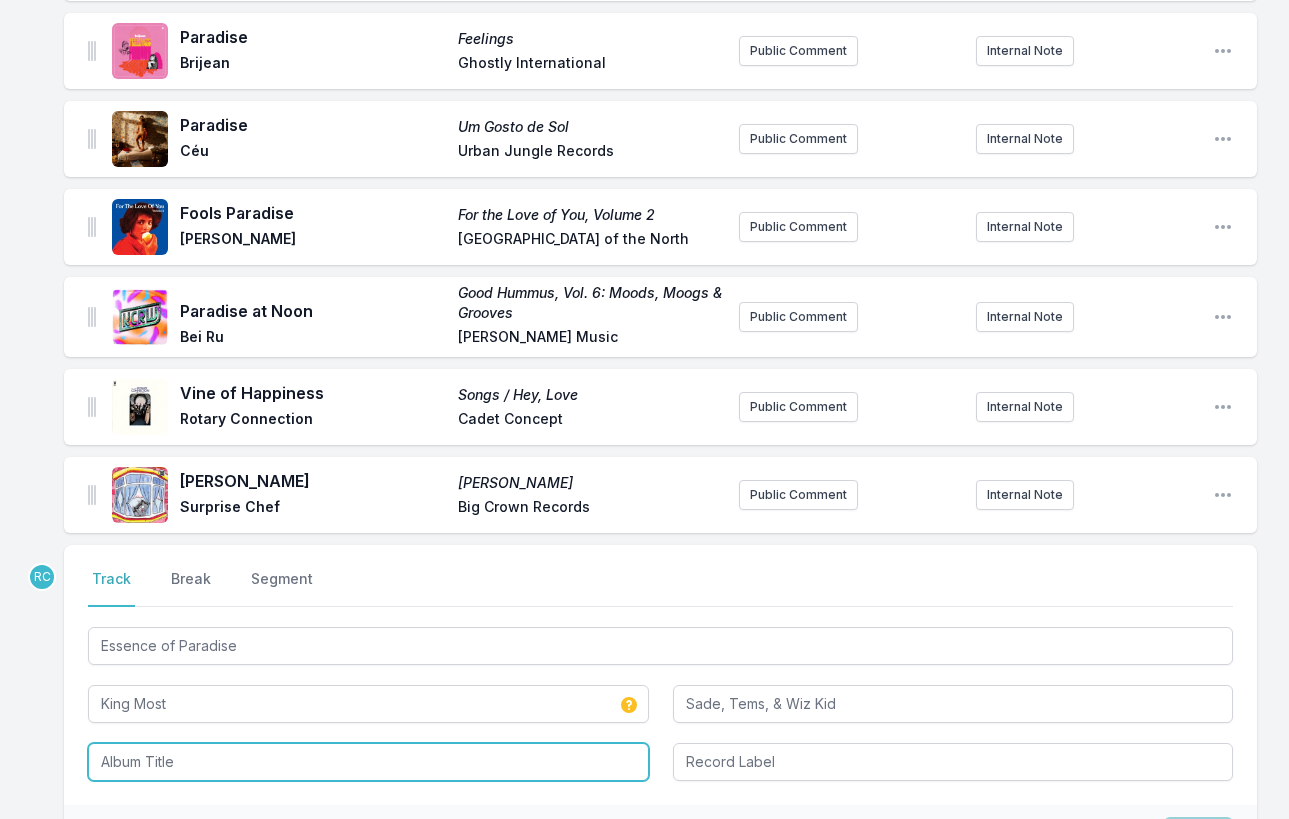click at bounding box center [368, 762] 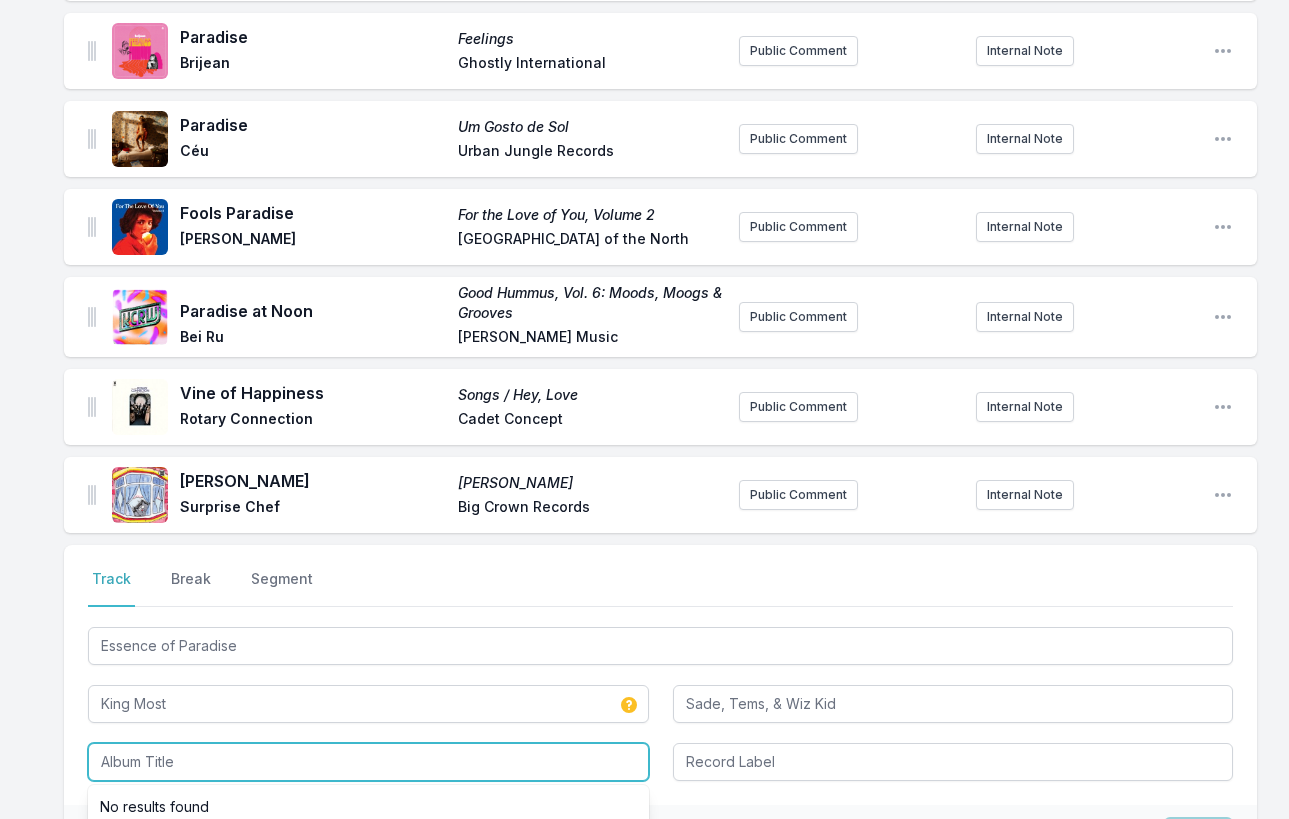 paste on "Essence of Paradise" 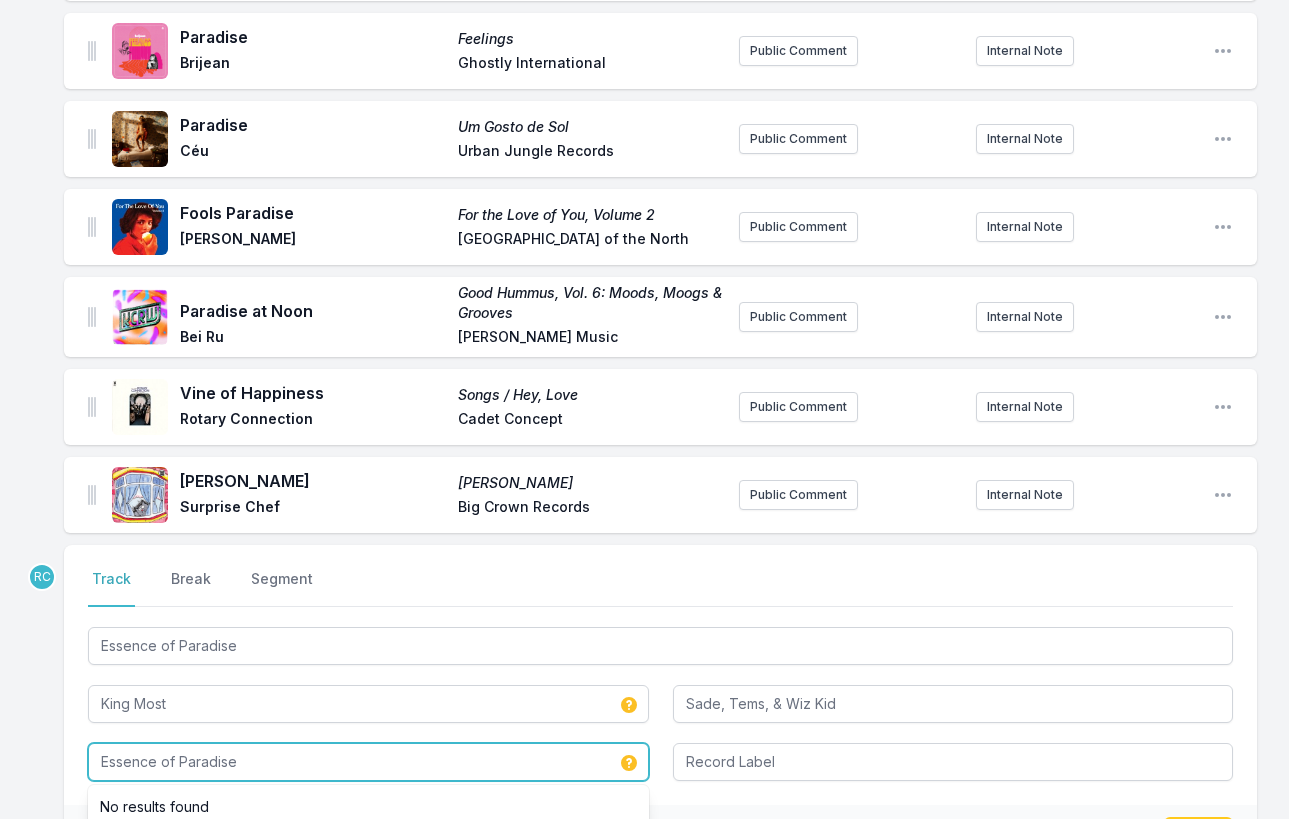 type on "Essence of Paradise" 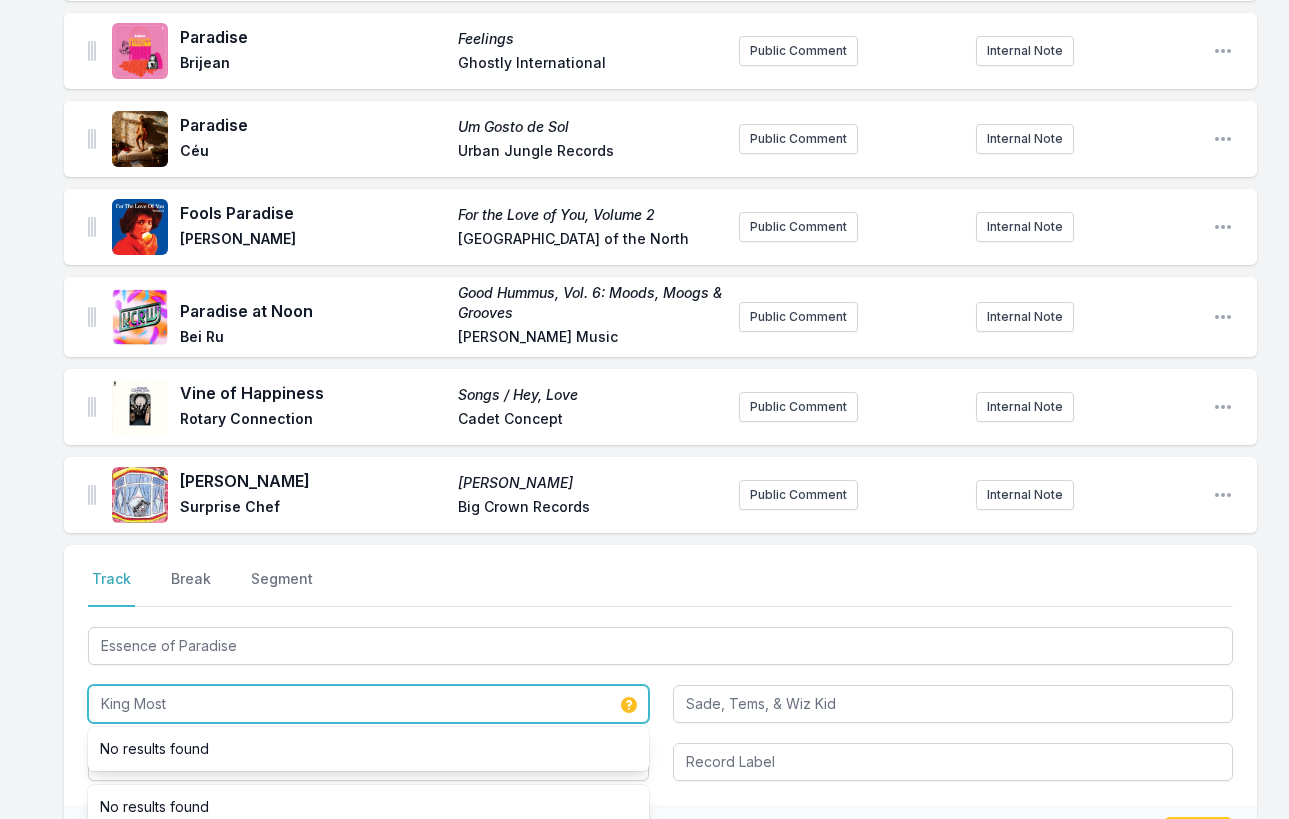 drag, startPoint x: 179, startPoint y: 678, endPoint x: 81, endPoint y: 657, distance: 100.22475 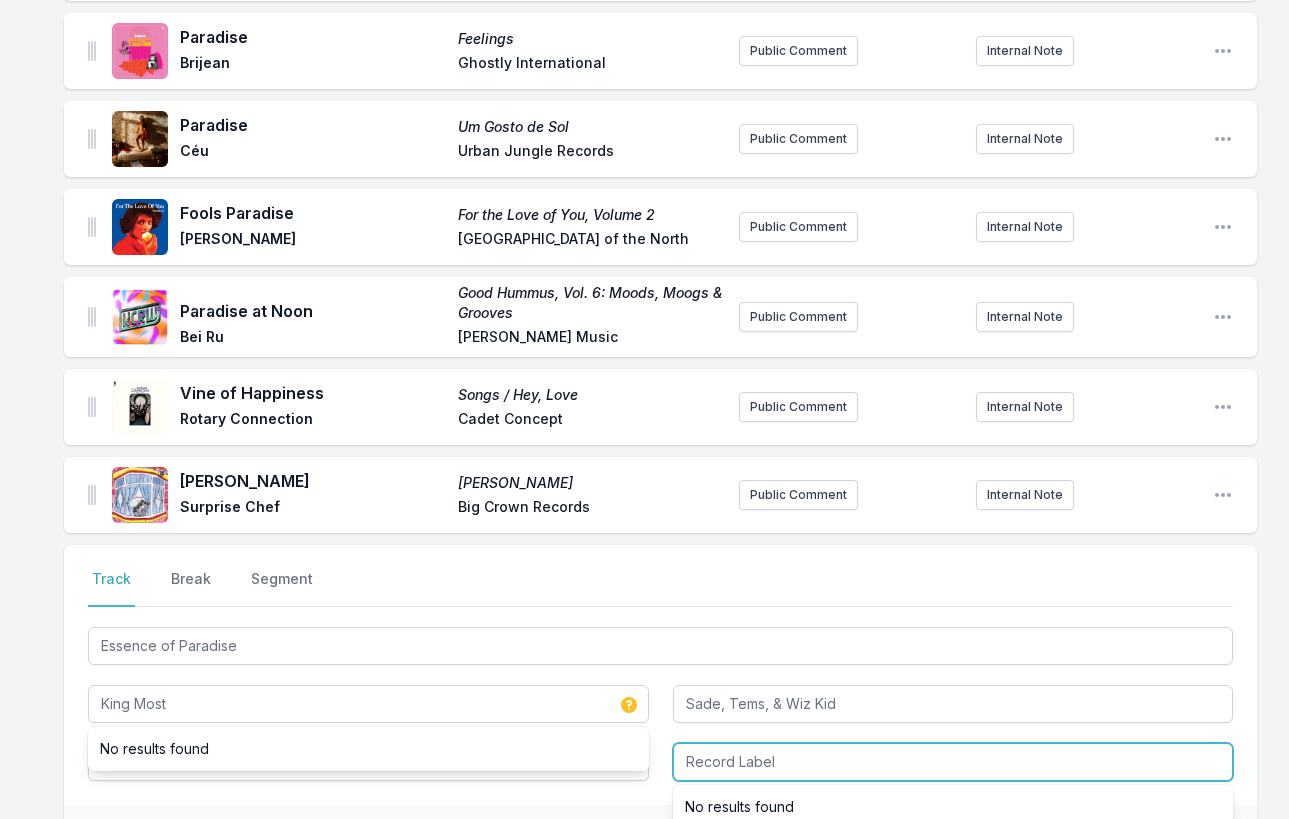 click at bounding box center [953, 762] 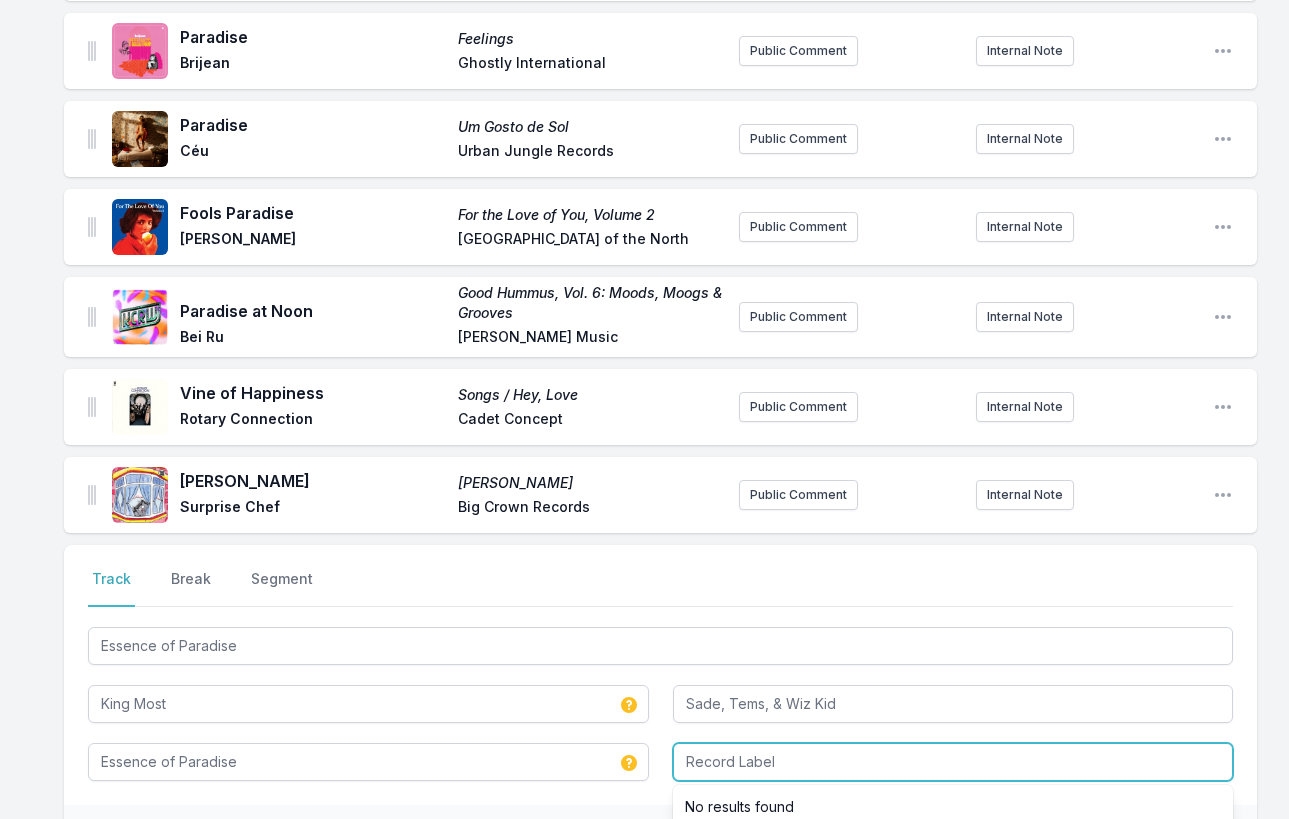 paste on "King Most" 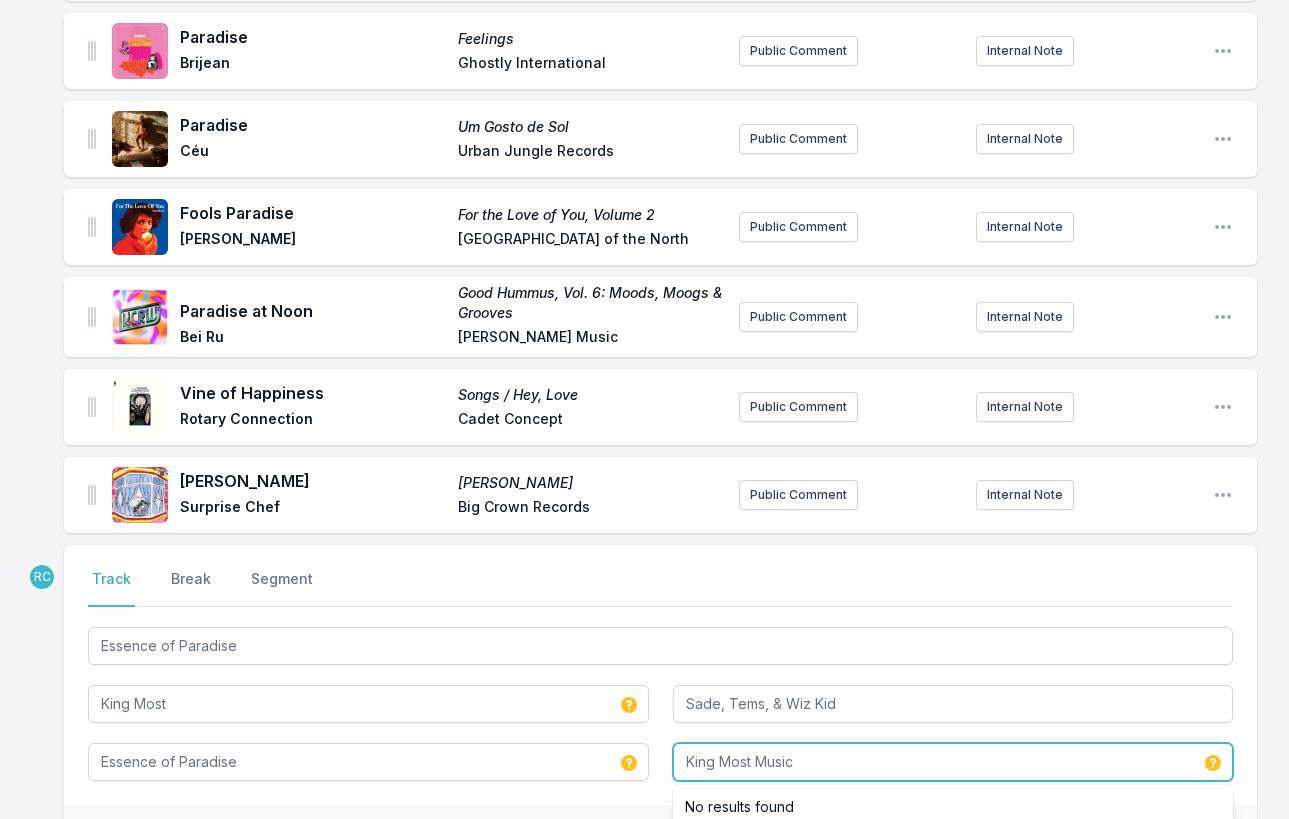 type on "King Most Music" 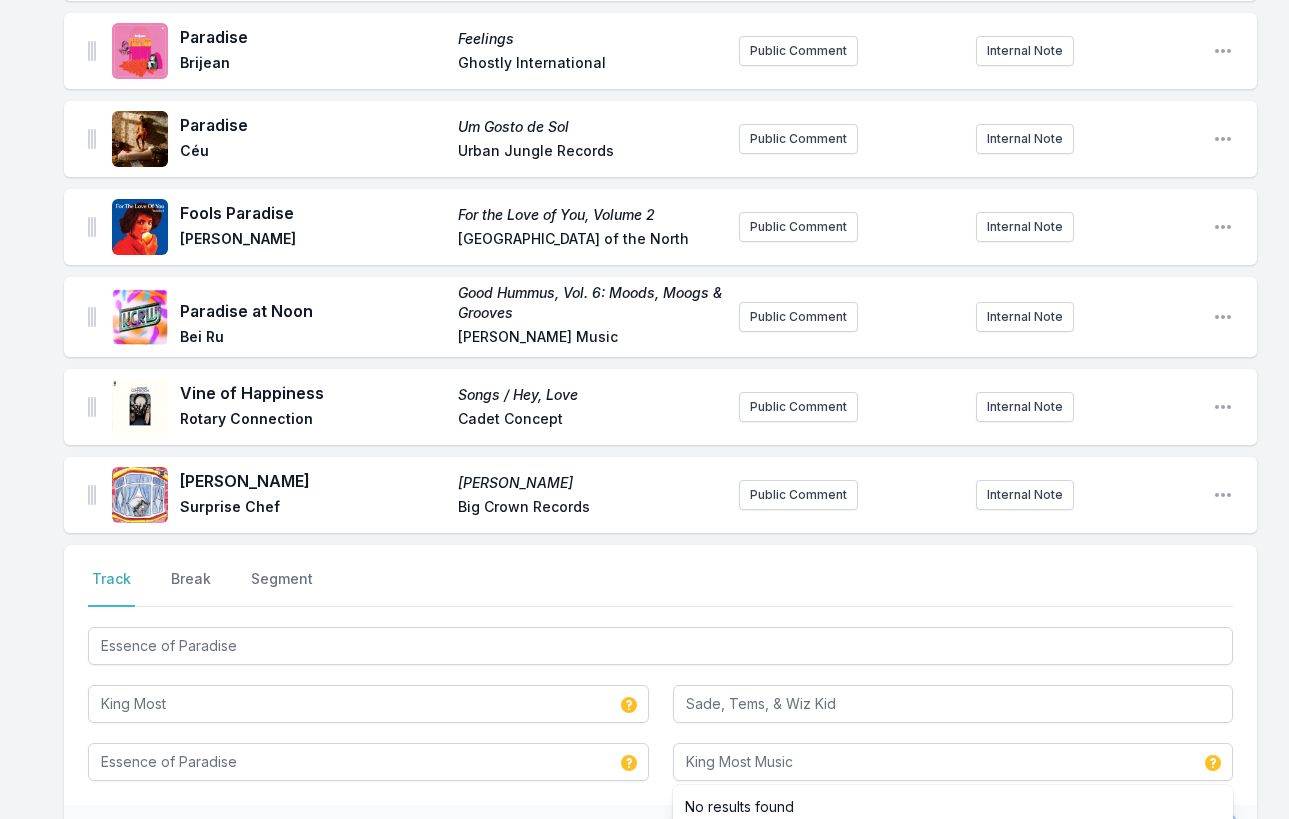 click on "Save" at bounding box center [1198, 836] 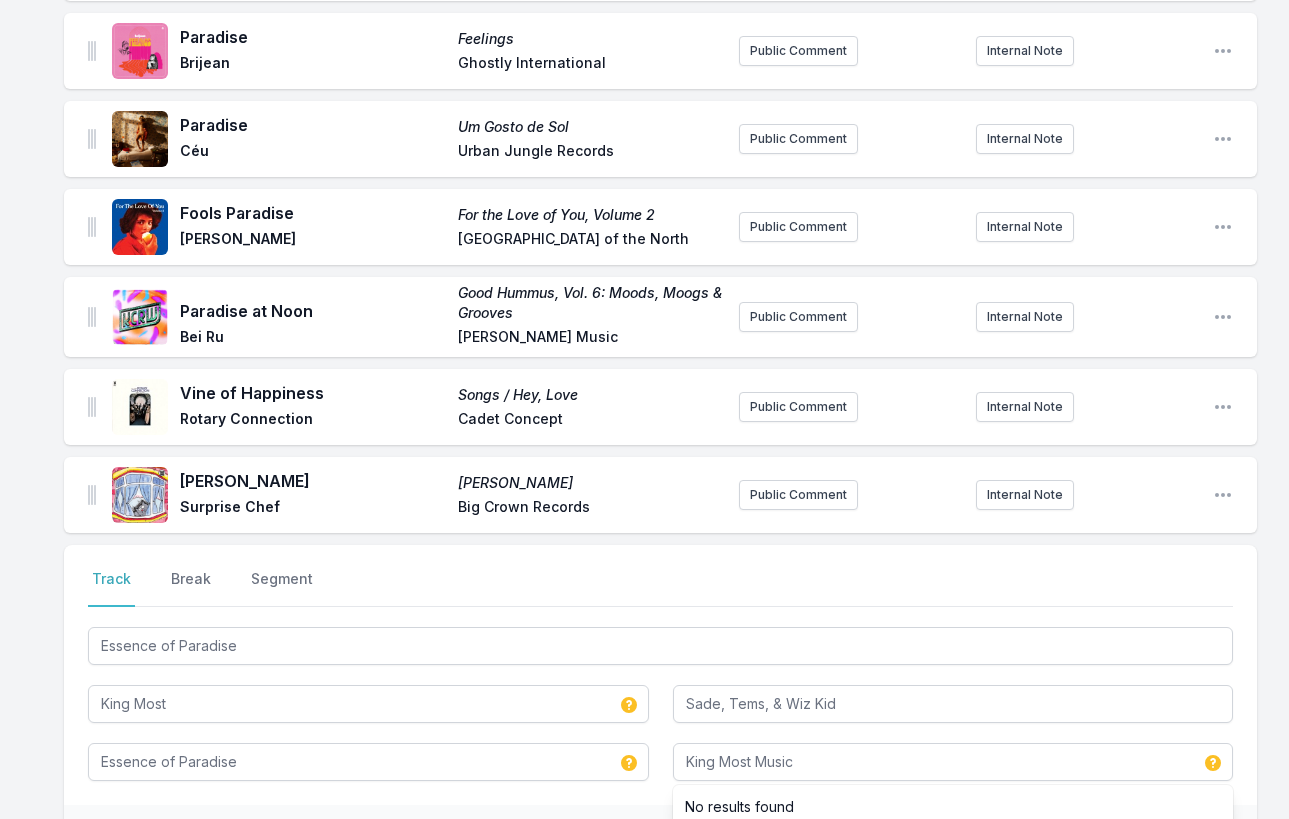 type 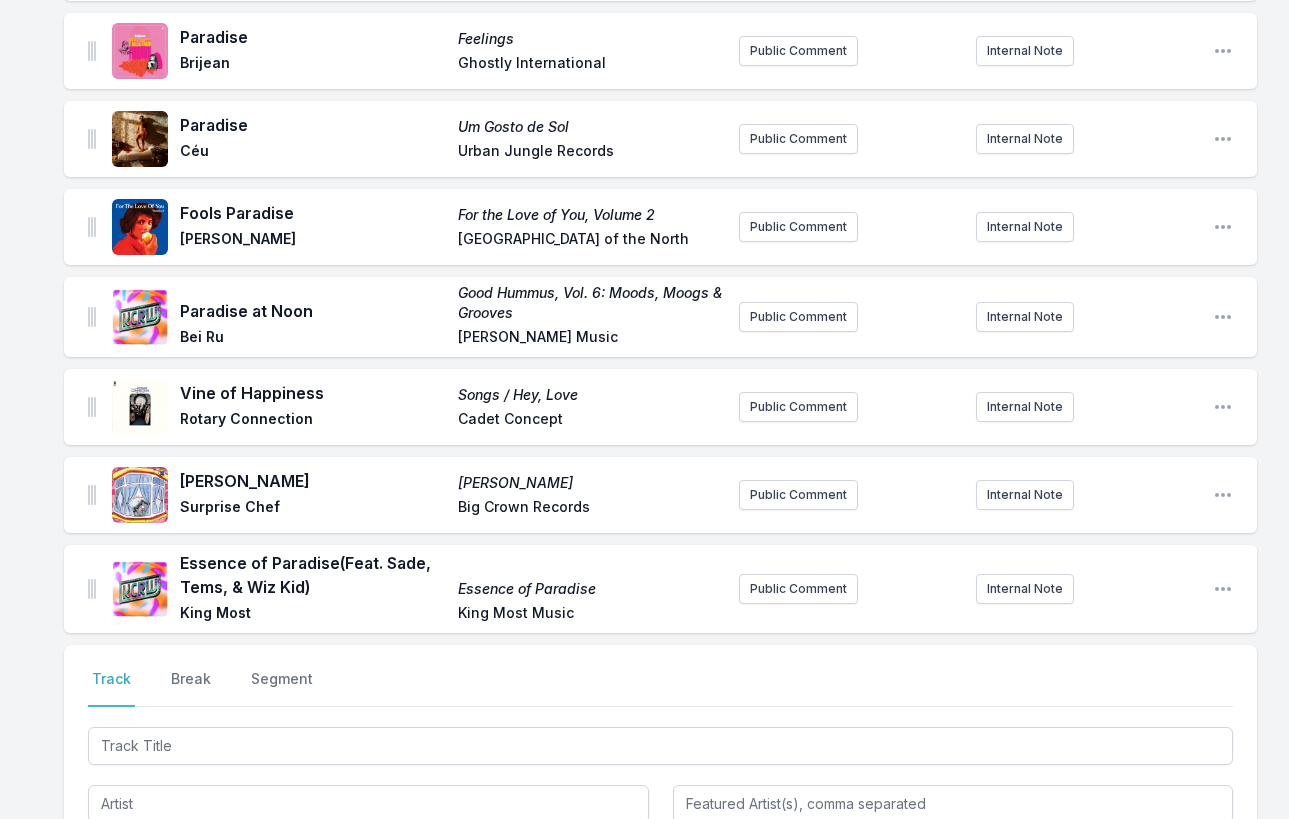 scroll, scrollTop: 2099, scrollLeft: 0, axis: vertical 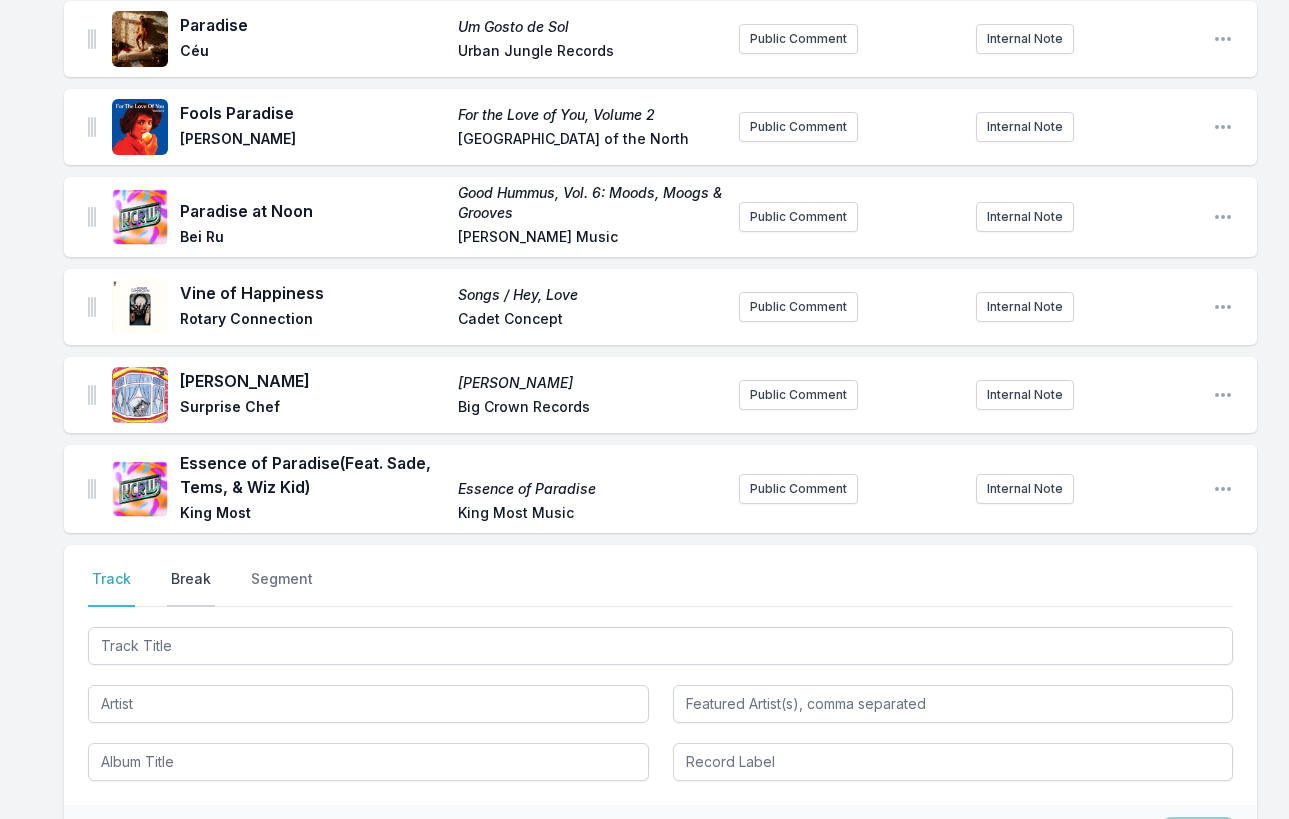 click on "Break" at bounding box center [191, 588] 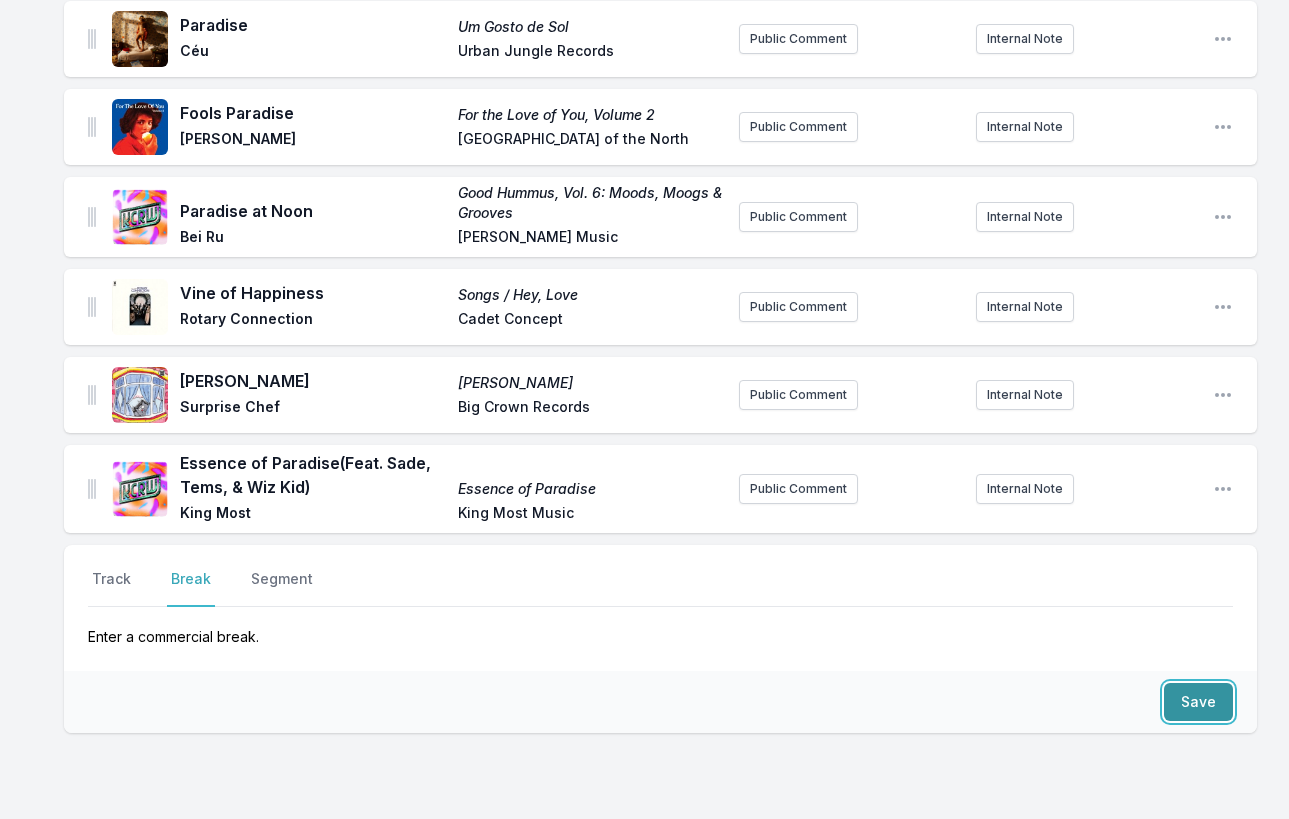 click on "Save" at bounding box center (1198, 702) 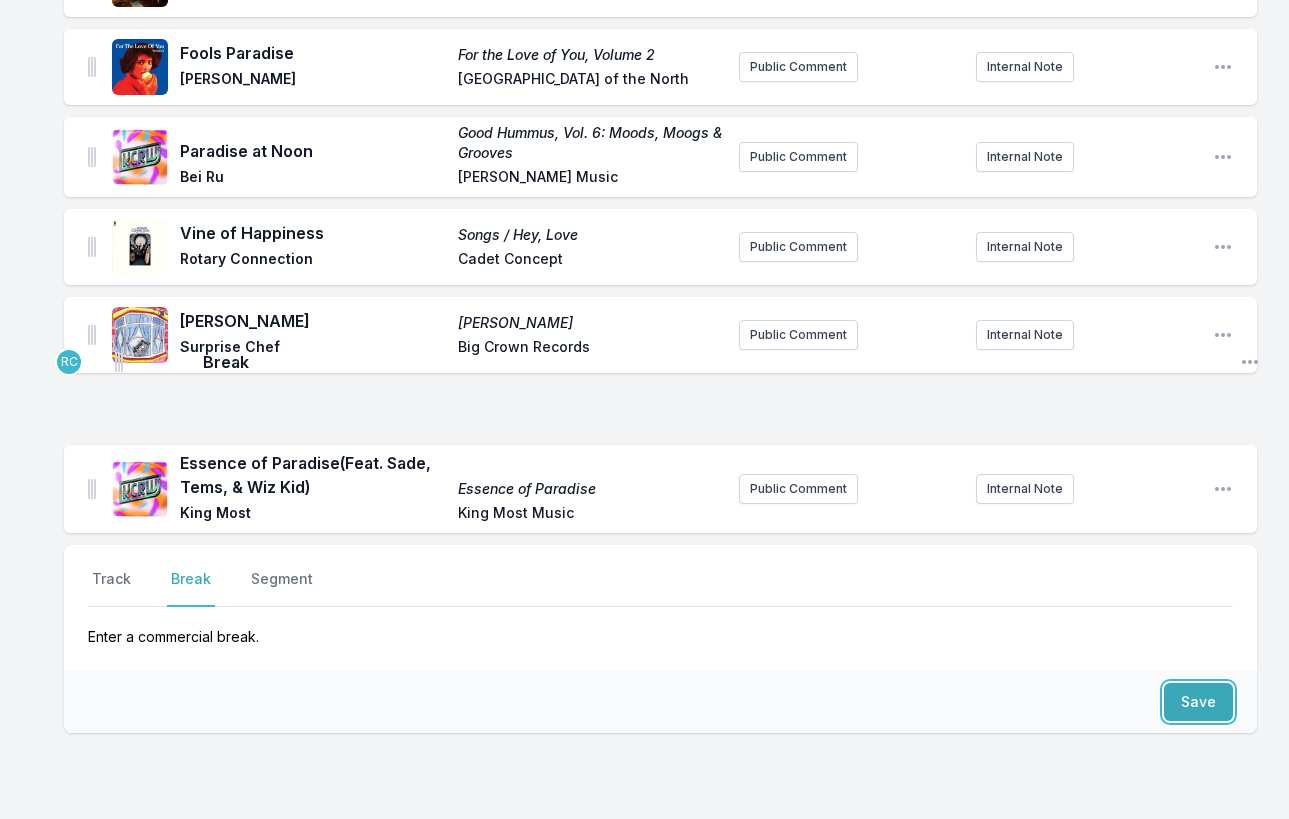 drag, startPoint x: 88, startPoint y: 483, endPoint x: 115, endPoint y: 353, distance: 132.77425 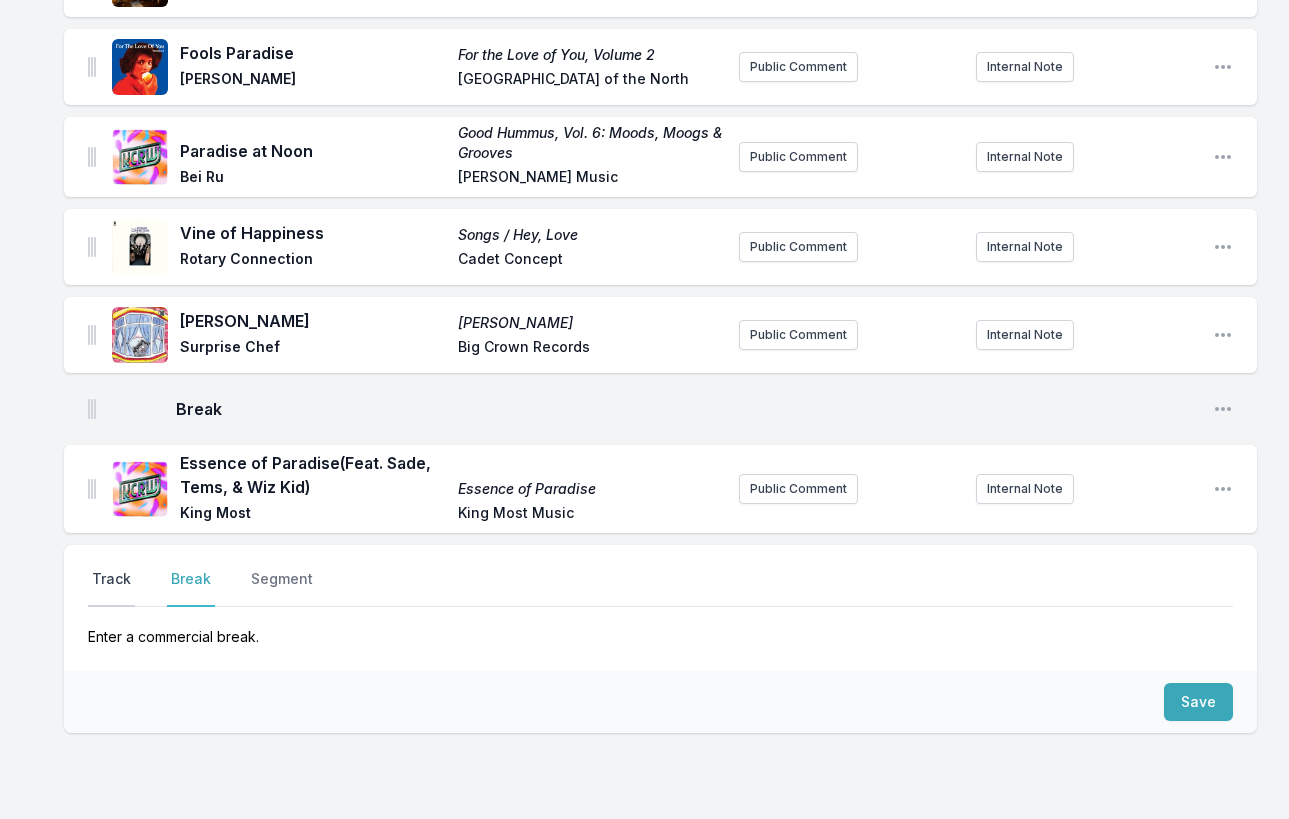 click on "Track" at bounding box center [111, 588] 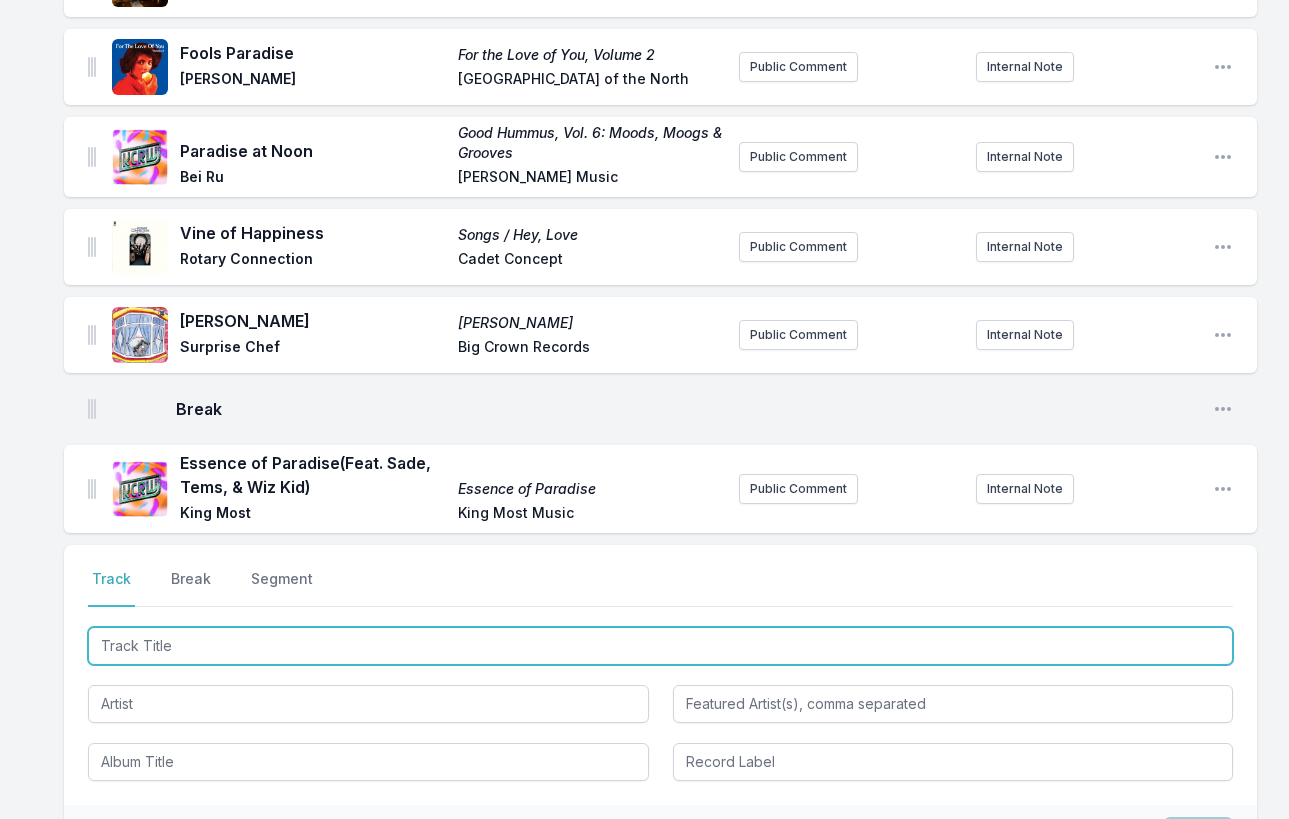 click at bounding box center [660, 646] 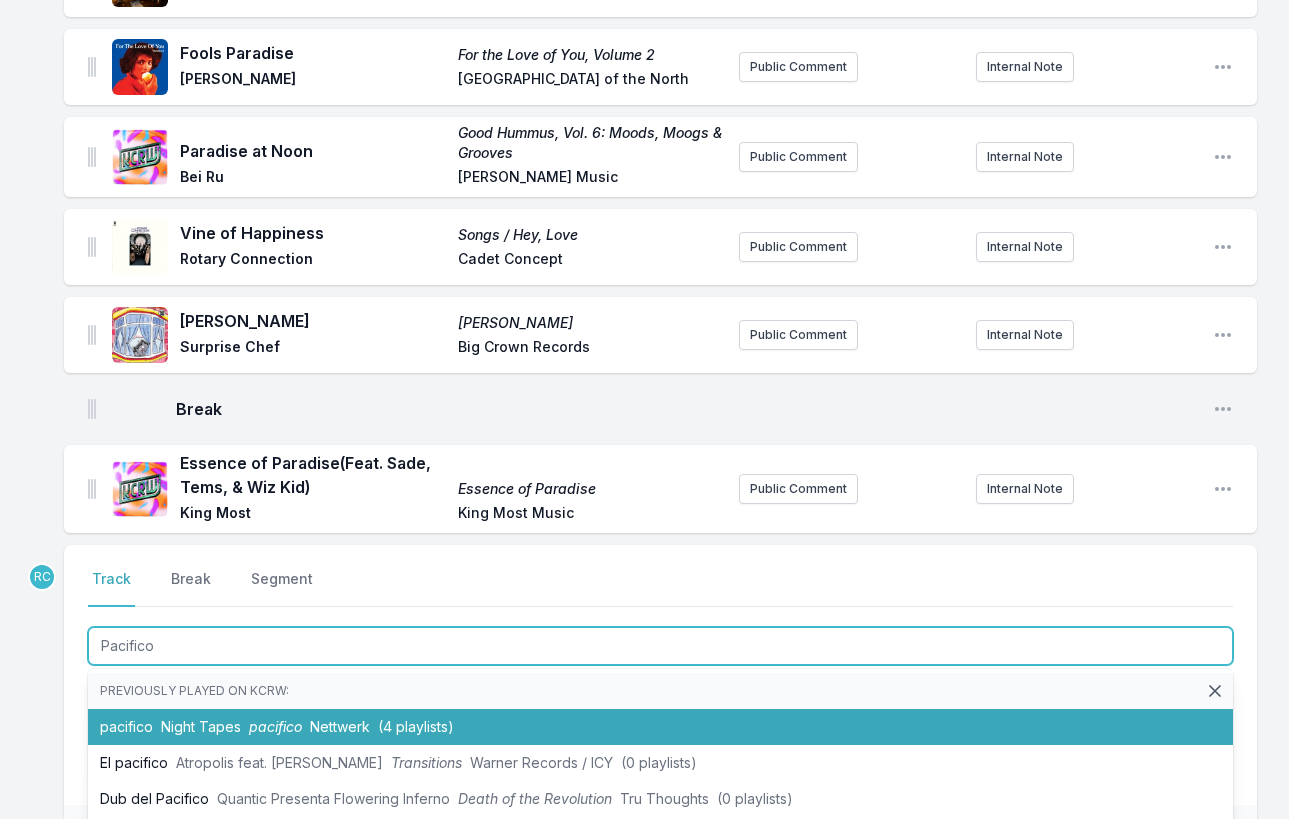 click on "pacifico Night Tapes pacifico Nettwerk (4 playlists)" at bounding box center (660, 727) 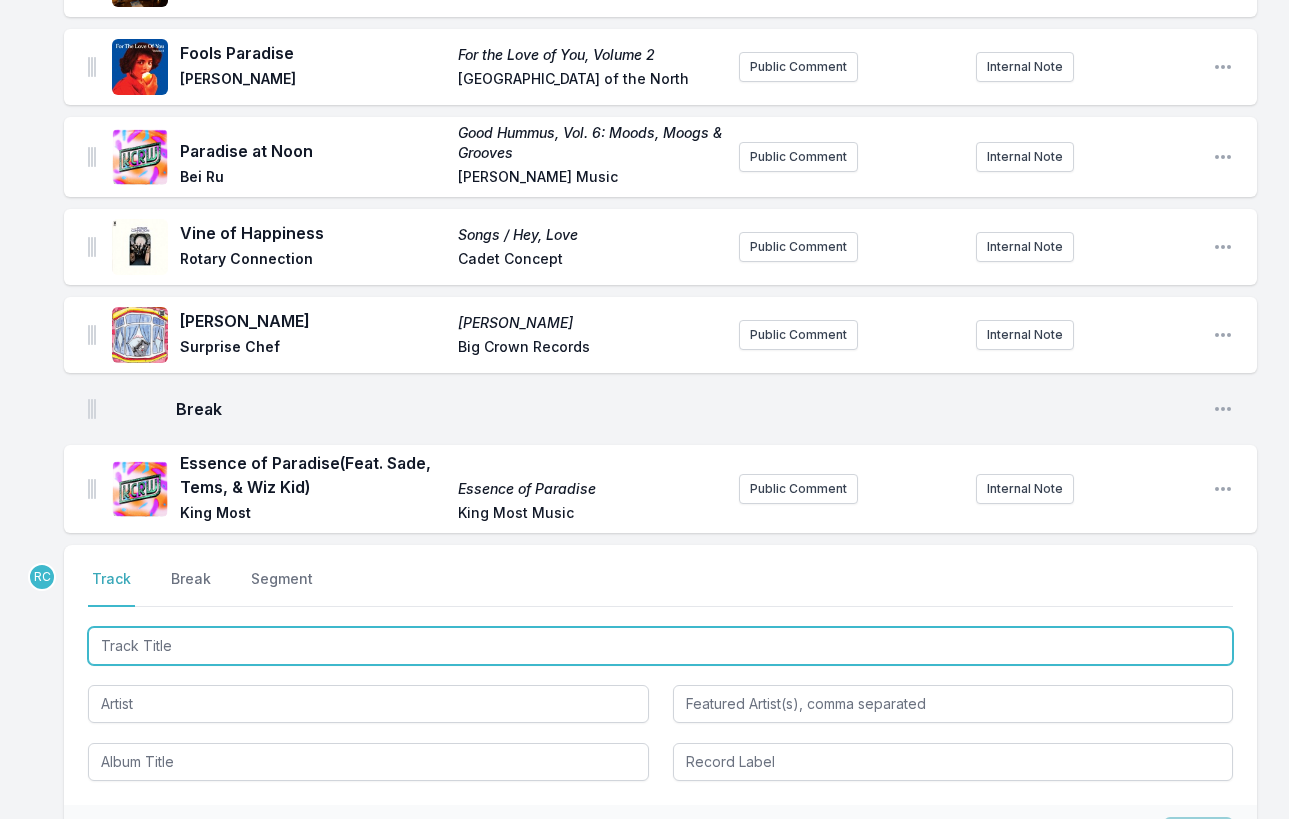 scroll, scrollTop: 2247, scrollLeft: 0, axis: vertical 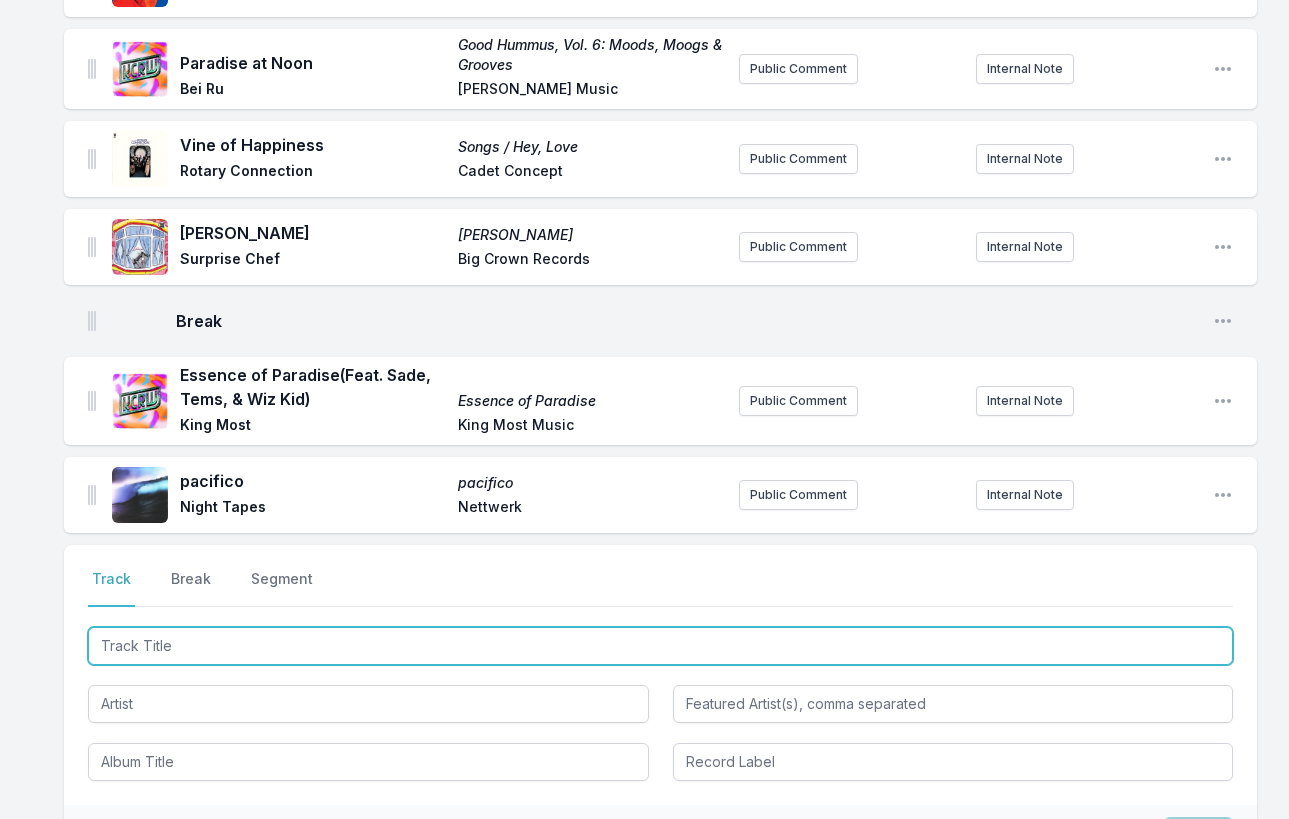 click at bounding box center (660, 646) 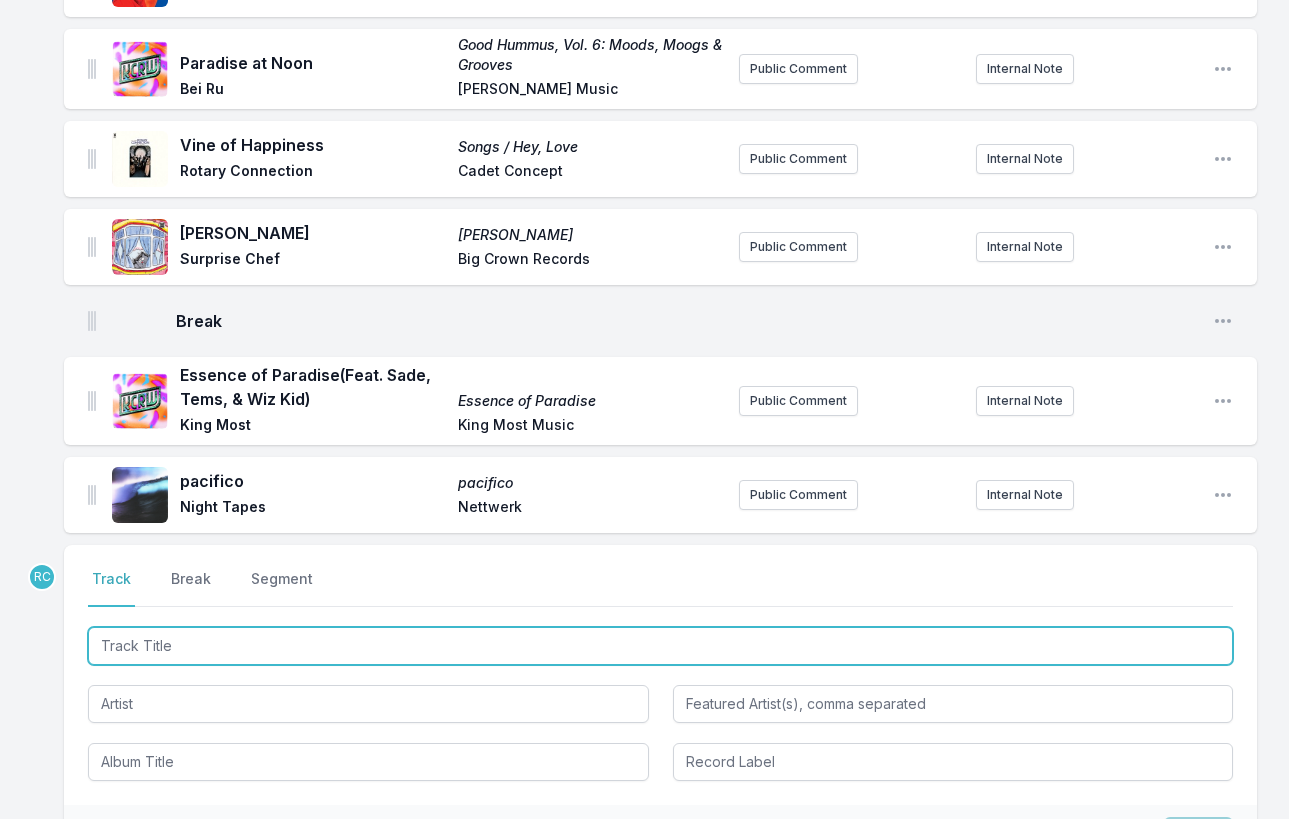 paste on "Music Will Explain" 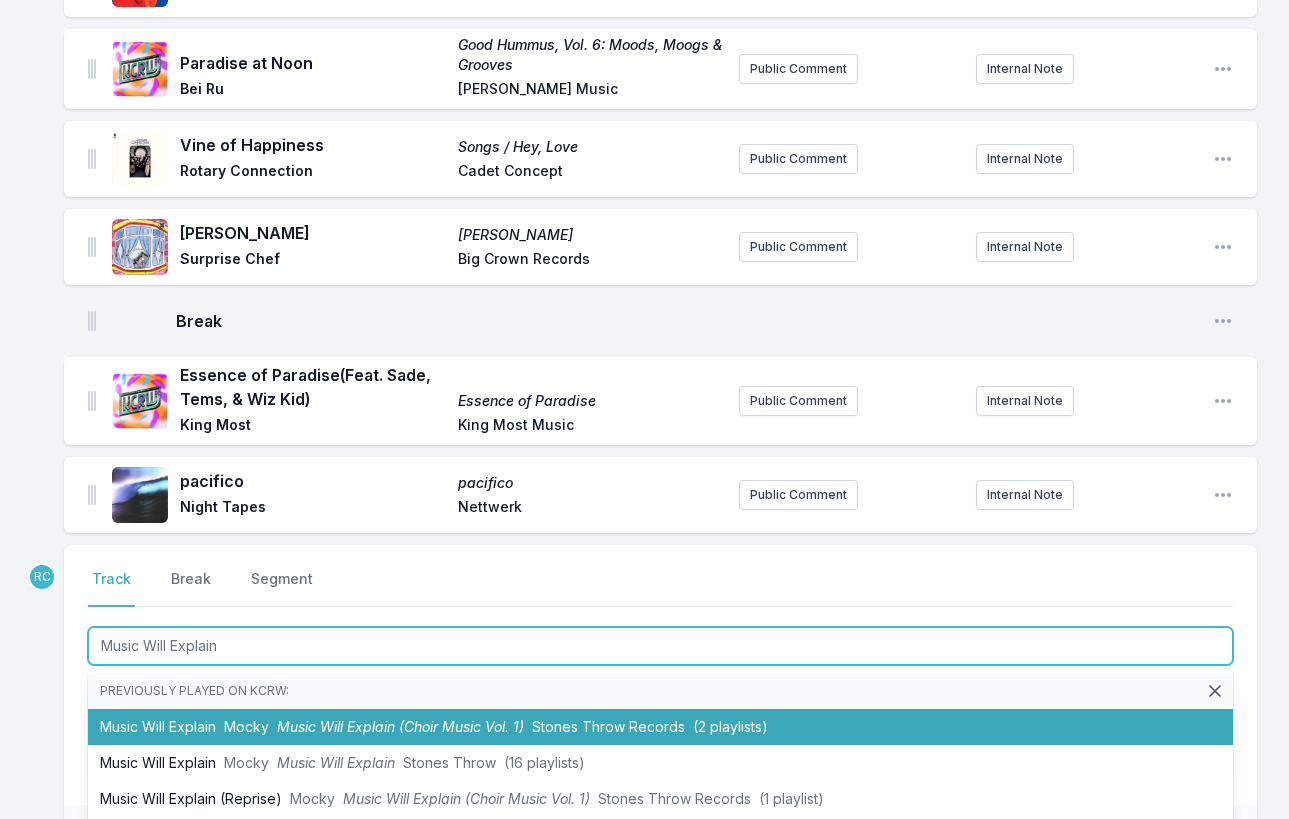 click on "Music Will Explain (Choir Music Vol. 1)" at bounding box center (400, 726) 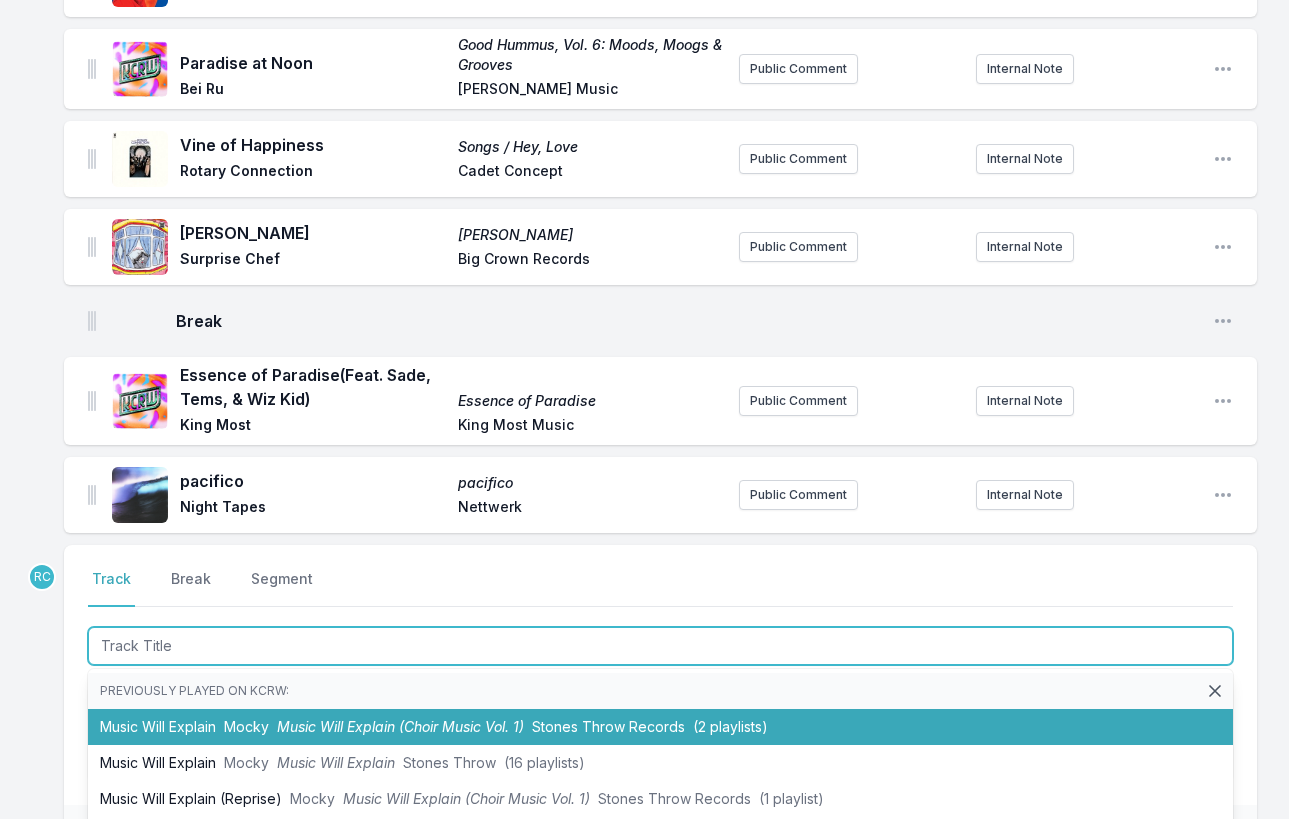 scroll, scrollTop: 2335, scrollLeft: 0, axis: vertical 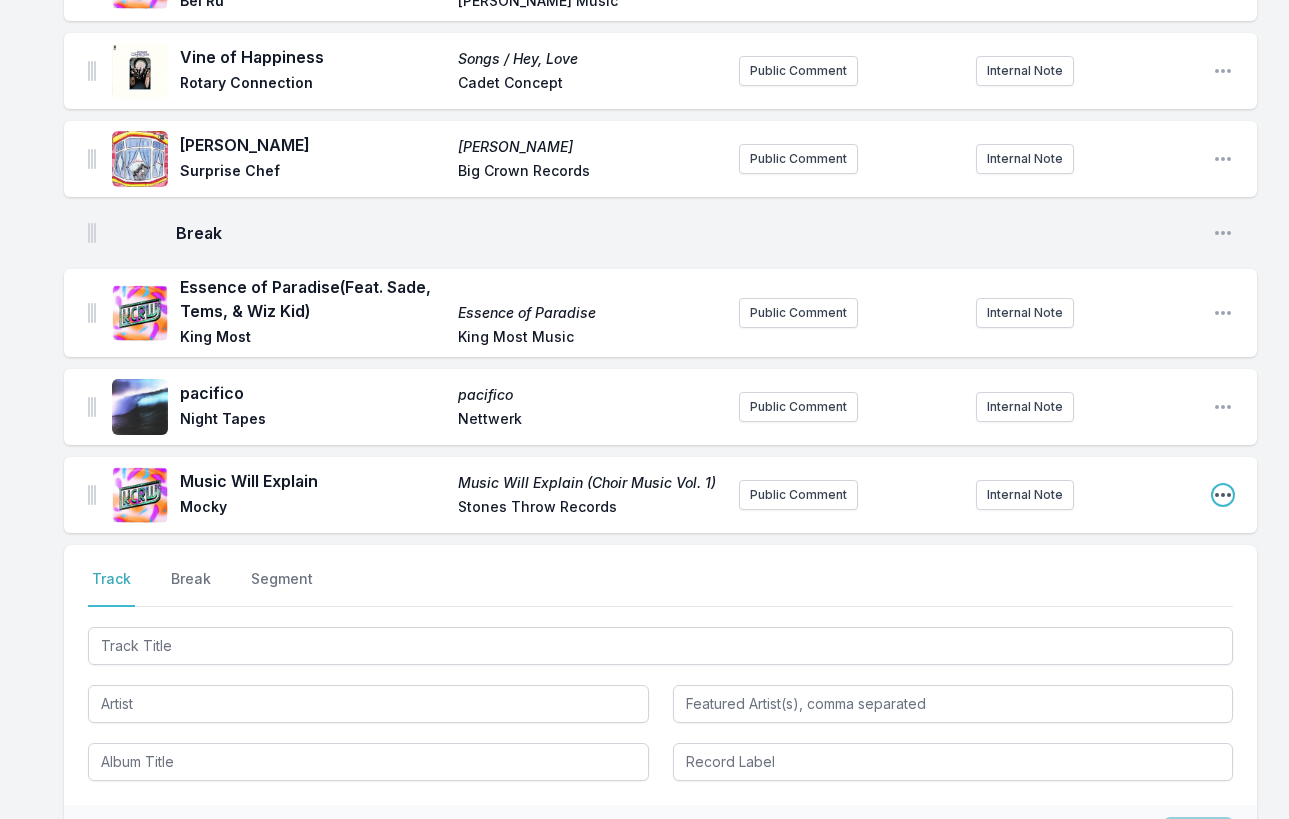 click 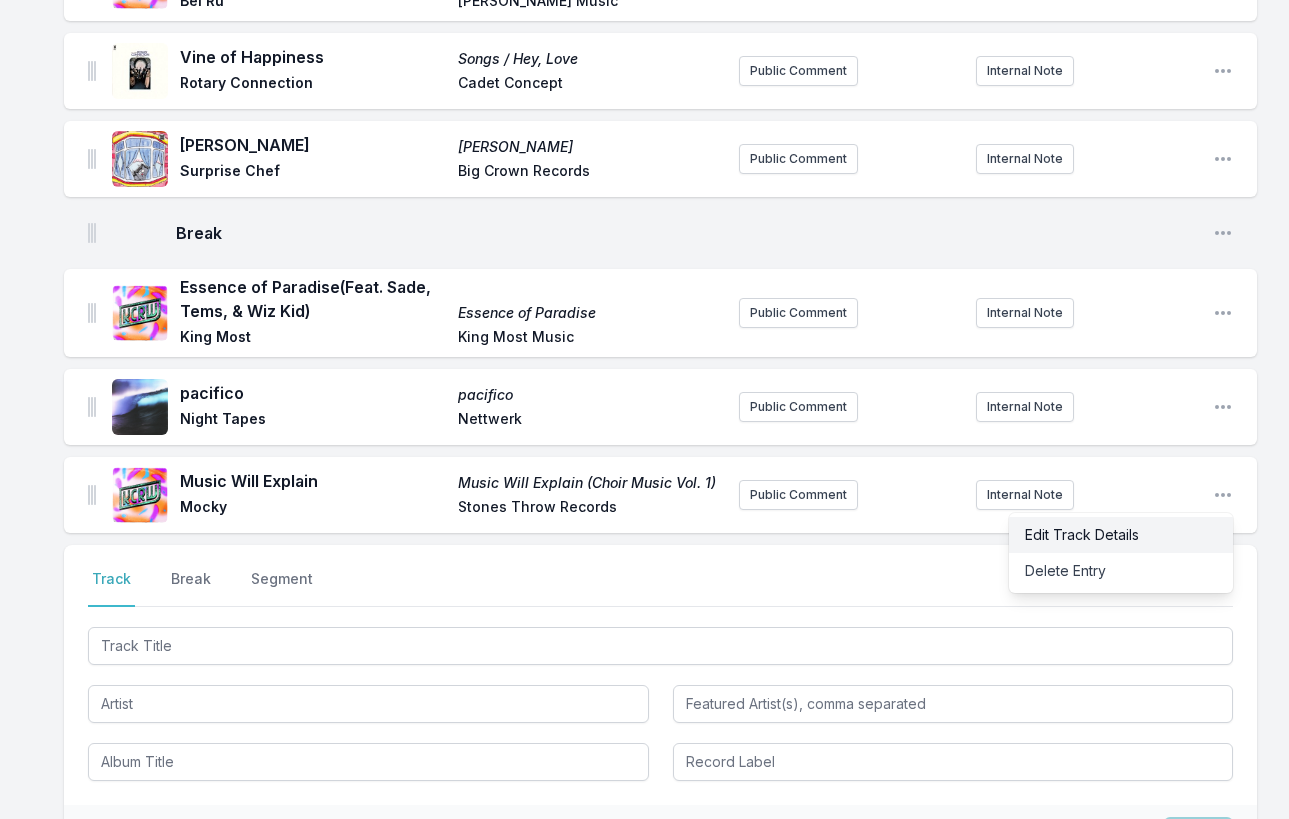 click on "Edit Track Details" at bounding box center [1121, 535] 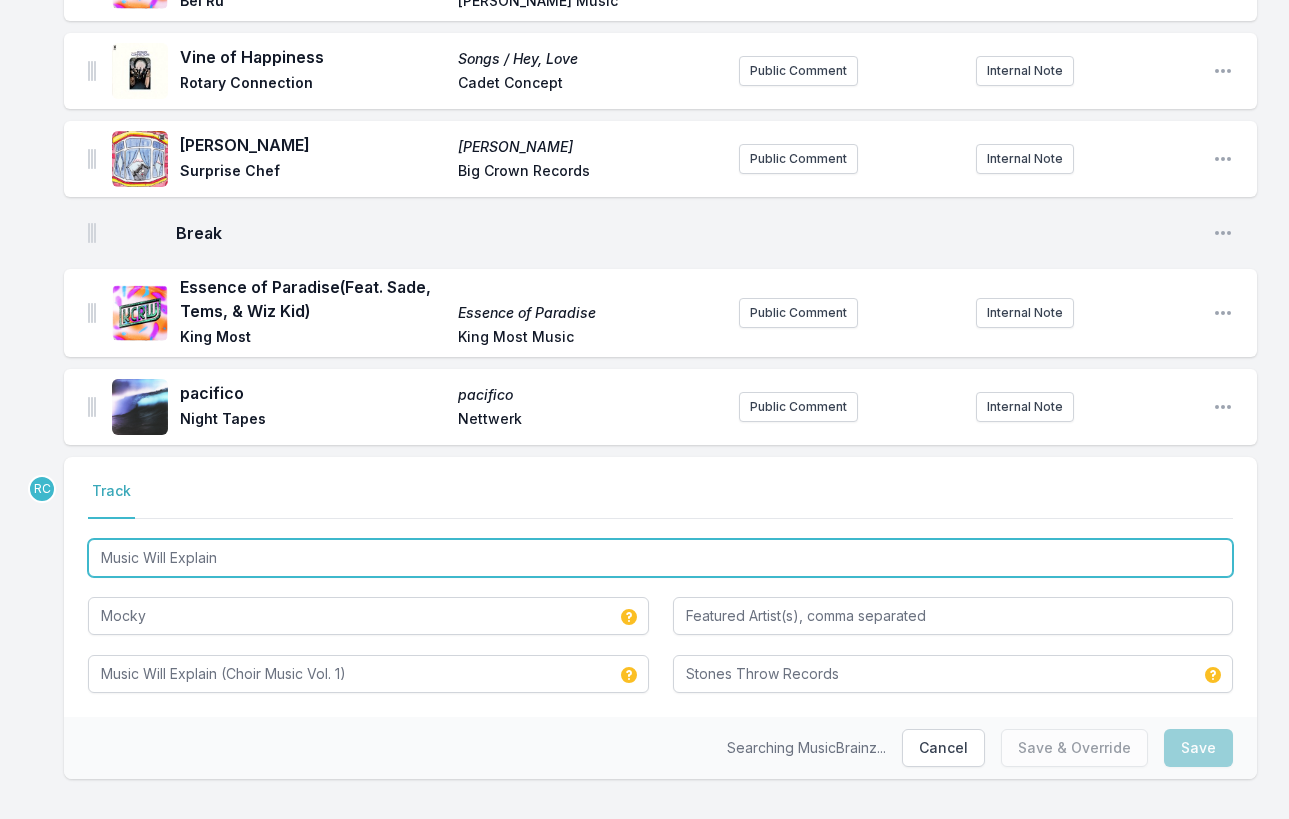 click on "Music Will Explain" at bounding box center [660, 558] 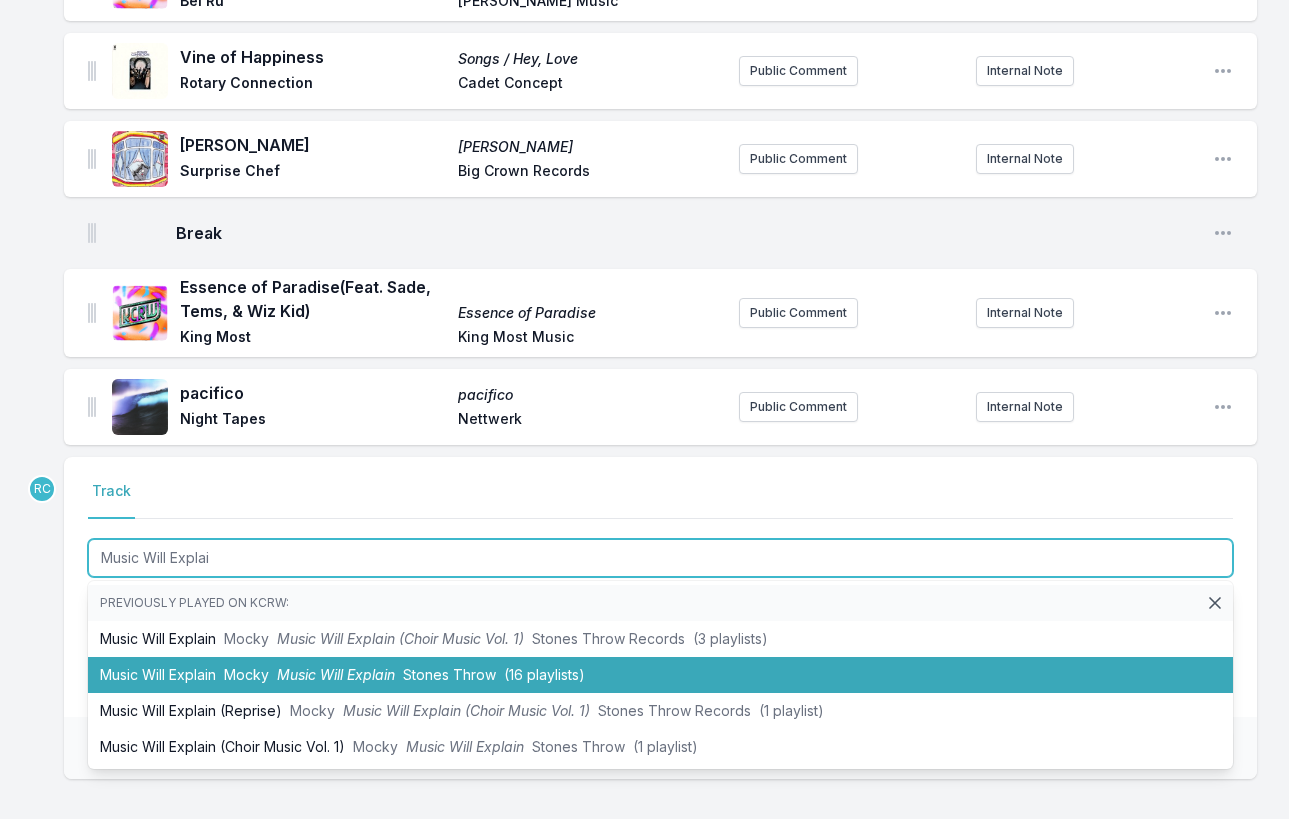 click on "Stones Throw" at bounding box center (449, 674) 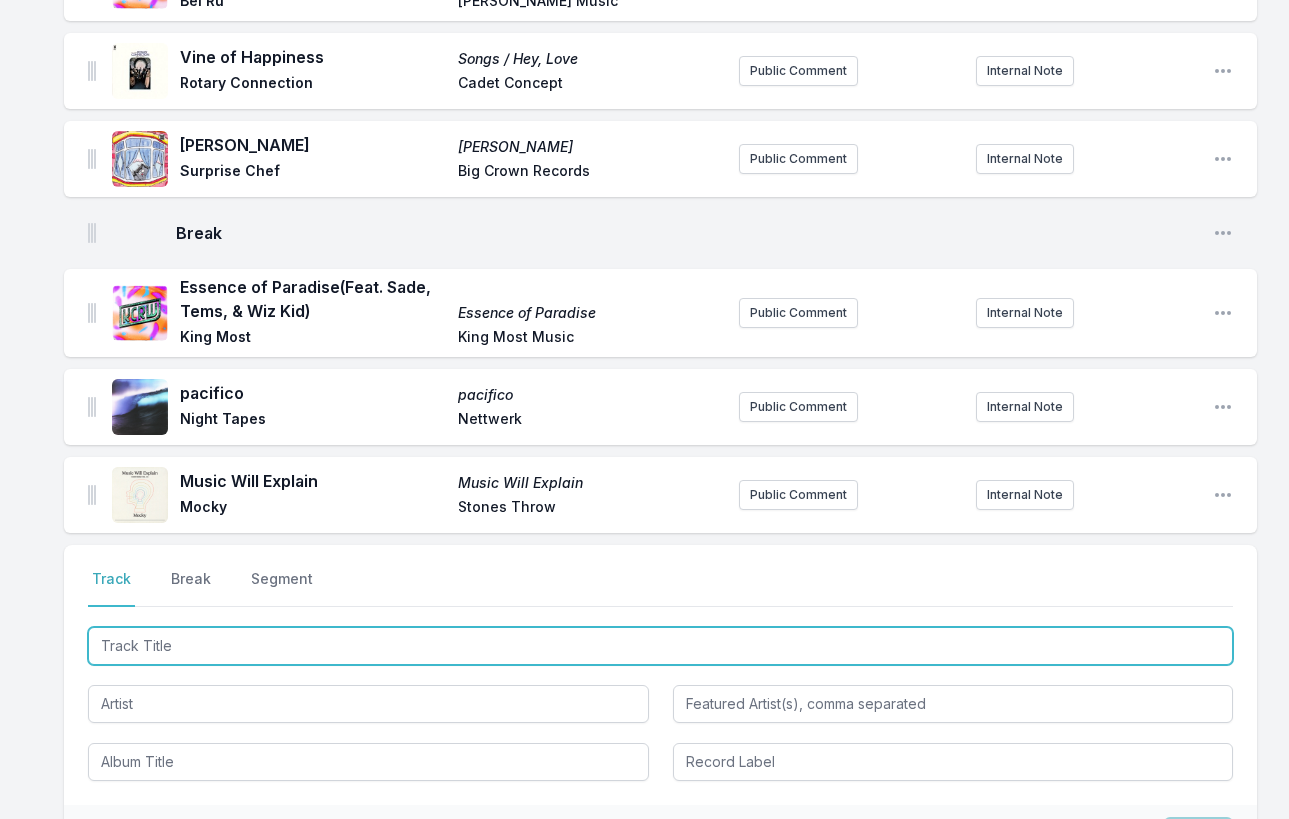click at bounding box center [660, 646] 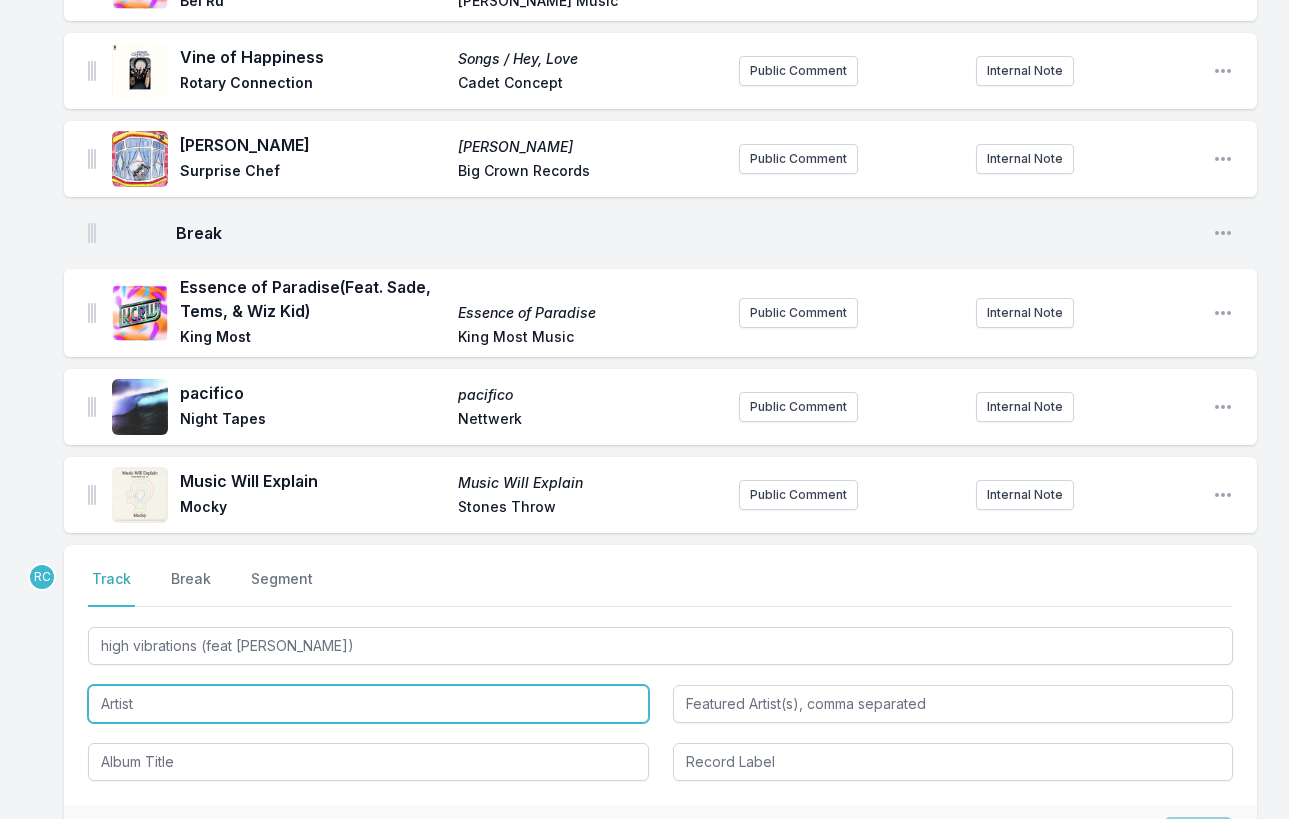 type on "high vibrations" 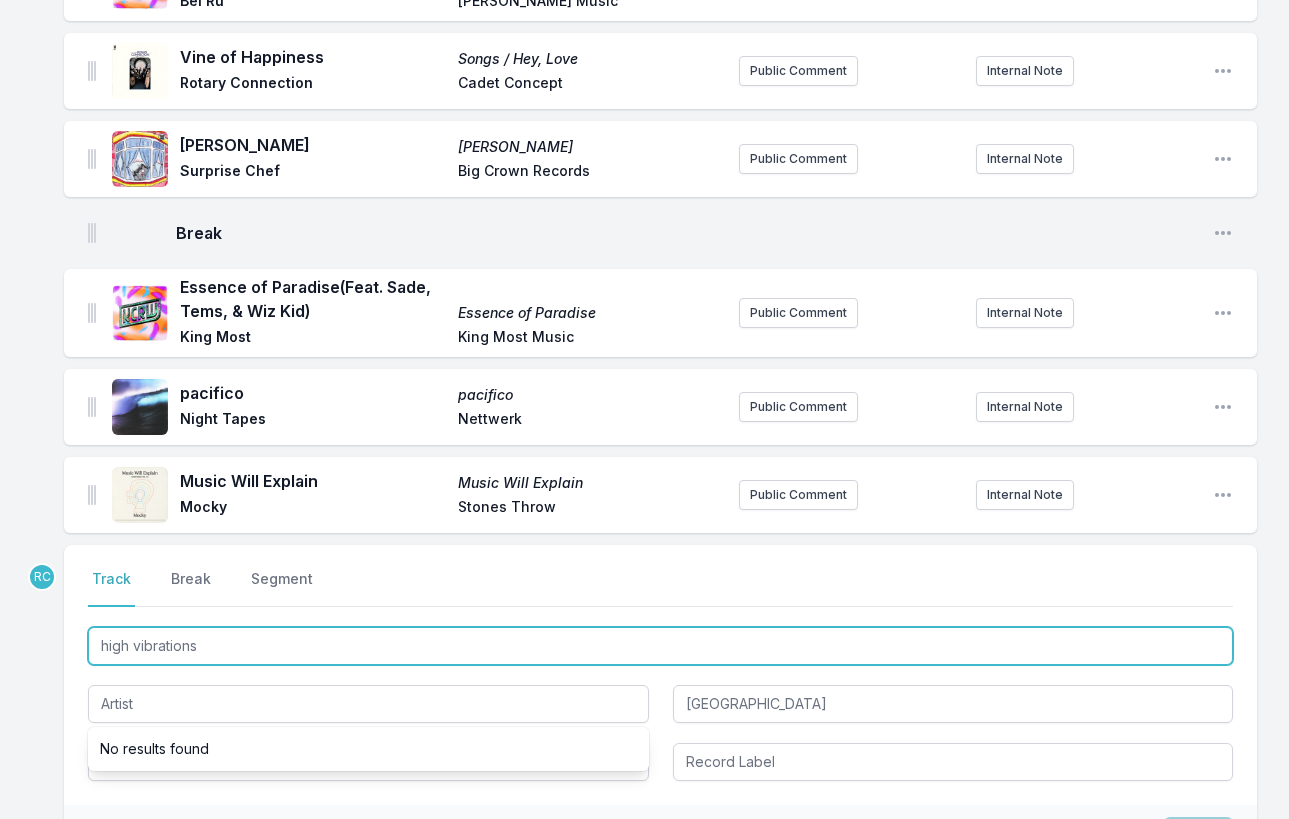 click on "high vibrations" at bounding box center (660, 646) 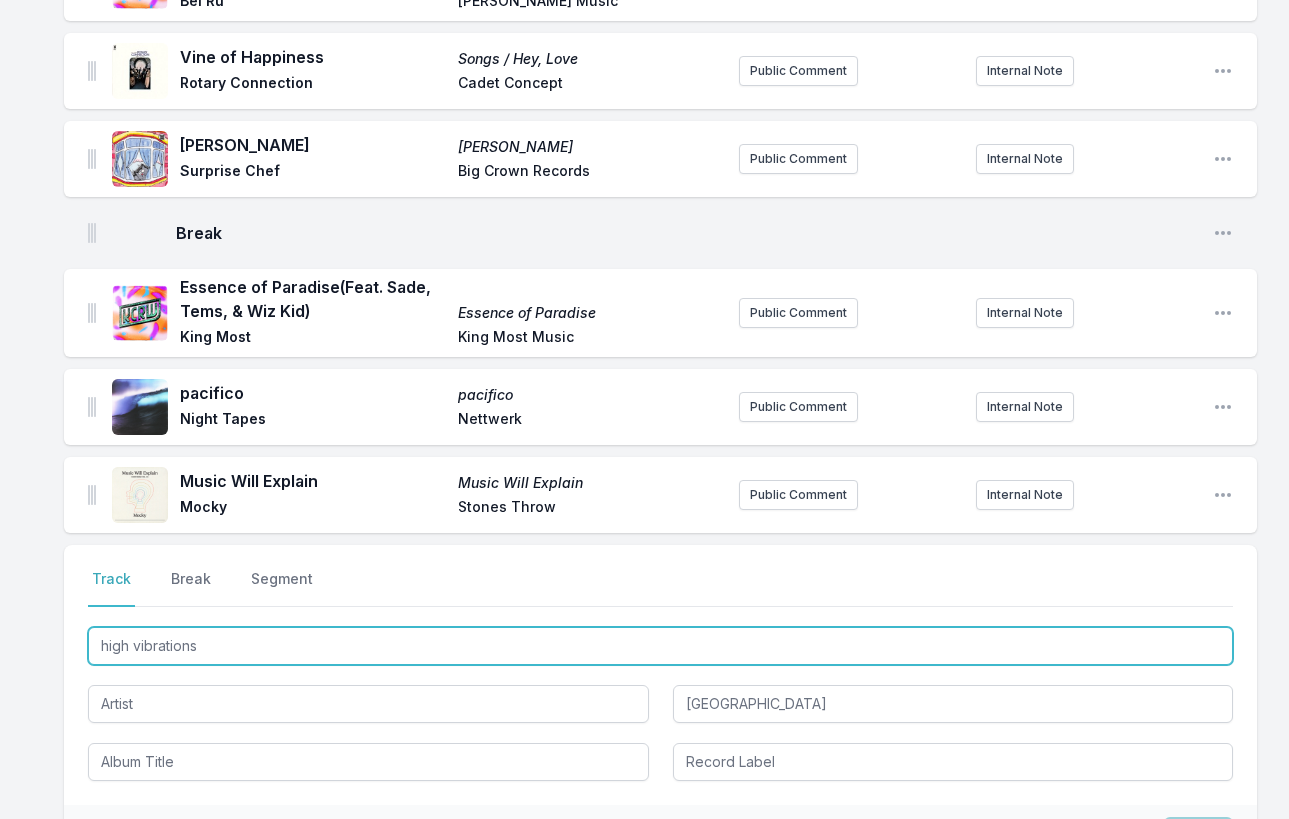 type on "high vibration" 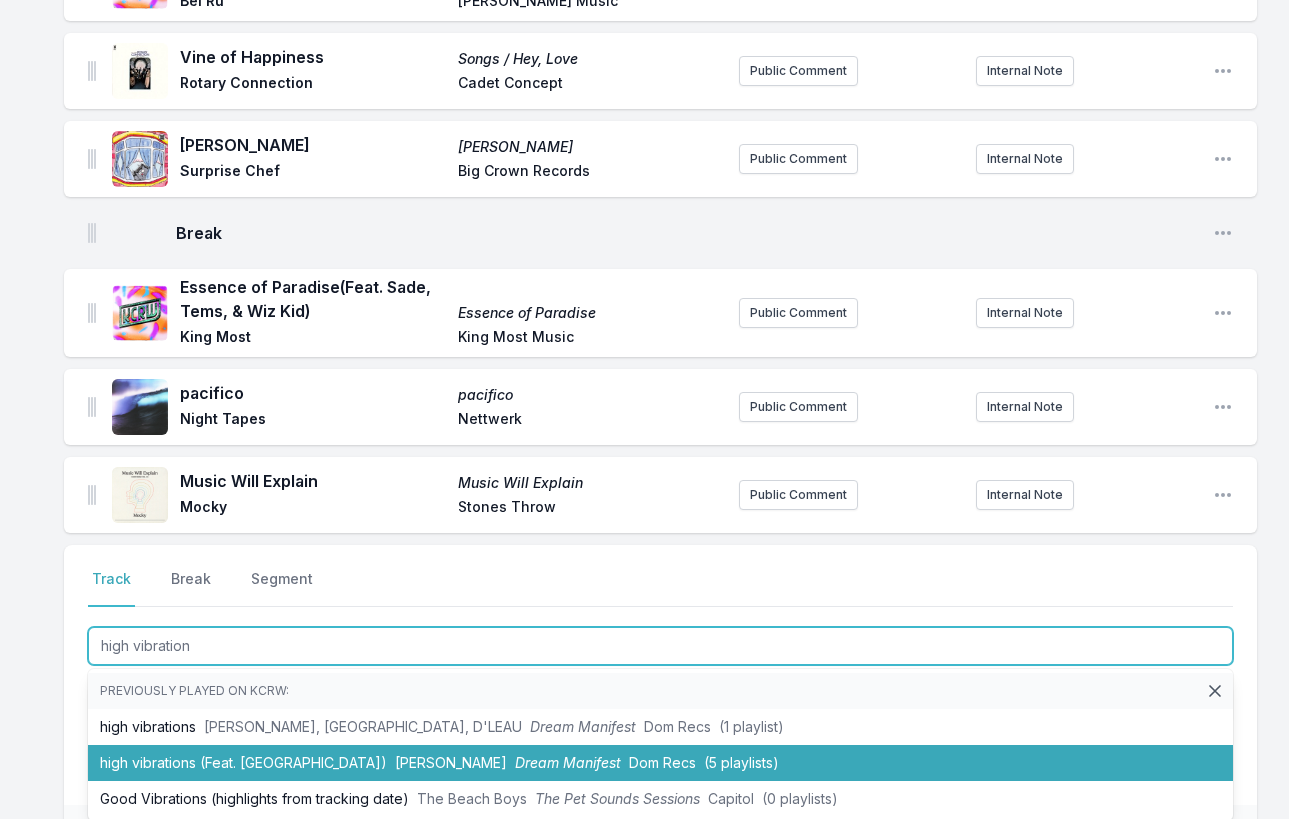 click on "high vibrations (Feat. Malaya) [PERSON_NAME] Dream Manifest Dom Recs (5 playlists)" at bounding box center [660, 763] 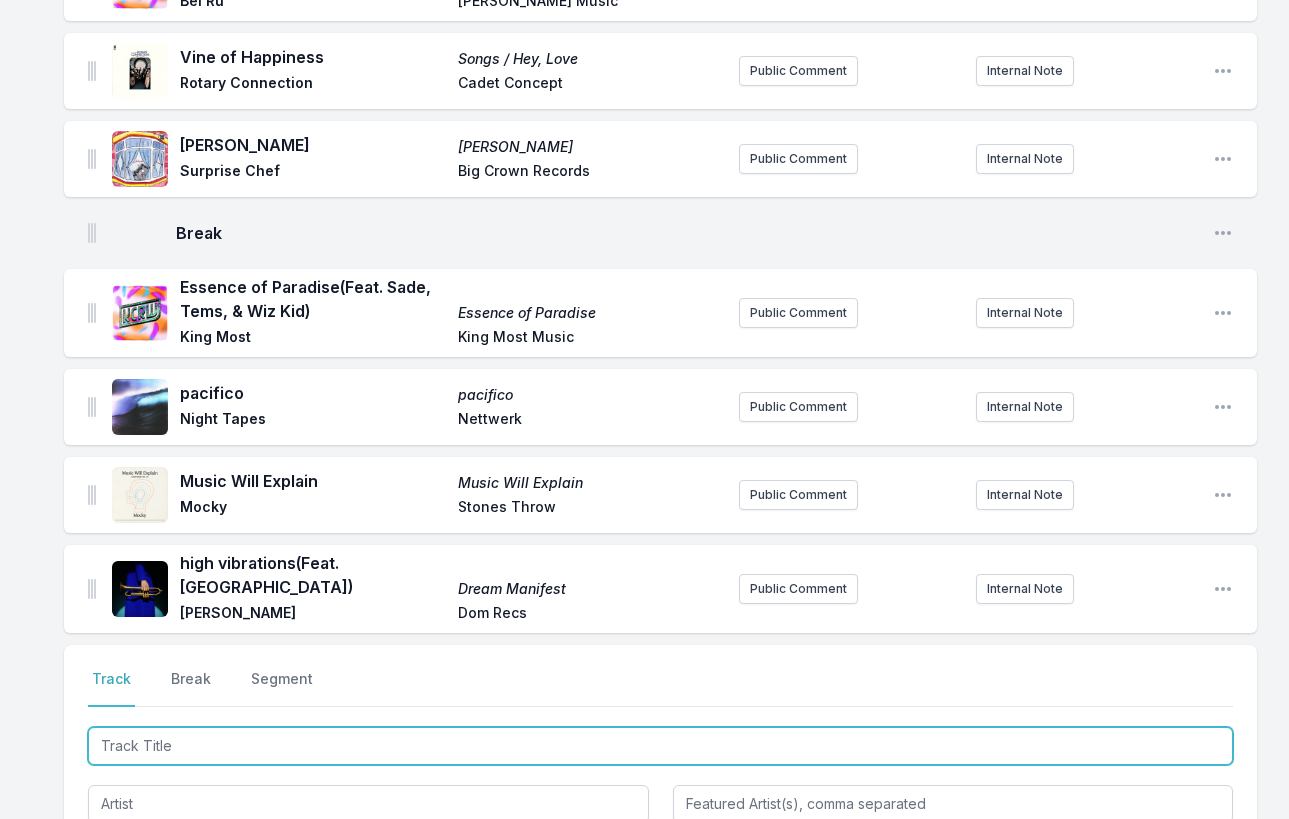 scroll, scrollTop: 2423, scrollLeft: 0, axis: vertical 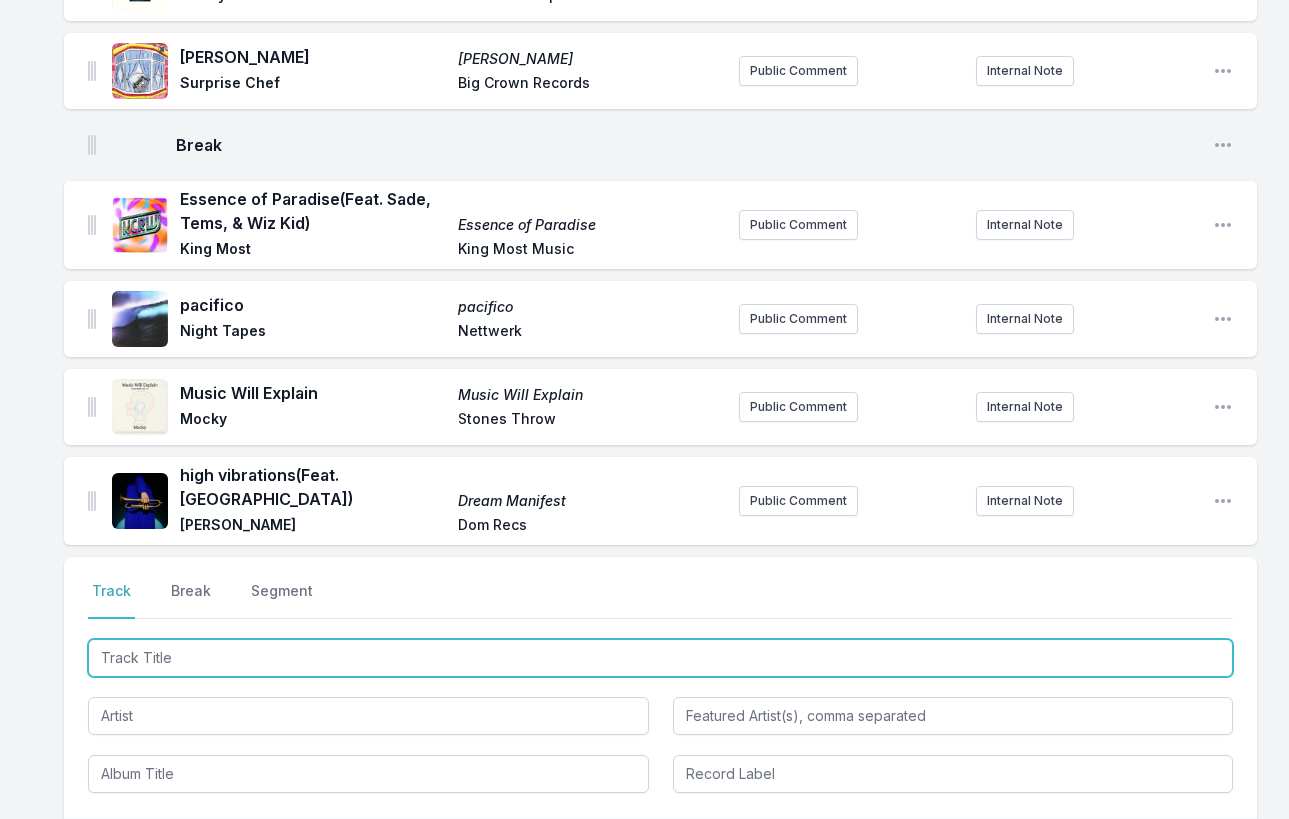 click at bounding box center [660, 658] 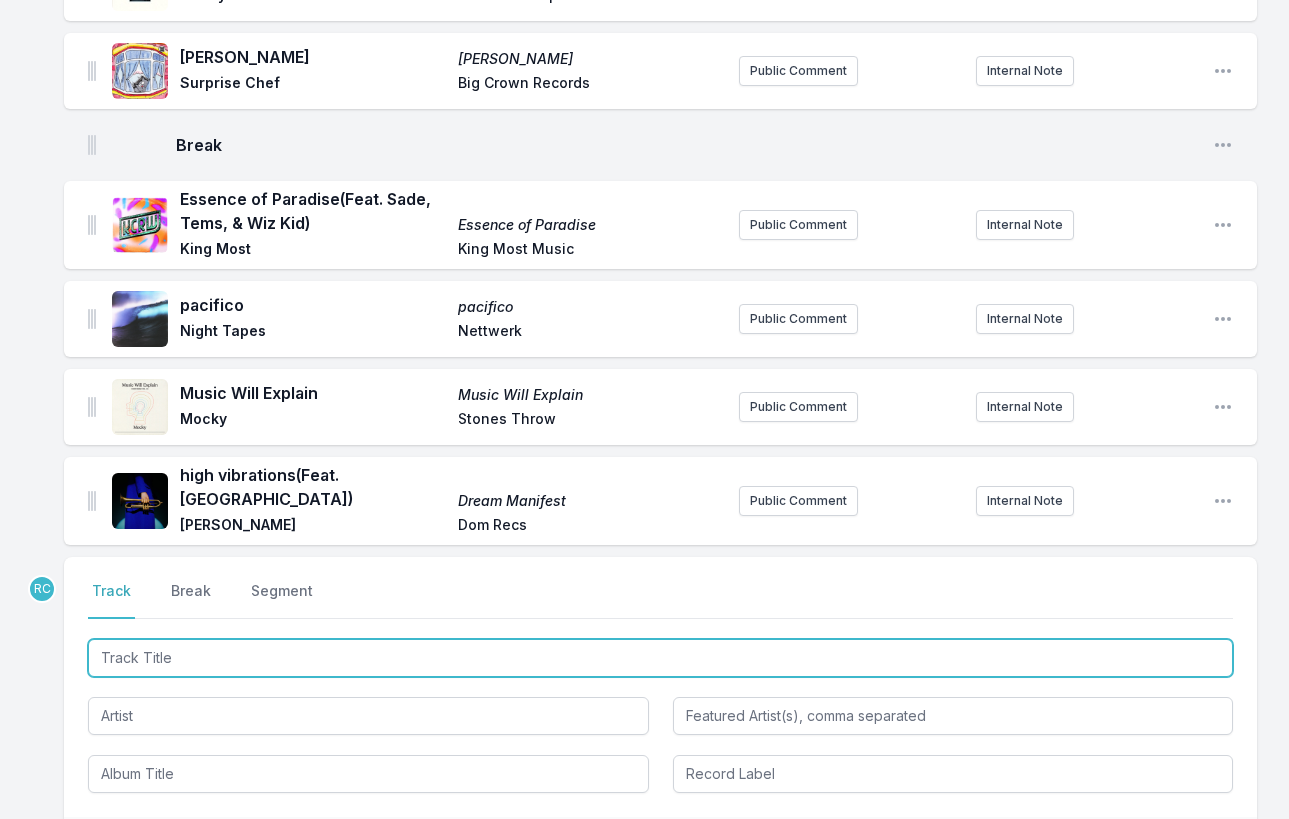 paste on "Paradise" 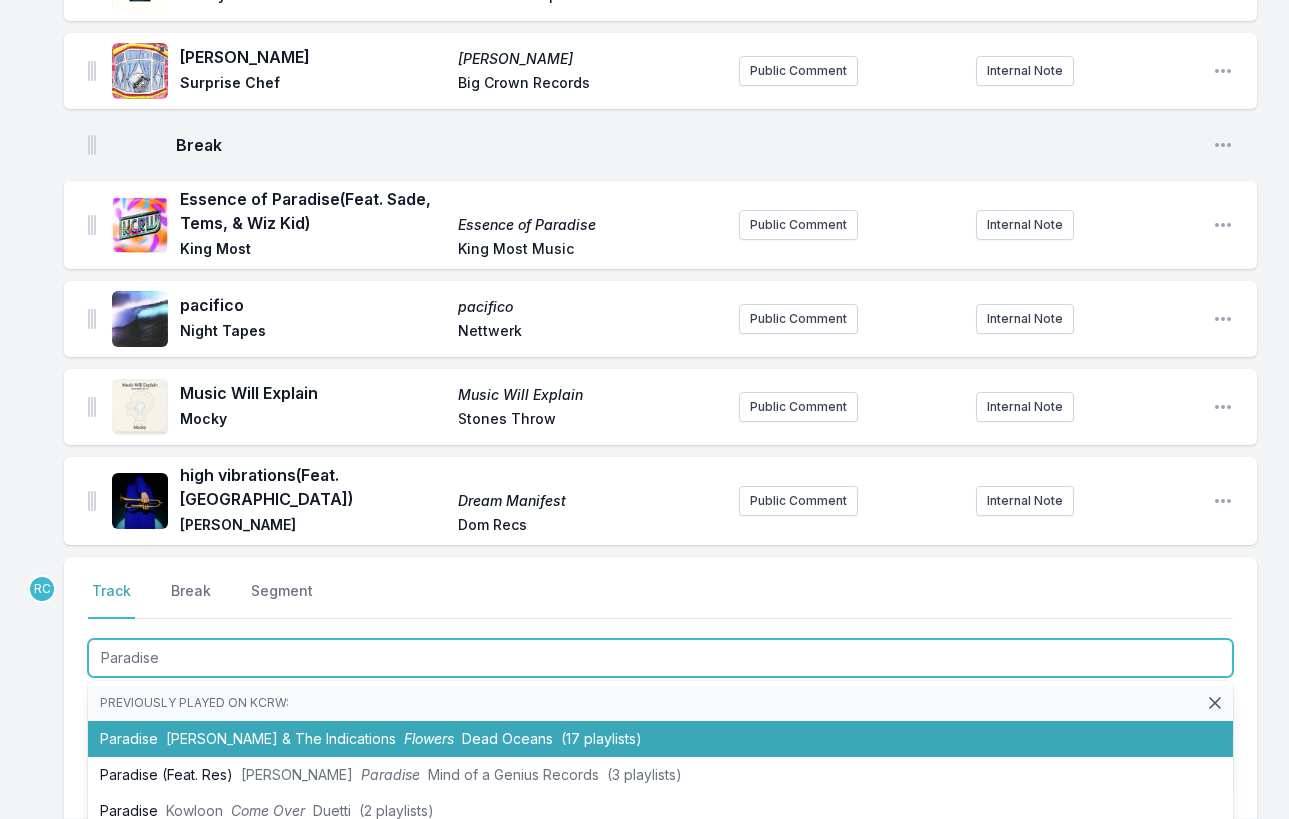click on "[PERSON_NAME] & The Indications" at bounding box center [281, 738] 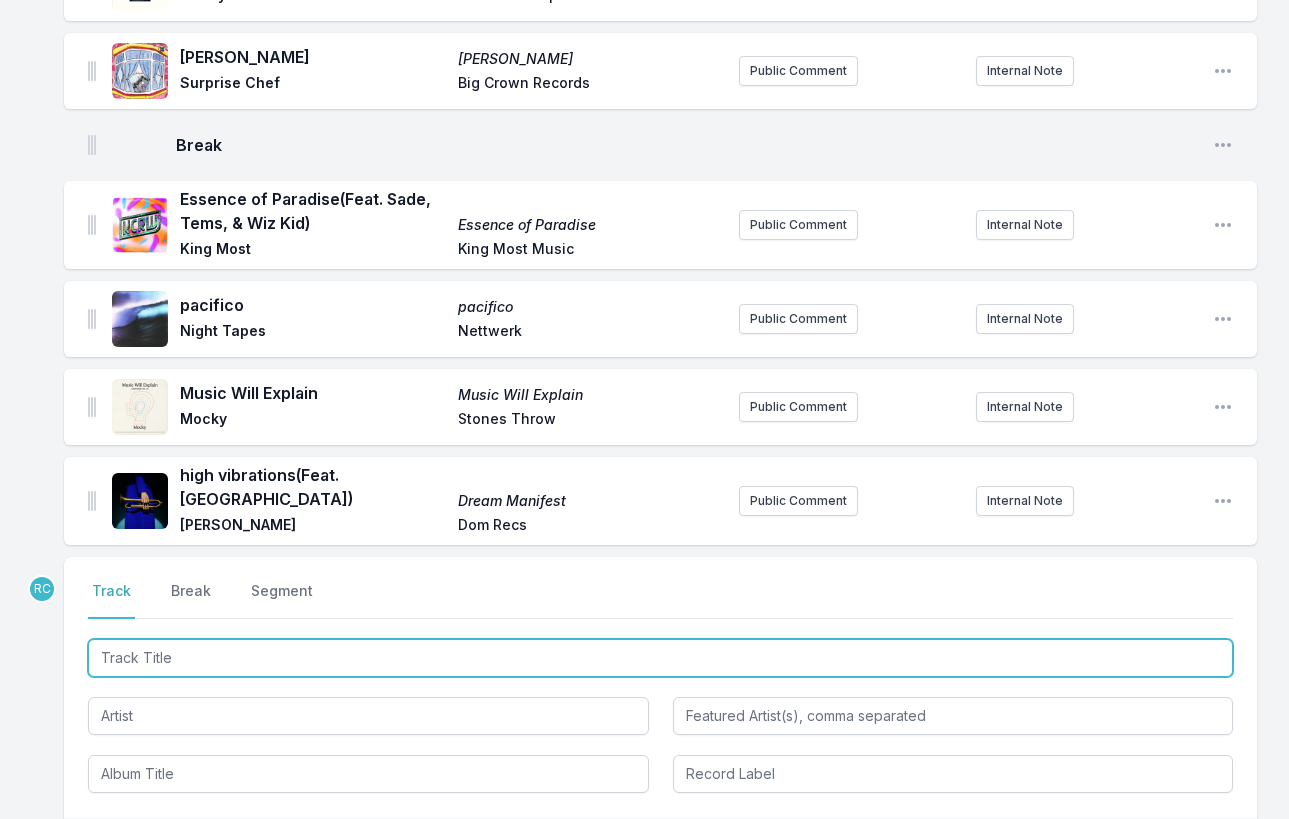 scroll, scrollTop: 2511, scrollLeft: 0, axis: vertical 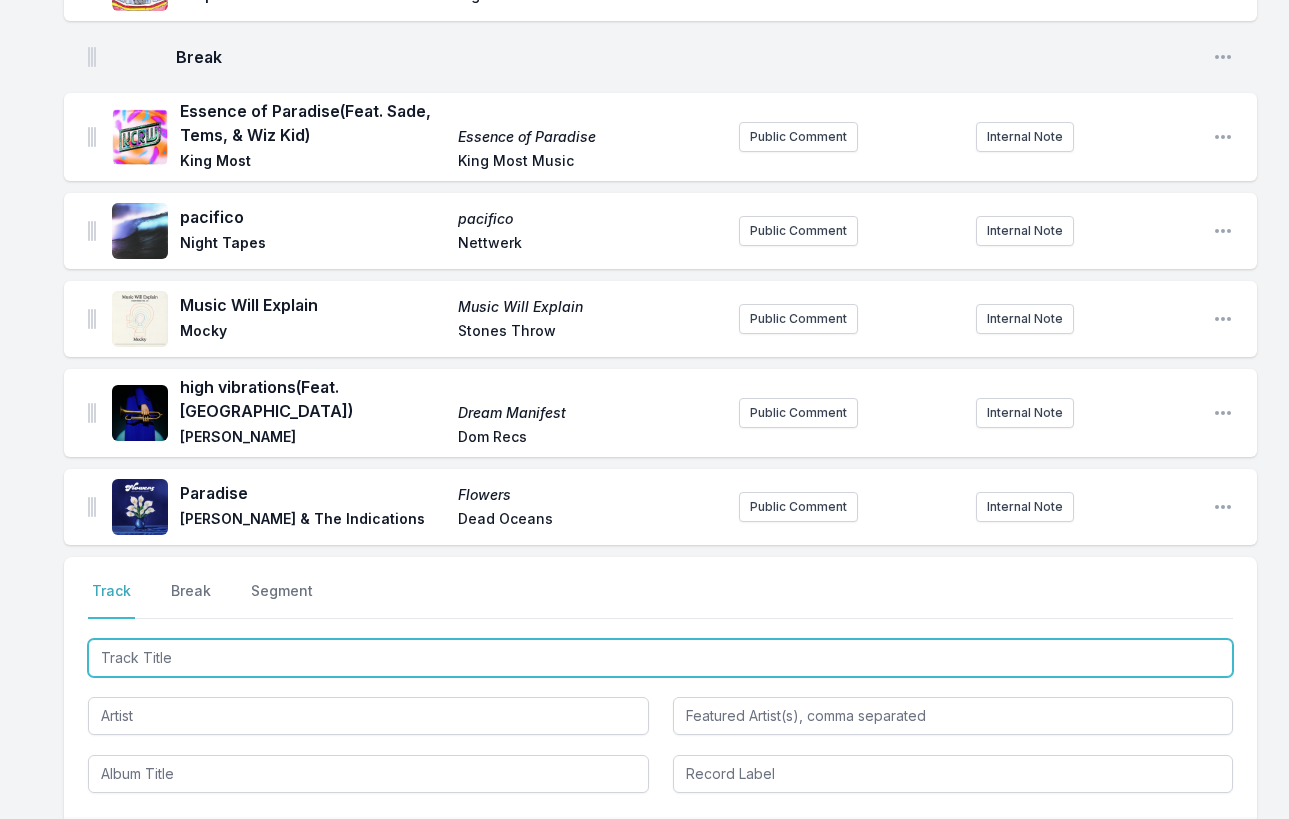 click at bounding box center (660, 658) 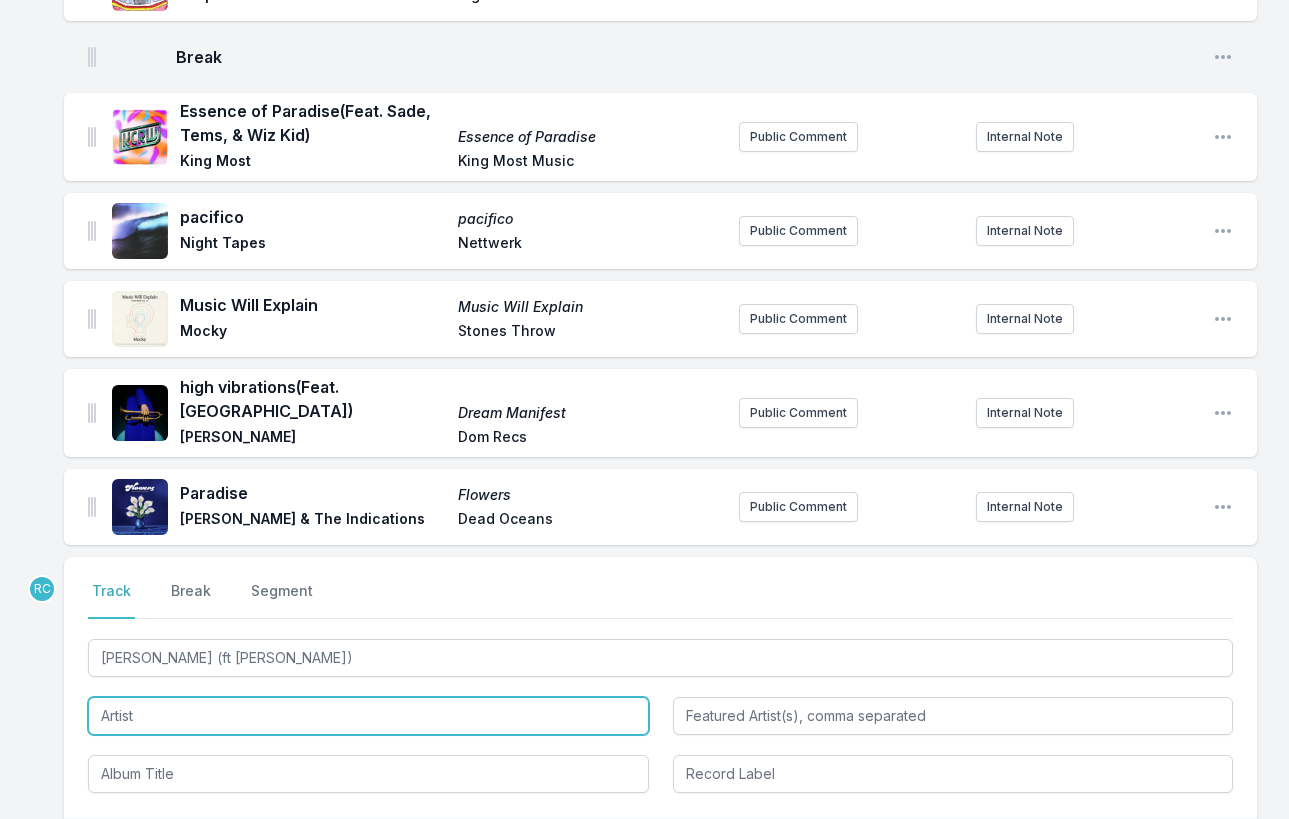 type on "[PERSON_NAME]" 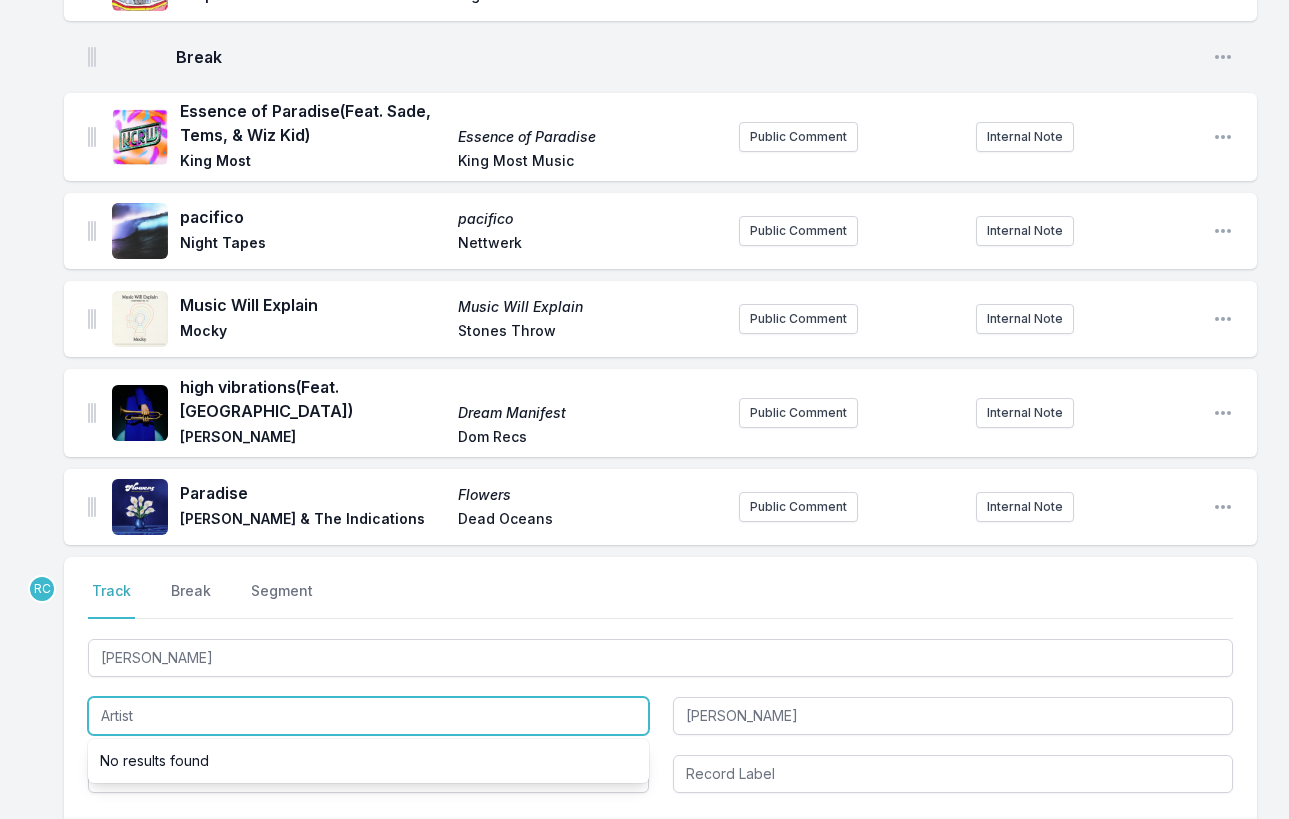 paste on "Latroit, [PERSON_NAME]" 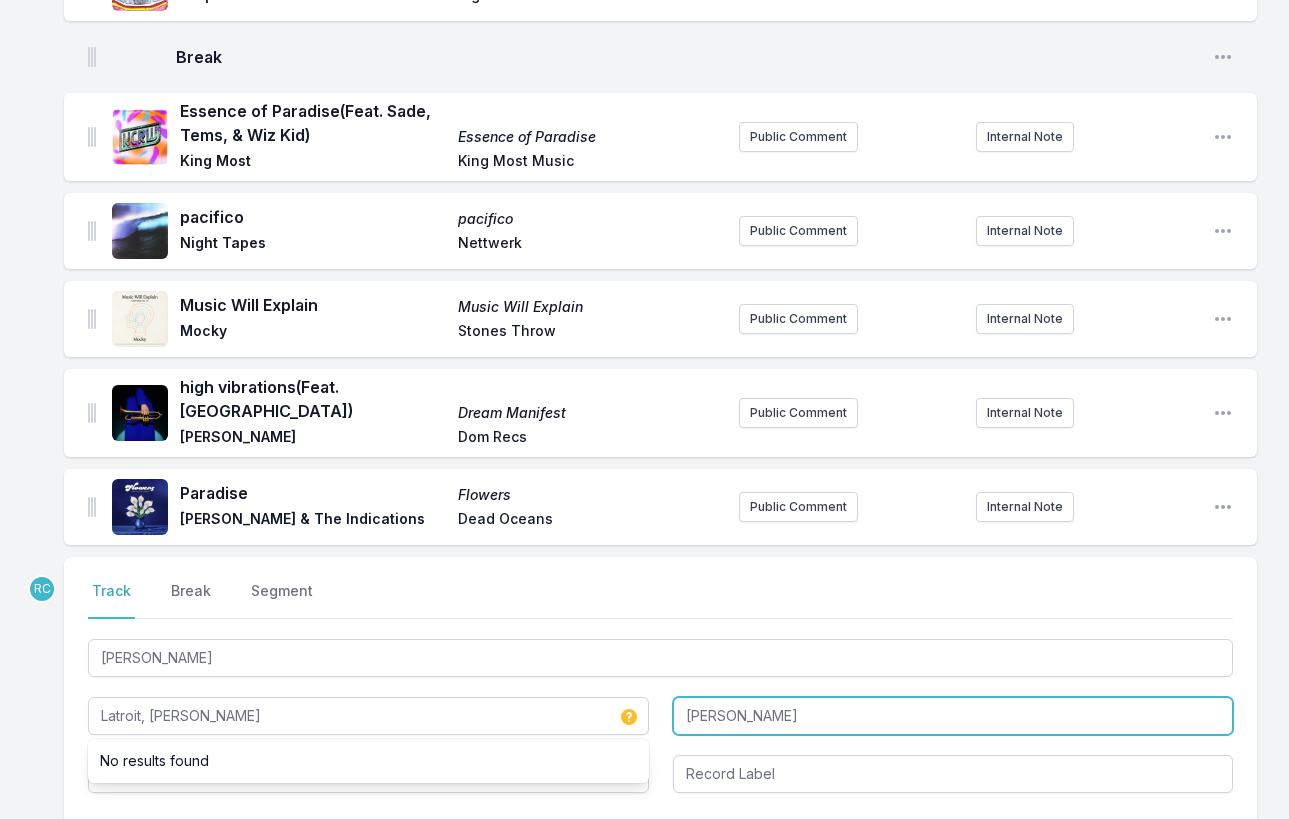 type on "Latroit, [PERSON_NAME]" 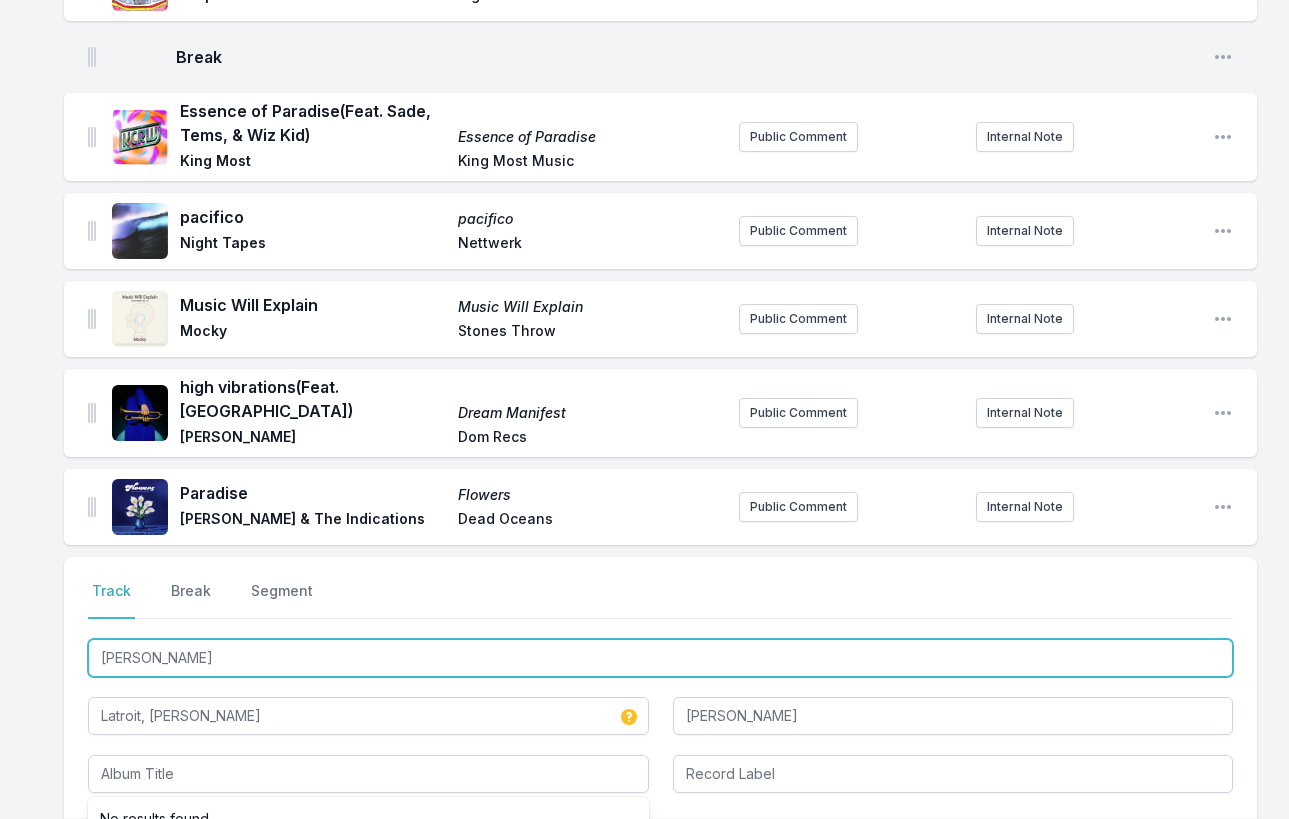 drag, startPoint x: 193, startPoint y: 615, endPoint x: 60, endPoint y: 602, distance: 133.63383 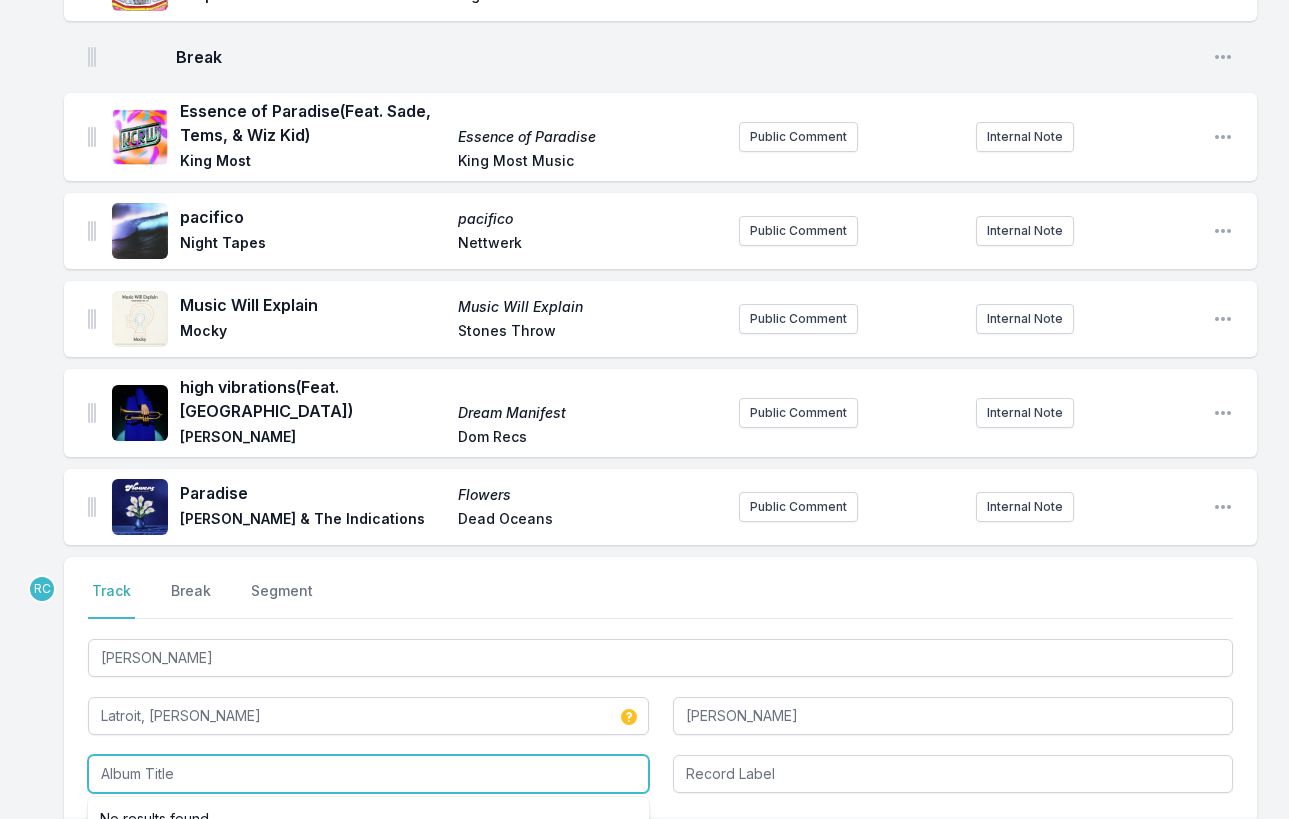 click at bounding box center [368, 774] 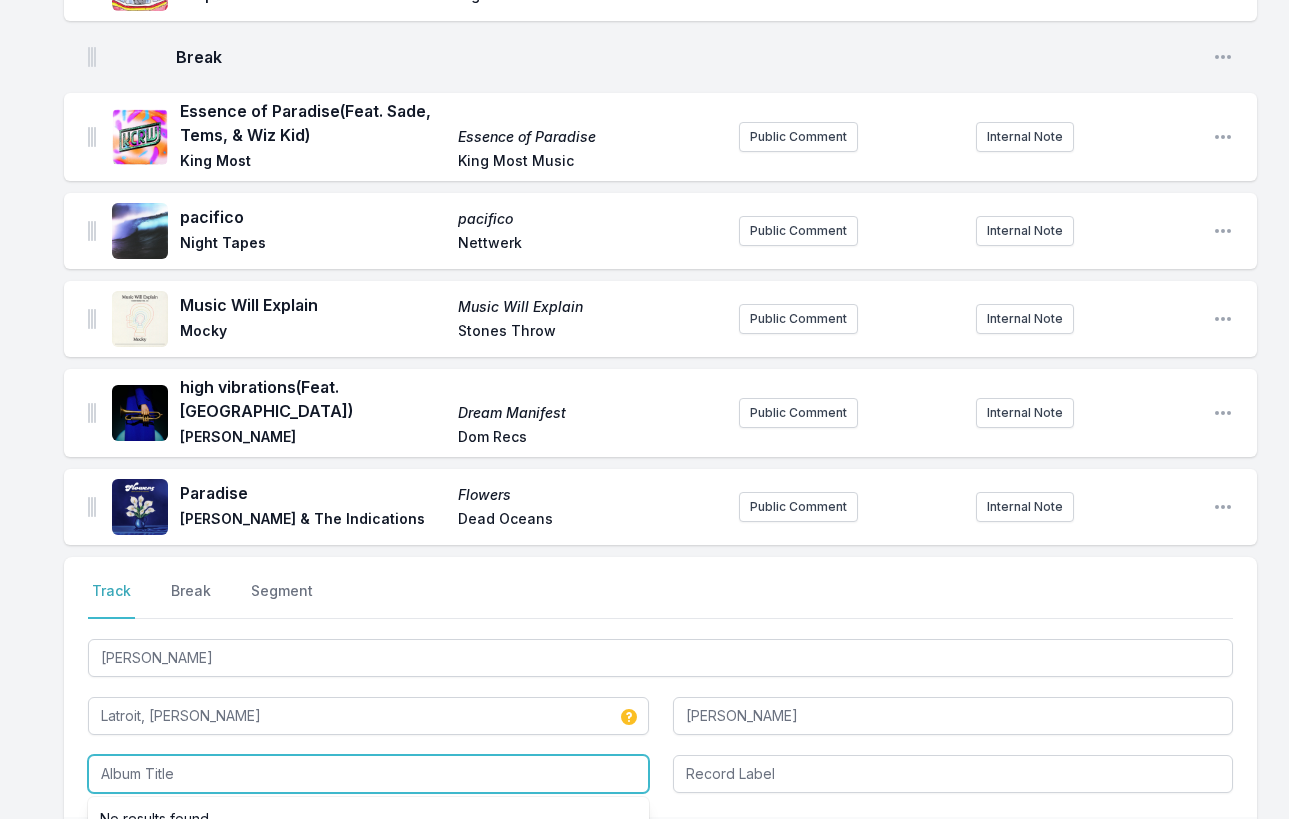 paste on "[PERSON_NAME]" 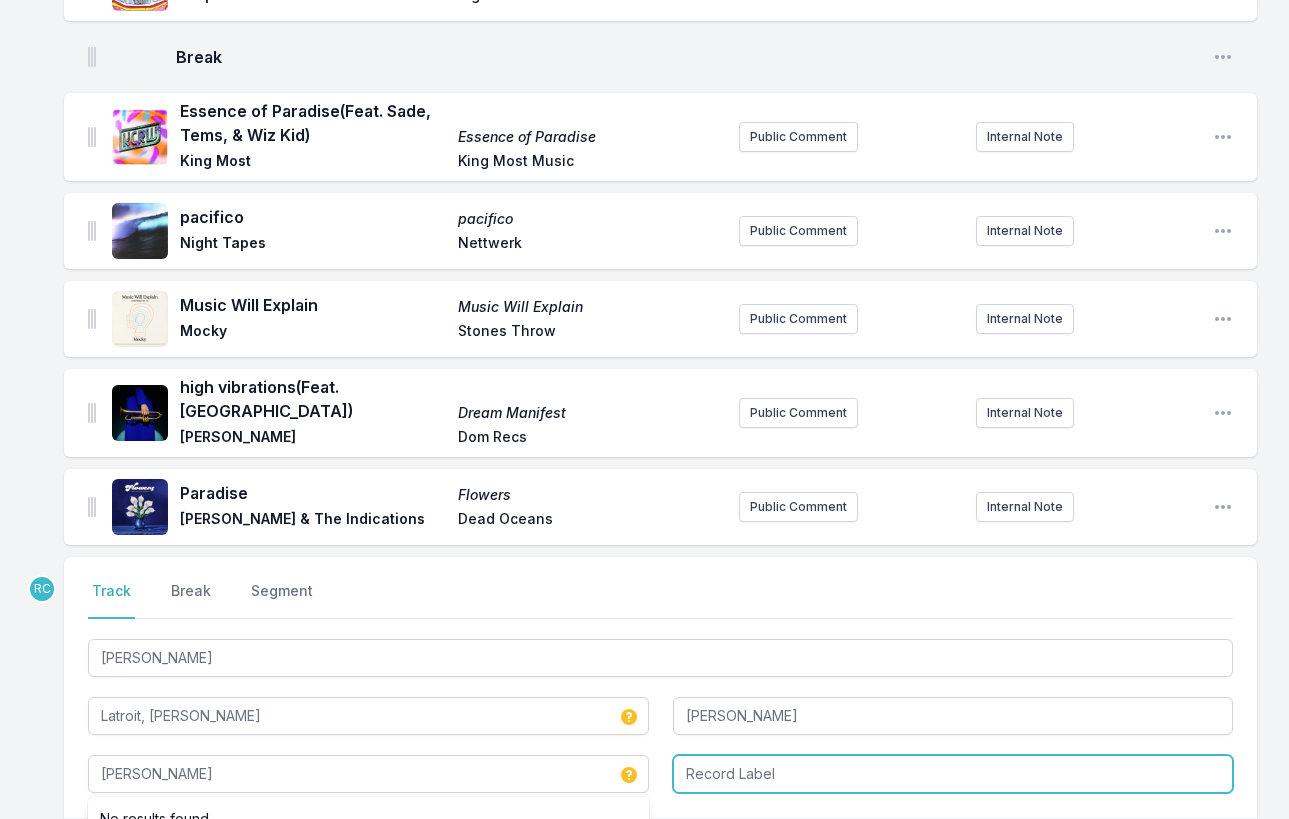 type on "[PERSON_NAME]" 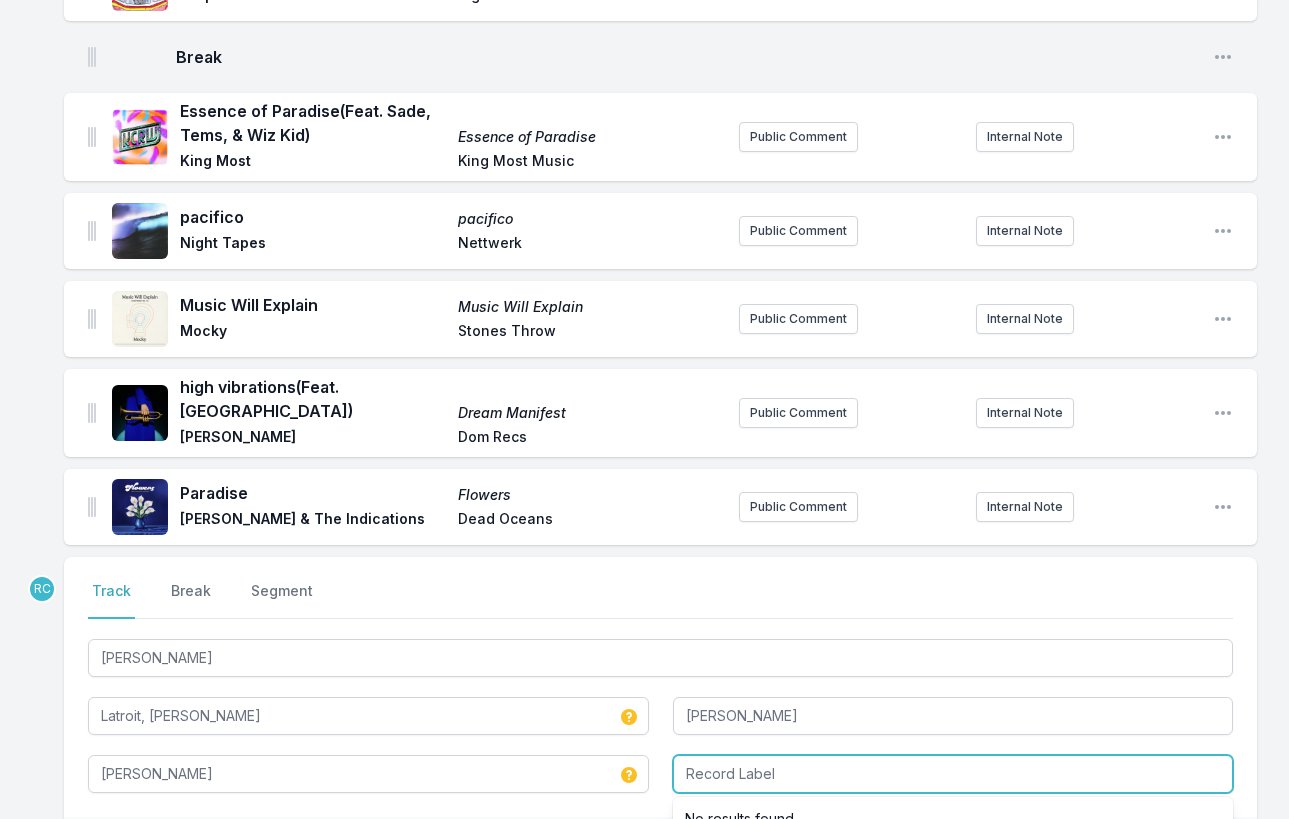 paste on "House Of Latroit" 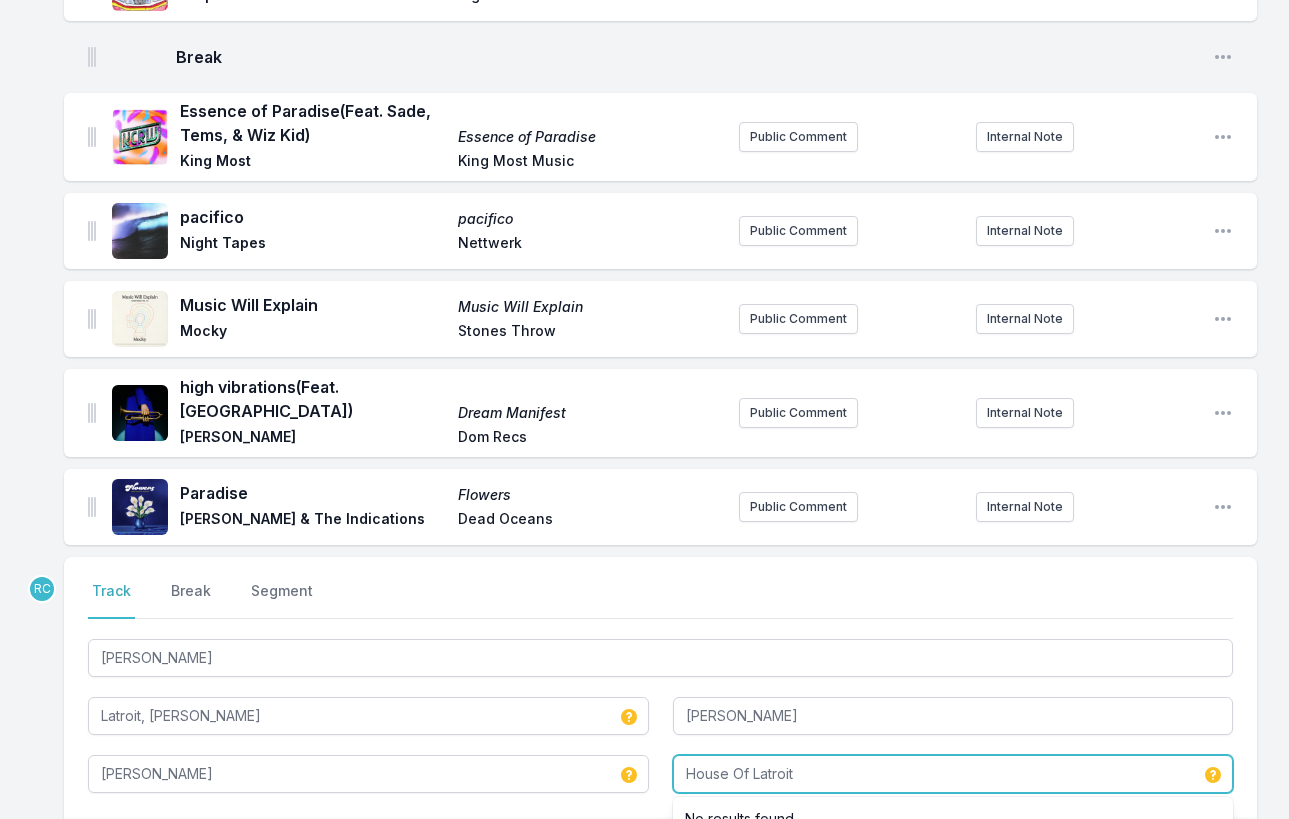 type on "House Of Latroit" 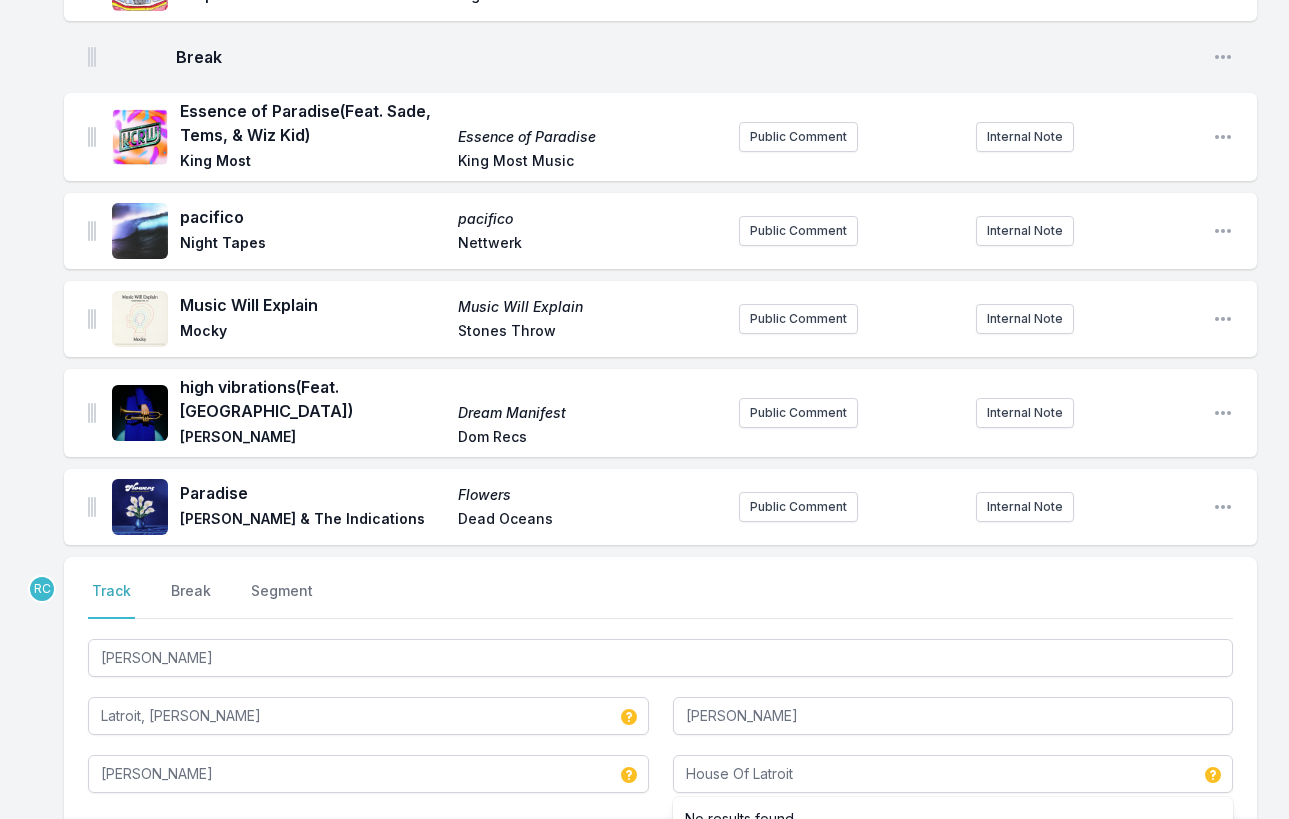 click on "[PERSON_NAME], [PERSON_NAME] [PERSON_NAME] [PERSON_NAME] House Of Latroit No results found" at bounding box center (660, 714) 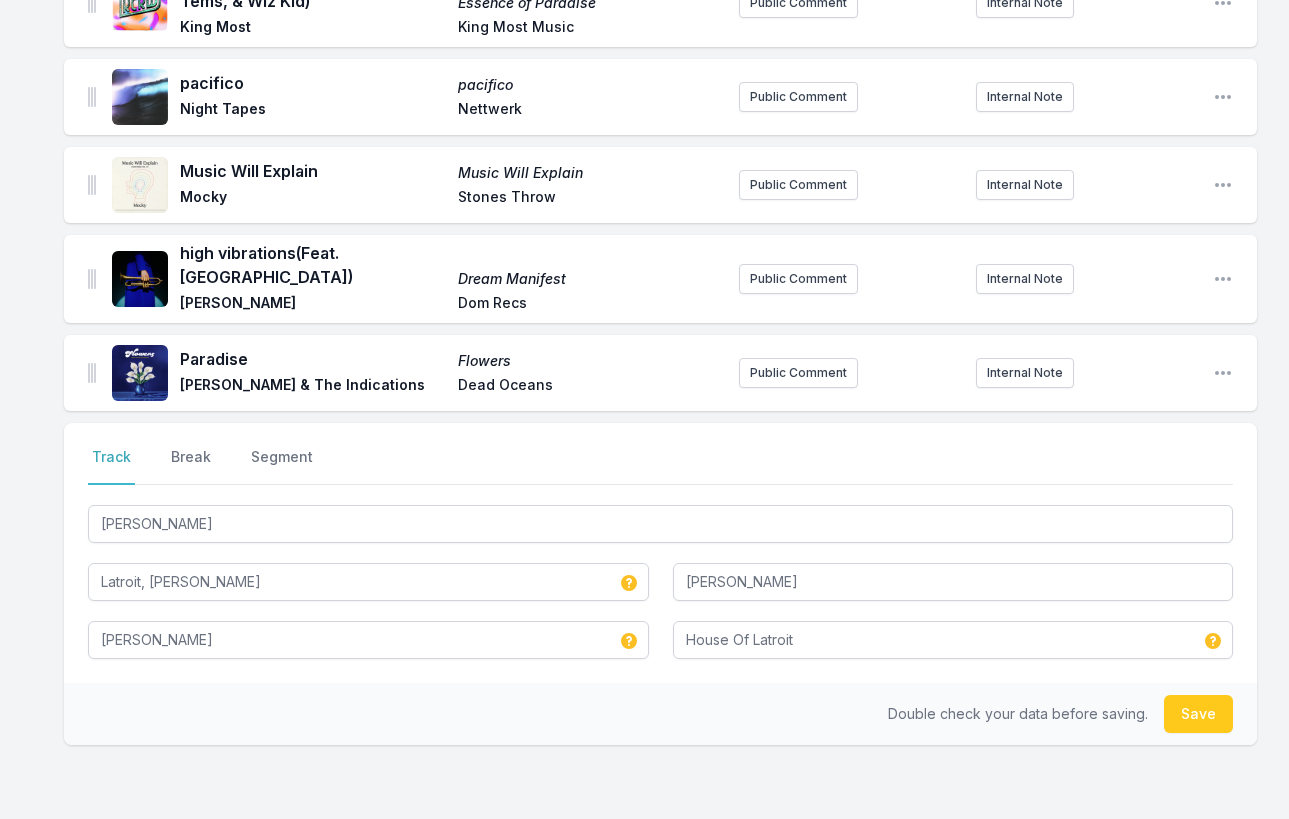 scroll, scrollTop: 2654, scrollLeft: 0, axis: vertical 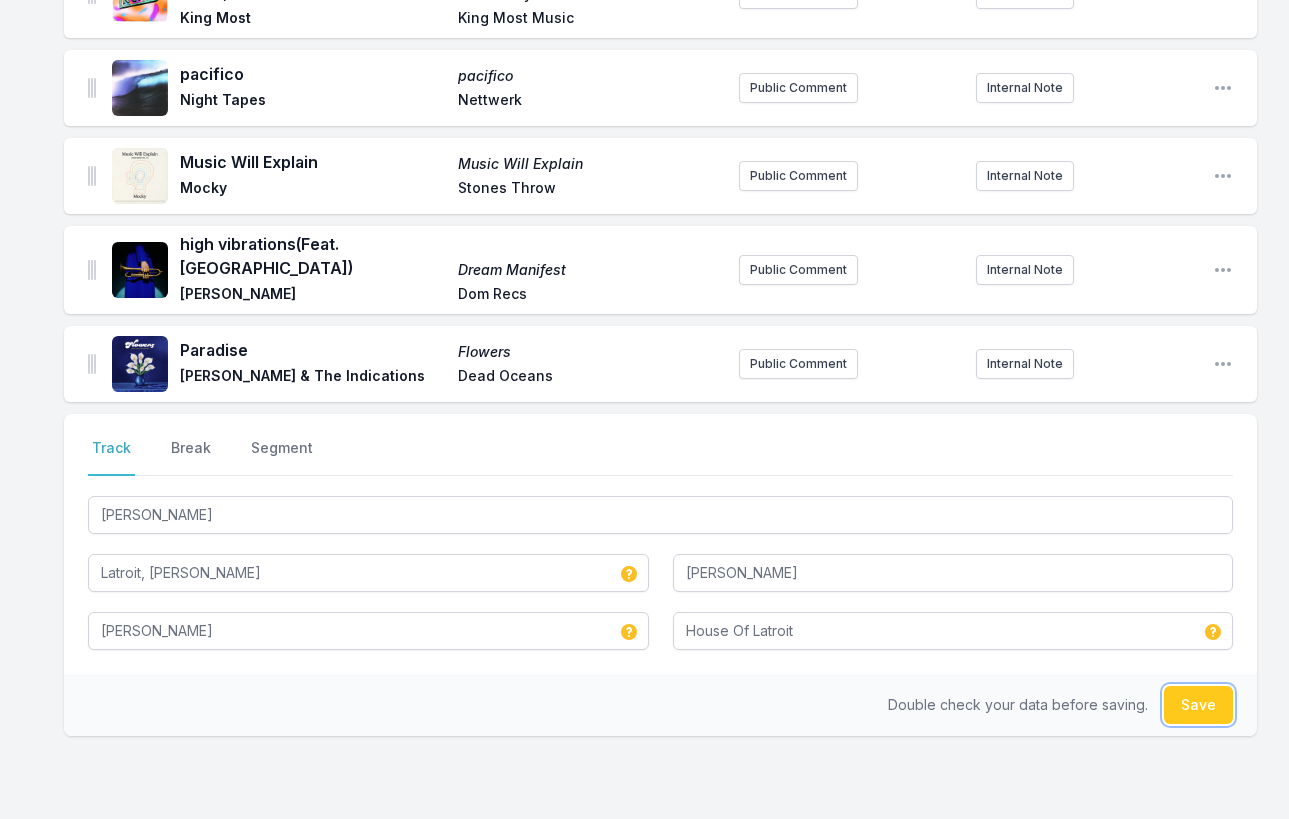 click on "Save" at bounding box center (1198, 705) 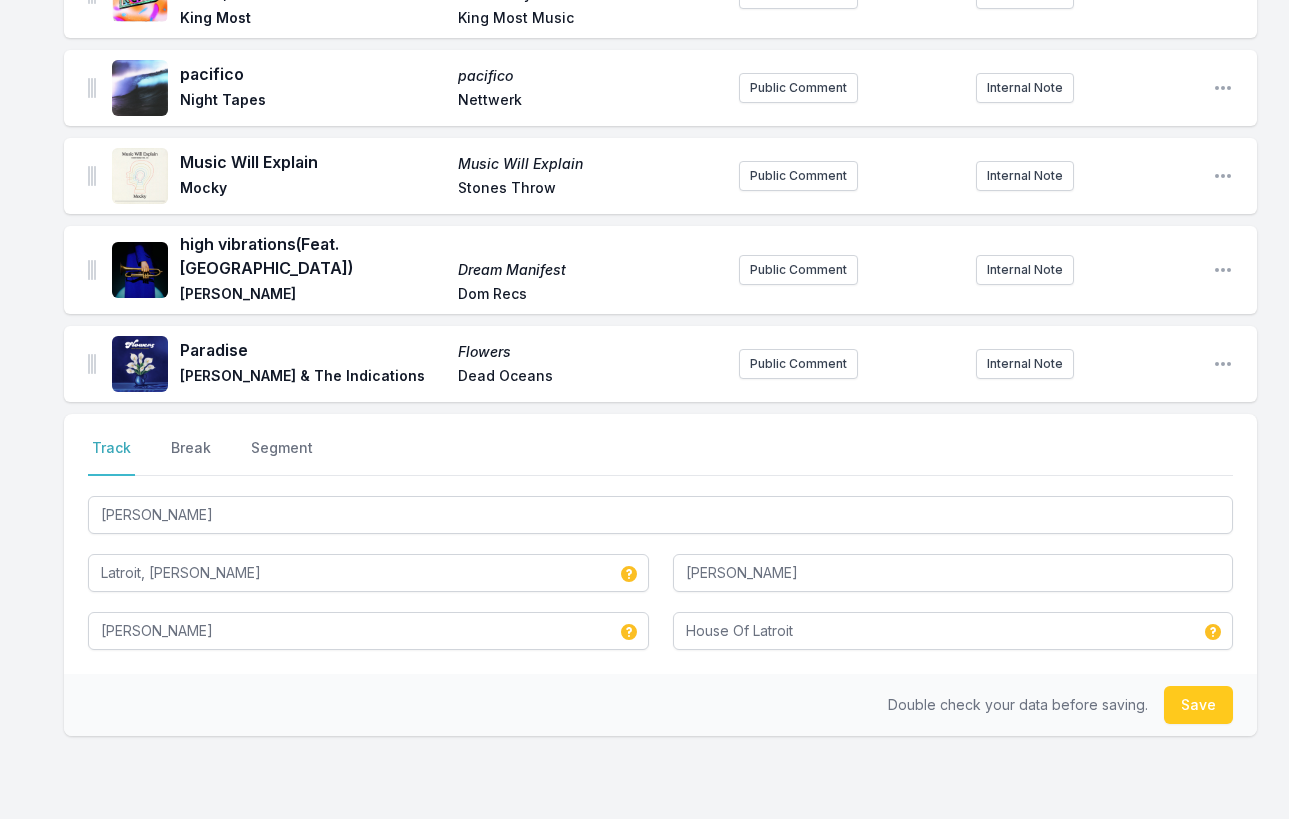 type 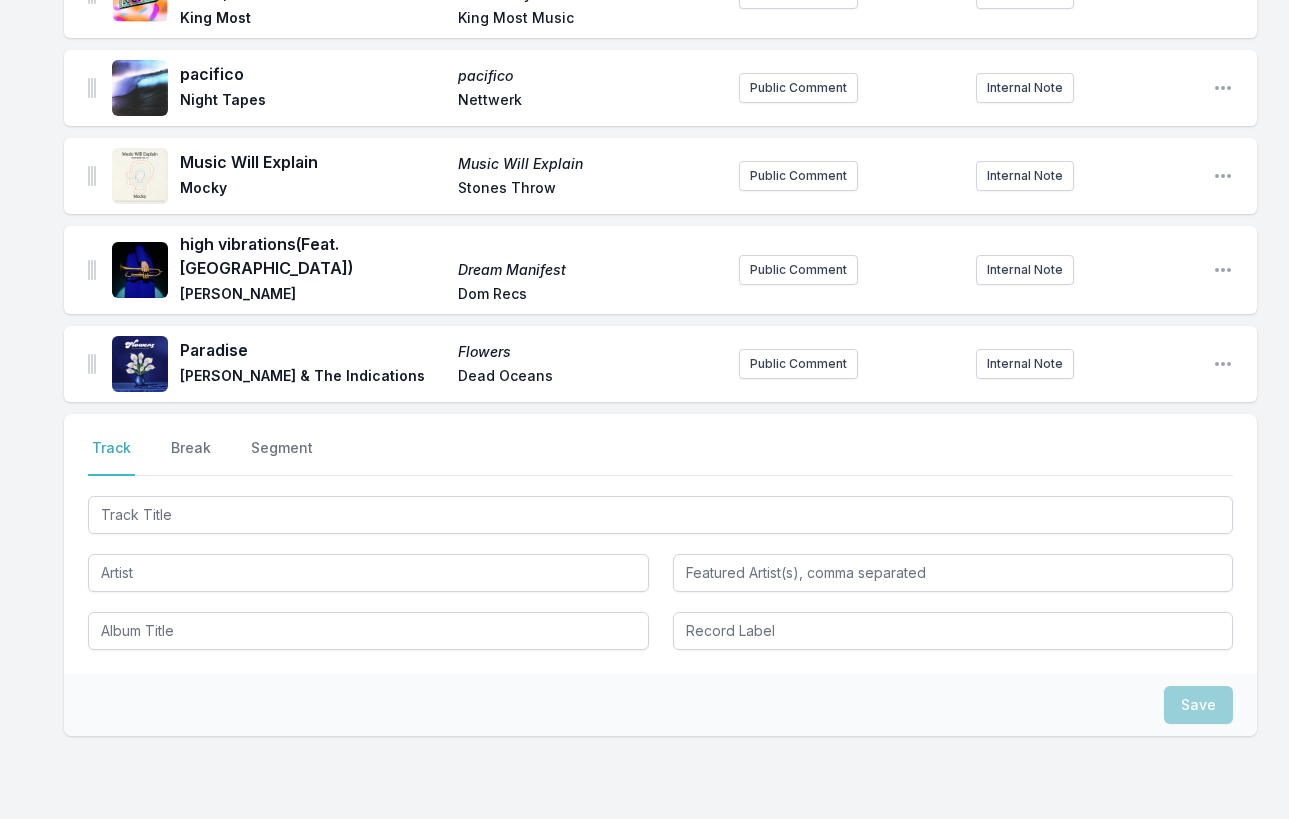 scroll, scrollTop: 2742, scrollLeft: 0, axis: vertical 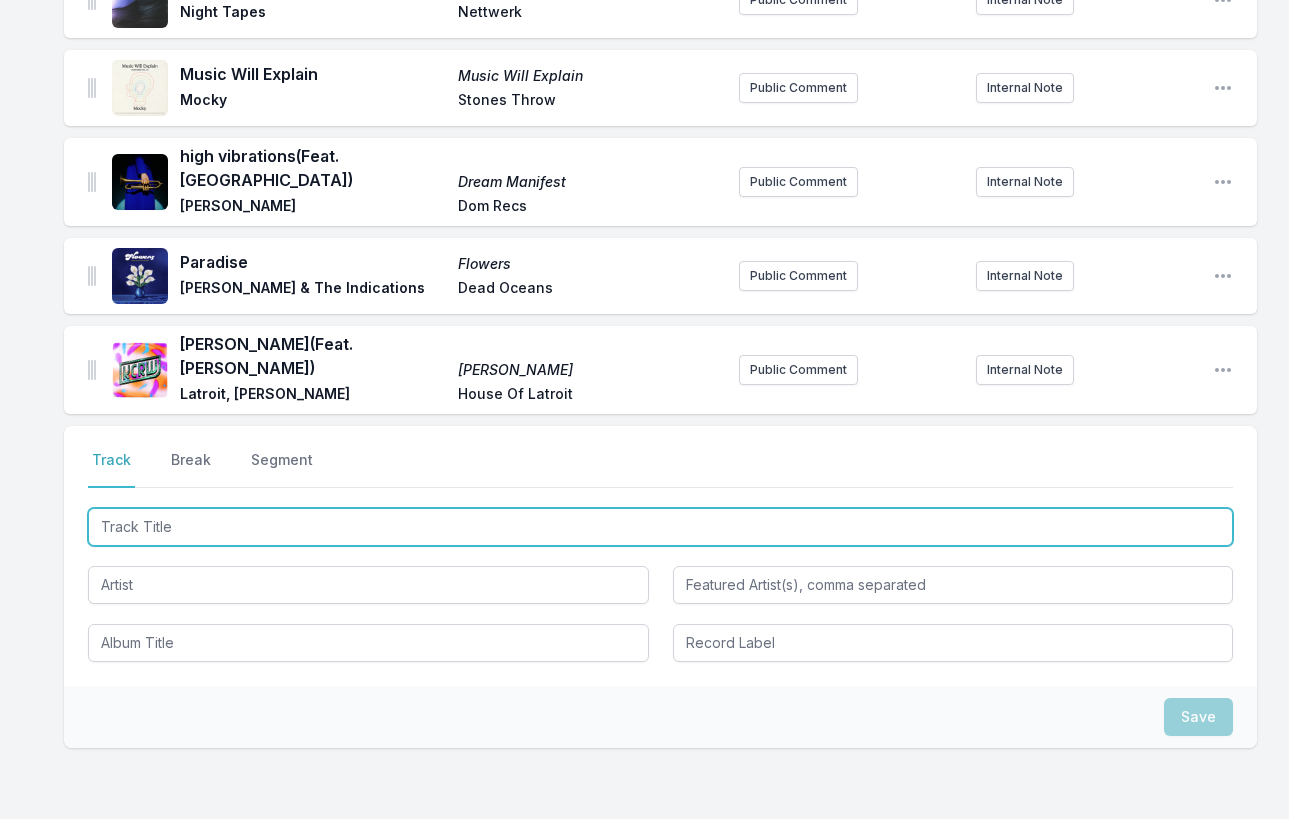 click at bounding box center [660, 527] 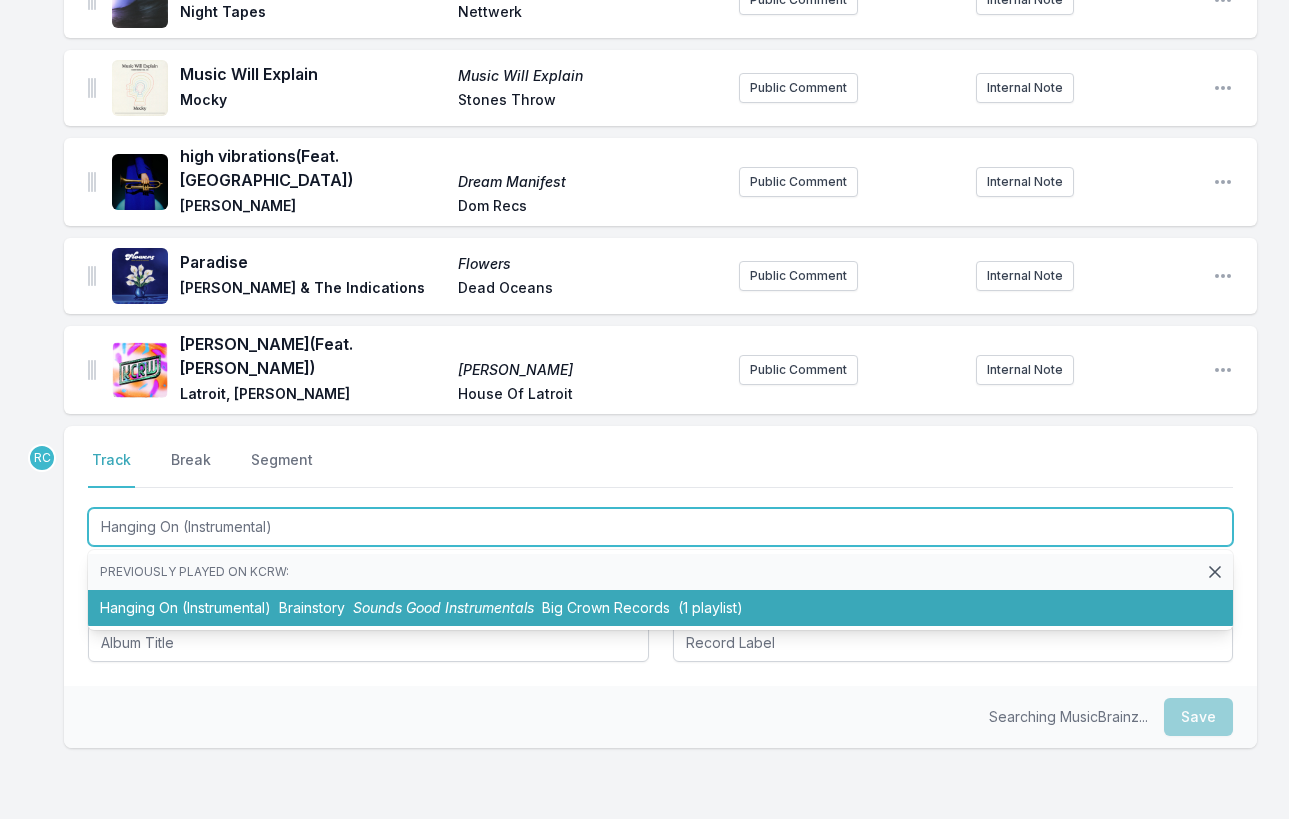 click on "Sounds Good Instrumentals" at bounding box center (443, 607) 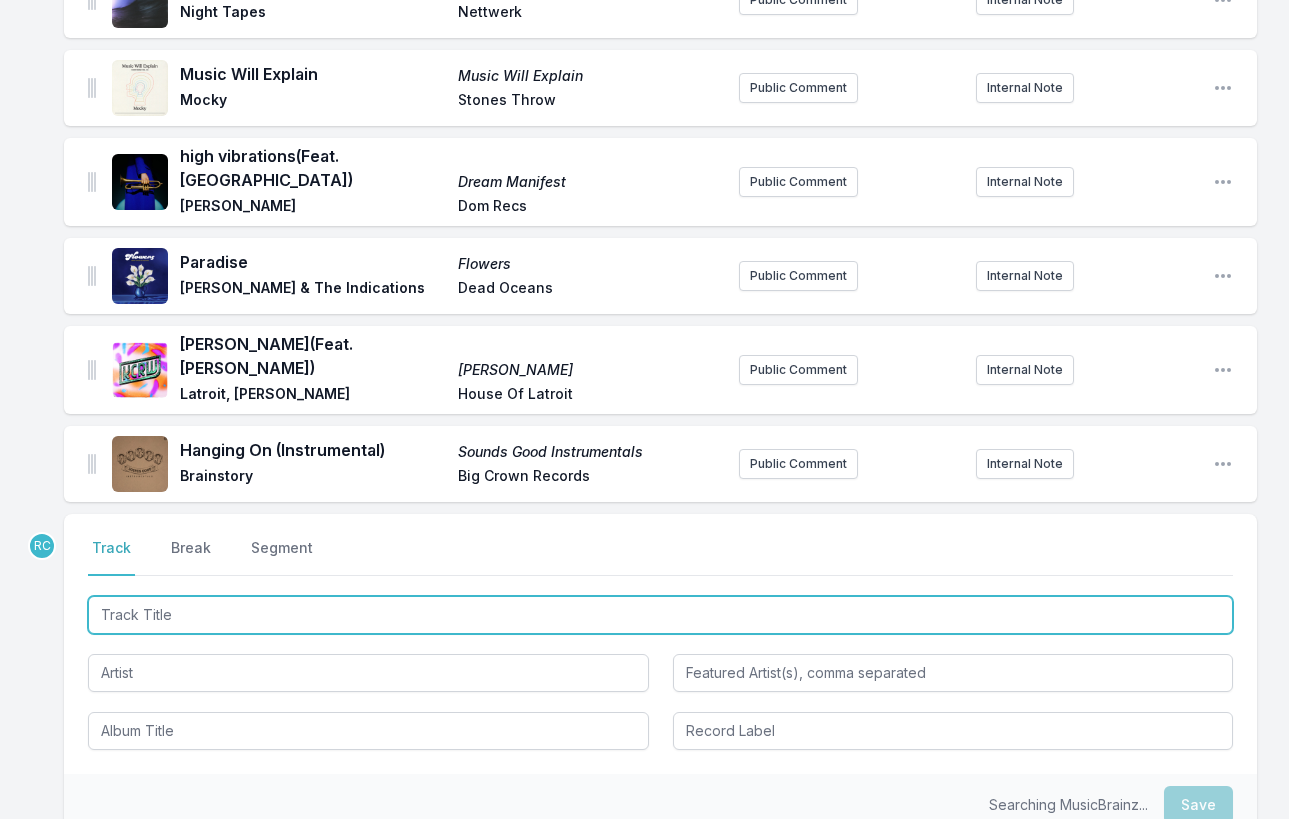 scroll, scrollTop: 2830, scrollLeft: 0, axis: vertical 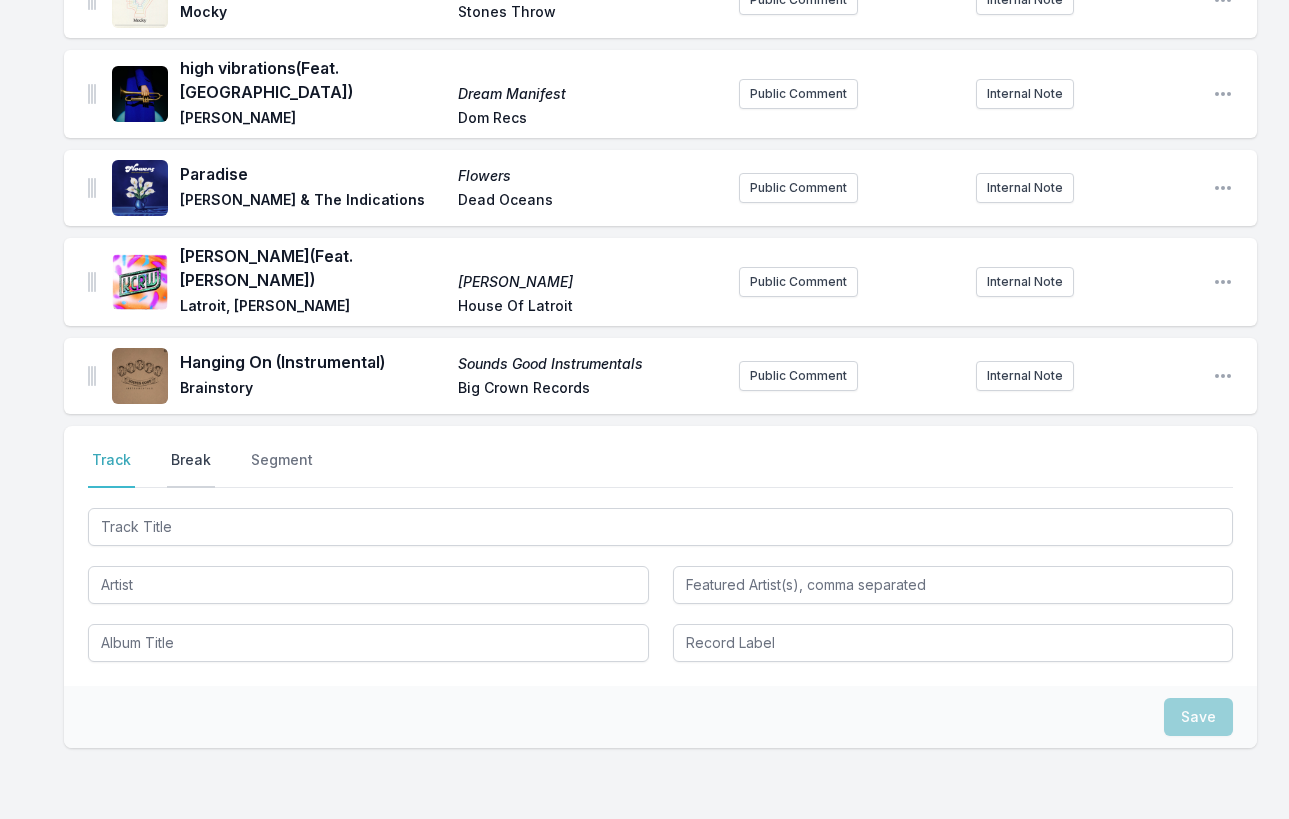 click on "Break" at bounding box center [191, 469] 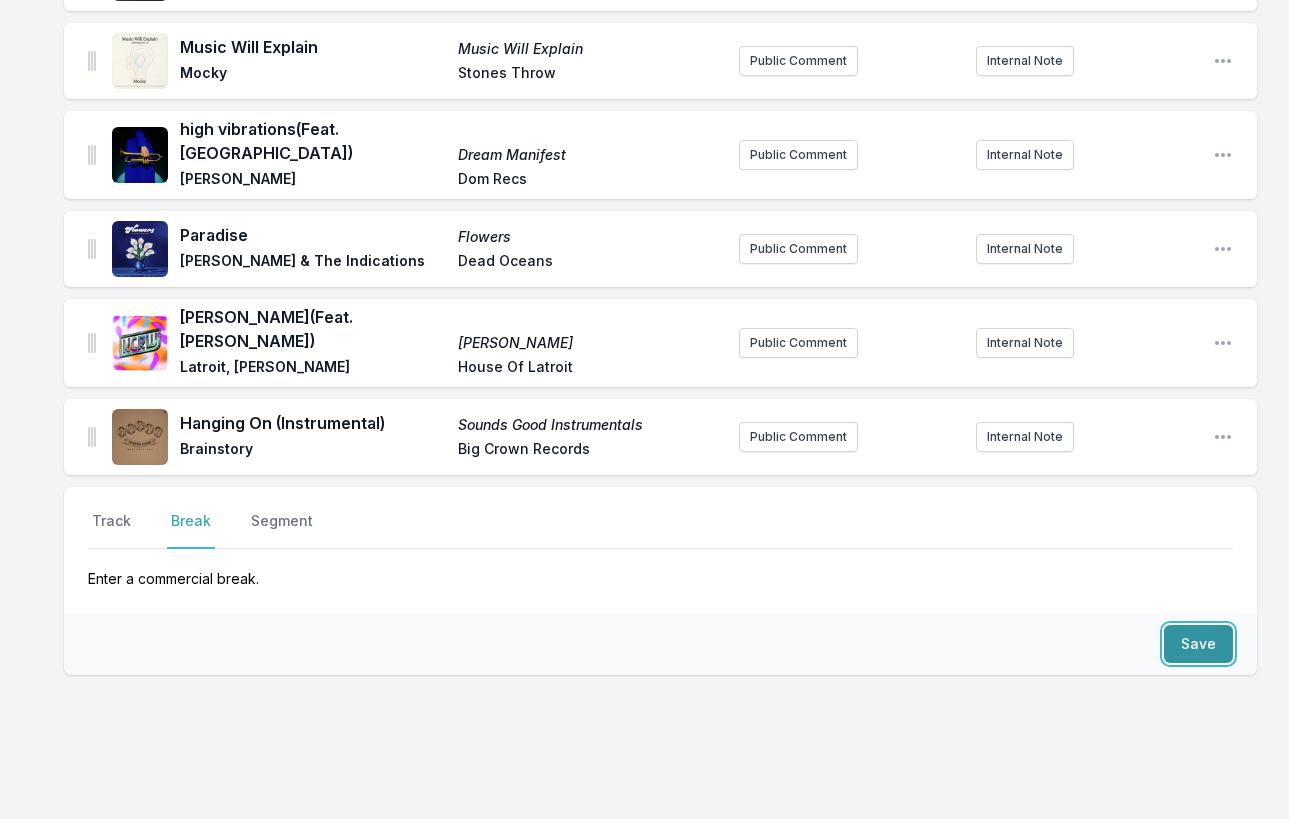 click on "Save" at bounding box center (1198, 644) 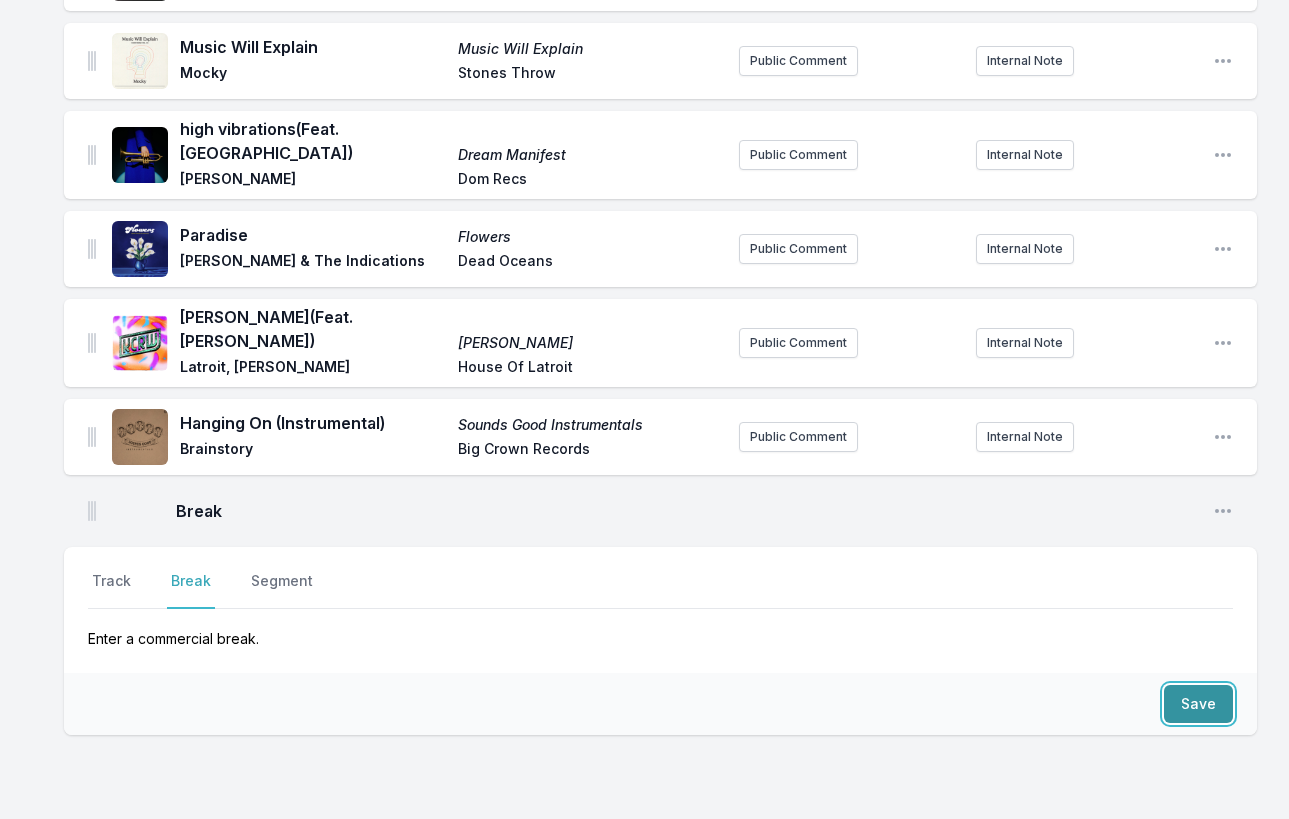 scroll, scrollTop: 2829, scrollLeft: 0, axis: vertical 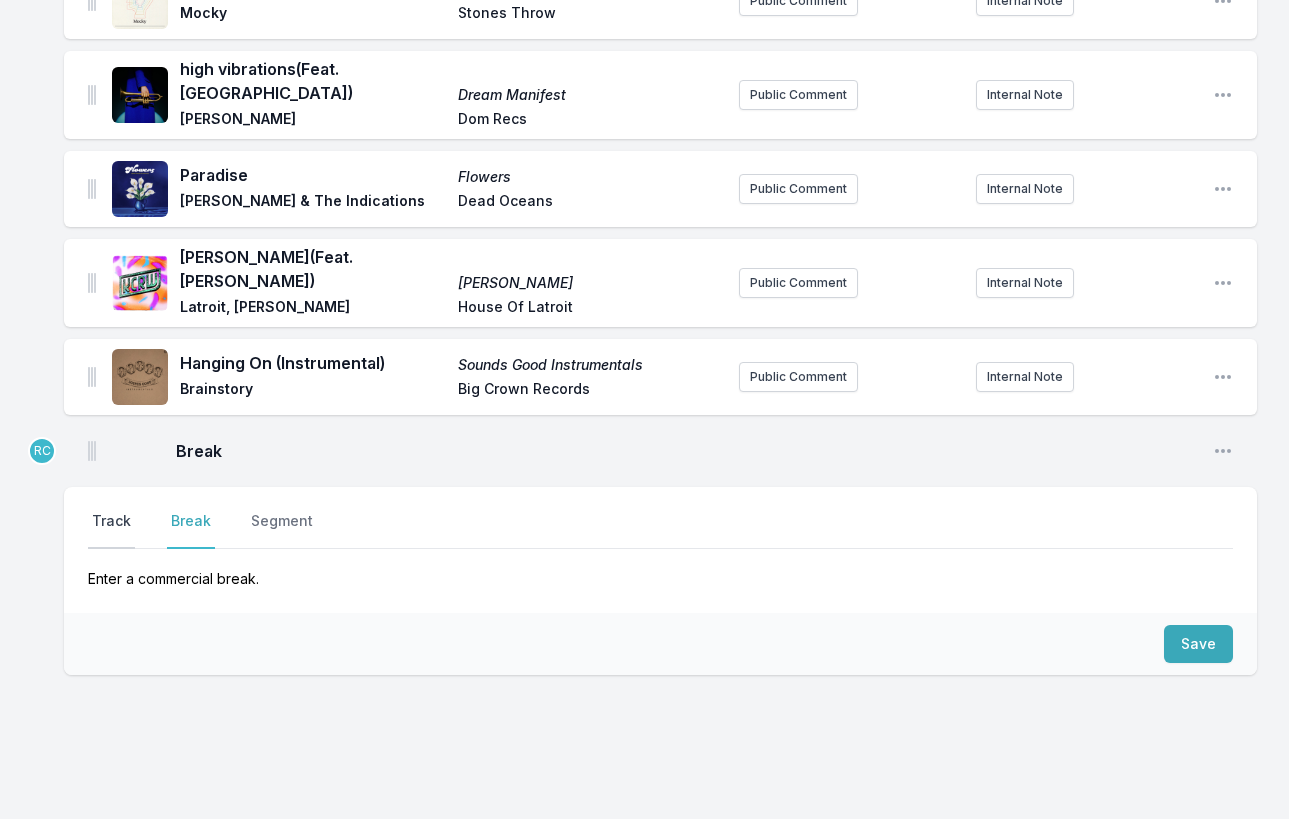 click on "Track" at bounding box center [111, 530] 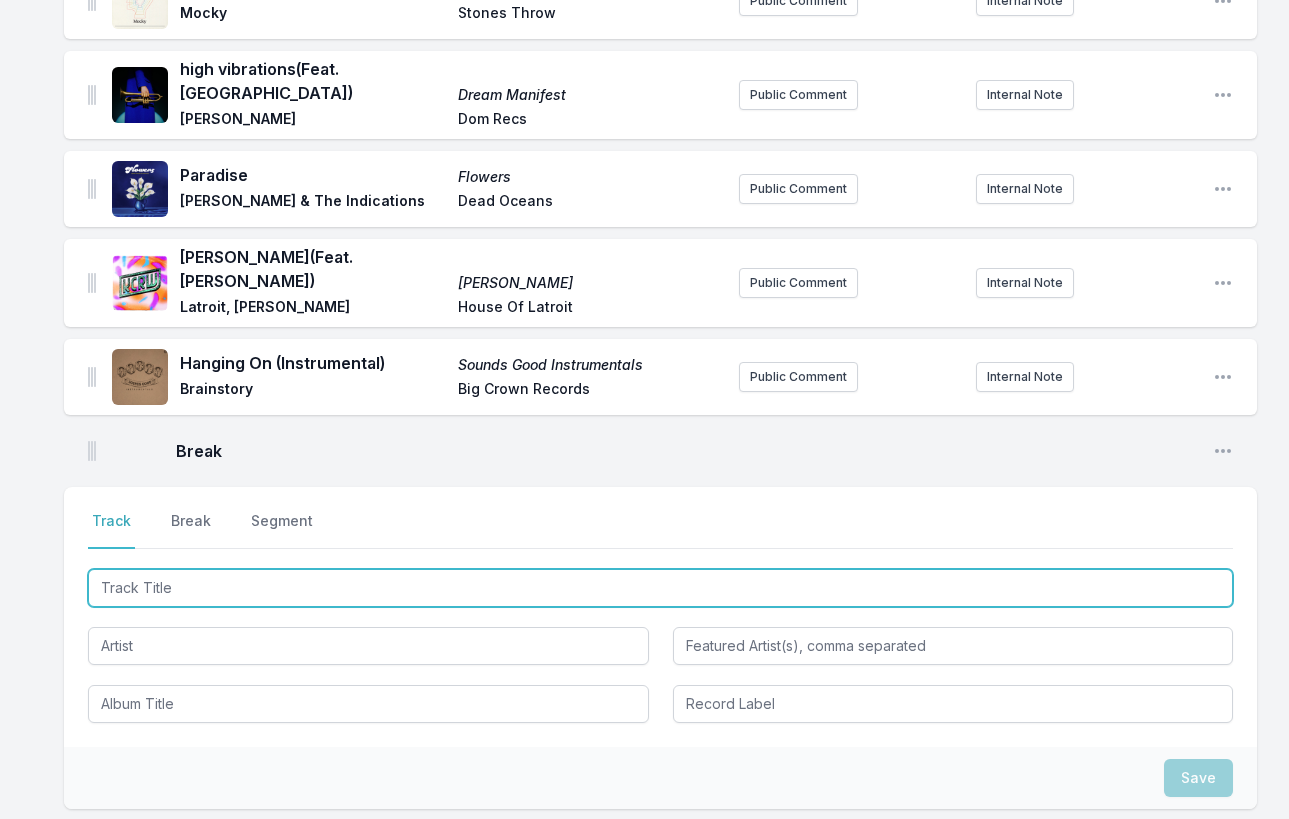 click at bounding box center [660, 588] 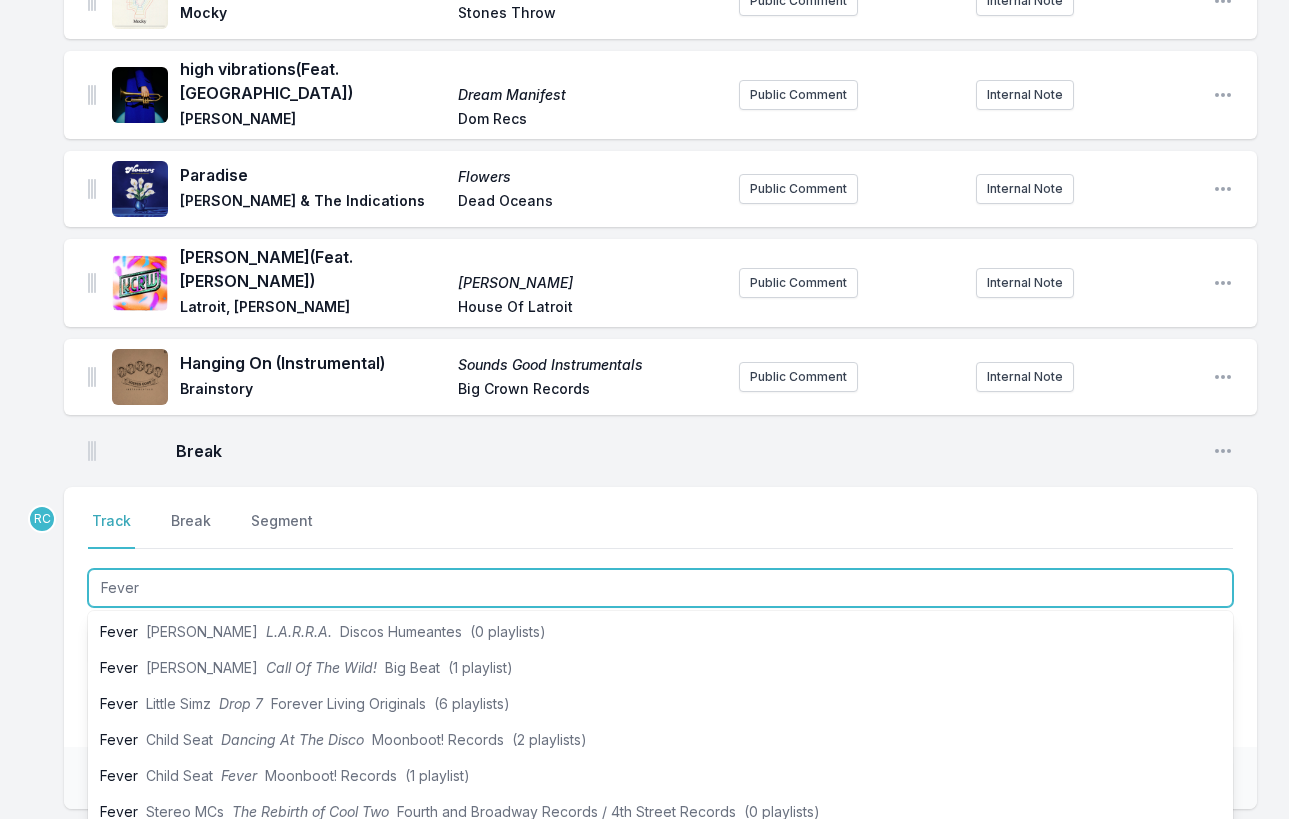 scroll, scrollTop: 439, scrollLeft: 0, axis: vertical 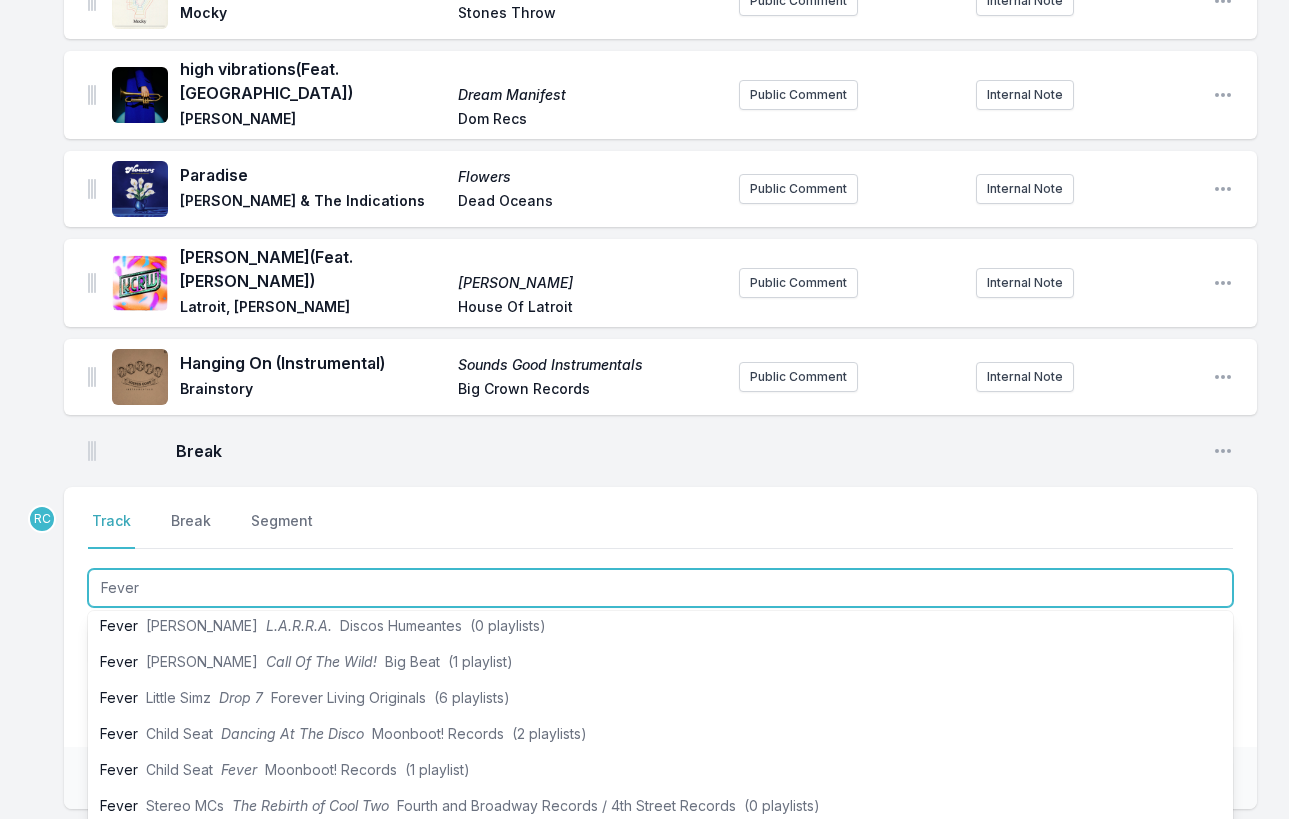type on "Fever" 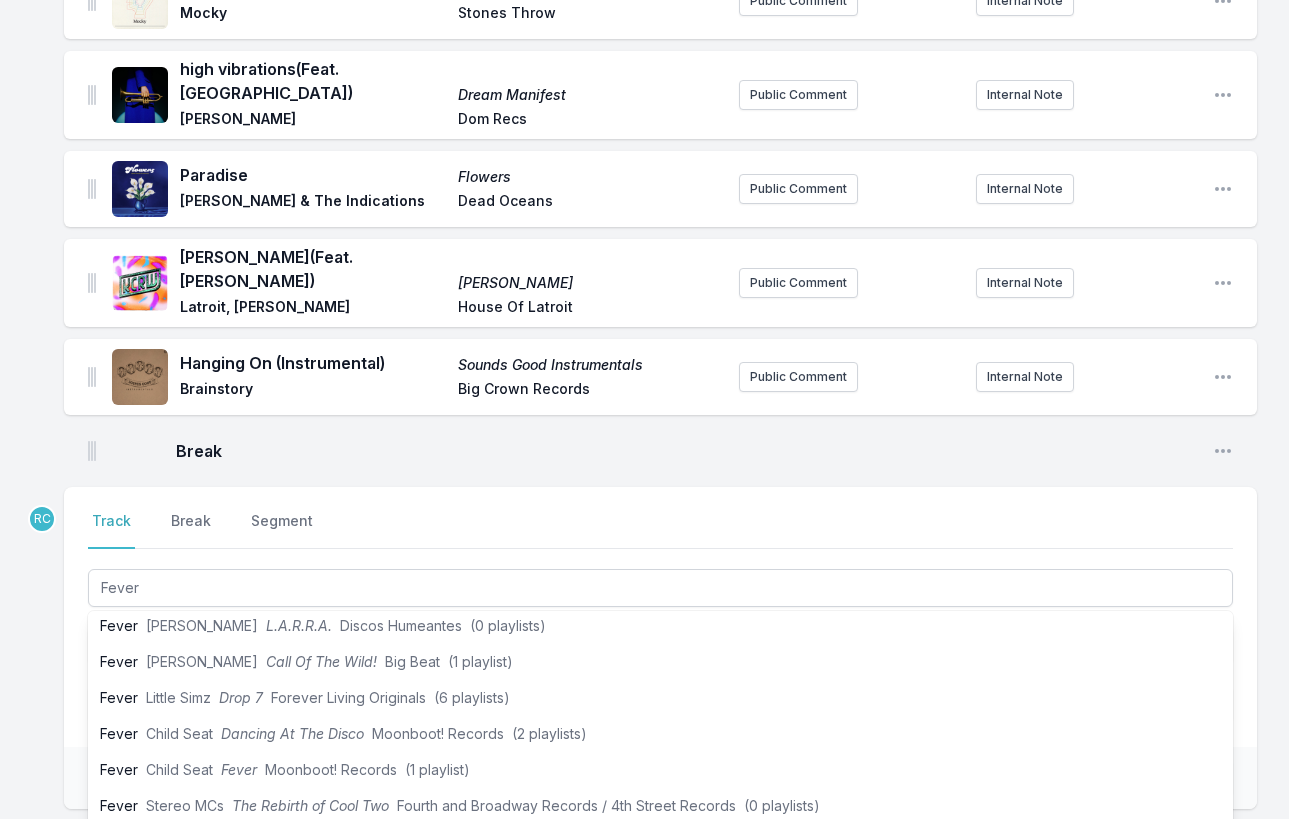 click on "BLOOM (explicit) Alligator Bites Never Heal Doechii Capitol Records / Top Dawg Entertainment Public Comment Internal Note Open playlist item options Surf Circles [PERSON_NAME] [PERSON_NAME] Records Public Comment Internal Note Open playlist item options Ready Or Not The Score Fugees Columbia, Ruffhouse Records Public Comment Internal Note Open playlist item options Tropicalia Mutations [PERSON_NAME] Geffen Public Comment Internal Note Open playlist item options I Am the Black Gold of the Sun Songs / Hey, Love Rotary Connection Cadet Concept Public Comment Internal Note Open playlist item options The Red (instrumental) Champion Sound Jaylib Stones Throw Public Comment Internal Note Open playlist item options Break Open playlist item options País tropical Gal [PERSON_NAME] Philips Public Comment Internal Note Open playlist item options Paradise Flowers [PERSON_NAME] & The Indications Dead Oceans Public Comment Internal Note Open playlist item options Realismo Mágico Esotérica Tropical Esotérica Tropical [PERSON_NAME] Break" at bounding box center (644, -810) 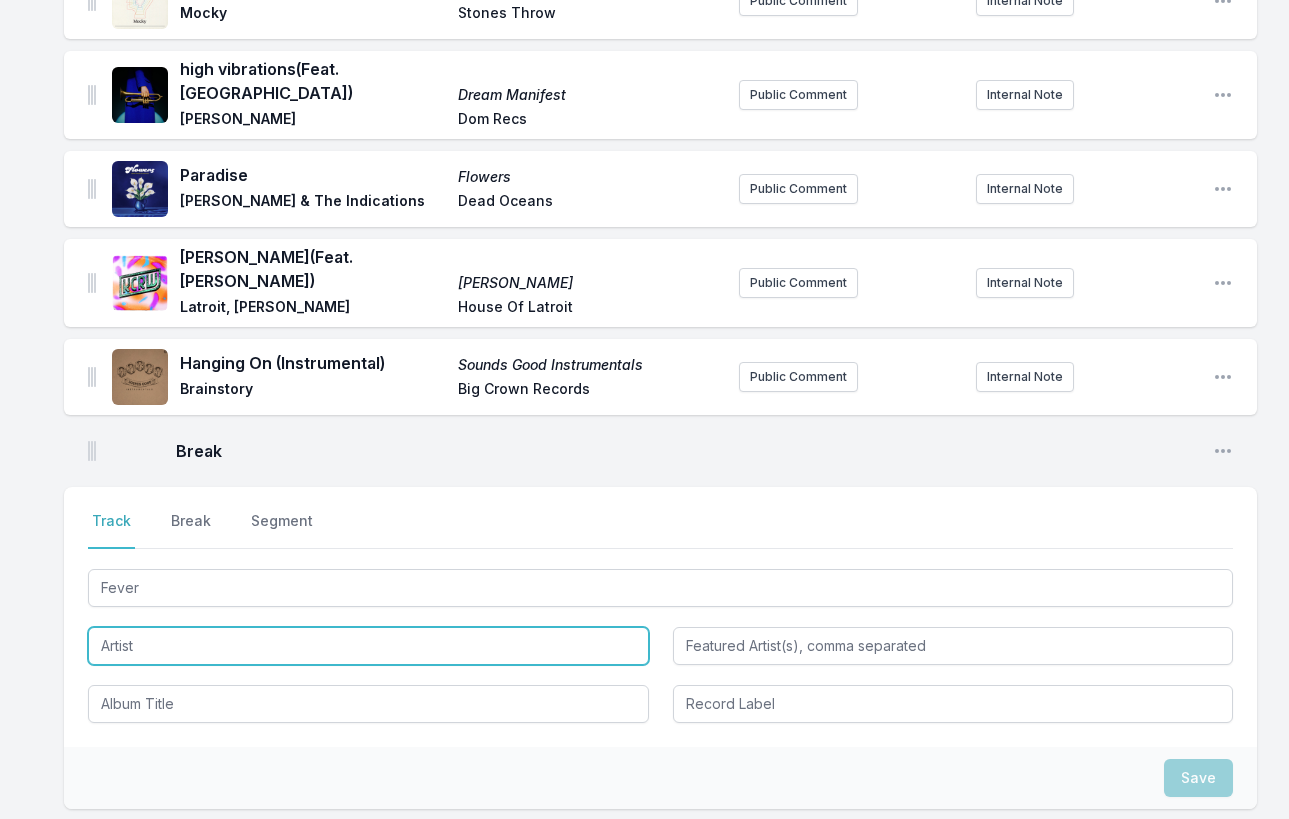 click at bounding box center (368, 646) 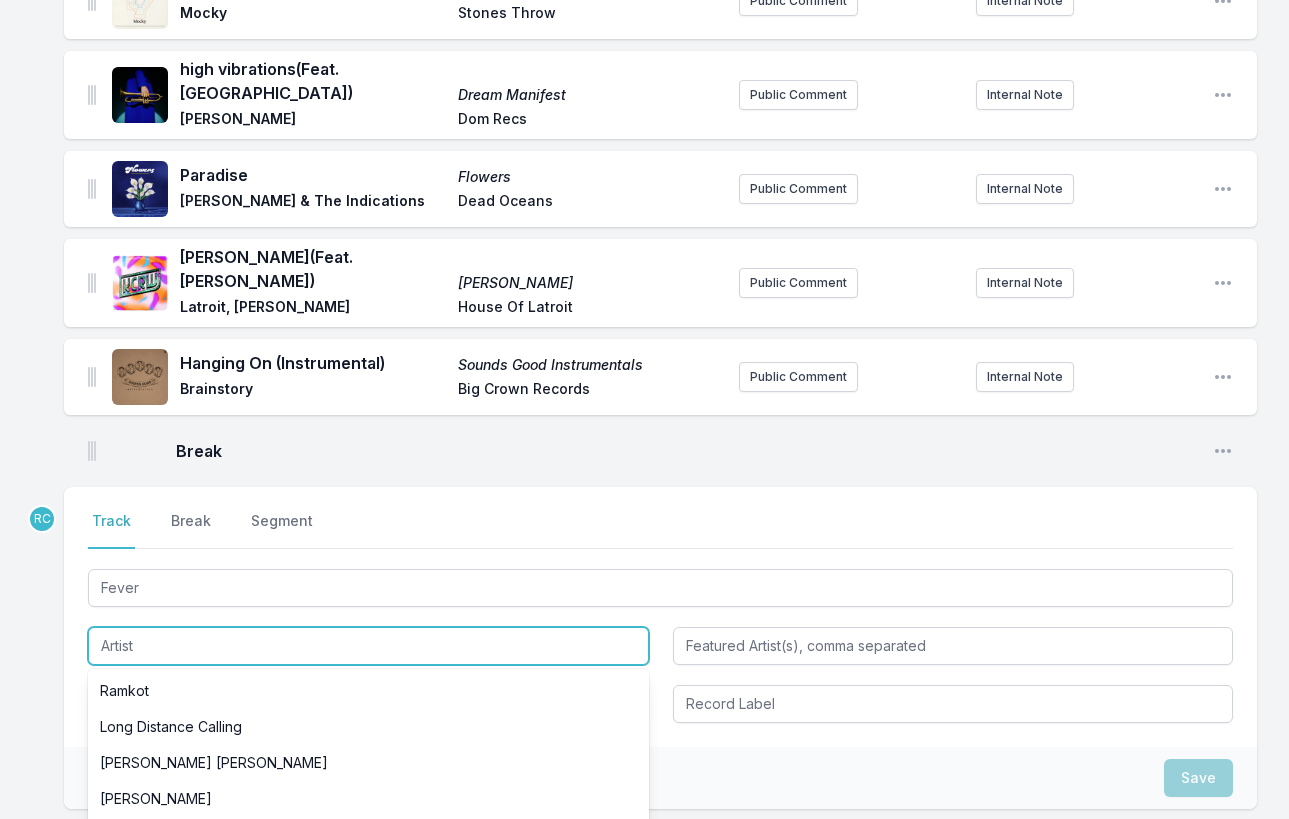 paste on "Little Simz" 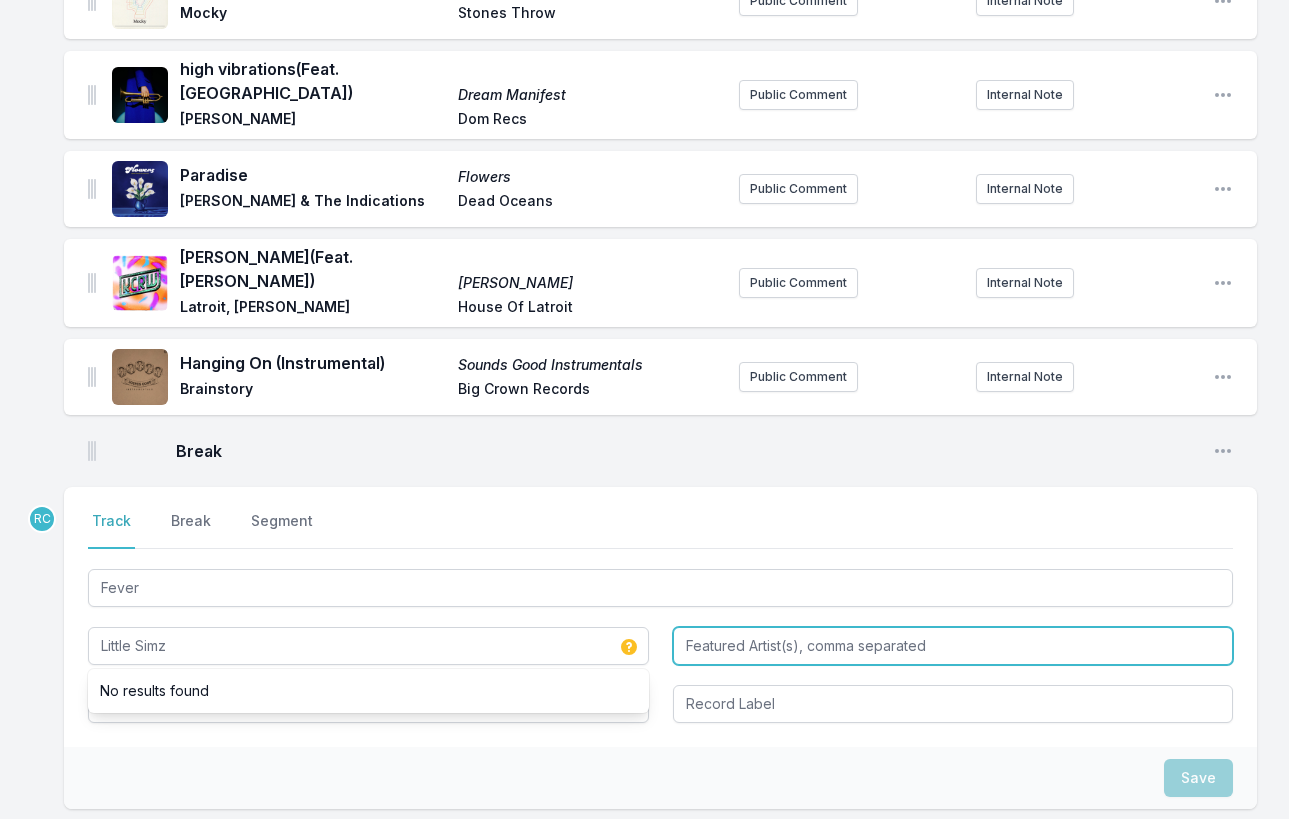 type on "Little Simz" 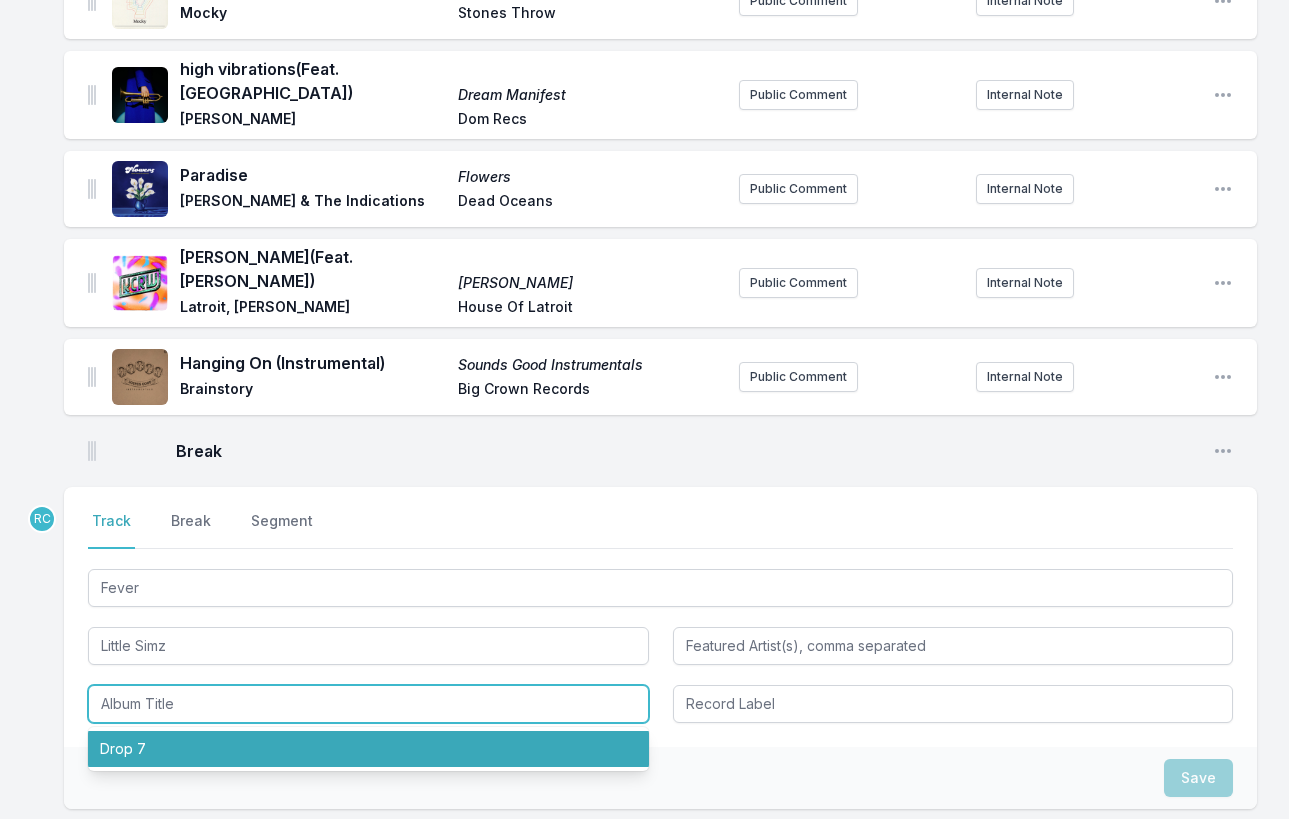 click on "Drop 7" at bounding box center (368, 749) 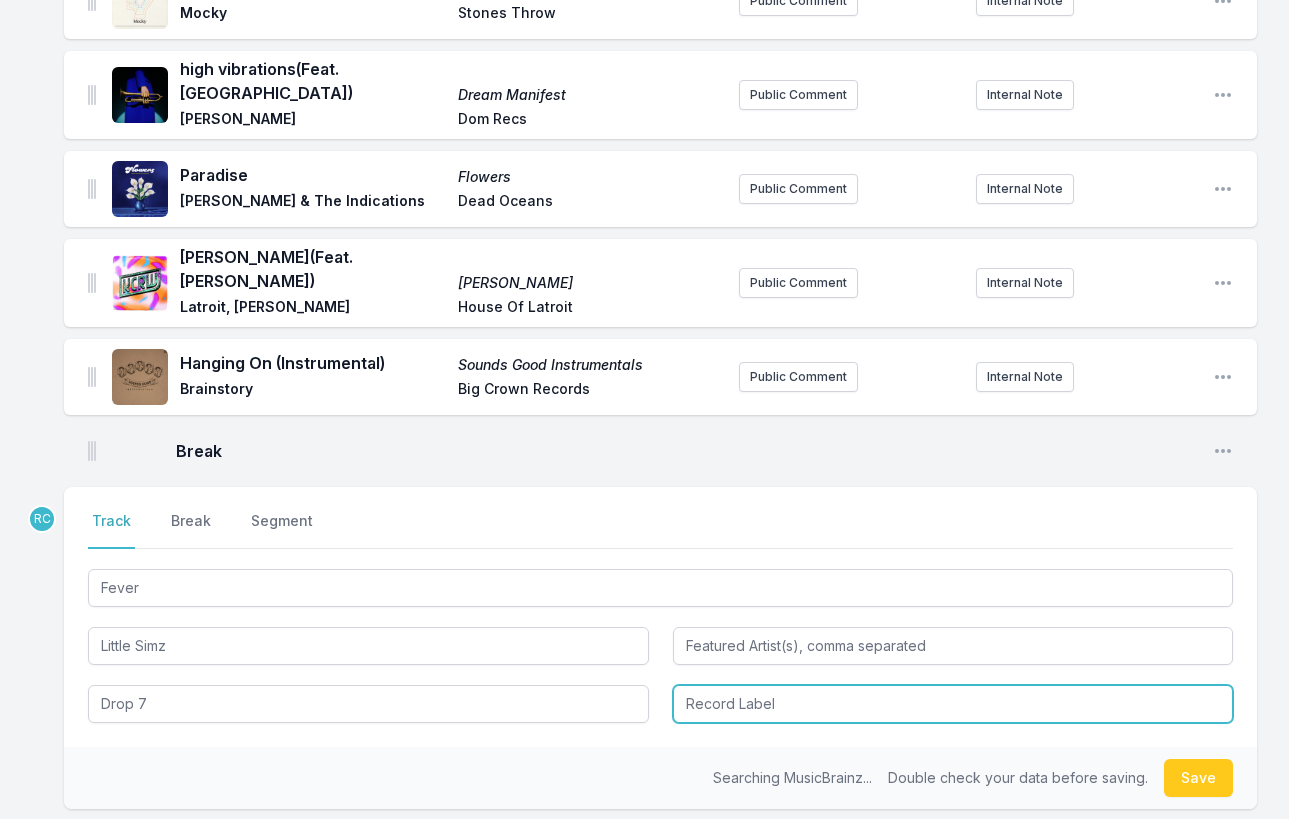 type on "Drop 7" 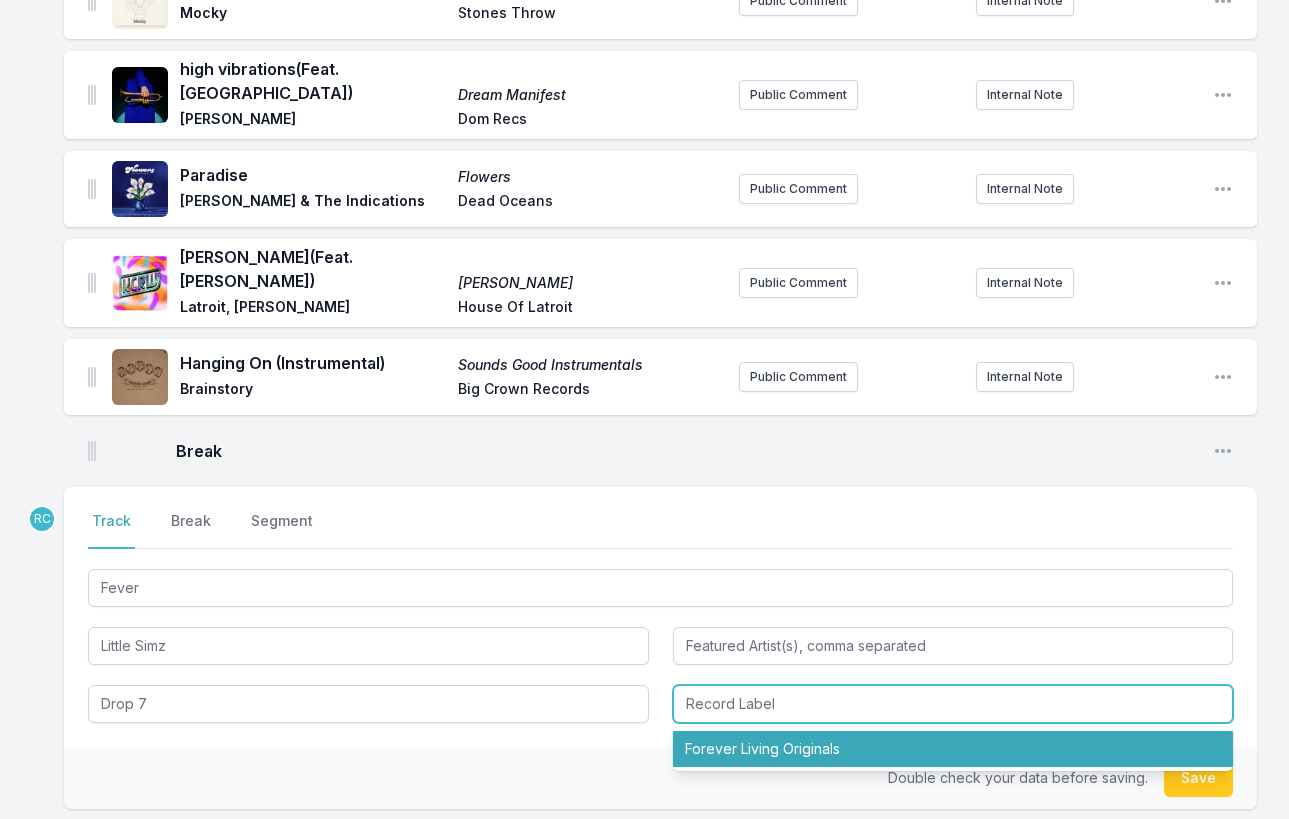 click on "Forever Living Originals" at bounding box center [953, 749] 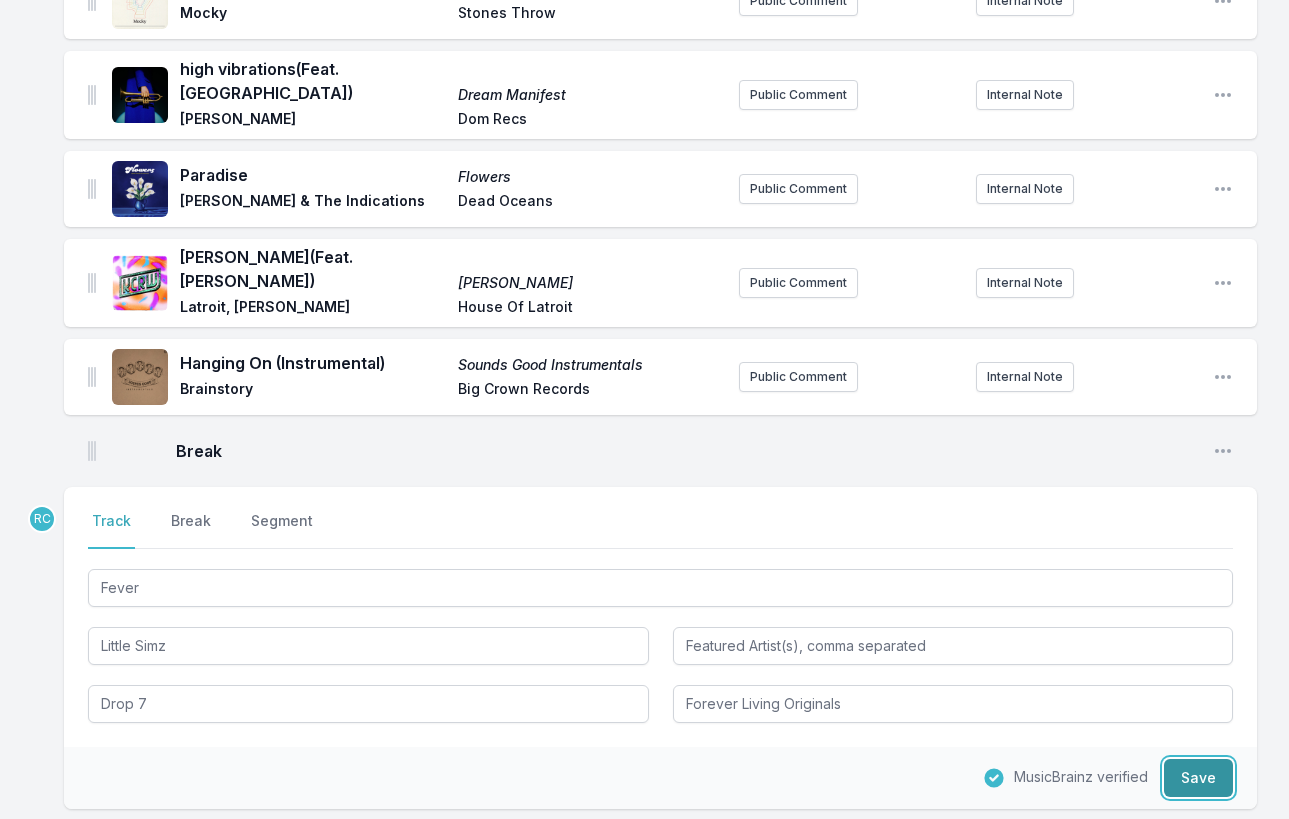 click on "Save" at bounding box center [1198, 778] 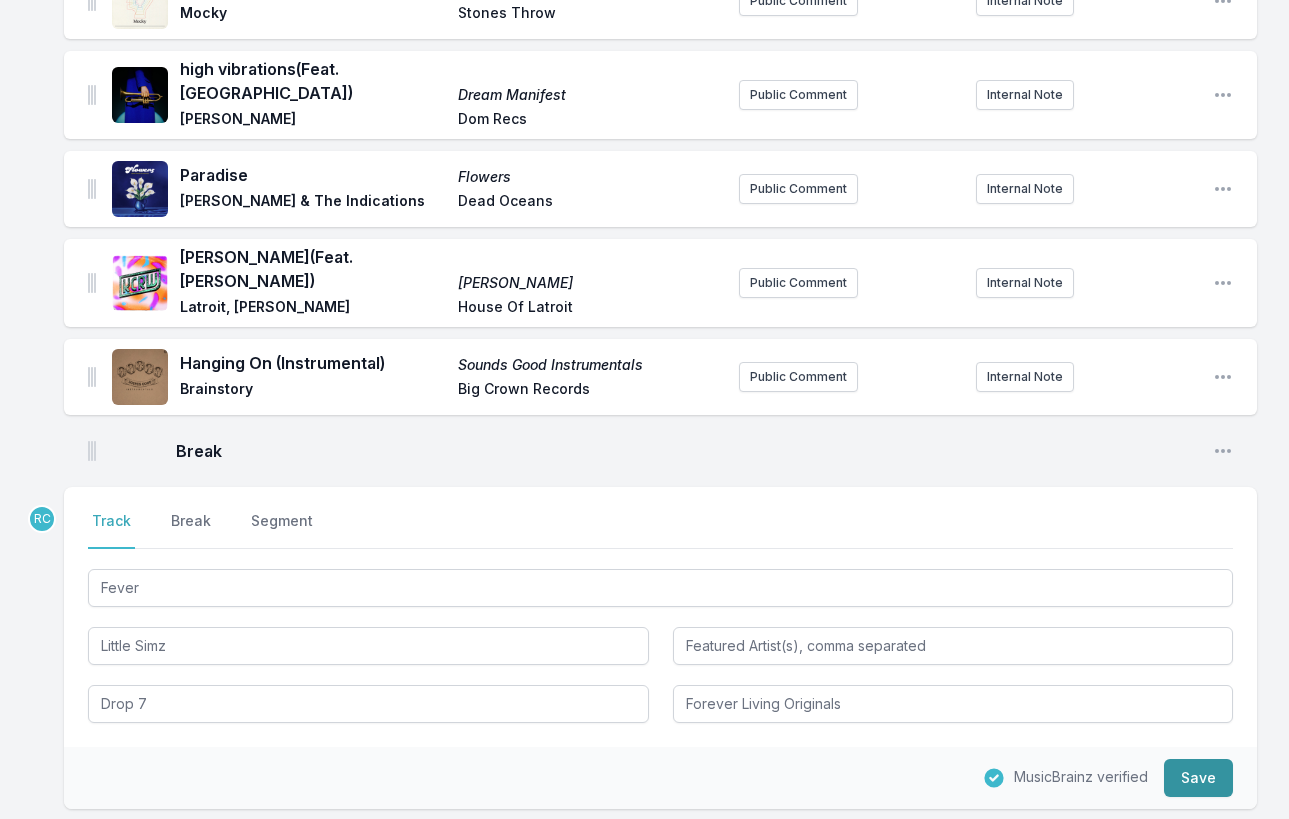 type 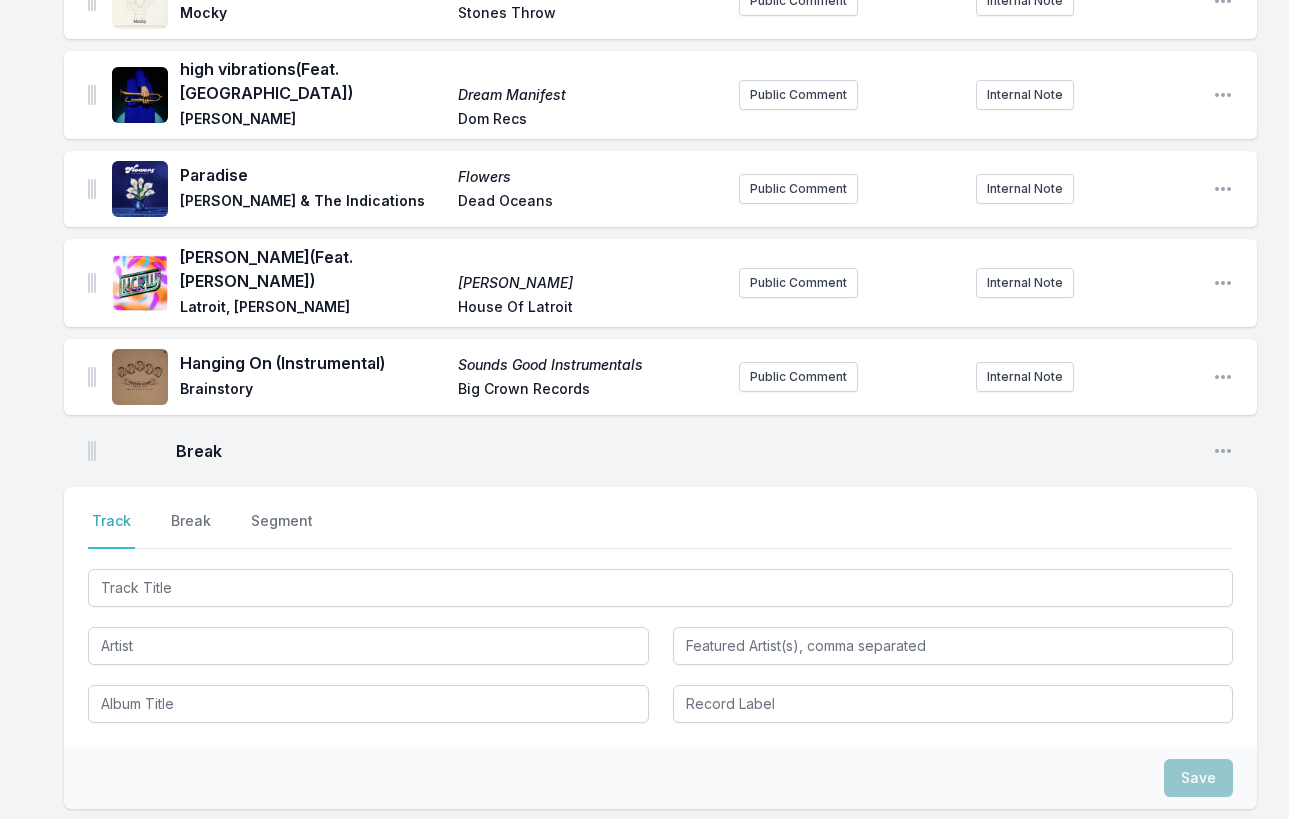 scroll, scrollTop: 2917, scrollLeft: 0, axis: vertical 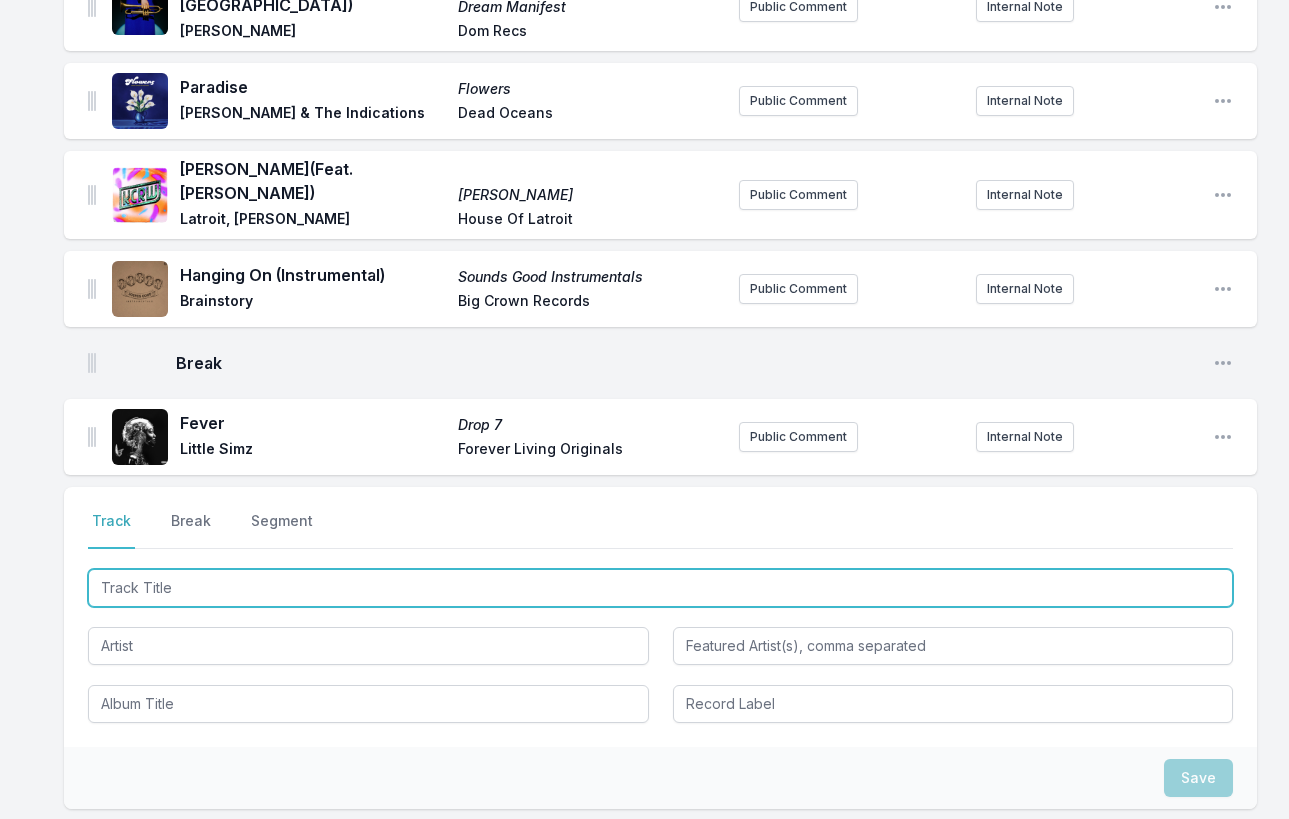 click at bounding box center (660, 588) 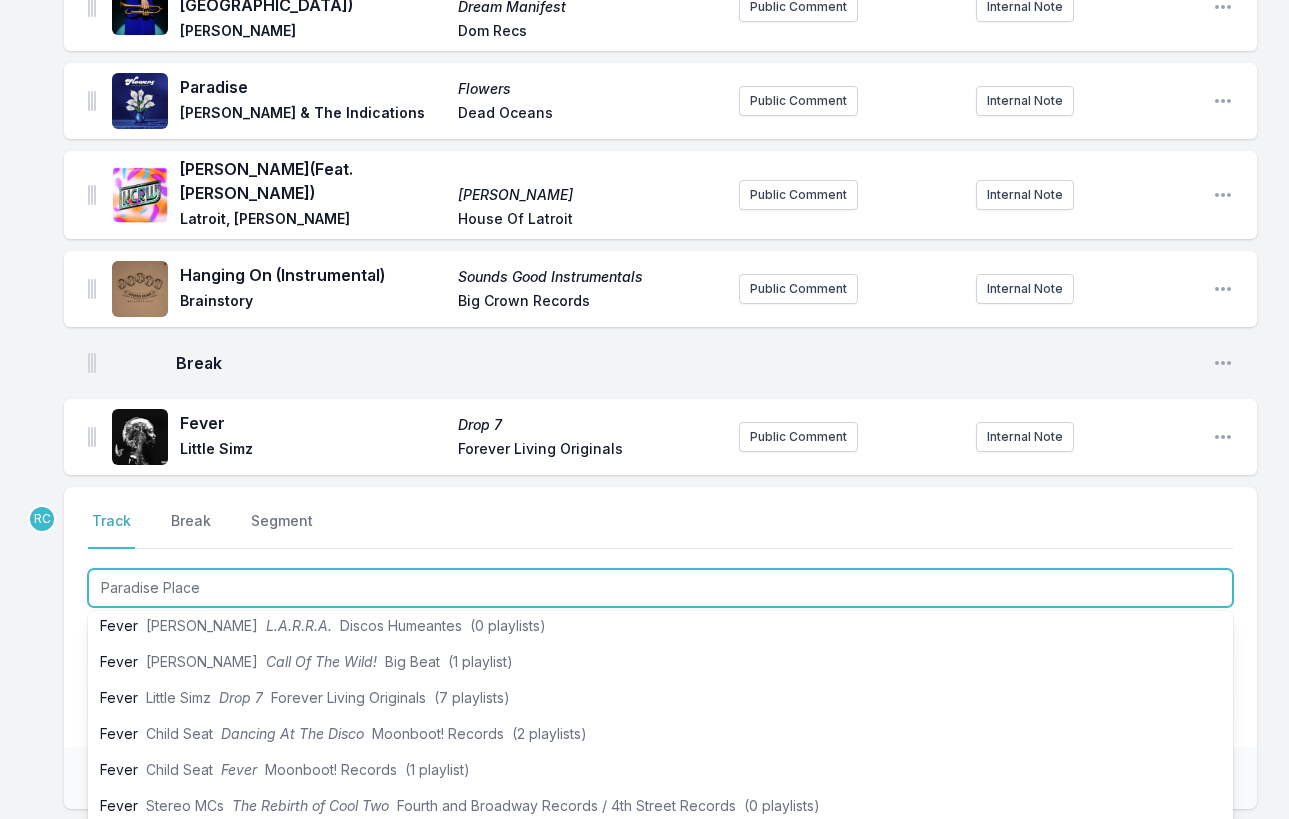 scroll, scrollTop: 0, scrollLeft: 0, axis: both 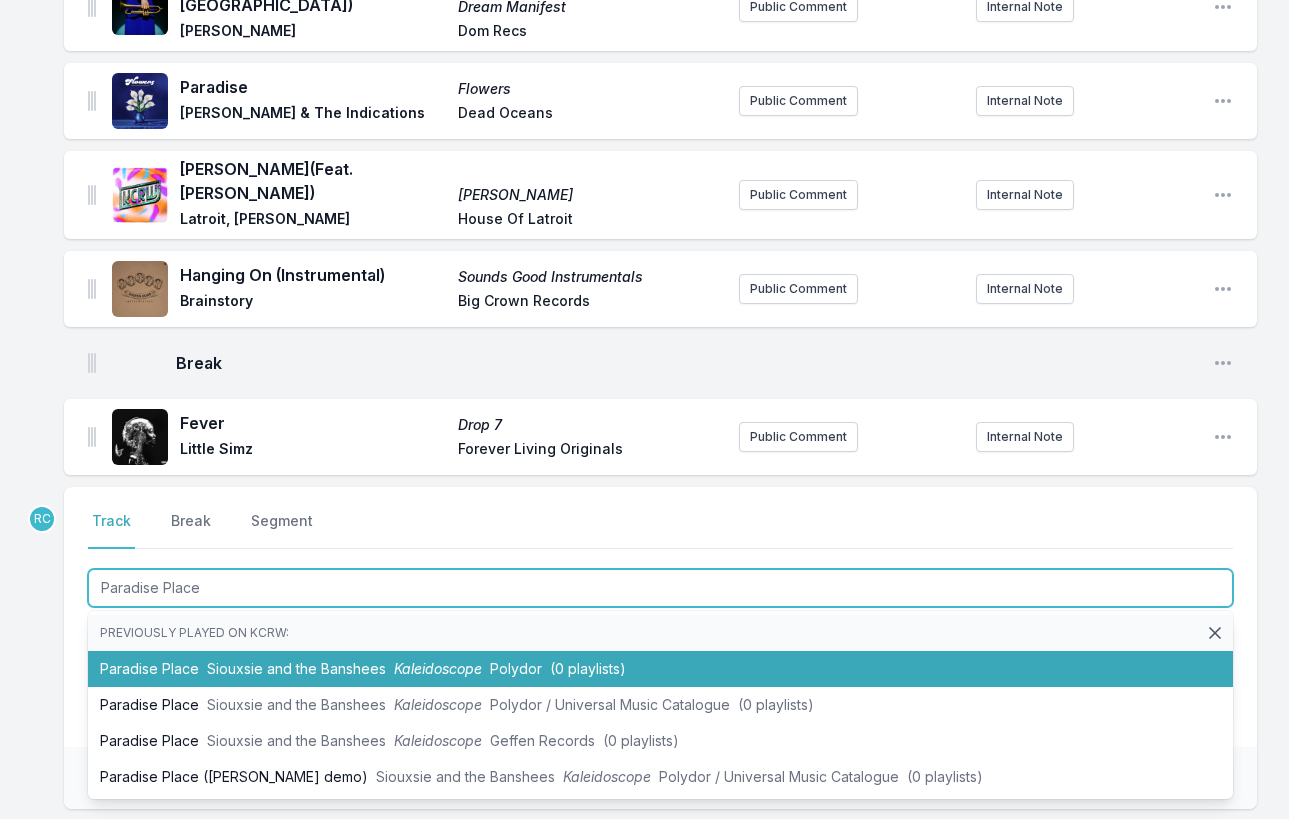 click on "Paradise Place Siouxsie and the Banshees Kaleidoscope Polydor (0 playlists)" at bounding box center (660, 669) 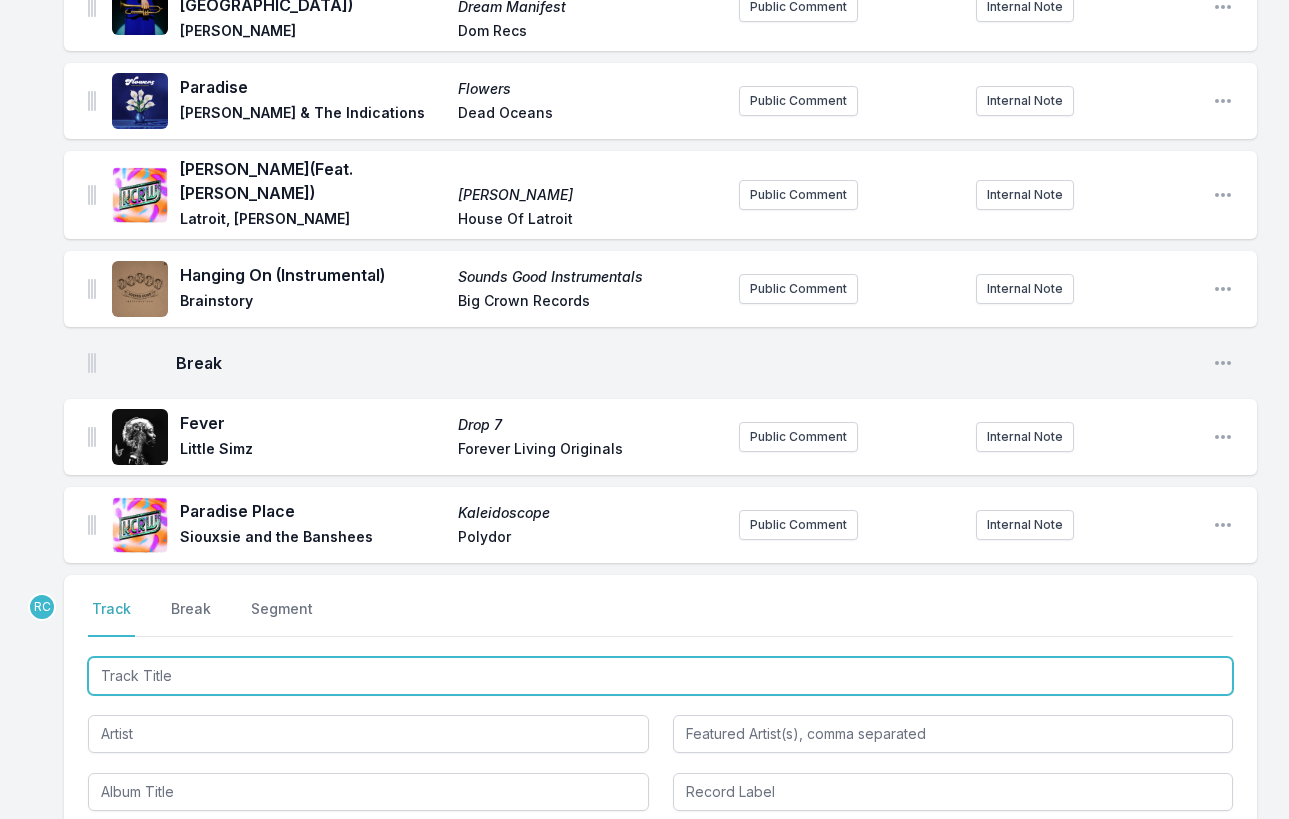 scroll, scrollTop: 3005, scrollLeft: 0, axis: vertical 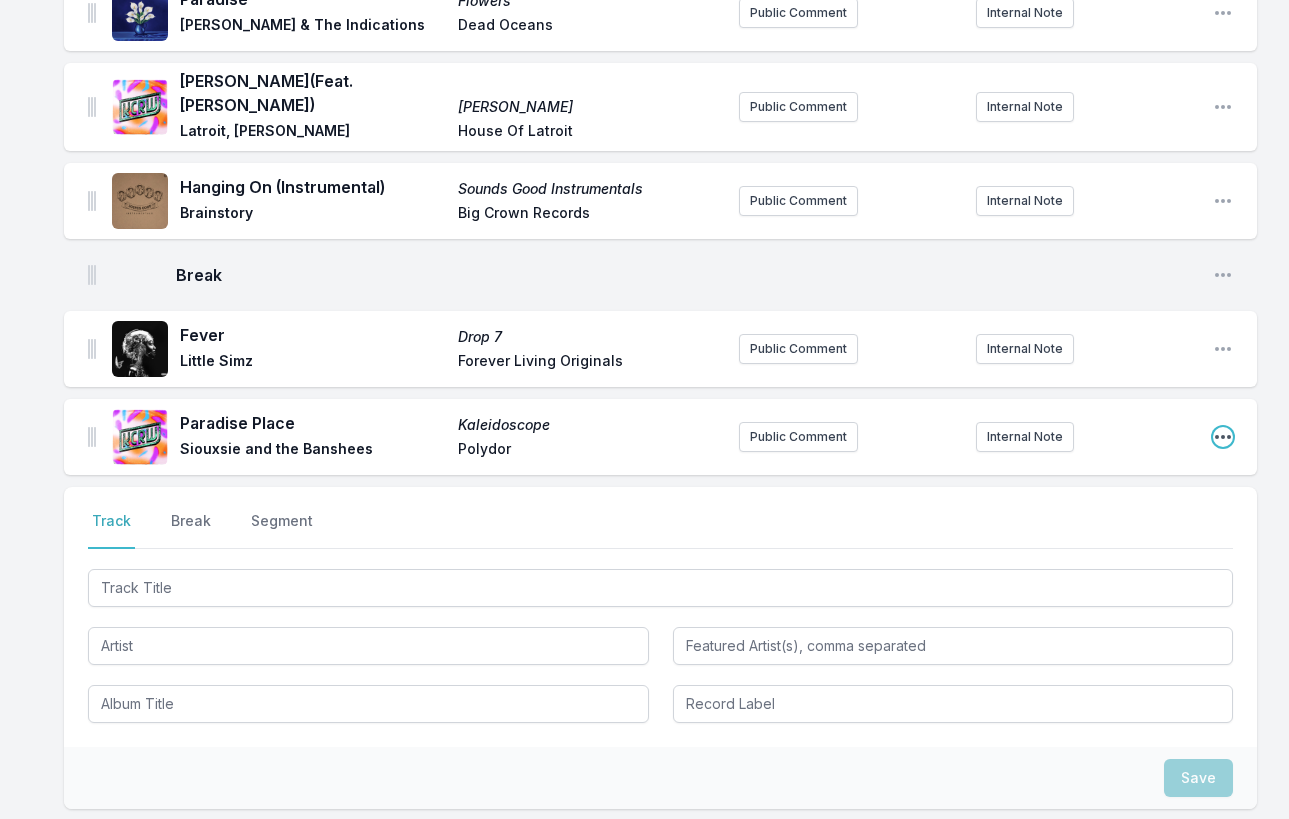 click 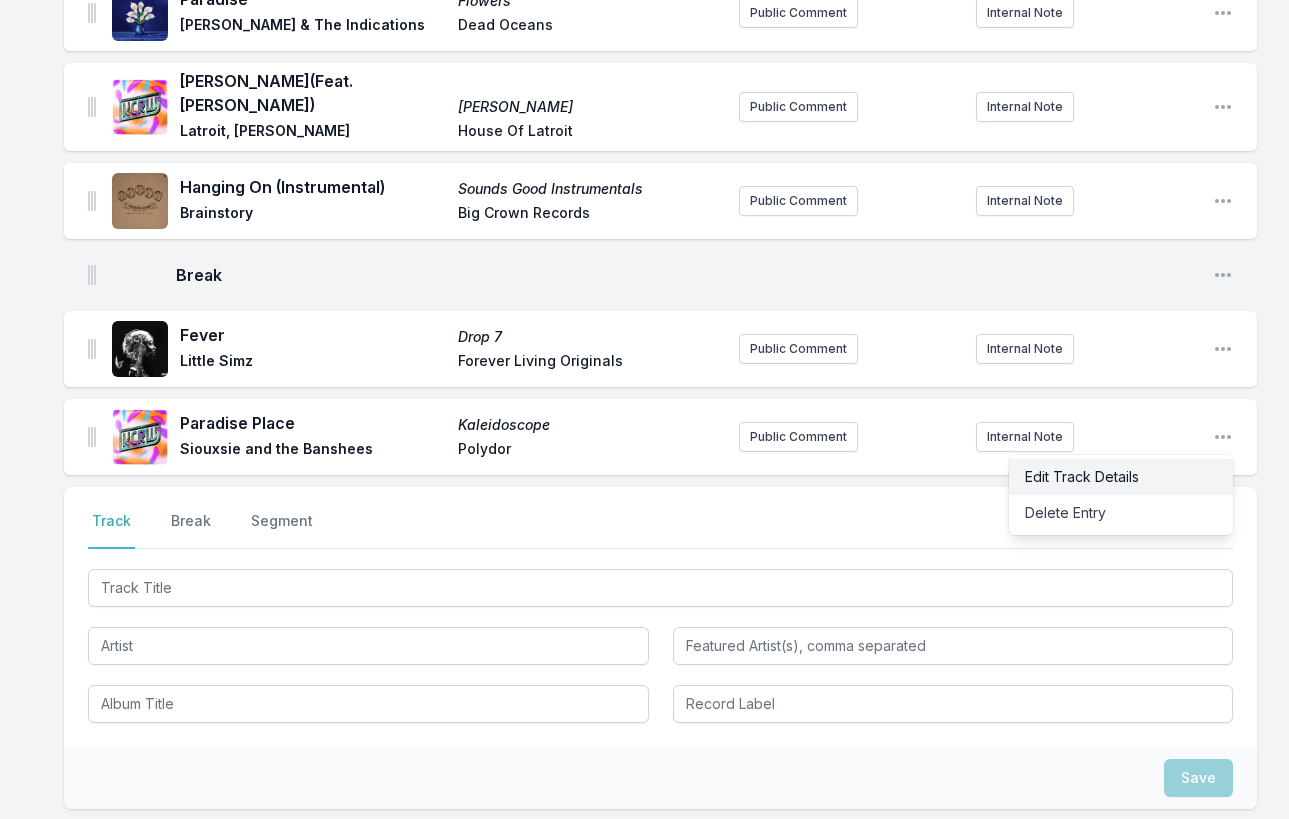 click on "Edit Track Details" at bounding box center [1121, 477] 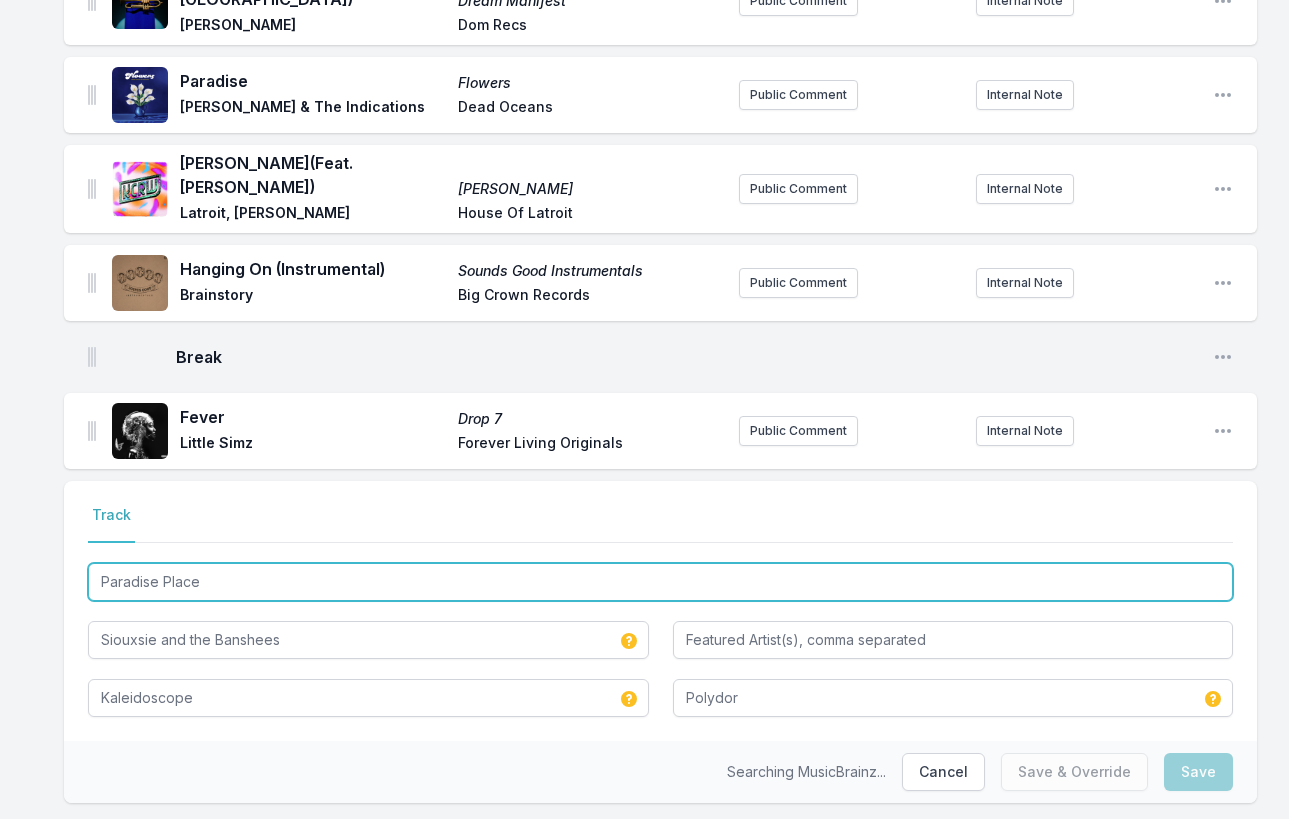 click on "Paradise Place" at bounding box center (660, 582) 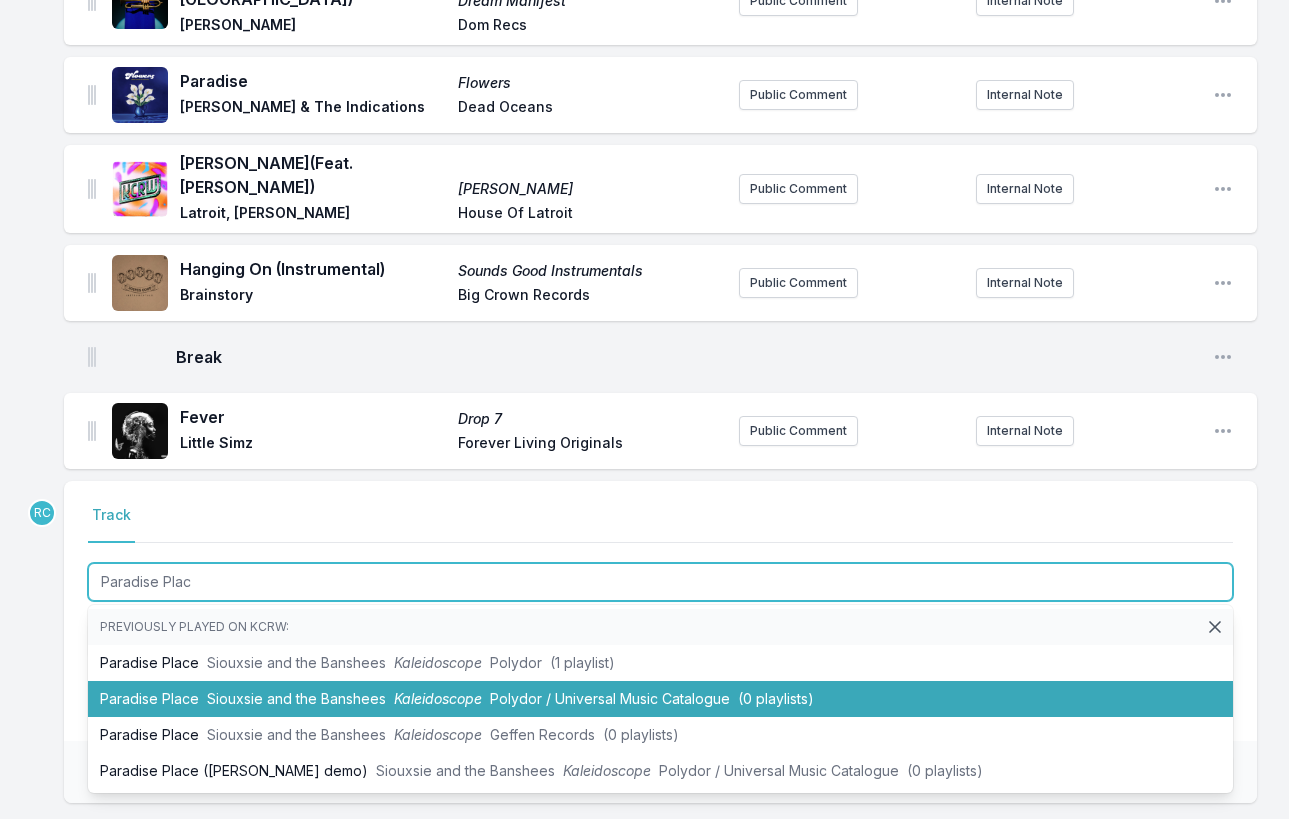 click on "Paradise Place Siouxsie and the Banshees Kaleidoscope Polydor / Universal Music Catalogue (0 playlists)" at bounding box center (660, 699) 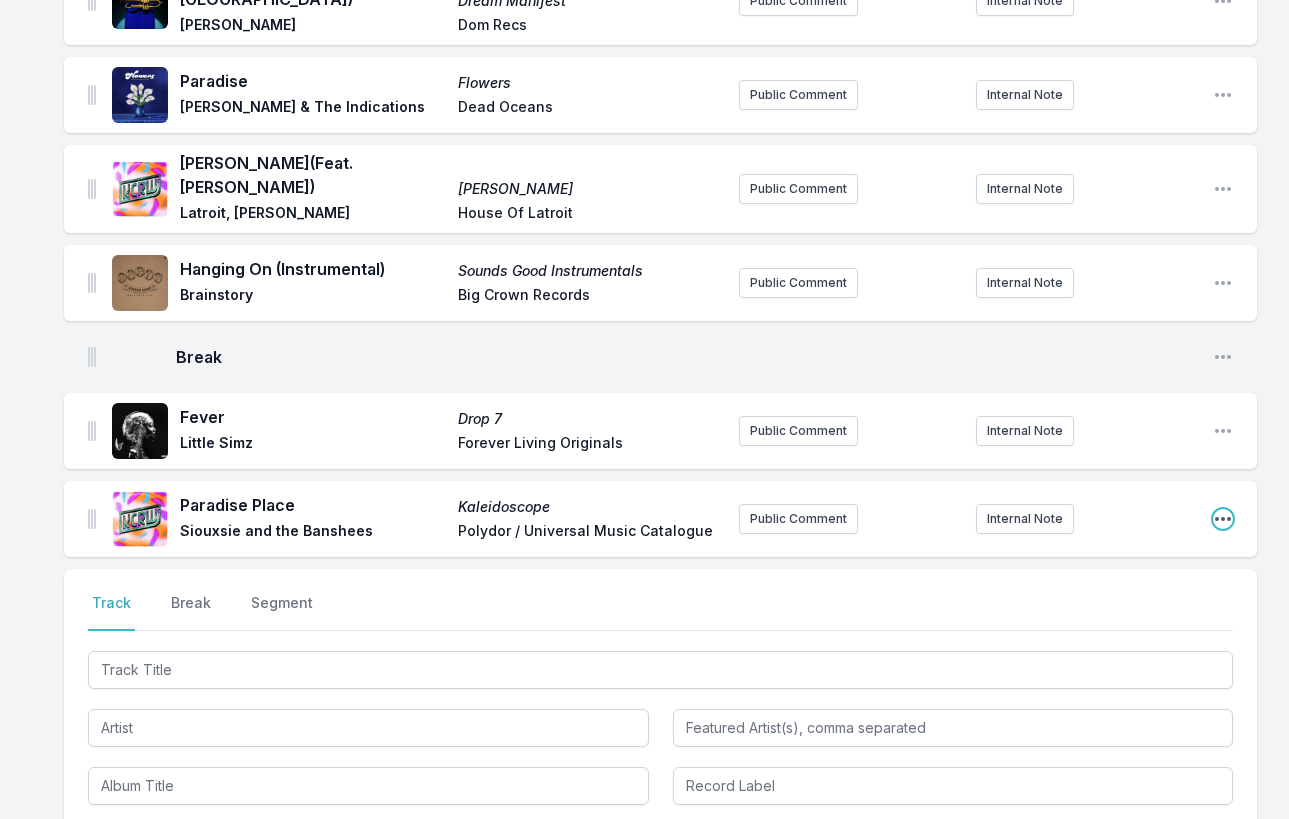 click 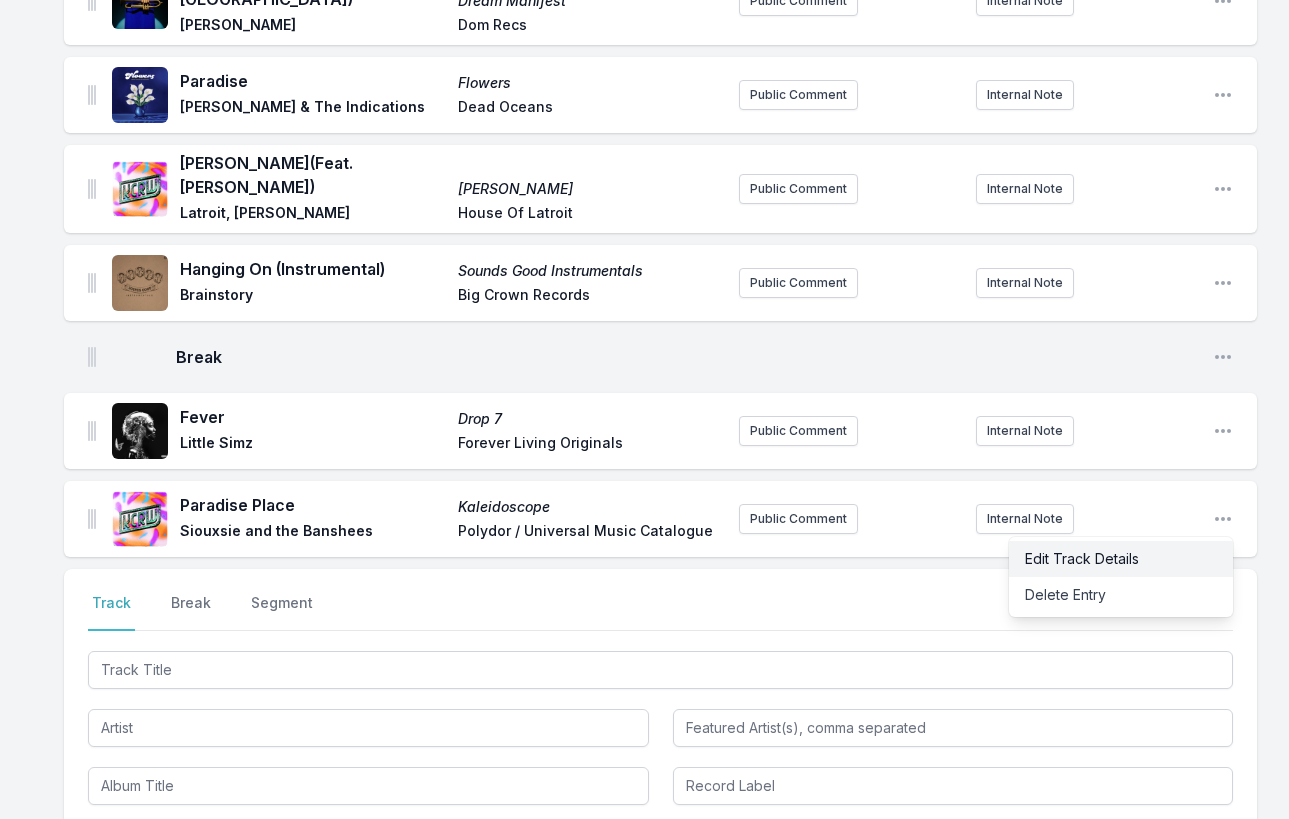 click on "Edit Track Details" at bounding box center [1121, 559] 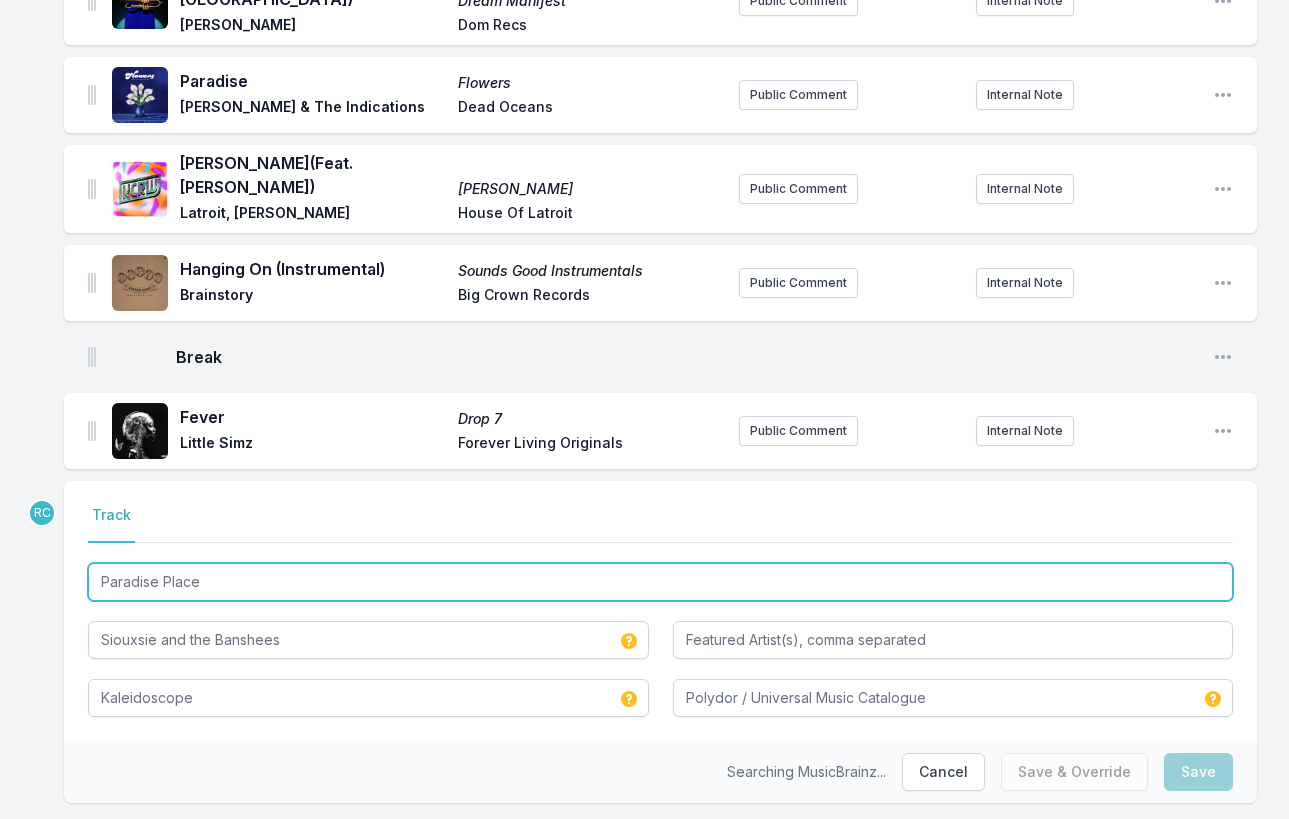 click on "Paradise Place" at bounding box center (660, 582) 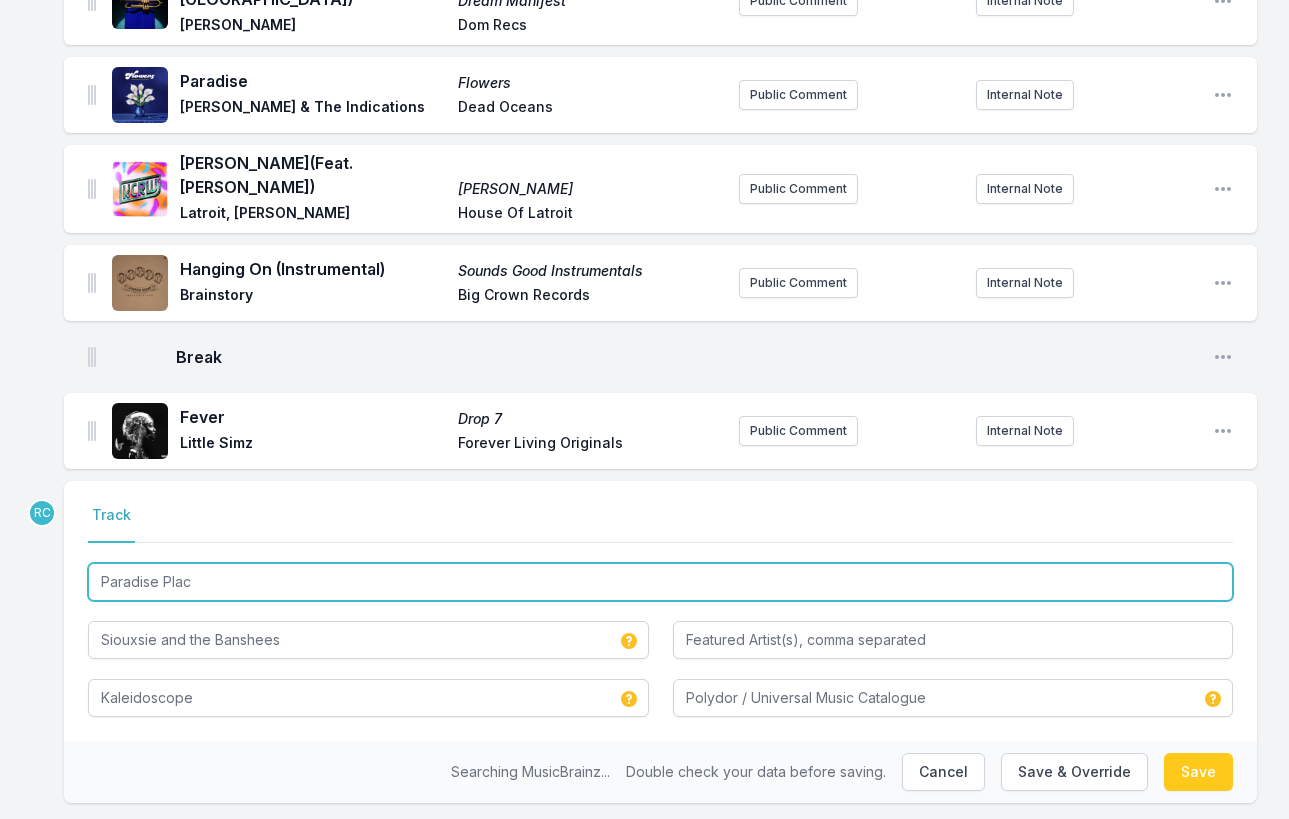 type on "Universal Music Catalogue, Polydor" 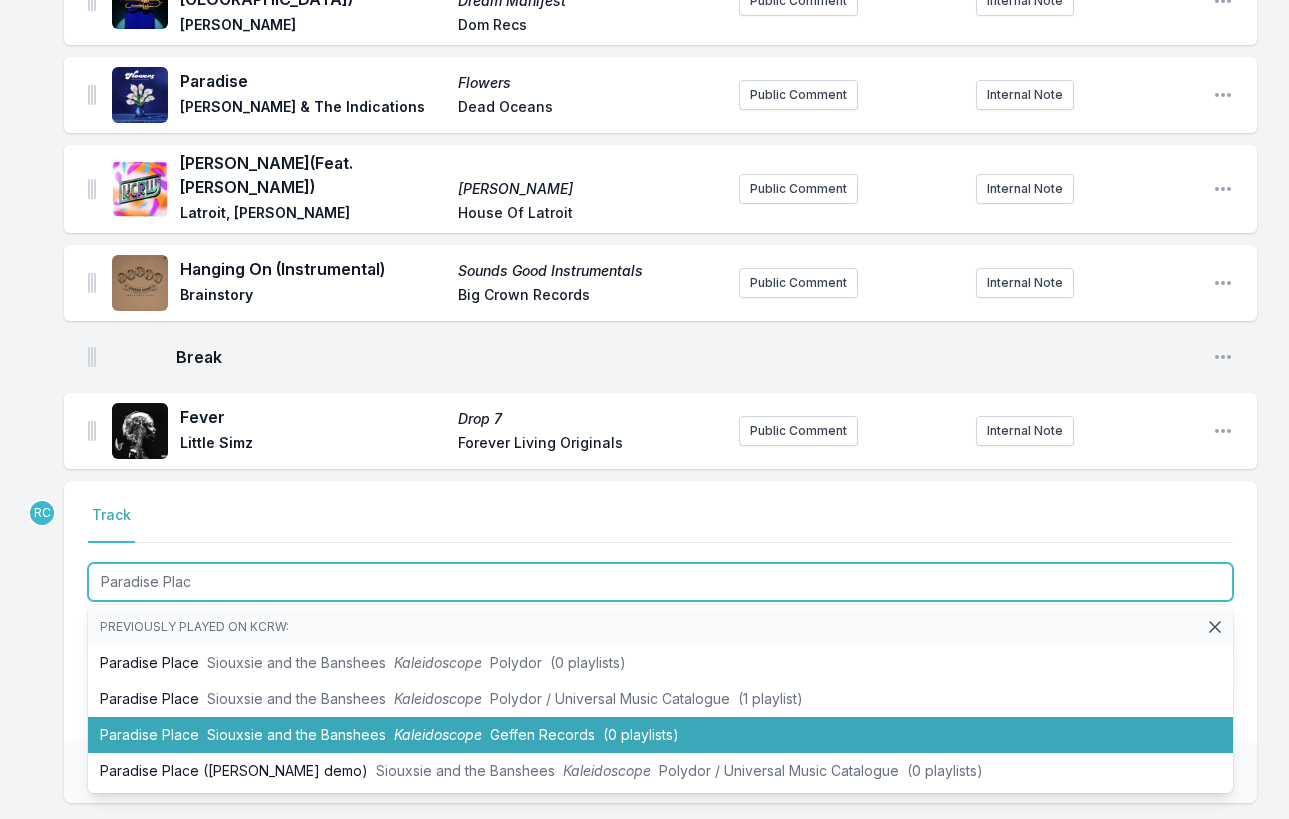 click on "Siouxsie and the Banshees" at bounding box center [296, 734] 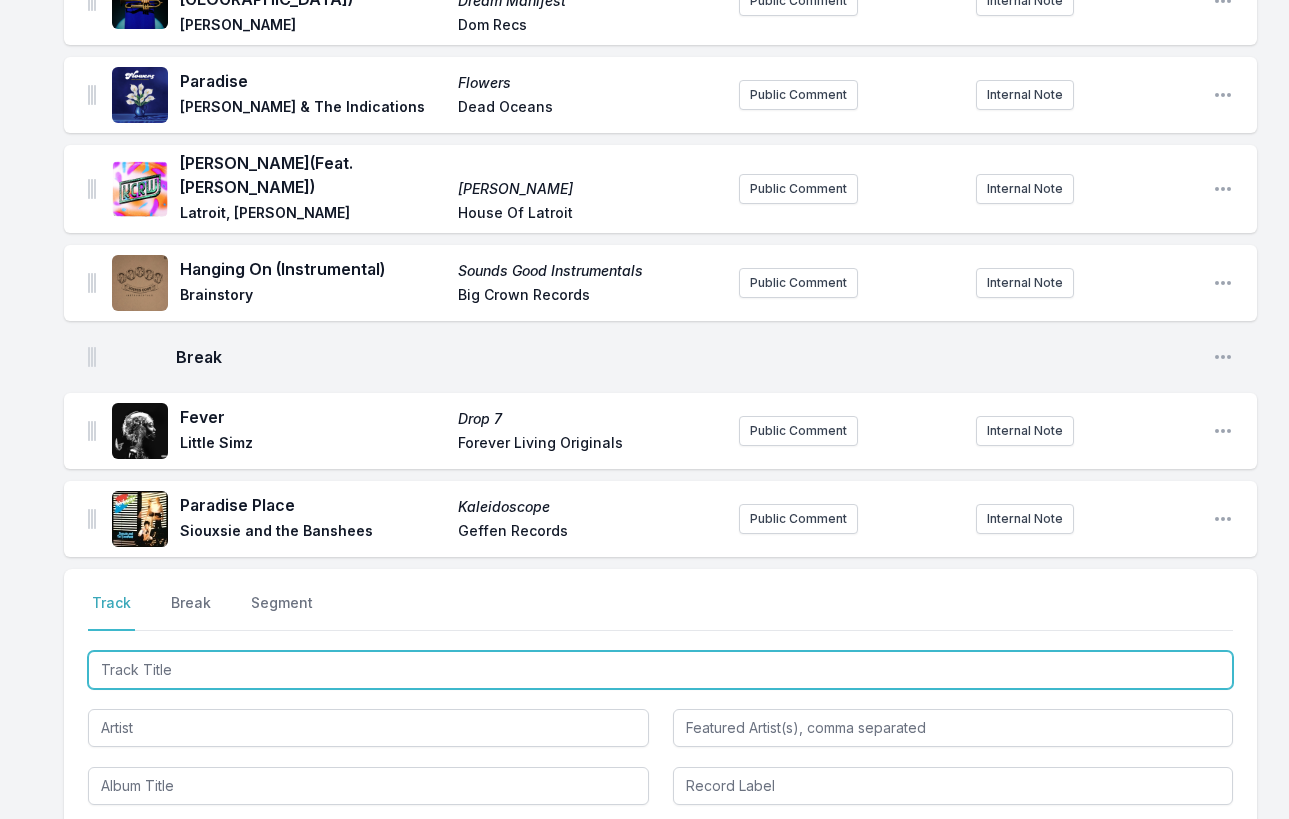 click at bounding box center [660, 670] 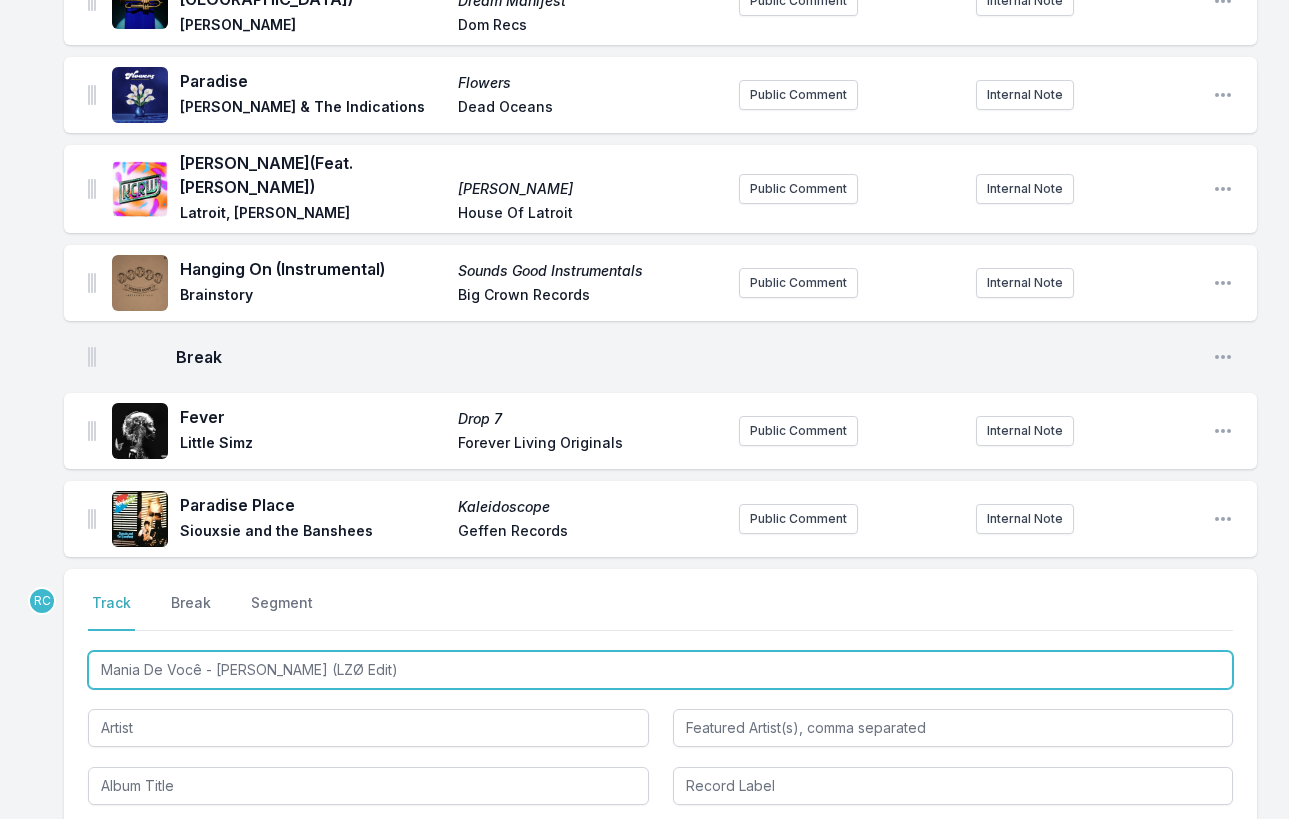 type on "Mania De Você - [PERSON_NAME] (LZØ Edit)" 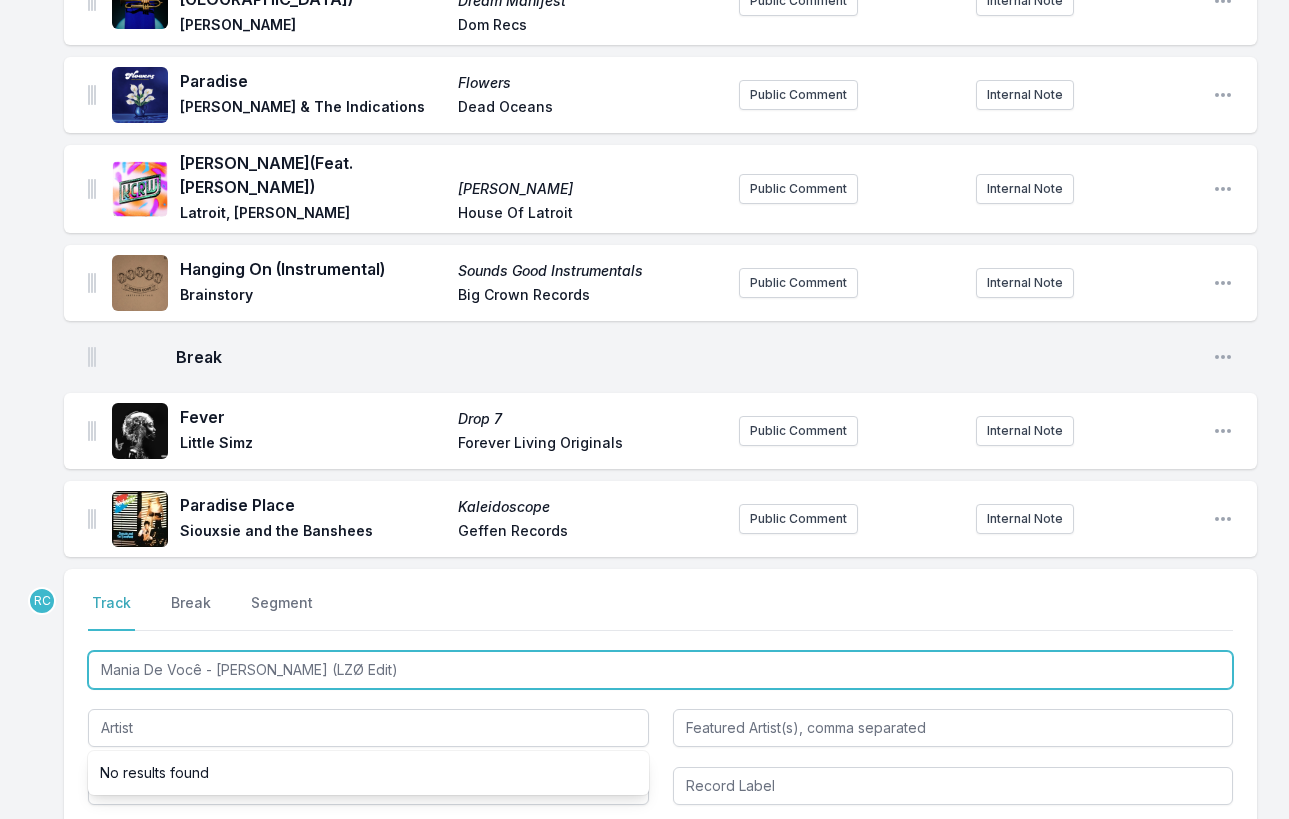 drag, startPoint x: 217, startPoint y: 622, endPoint x: 269, endPoint y: 626, distance: 52.153618 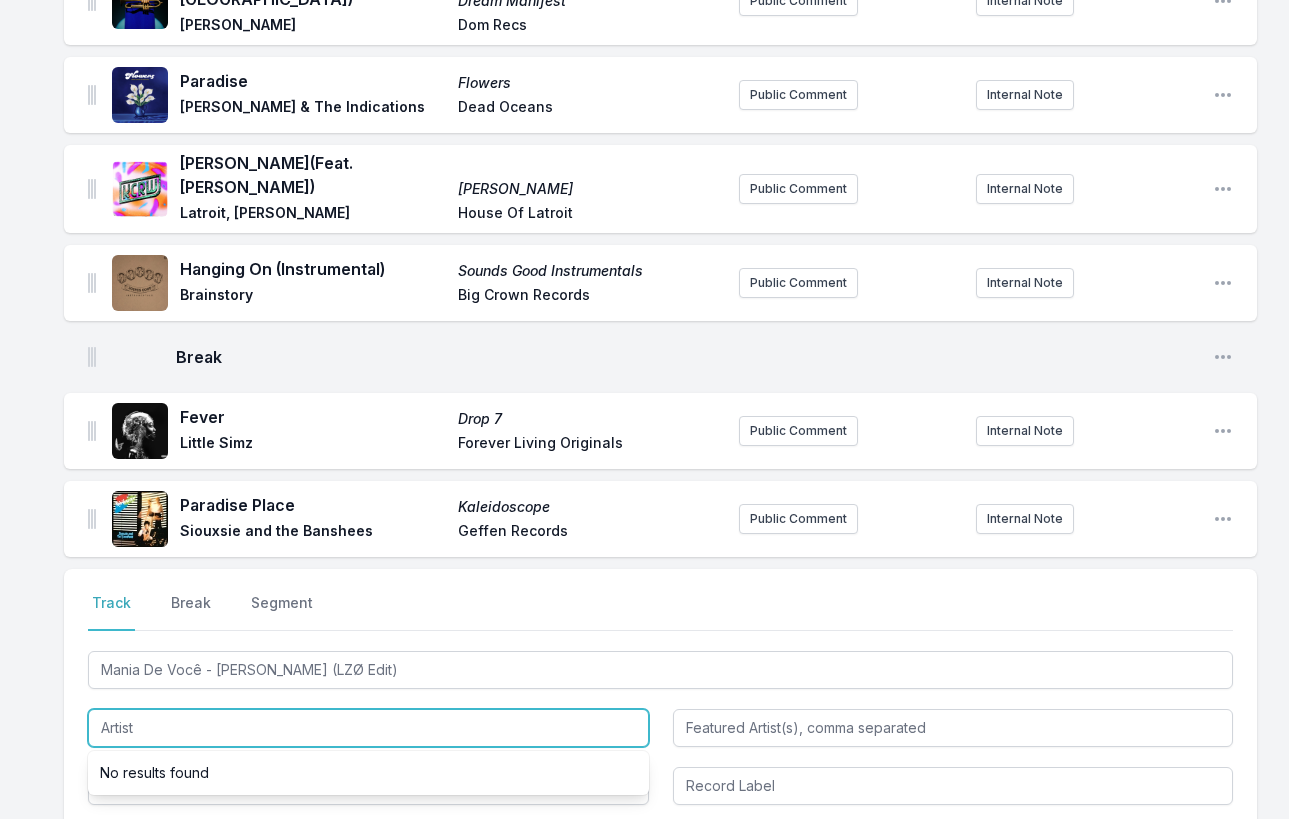 click at bounding box center (368, 728) 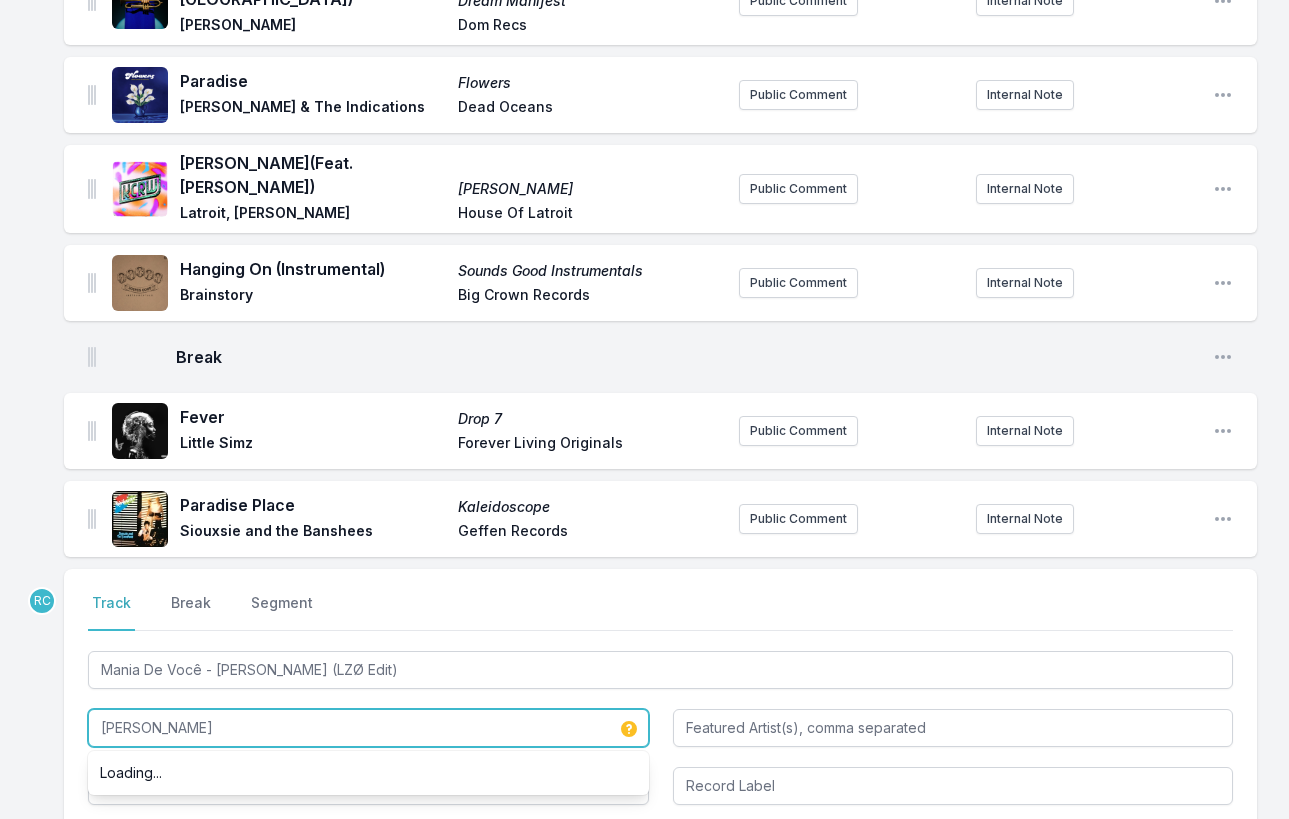 type on "[PERSON_NAME]" 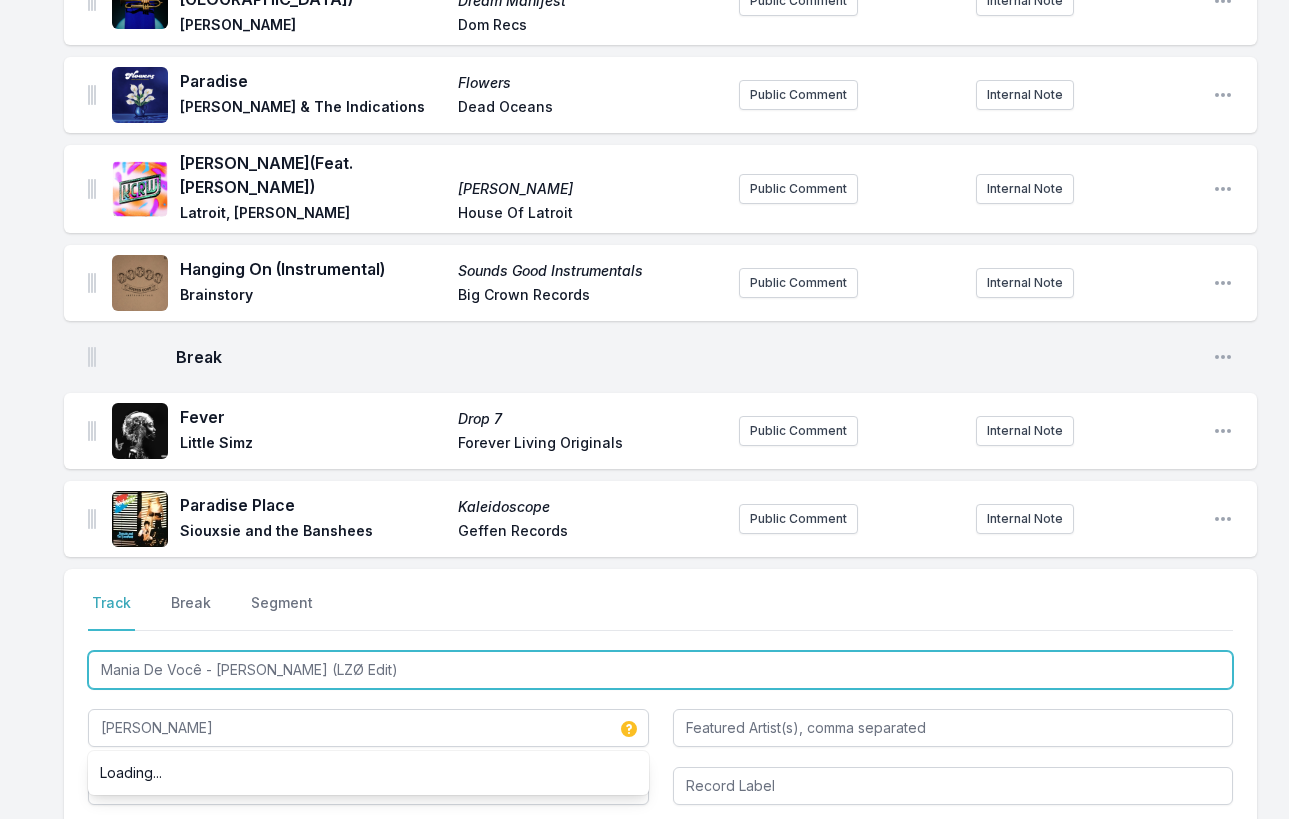 drag, startPoint x: 395, startPoint y: 618, endPoint x: 112, endPoint y: 591, distance: 284.28506 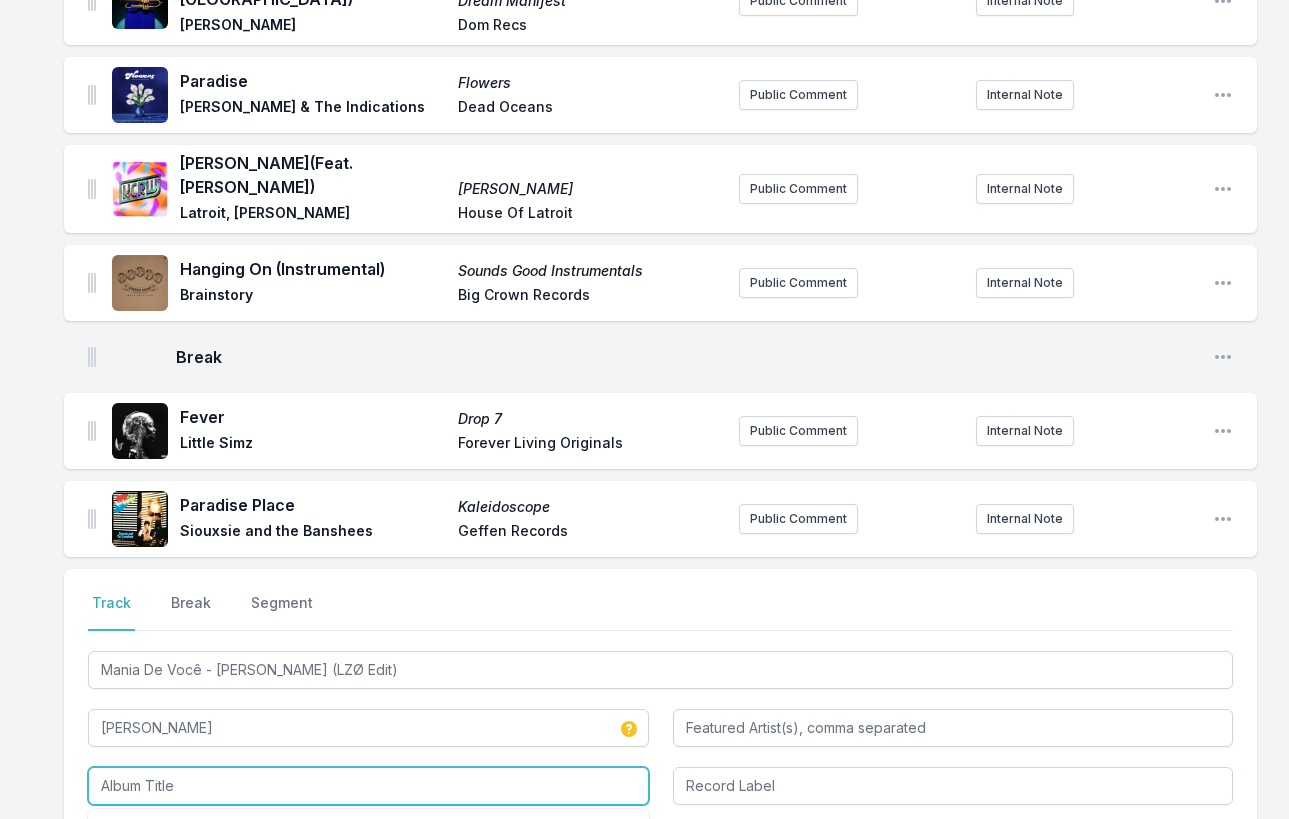 click at bounding box center (368, 786) 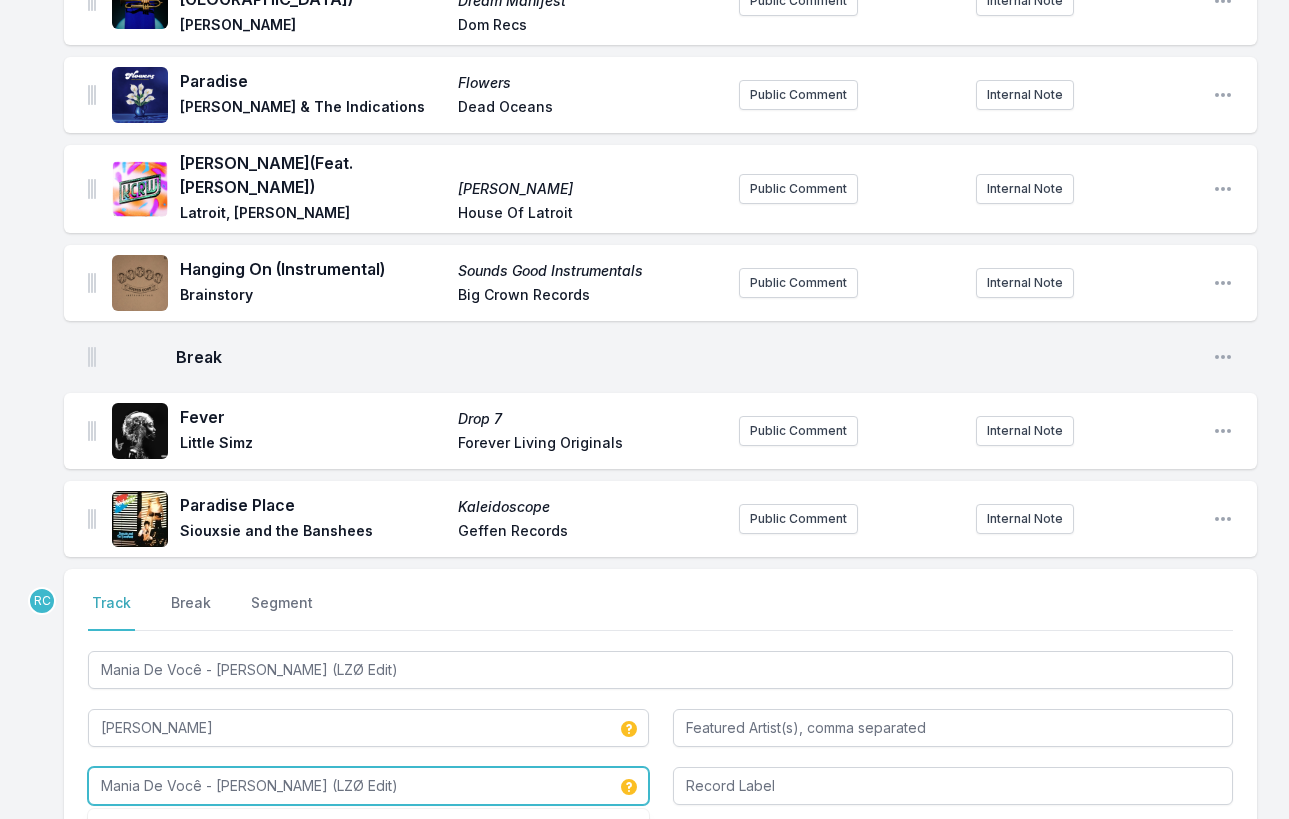 type on "Mania De Você - [PERSON_NAME] (LZØ Edit)" 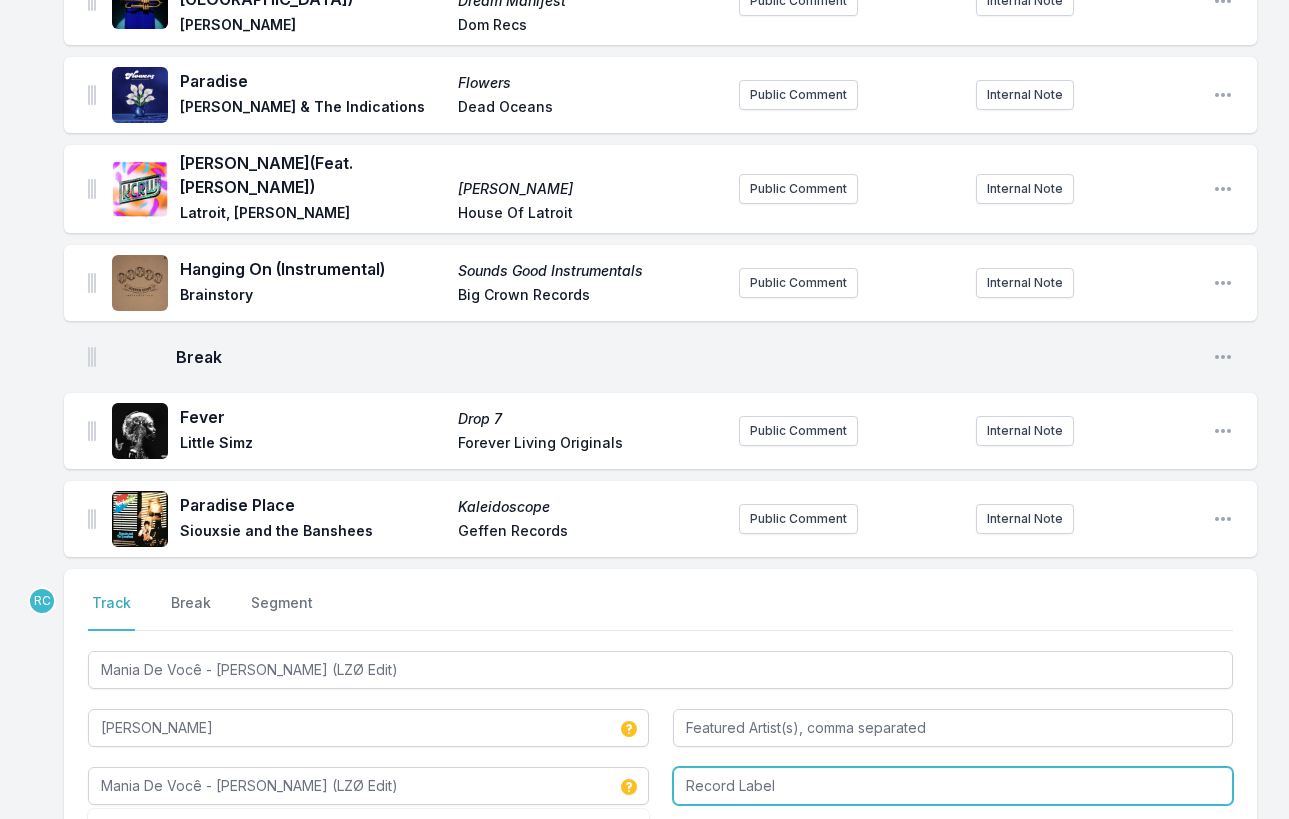 click at bounding box center (953, 786) 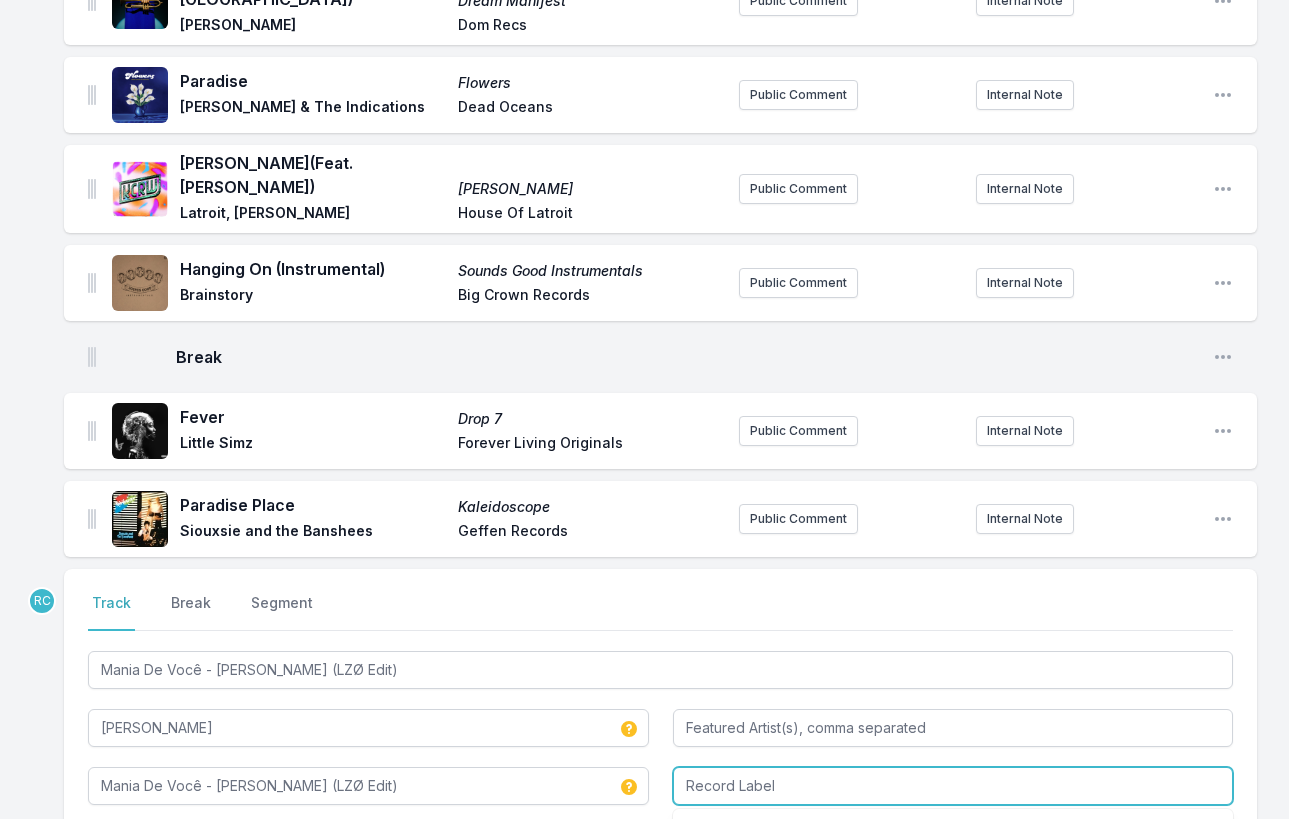 paste on "Mania De Você - [PERSON_NAME] (LZØ Edit)" 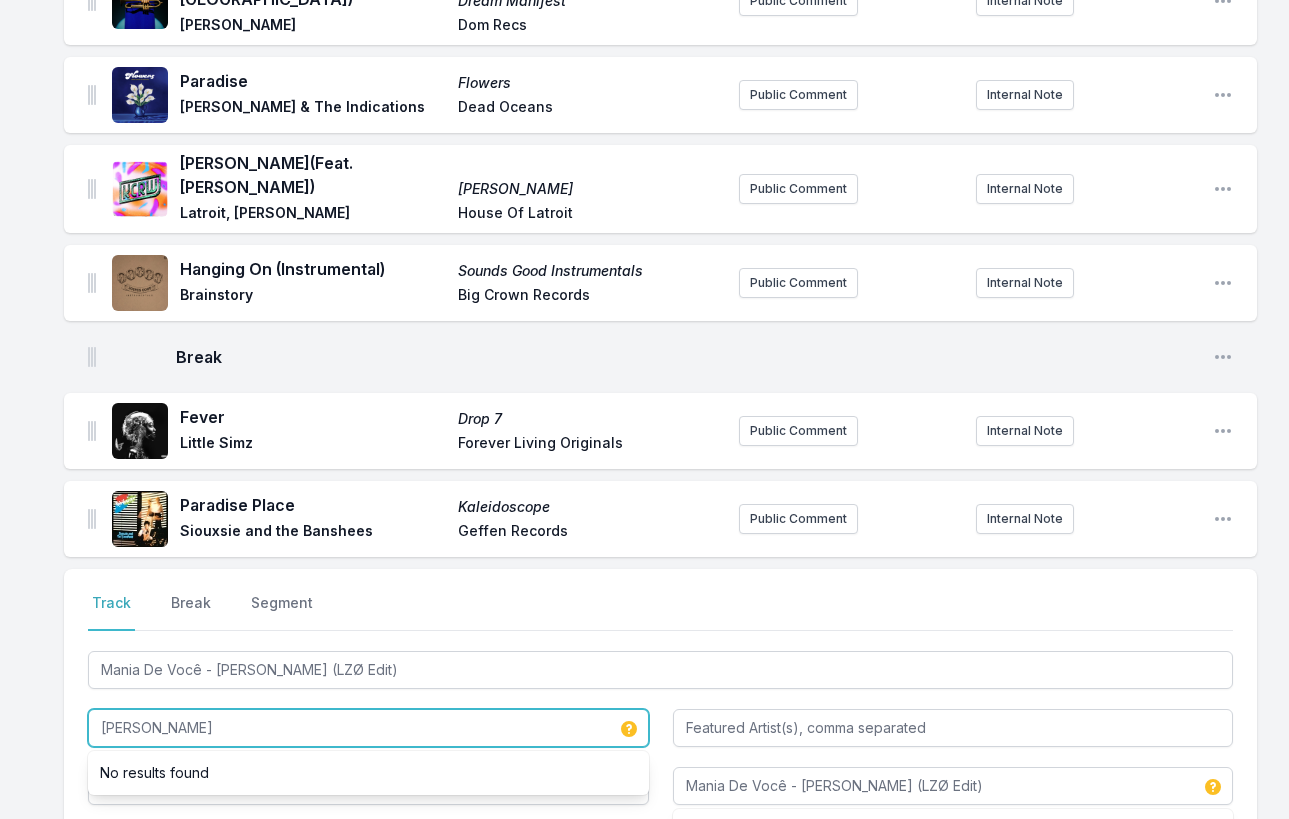 drag, startPoint x: 190, startPoint y: 684, endPoint x: 68, endPoint y: 652, distance: 126.12692 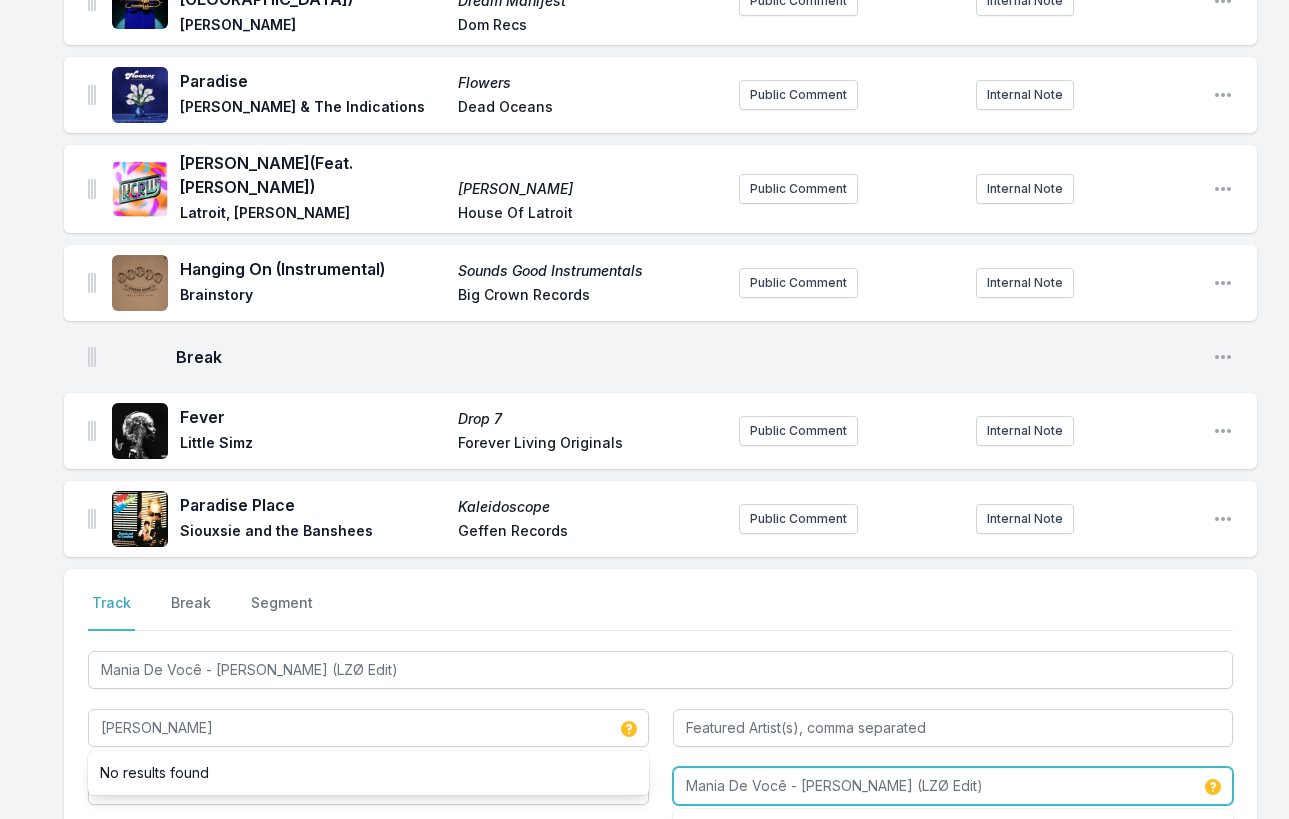 drag, startPoint x: 950, startPoint y: 741, endPoint x: 941, endPoint y: 703, distance: 39.051247 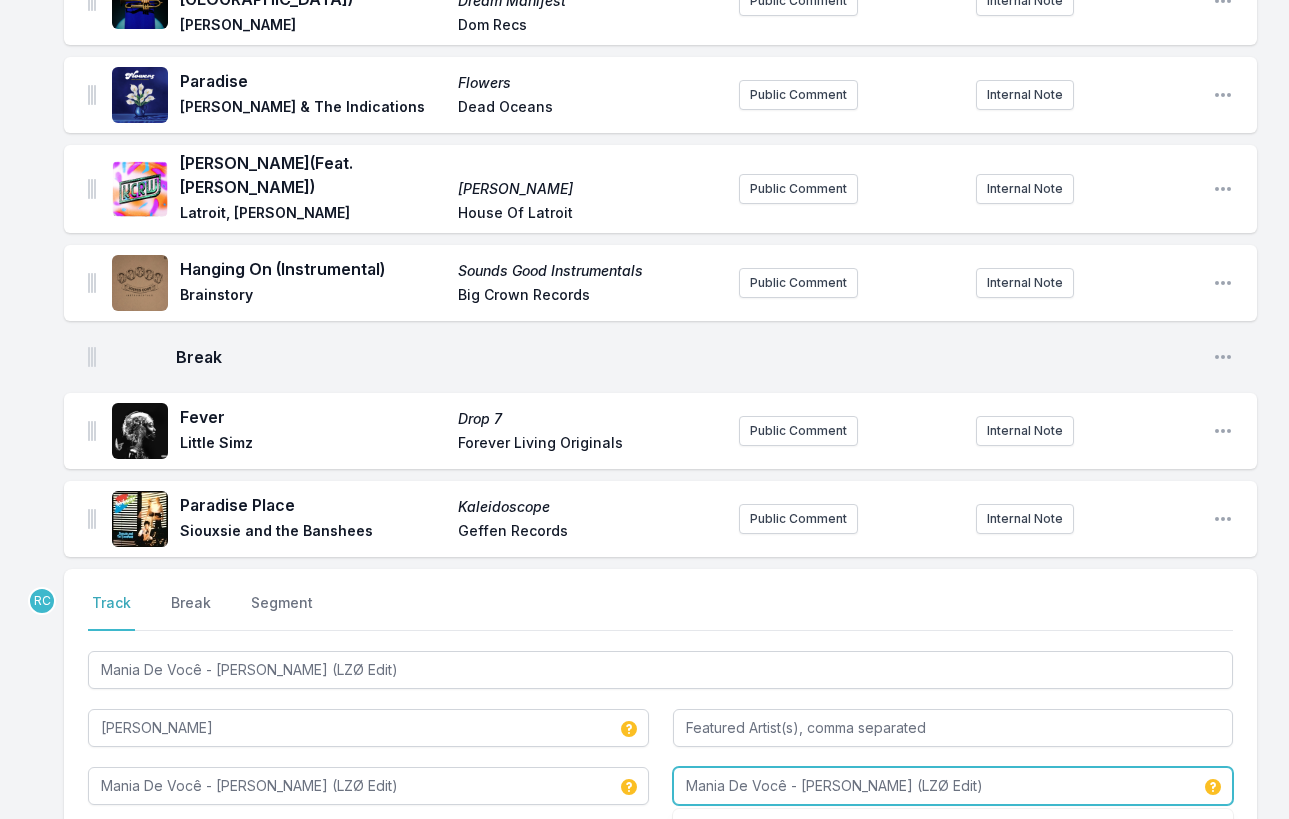 paste on "[PERSON_NAME]" 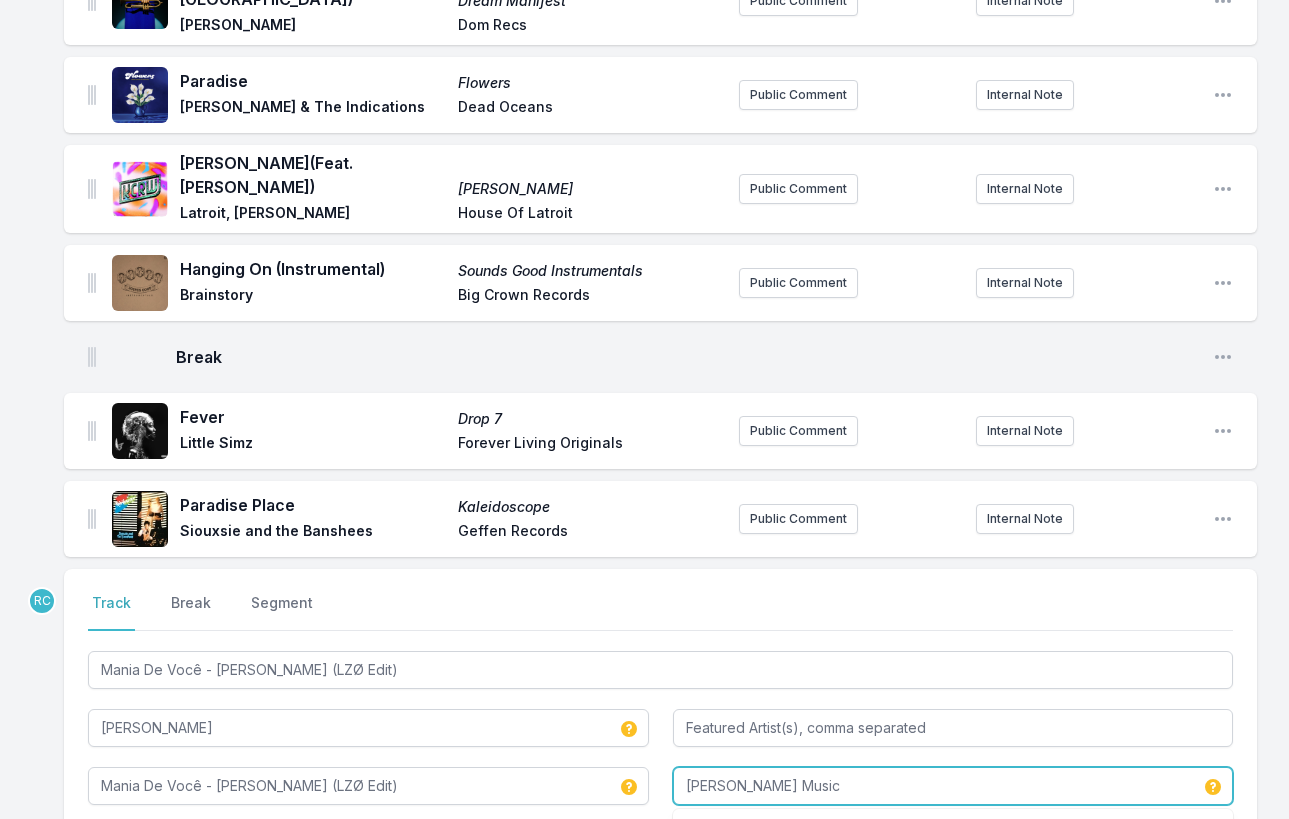 type on "[PERSON_NAME] Music" 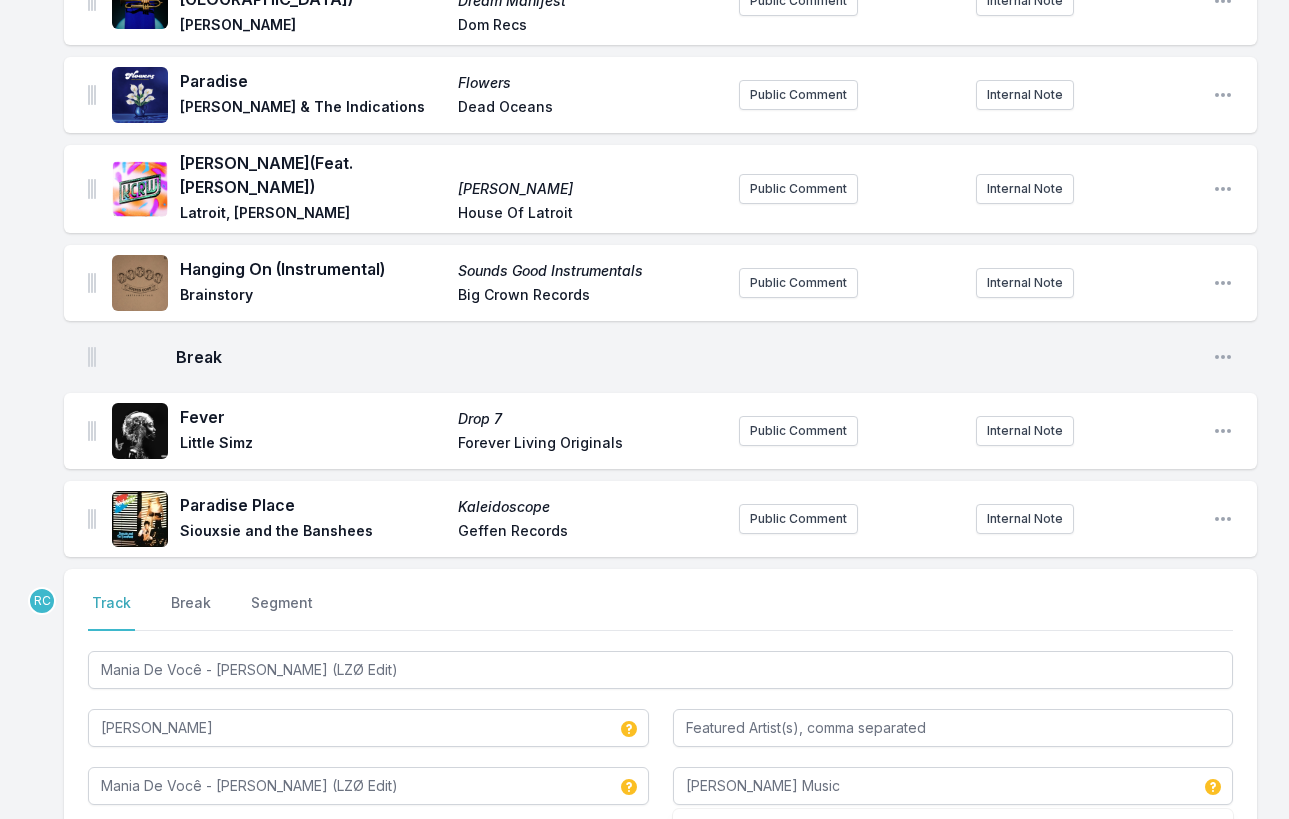 click on "No results found" at bounding box center [953, 831] 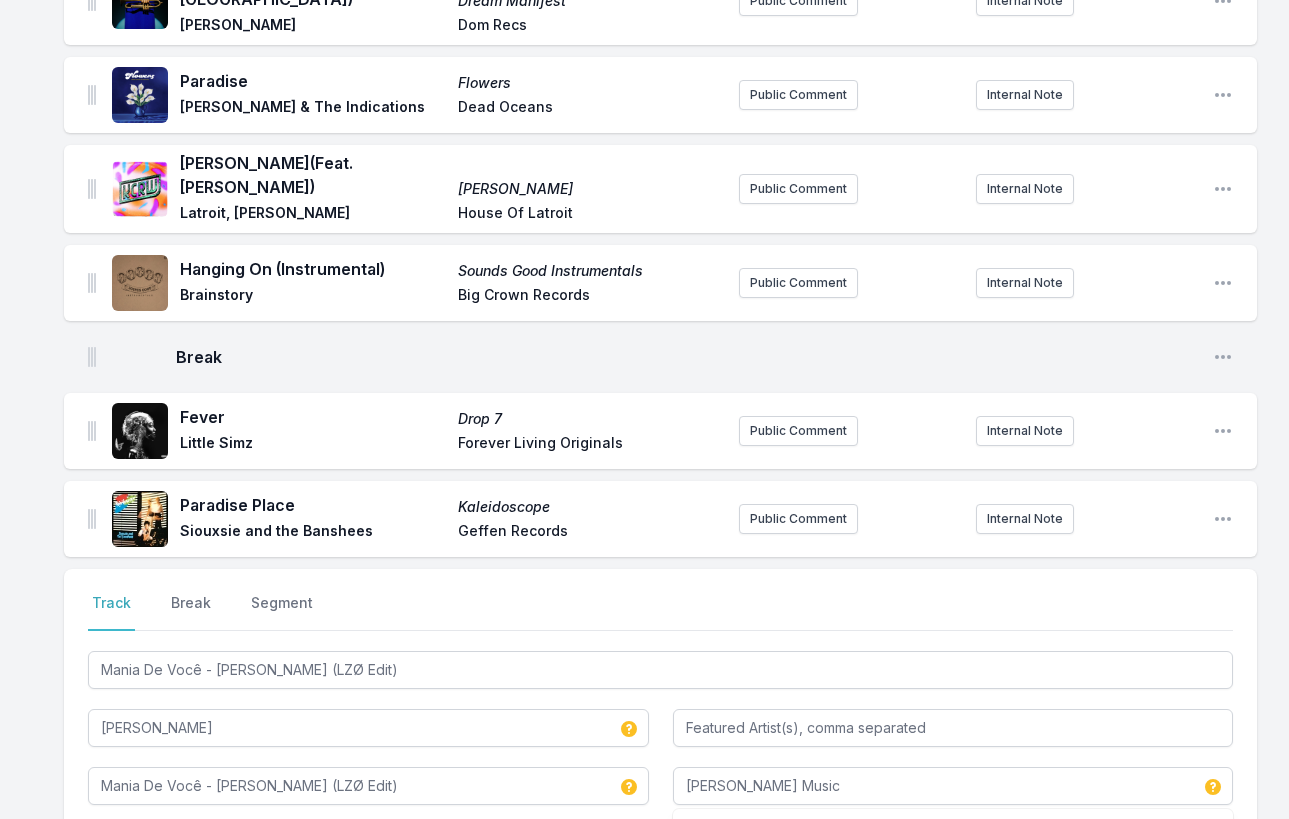 click on "Save" at bounding box center (1198, 860) 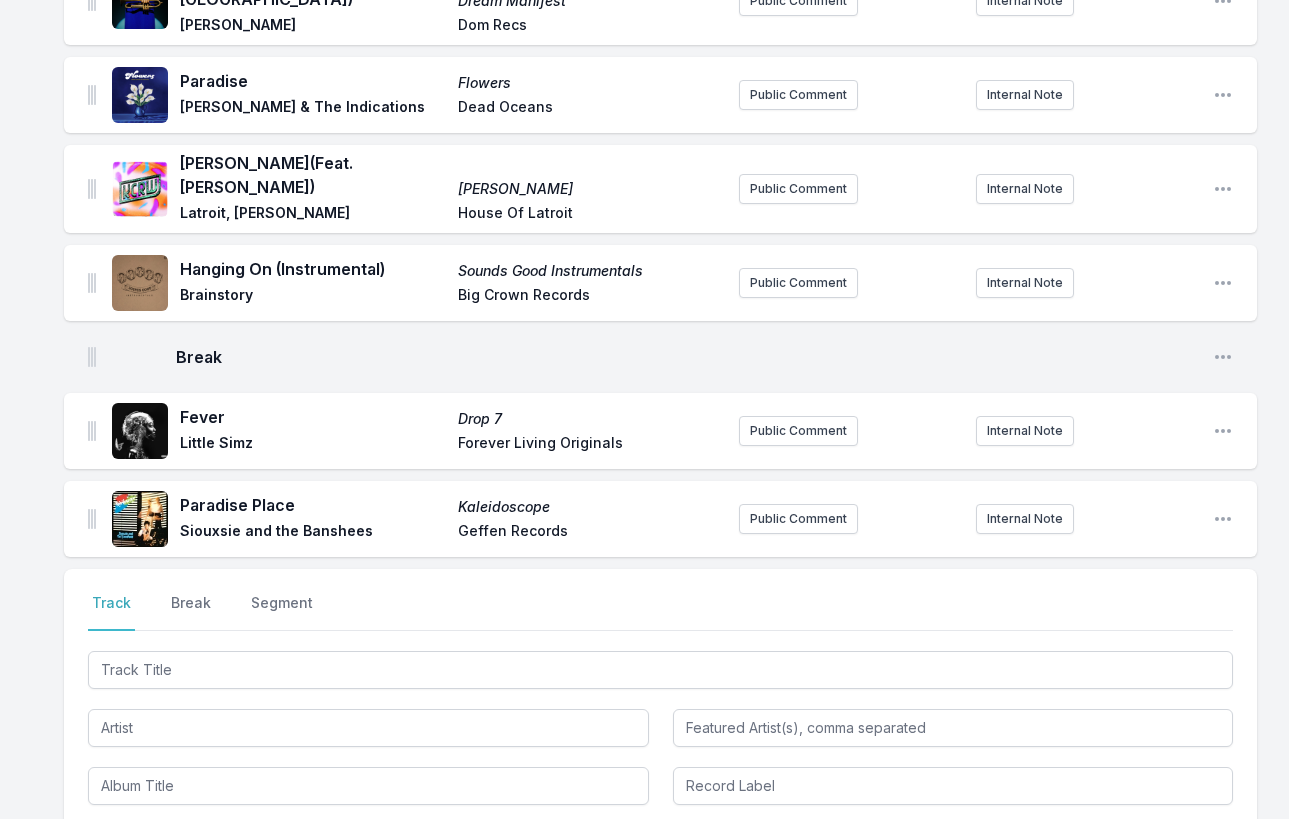 scroll, scrollTop: 3023, scrollLeft: 0, axis: vertical 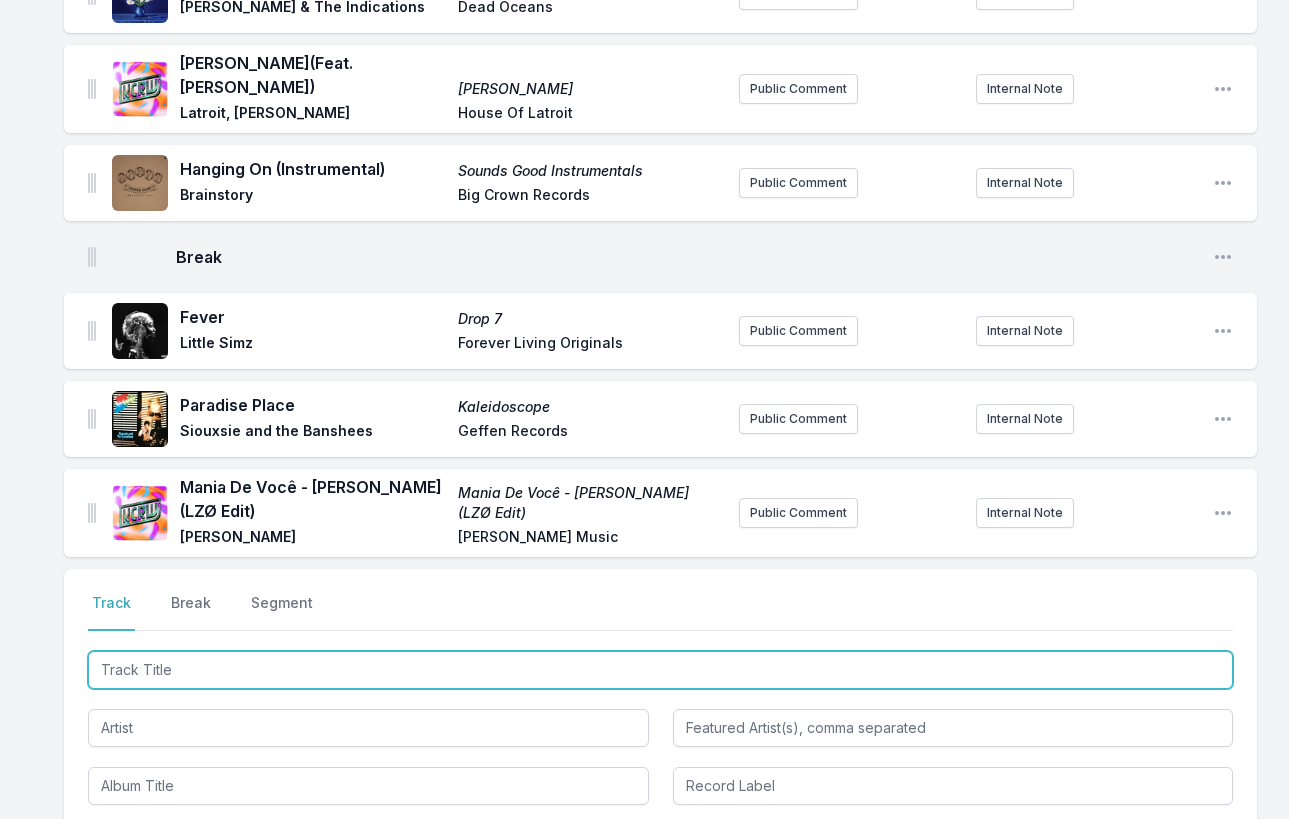 click at bounding box center (660, 670) 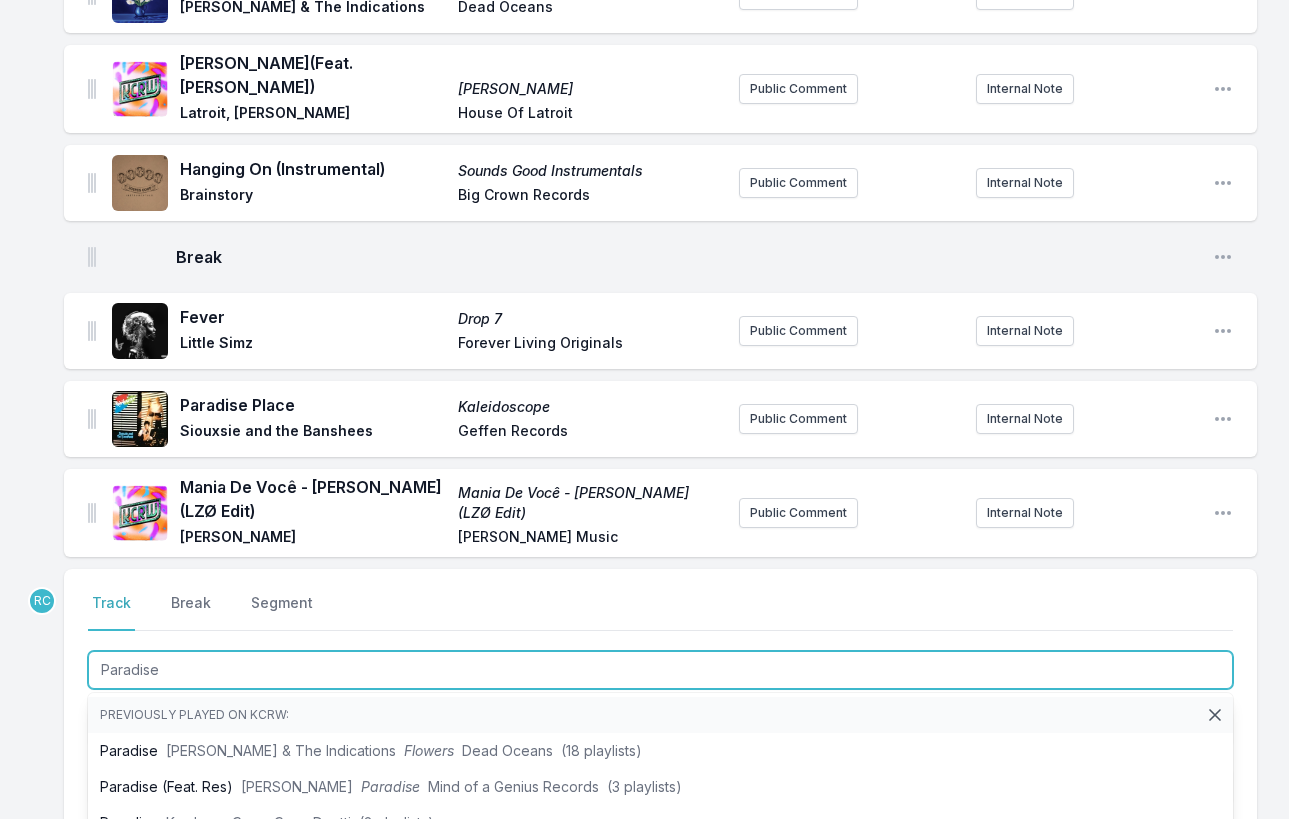 type on "Paradise" 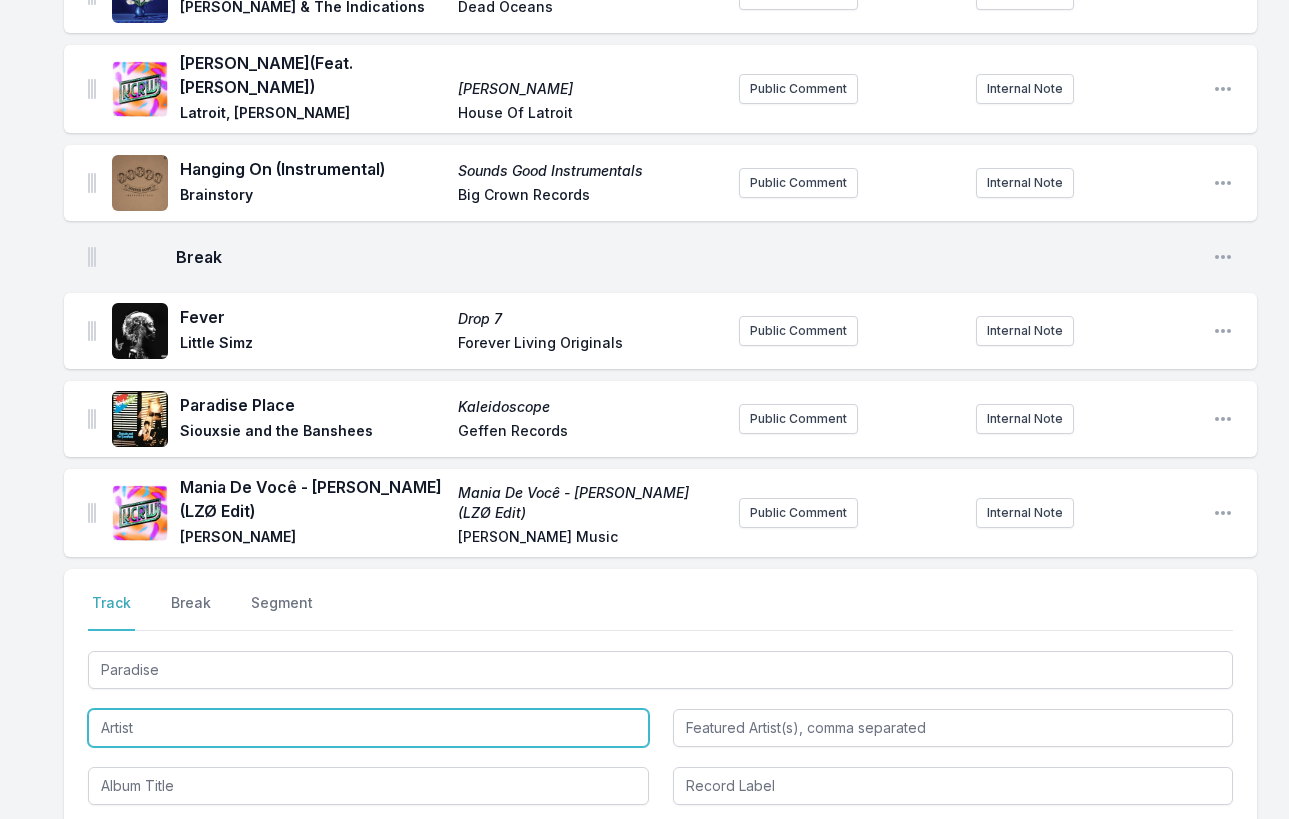 click at bounding box center [368, 728] 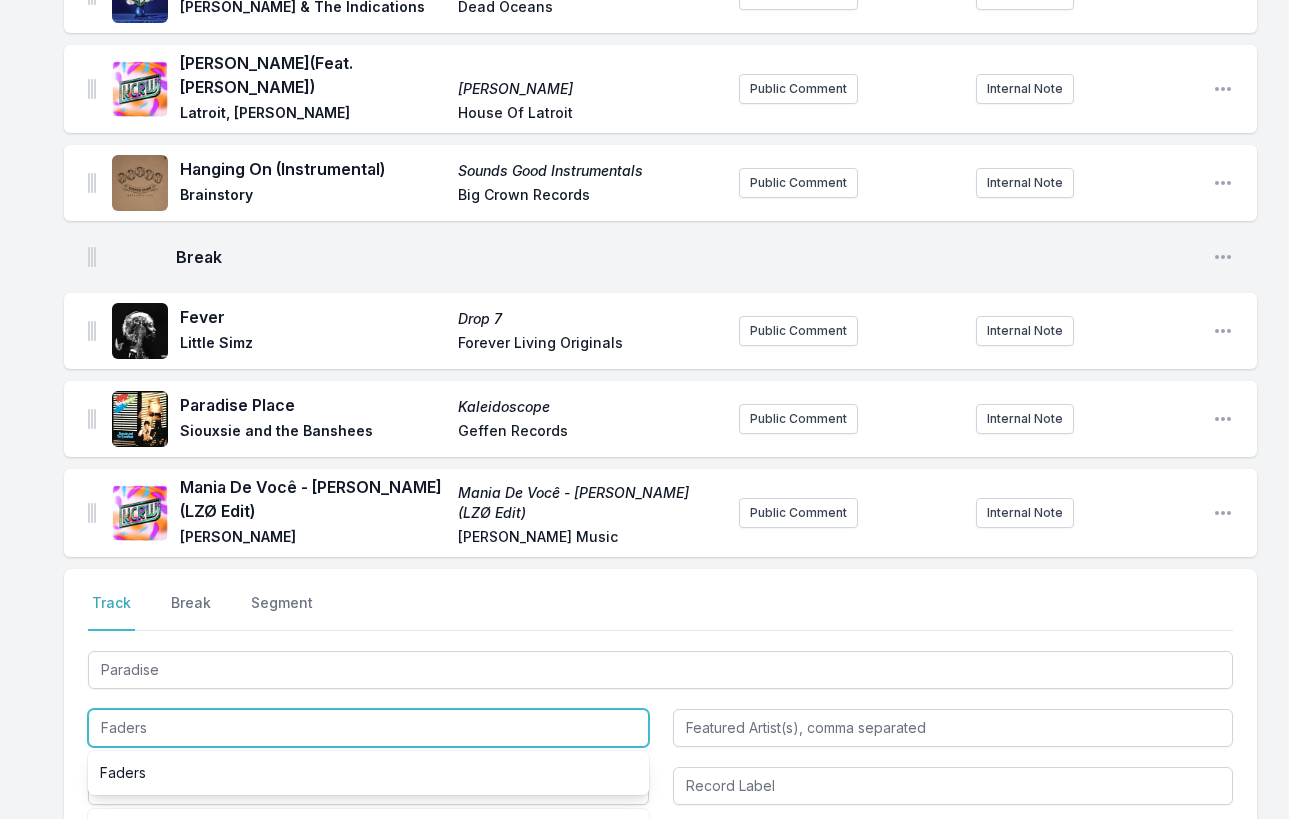 drag, startPoint x: 169, startPoint y: 670, endPoint x: 36, endPoint y: 669, distance: 133.00375 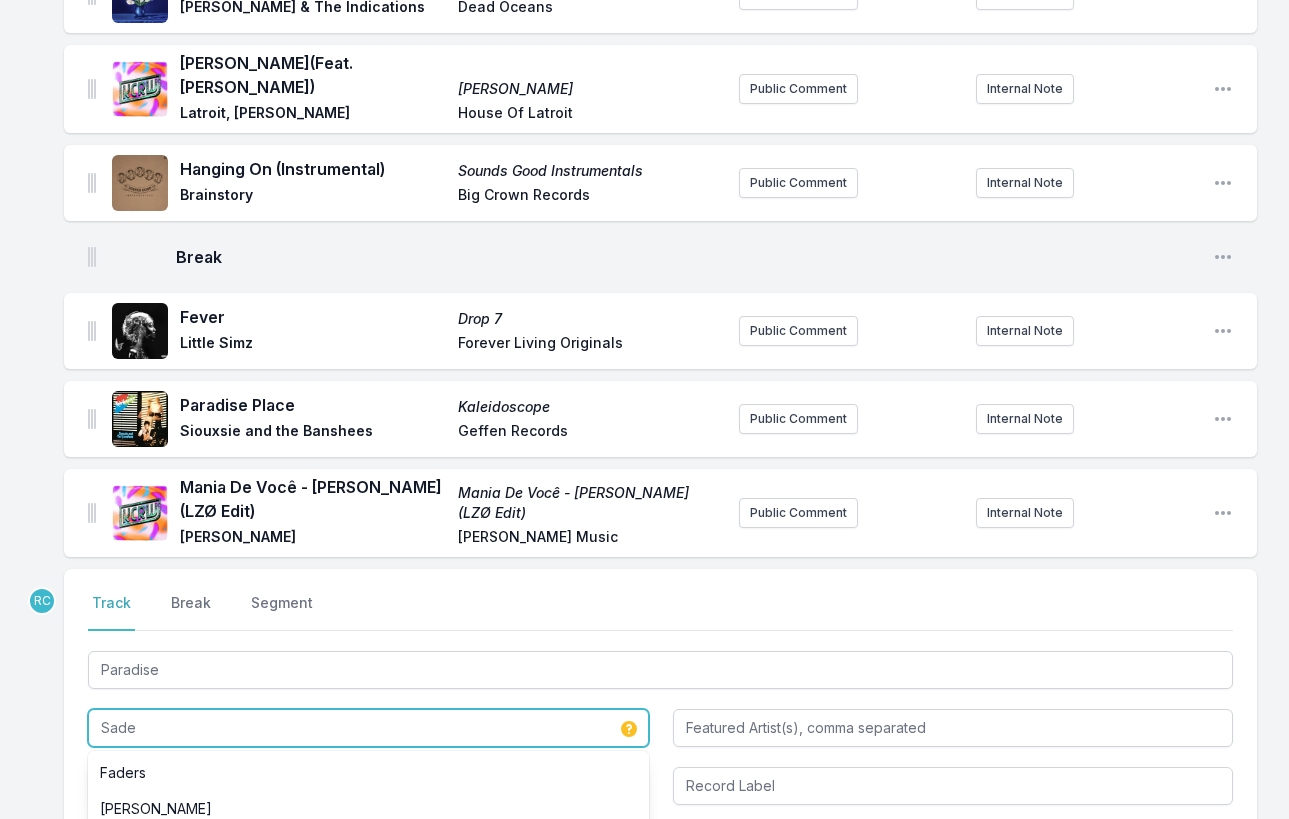 type on "Sade" 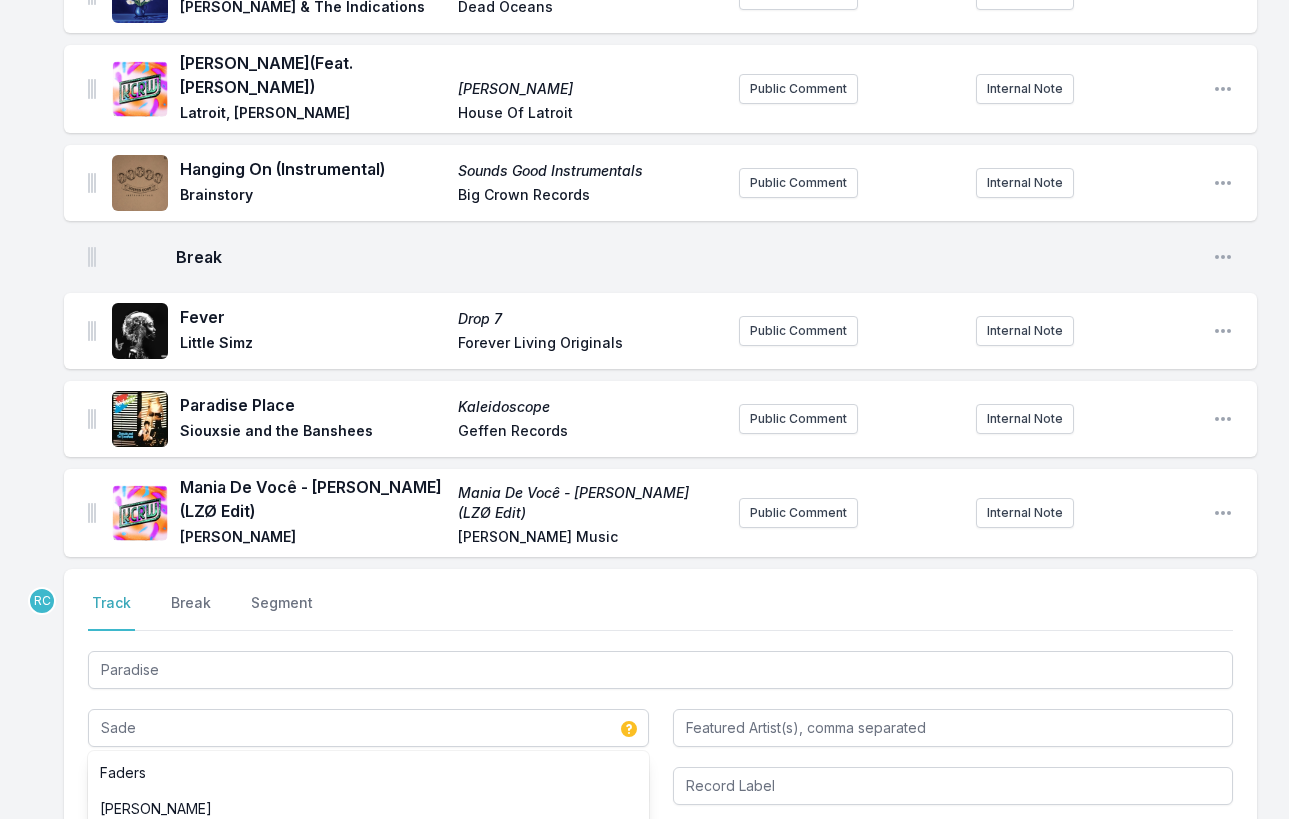 click on "BLOOM (explicit) Alligator Bites Never Heal Doechii Capitol Records / Top Dawg Entertainment Public Comment Internal Note Open playlist item options Surf Circles [PERSON_NAME] [PERSON_NAME] Records Public Comment Internal Note Open playlist item options Ready Or Not The Score Fugees Columbia, Ruffhouse Records Public Comment Internal Note Open playlist item options Tropicalia Mutations [PERSON_NAME] Geffen Public Comment Internal Note Open playlist item options I Am the Black Gold of the Sun Songs / Hey, Love Rotary Connection Cadet Concept Public Comment Internal Note Open playlist item options The Red (instrumental) Champion Sound Jaylib Stones Throw Public Comment Internal Note Open playlist item options Break Open playlist item options País tropical Gal [PERSON_NAME] Philips Public Comment Internal Note Open playlist item options Paradise Flowers [PERSON_NAME] & The Indications Dead Oceans Public Comment Internal Note Open playlist item options Realismo Mágico Esotérica Tropical Esotérica Tropical [PERSON_NAME] Break" at bounding box center (644, -866) 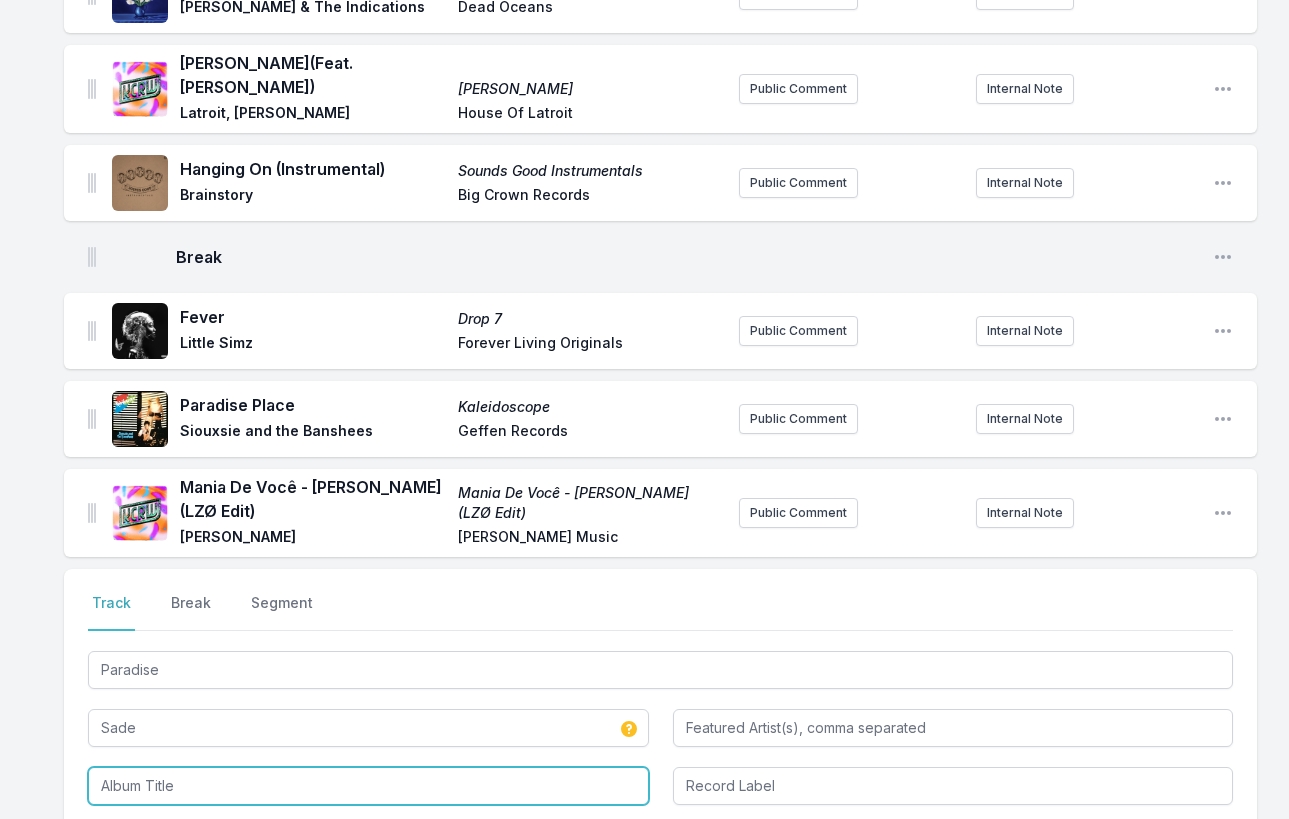 click at bounding box center [368, 786] 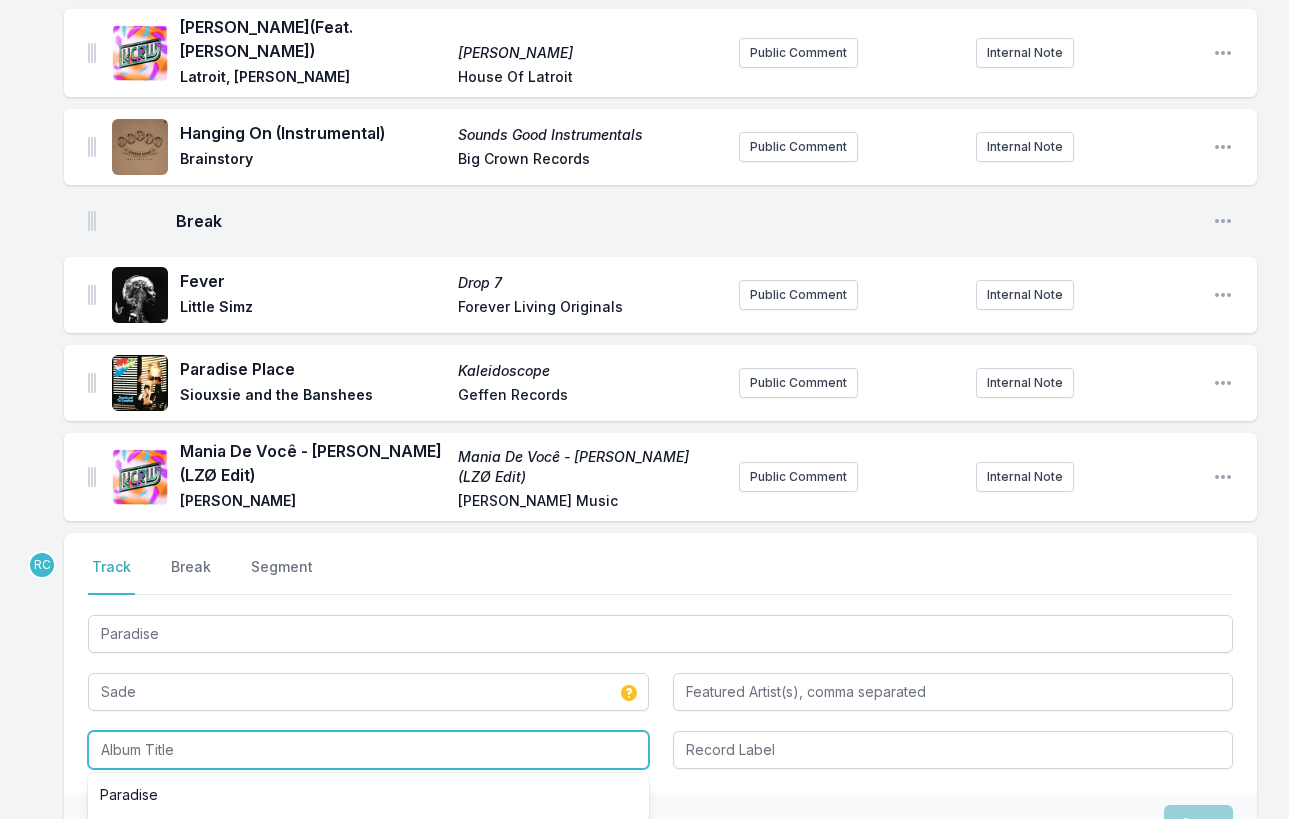 scroll, scrollTop: 3122, scrollLeft: 0, axis: vertical 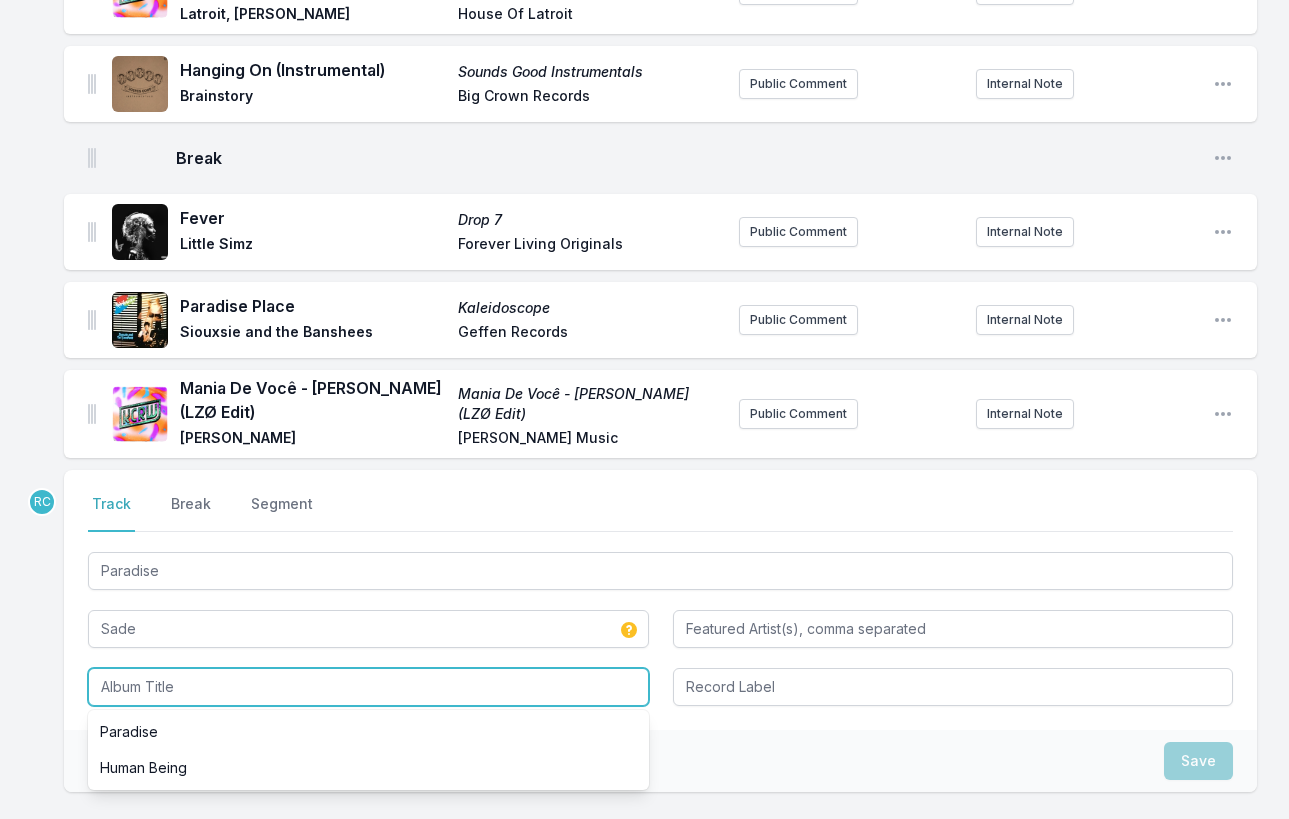 paste on "Stronger Than Pride" 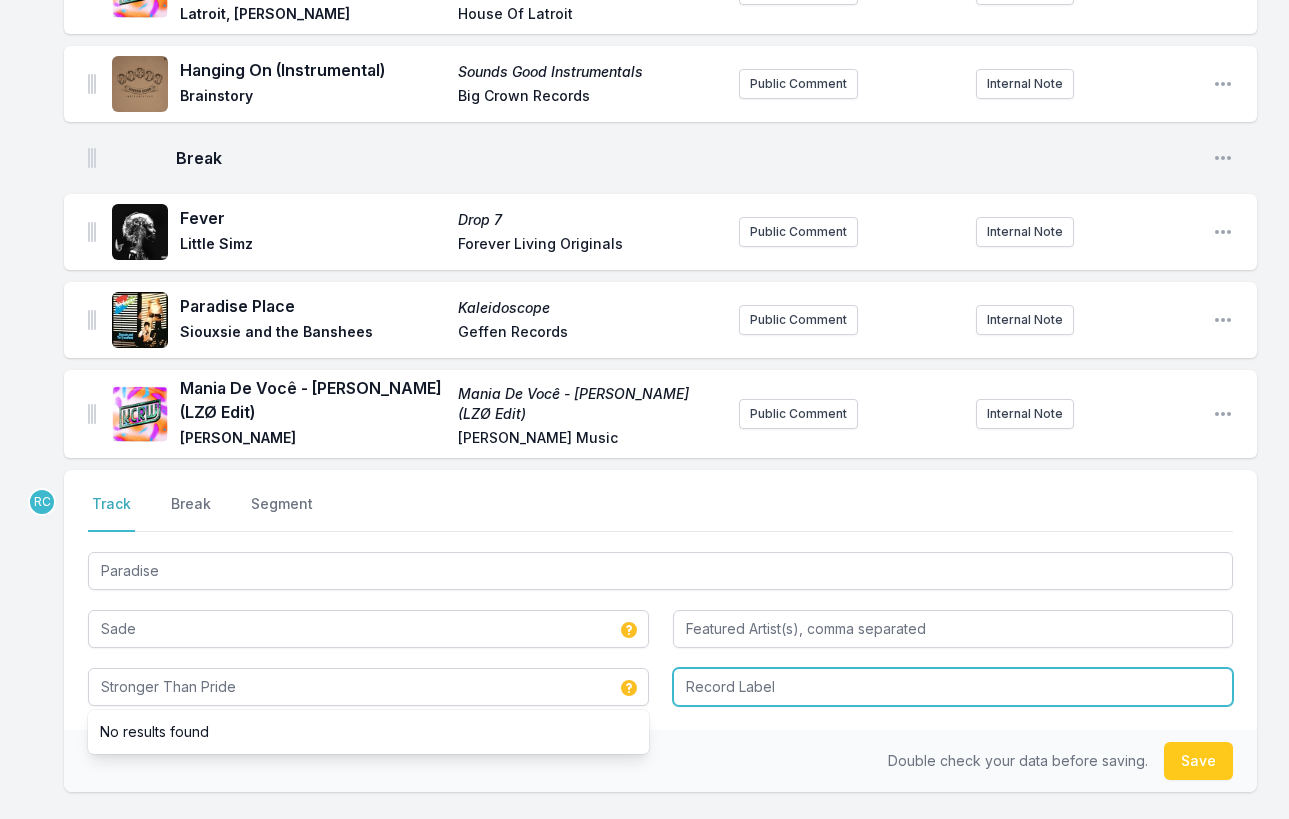 type on "Stronger Than Pride" 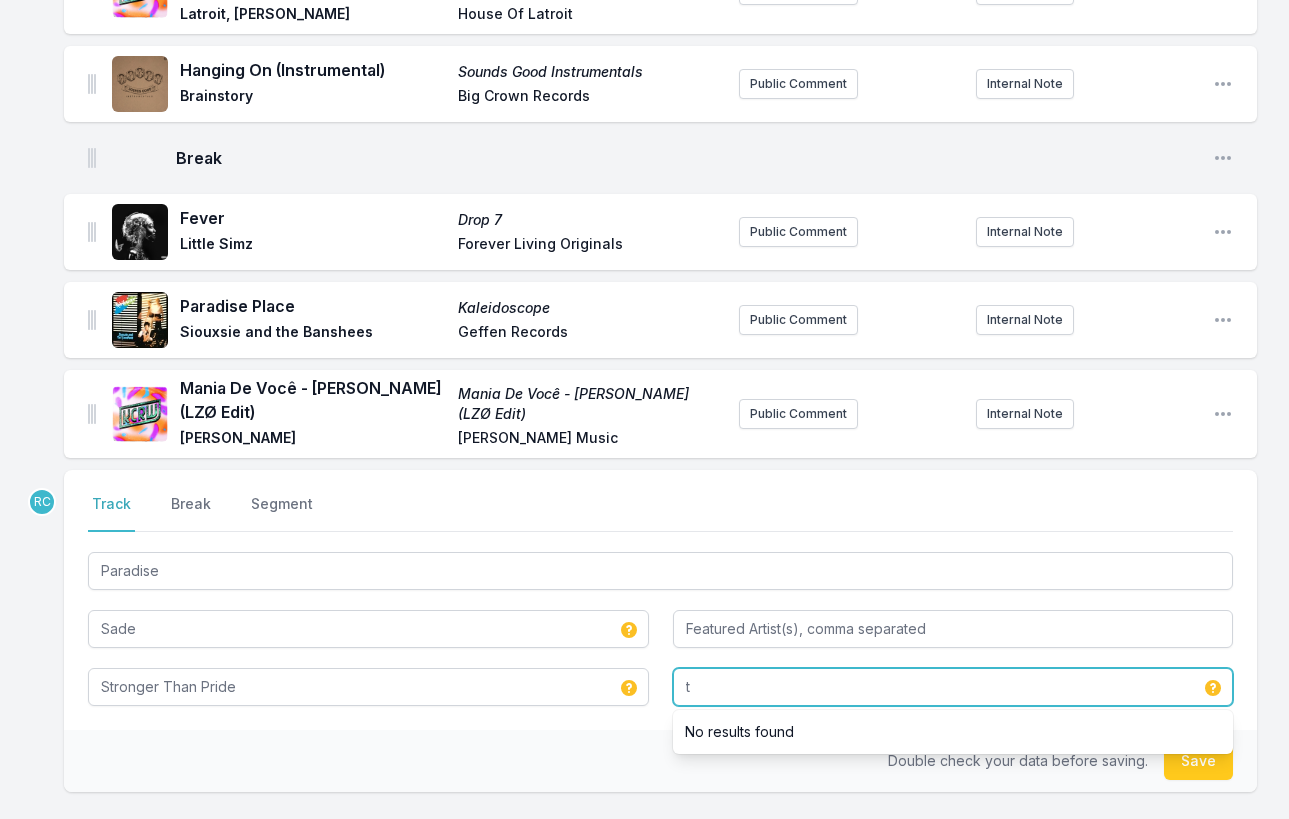 paste on "Stronger Than Pride" 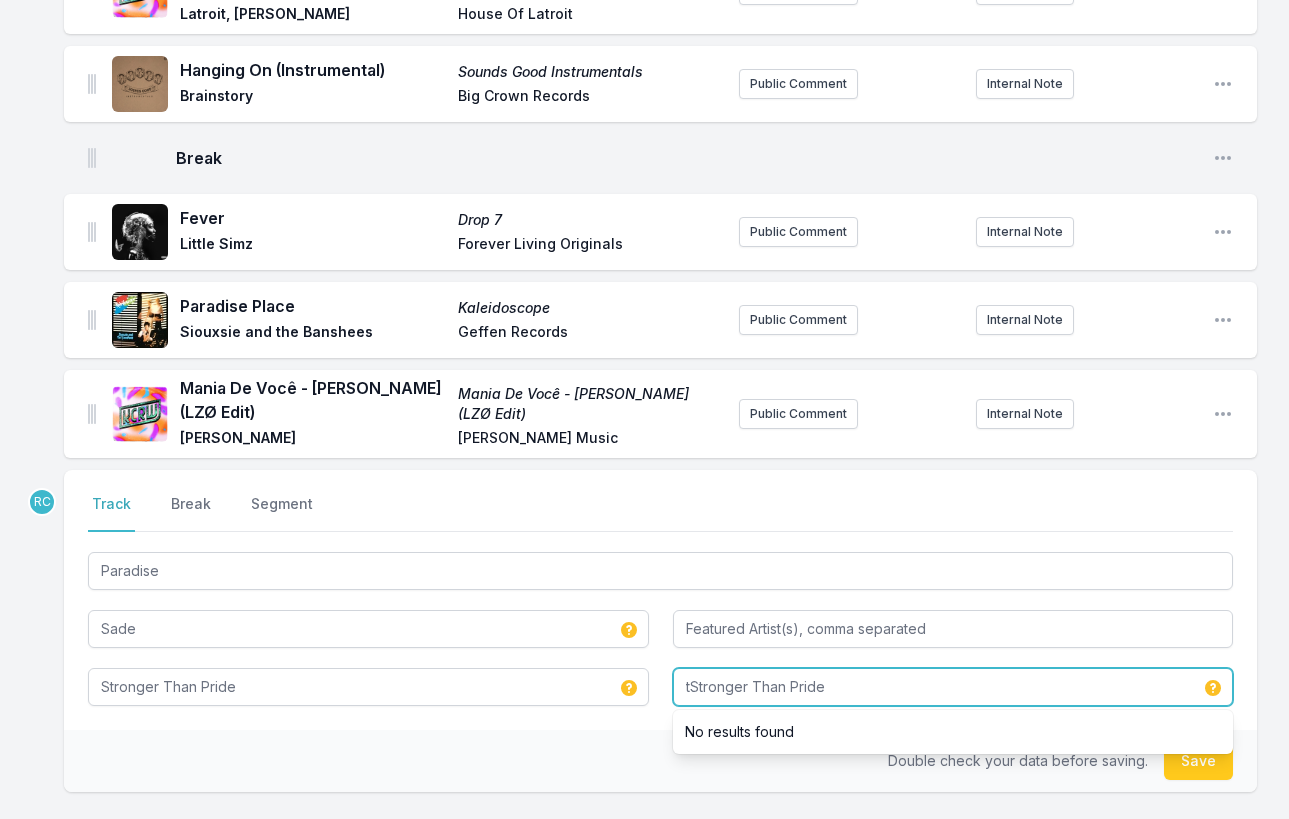 type on "tStronger Than Prid" 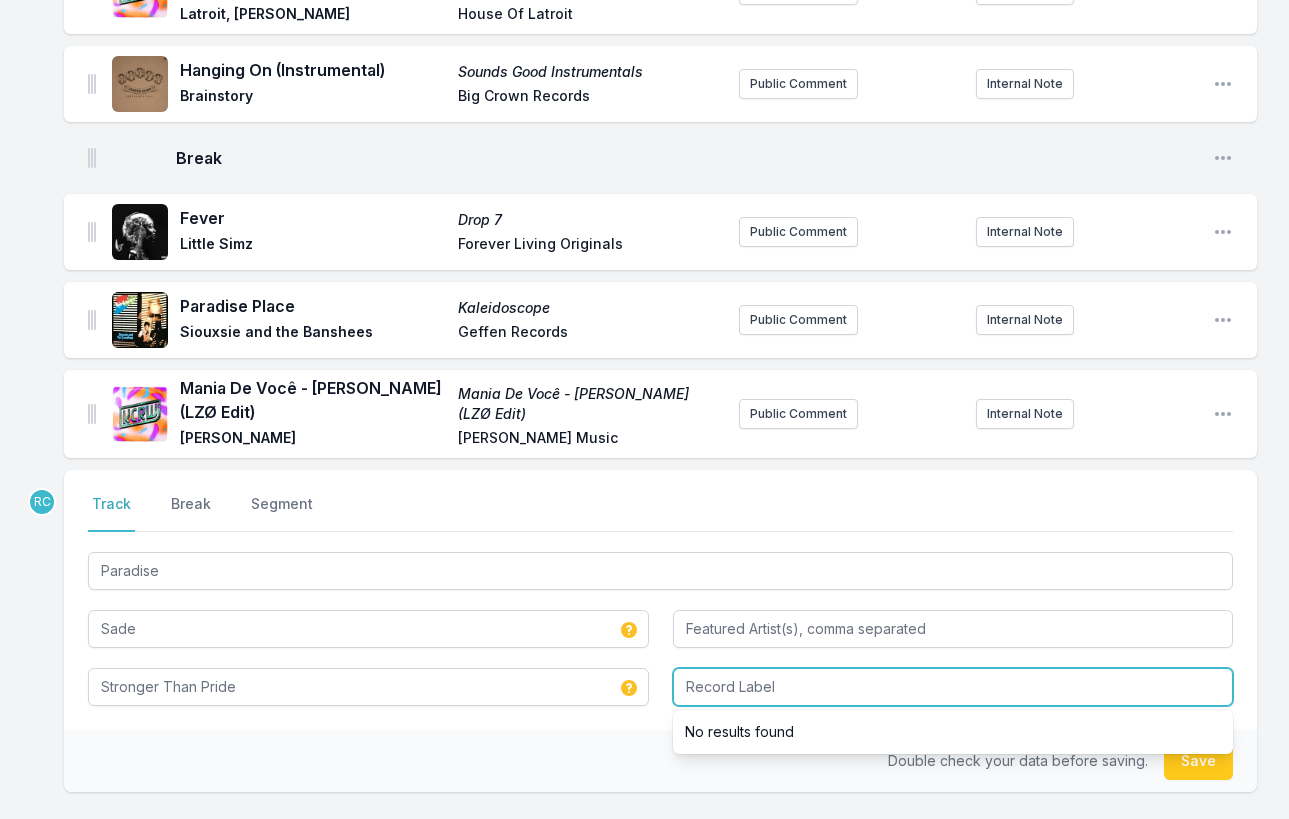 paste on "Epic Records" 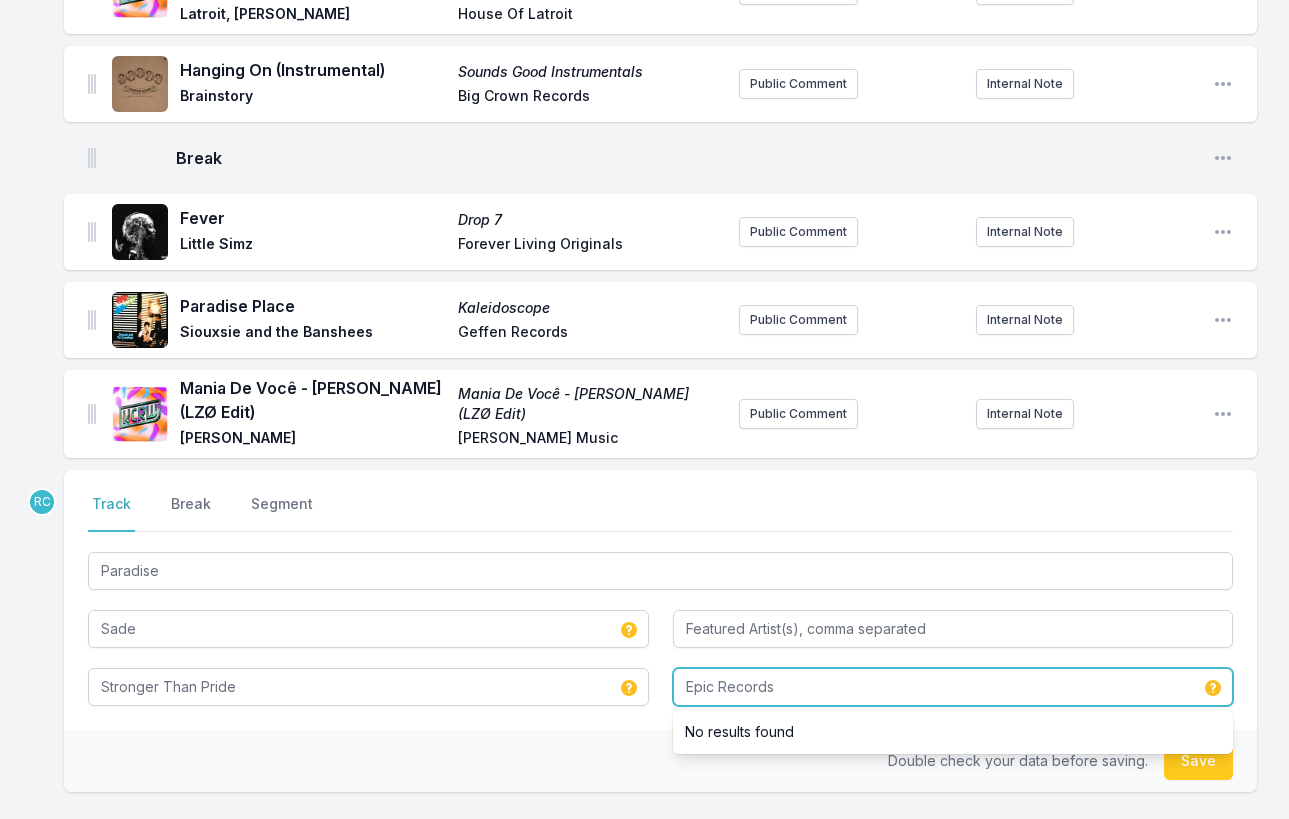 type on "Epic Records" 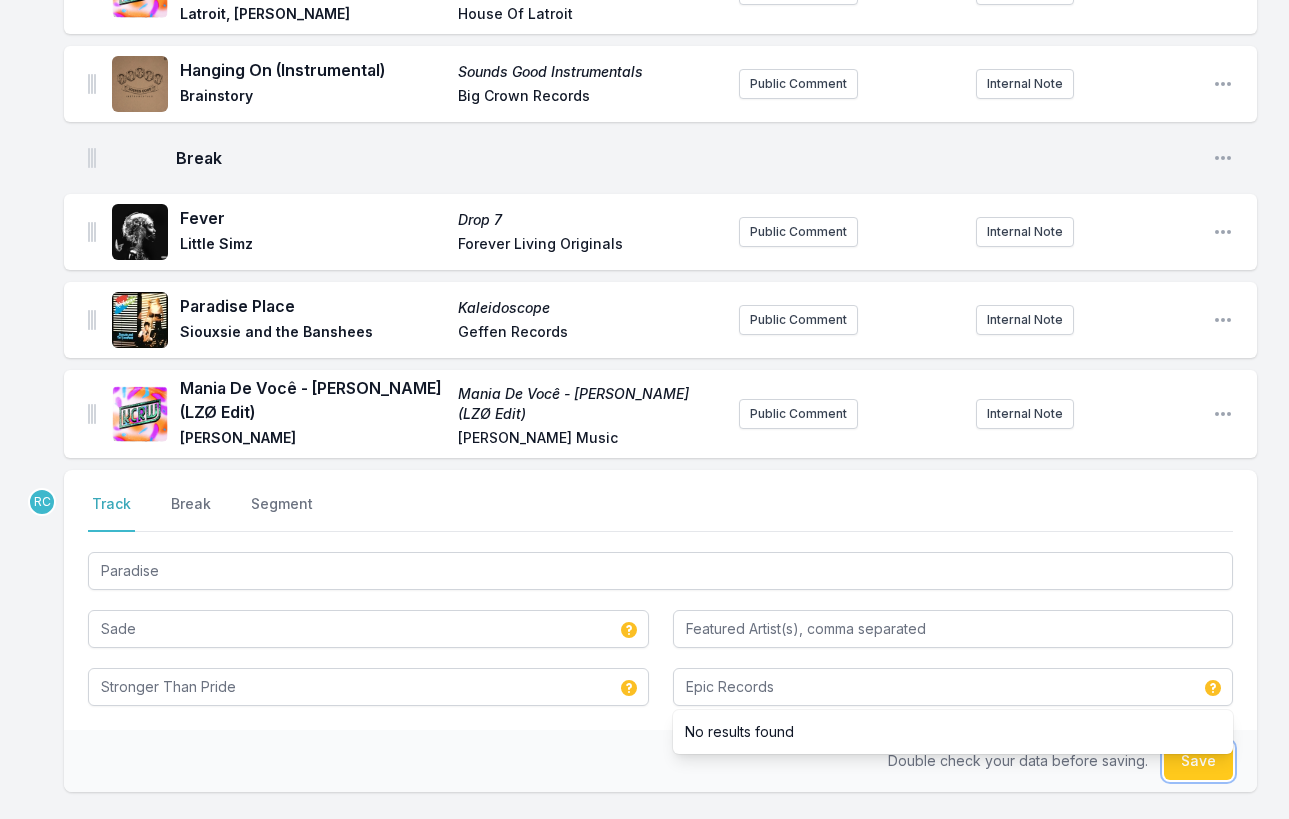 click on "Save" at bounding box center [1198, 761] 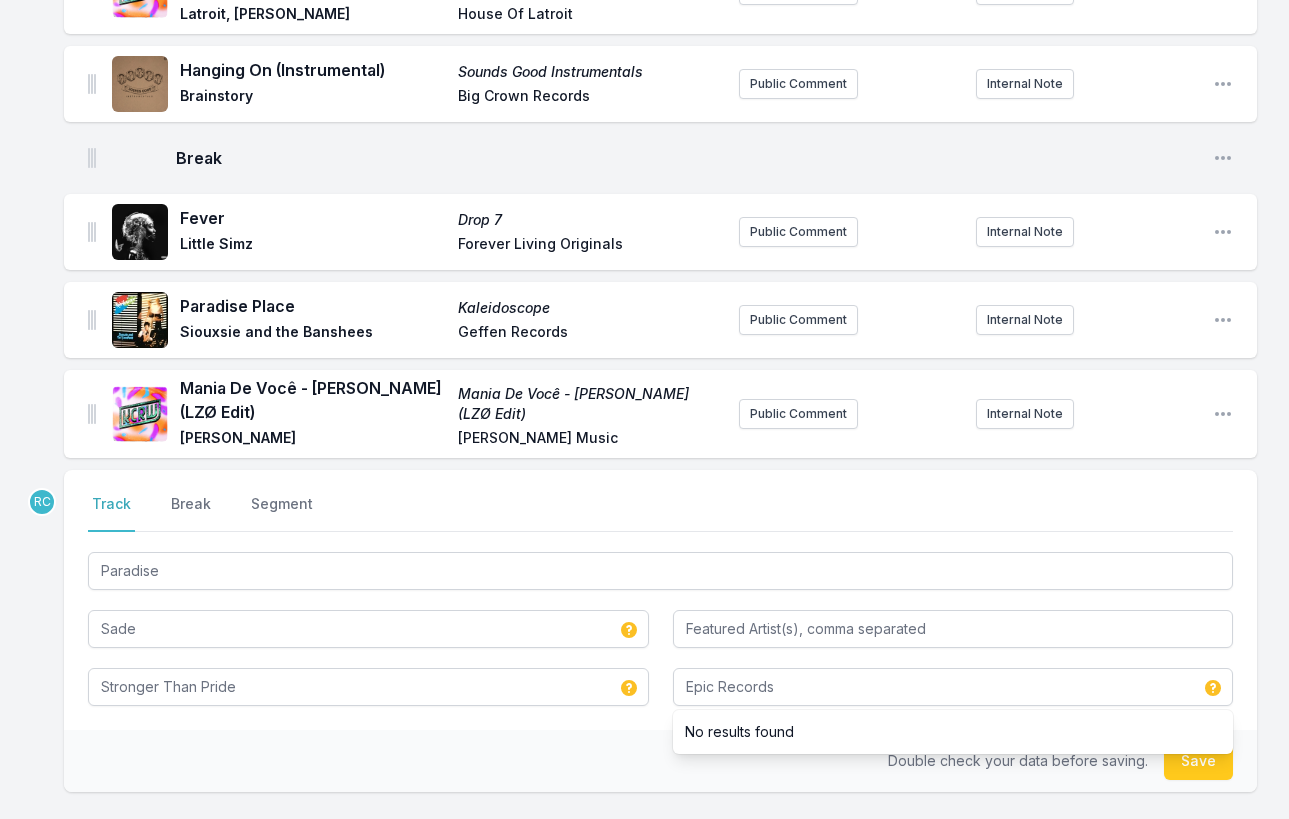 type 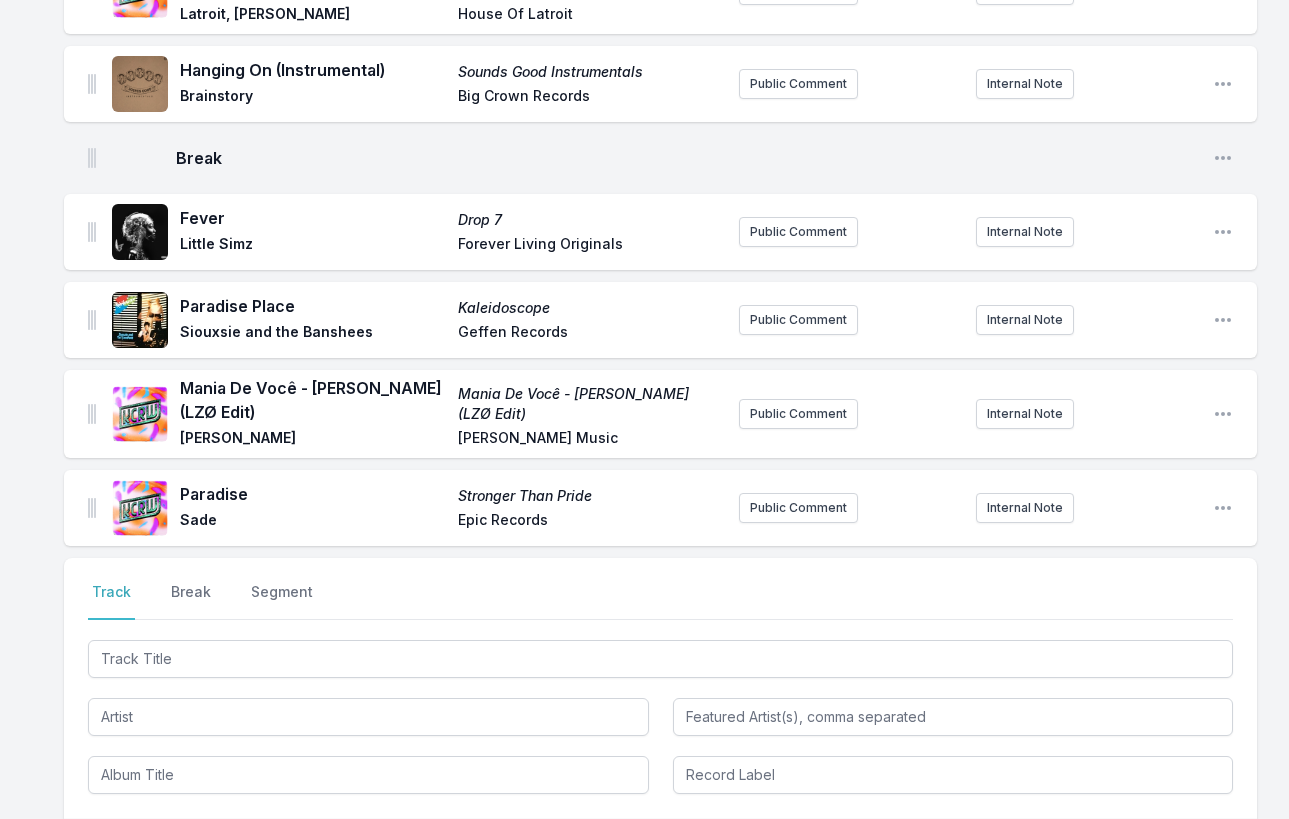 scroll, scrollTop: 3210, scrollLeft: 0, axis: vertical 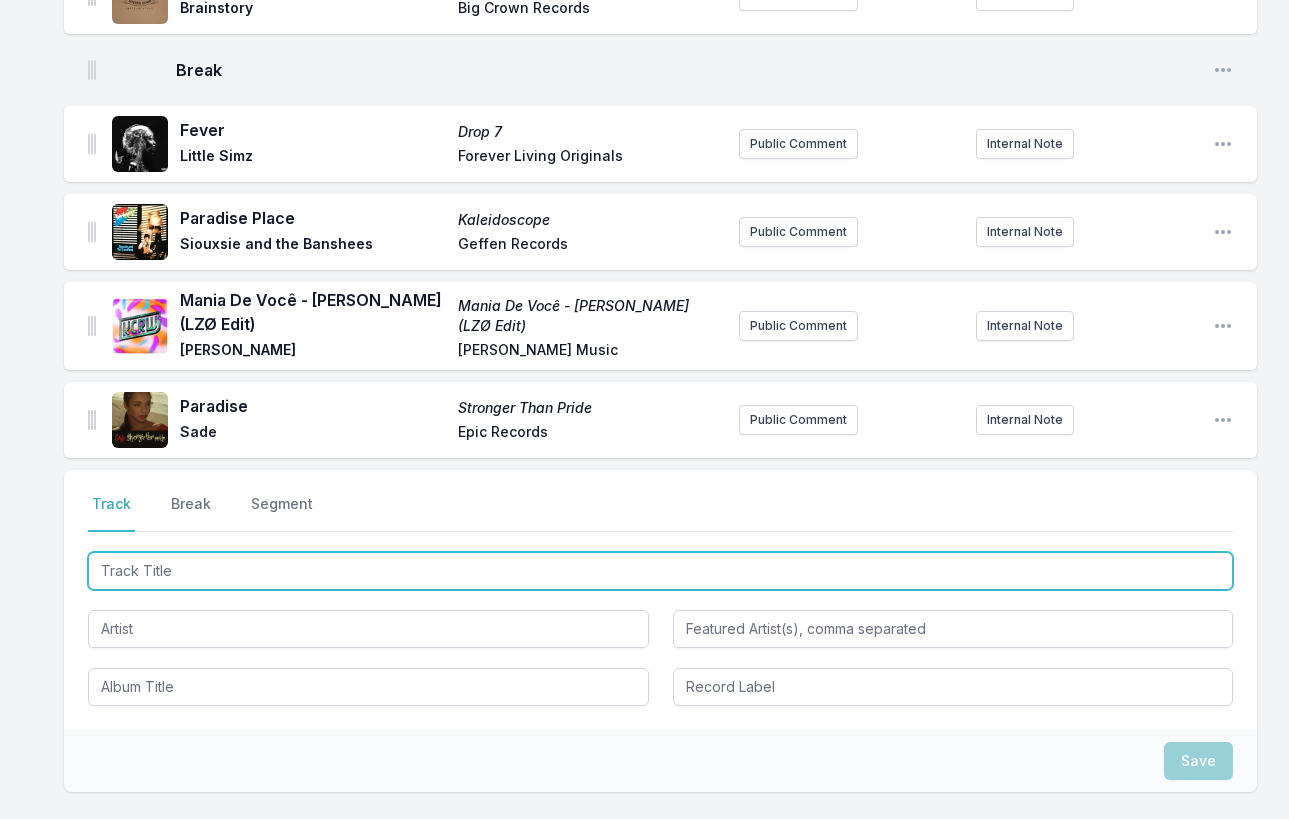 click at bounding box center [660, 571] 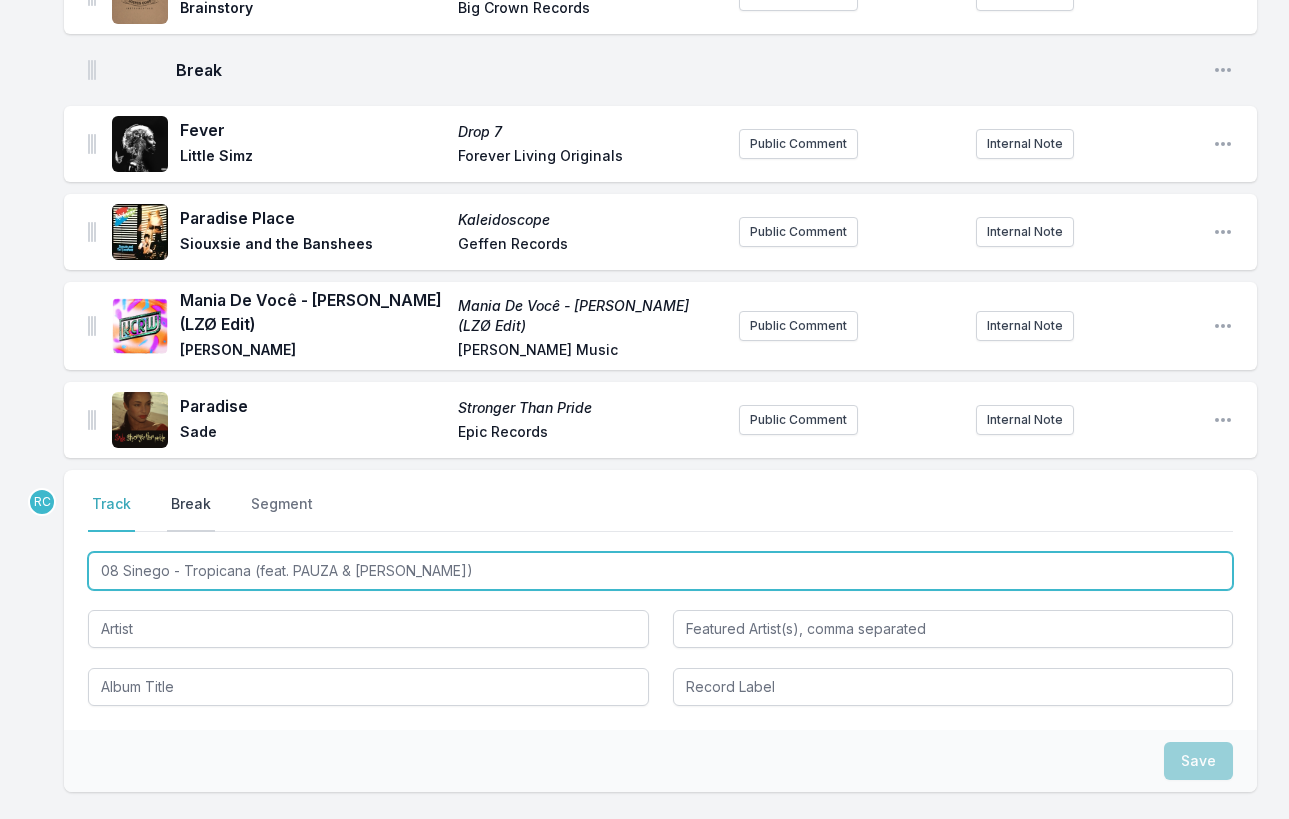 drag, startPoint x: 186, startPoint y: 523, endPoint x: 187, endPoint y: 462, distance: 61.008198 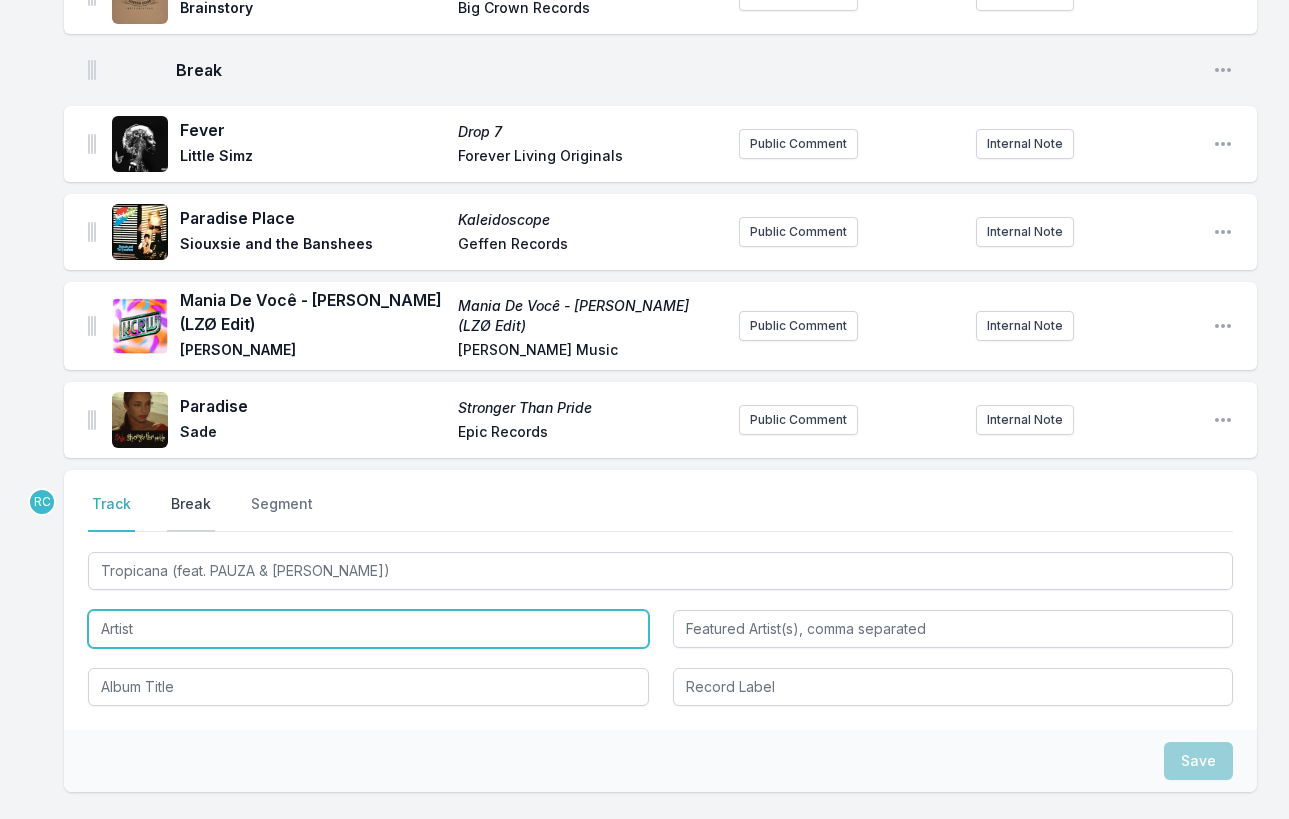 type on "Tropicana" 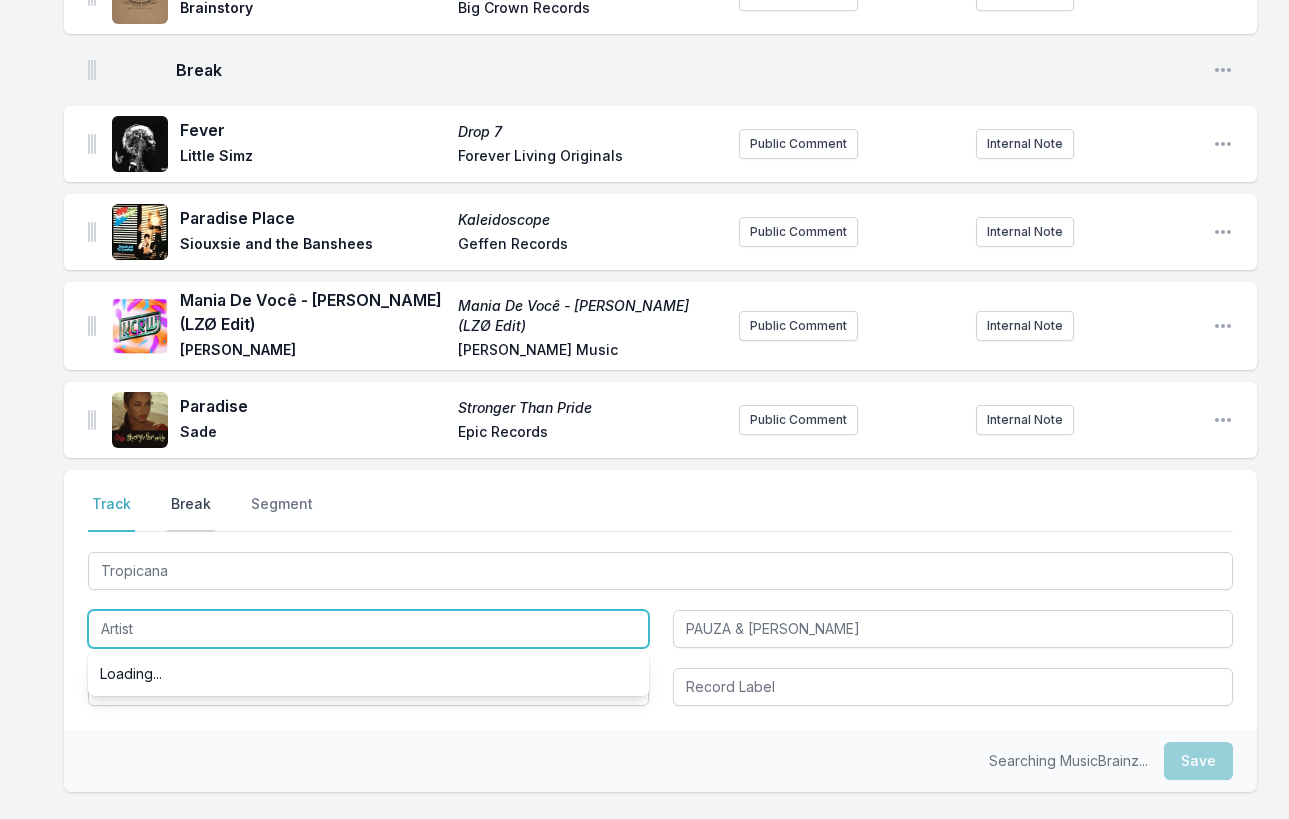 paste on "08 Sinego -" 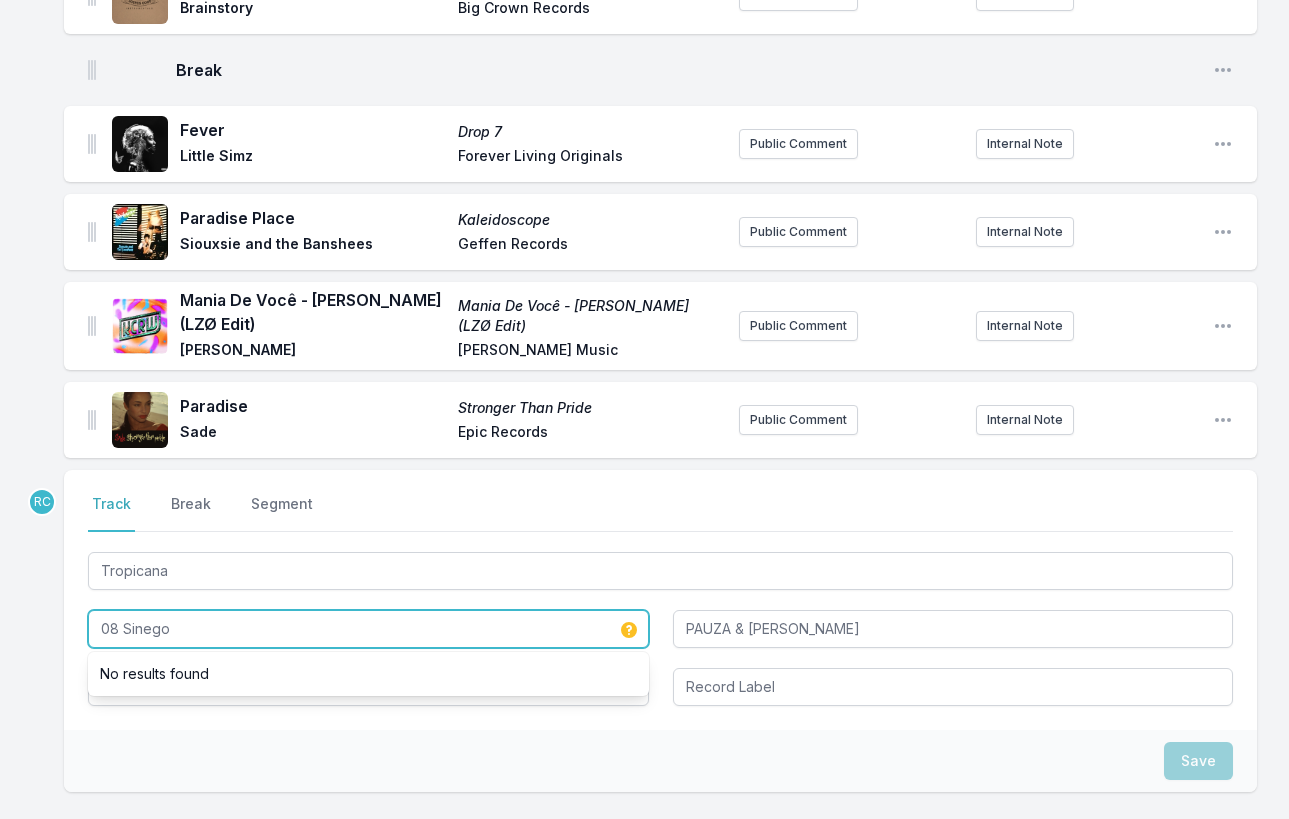 click on "08 Sinego" at bounding box center (368, 629) 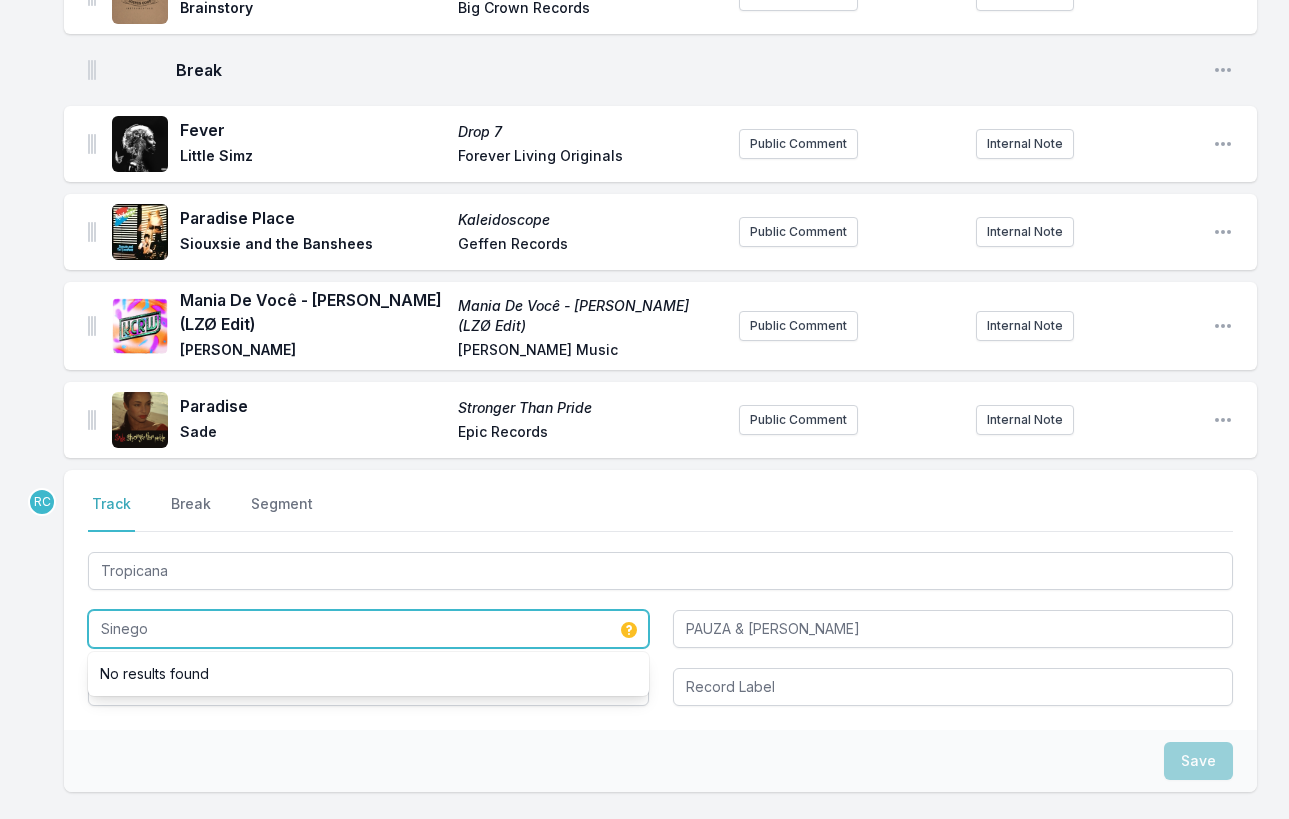 type on "Sinego" 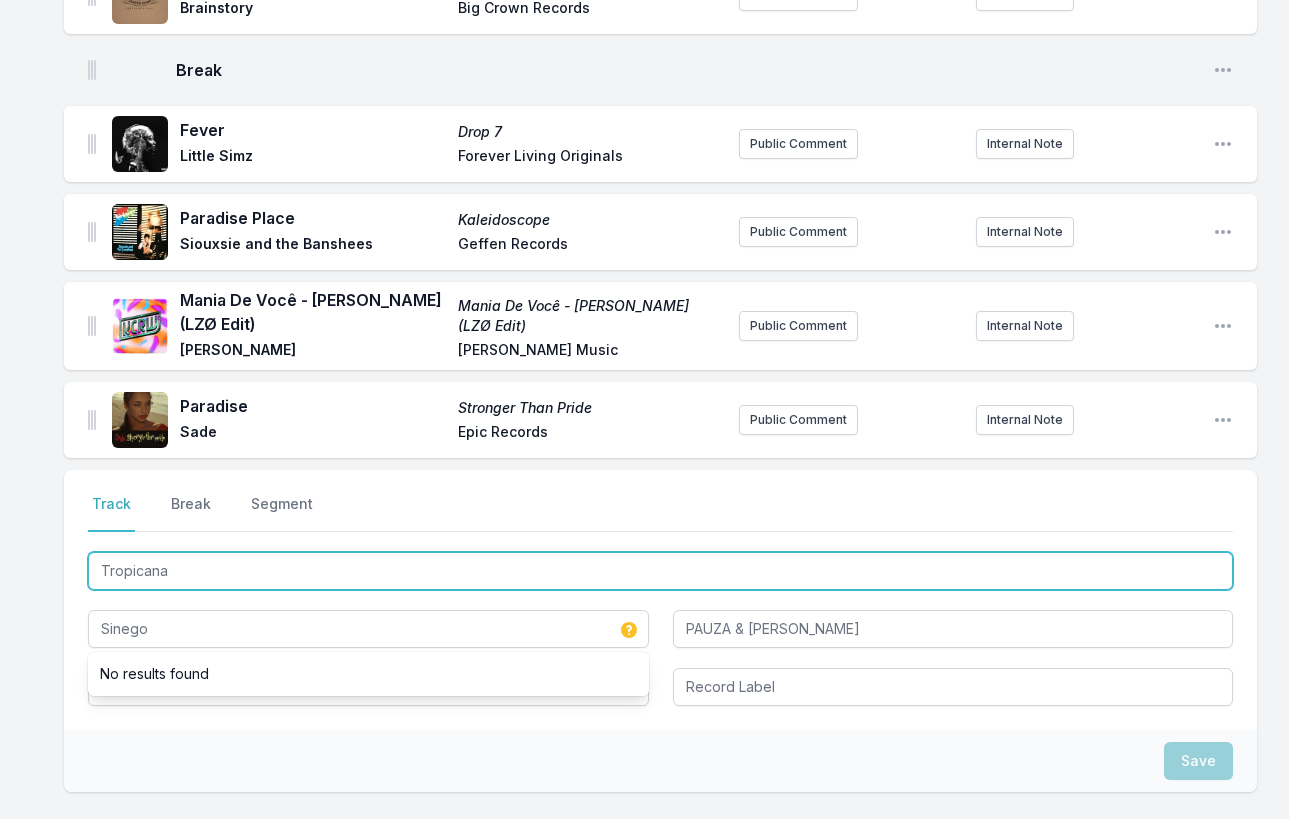 drag, startPoint x: 181, startPoint y: 525, endPoint x: 81, endPoint y: 496, distance: 104.120125 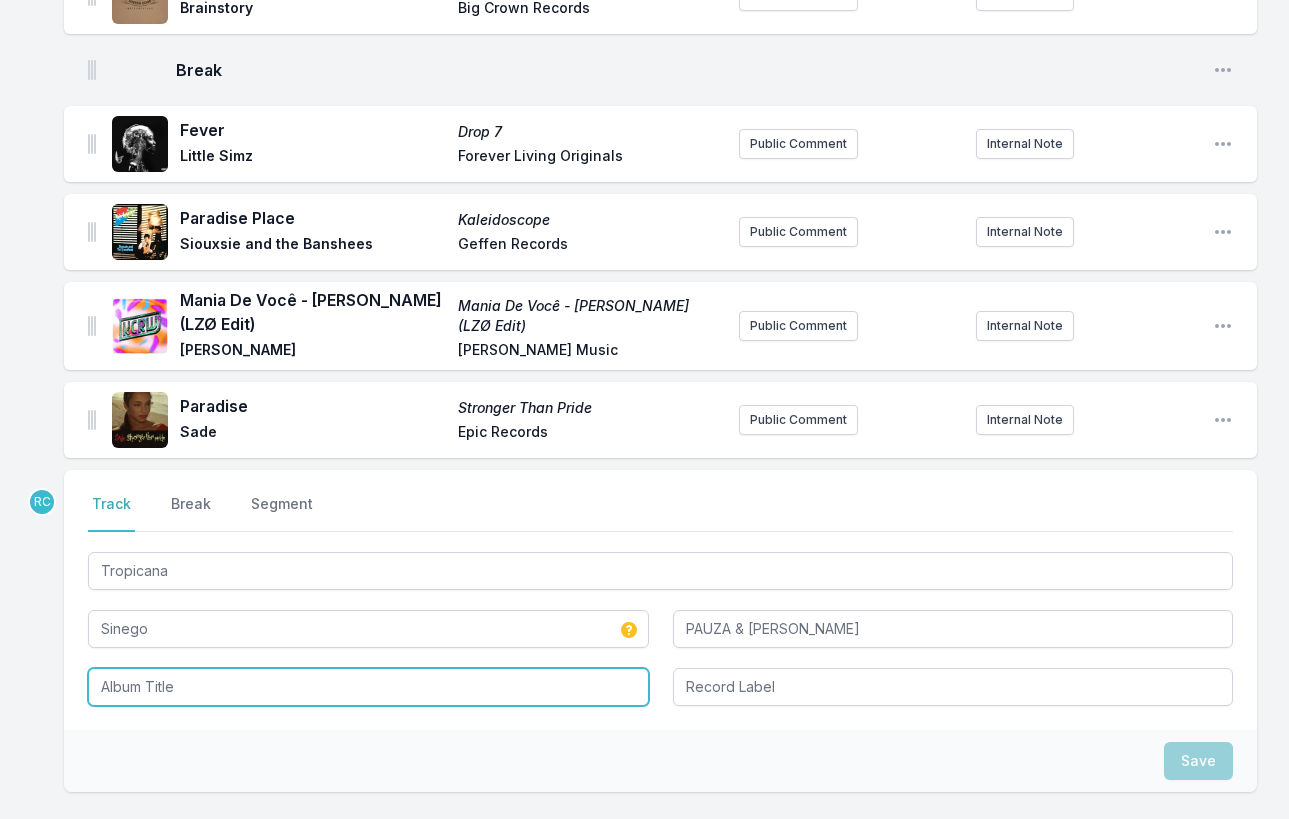click at bounding box center (368, 687) 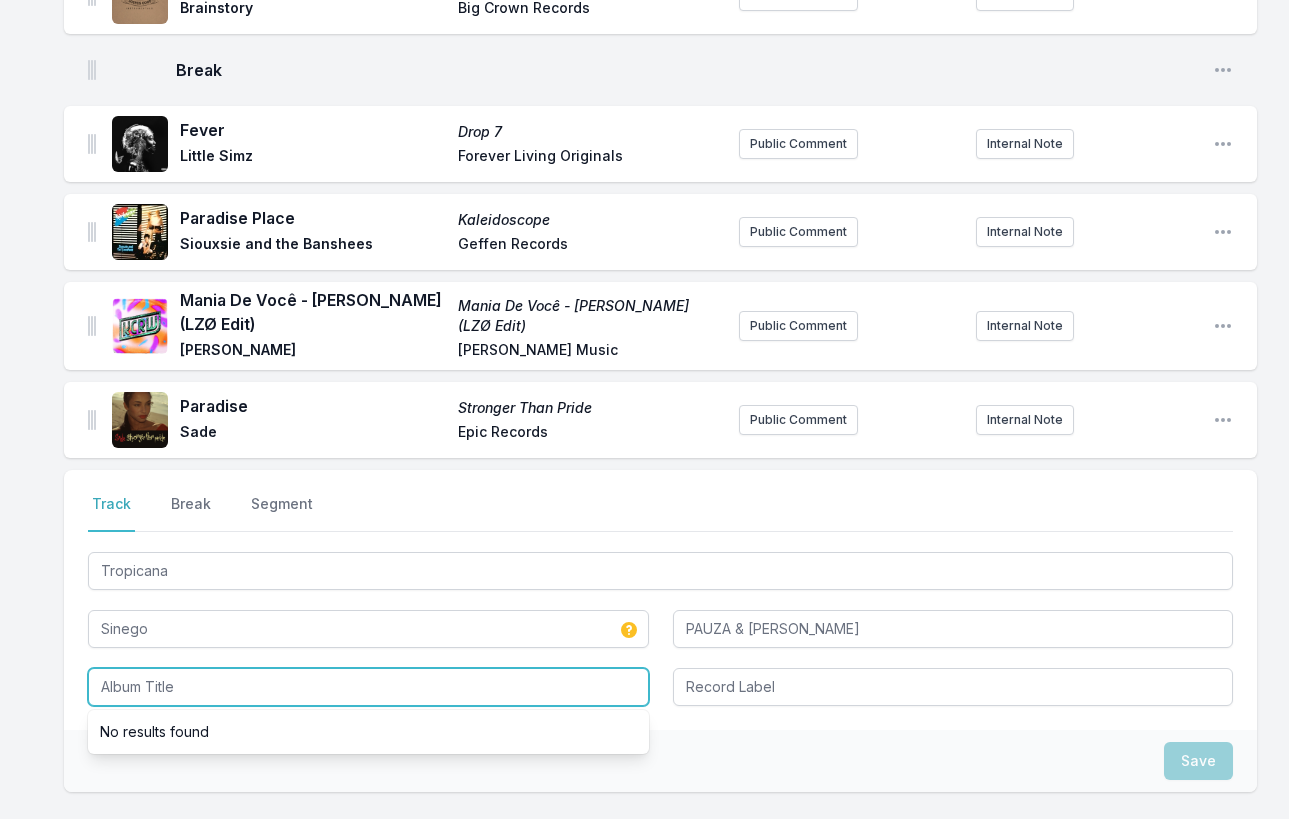 paste on "Tropicana" 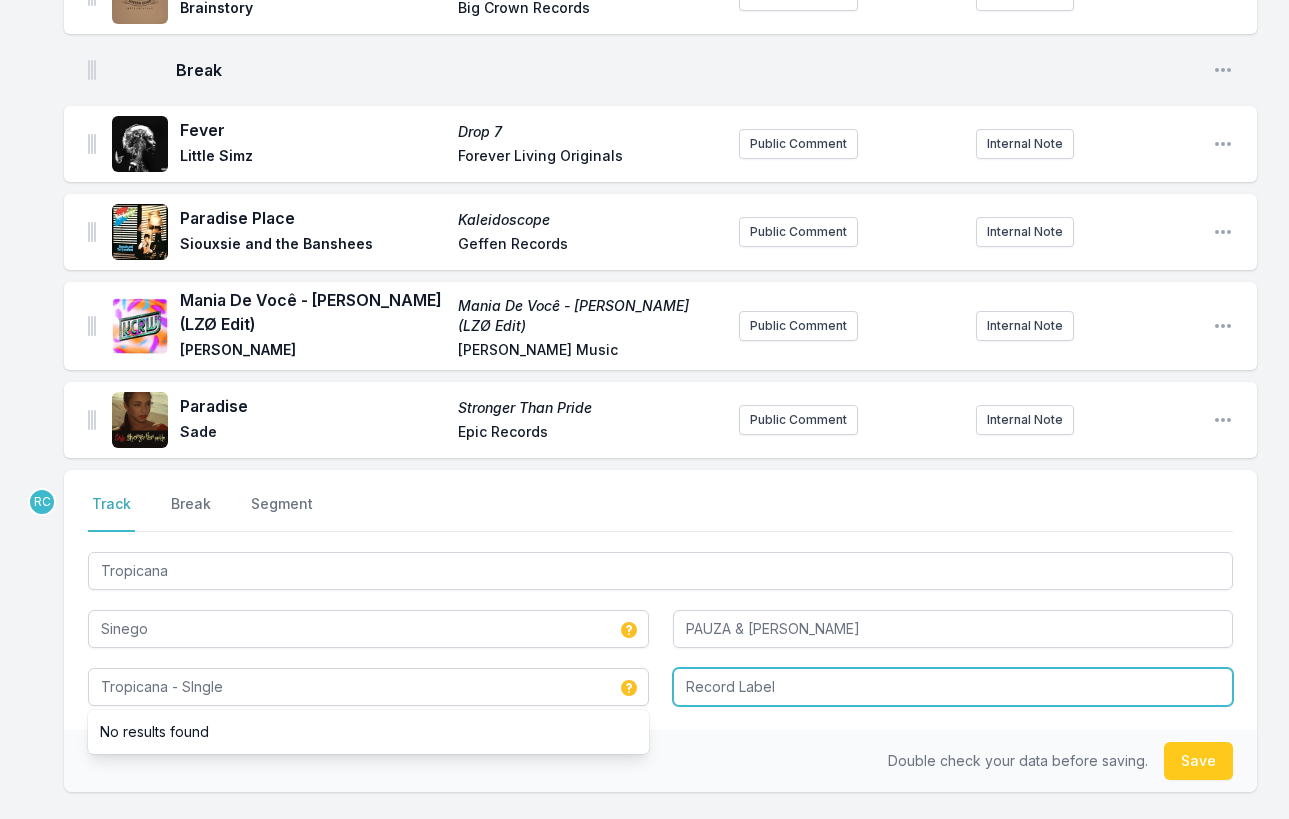 type on "Tropicana - SIngle" 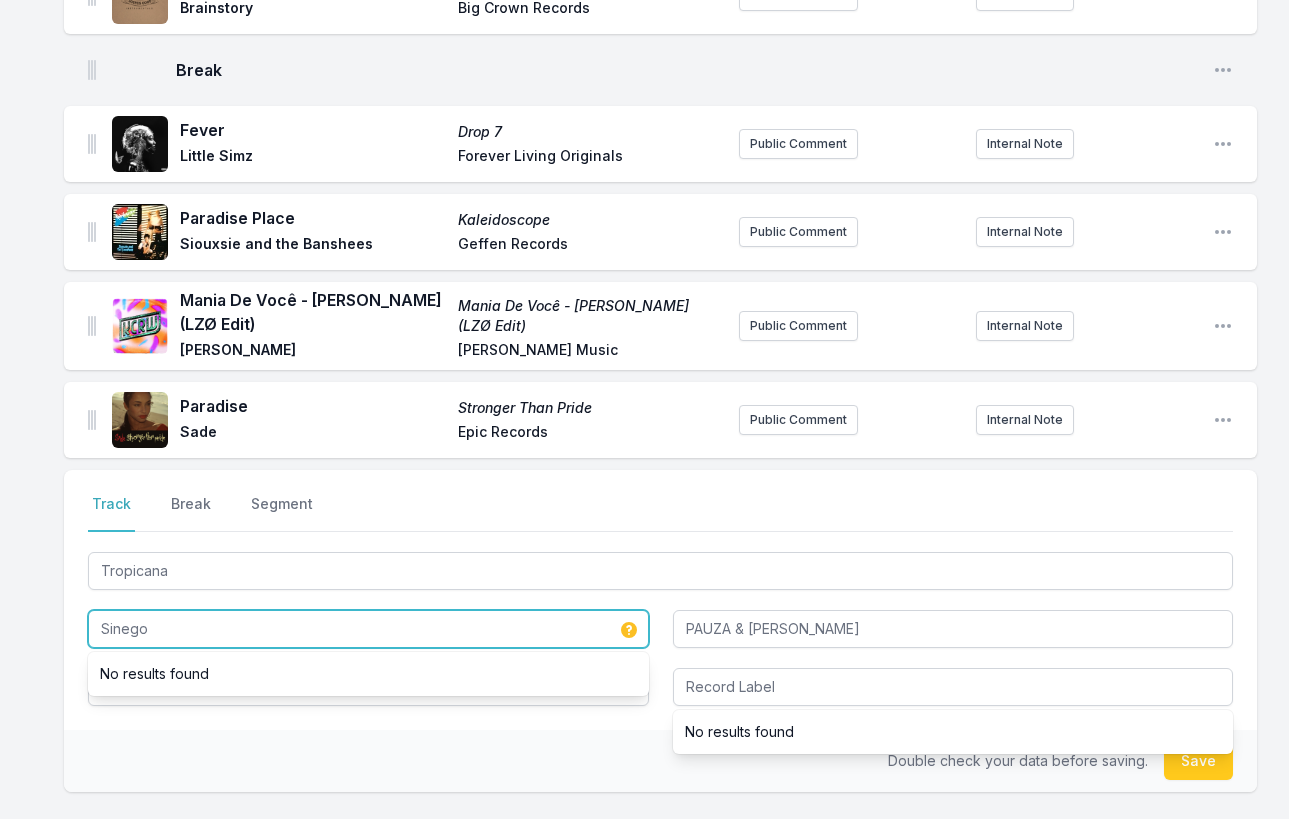 drag, startPoint x: 186, startPoint y: 579, endPoint x: 70, endPoint y: 567, distance: 116.61904 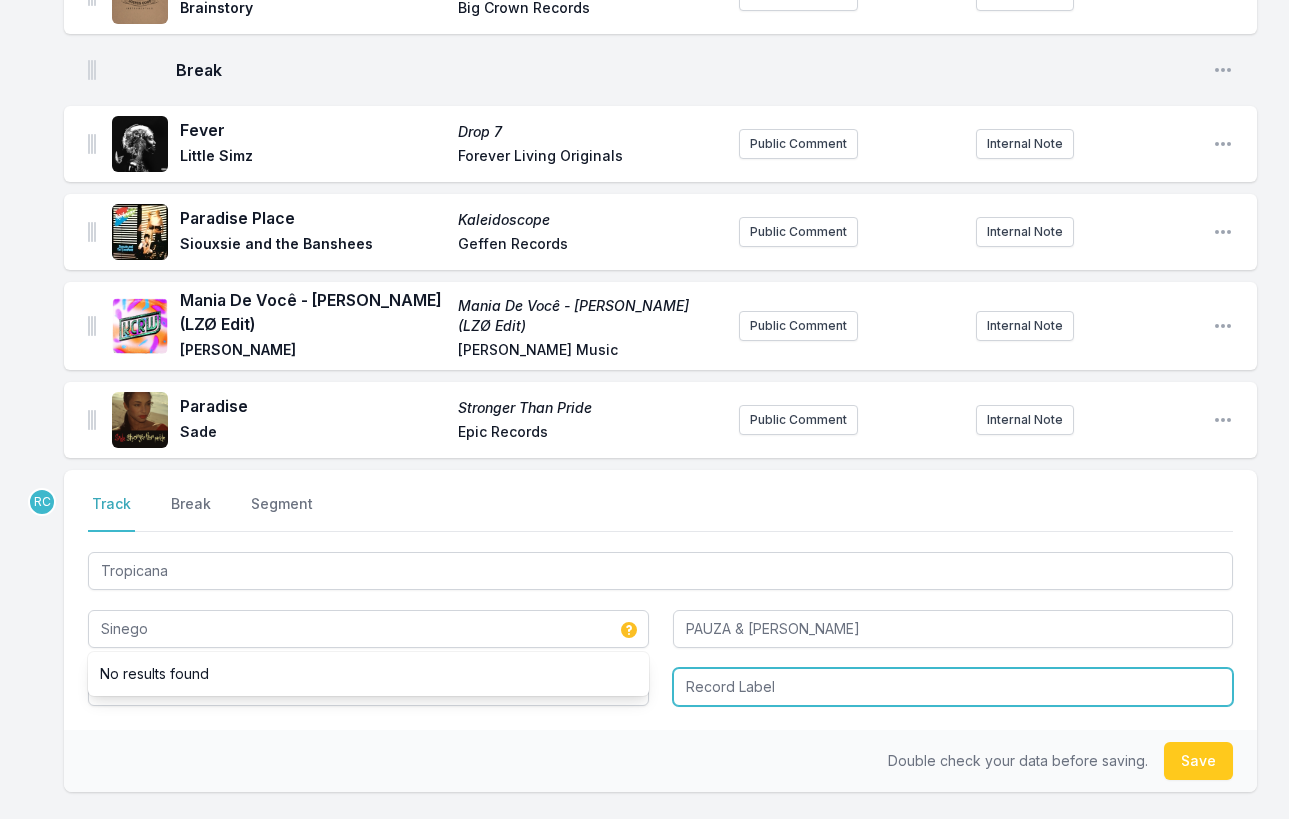click at bounding box center [953, 687] 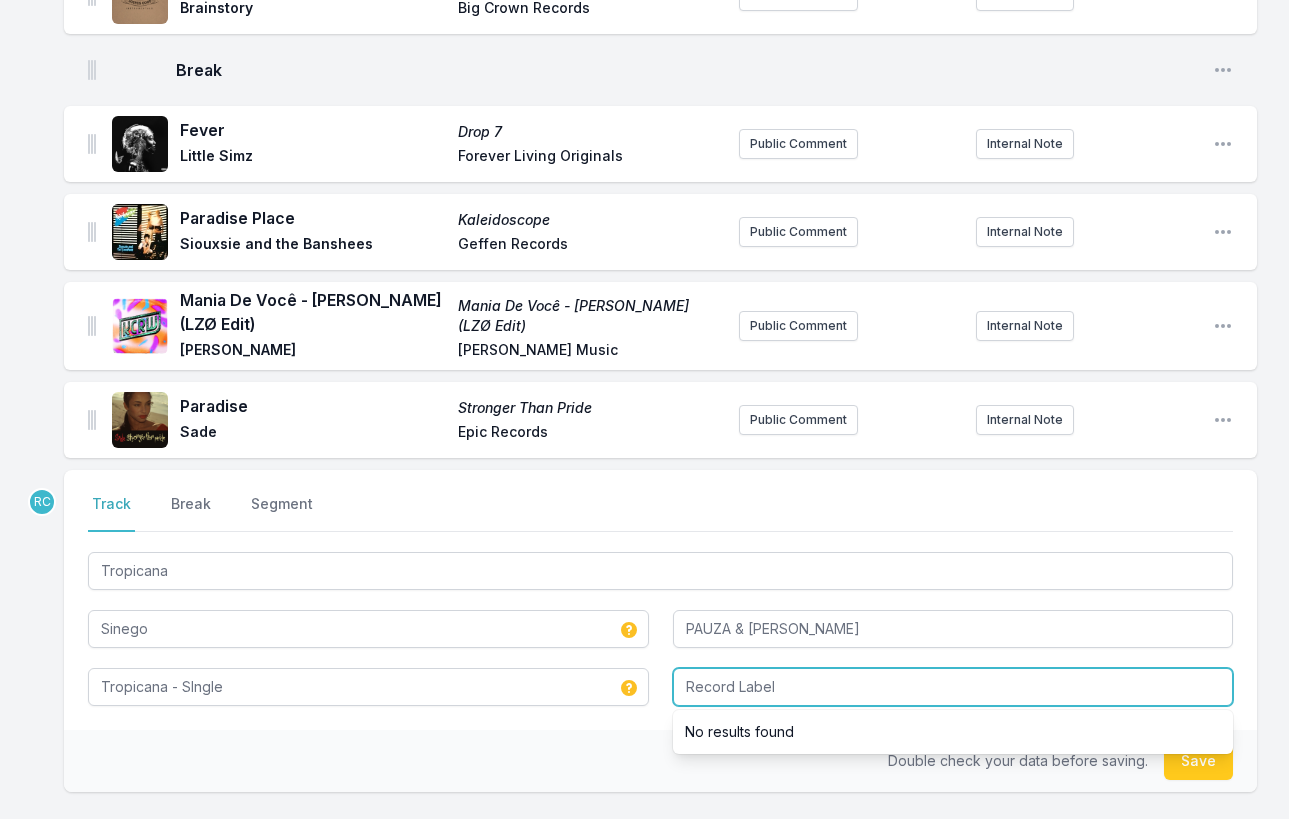 paste on "Sinego" 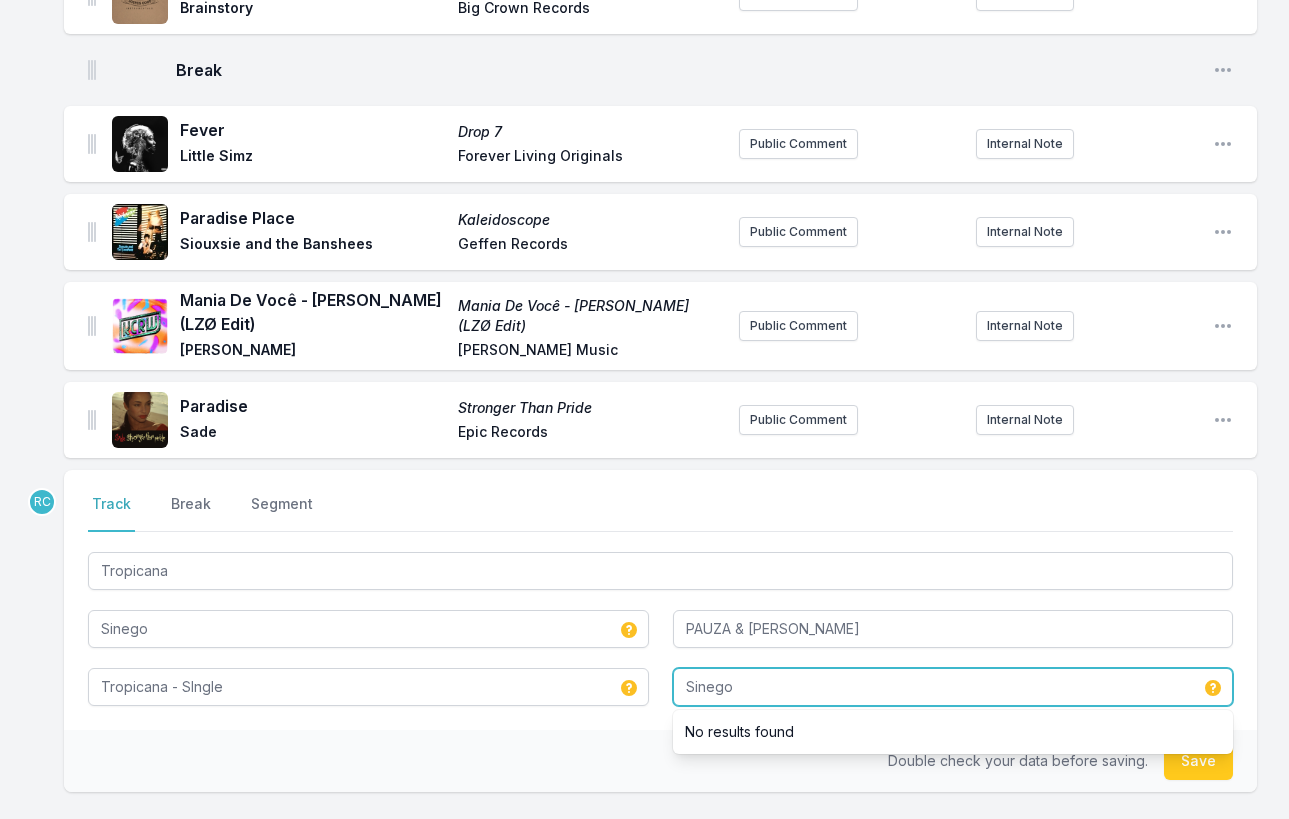 type on "Sinego" 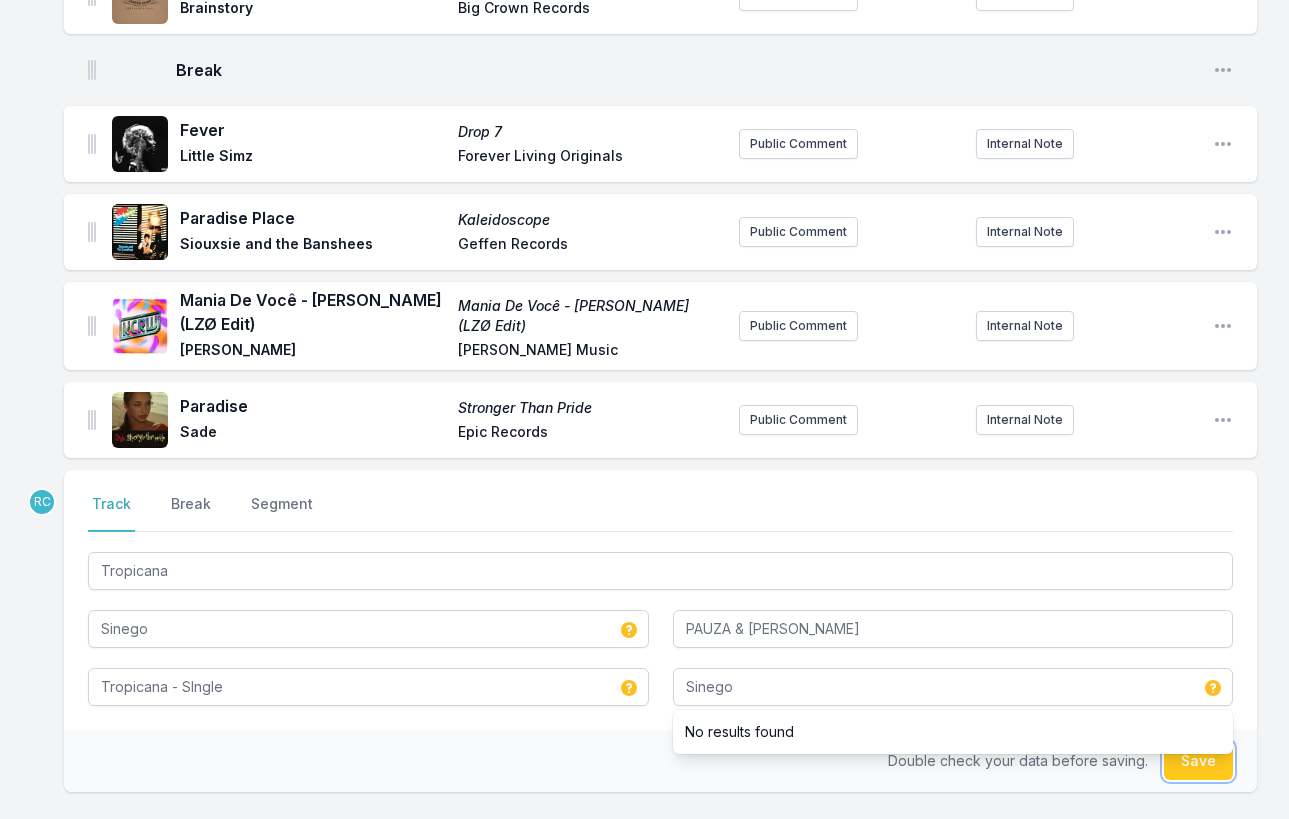 click on "Save" at bounding box center [1198, 761] 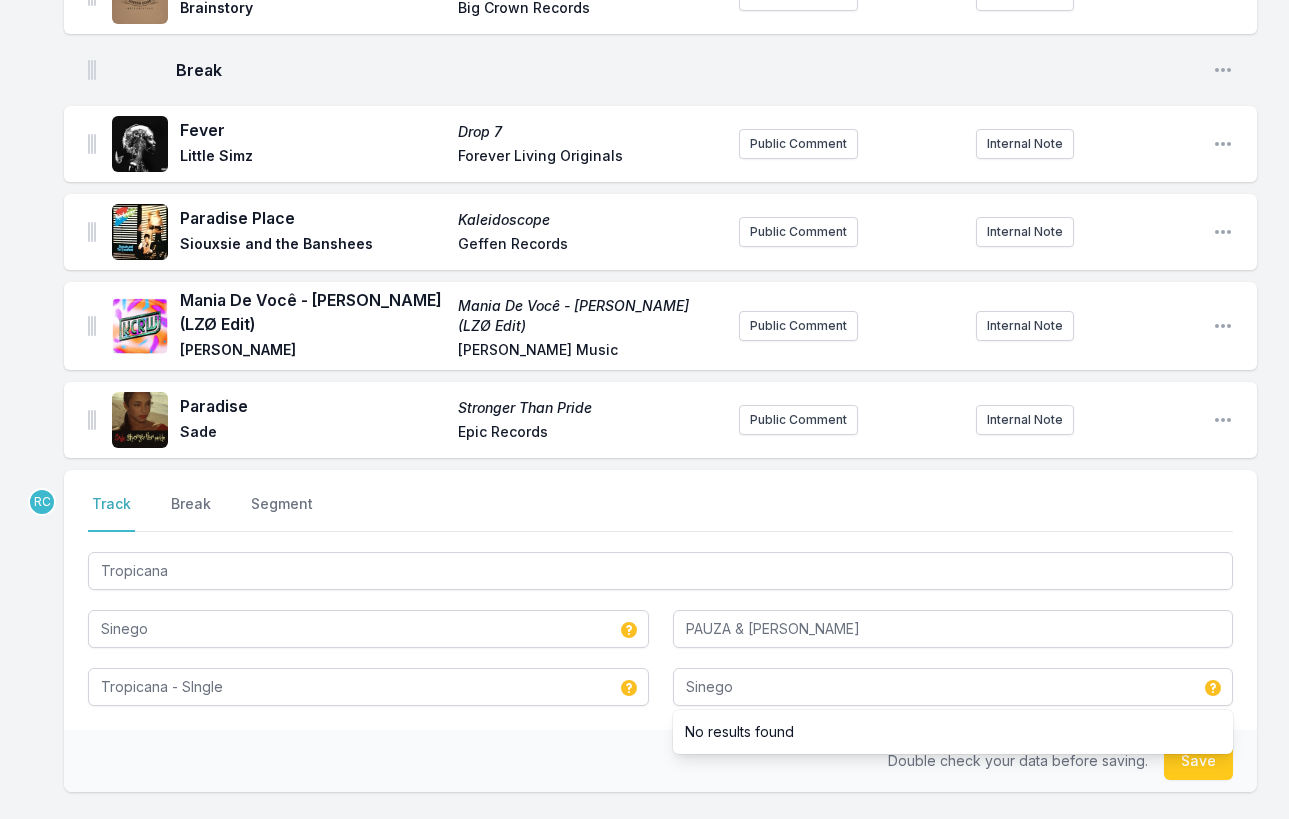 type 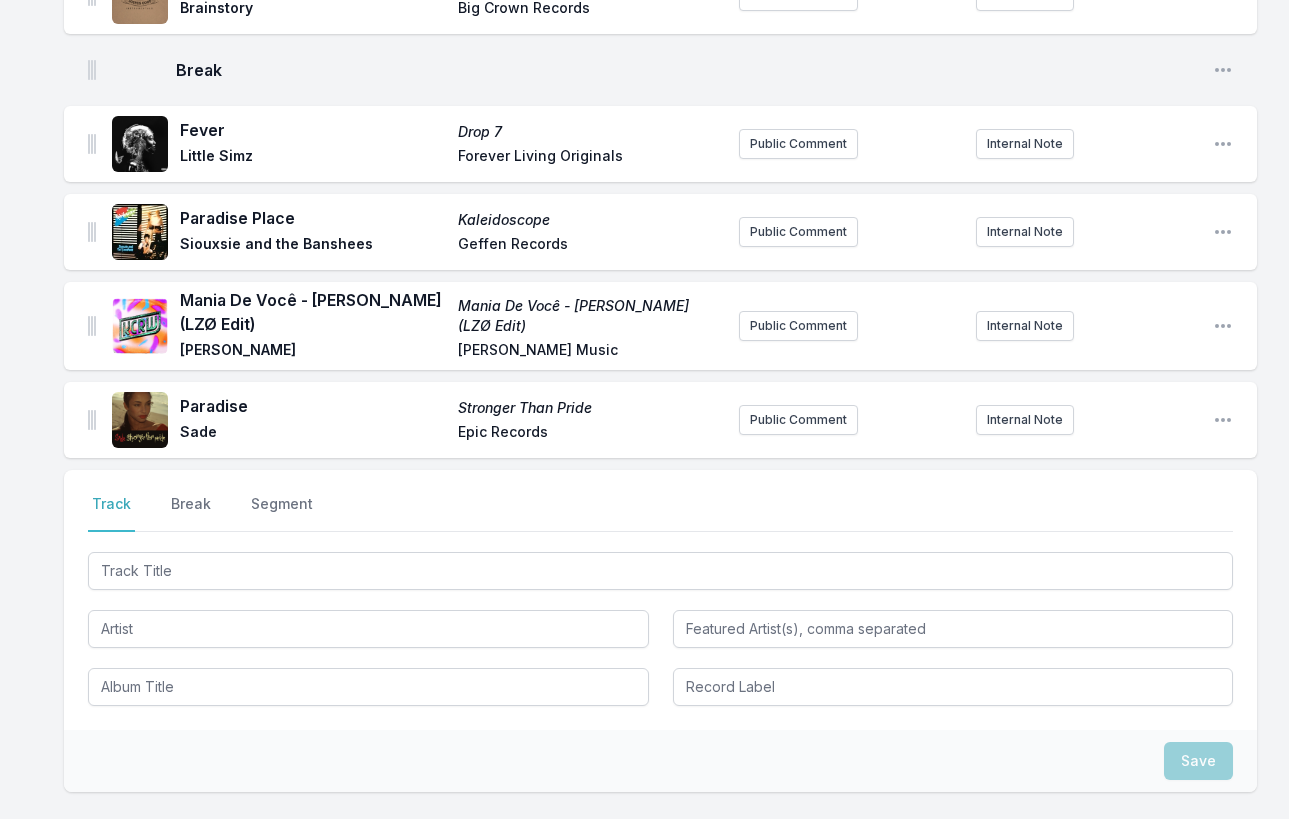 scroll, scrollTop: 3310, scrollLeft: 0, axis: vertical 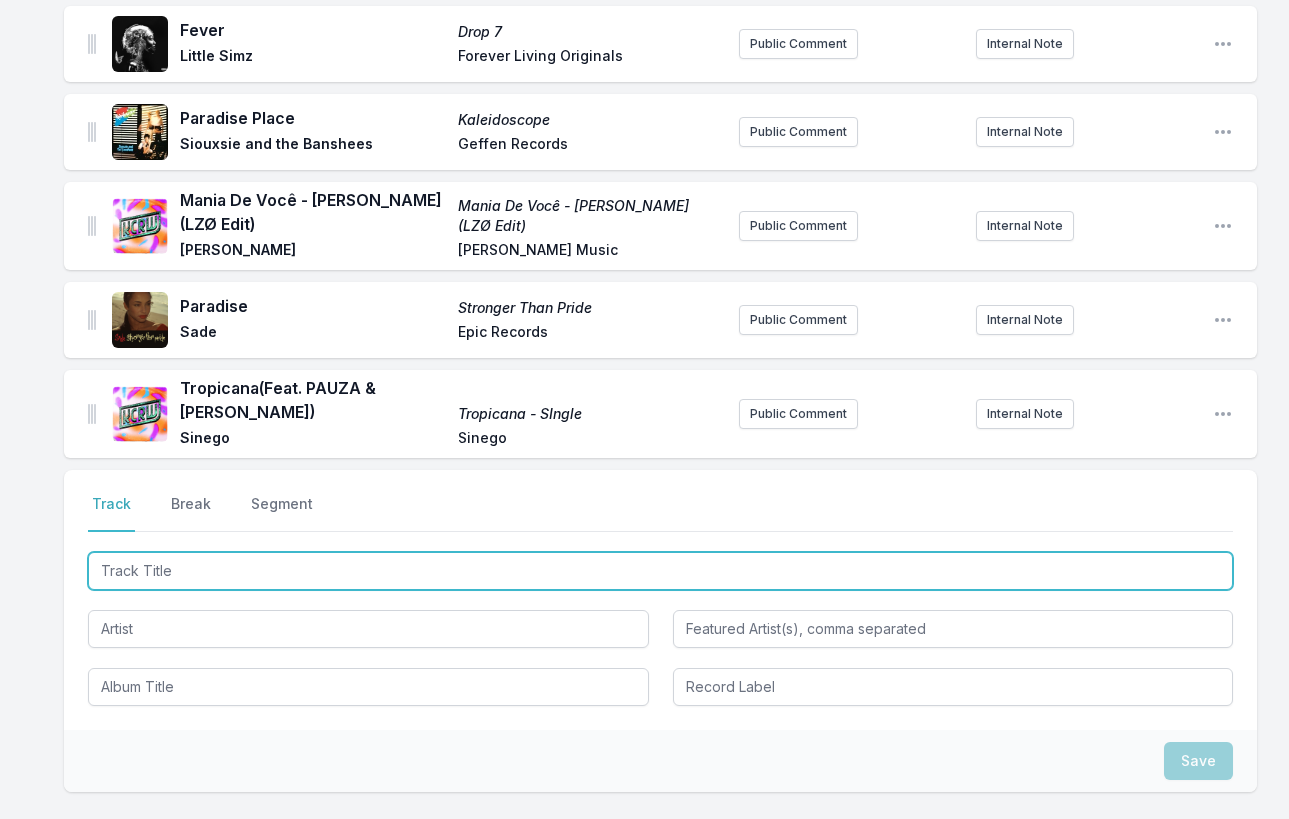 click at bounding box center [660, 571] 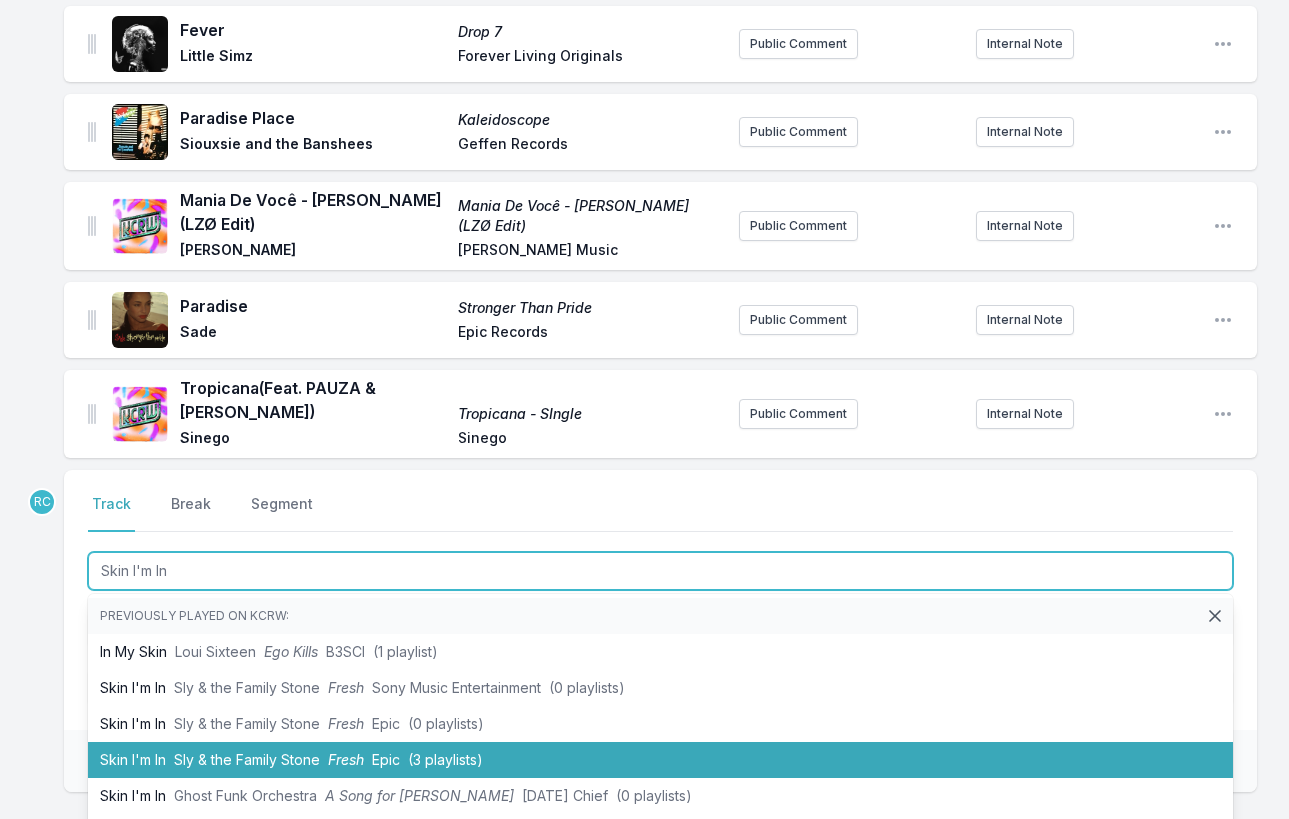 click on "Sly & the Family Stone" at bounding box center (247, 759) 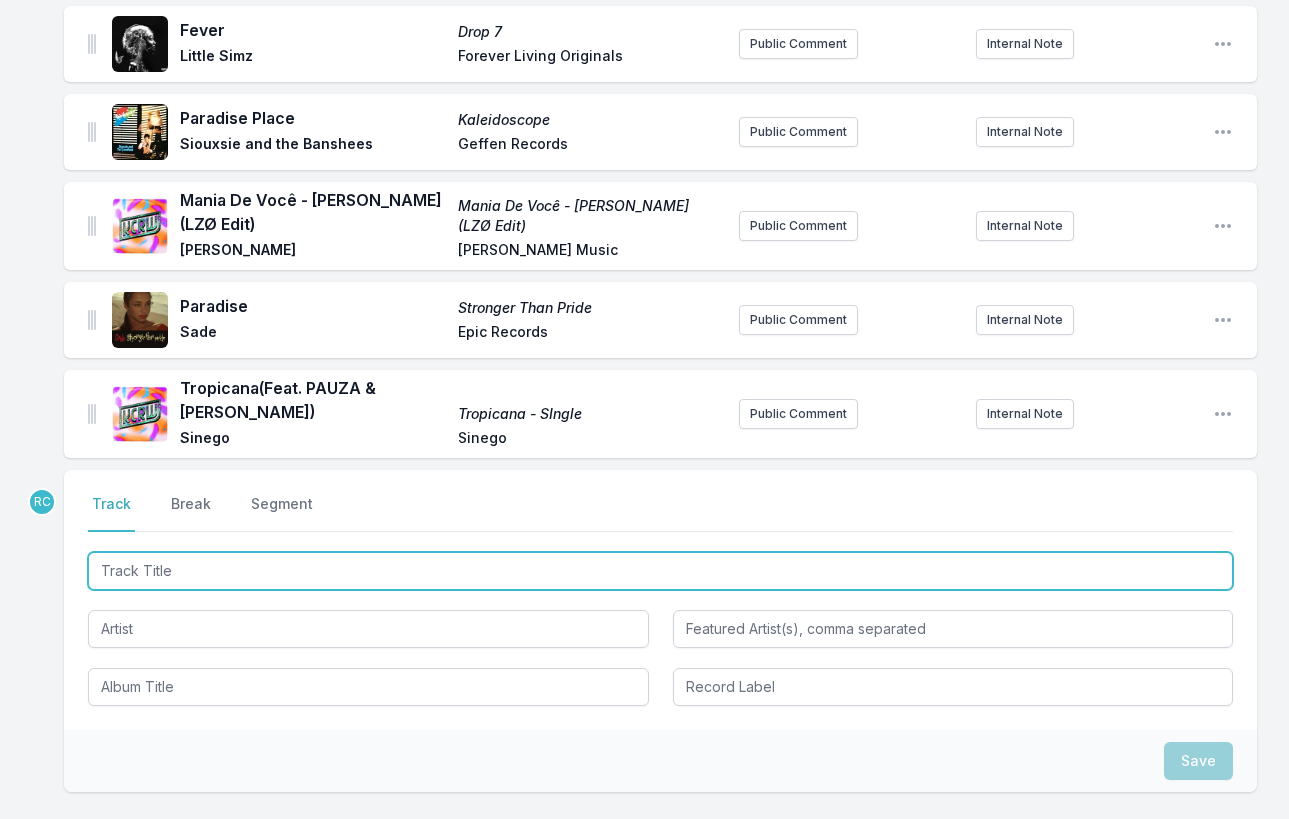 scroll, scrollTop: 3398, scrollLeft: 0, axis: vertical 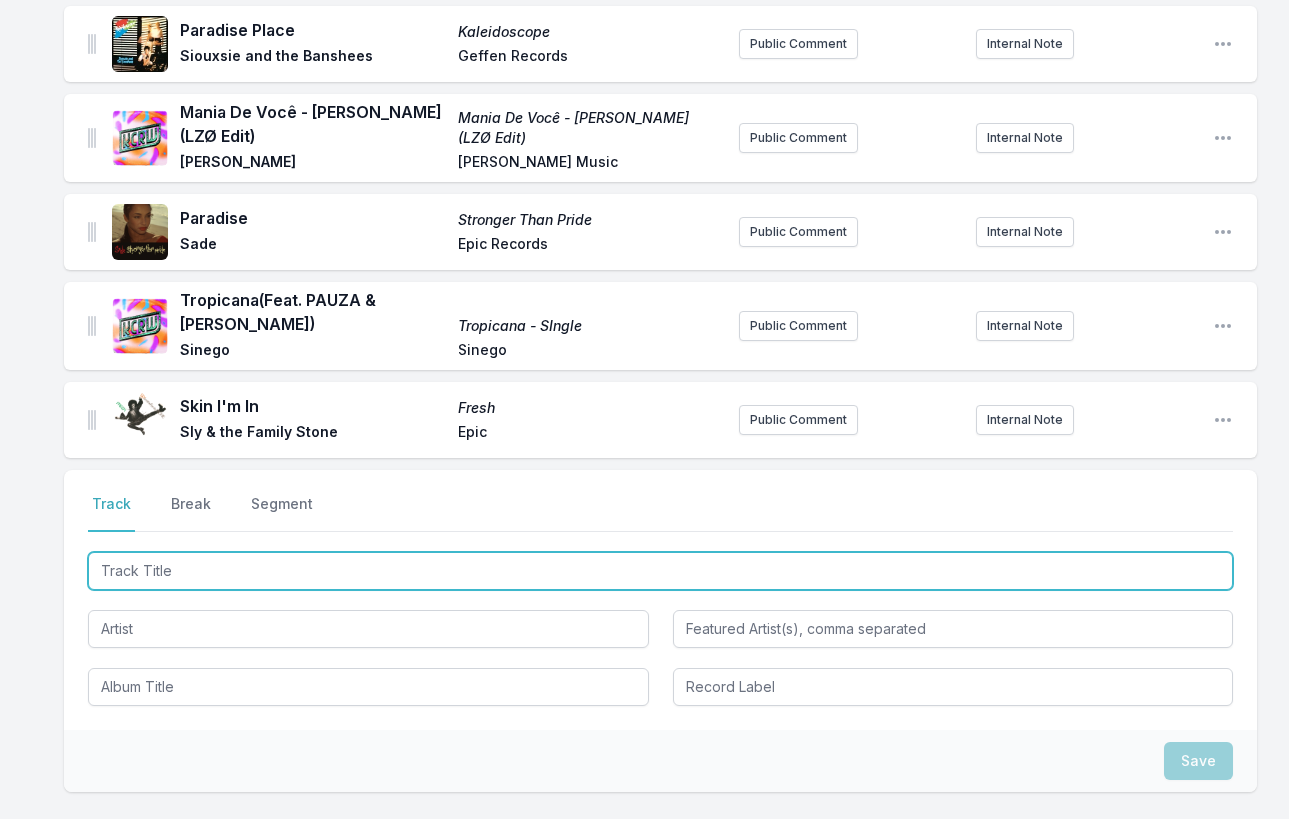 click at bounding box center (660, 571) 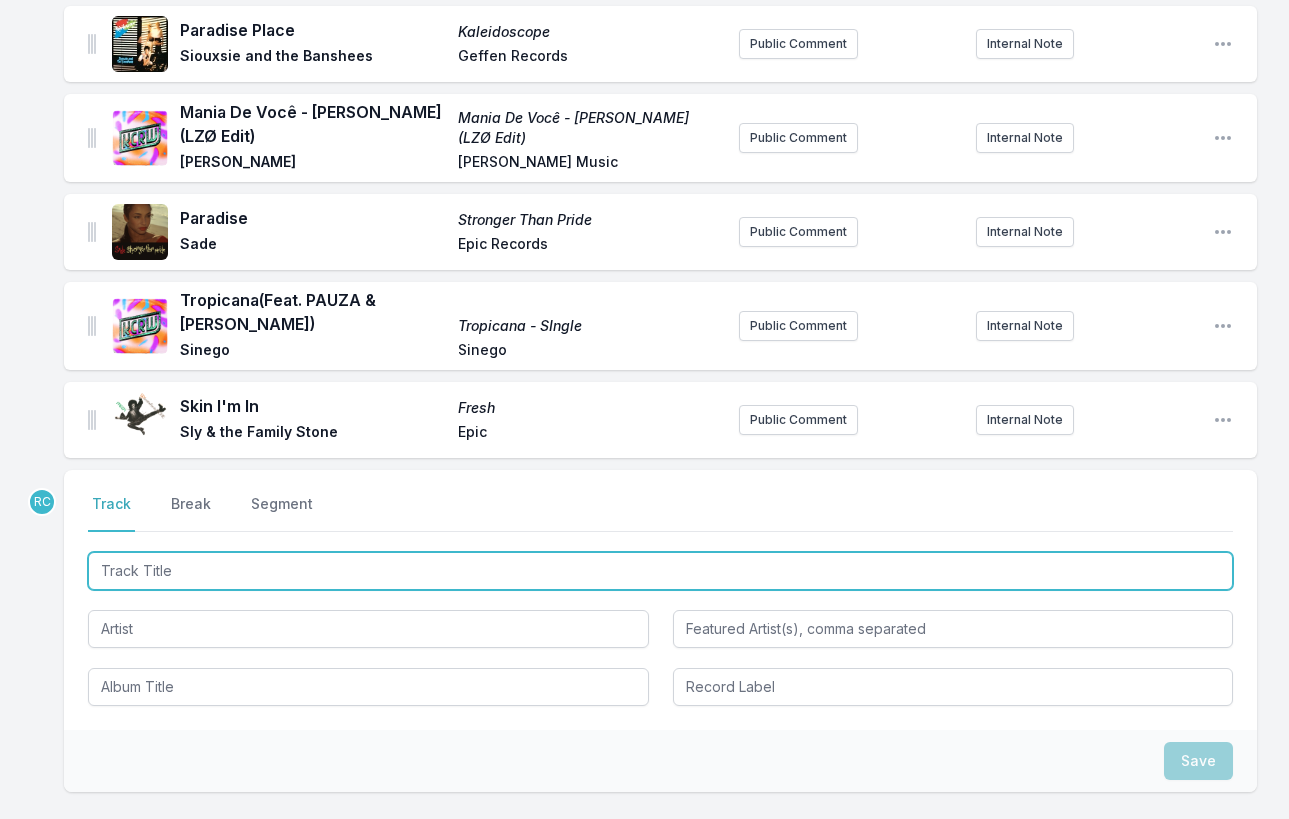 paste on "Countryman '82" 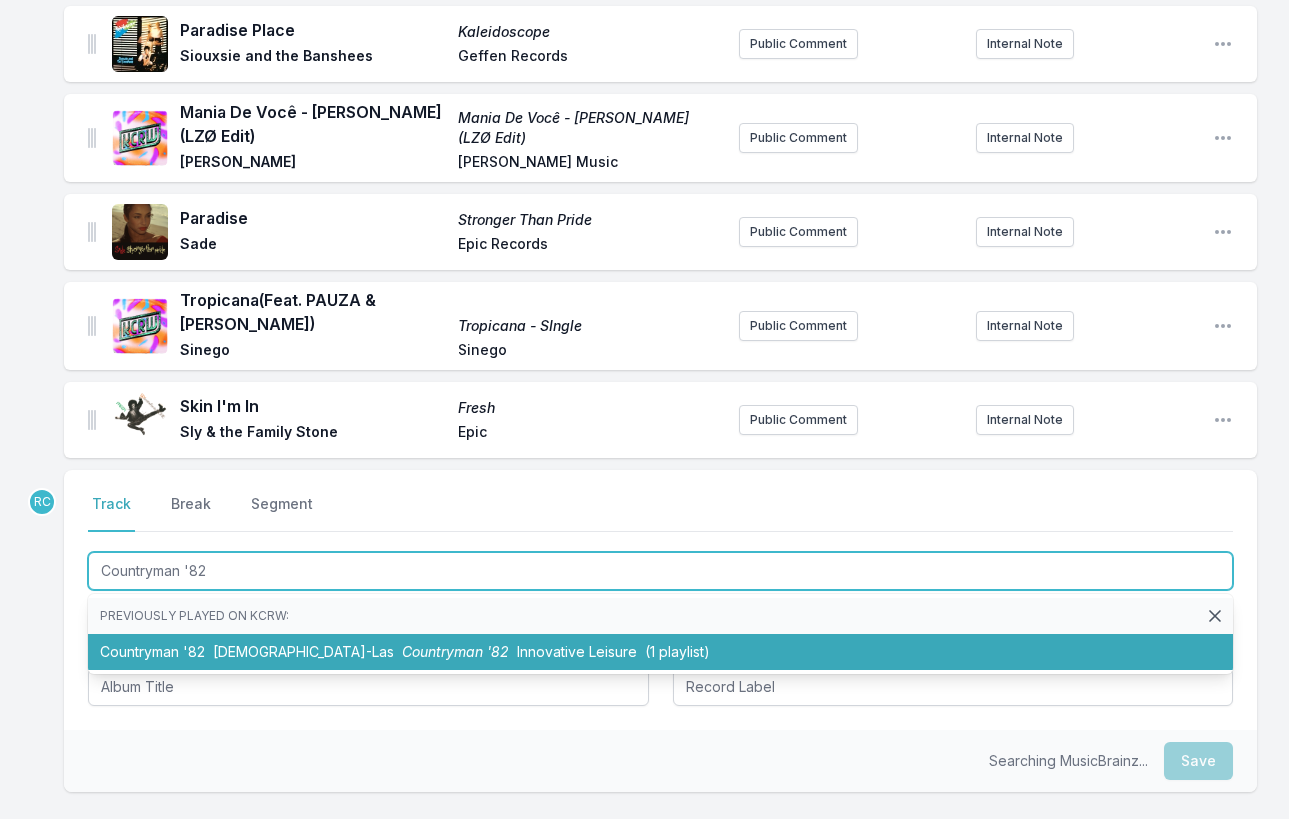 type on "Countryman '82" 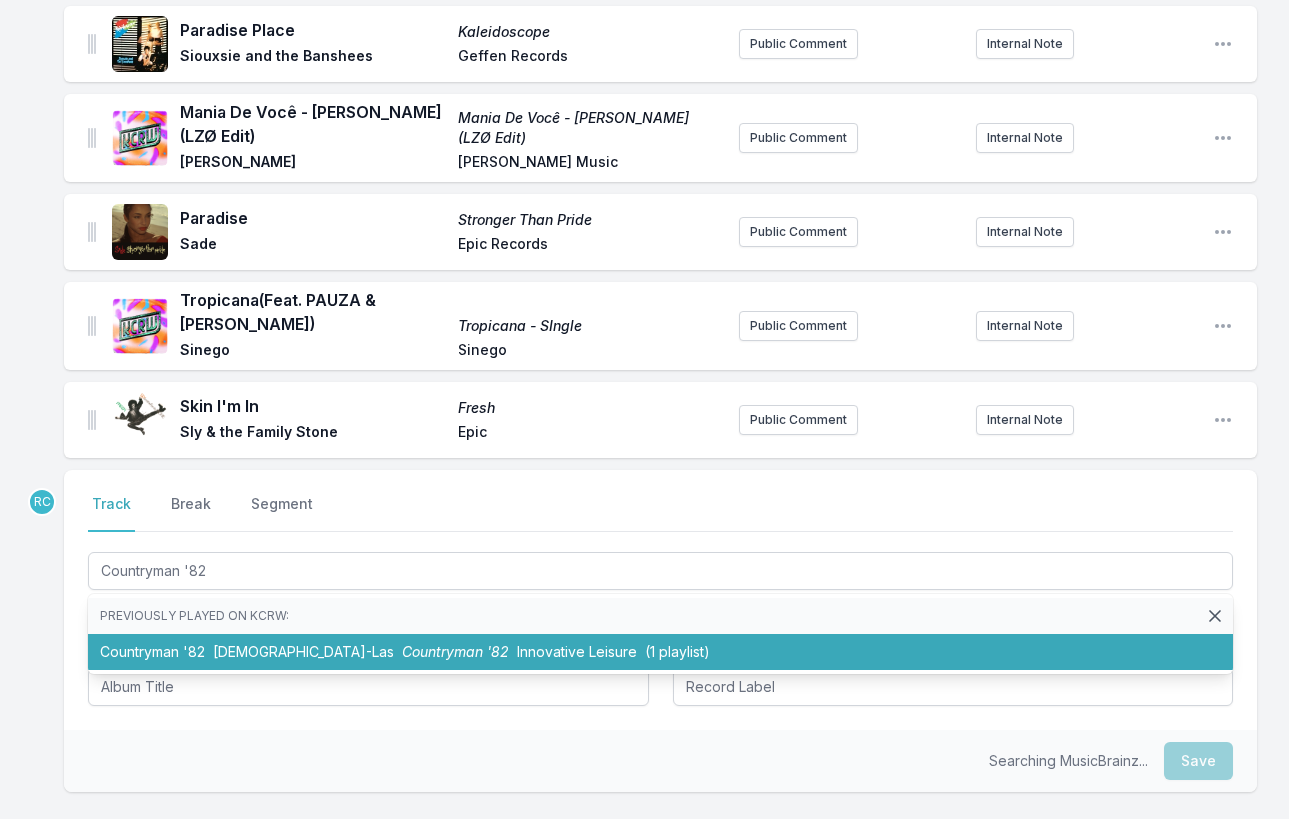 click on "Previously played on KCRW: Countryman '82 [DEMOGRAPHIC_DATA]-Las Countryman '82 Innovative Leisure (1 playlist)" at bounding box center (660, 634) 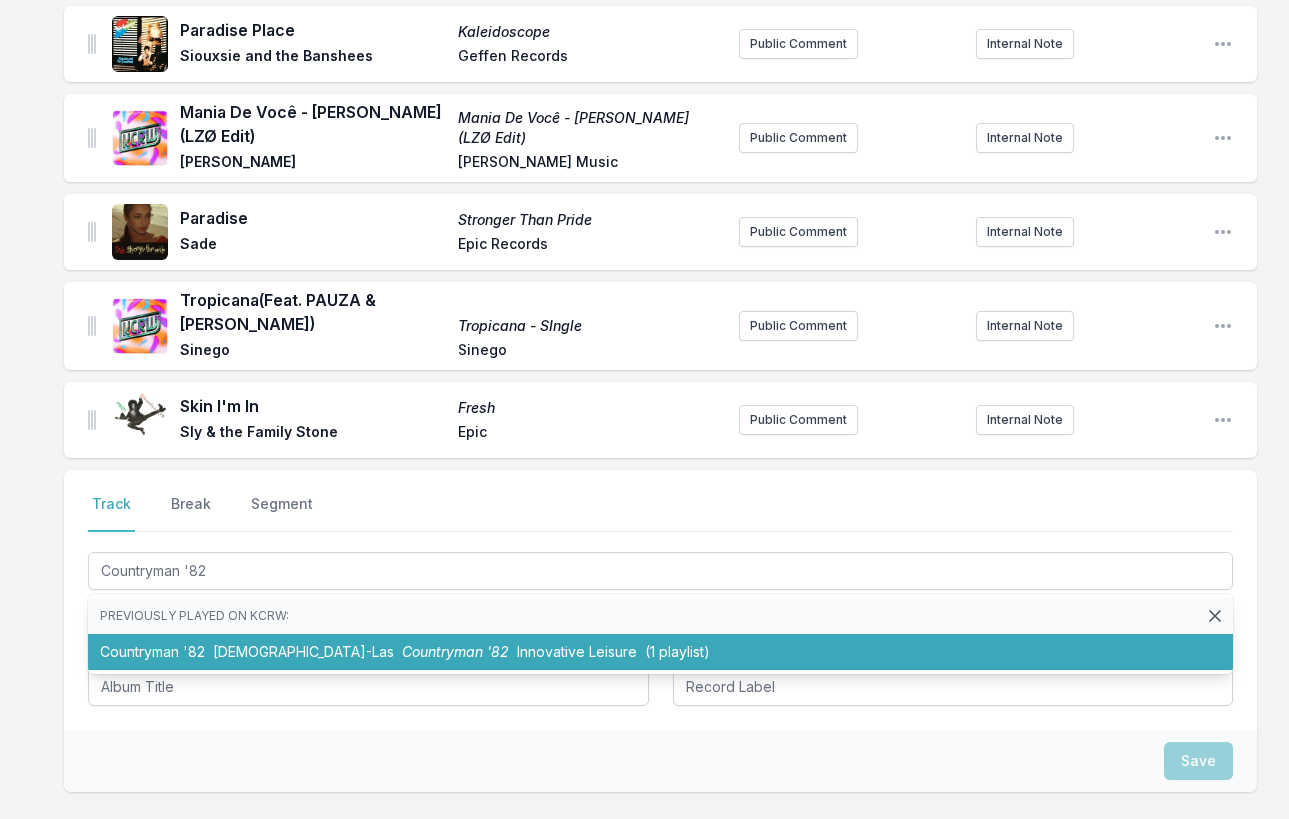 click on "Countryman '82" at bounding box center [455, 651] 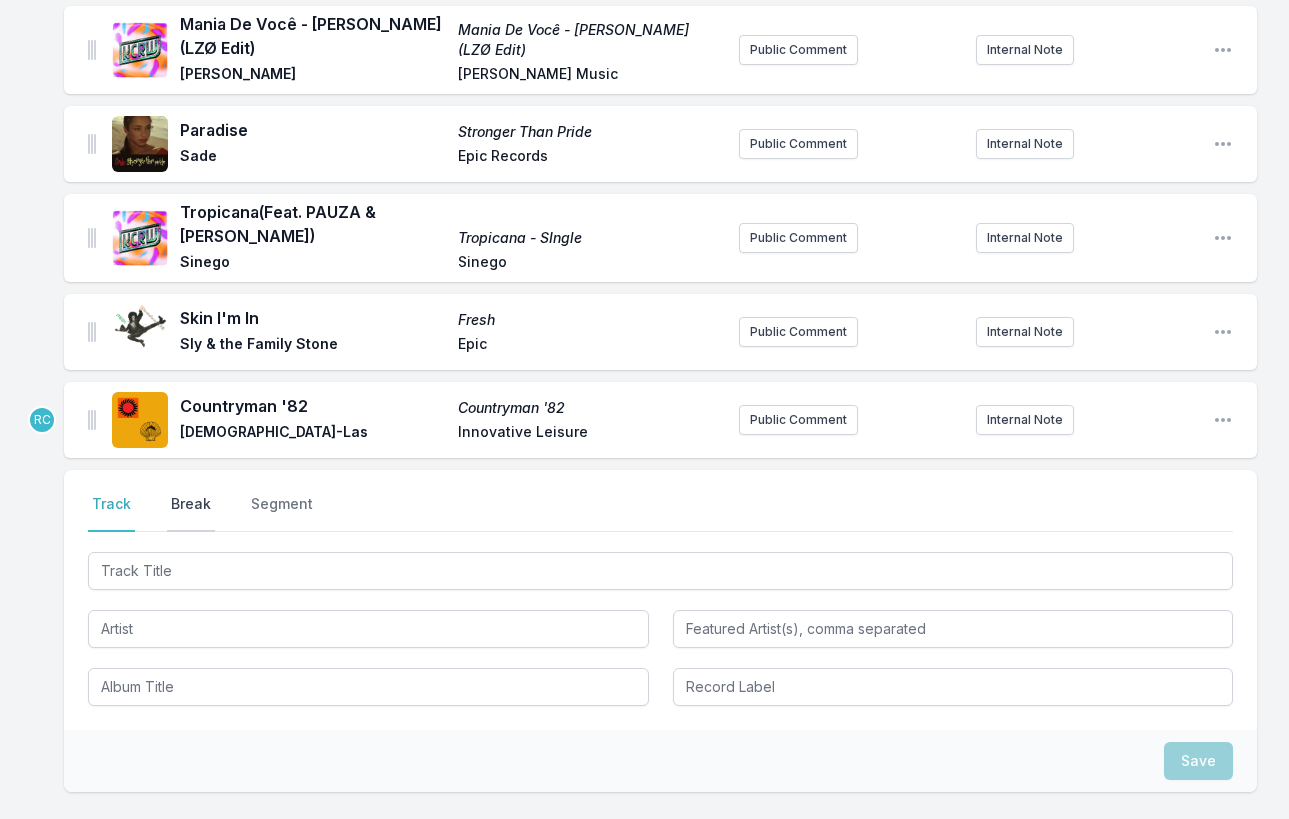 click on "Break" at bounding box center (191, 513) 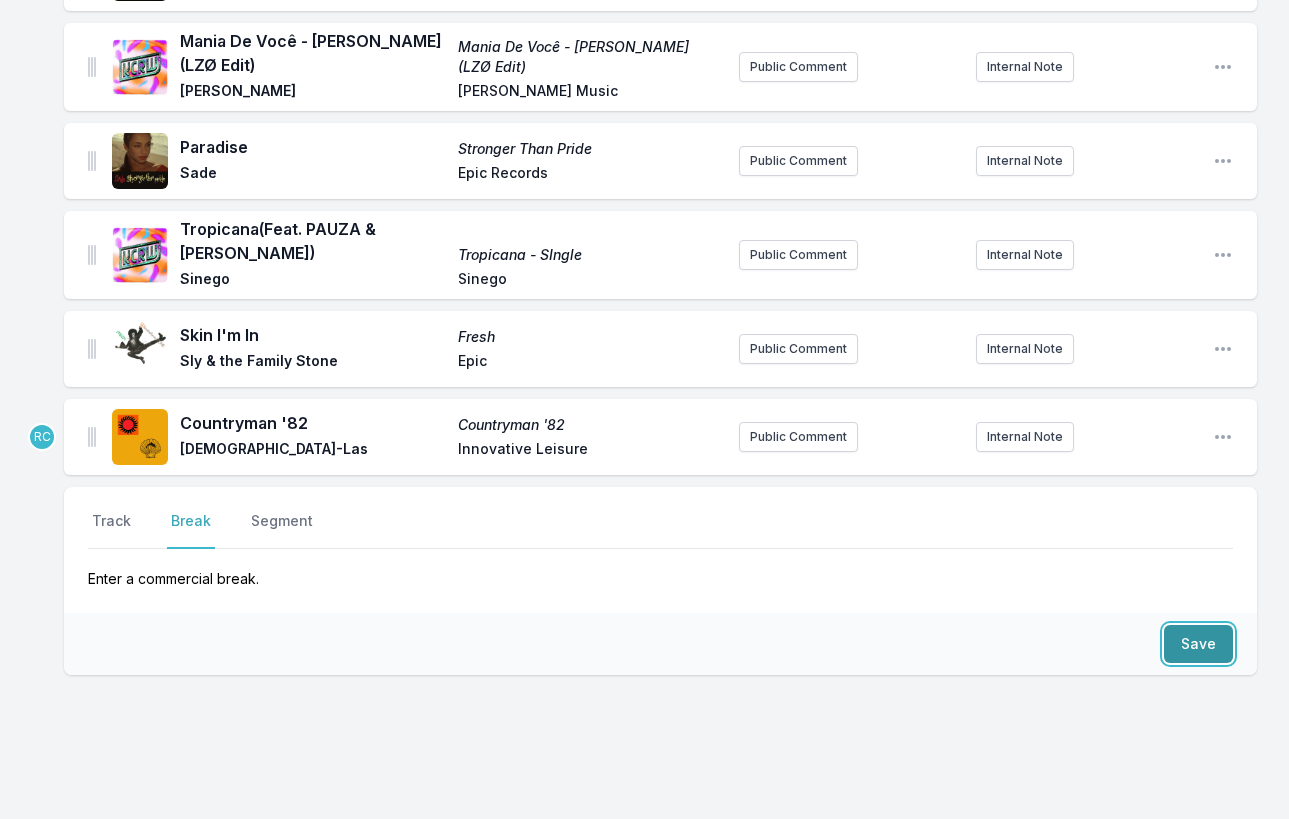 click on "Save" at bounding box center [1198, 644] 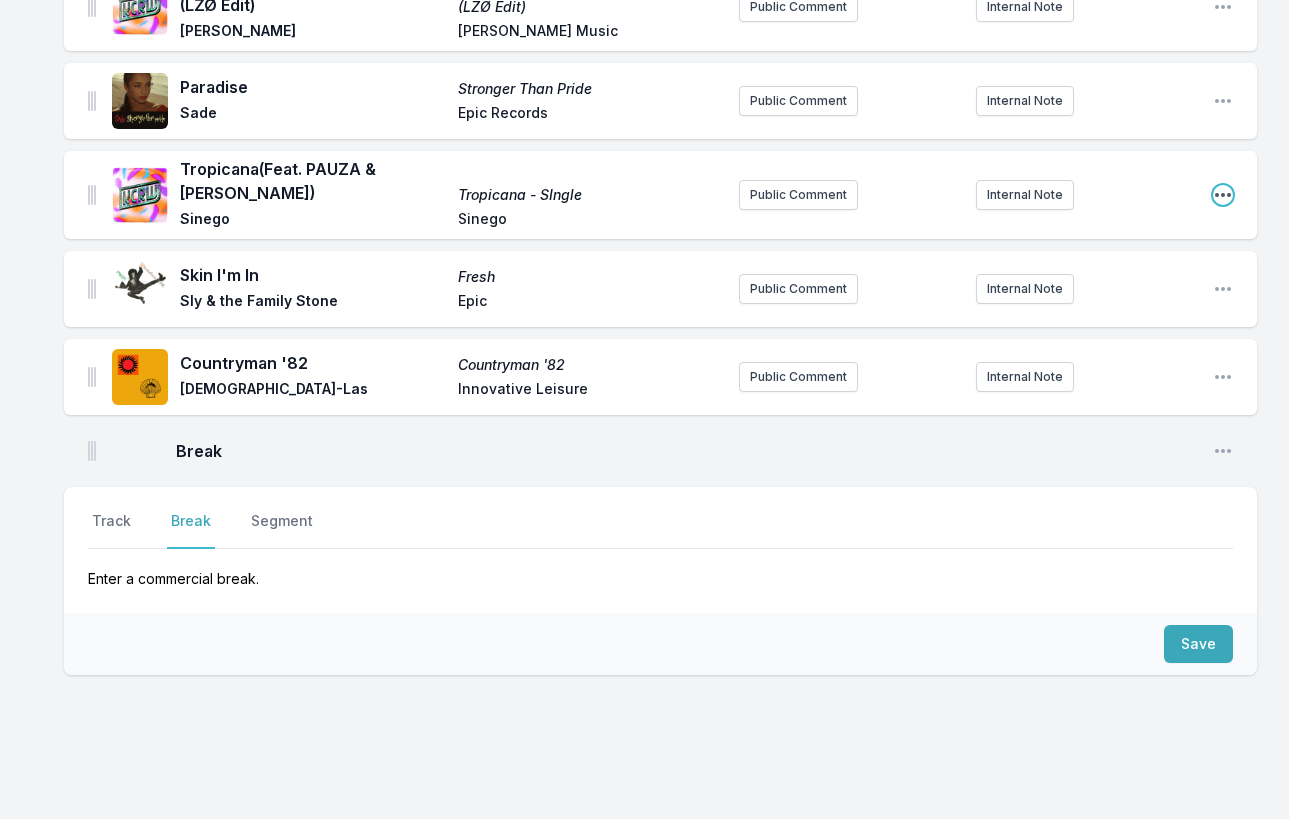 click 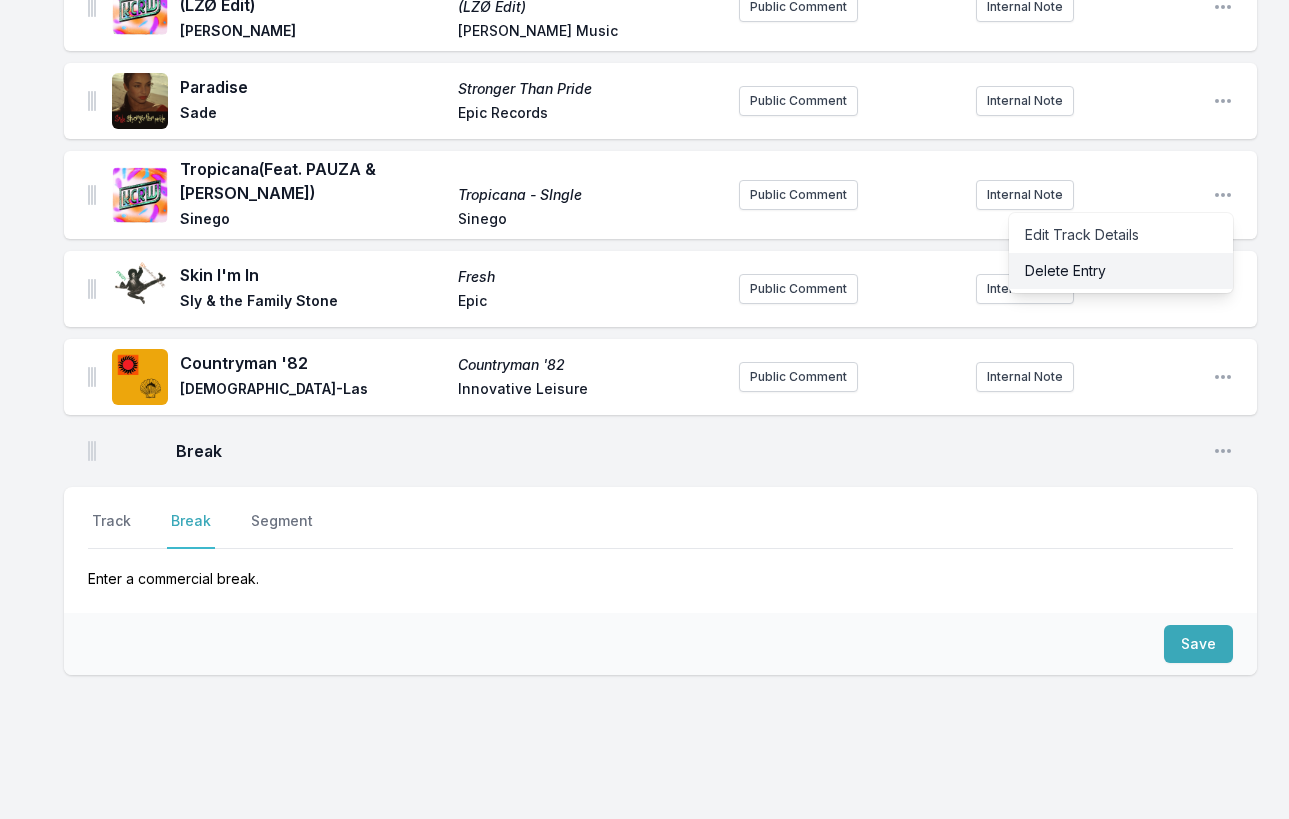 click on "Delete Entry" at bounding box center [1121, 271] 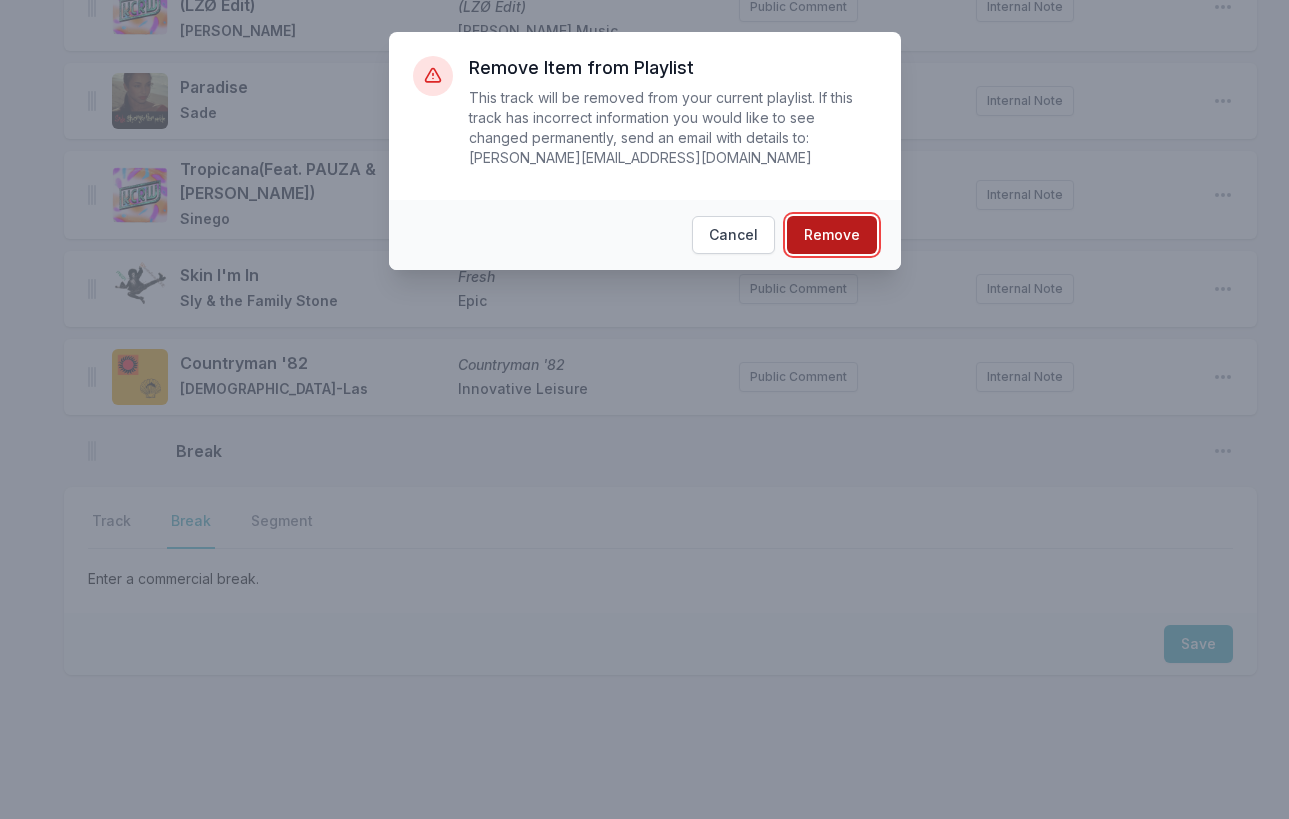 click on "Remove" at bounding box center (832, 235) 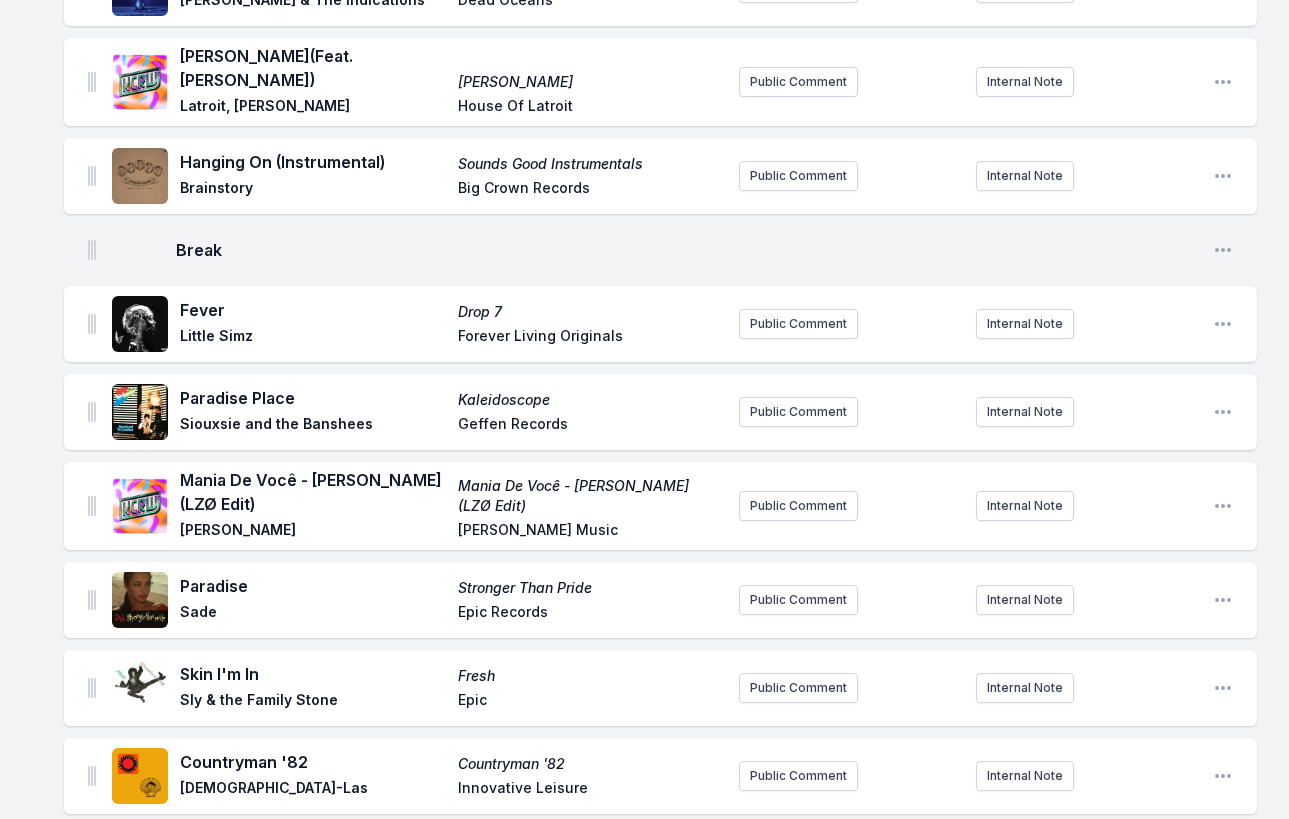 scroll, scrollTop: 3119, scrollLeft: 0, axis: vertical 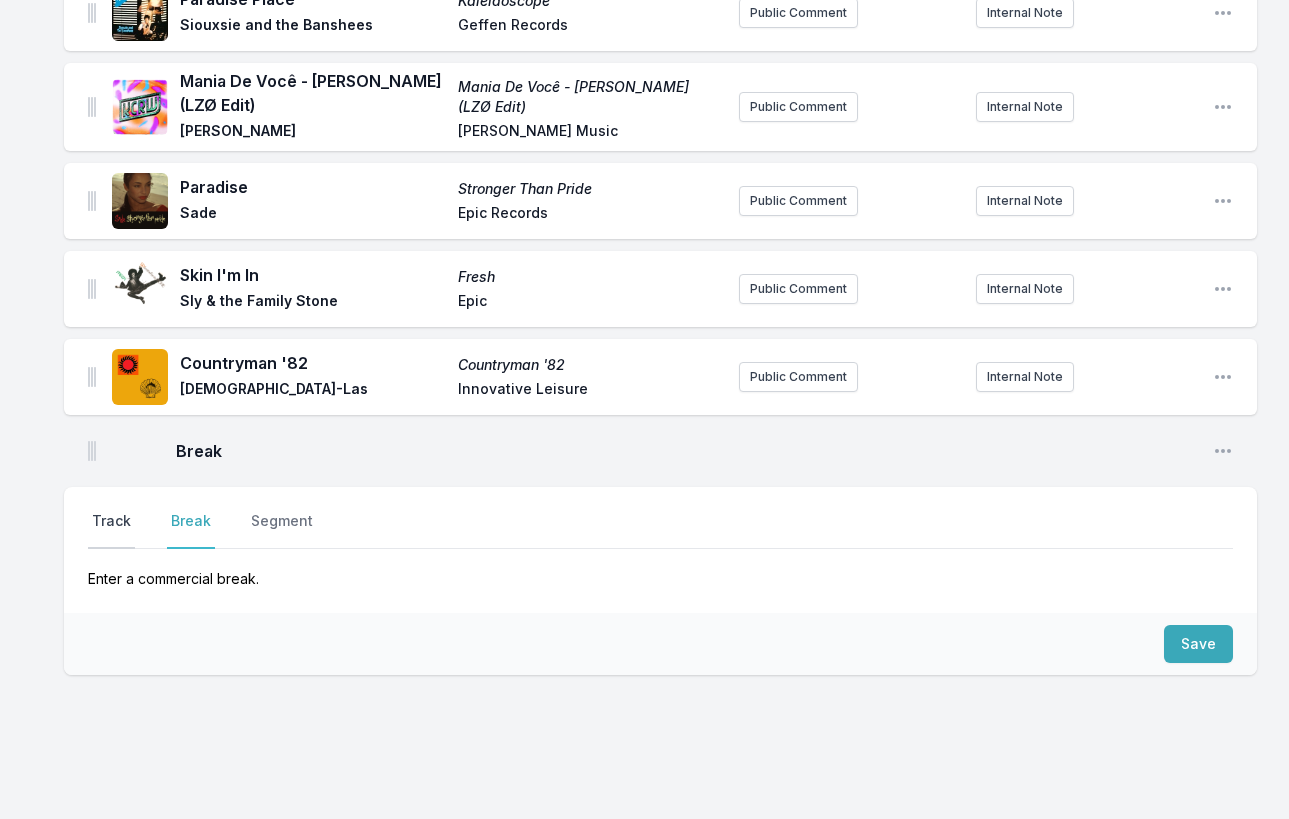 click on "Track" at bounding box center [111, 530] 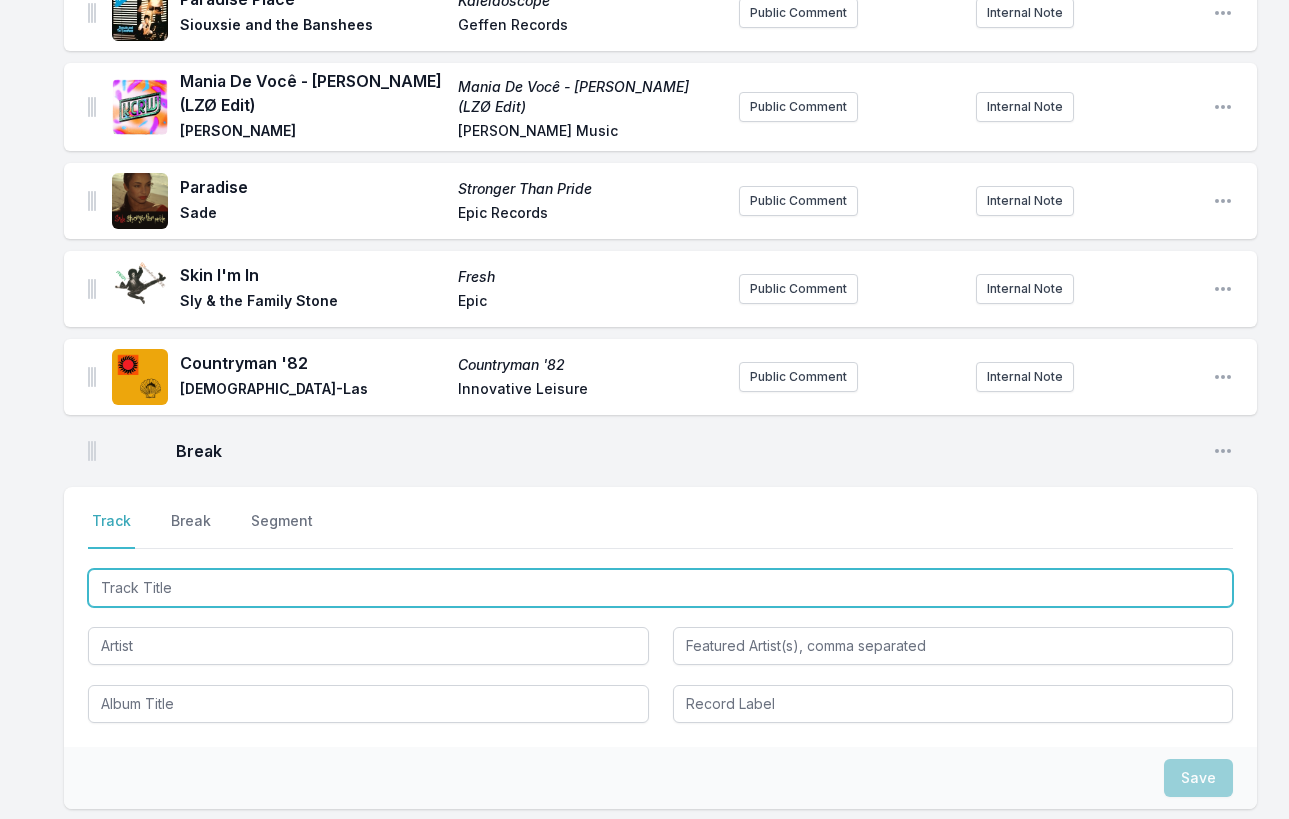 click at bounding box center (660, 588) 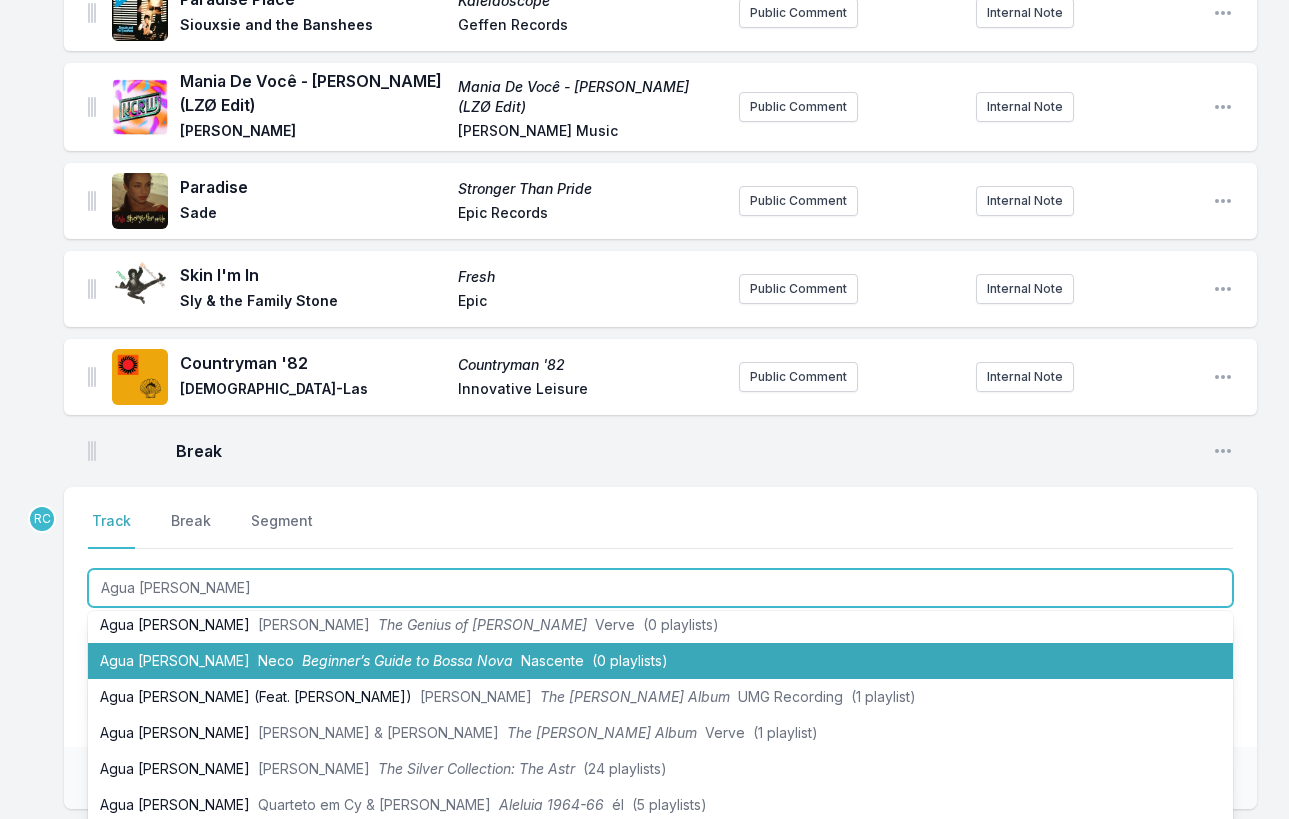 scroll, scrollTop: 220, scrollLeft: 0, axis: vertical 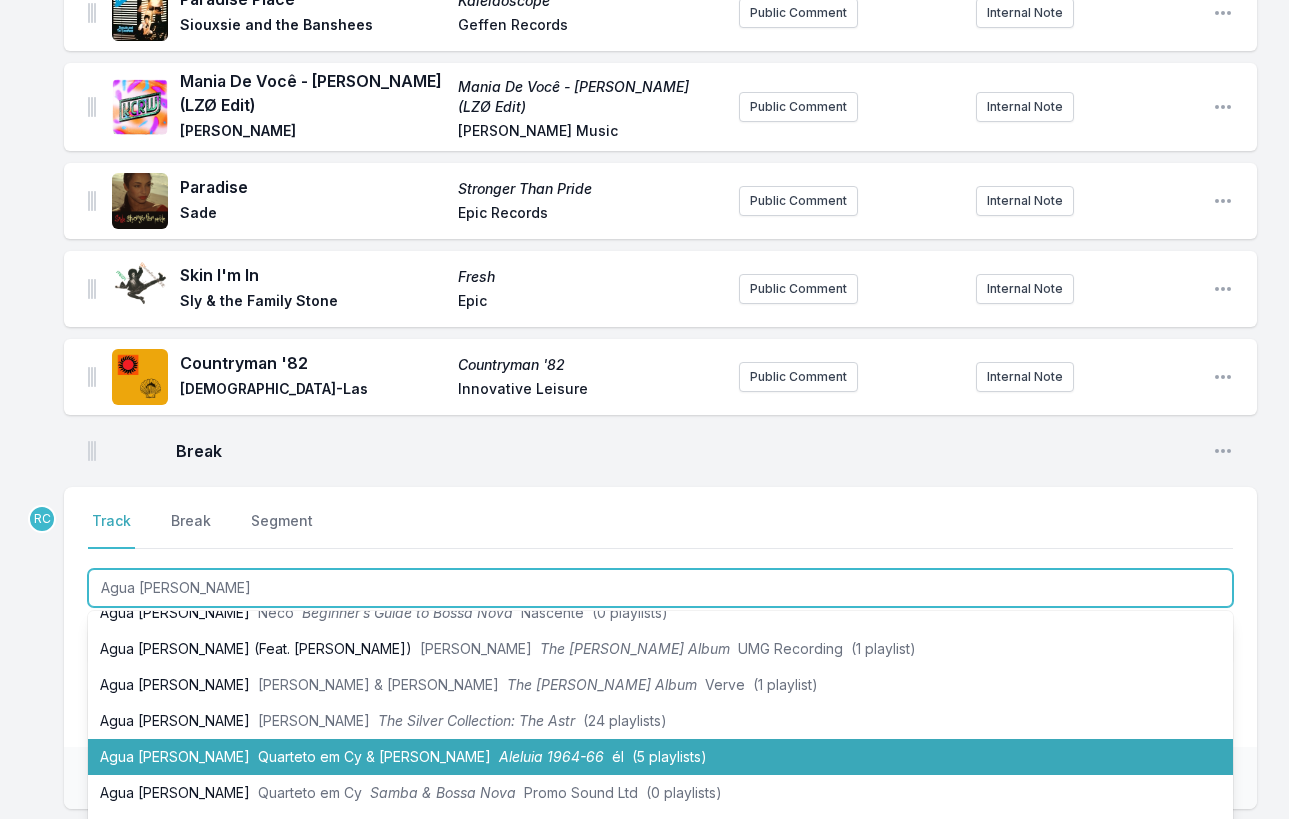 click on "Agua [PERSON_NAME] Quarteto em Cy & [PERSON_NAME] Aleluia 1964-66 él (5 playlists)" at bounding box center [660, 757] 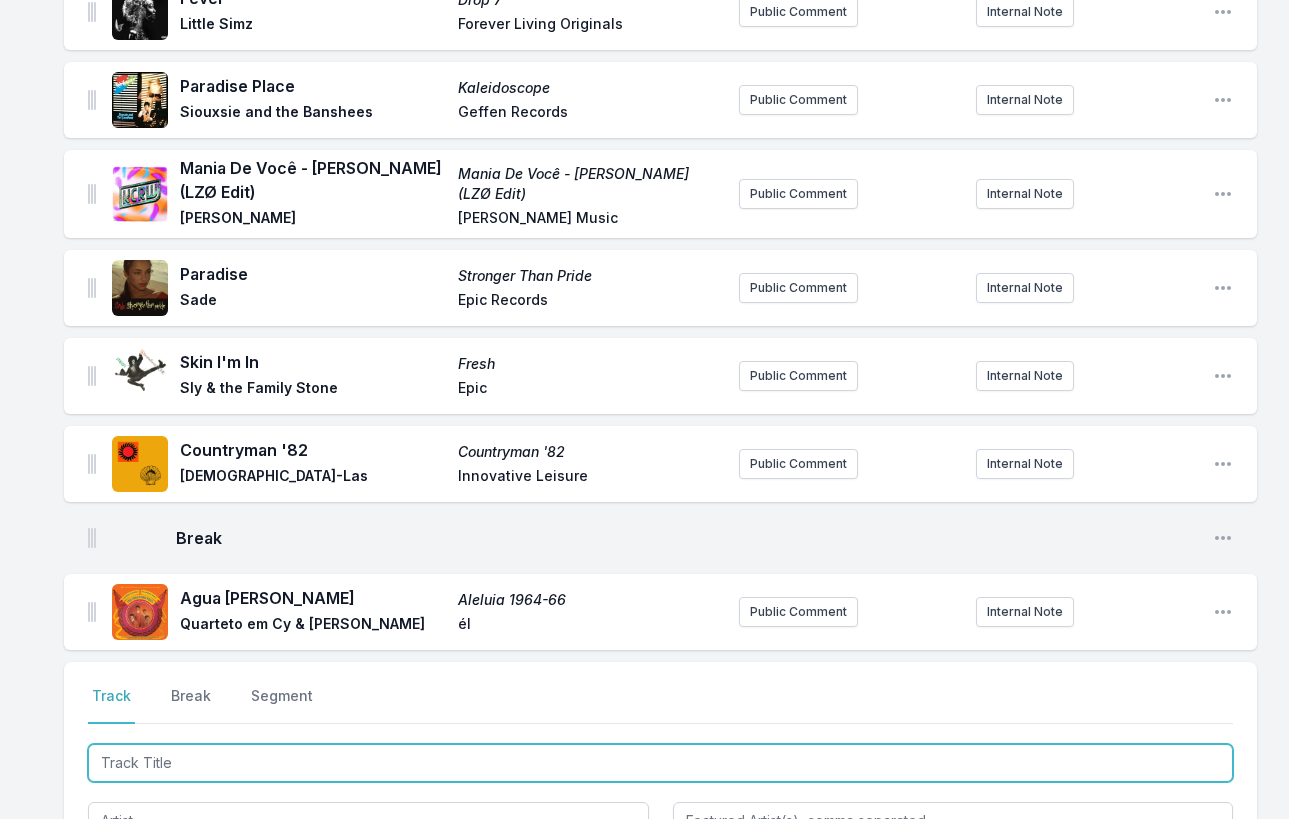 scroll, scrollTop: 3651, scrollLeft: 0, axis: vertical 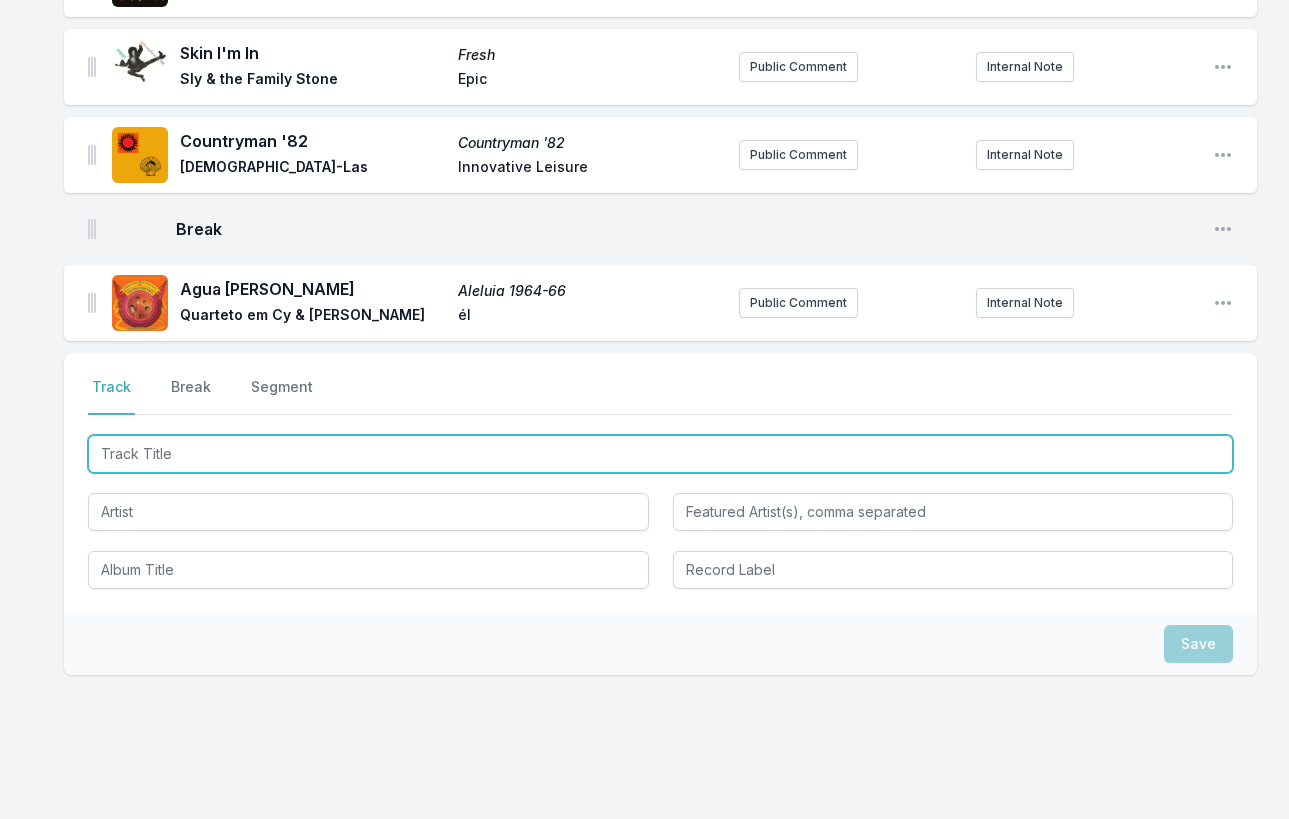 paste on "Agua [PERSON_NAME]" 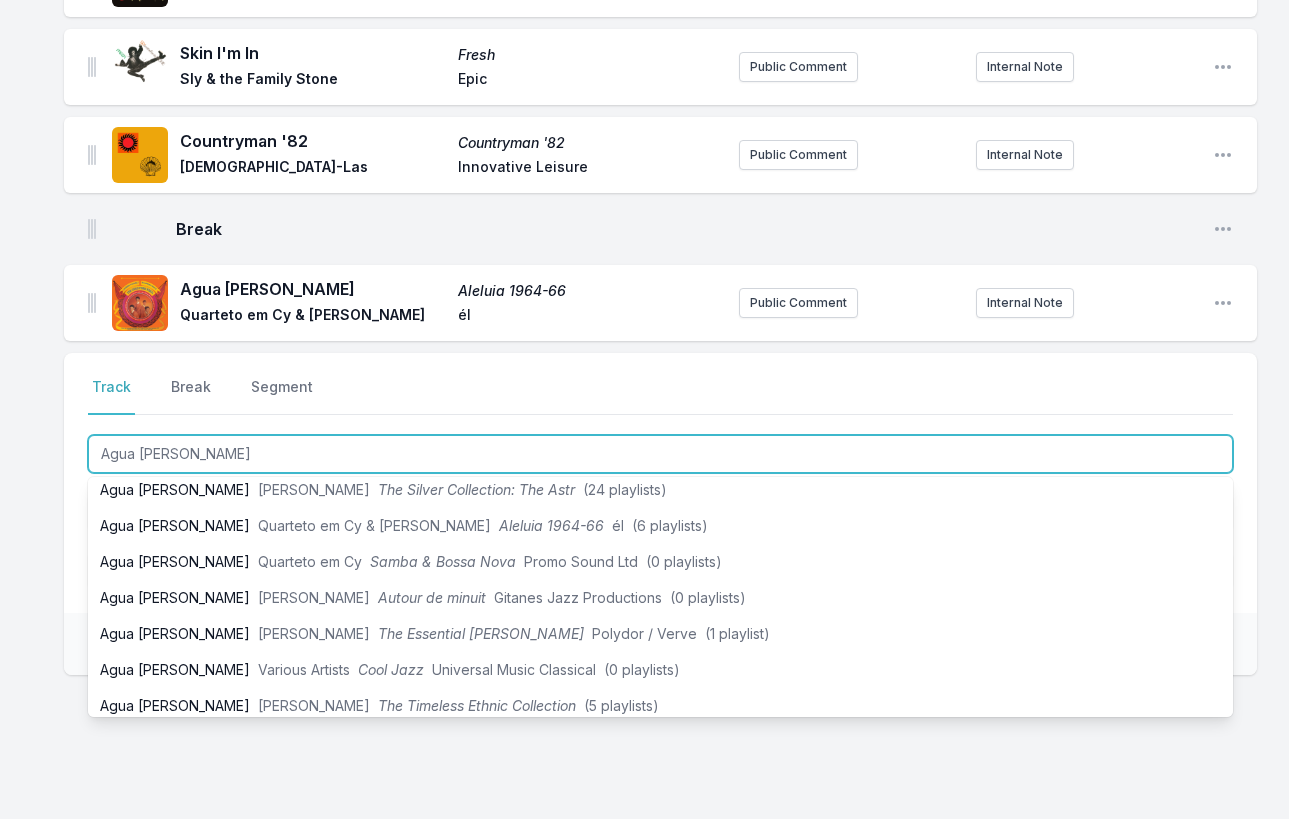 scroll, scrollTop: 289, scrollLeft: 0, axis: vertical 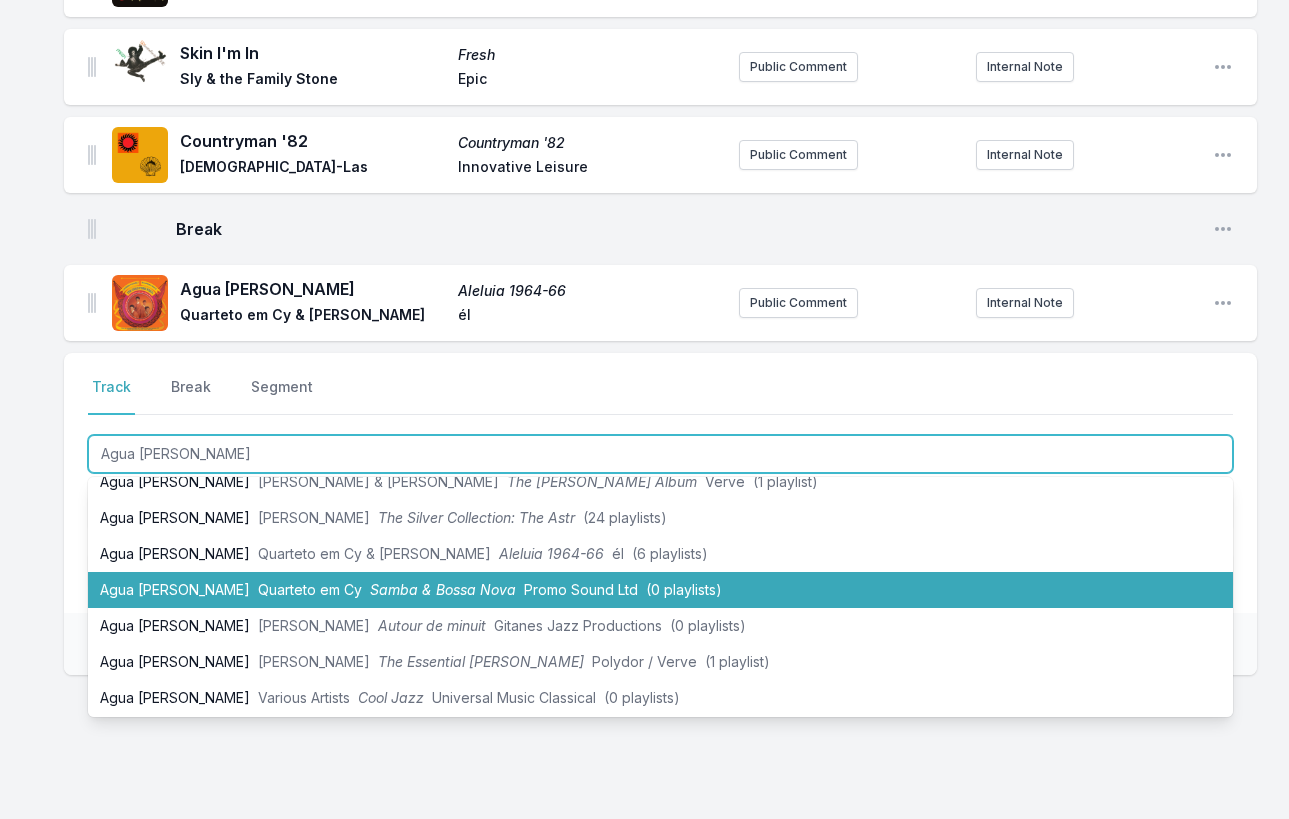 click on "Agua [PERSON_NAME] Quarteto em Cy Samba & Bossa Nova Promo Sound Ltd (0 playlists)" at bounding box center [660, 590] 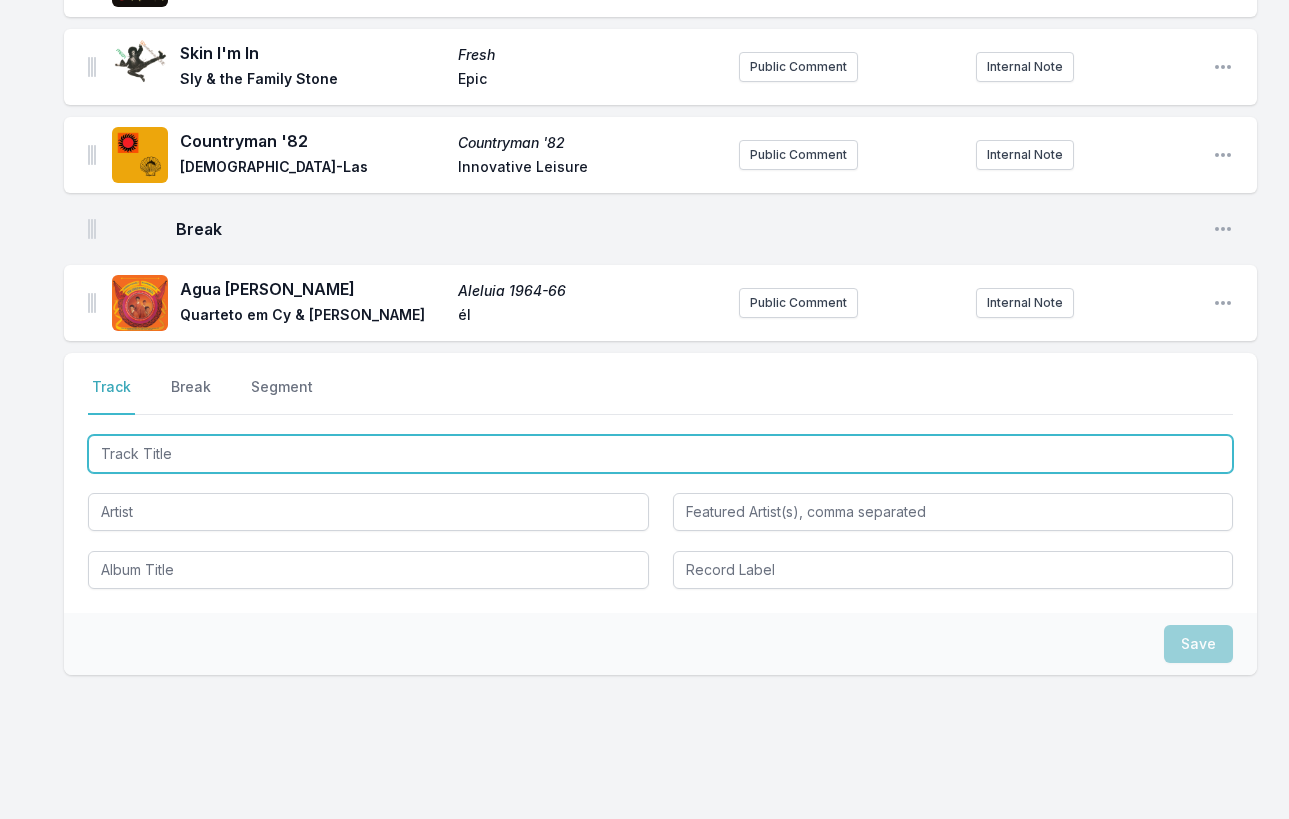 scroll, scrollTop: 3739, scrollLeft: 0, axis: vertical 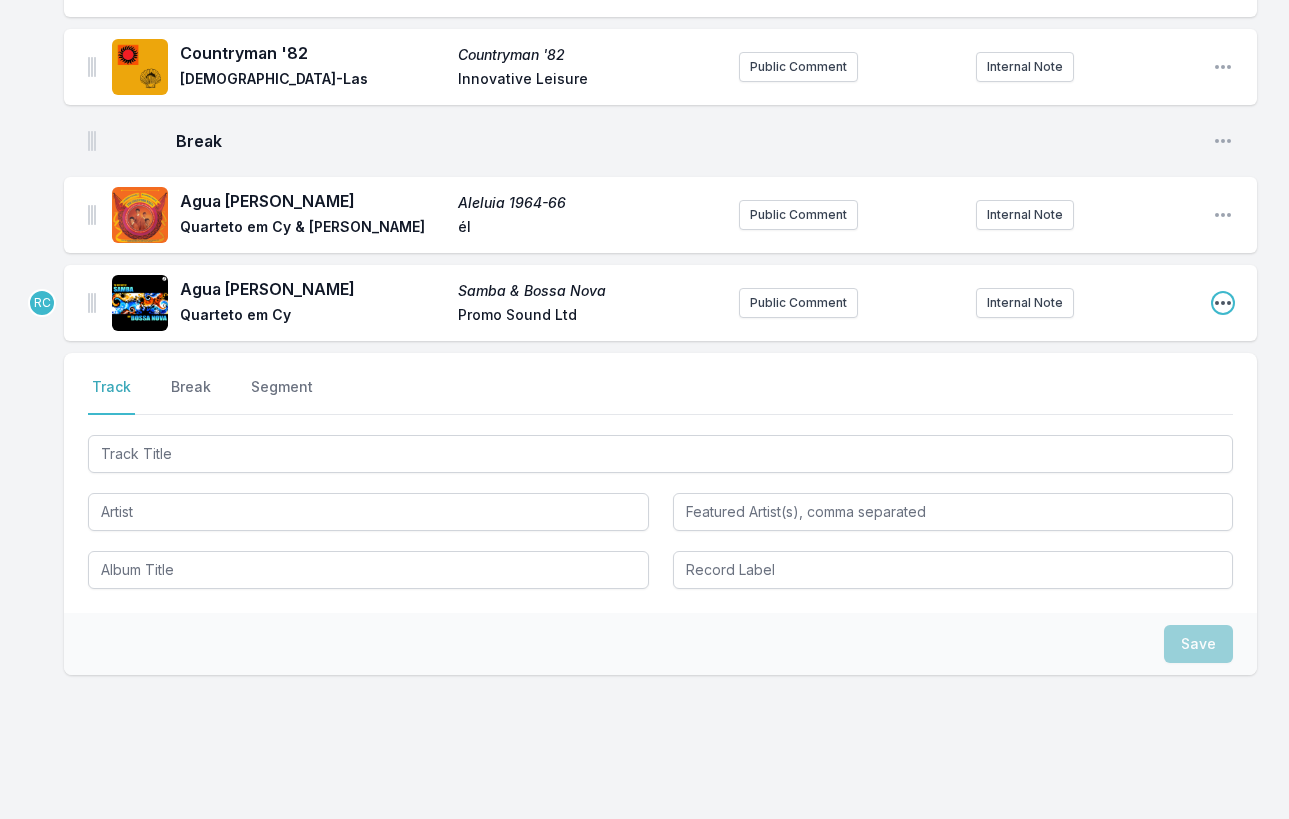 click 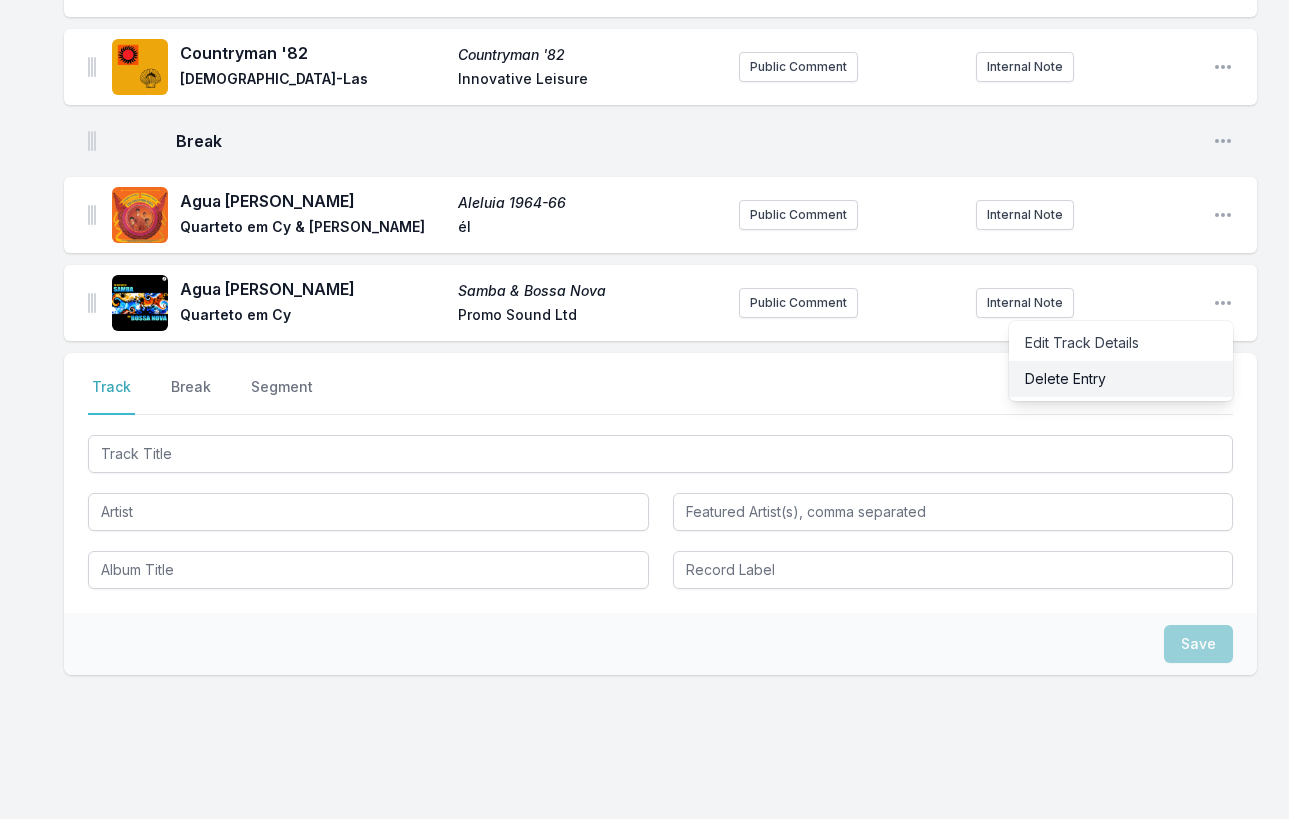 click on "Delete Entry" at bounding box center (1121, 379) 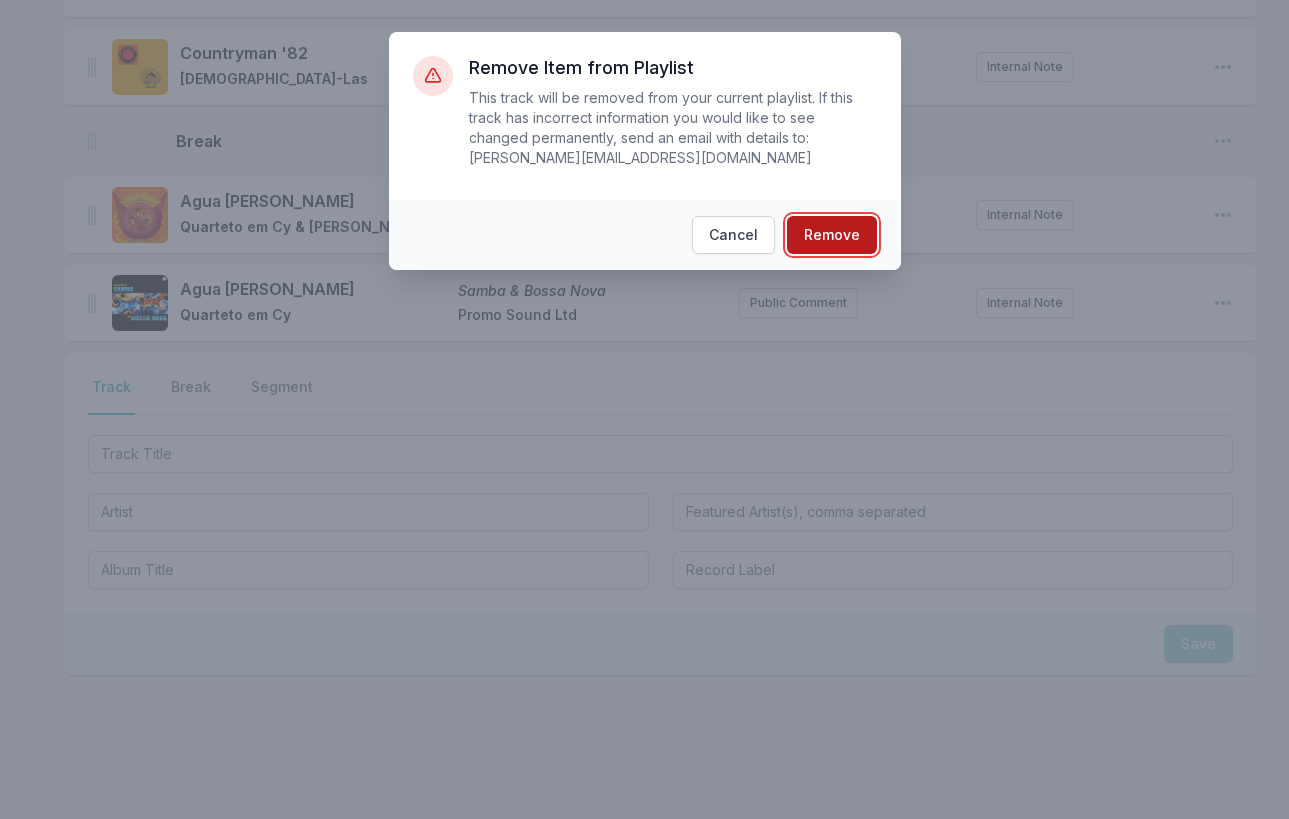 click on "Remove" at bounding box center (832, 235) 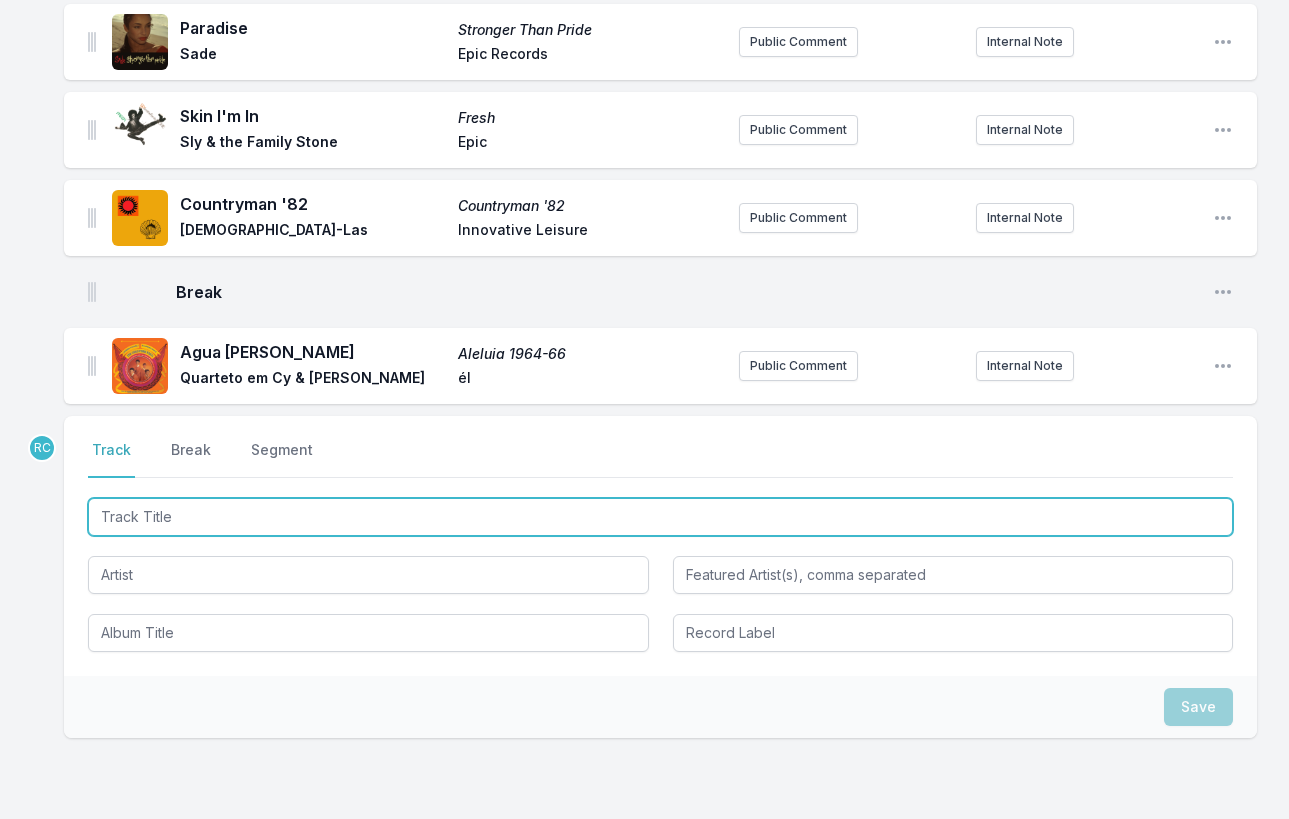 scroll, scrollTop: 3651, scrollLeft: 0, axis: vertical 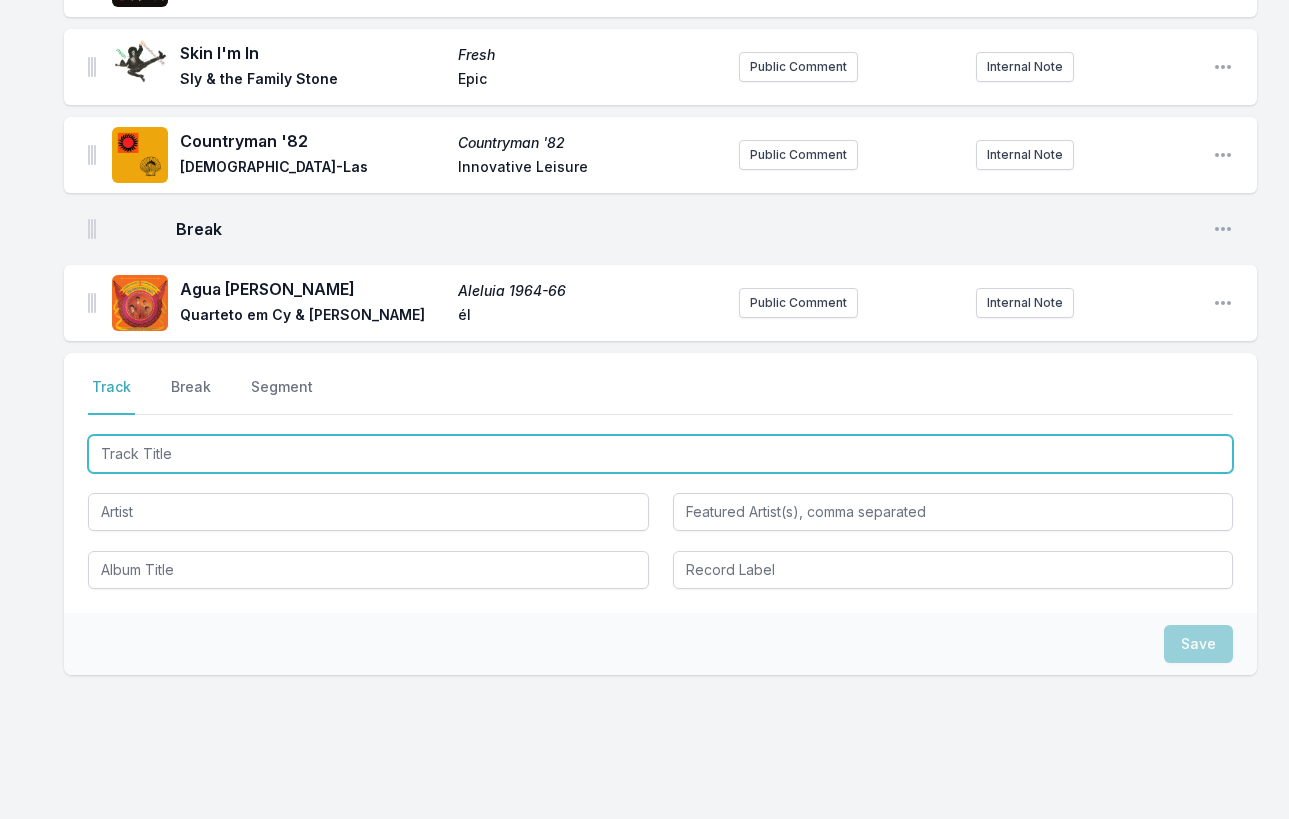 click at bounding box center [660, 454] 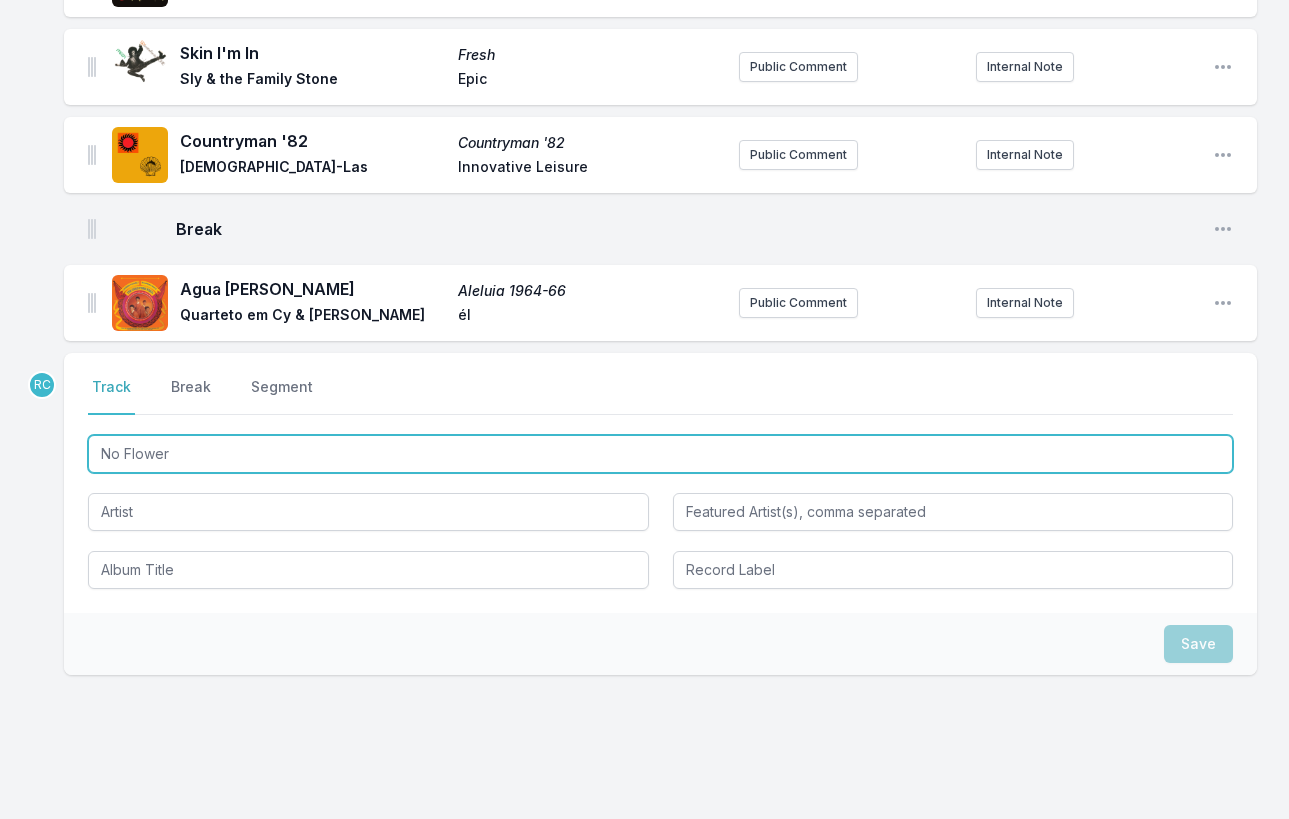 type on "No Flowers" 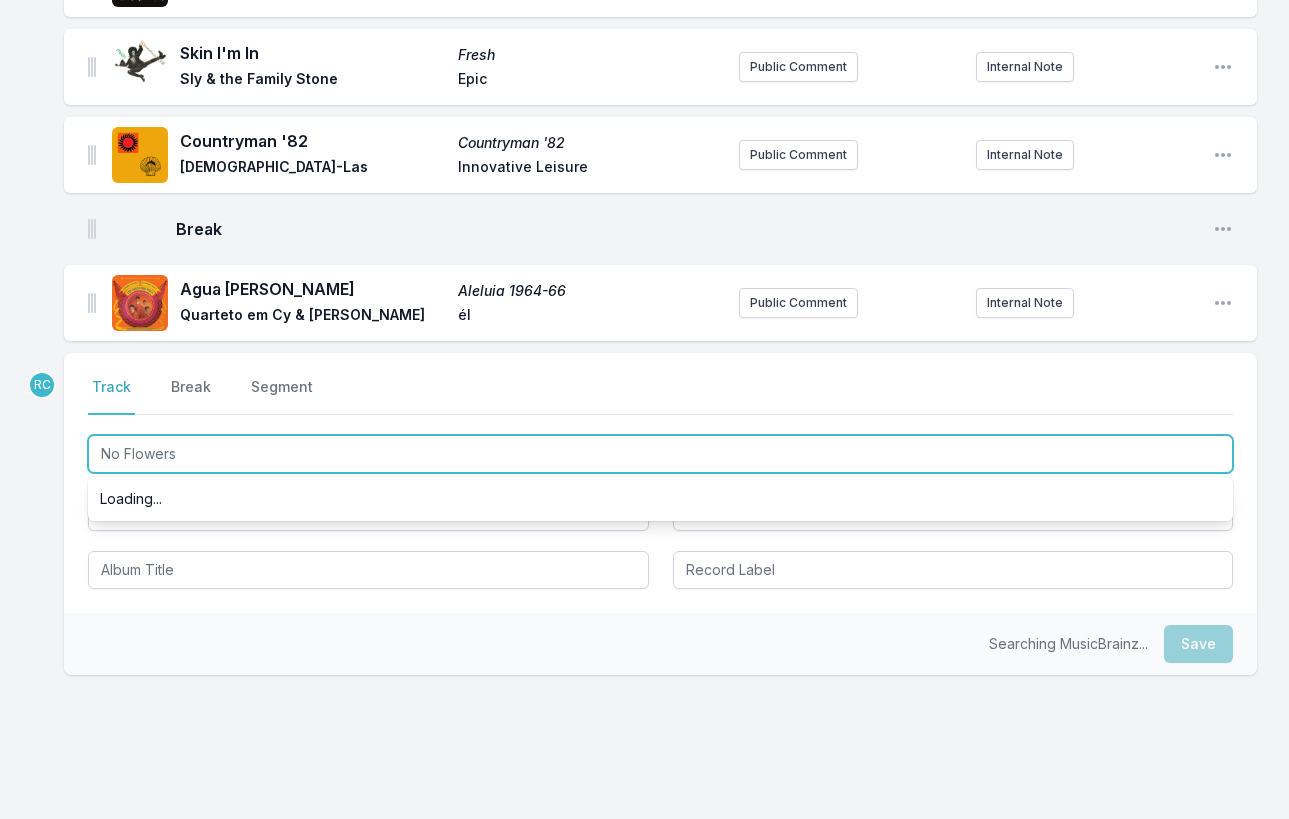 scroll, scrollTop: 0, scrollLeft: 0, axis: both 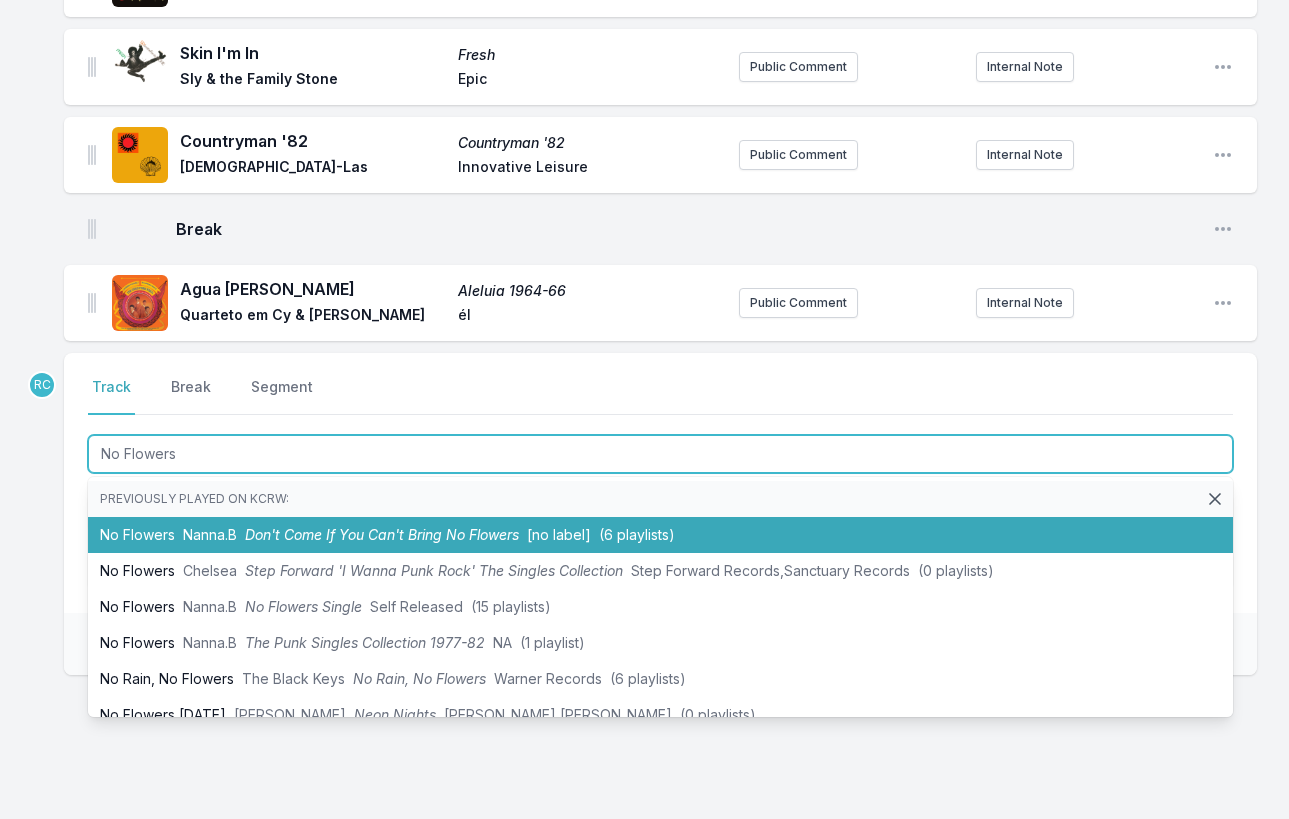 click on "Don't Come If You Can't Bring No Flowers" at bounding box center [382, 534] 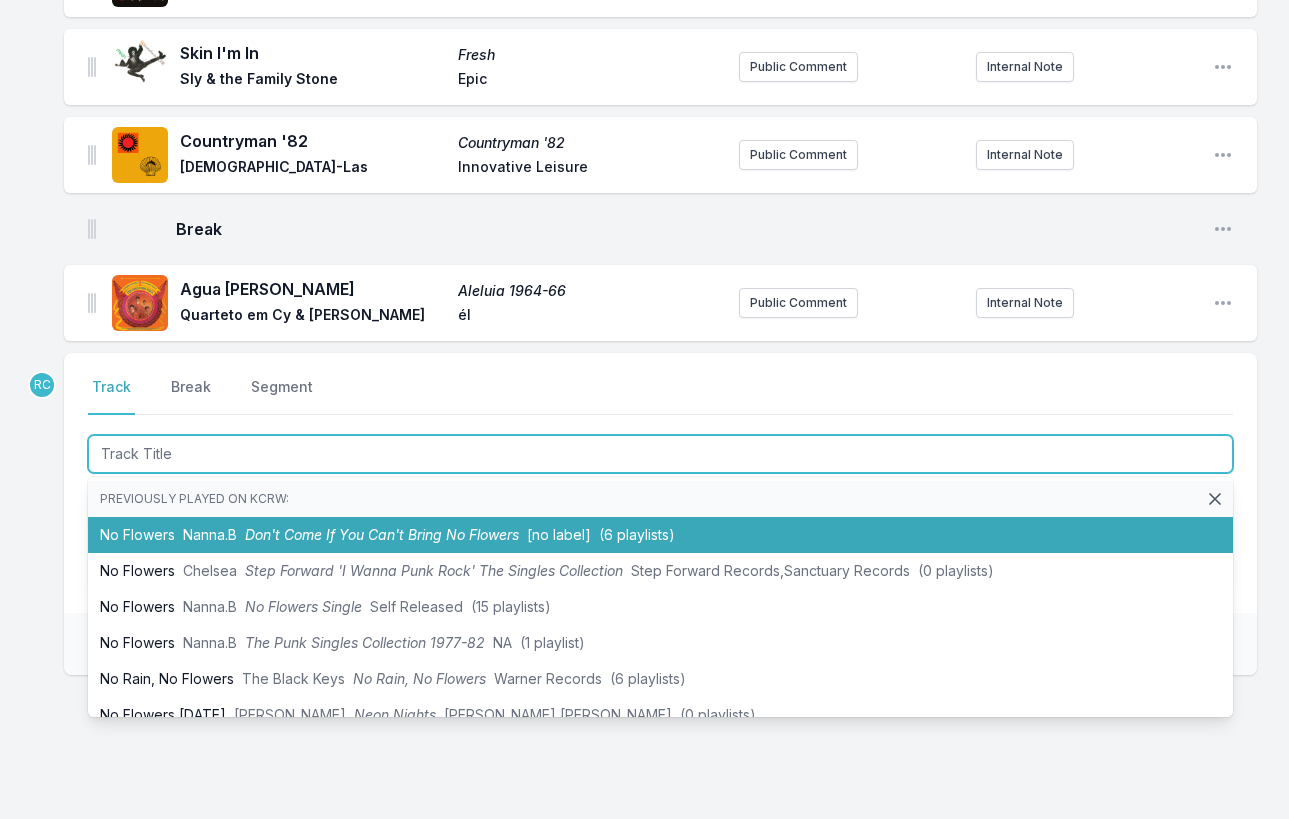 scroll, scrollTop: 3743, scrollLeft: 0, axis: vertical 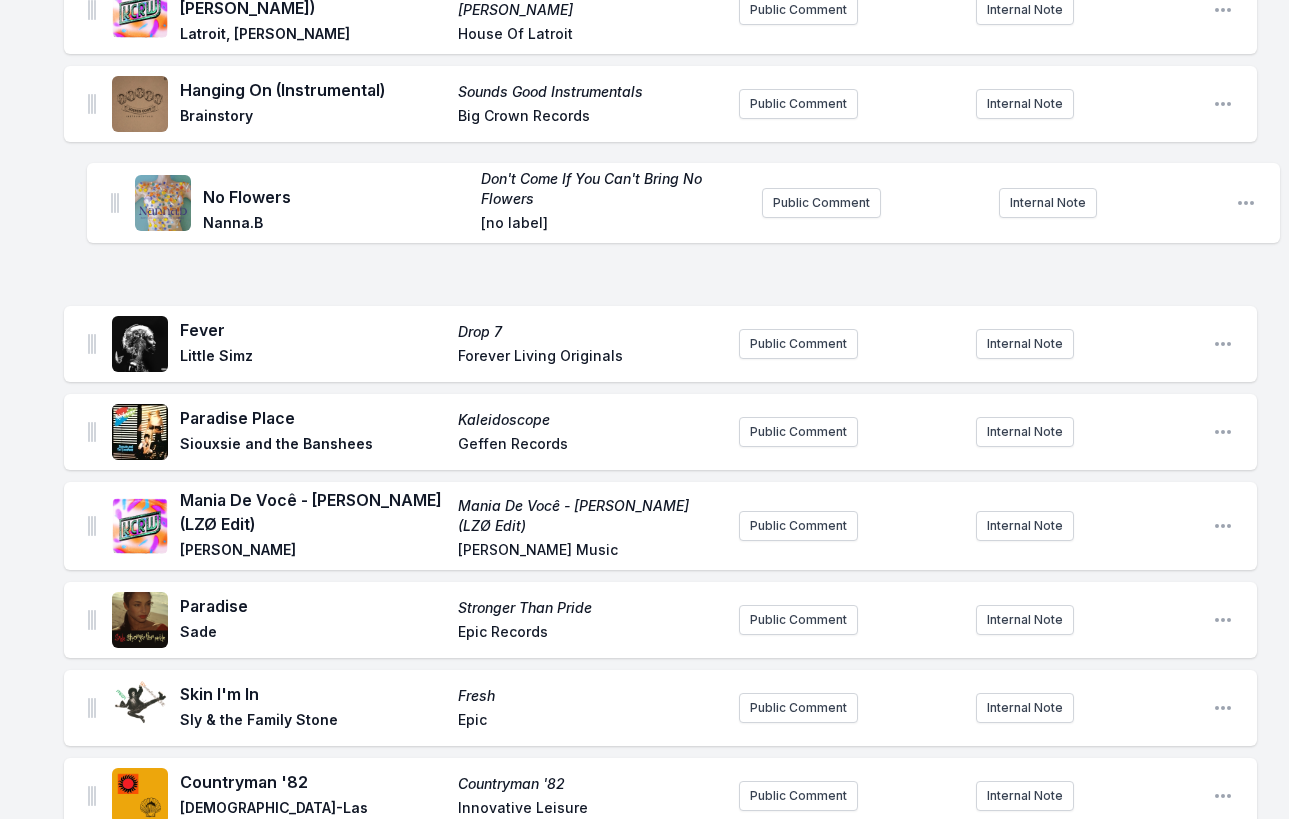 drag, startPoint x: 91, startPoint y: 656, endPoint x: 114, endPoint y: 200, distance: 456.57968 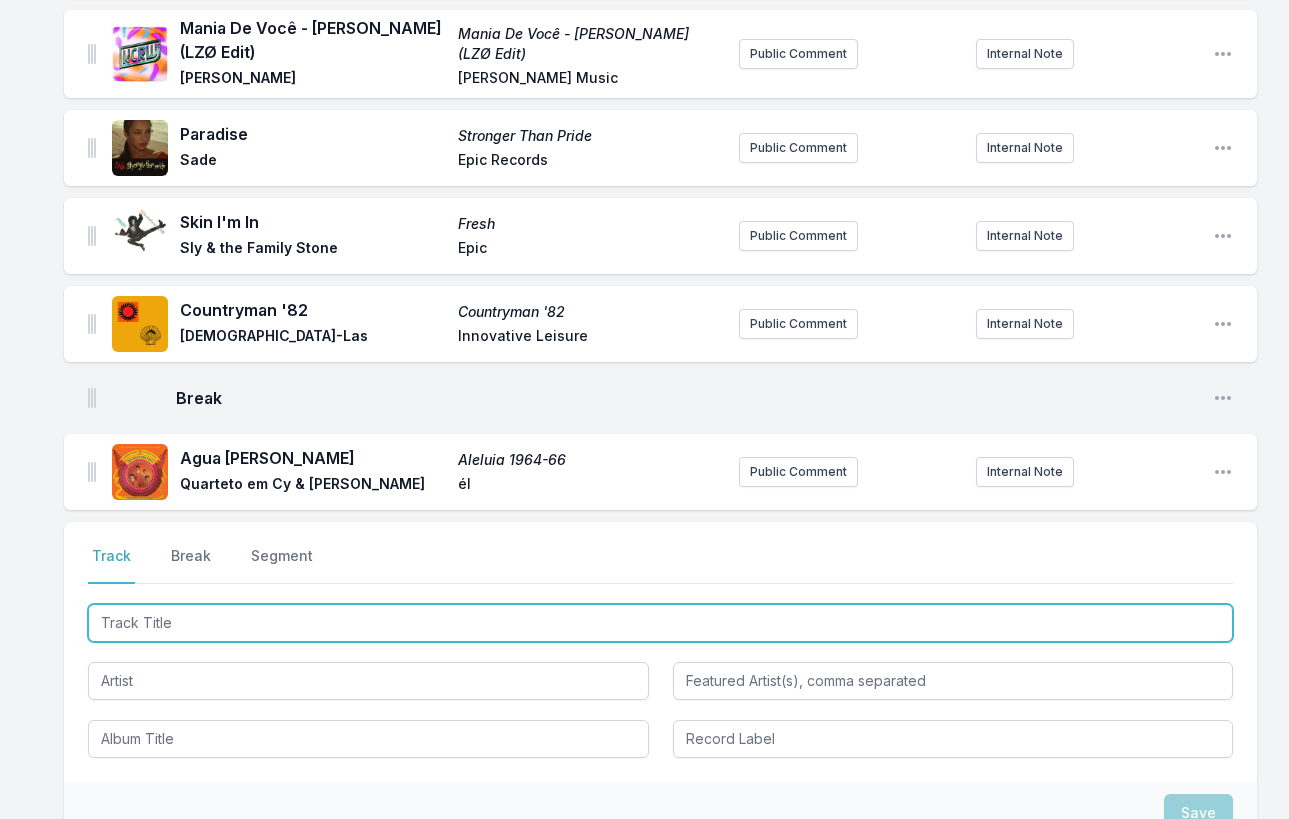 scroll, scrollTop: 3596, scrollLeft: 0, axis: vertical 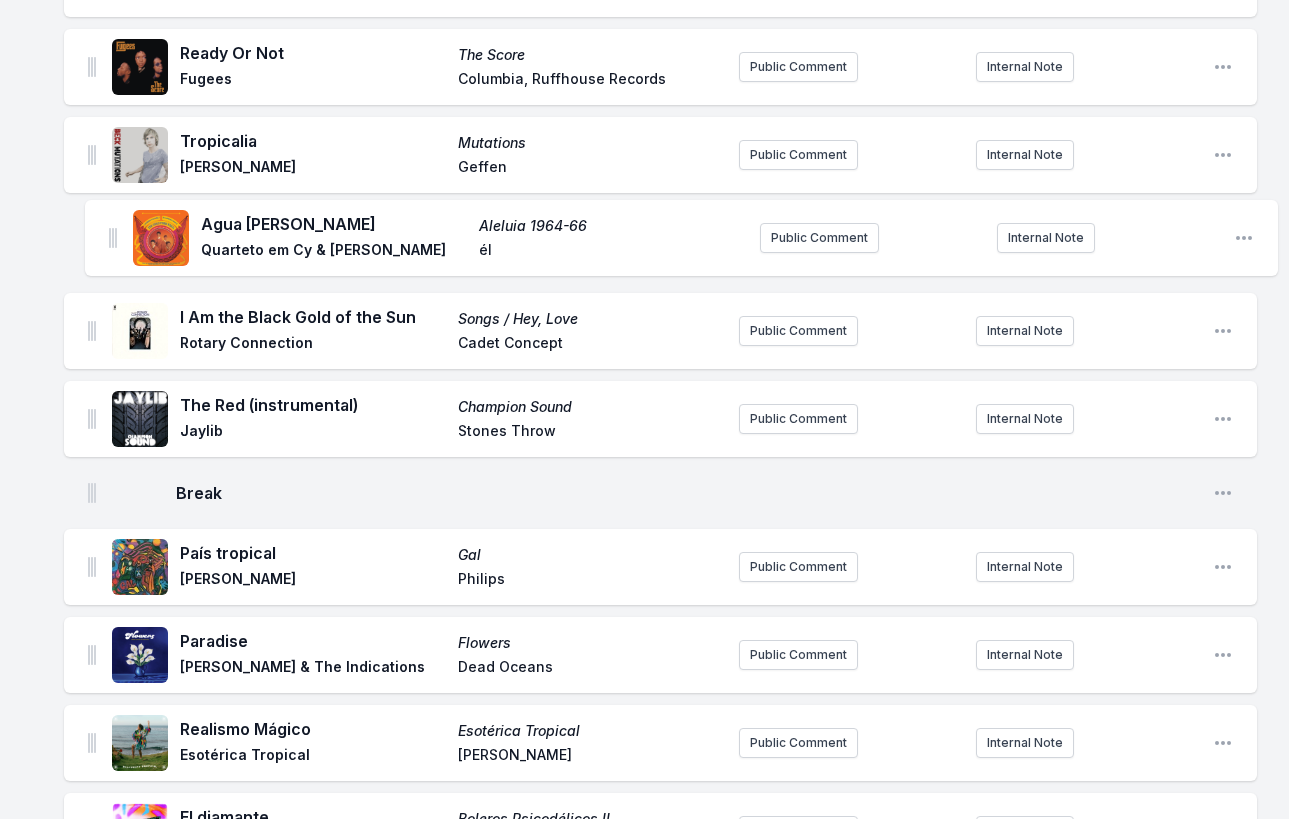 drag, startPoint x: 93, startPoint y: 400, endPoint x: 114, endPoint y: 230, distance: 171.29214 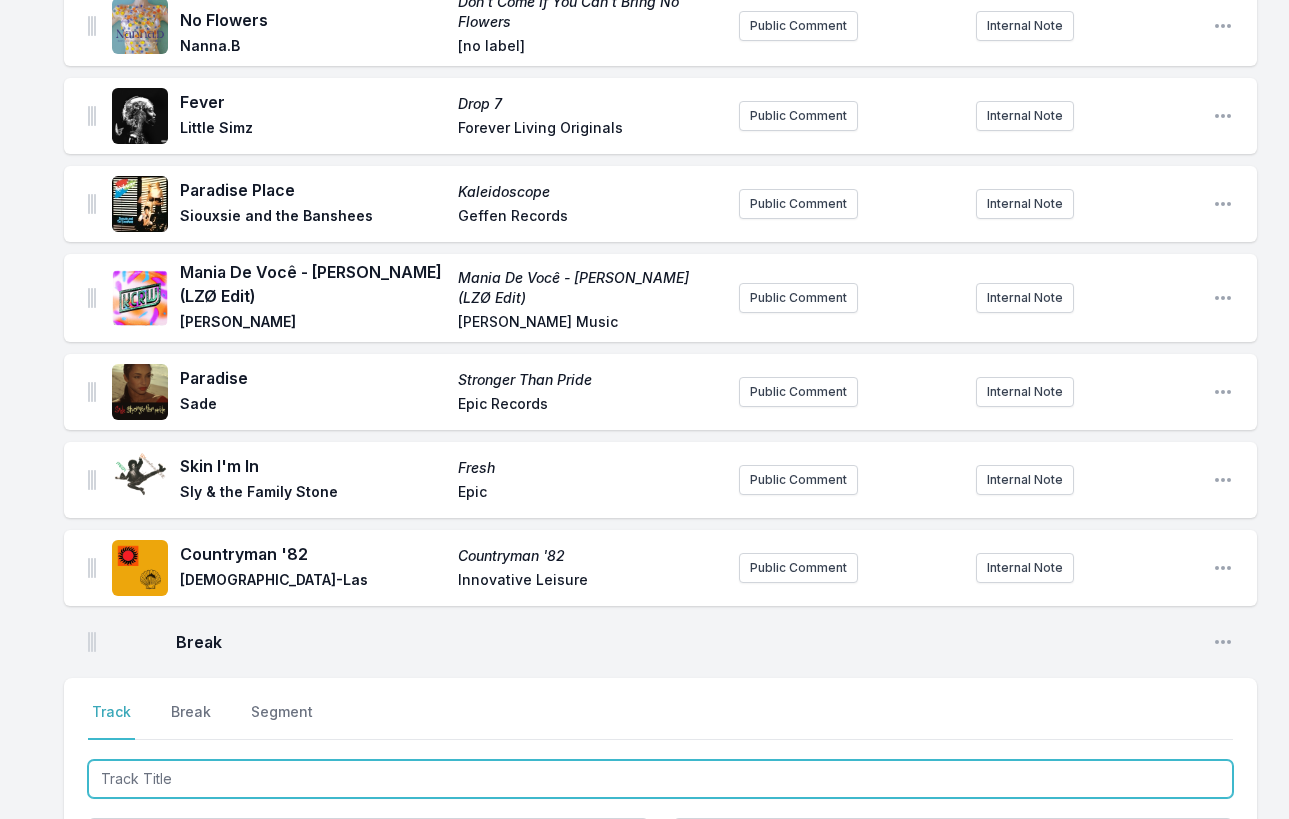 scroll, scrollTop: 3743, scrollLeft: 0, axis: vertical 